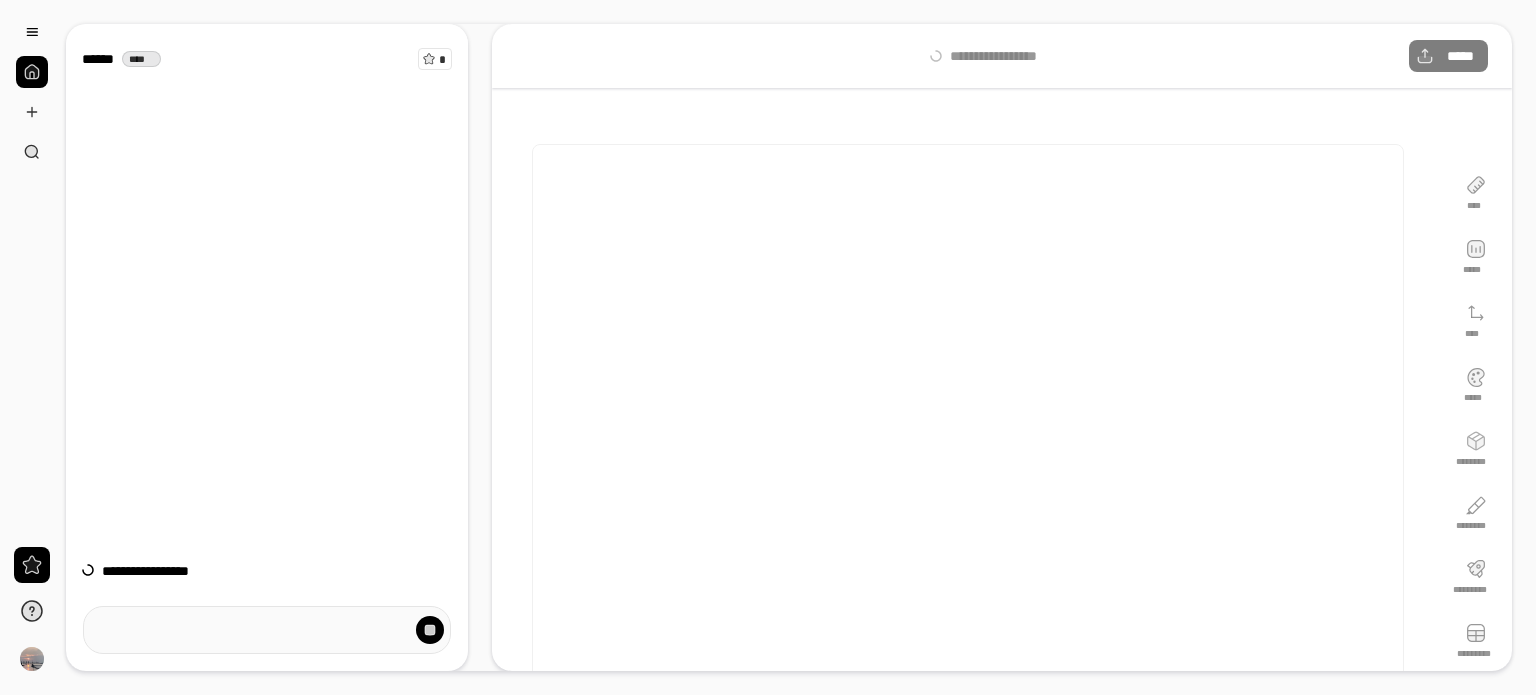 scroll, scrollTop: 0, scrollLeft: 0, axis: both 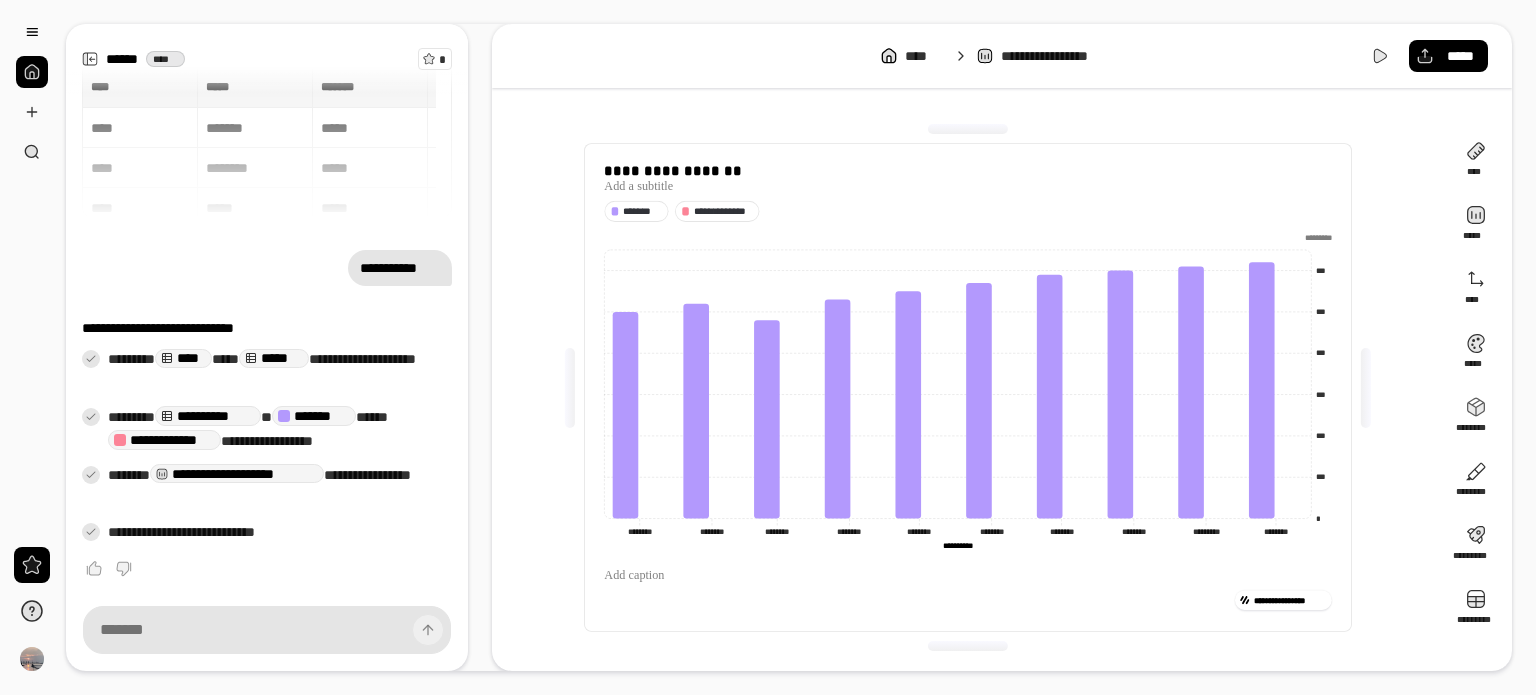 click on "**********" at bounding box center [267, 143] 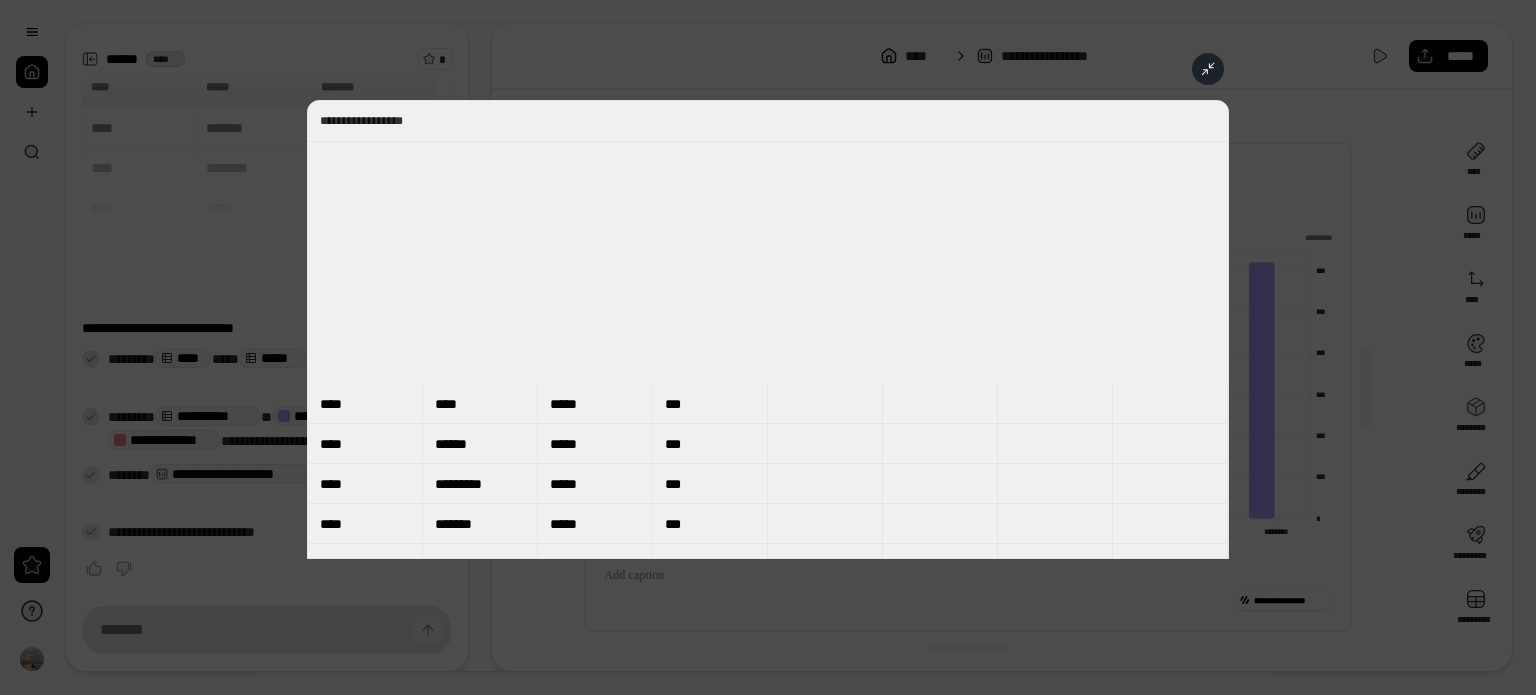 scroll, scrollTop: 0, scrollLeft: 0, axis: both 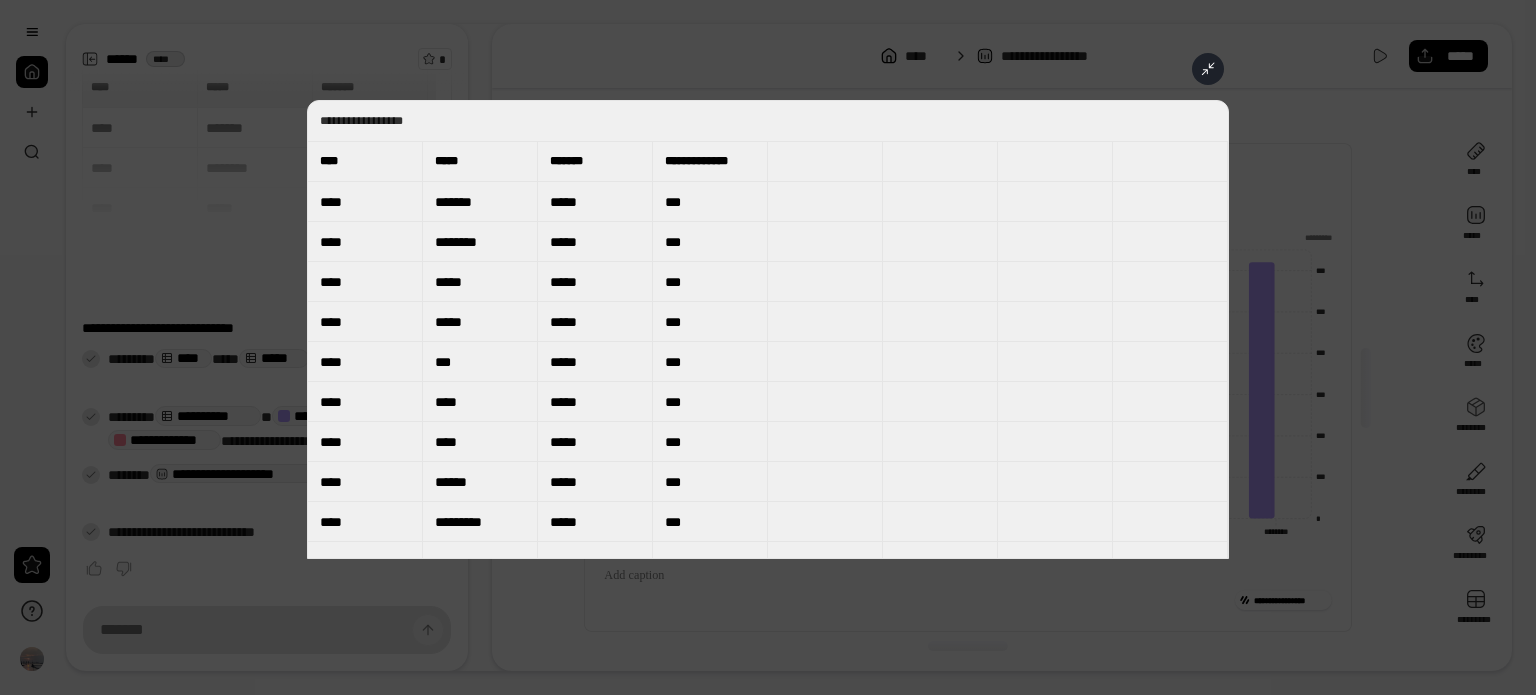 click at bounding box center (768, 347) 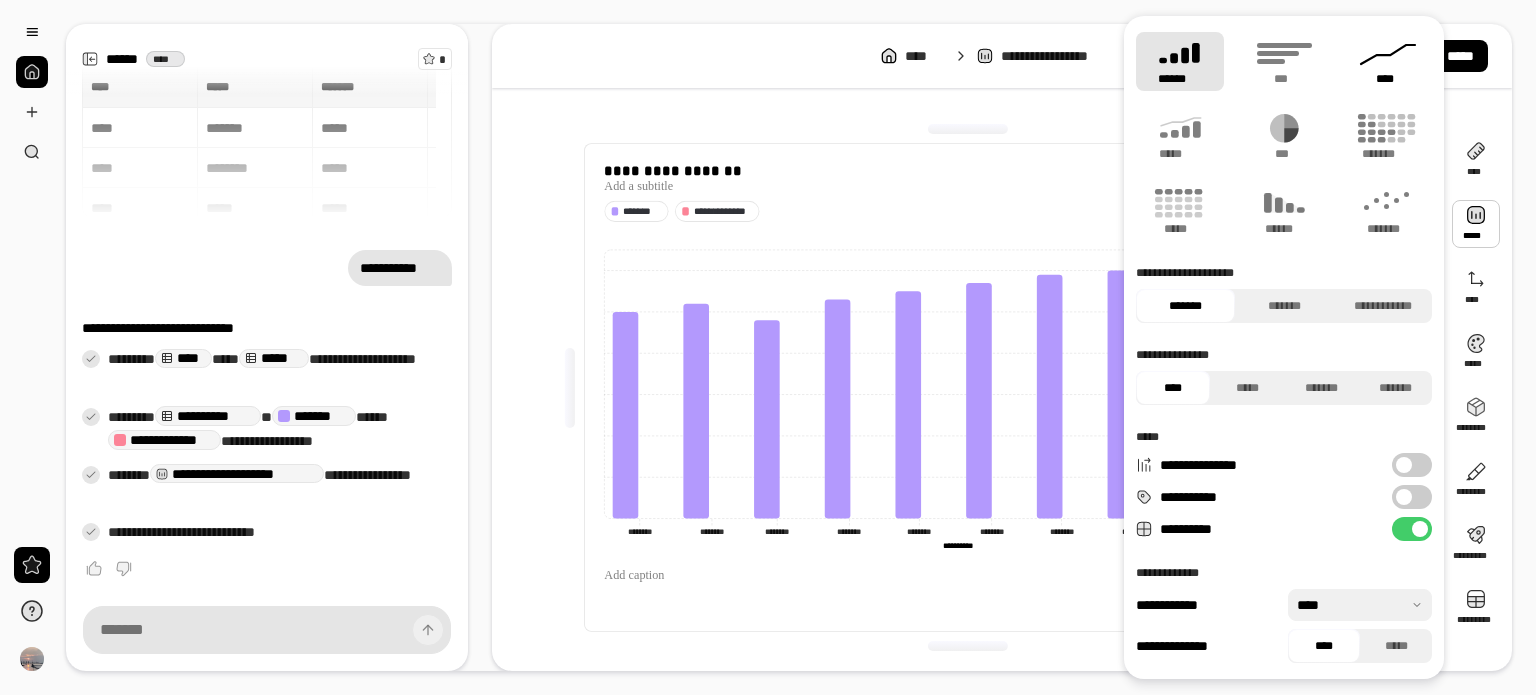 click on "****" at bounding box center [1388, 61] 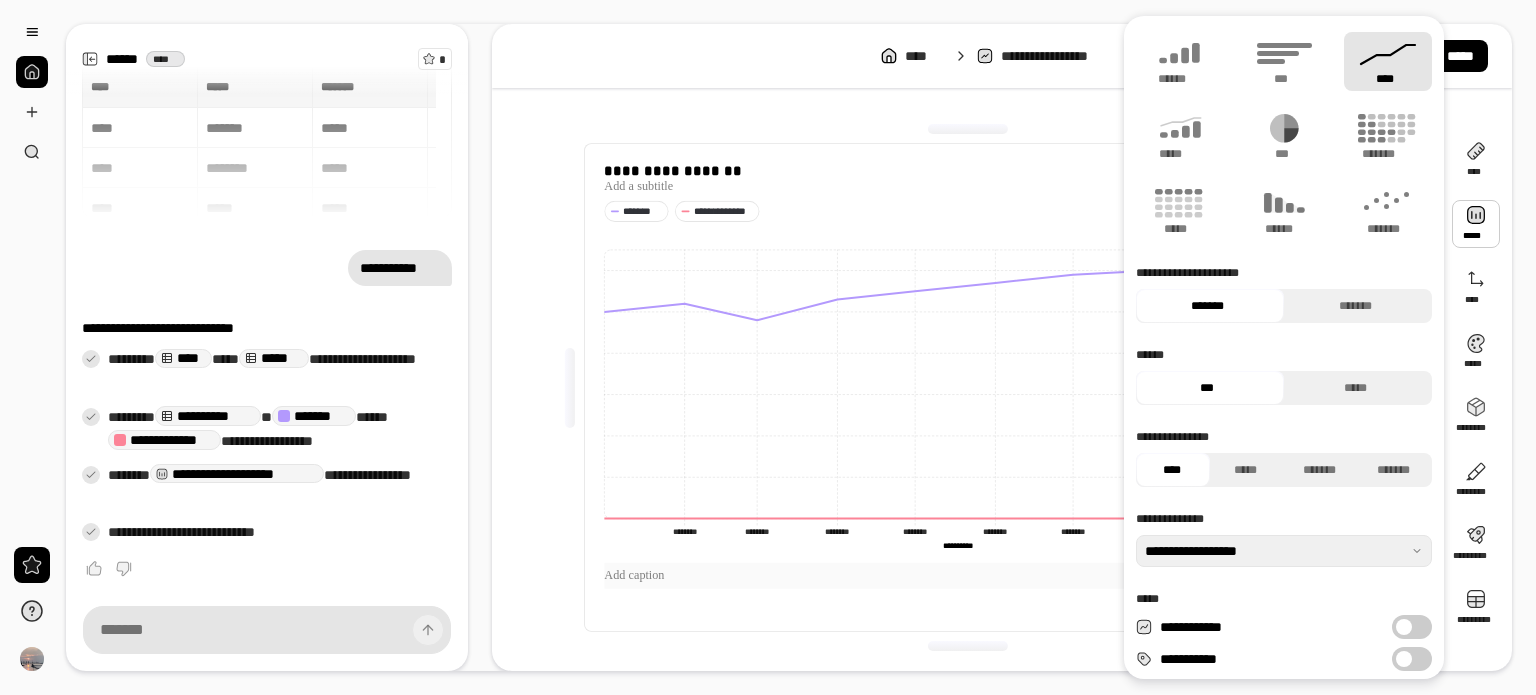 click at bounding box center [967, 576] 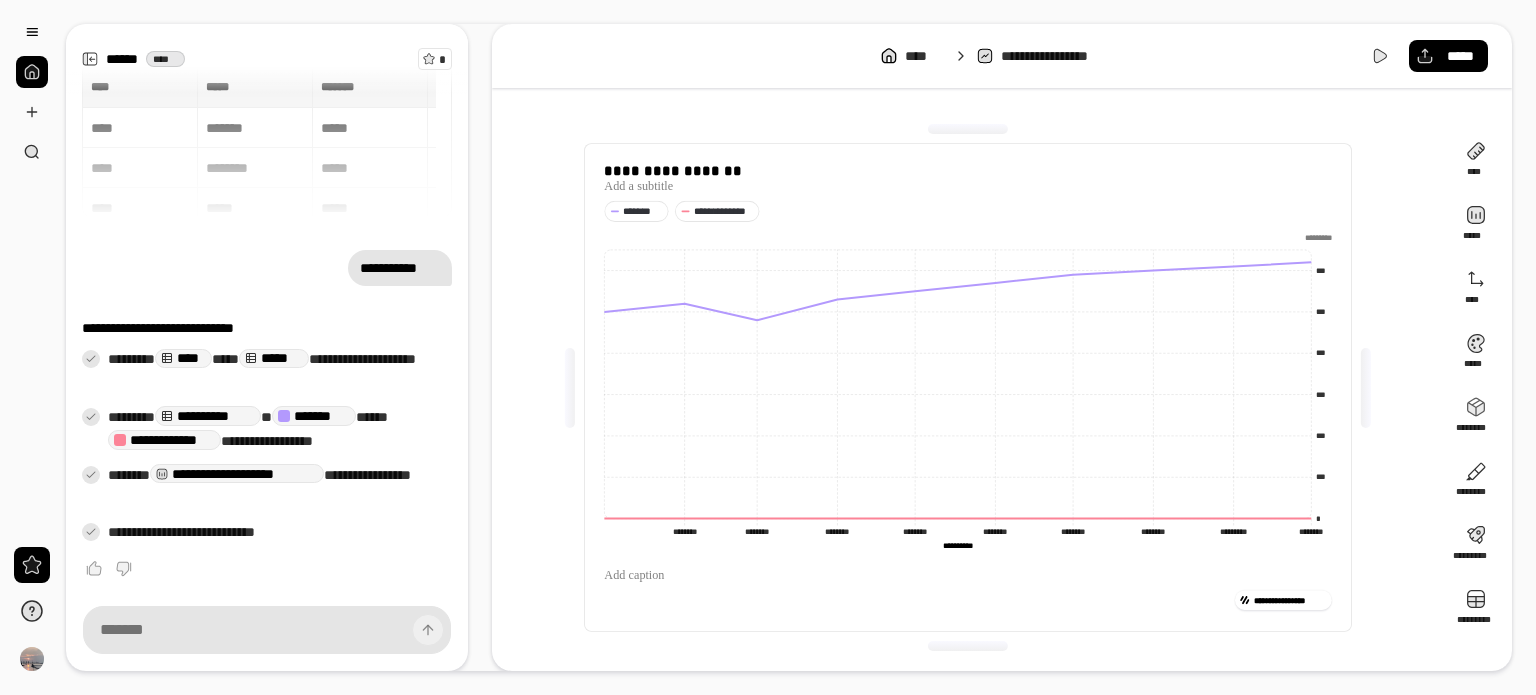 click on "[REDACTED]" at bounding box center (968, 387) 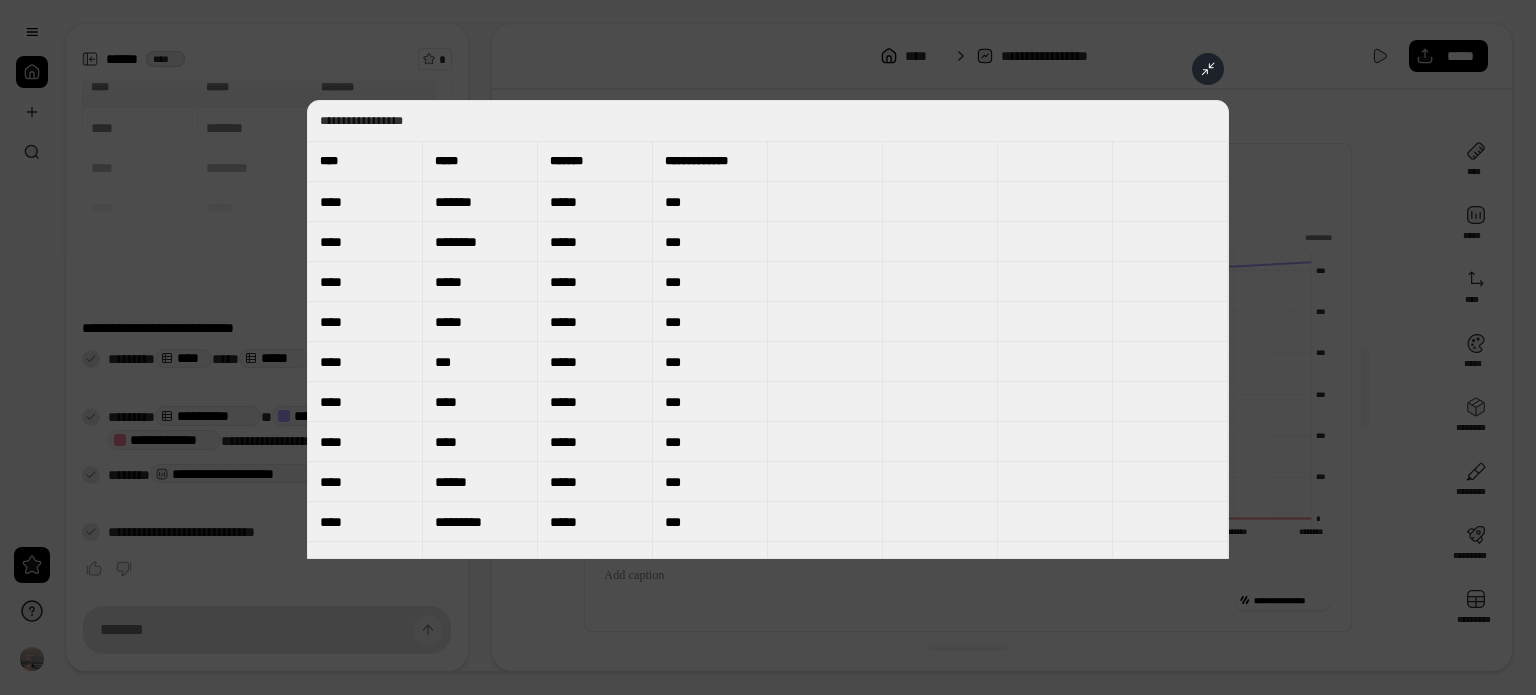 click at bounding box center [768, 347] 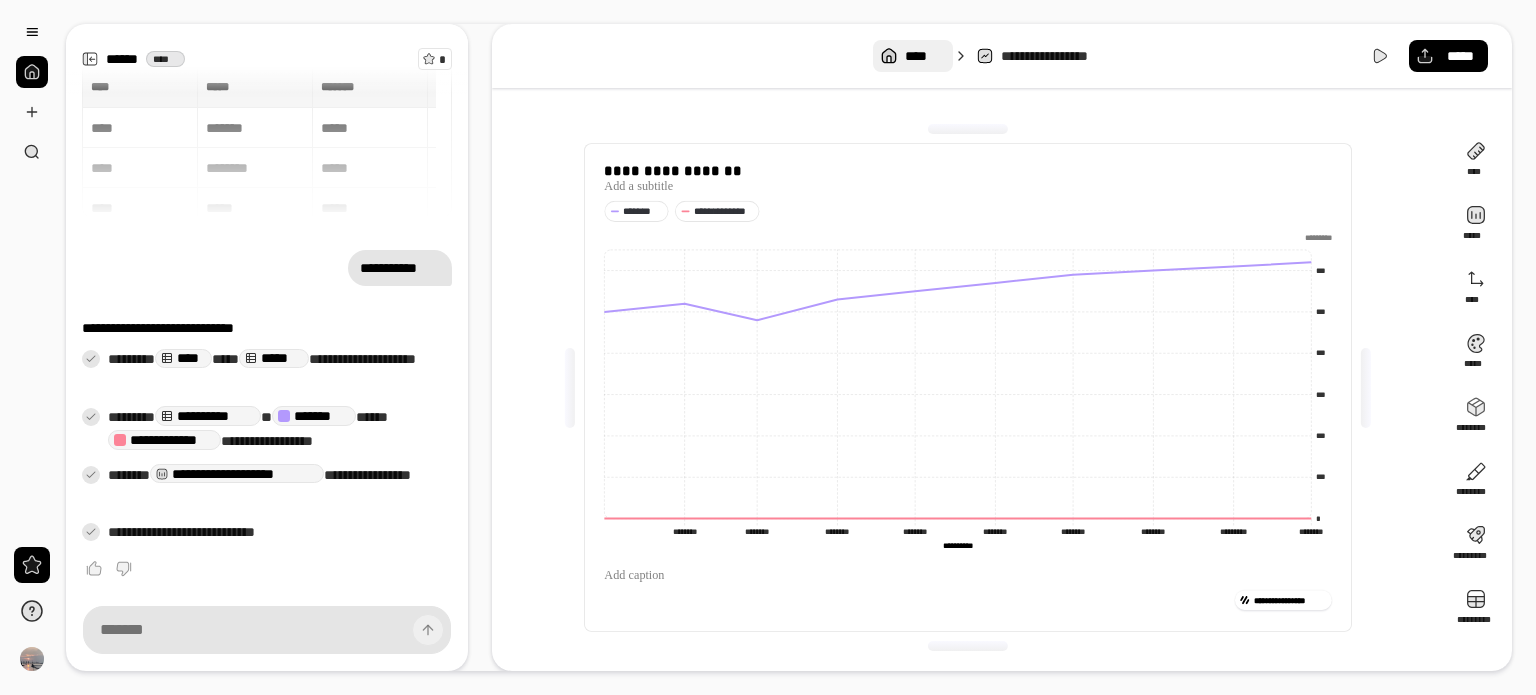 click on "****" at bounding box center [924, 56] 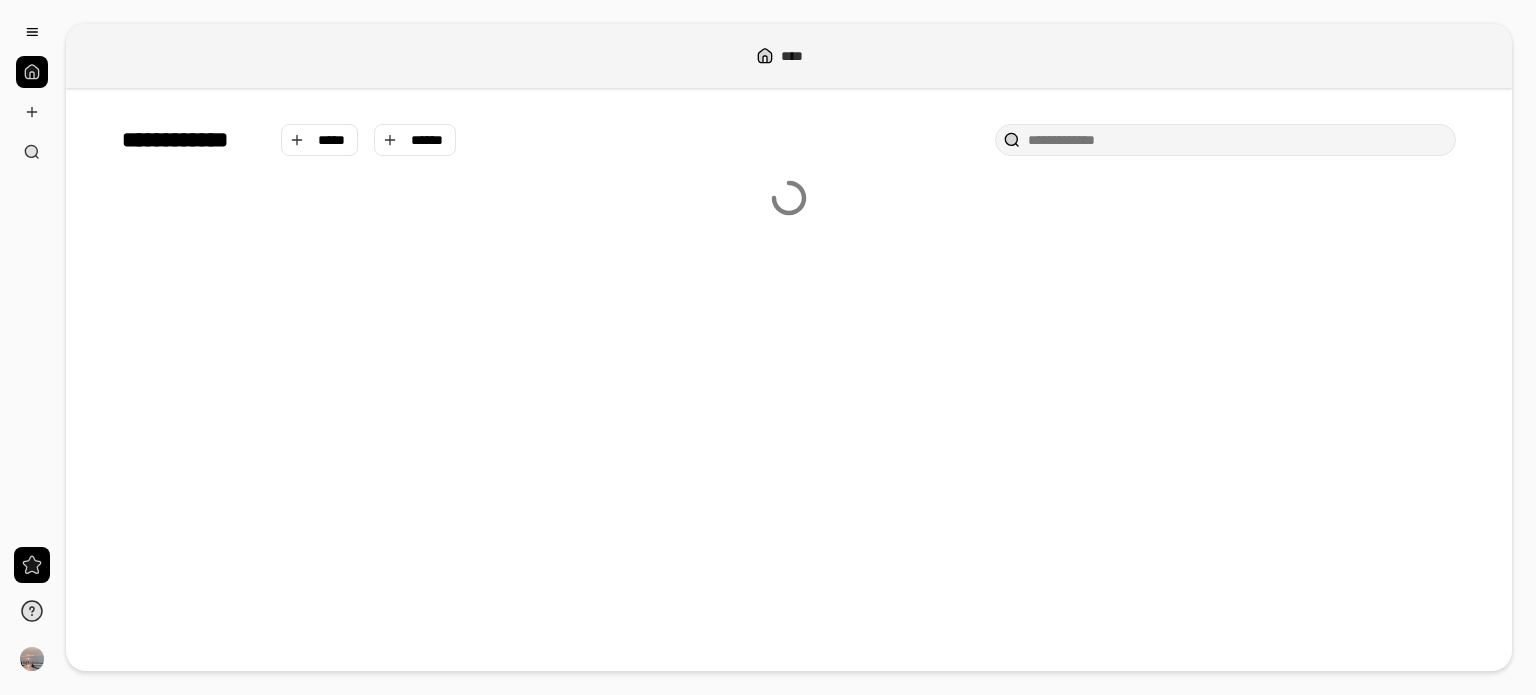 click at bounding box center [32, 72] 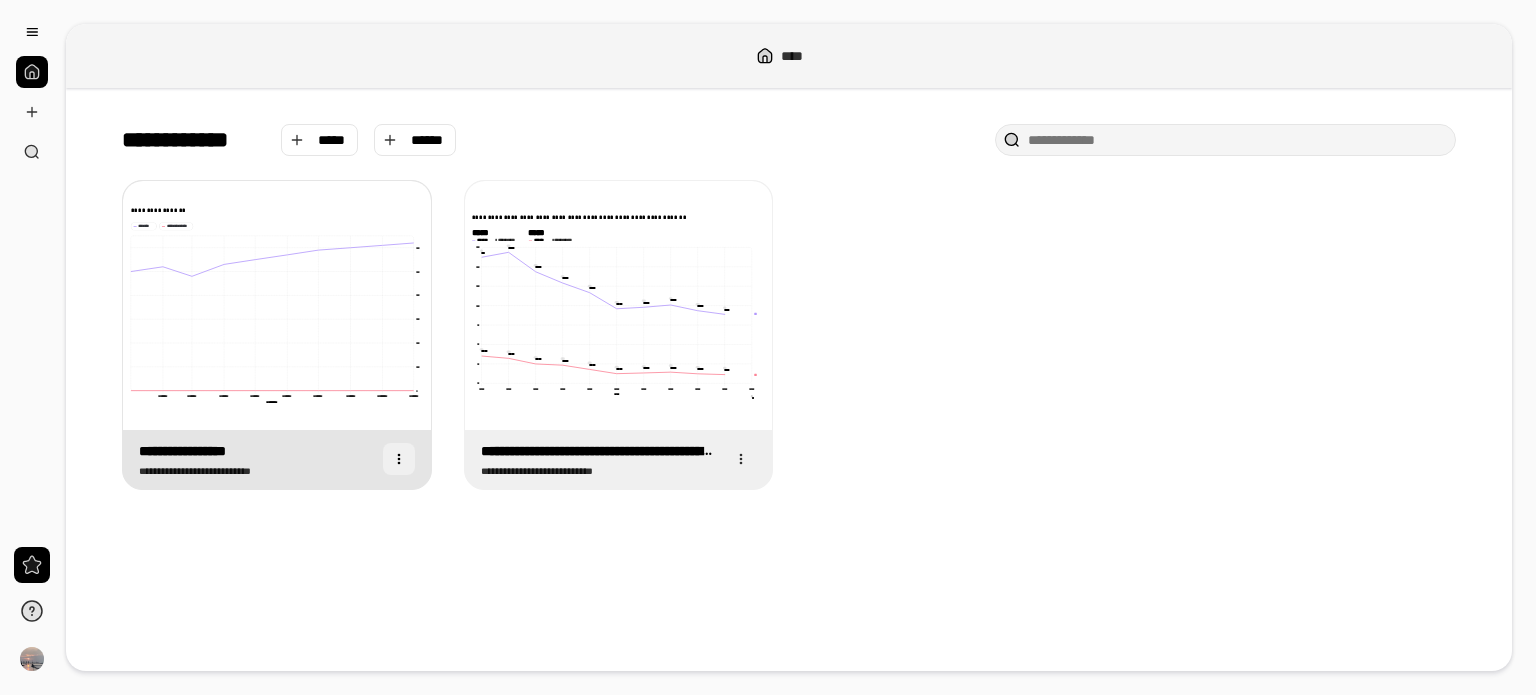 click at bounding box center [399, 459] 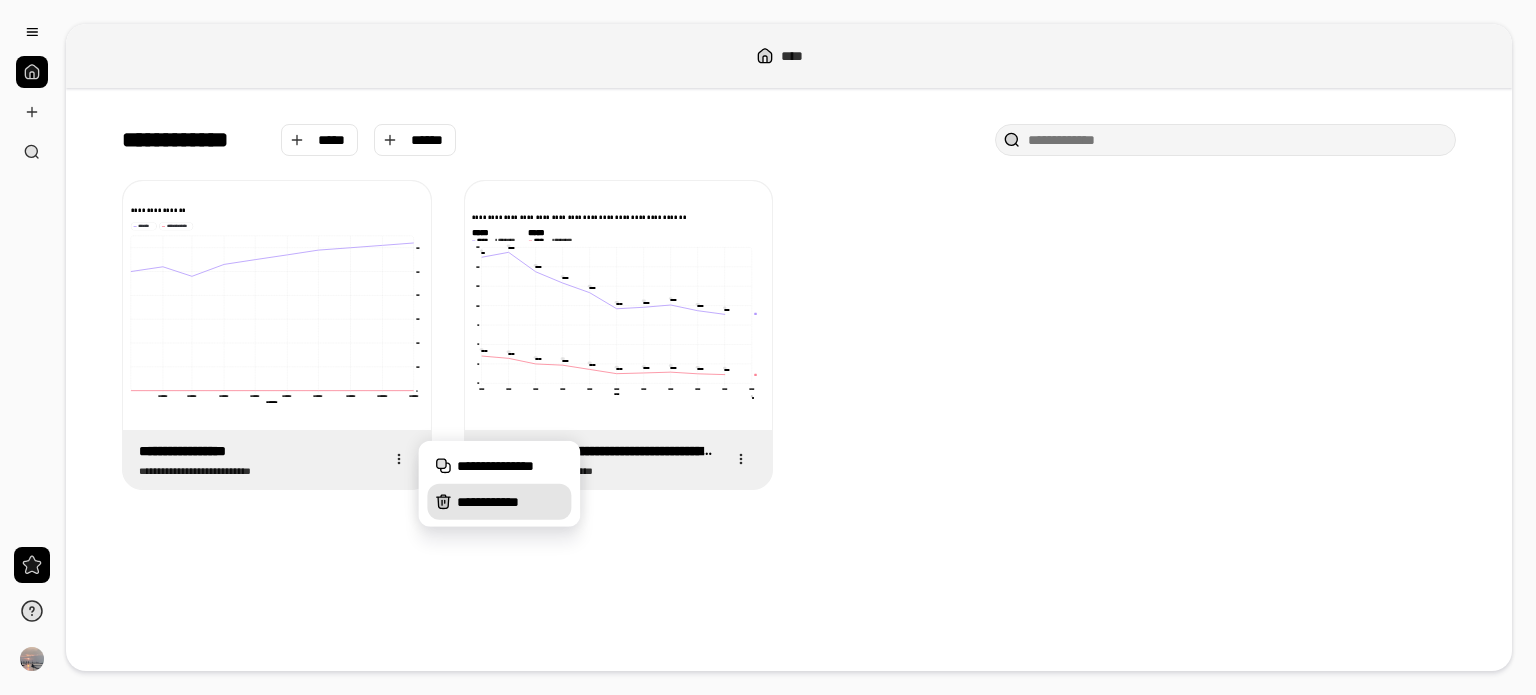click on "**********" at bounding box center [510, 502] 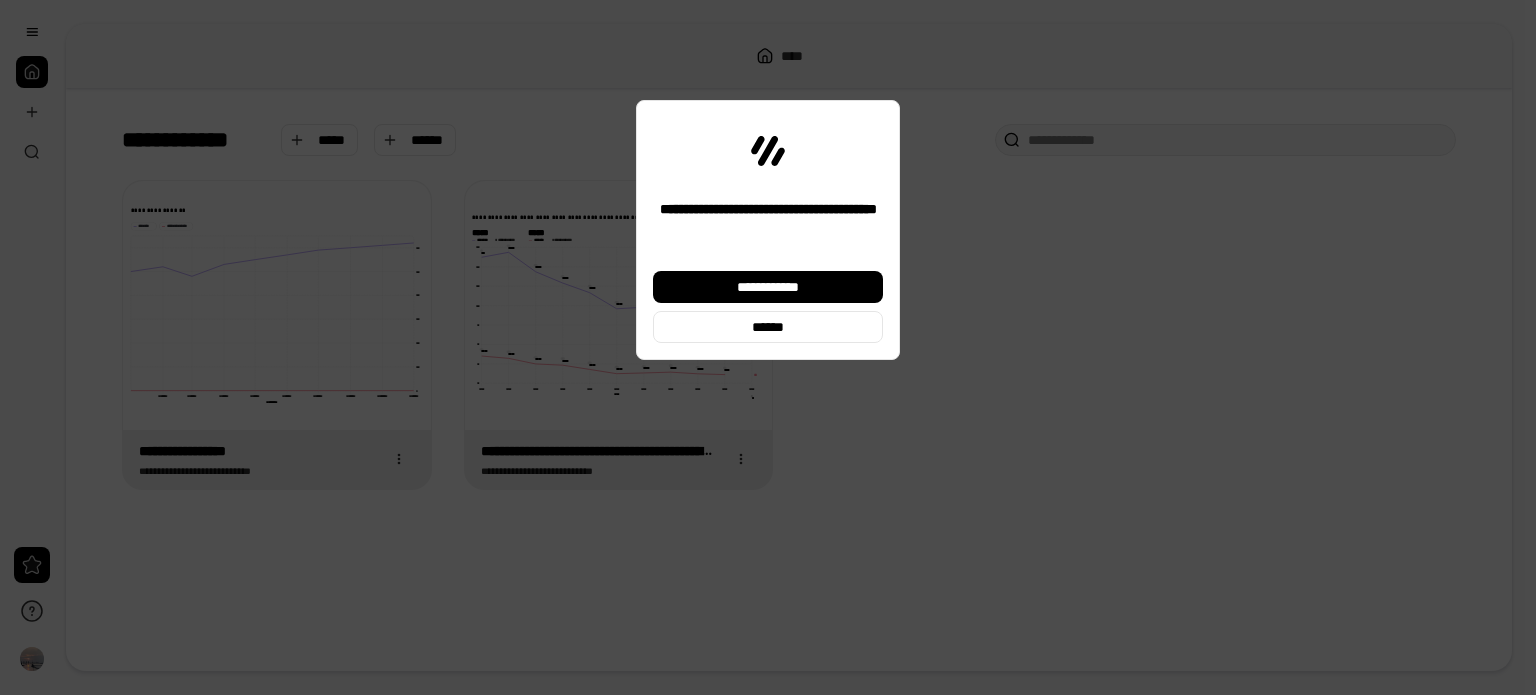 click at bounding box center [768, 347] 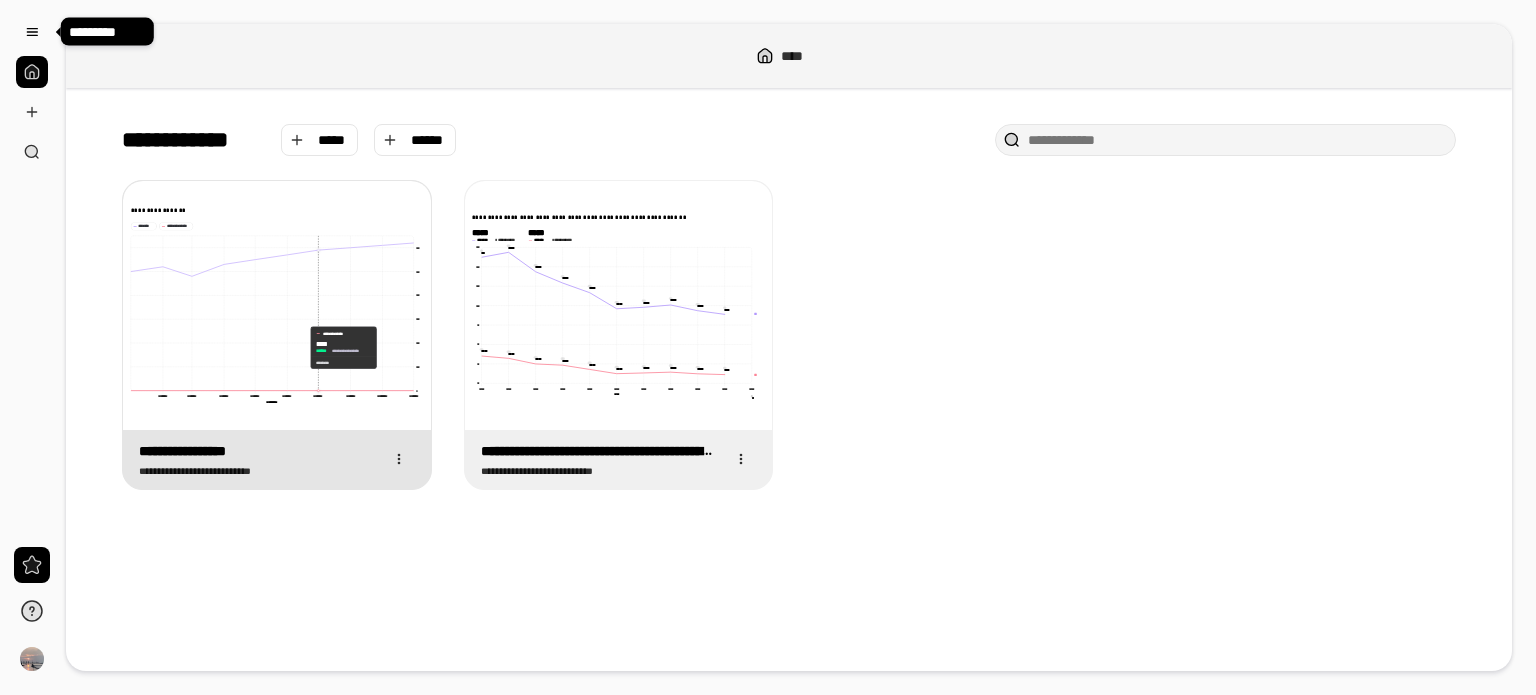 click 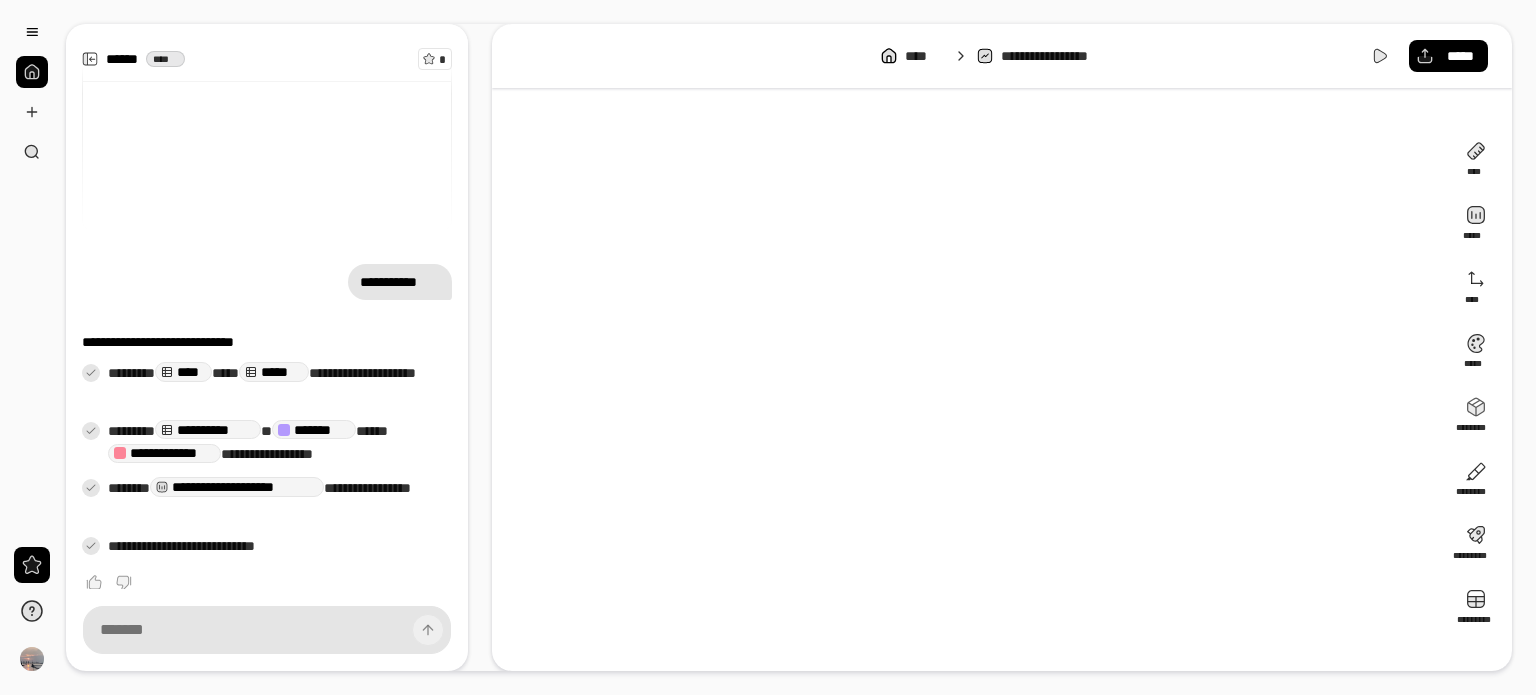 scroll, scrollTop: 13, scrollLeft: 0, axis: vertical 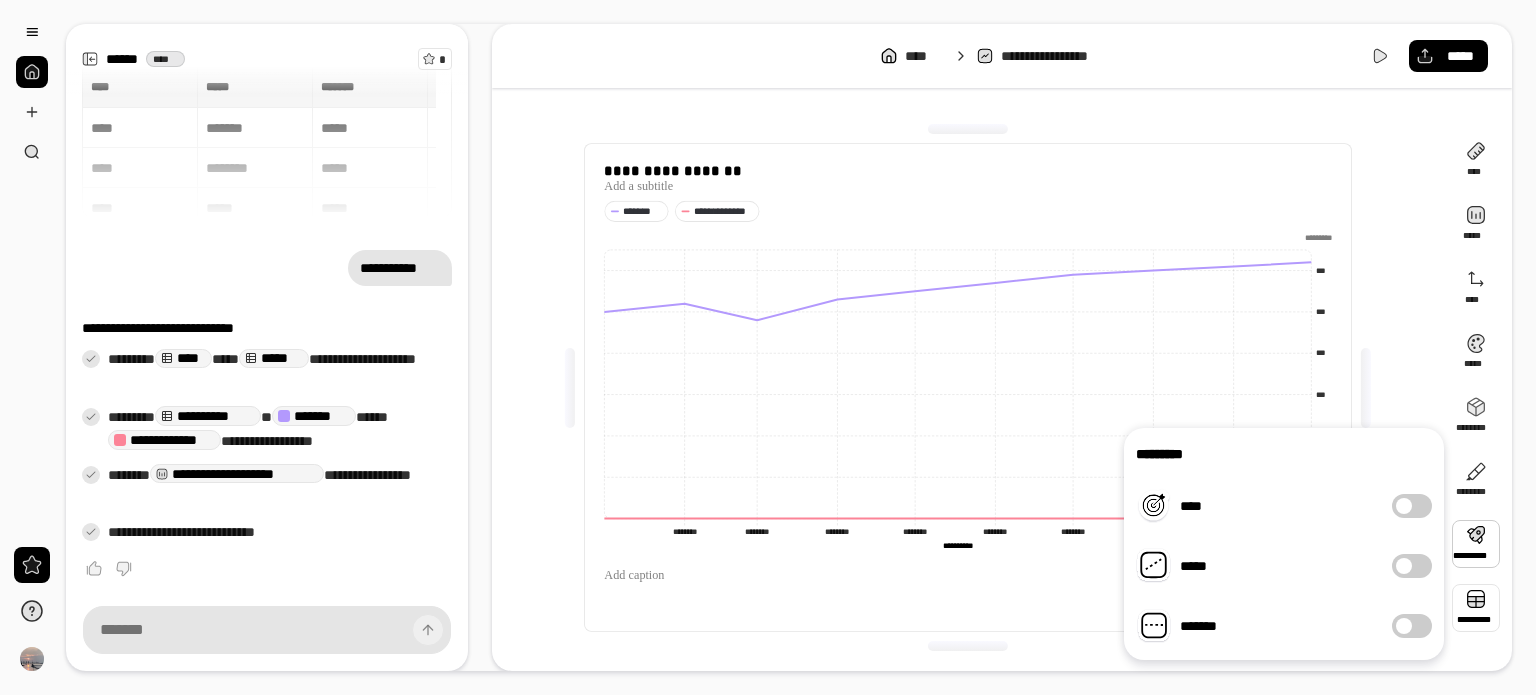 click at bounding box center [1476, 608] 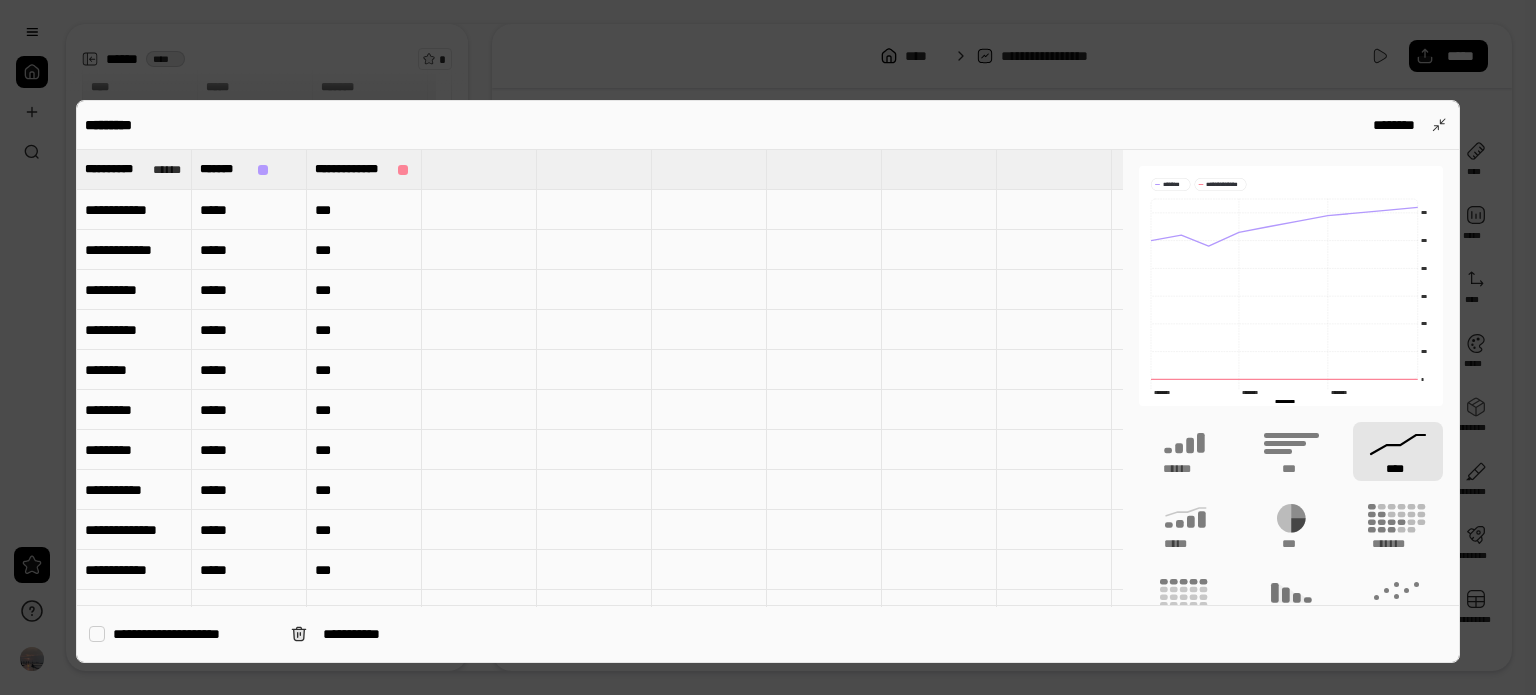 click on "**********" at bounding box center (134, 210) 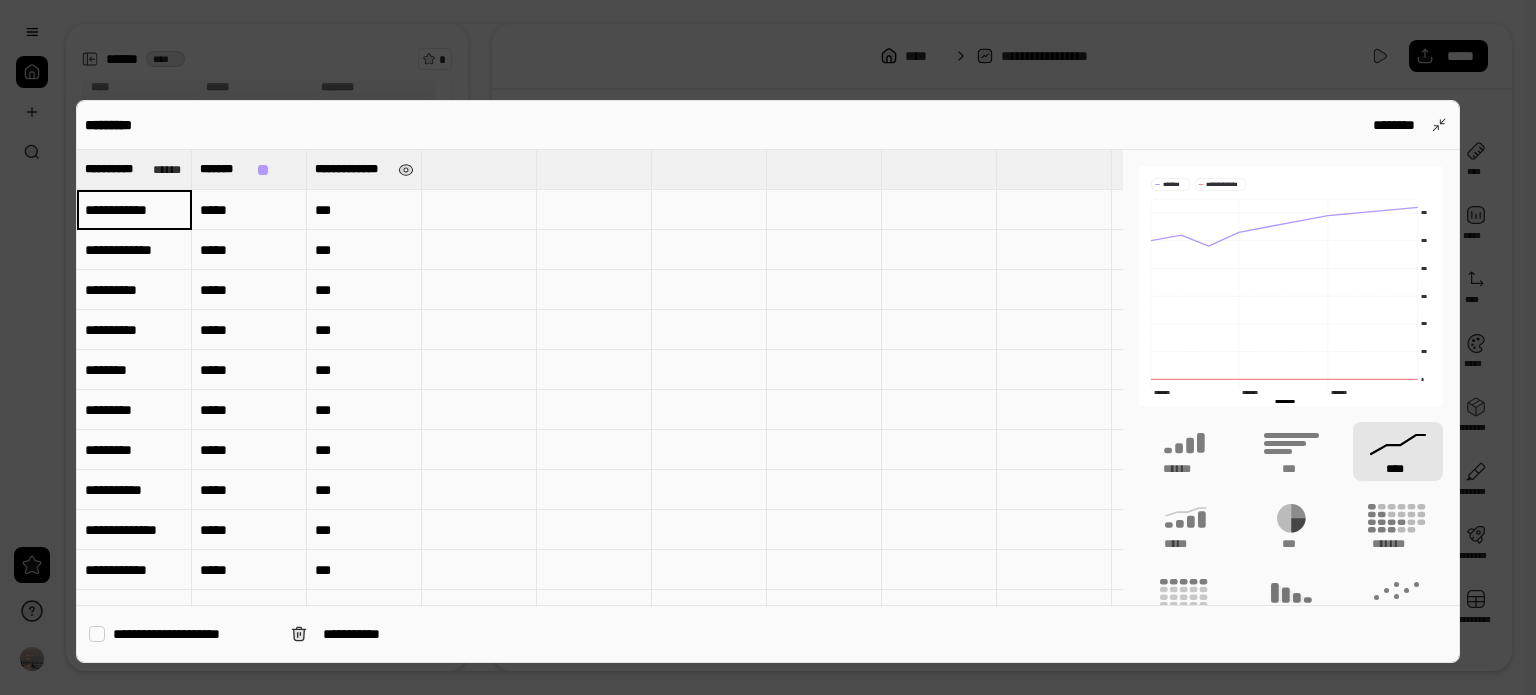 click on "**********" at bounding box center [364, 169] 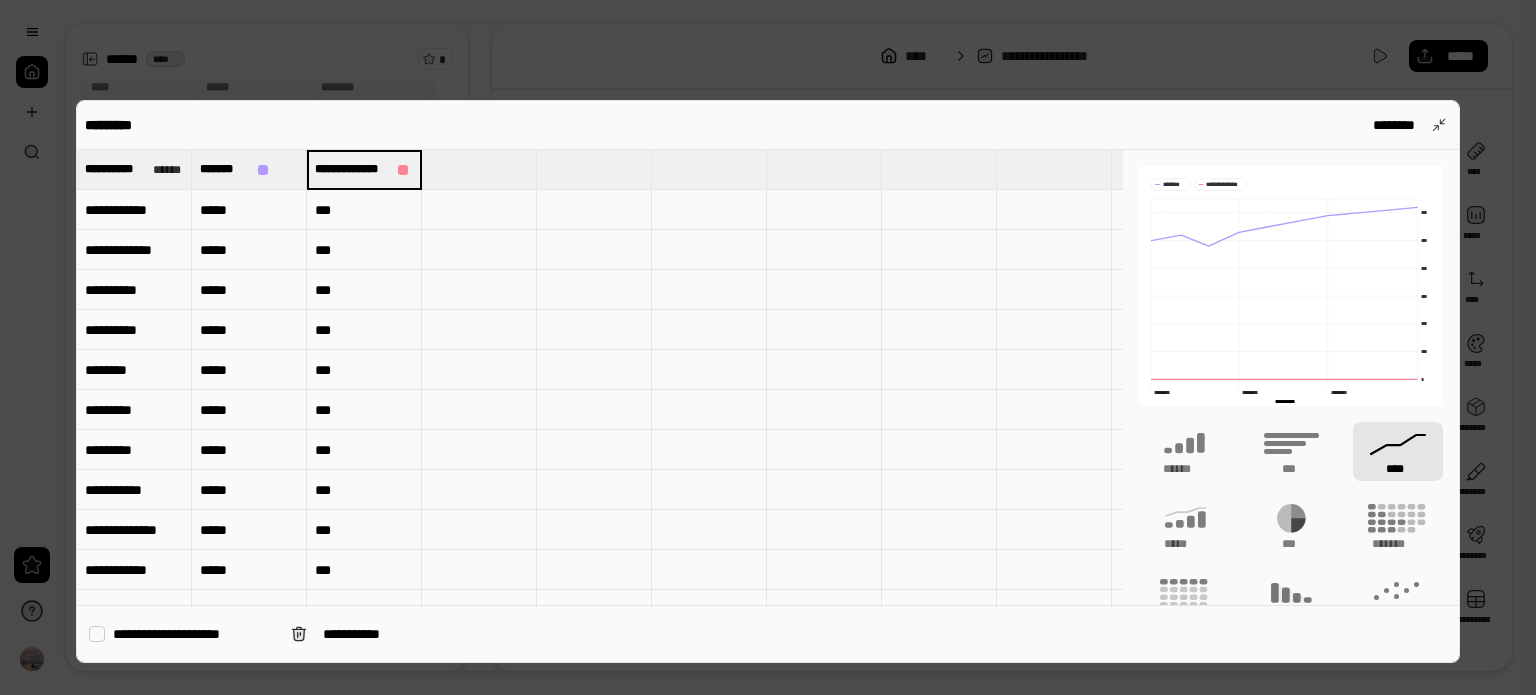 click on "***" at bounding box center [364, 210] 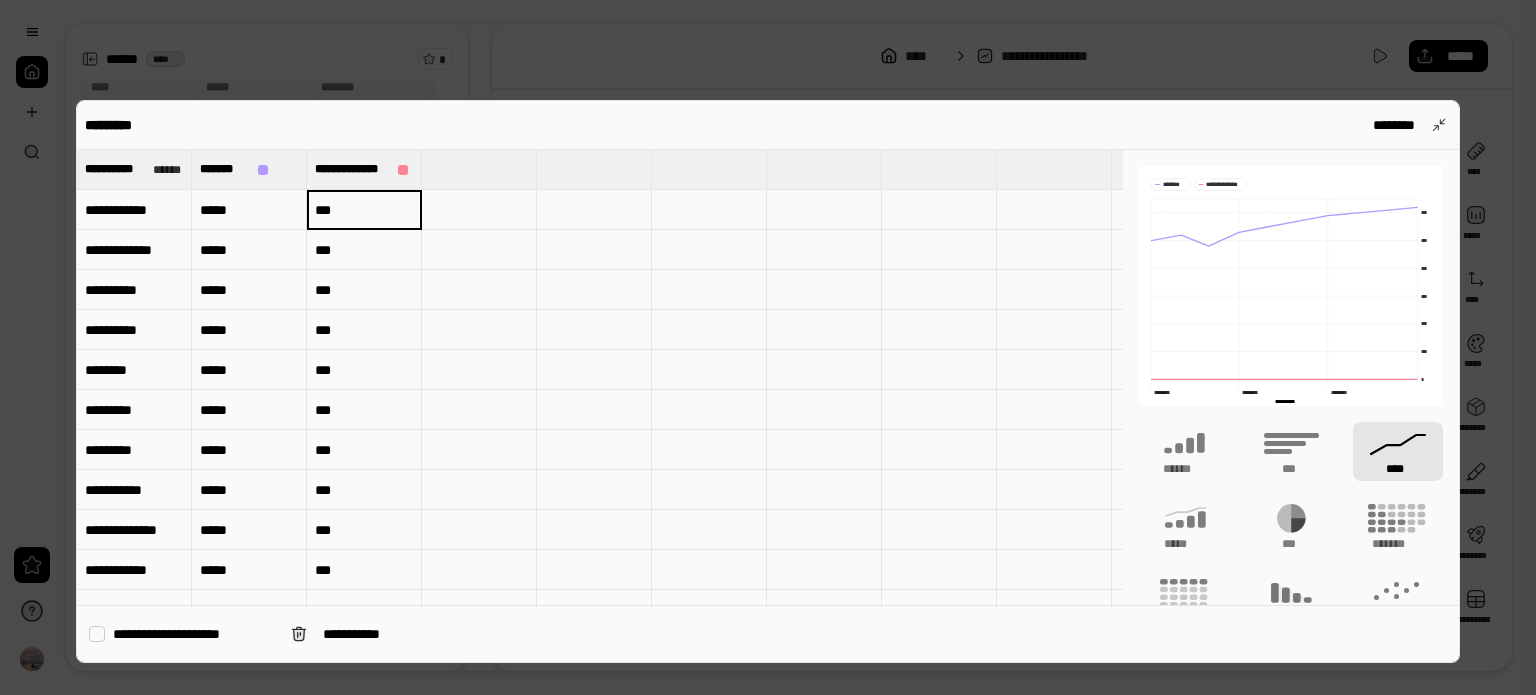 click on "**********" at bounding box center [134, 210] 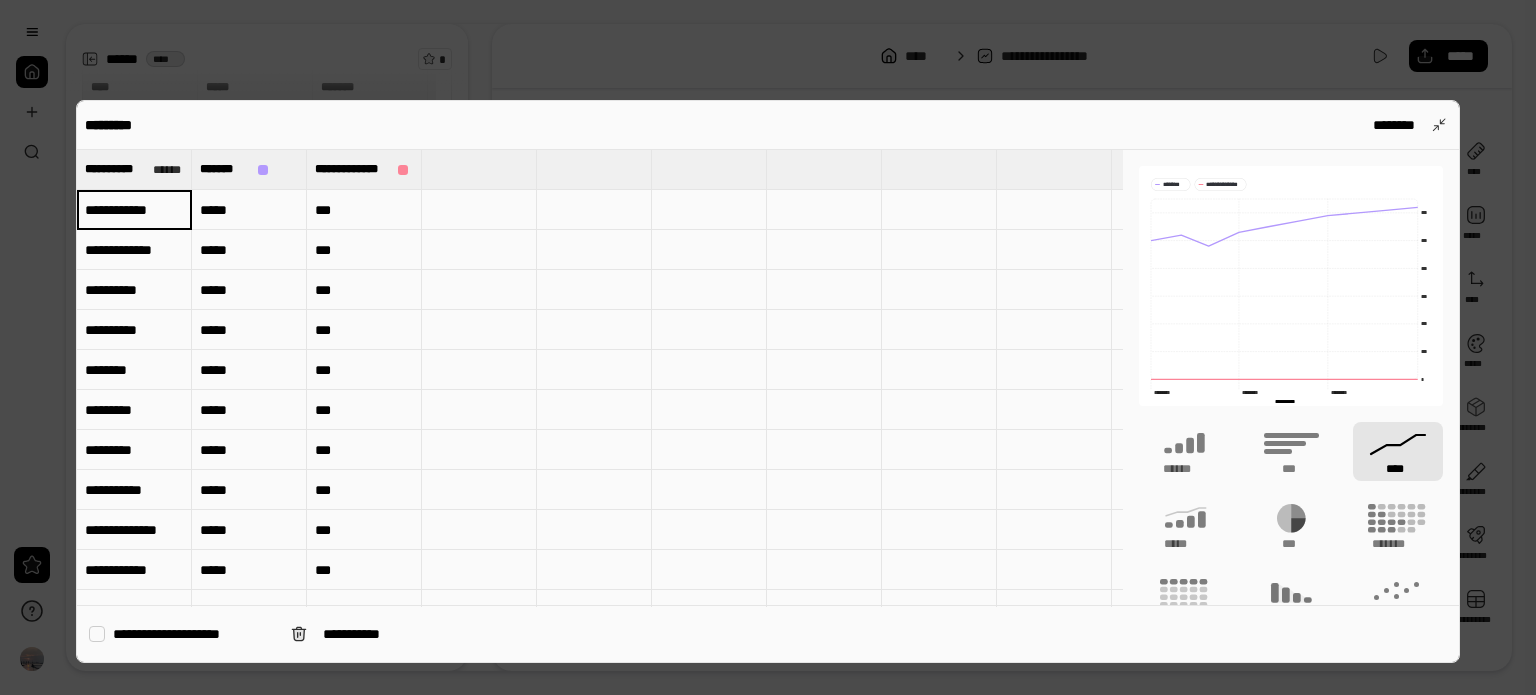 click on "**********" at bounding box center (134, 210) 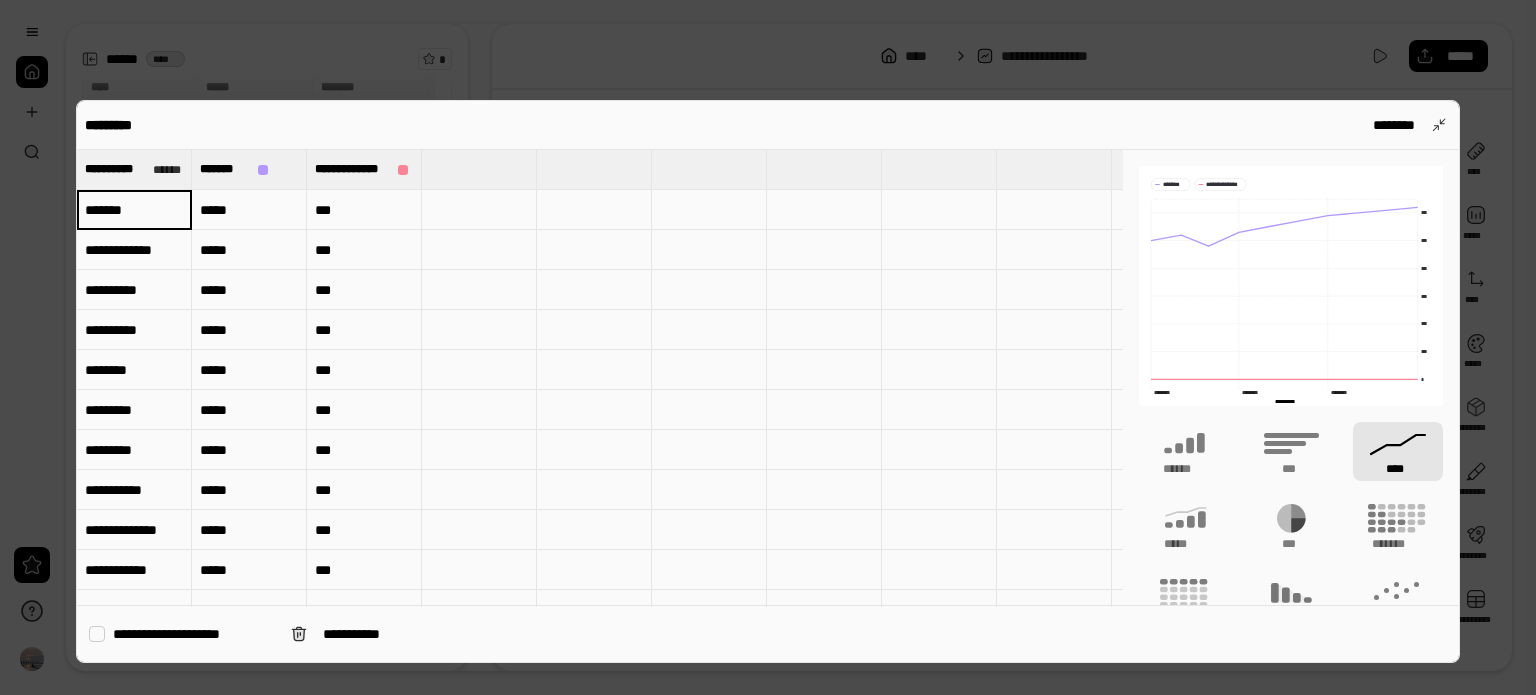 type on "*******" 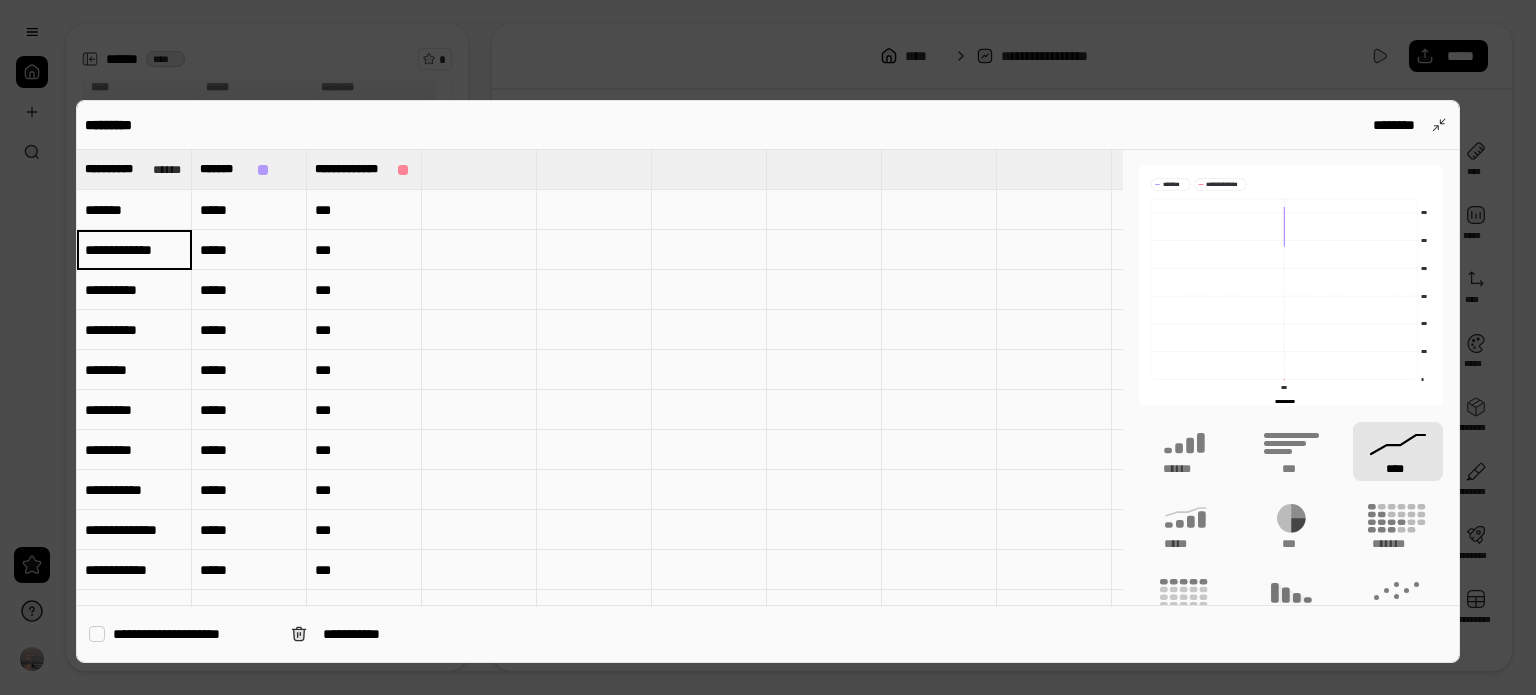 scroll, scrollTop: 0, scrollLeft: 0, axis: both 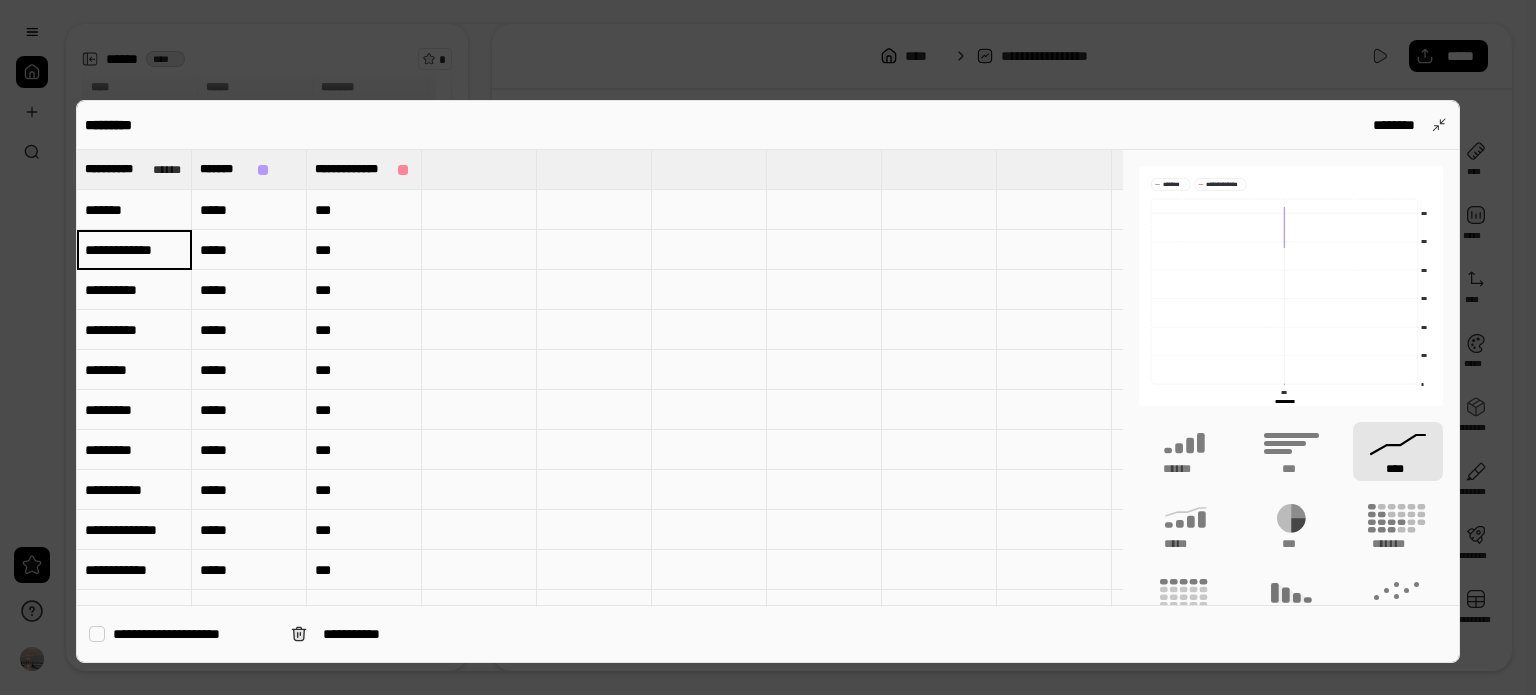 click on "**********" at bounding box center (134, 249) 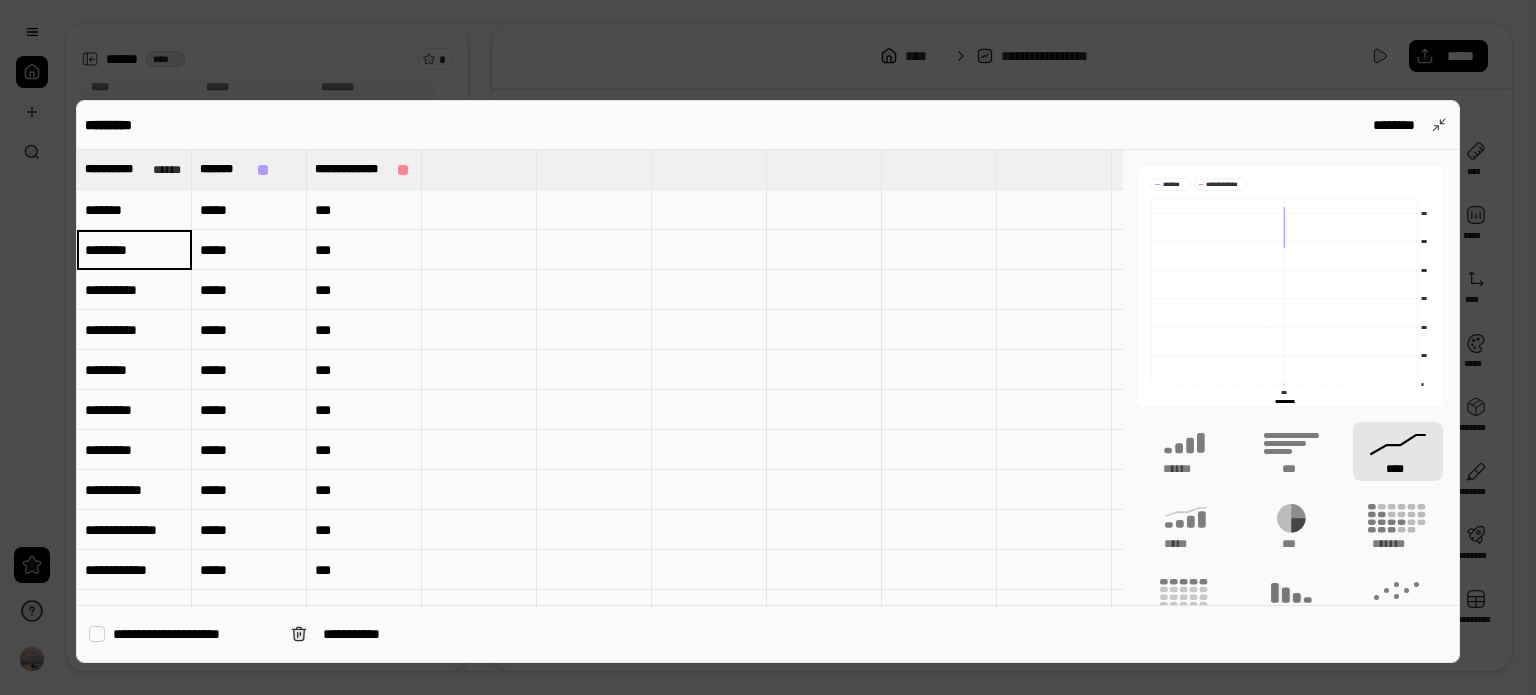 scroll, scrollTop: 0, scrollLeft: 0, axis: both 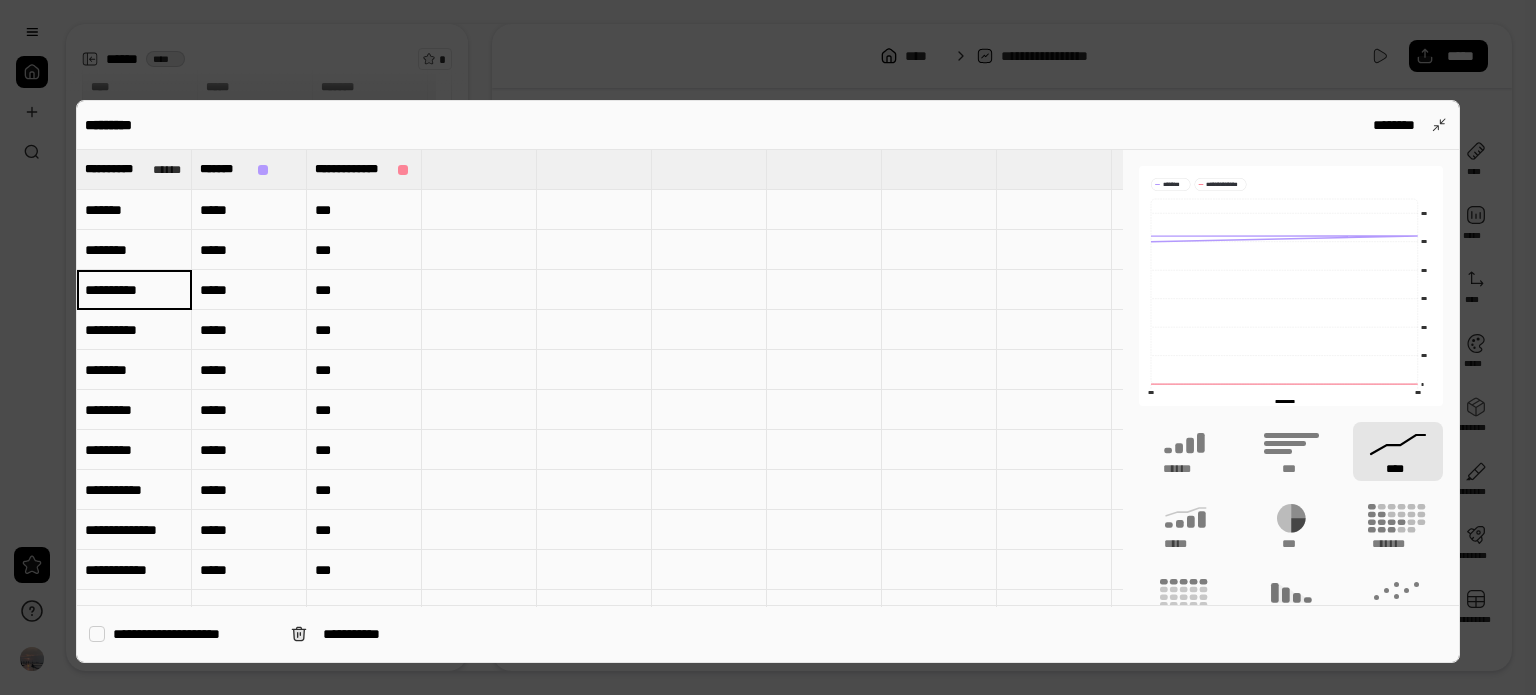click on "**********" at bounding box center (134, 289) 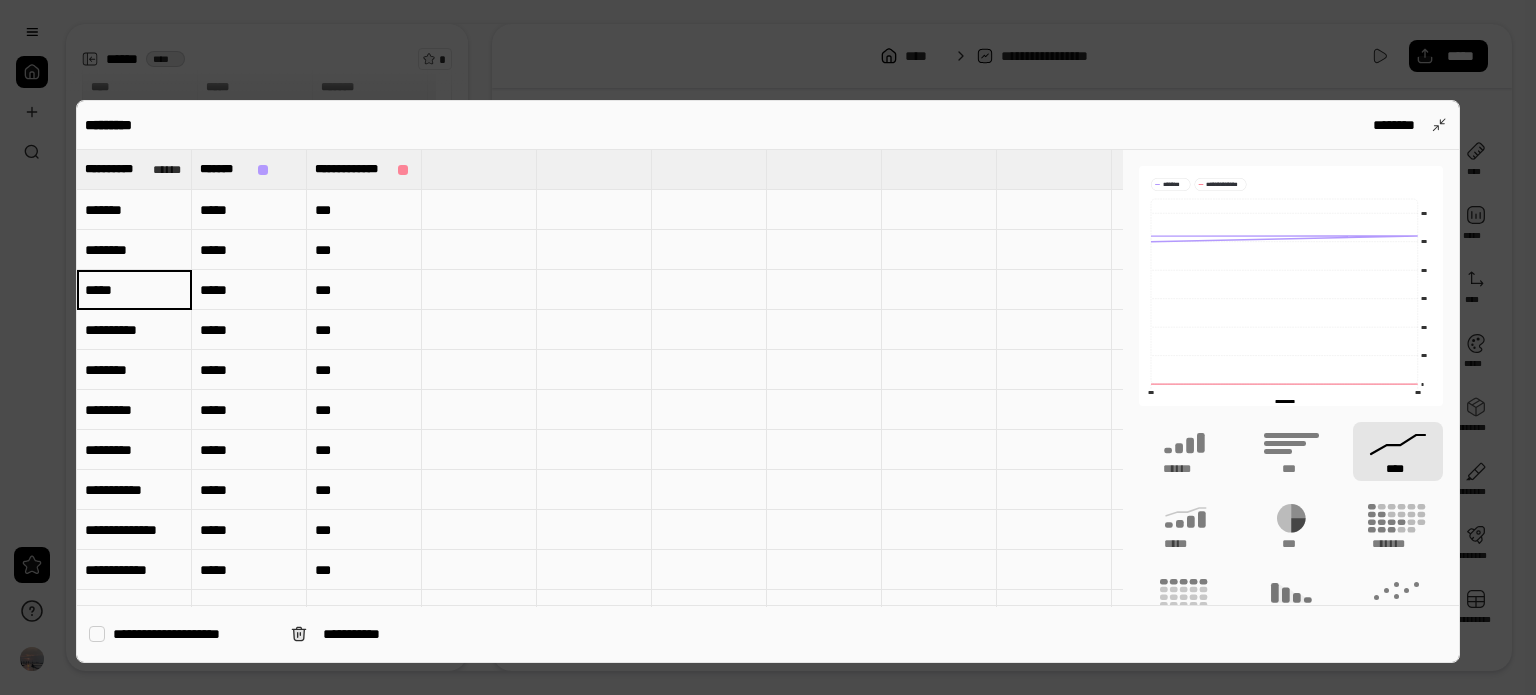 type on "*****" 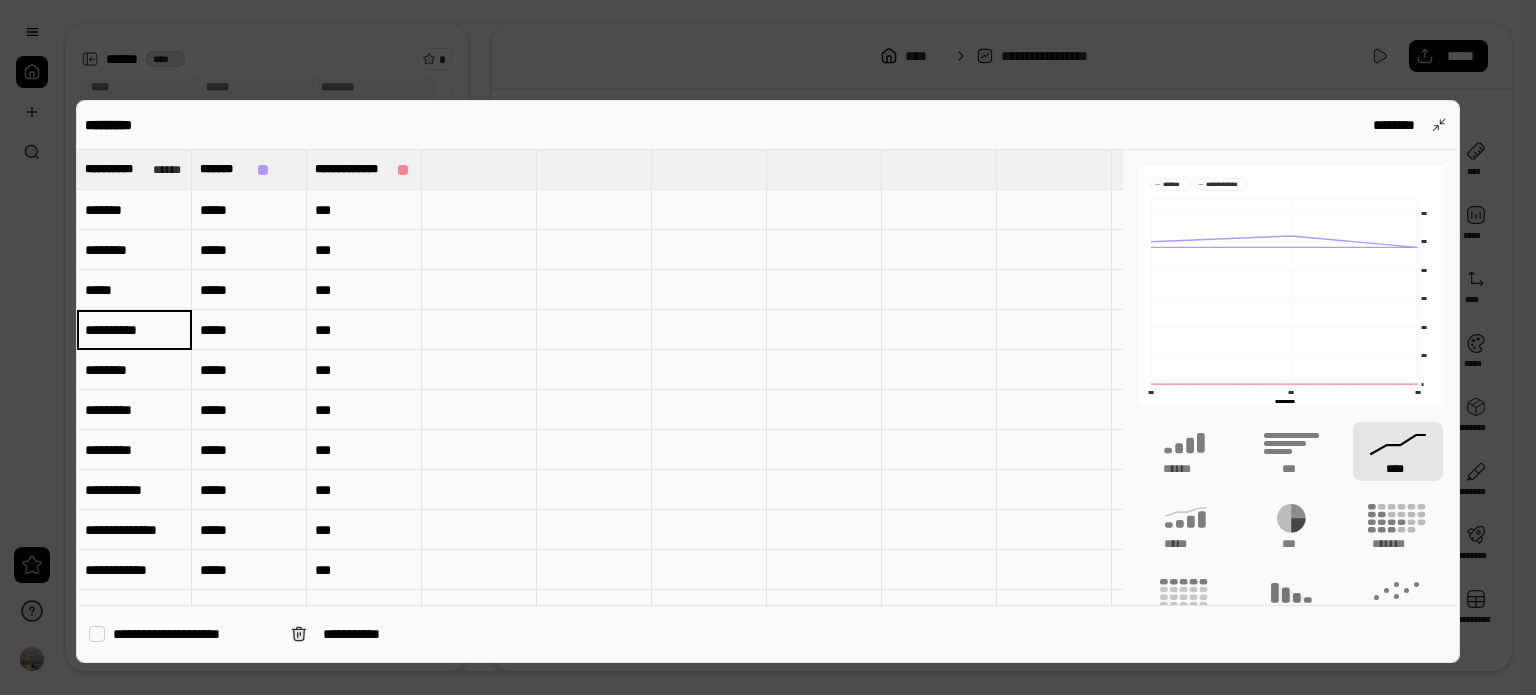click on "**********" at bounding box center (134, 330) 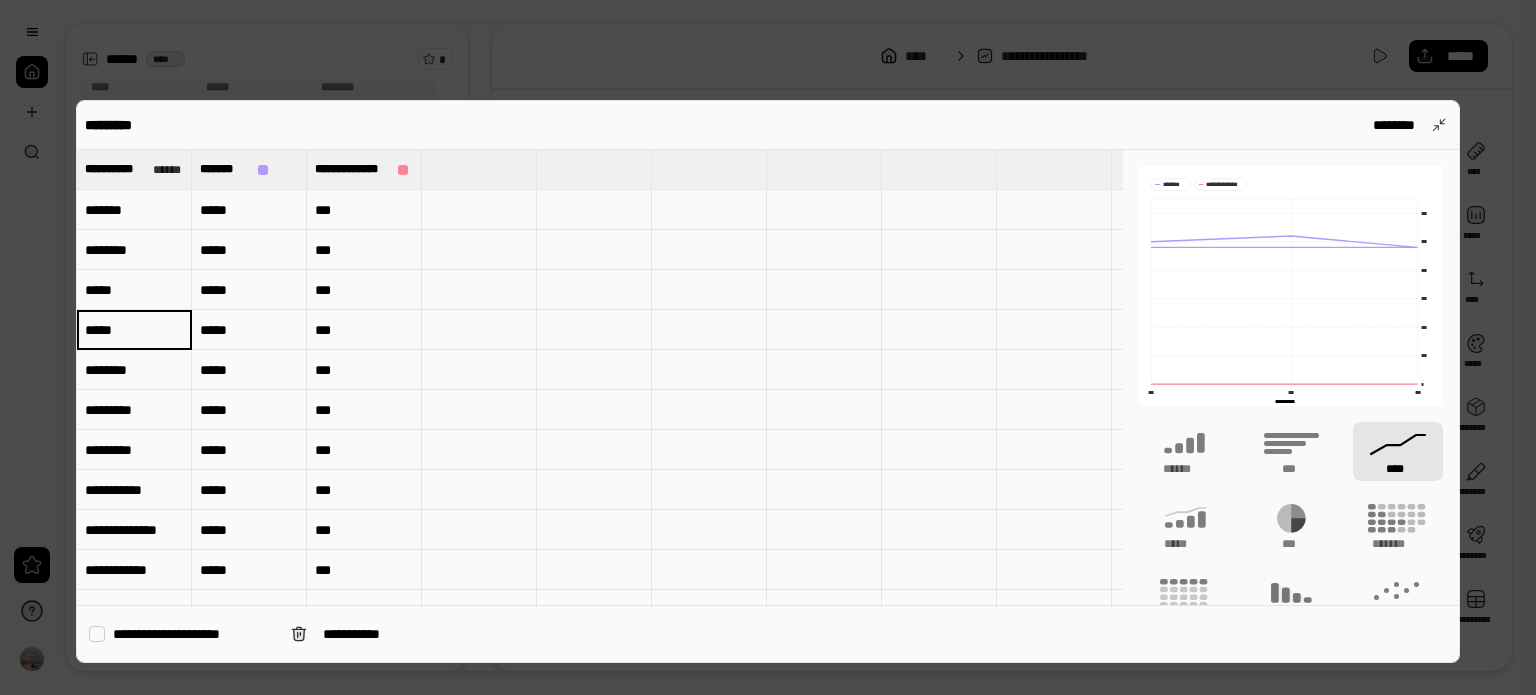 type on "*****" 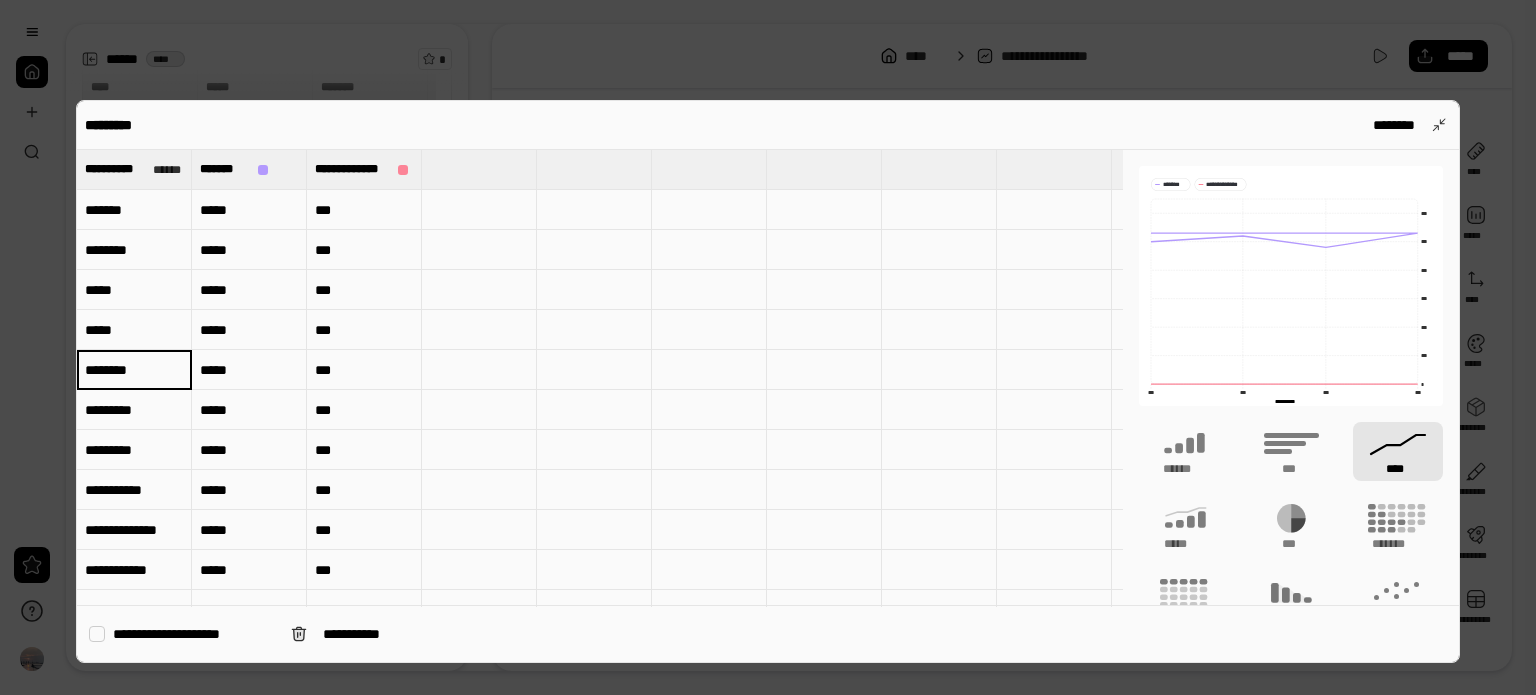 click on "********" at bounding box center [134, 370] 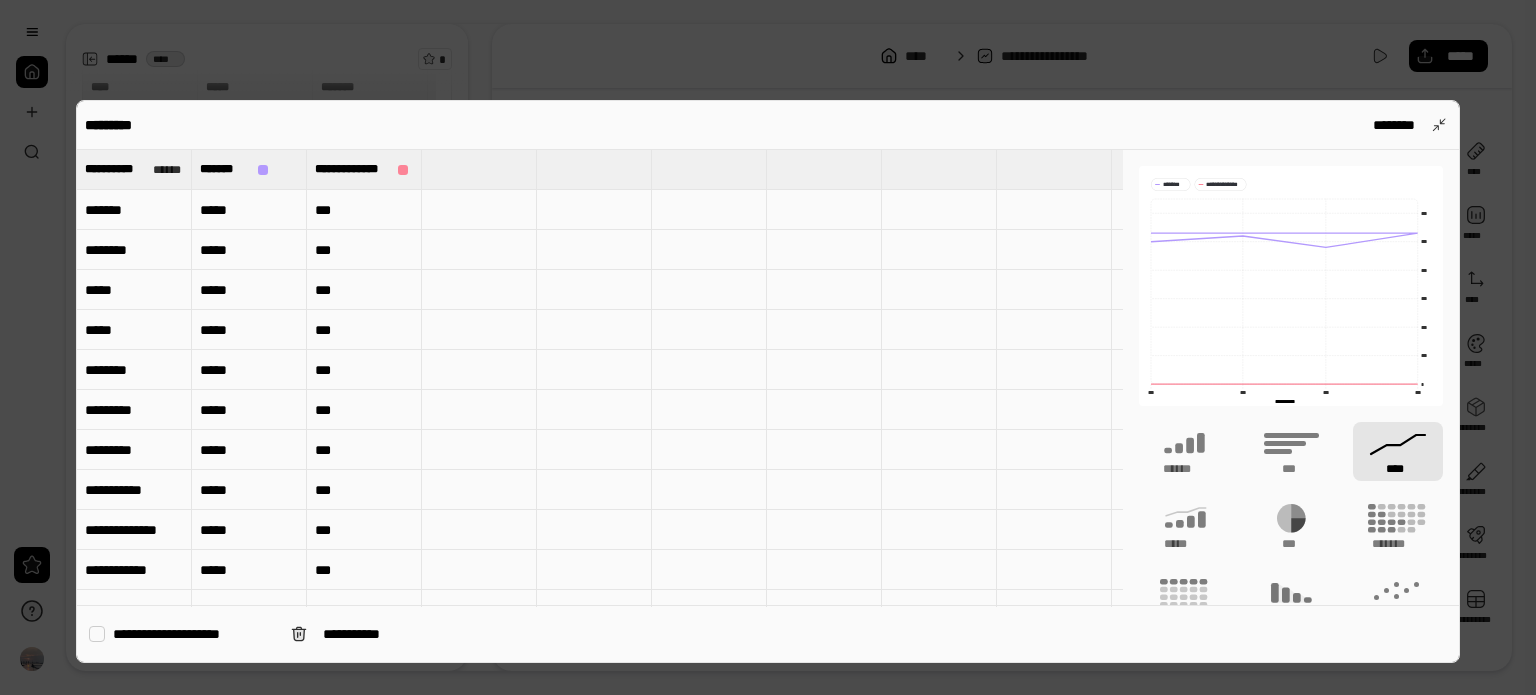click on "********" at bounding box center (134, 370) 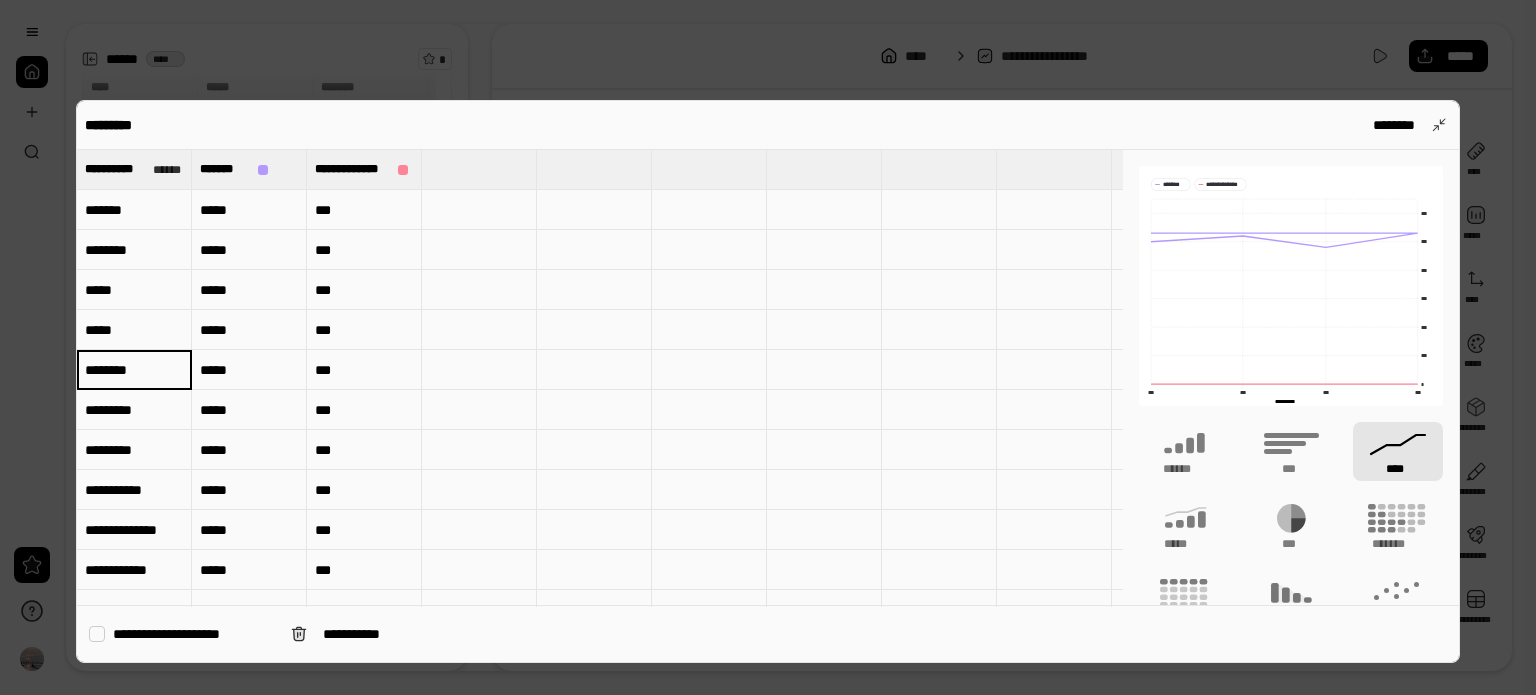 click on "********" at bounding box center (134, 370) 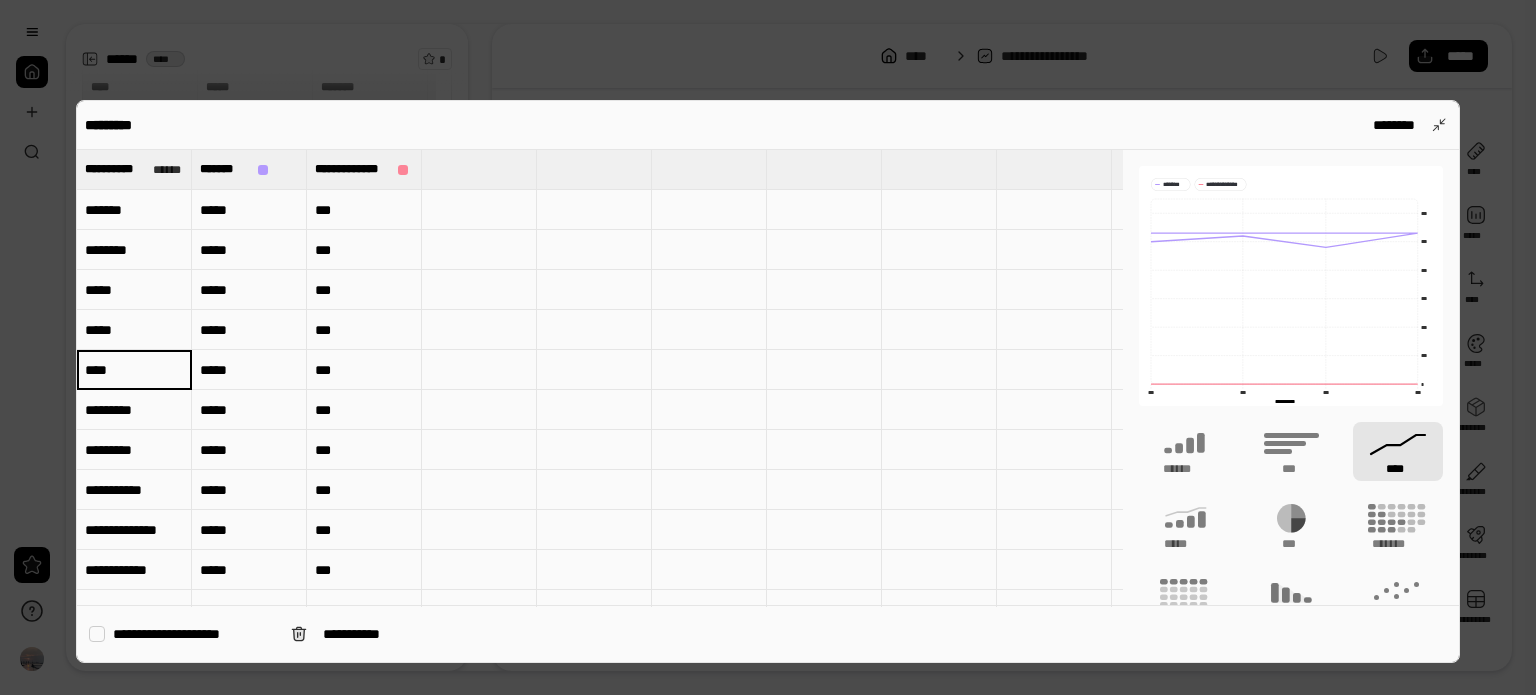 type on "***" 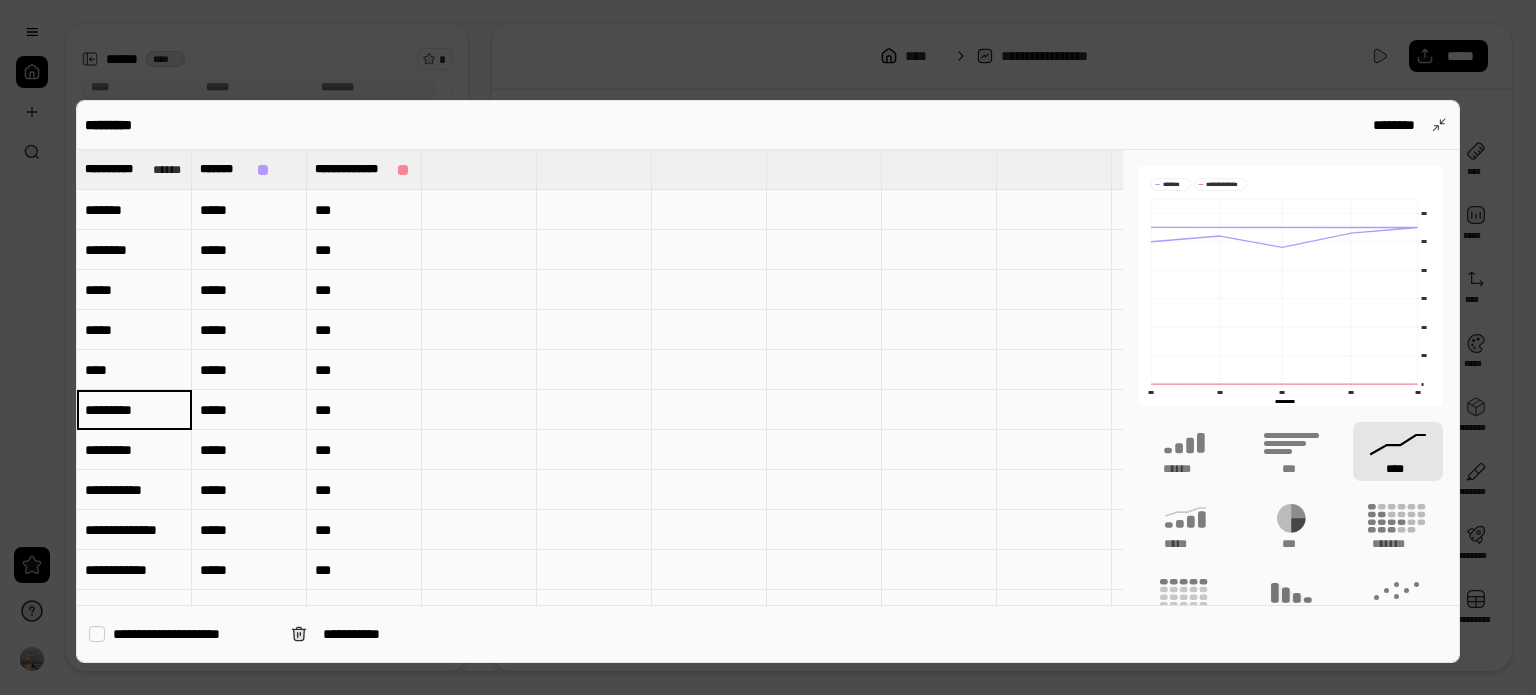 click on "*********" at bounding box center (134, 409) 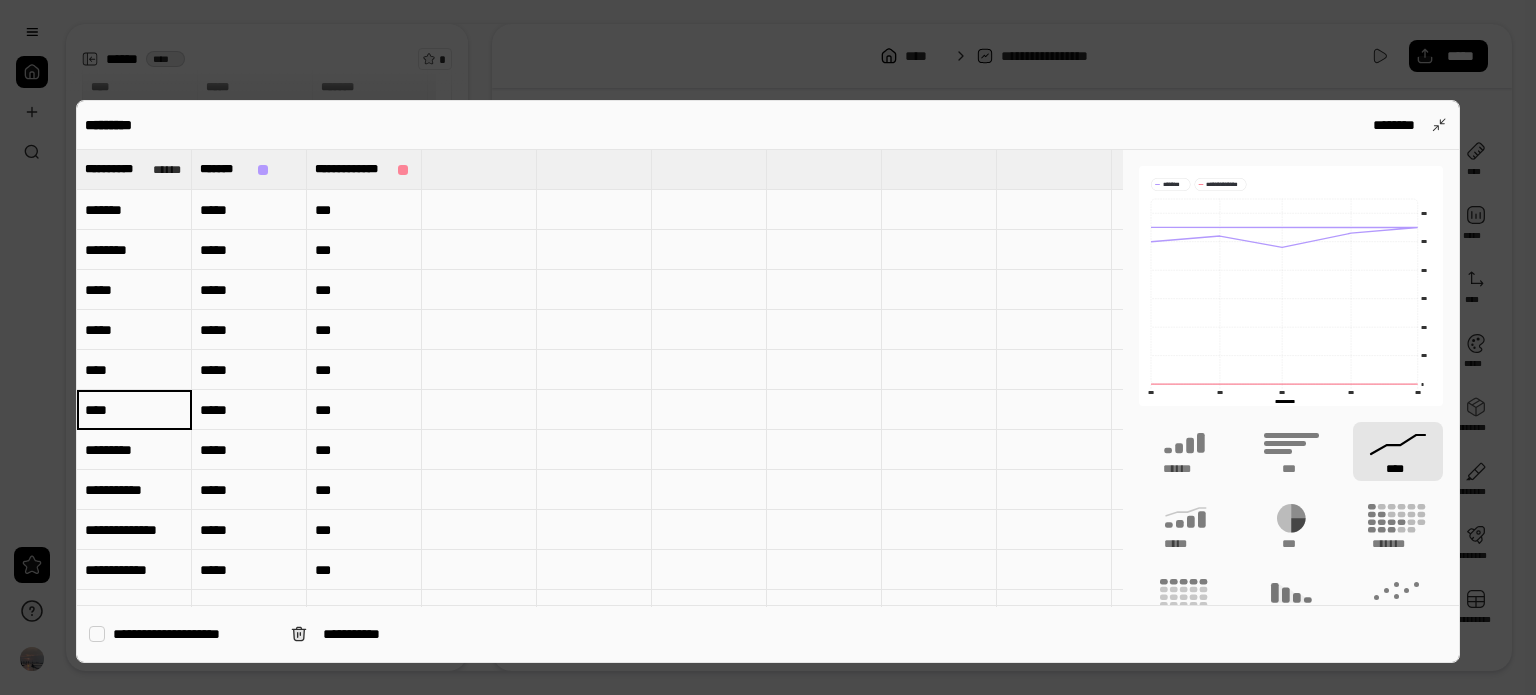 type on "****" 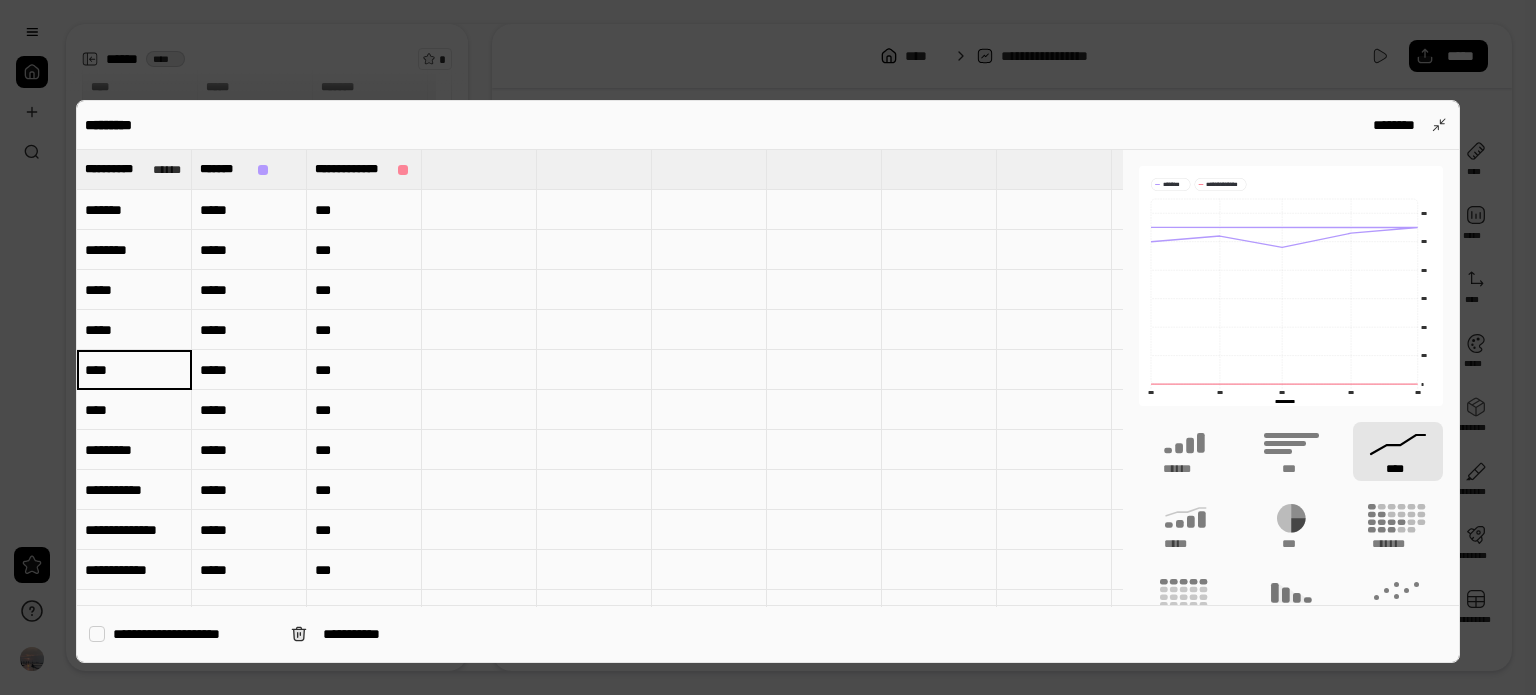 click on "***" at bounding box center (134, 370) 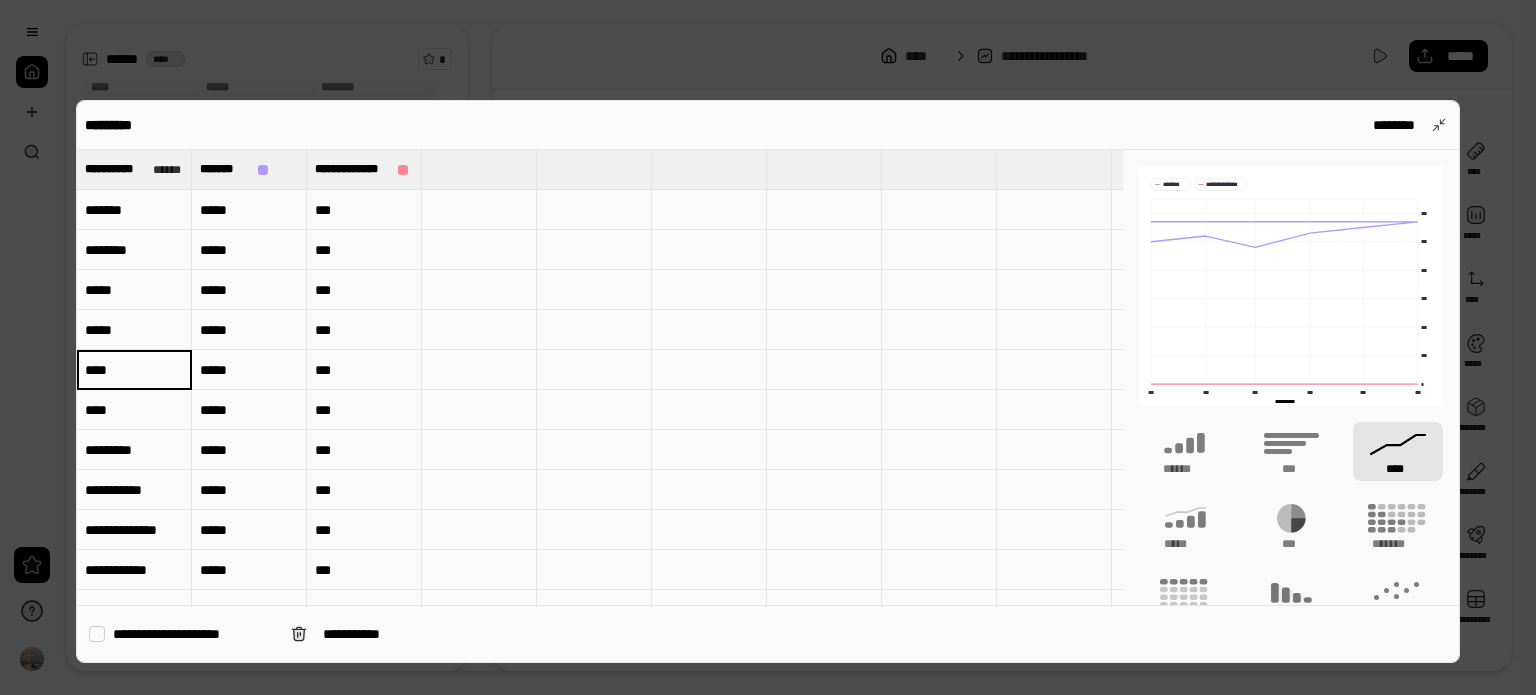 click on "***" at bounding box center (134, 369) 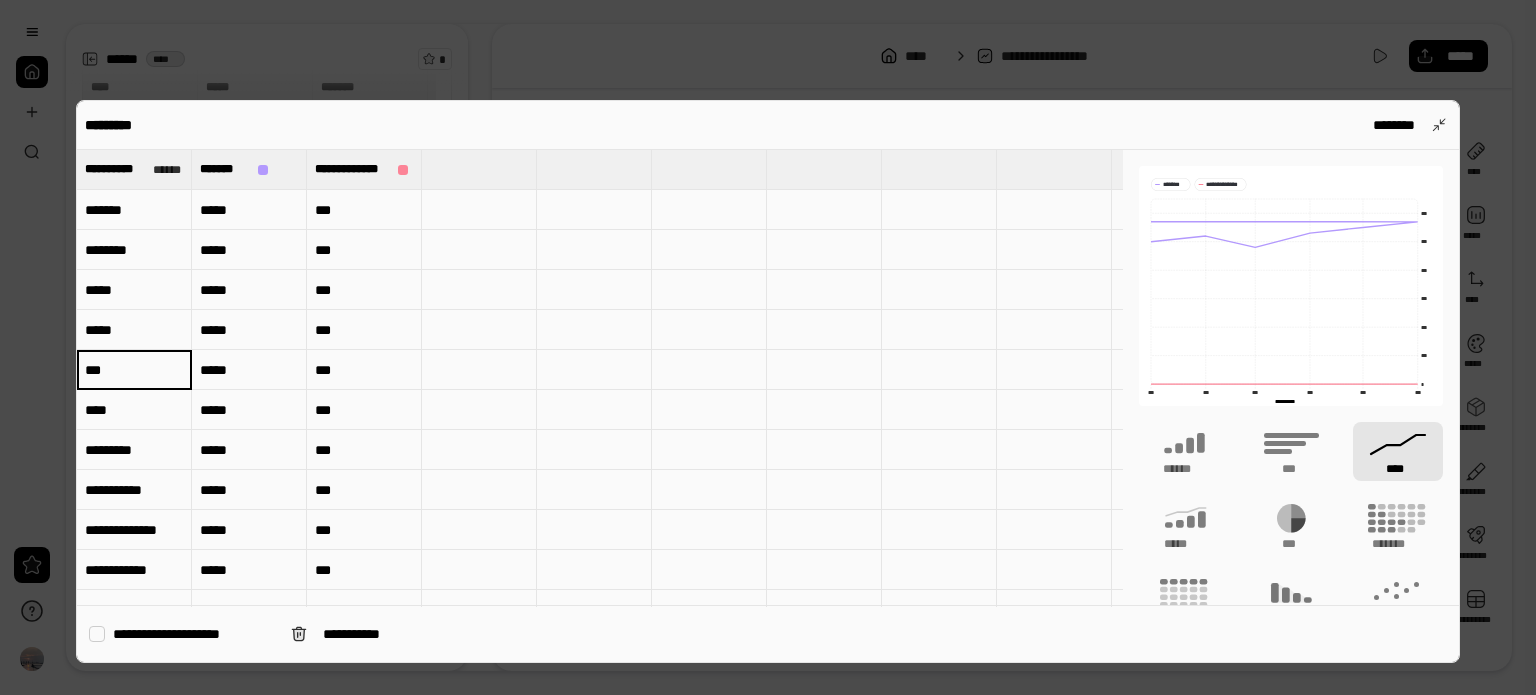 type on "***" 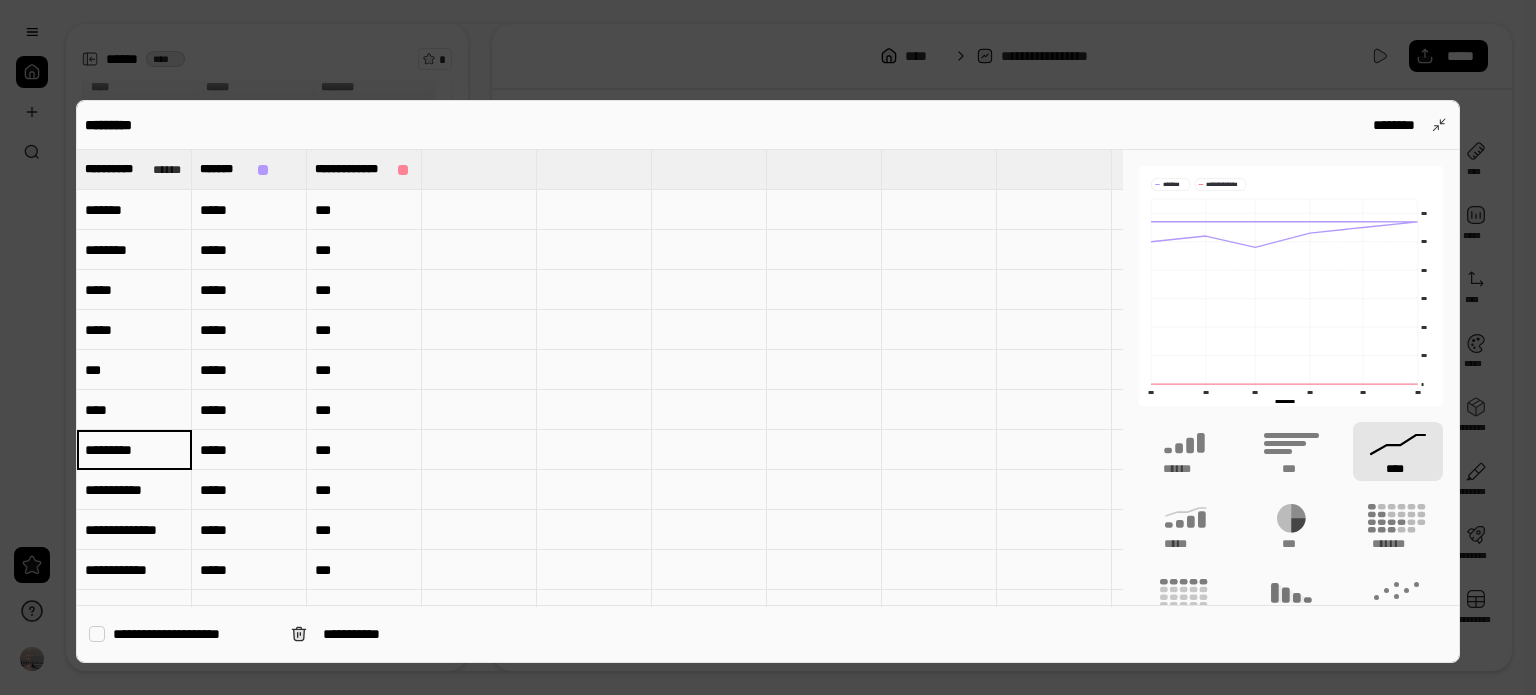 click on "*********" at bounding box center (134, 450) 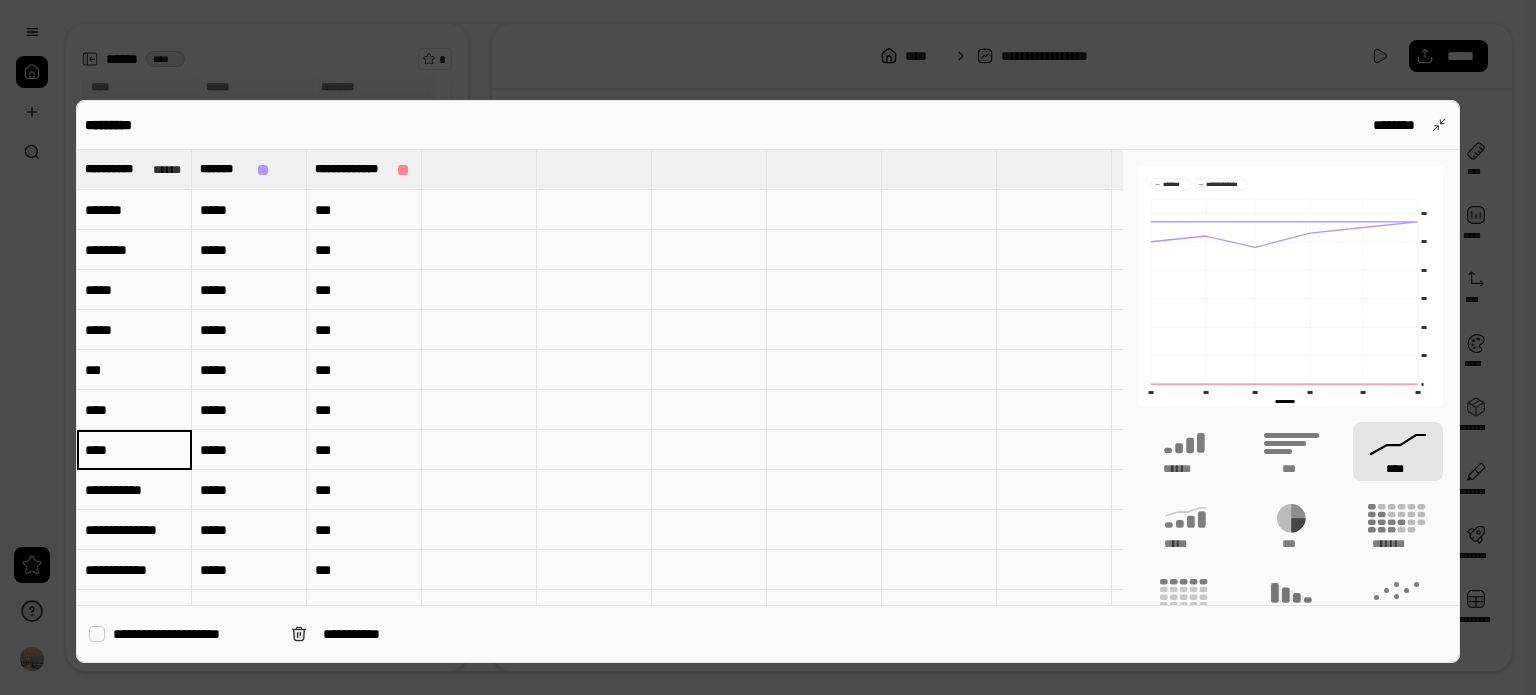 type on "****" 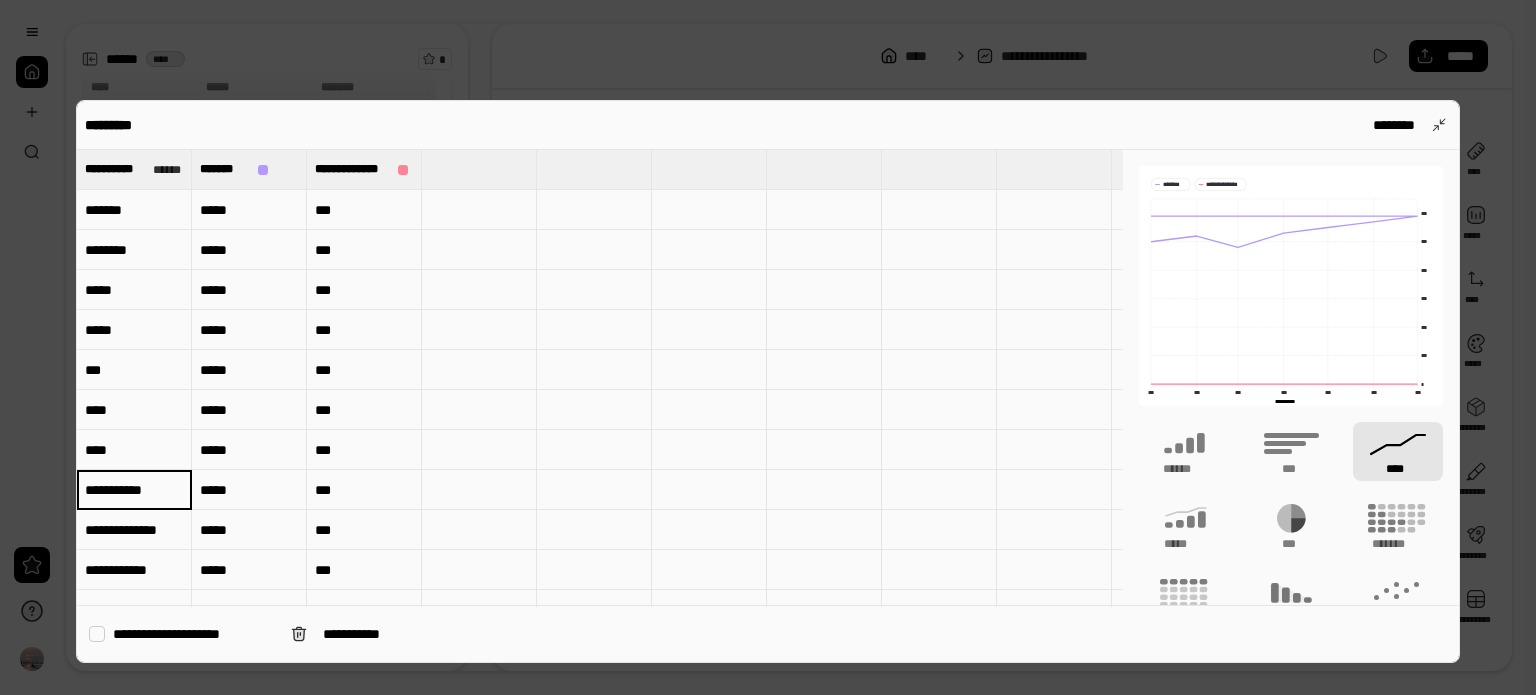 click on "**********" at bounding box center [134, 489] 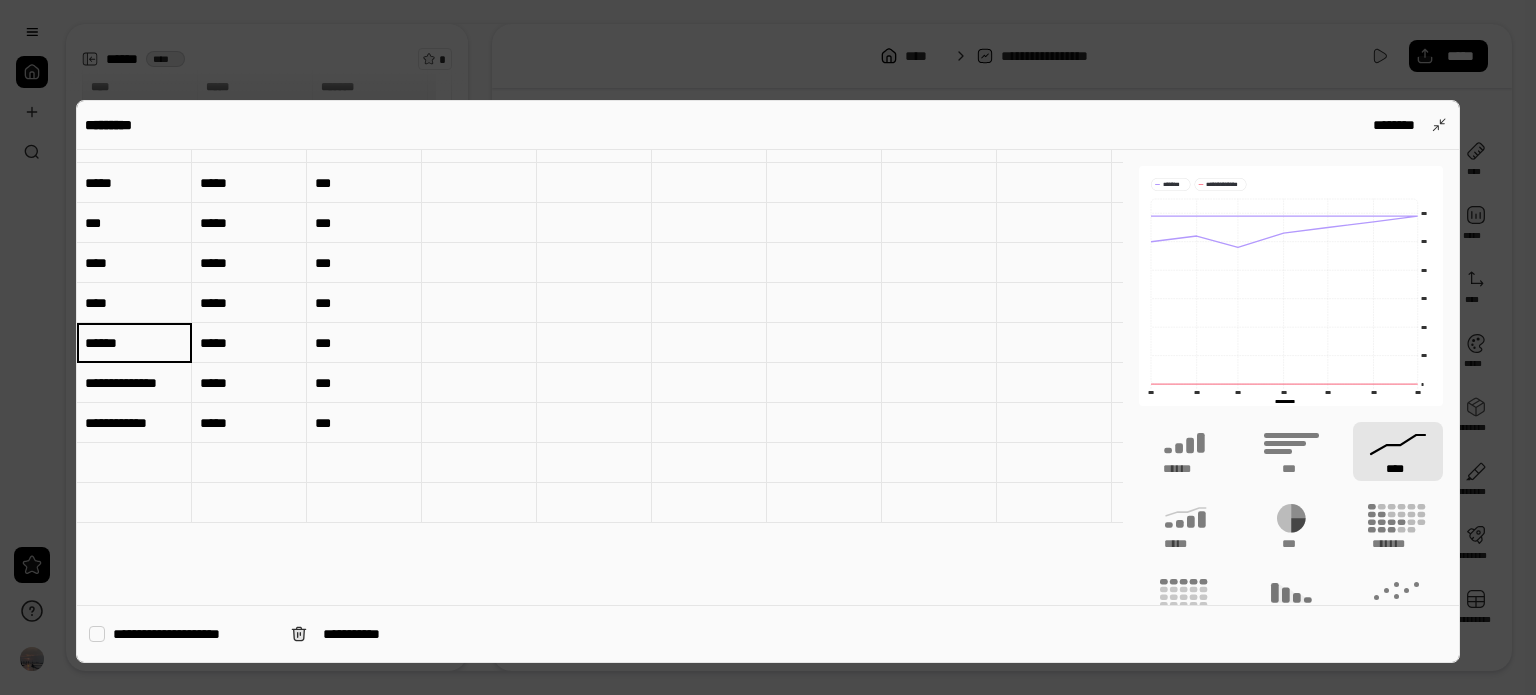 scroll, scrollTop: 200, scrollLeft: 0, axis: vertical 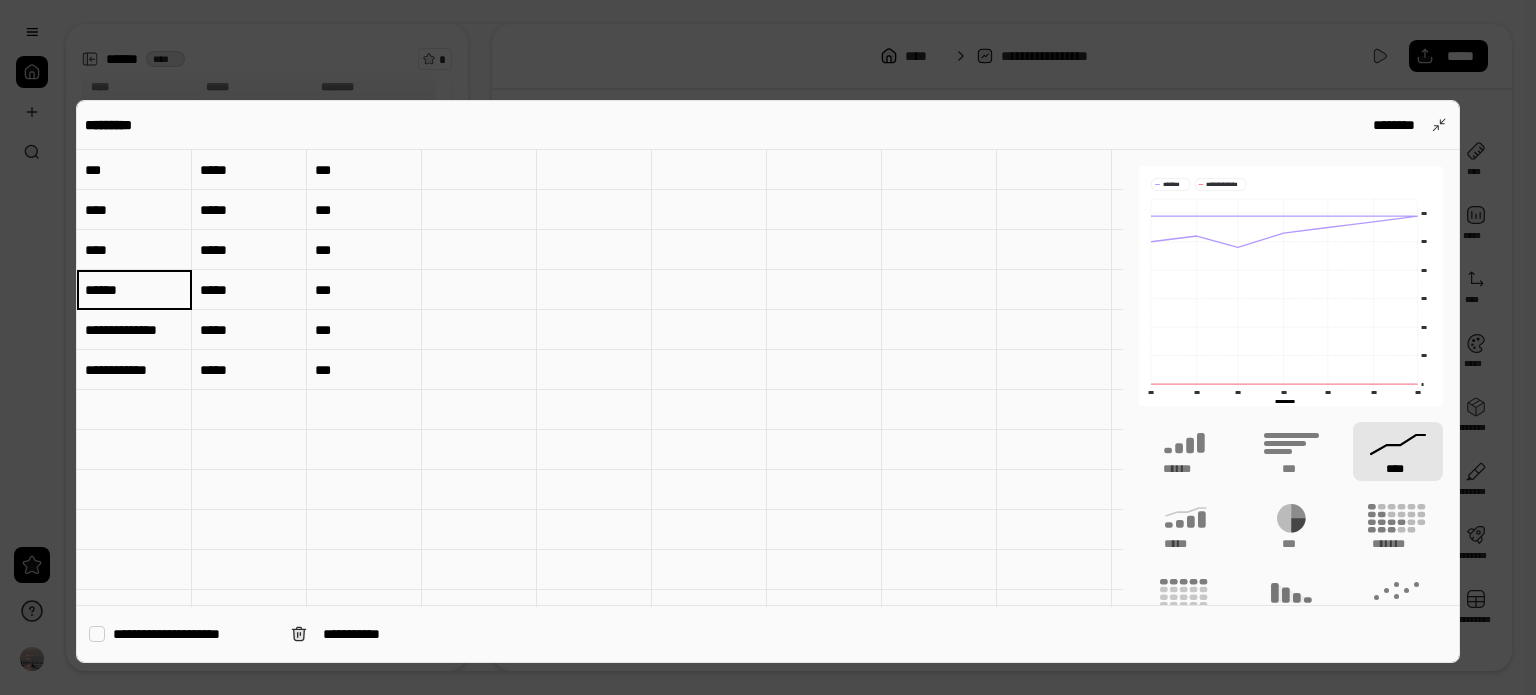 type on "******" 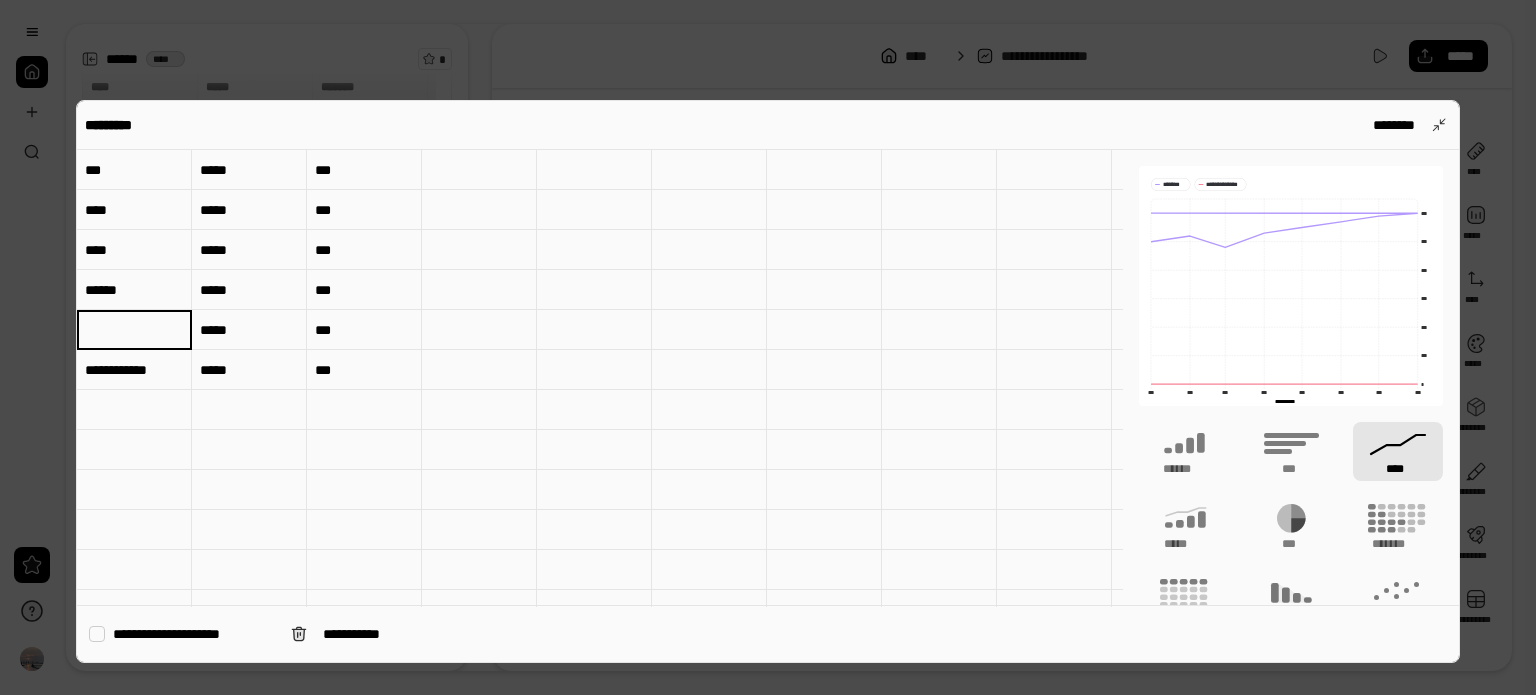 scroll, scrollTop: 0, scrollLeft: 0, axis: both 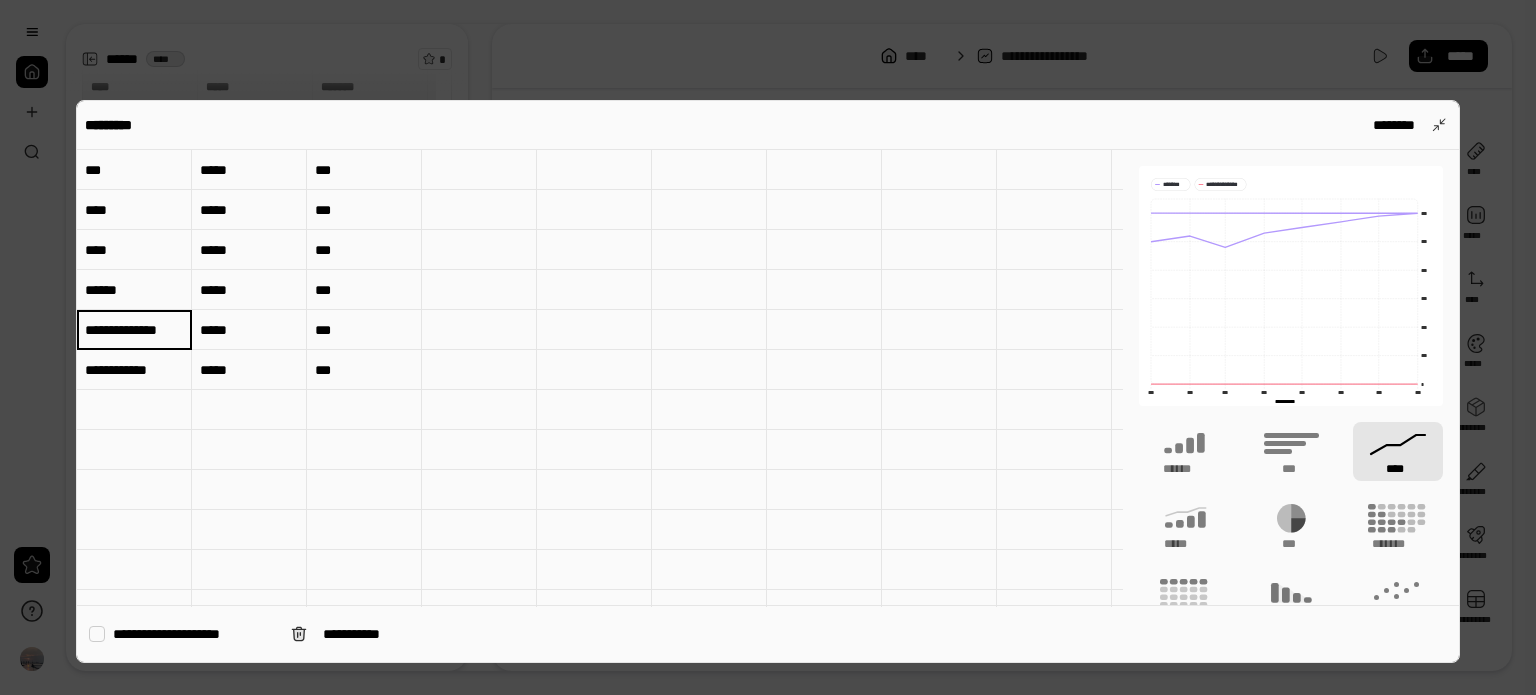click on "**********" at bounding box center [134, 329] 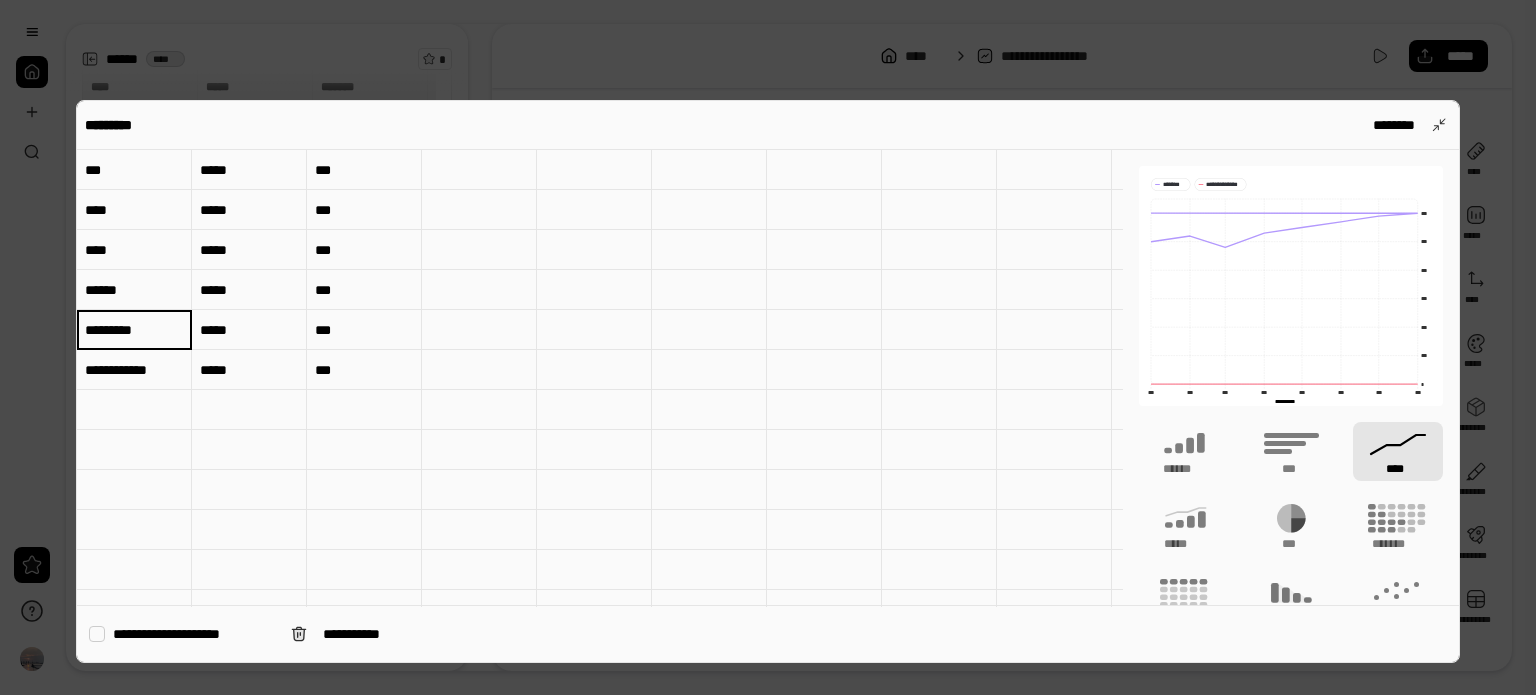 type on "*********" 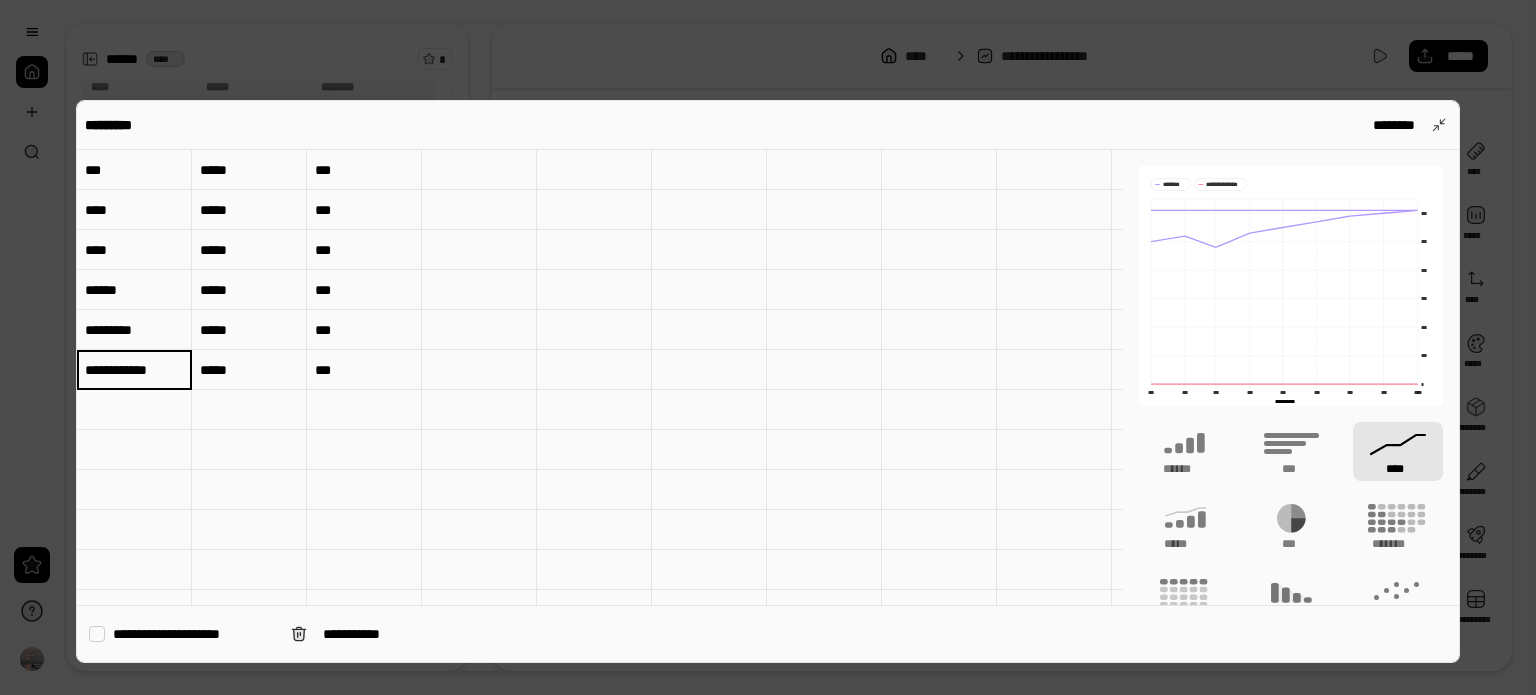 click on "**********" at bounding box center (134, 370) 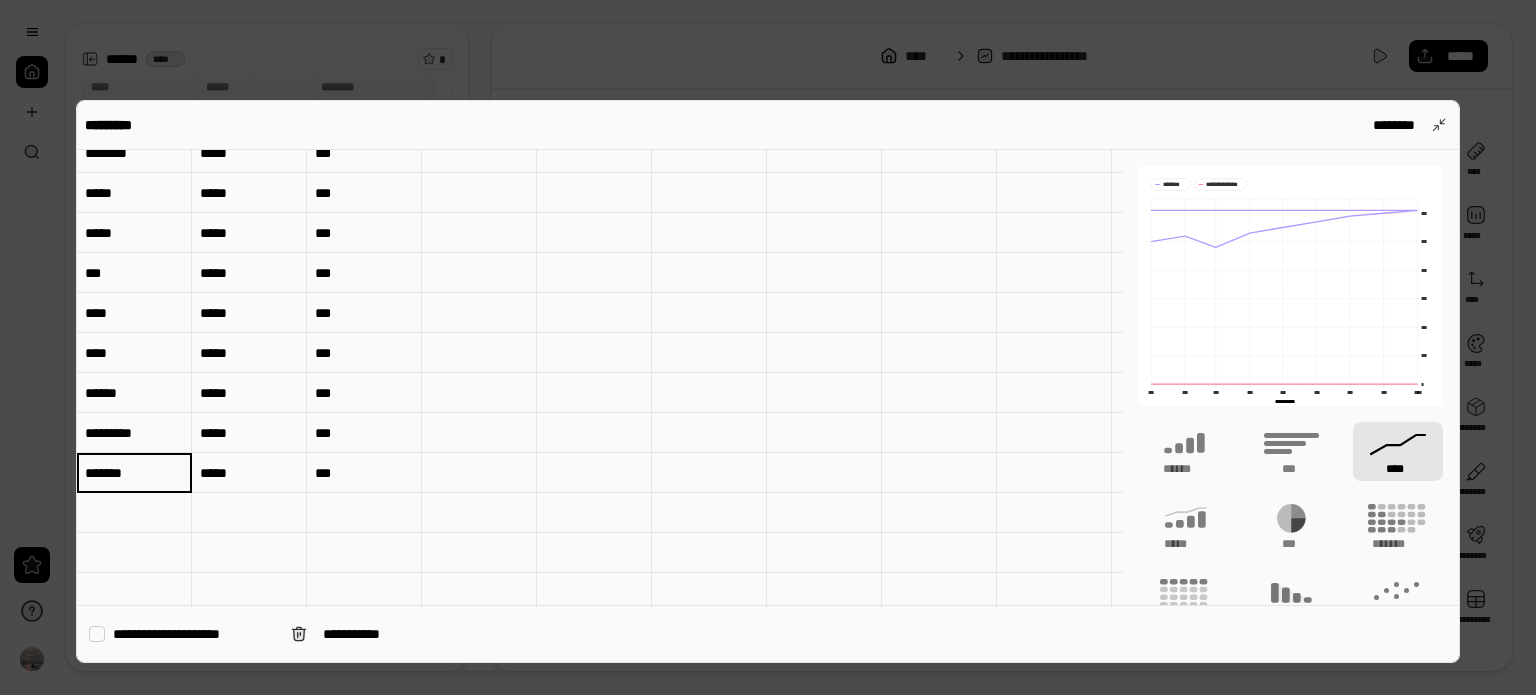 scroll, scrollTop: 100, scrollLeft: 0, axis: vertical 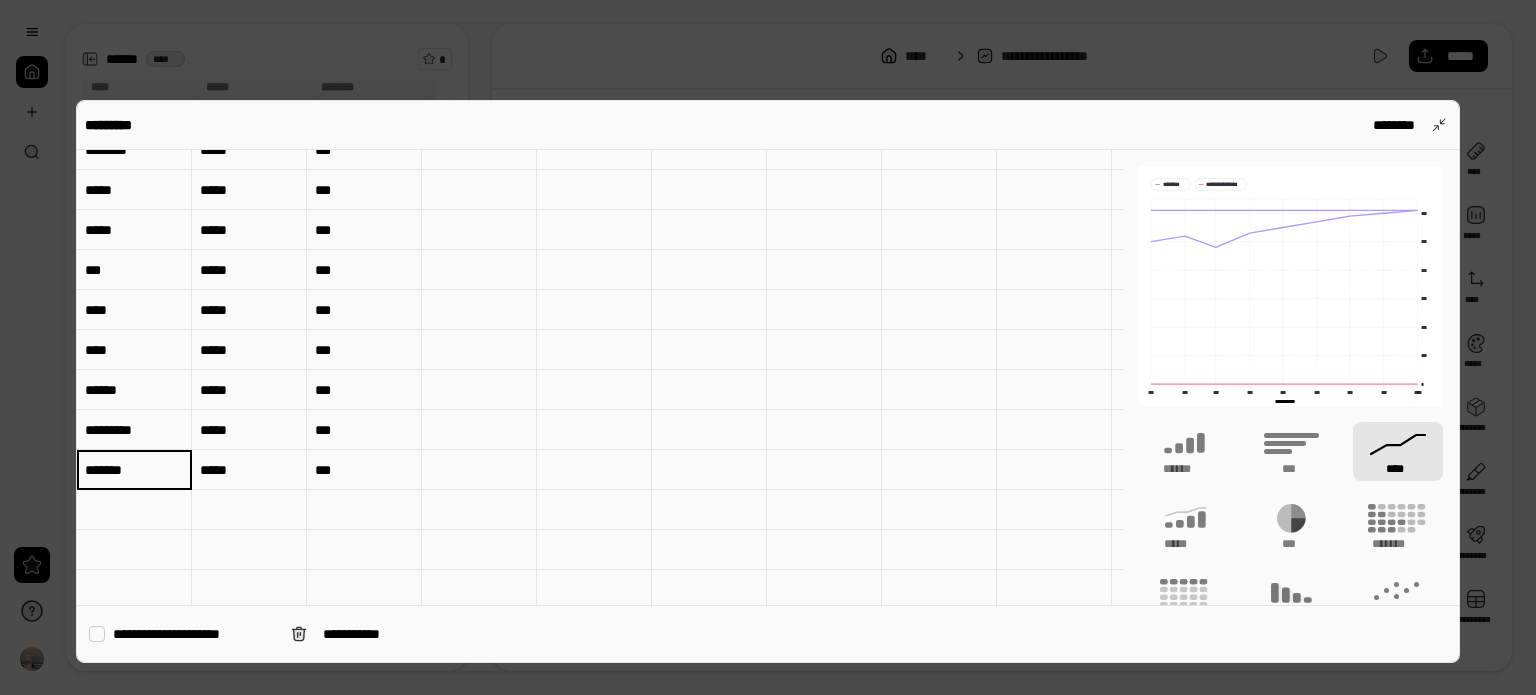 type on "*******" 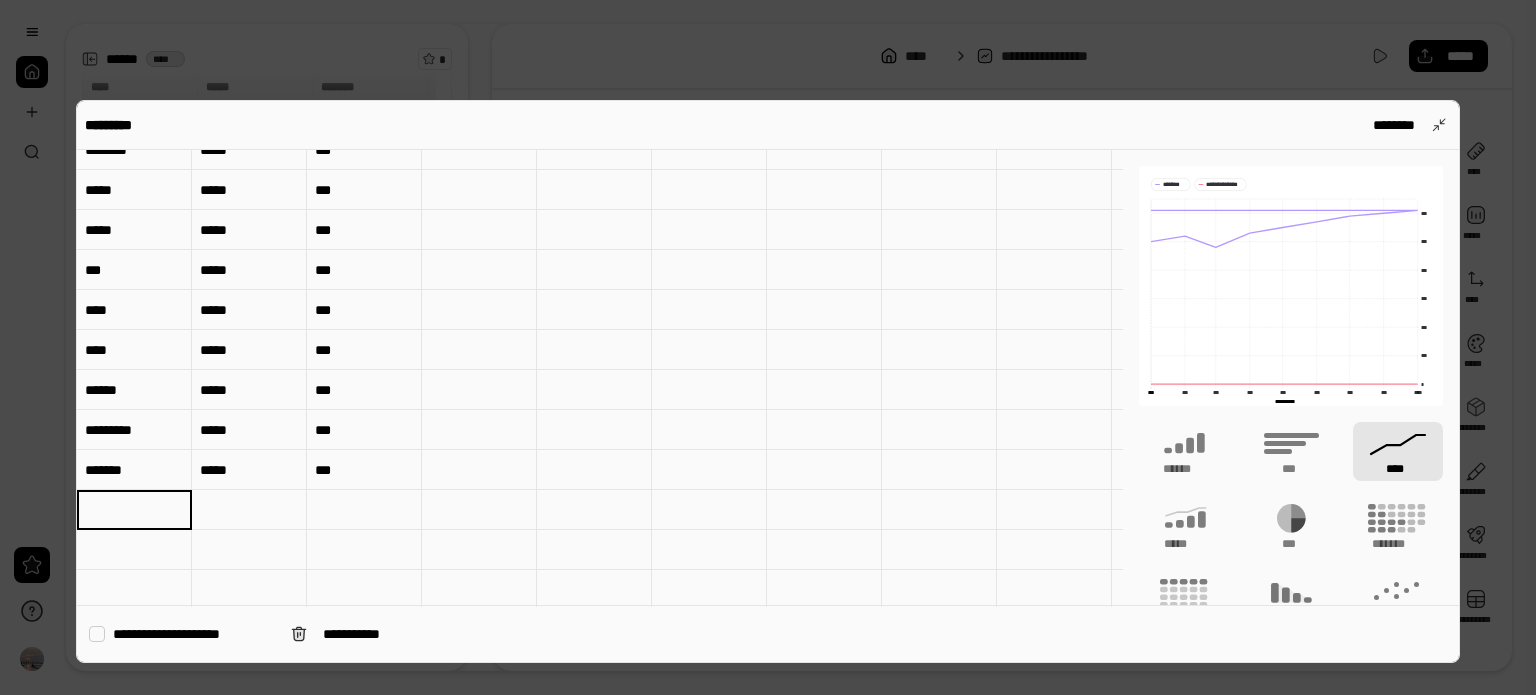 click at bounding box center [134, 510] 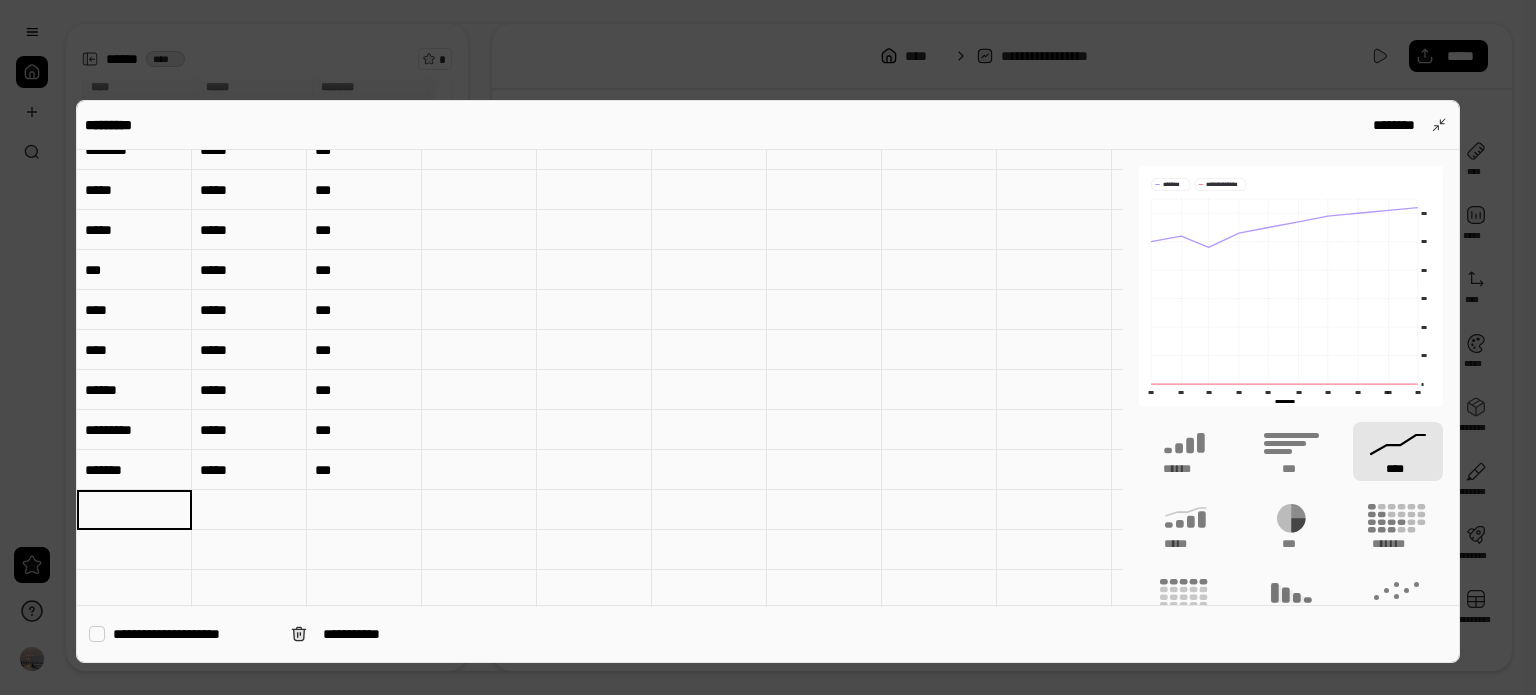 type on "*" 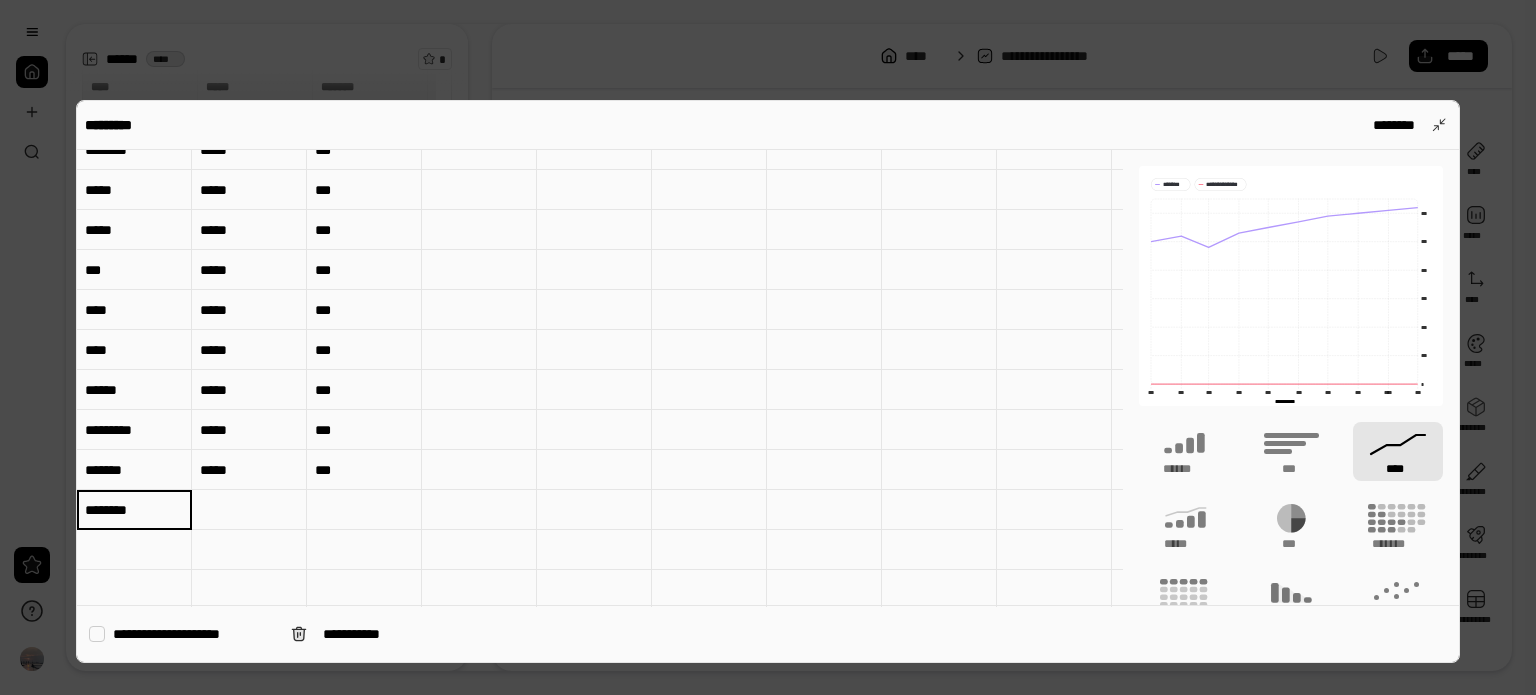 type on "********" 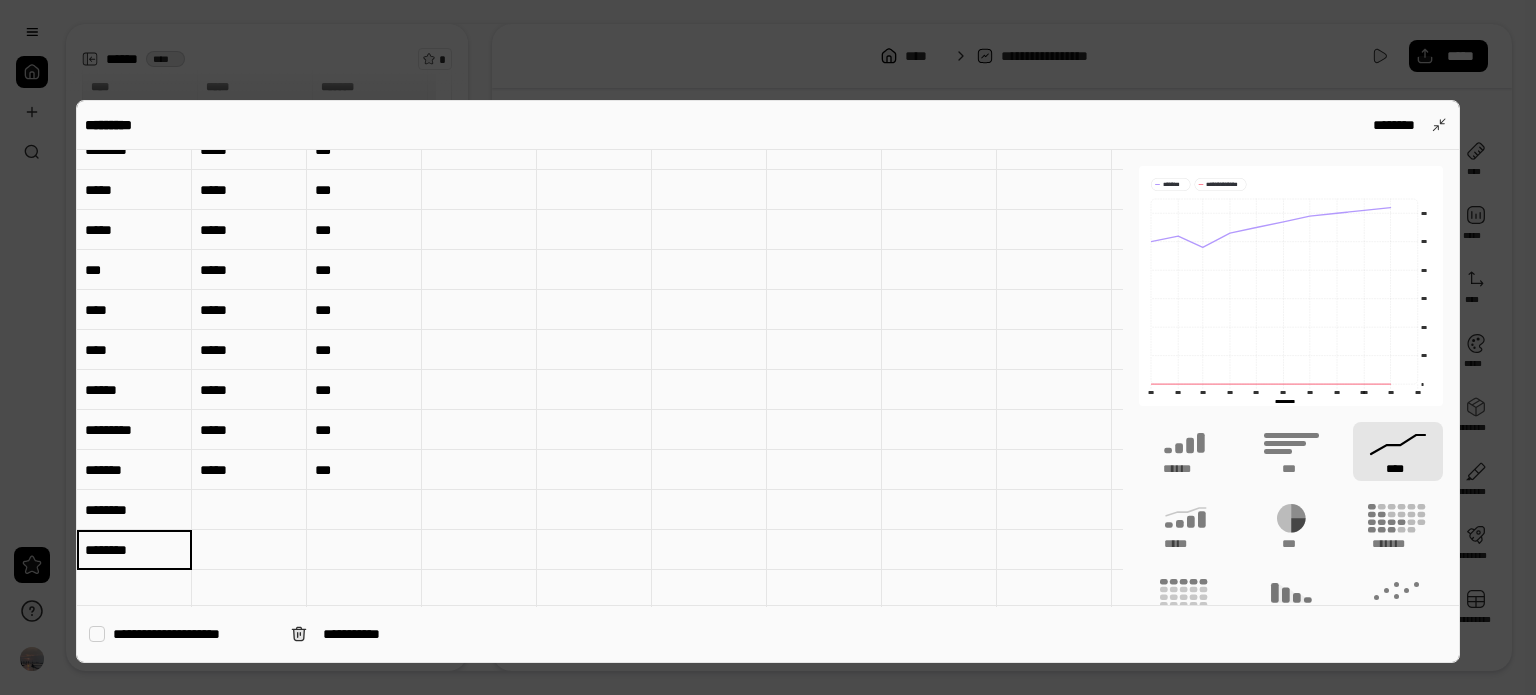 type on "********" 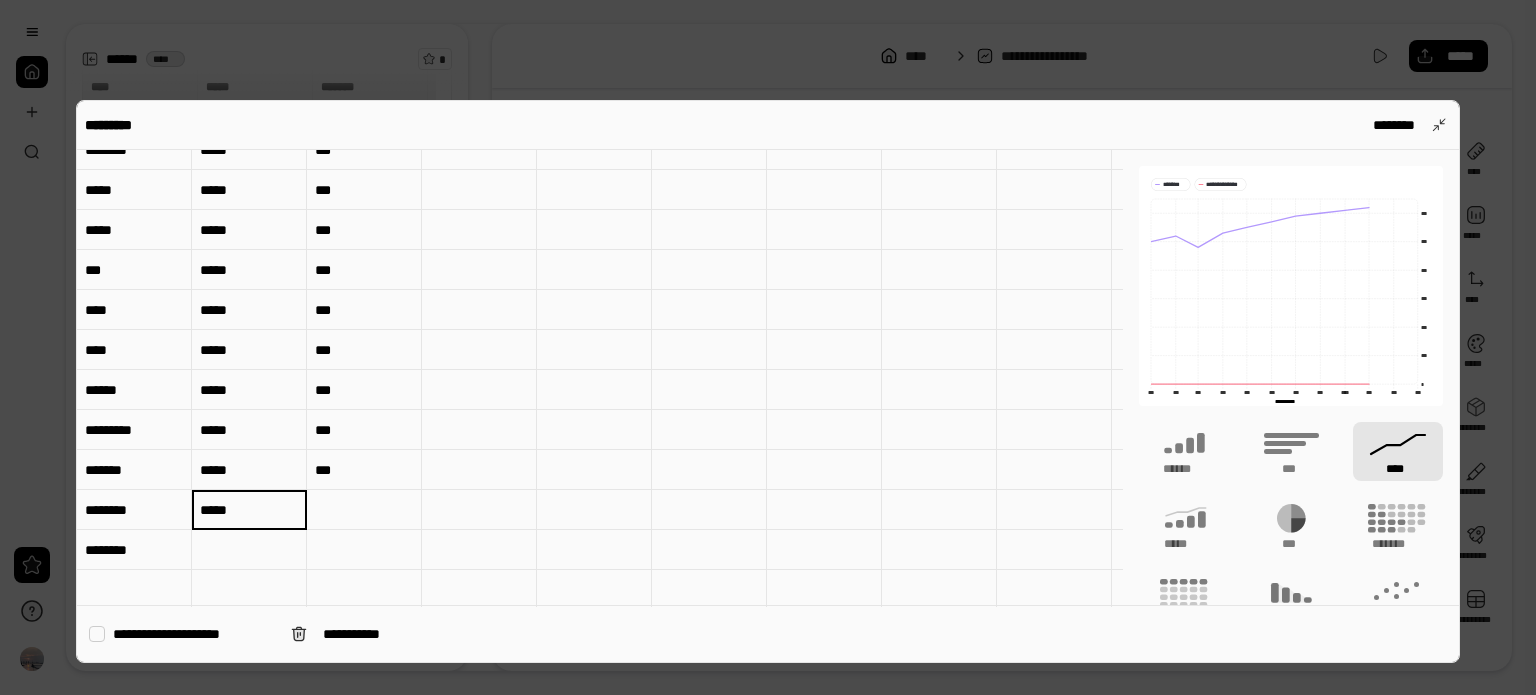 type on "*****" 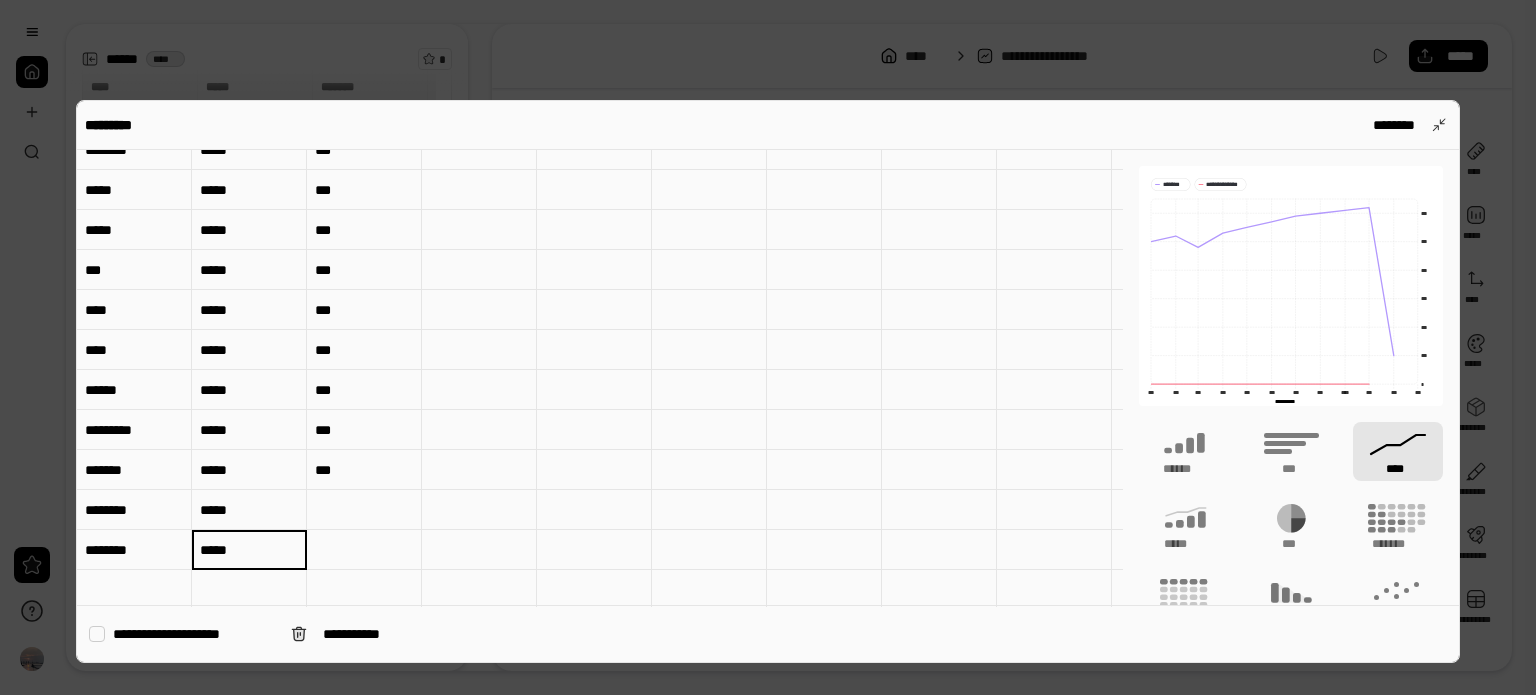 type on "*****" 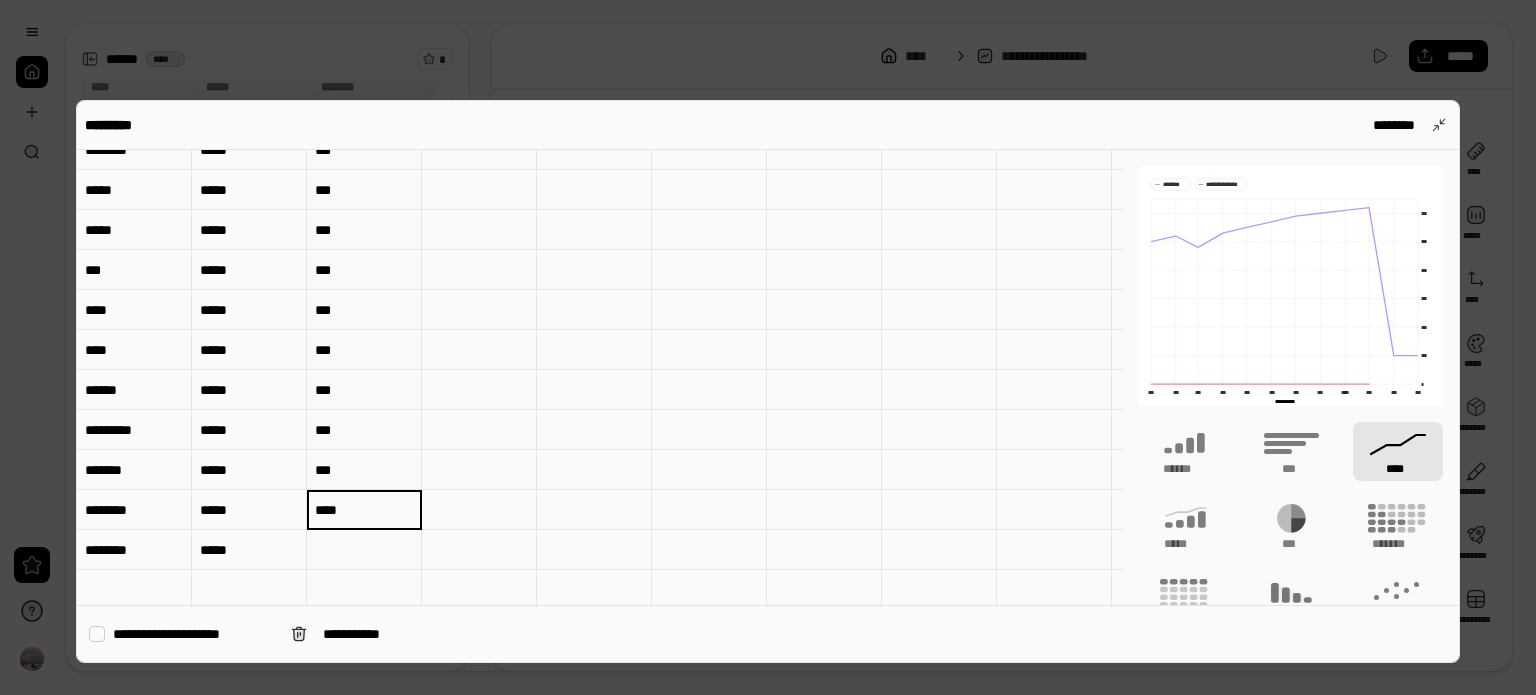 type on "****" 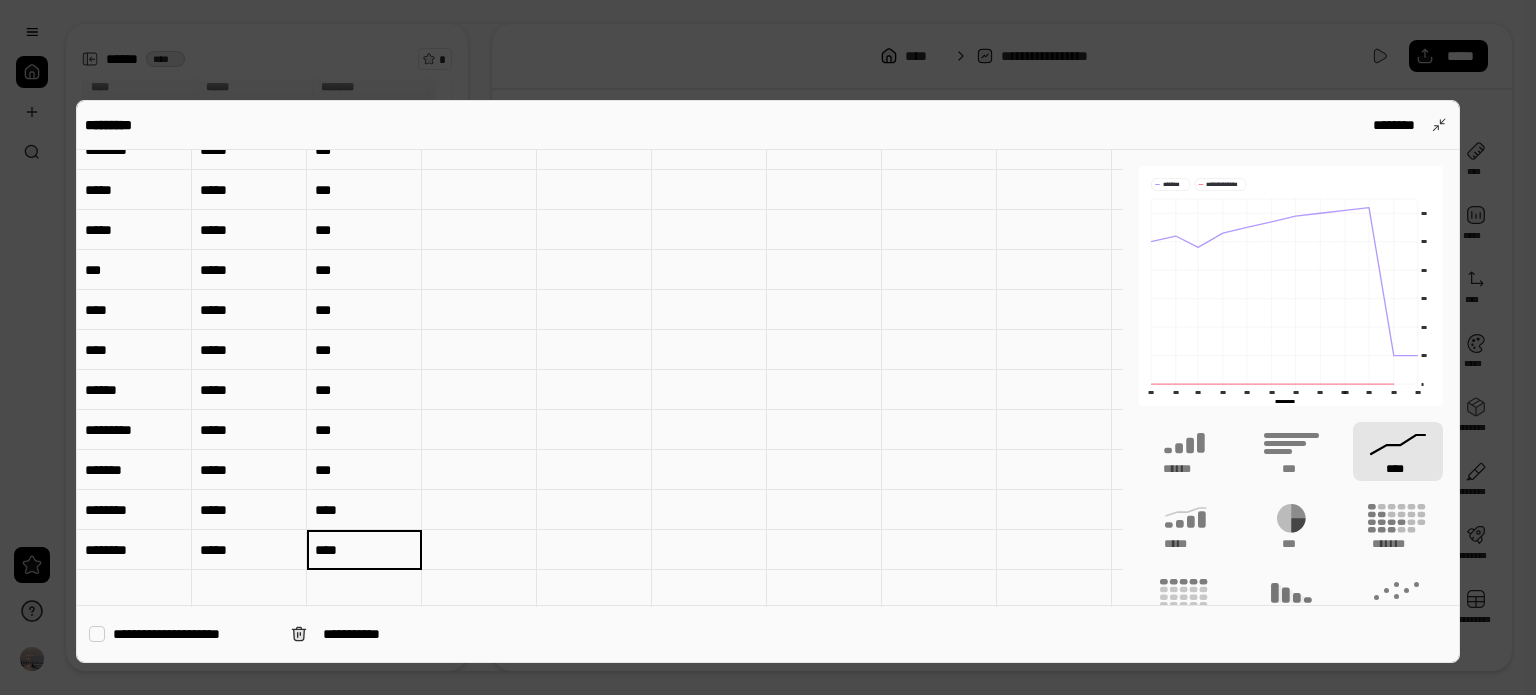 type on "****" 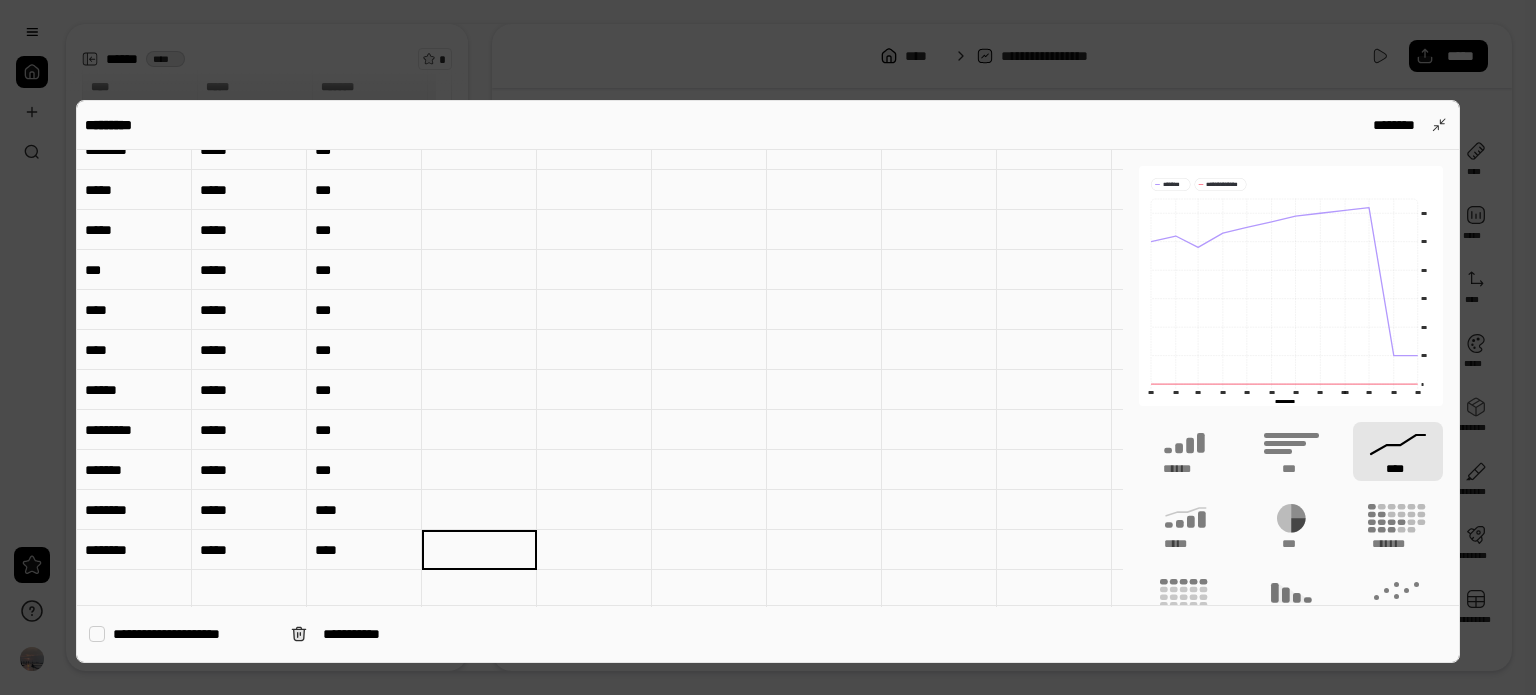 click at bounding box center [479, 510] 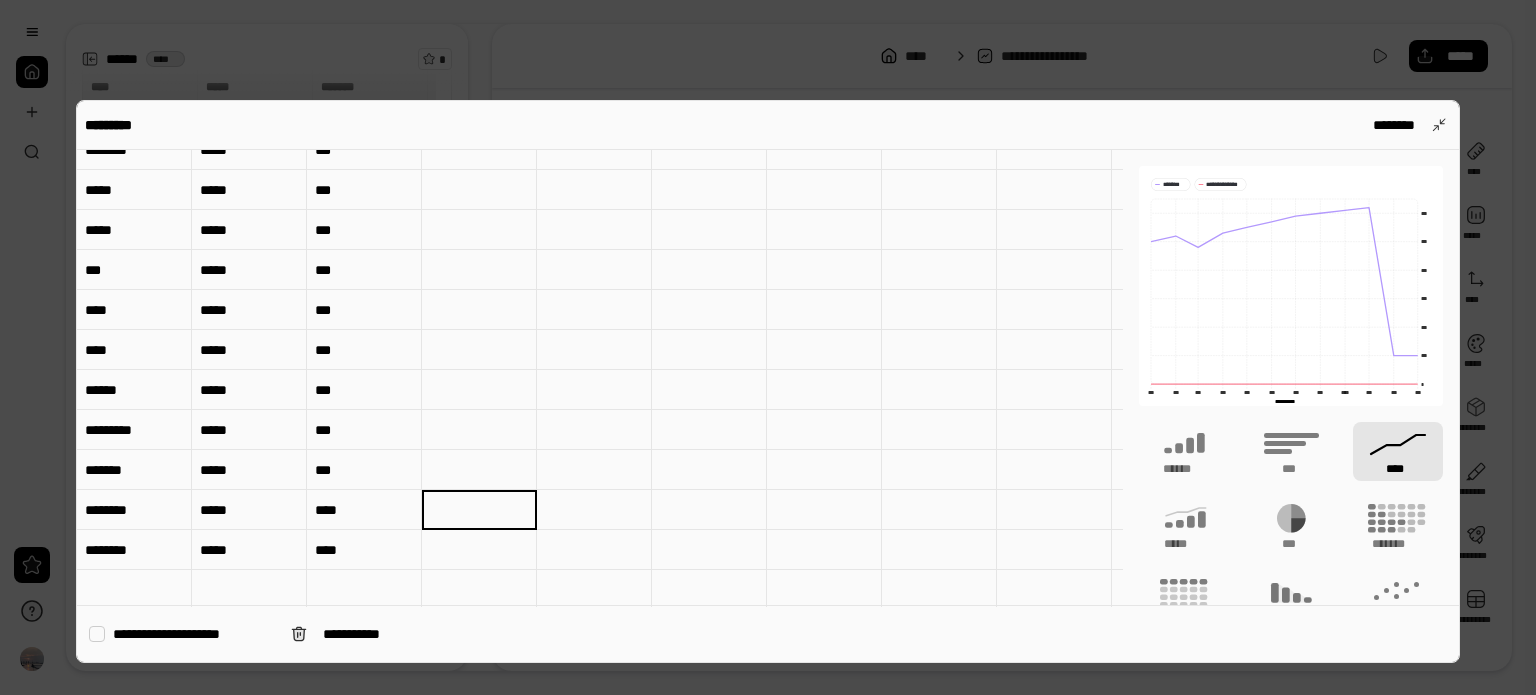 click on "****" at bounding box center [364, 550] 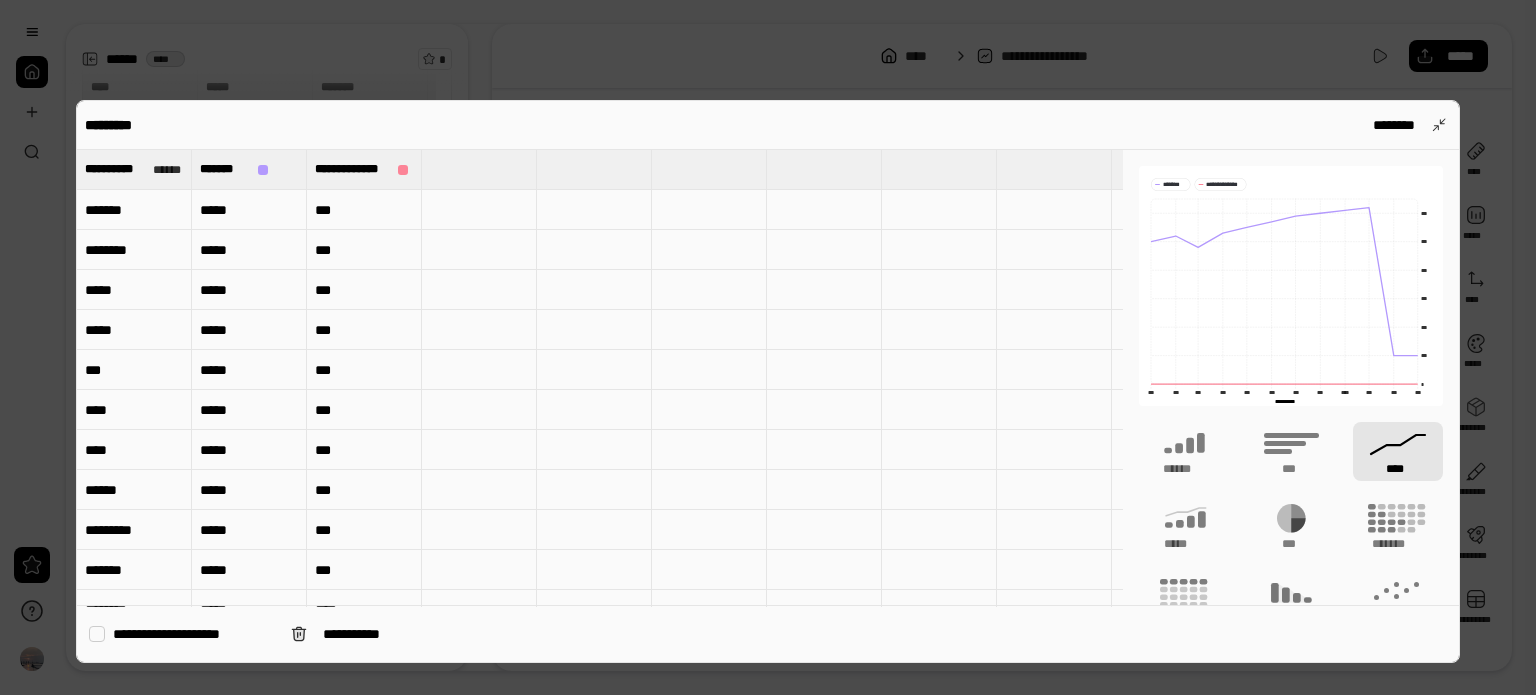 scroll, scrollTop: 0, scrollLeft: 0, axis: both 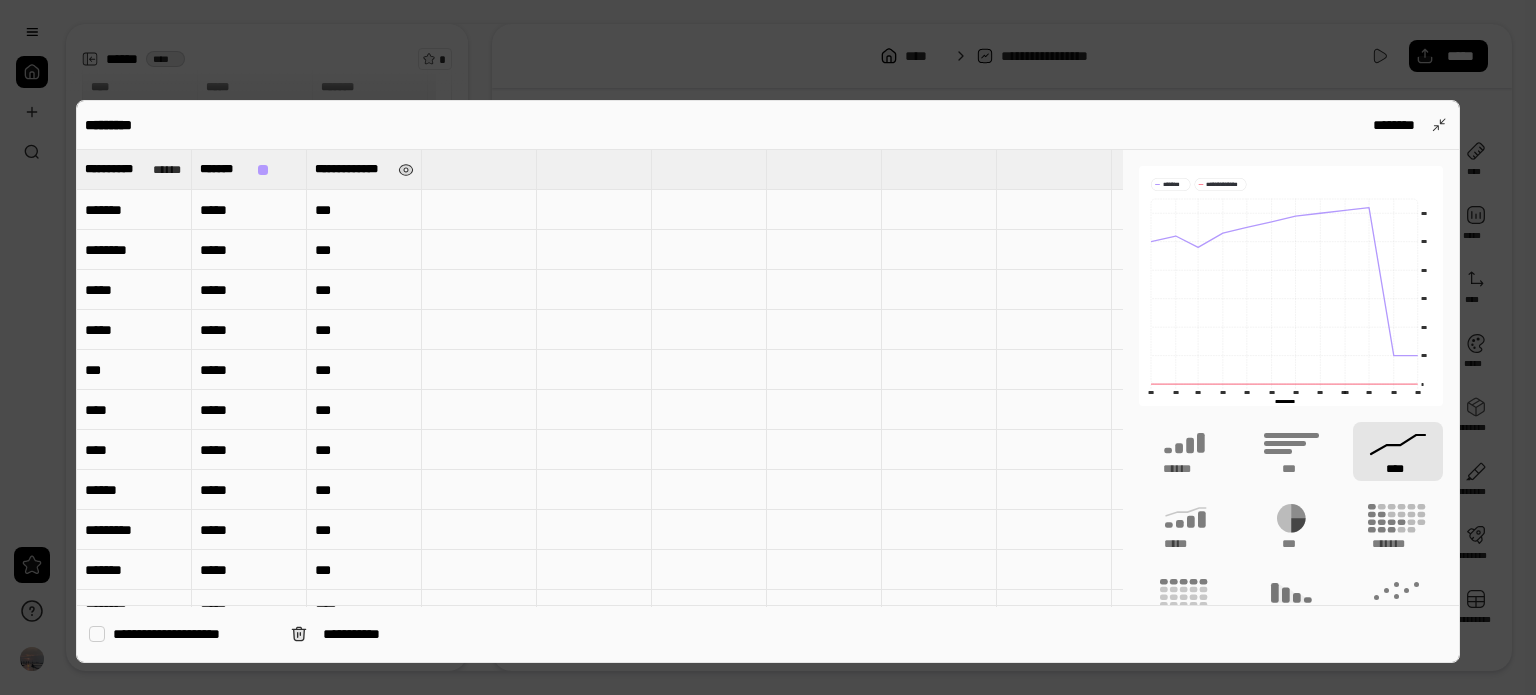 click on "**********" at bounding box center [364, 169] 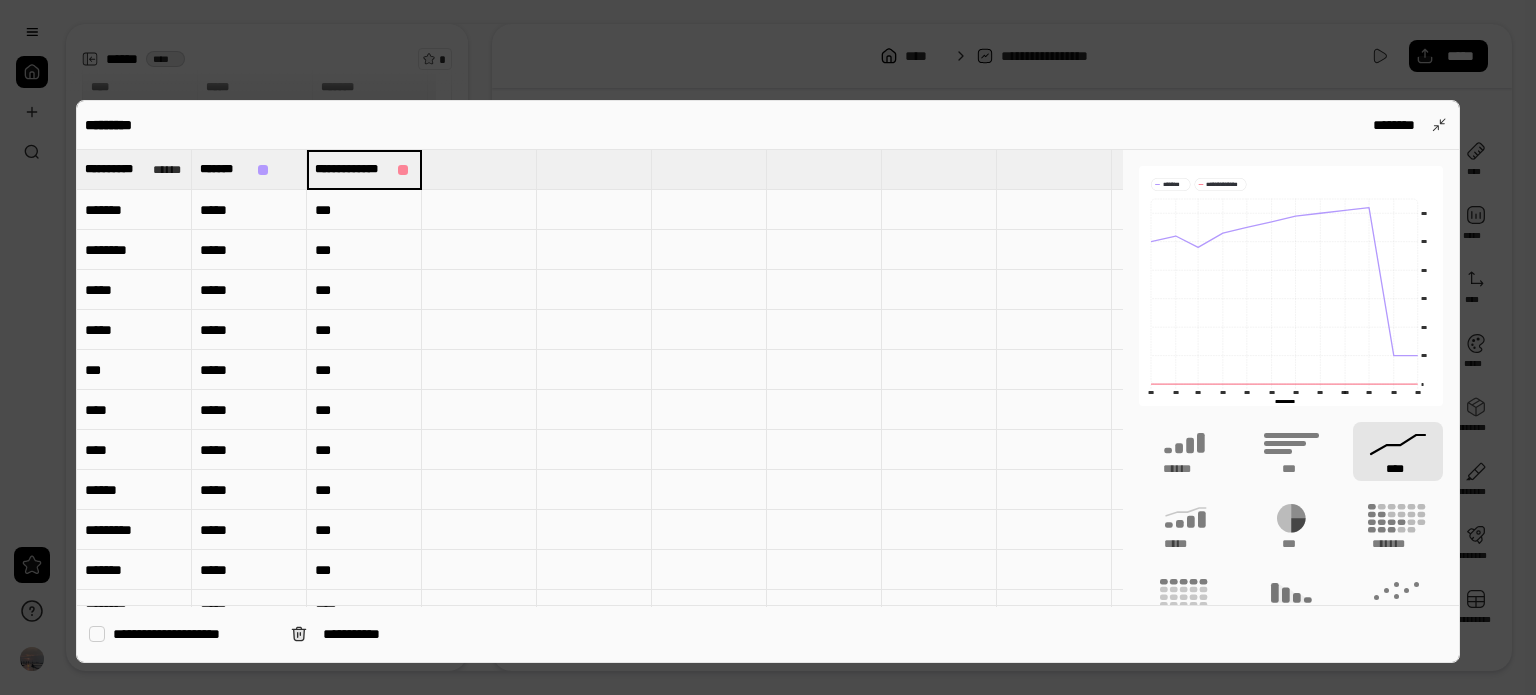 click at bounding box center [479, 169] 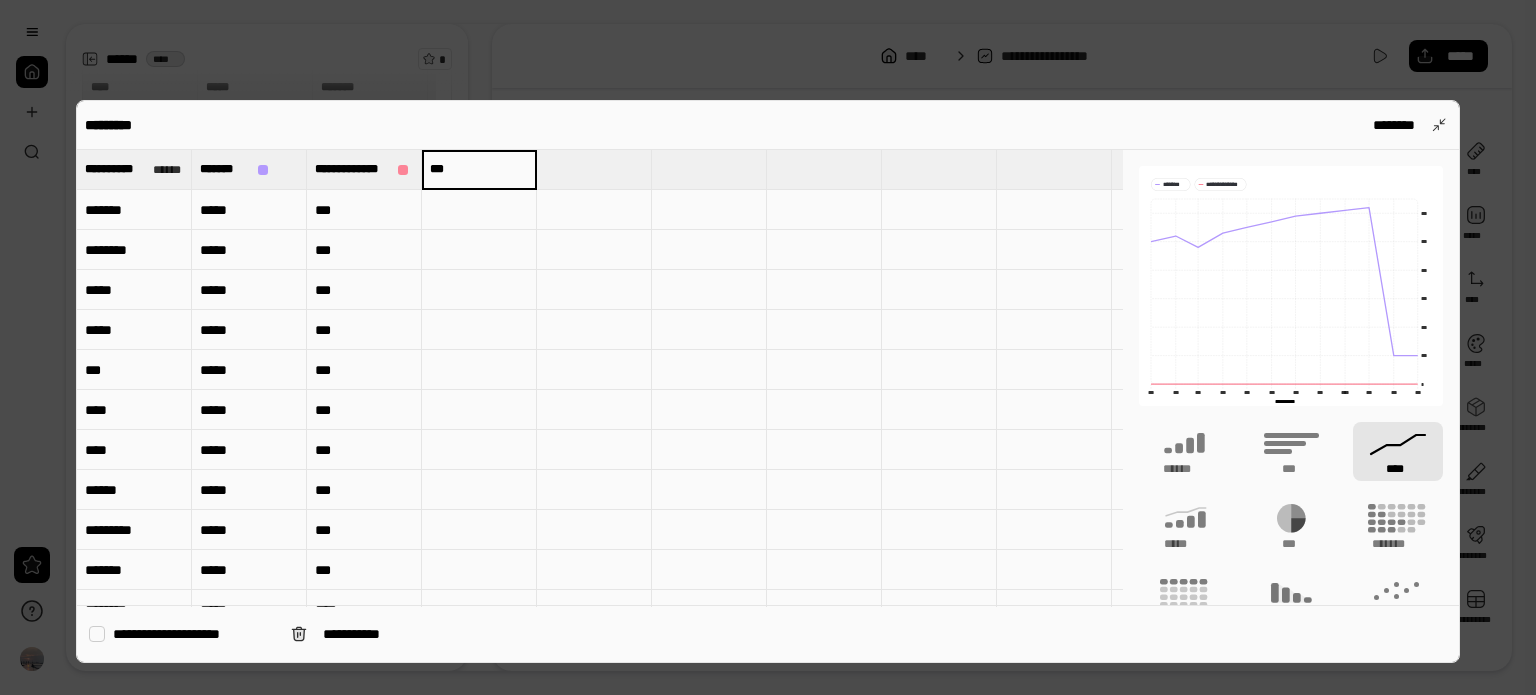 type on "***" 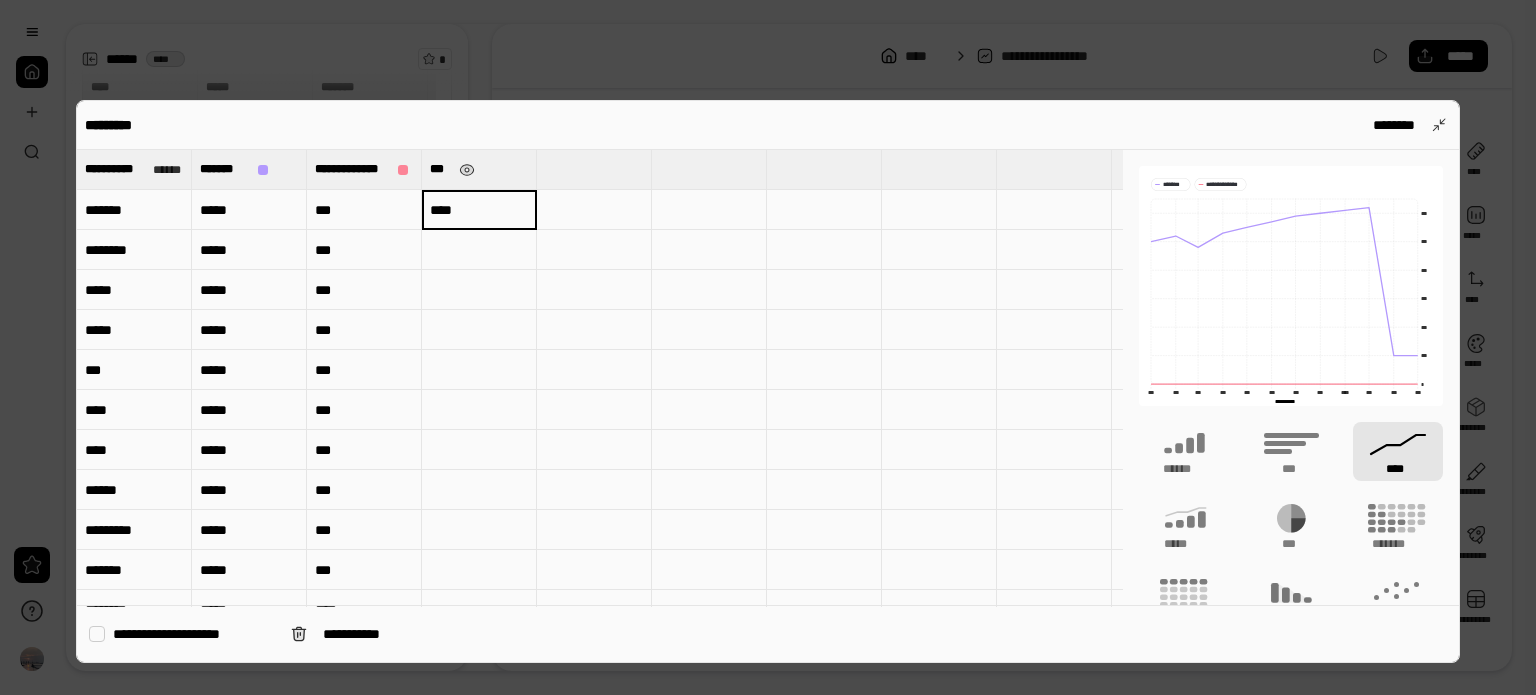 type on "****" 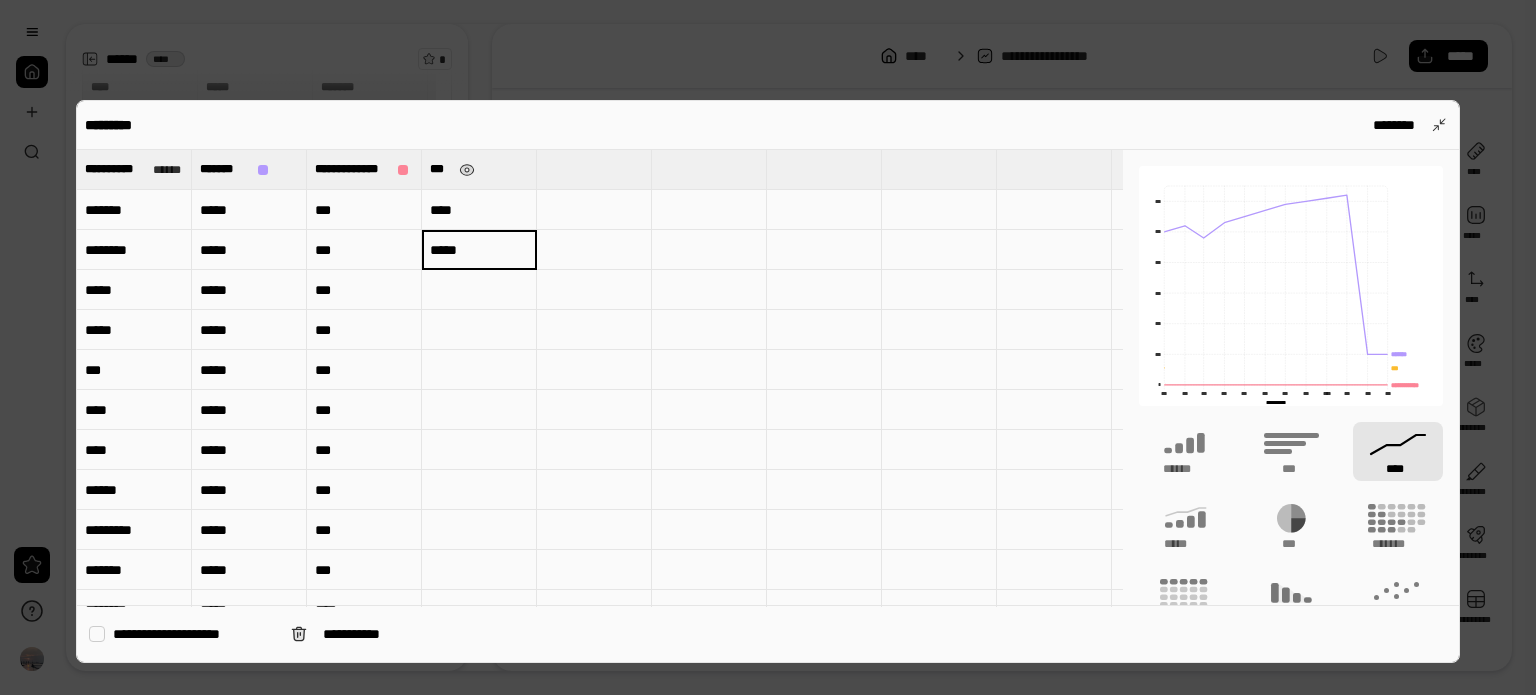 type on "*****" 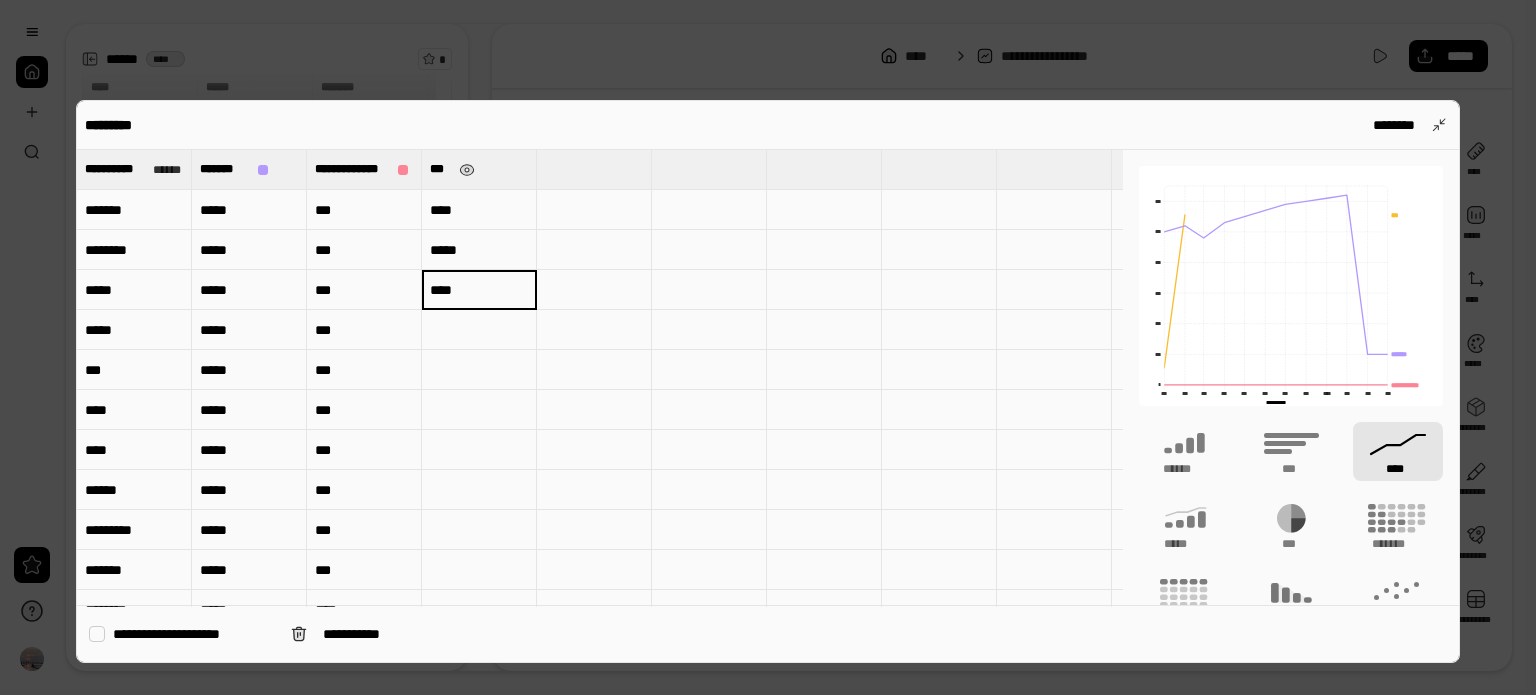 type on "****" 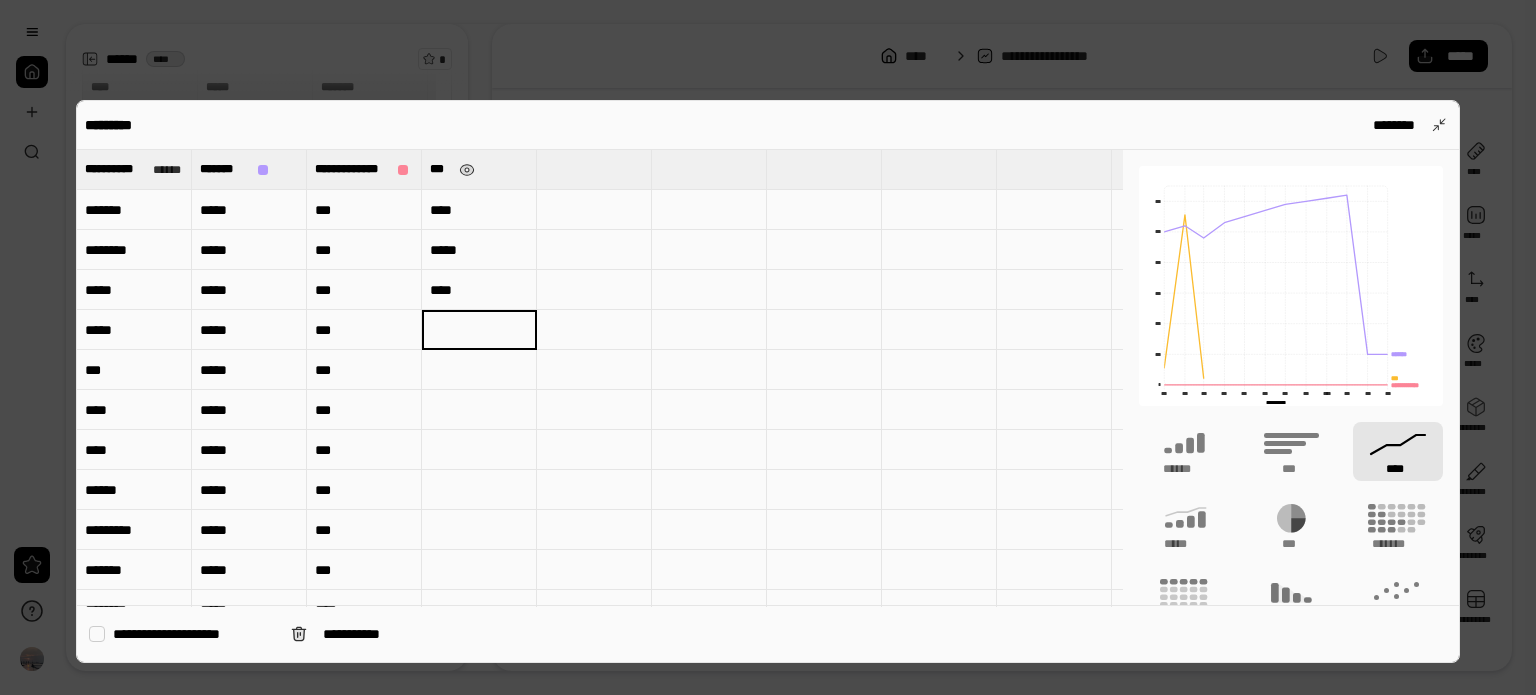 click at bounding box center [479, 330] 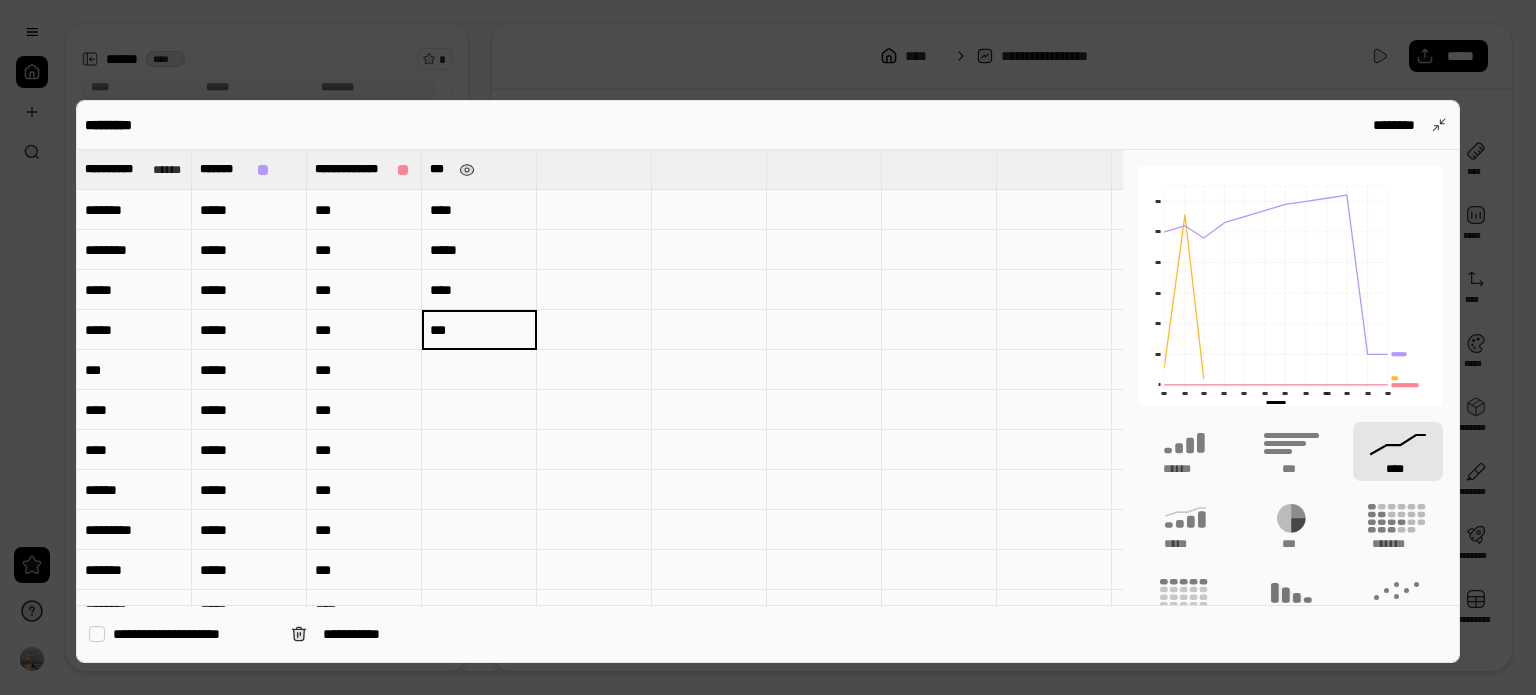 type on "***" 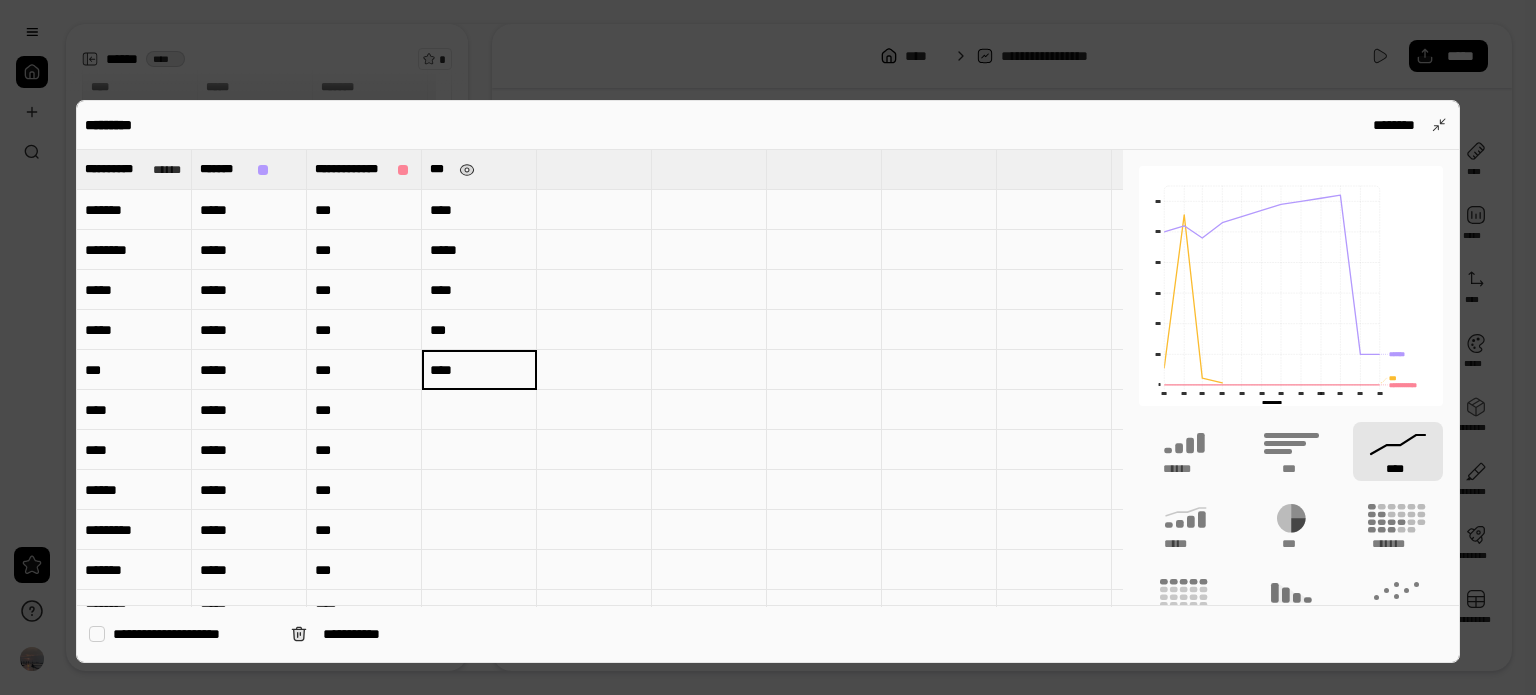 type on "****" 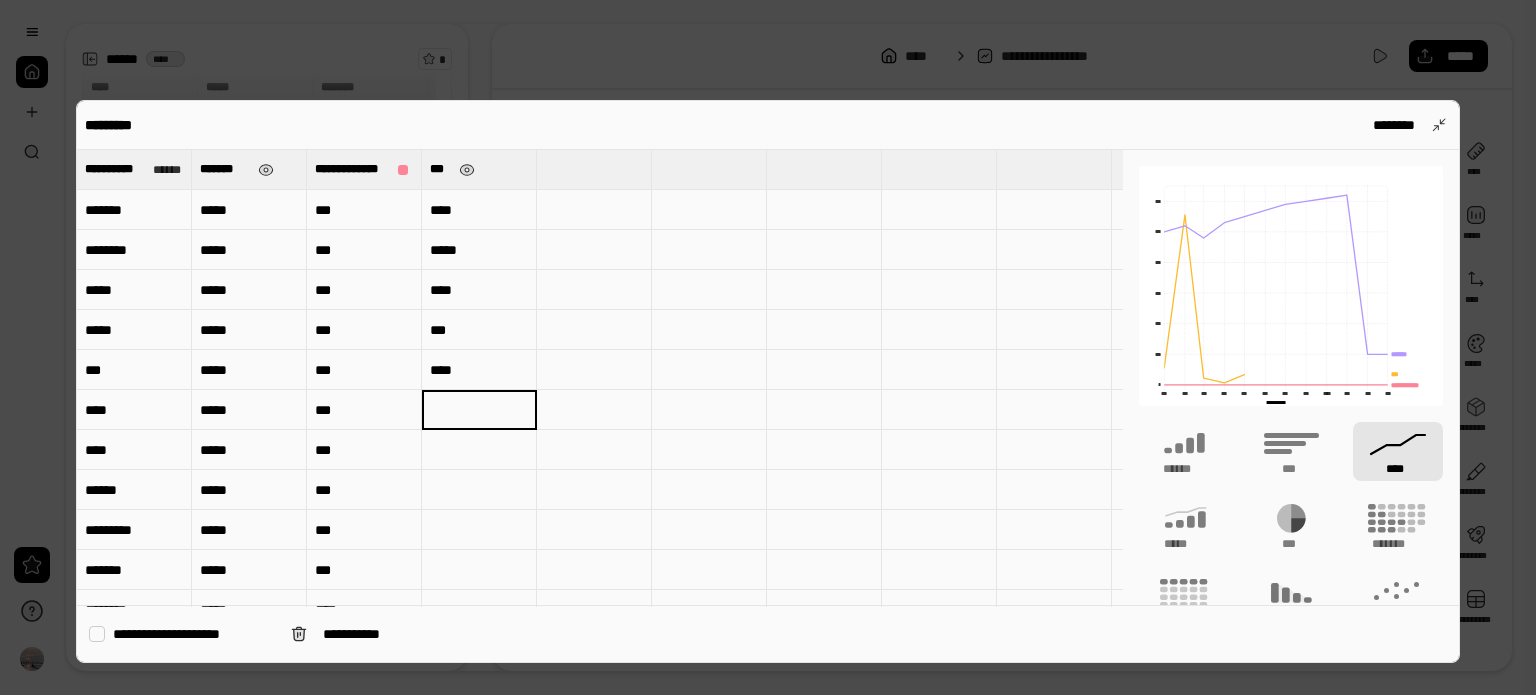 click on "*******" at bounding box center (225, 169) 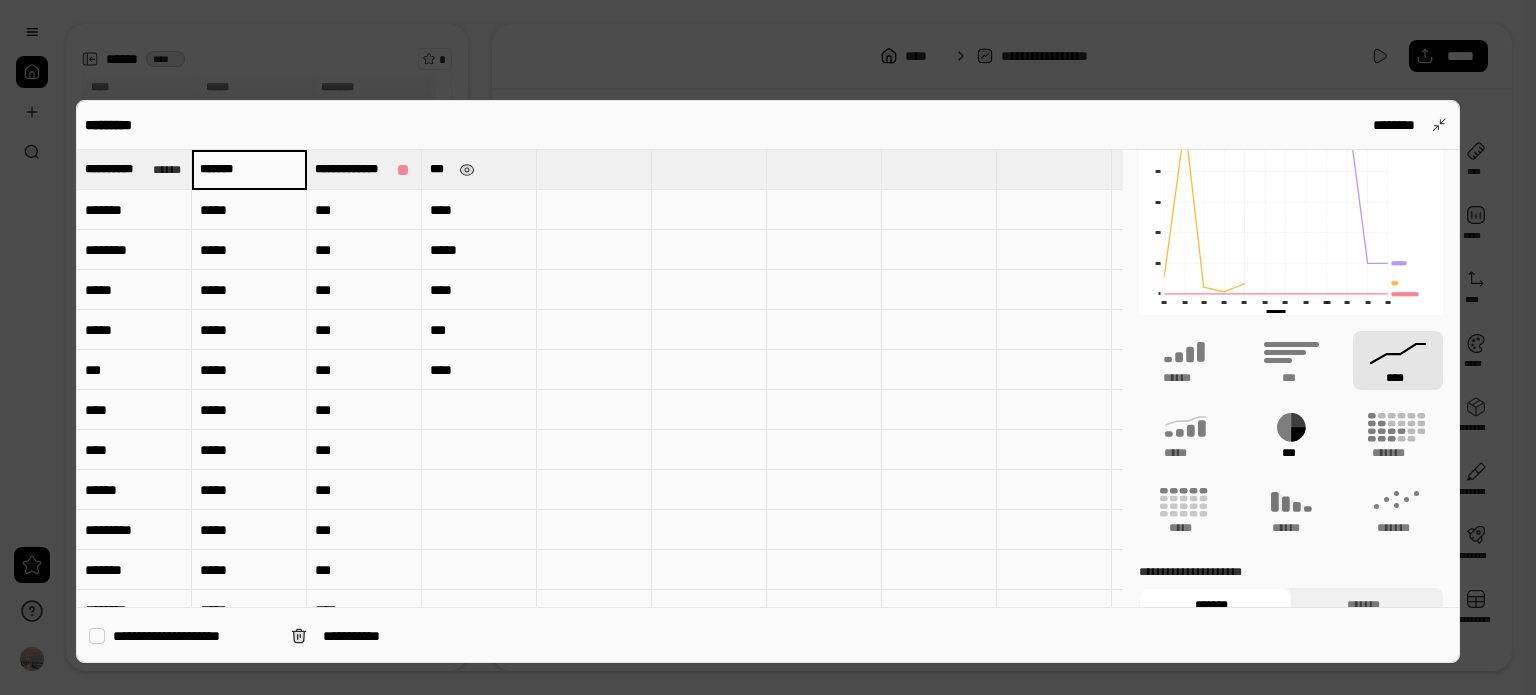 scroll, scrollTop: 183, scrollLeft: 0, axis: vertical 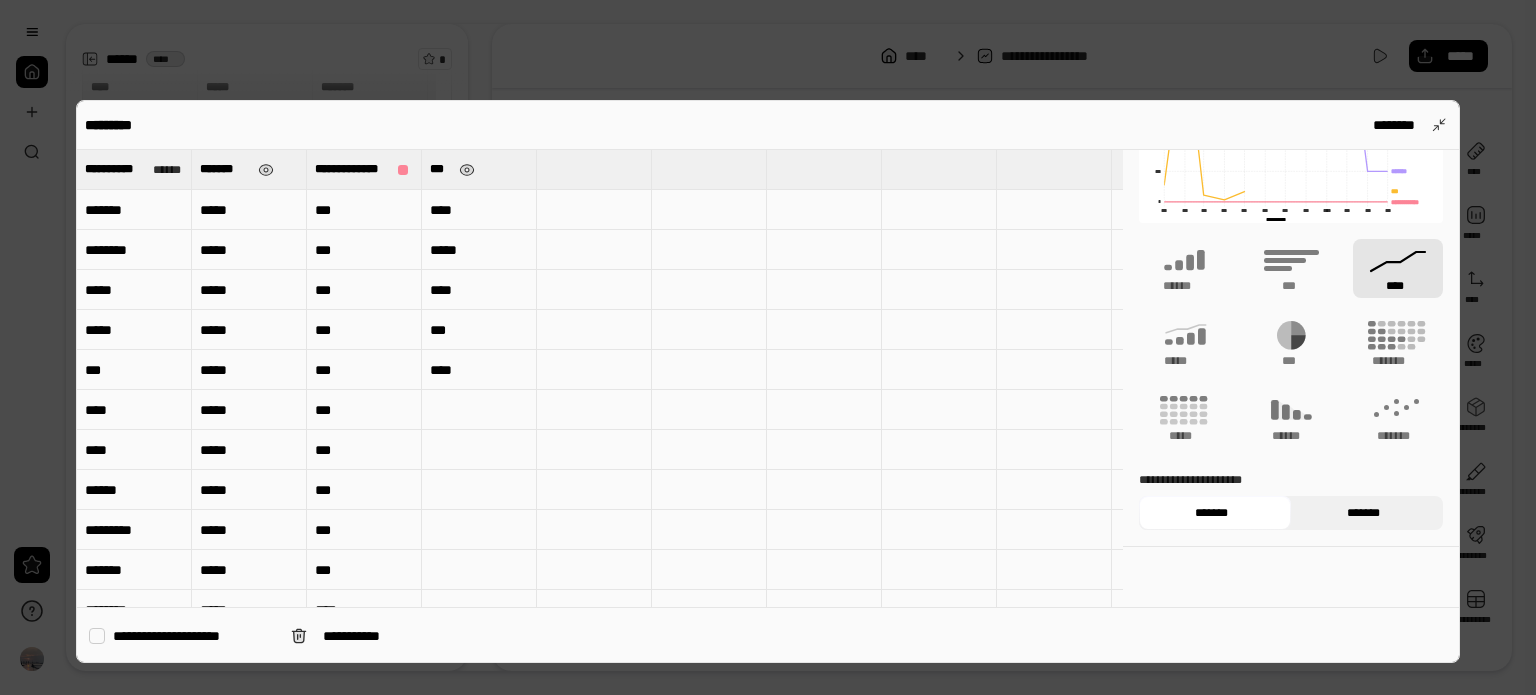 click on "*******" at bounding box center (1363, 513) 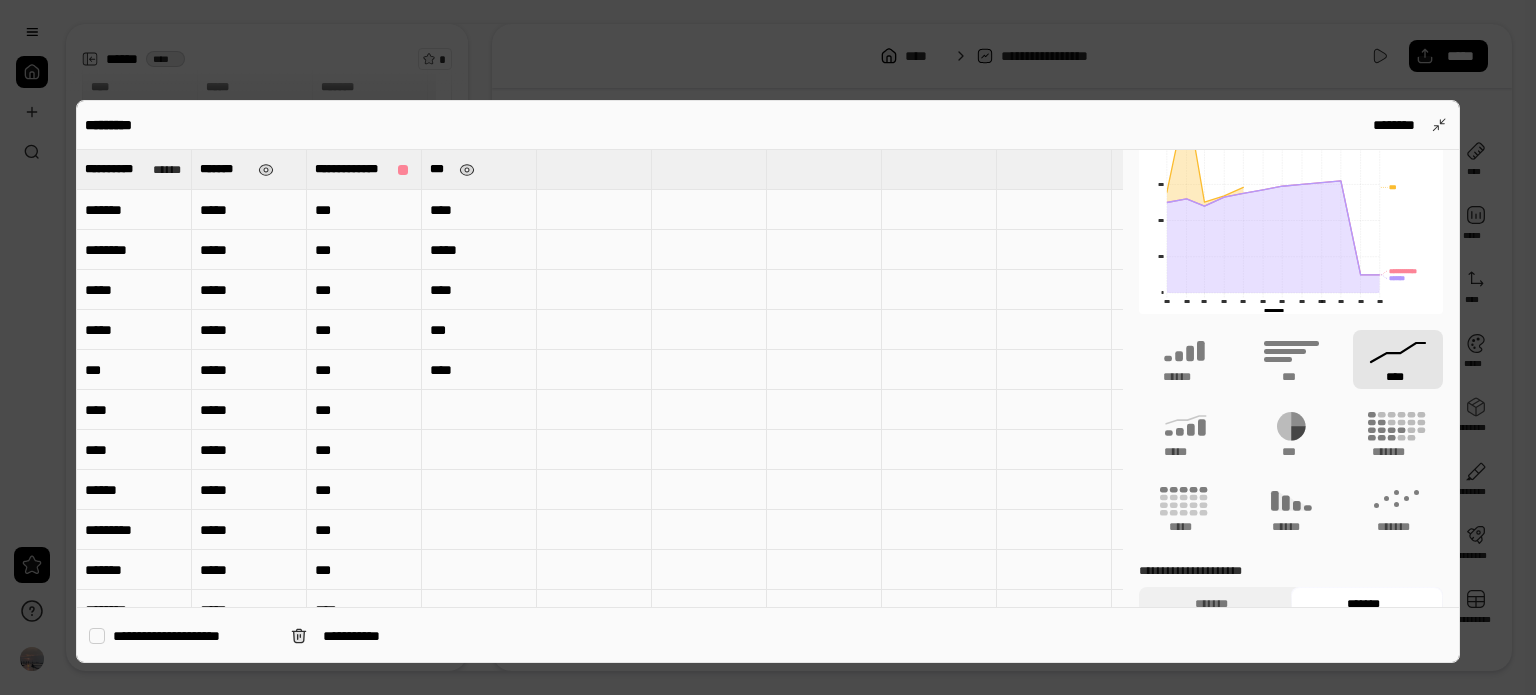 scroll, scrollTop: 100, scrollLeft: 0, axis: vertical 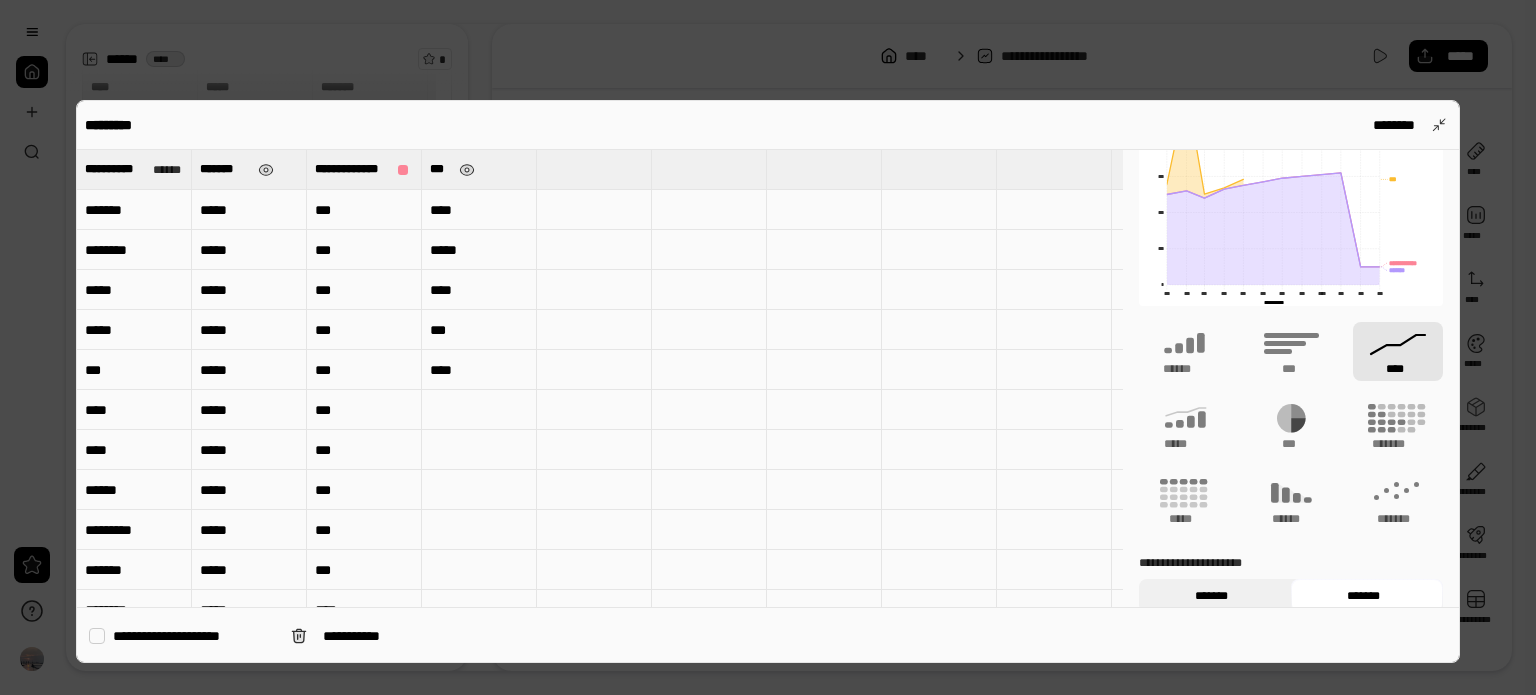 click on "*******" at bounding box center [1211, 596] 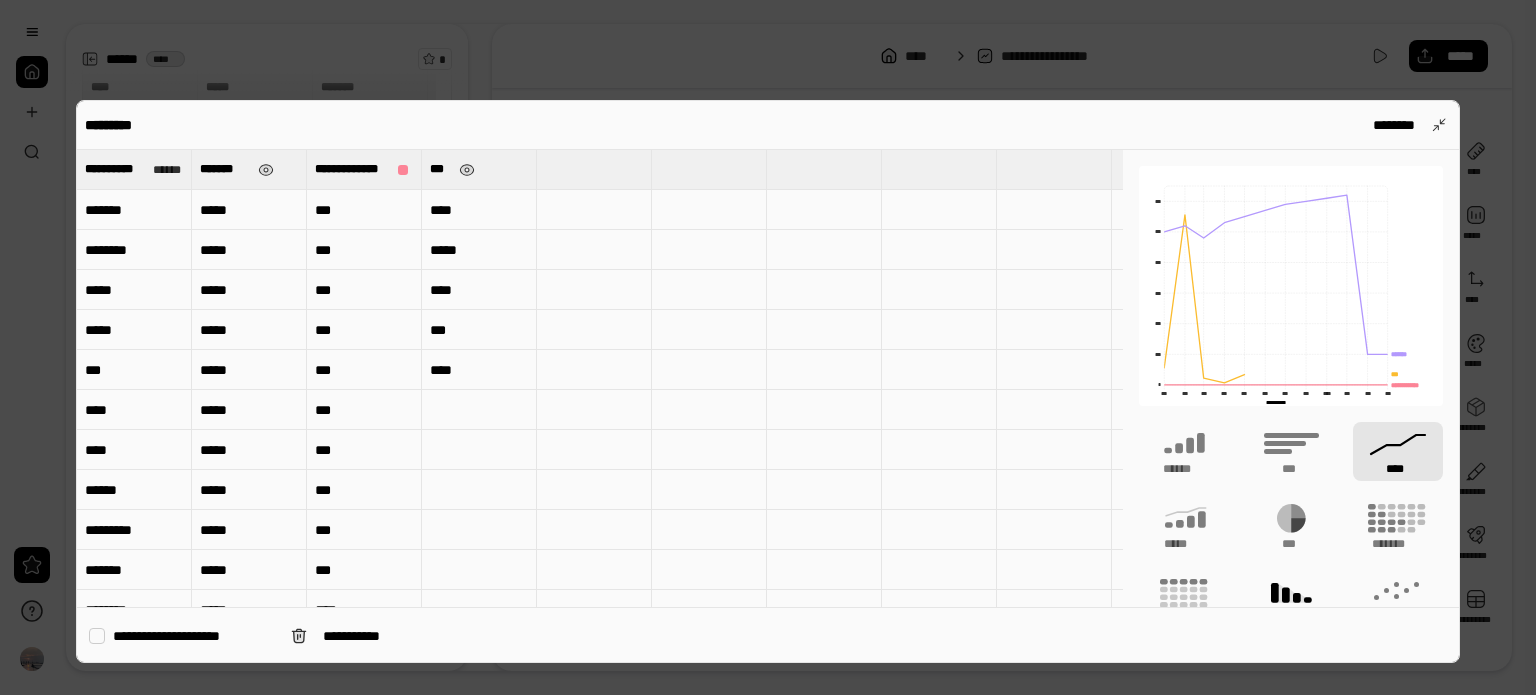 scroll, scrollTop: 0, scrollLeft: 0, axis: both 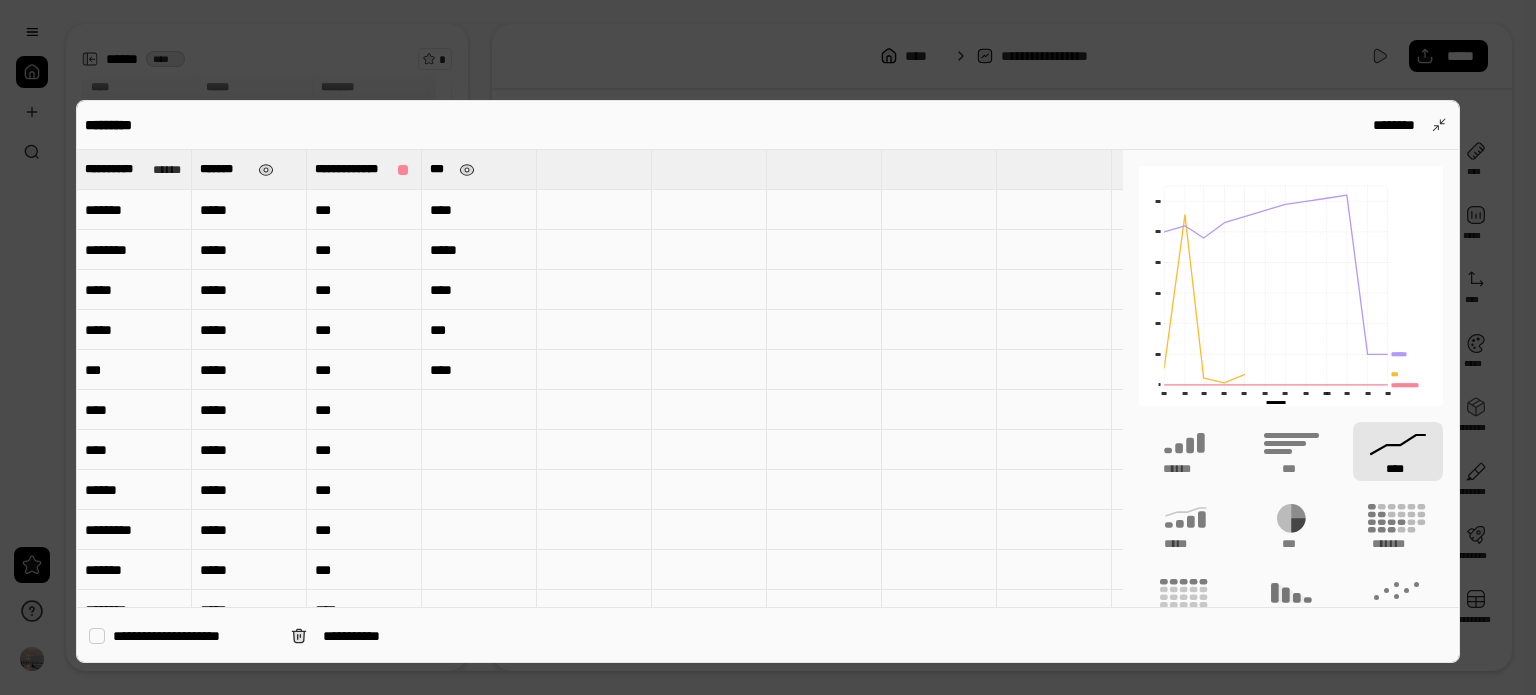 click on "*******" at bounding box center [225, 169] 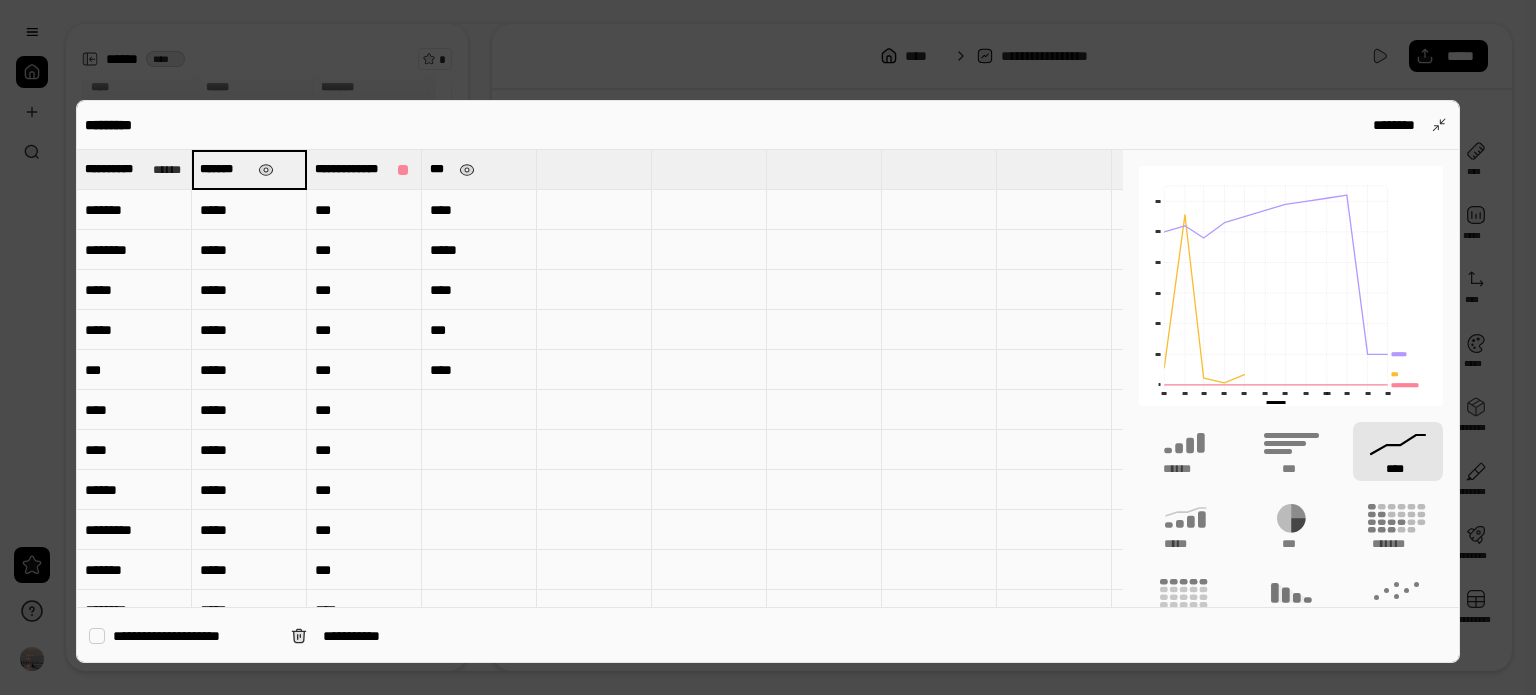 click on "*******" at bounding box center [249, 169] 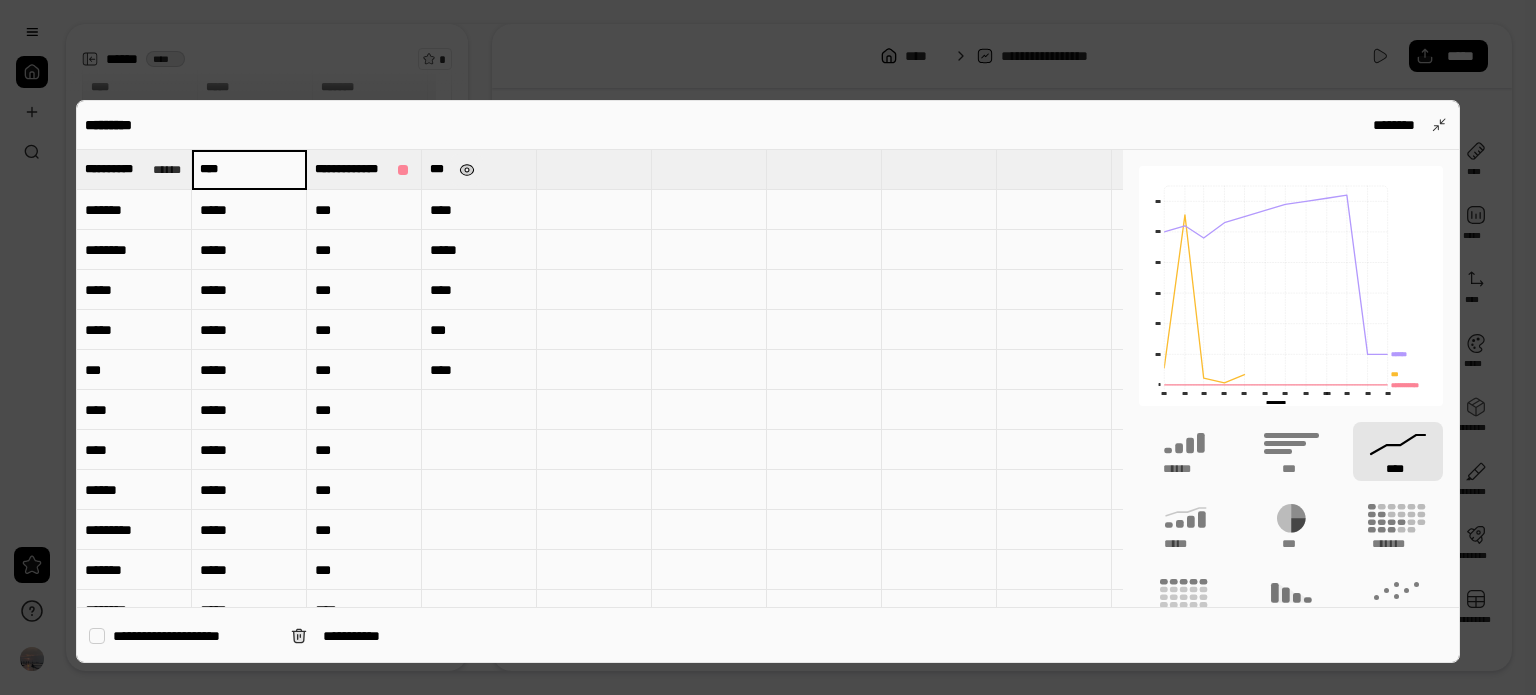 drag, startPoint x: 360, startPoint y: 167, endPoint x: 474, endPoint y: 154, distance: 114.73883 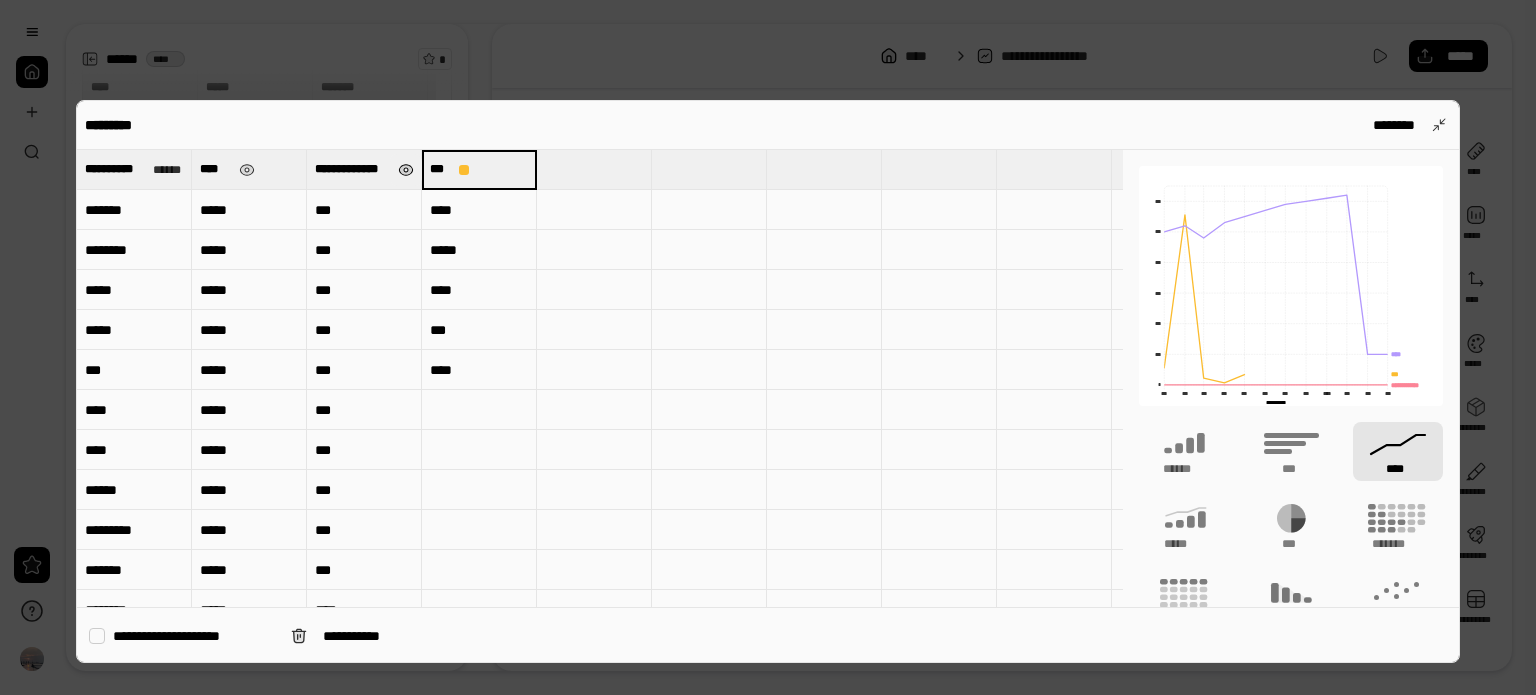 click at bounding box center (405, 170) 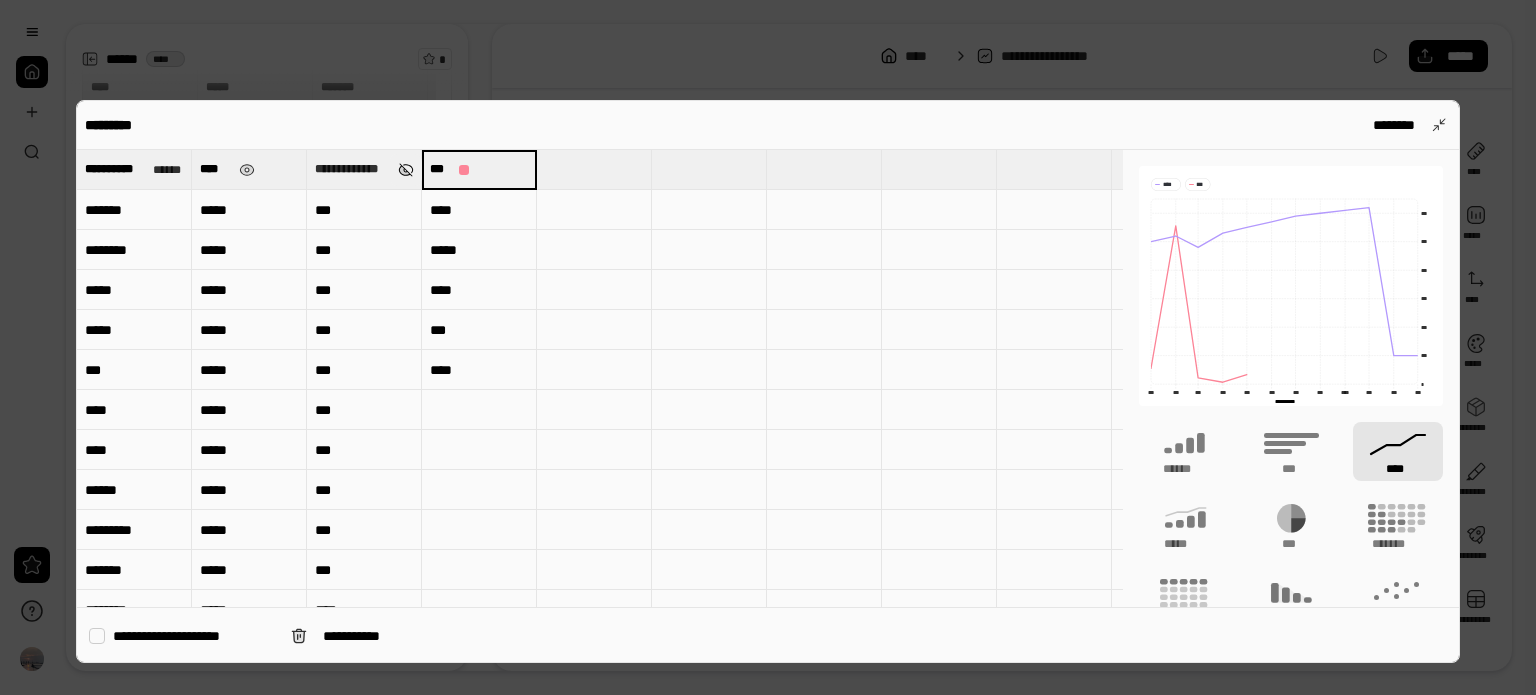 click at bounding box center [405, 170] 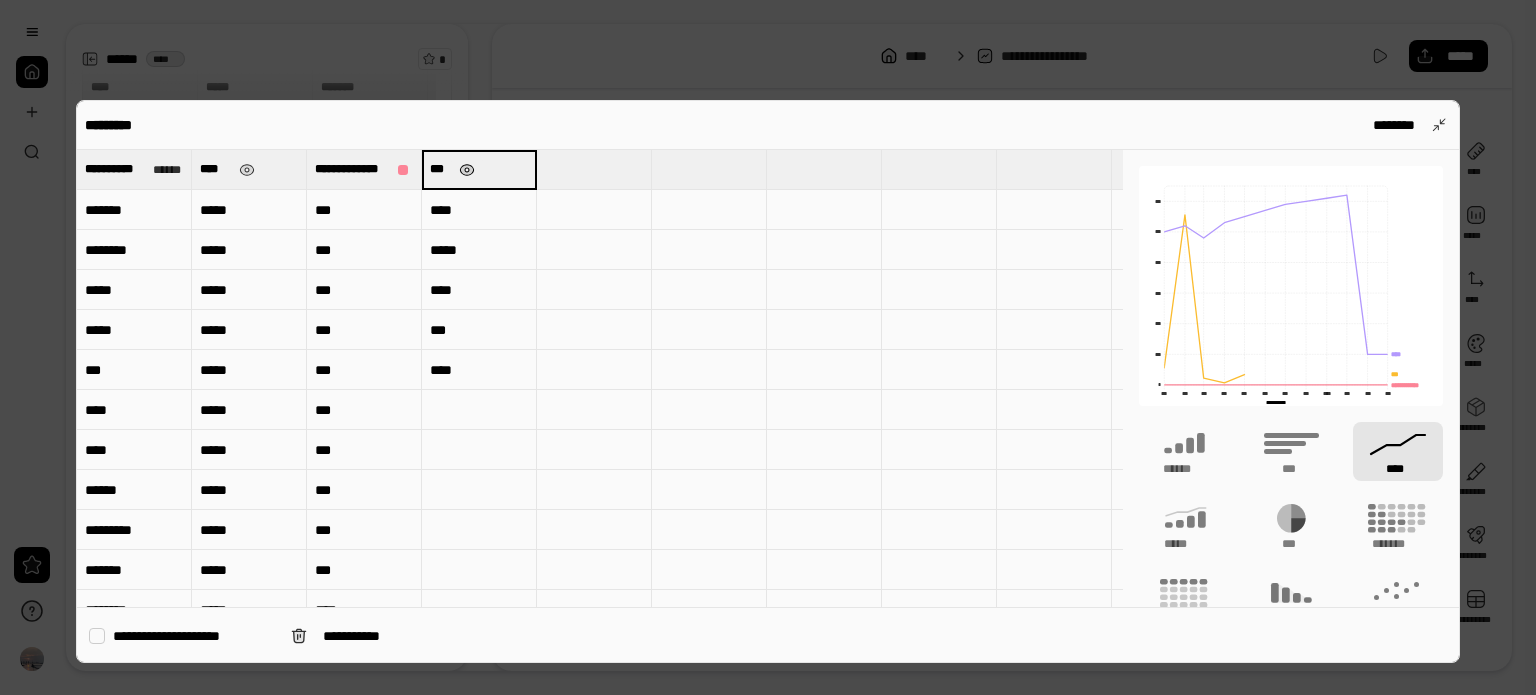 click at bounding box center [467, 170] 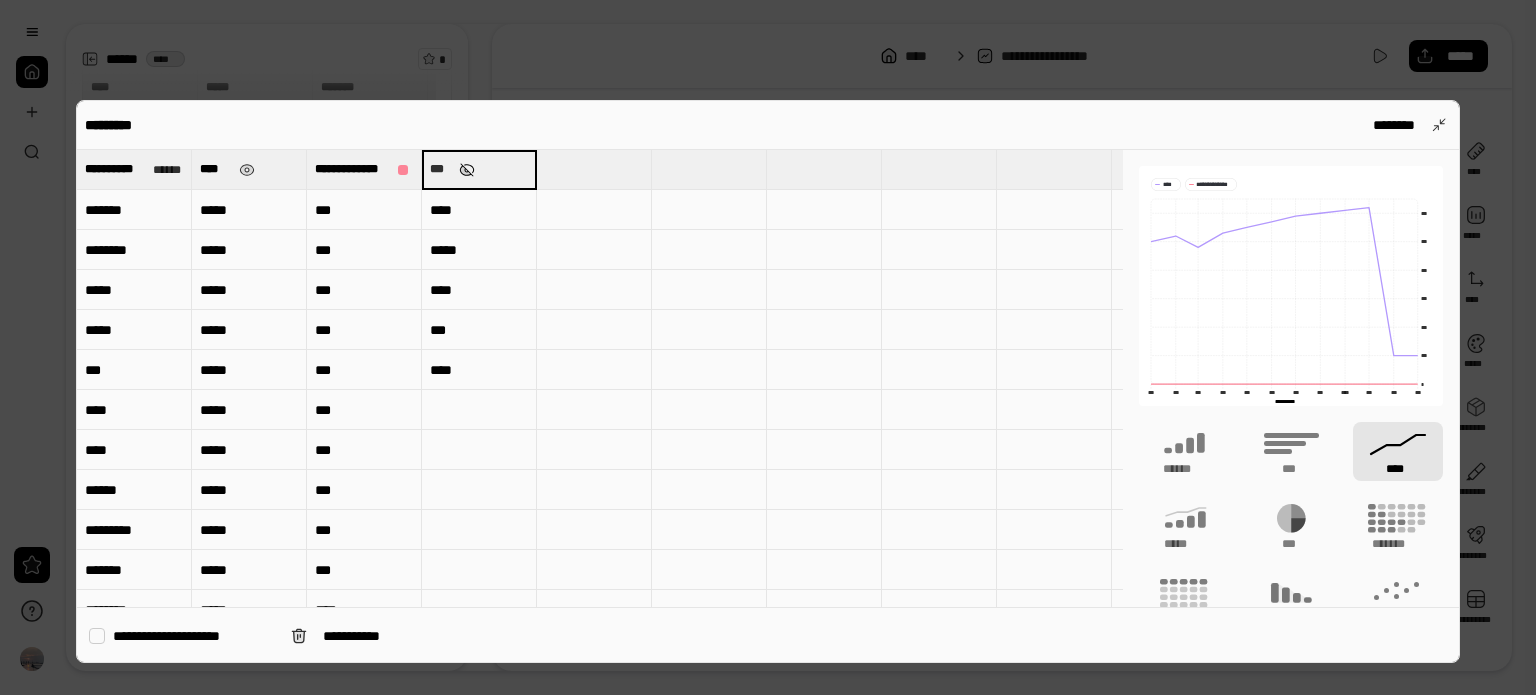 click at bounding box center [467, 170] 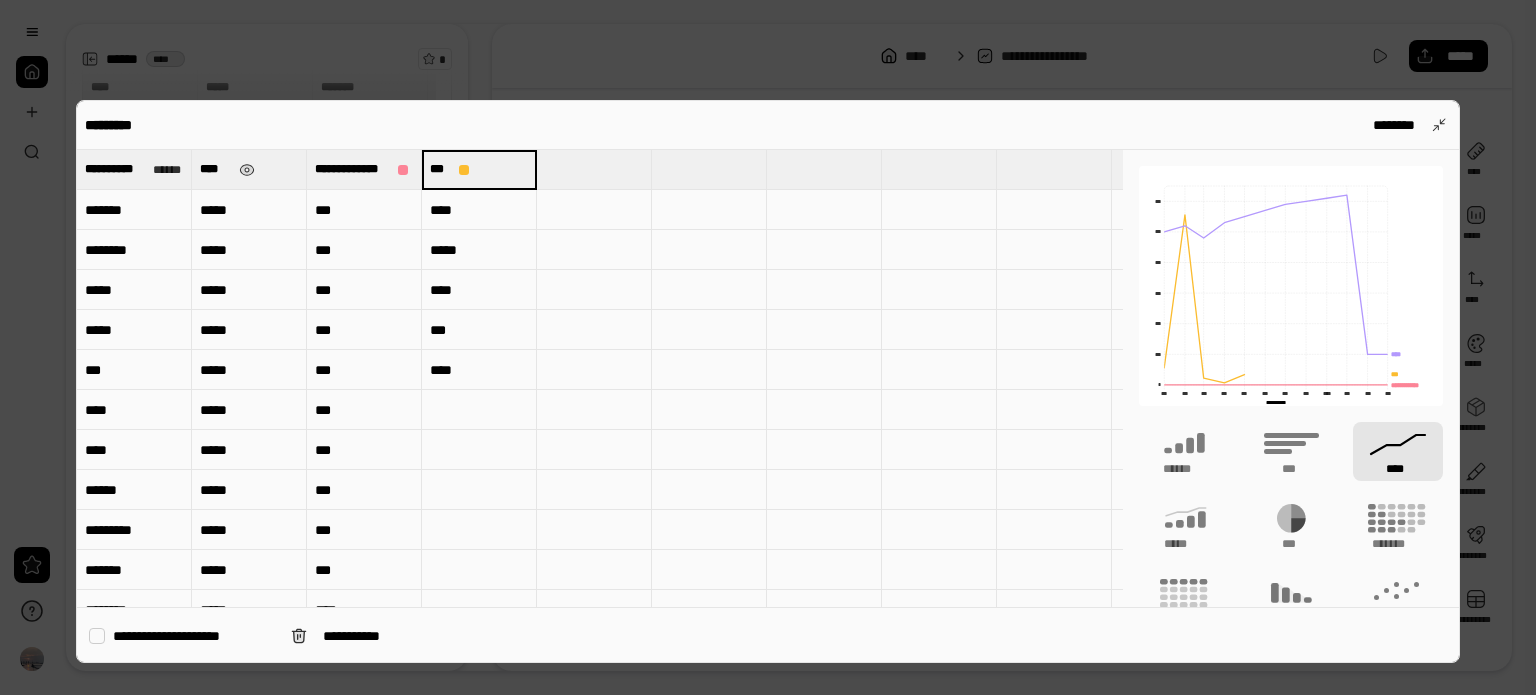 click on "****" at bounding box center (249, 169) 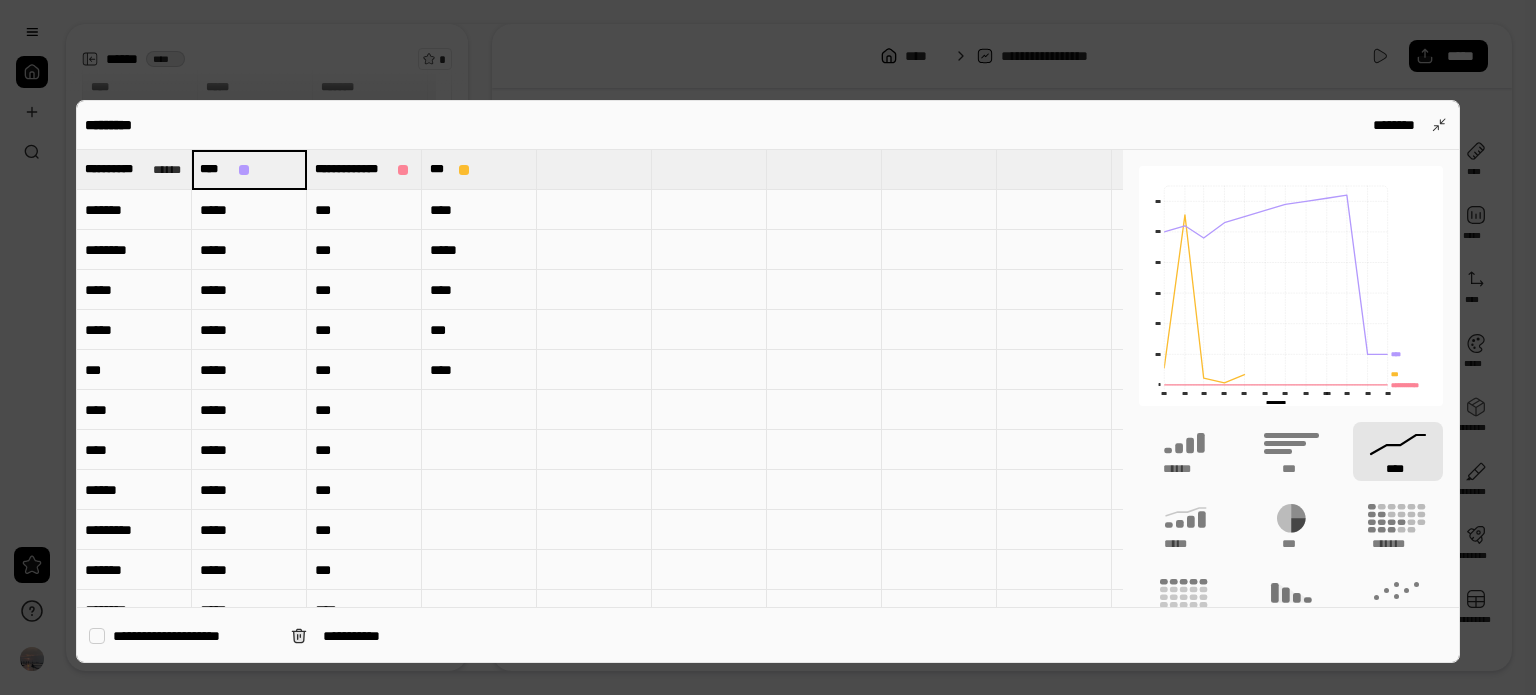click on "*****" at bounding box center (249, 210) 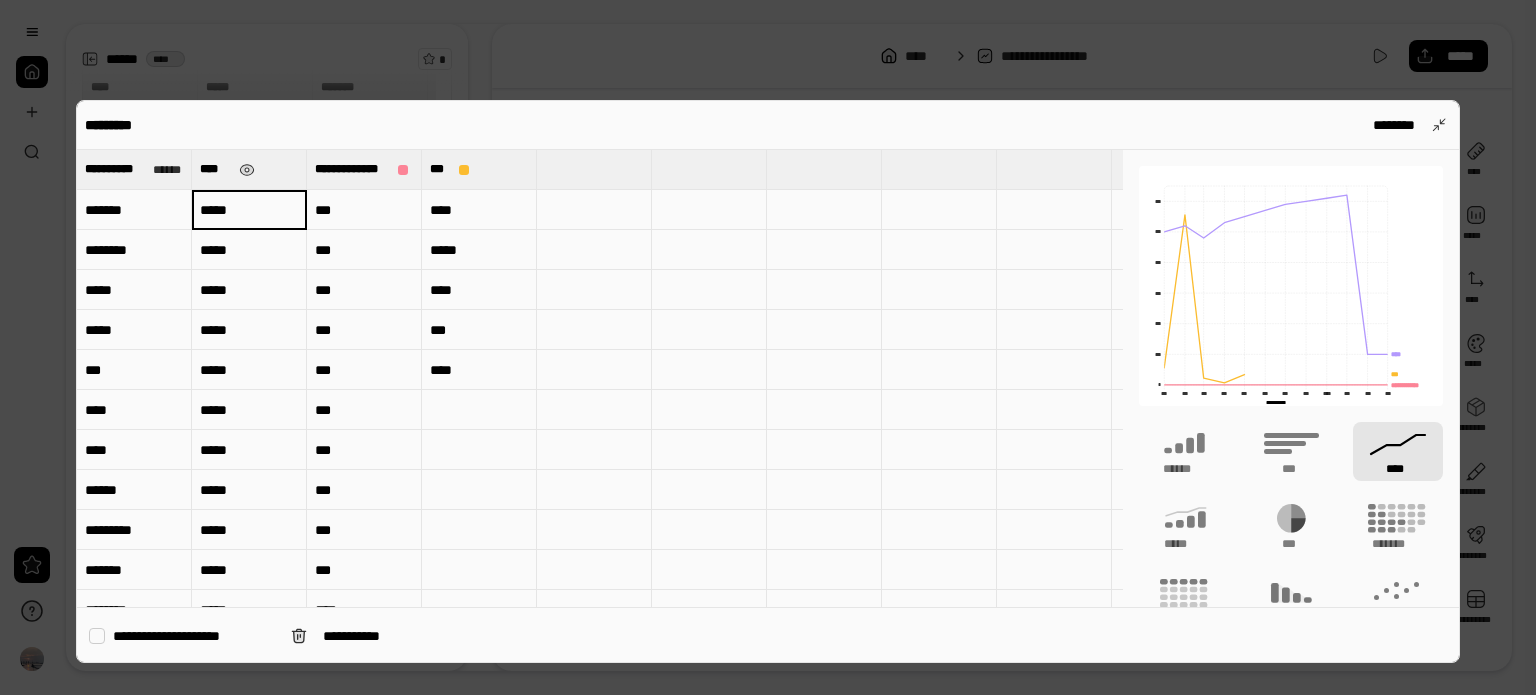 click on "****" at bounding box center [249, 169] 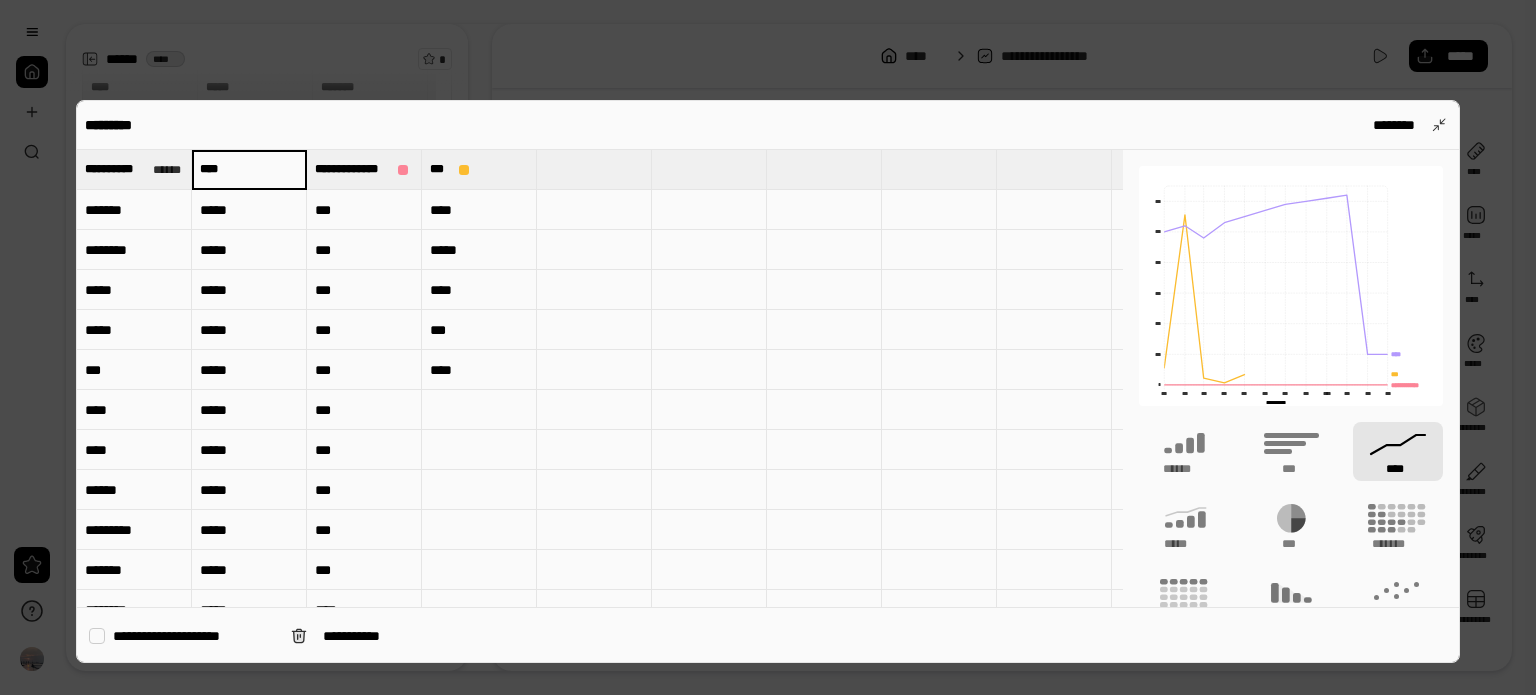 click on "****" at bounding box center (249, 169) 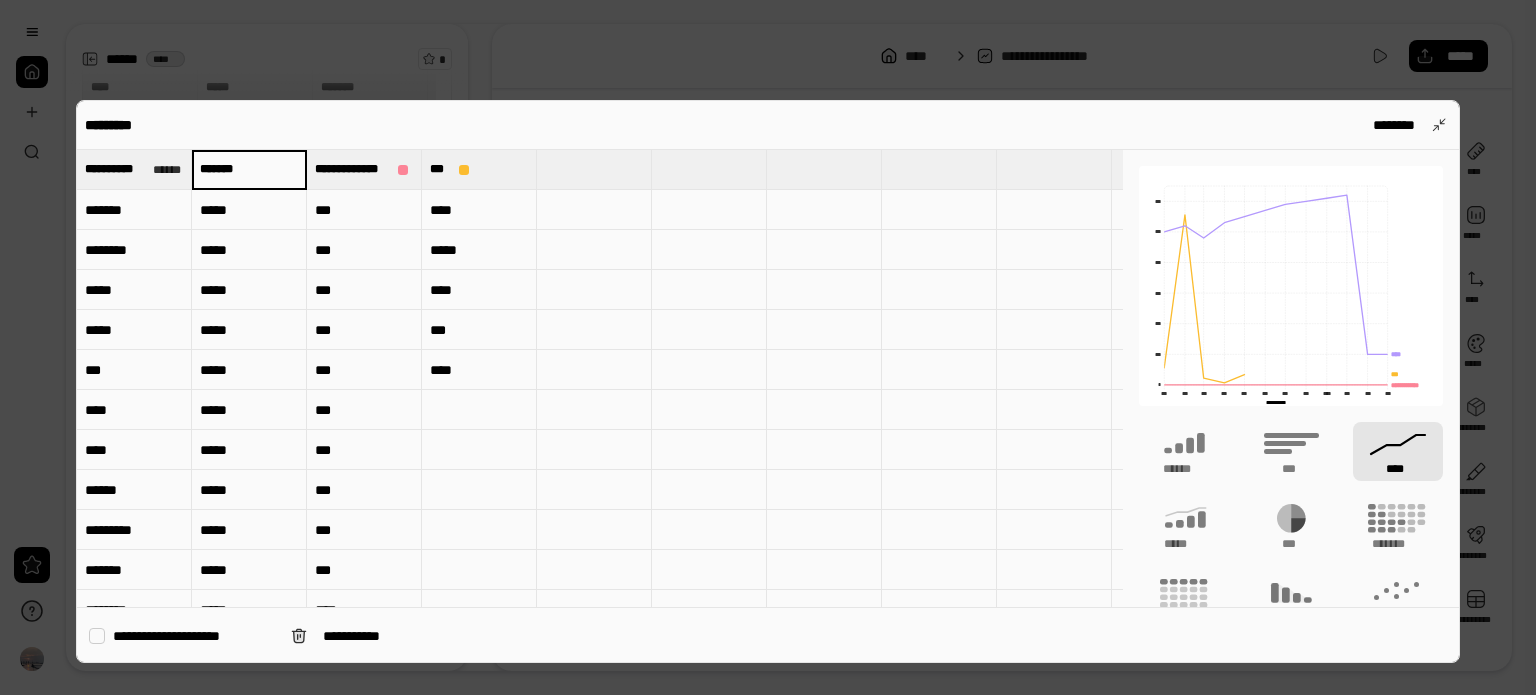 type on "*******" 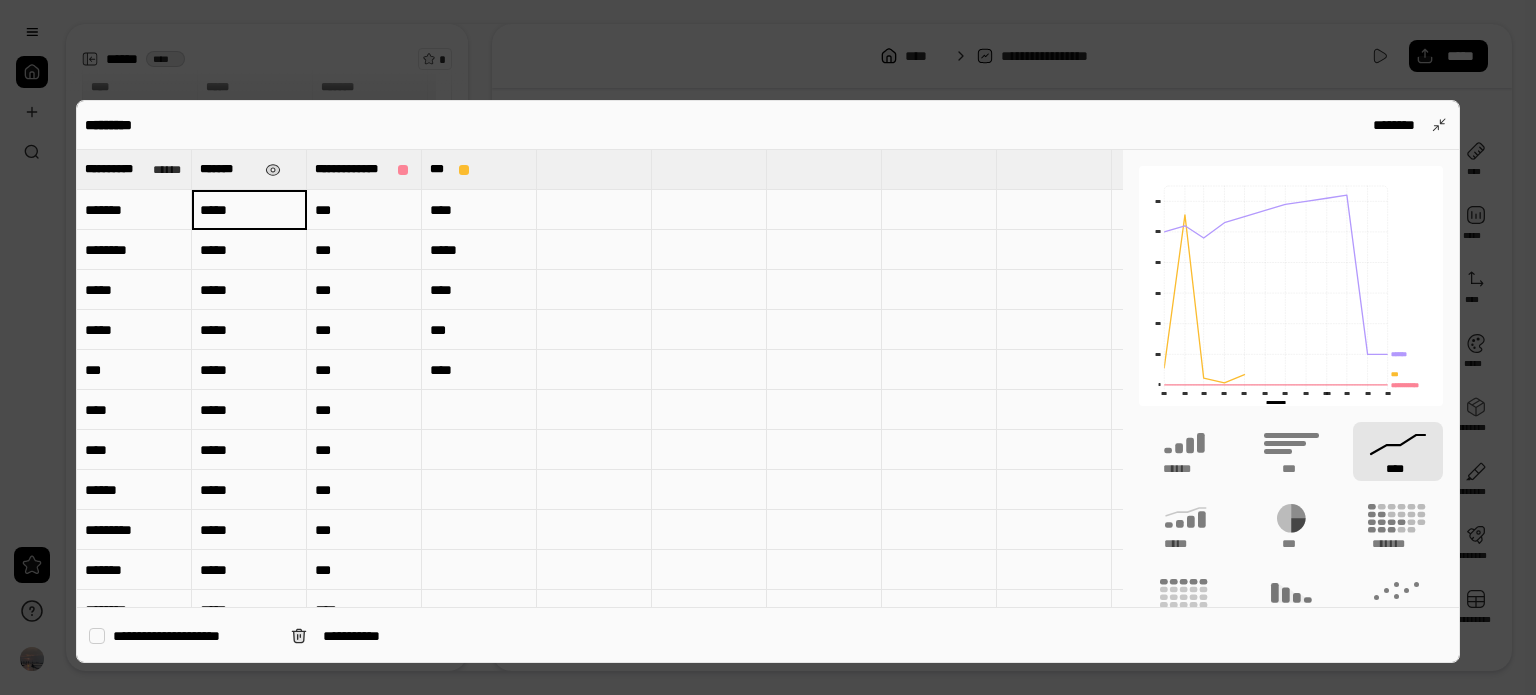 type on "*" 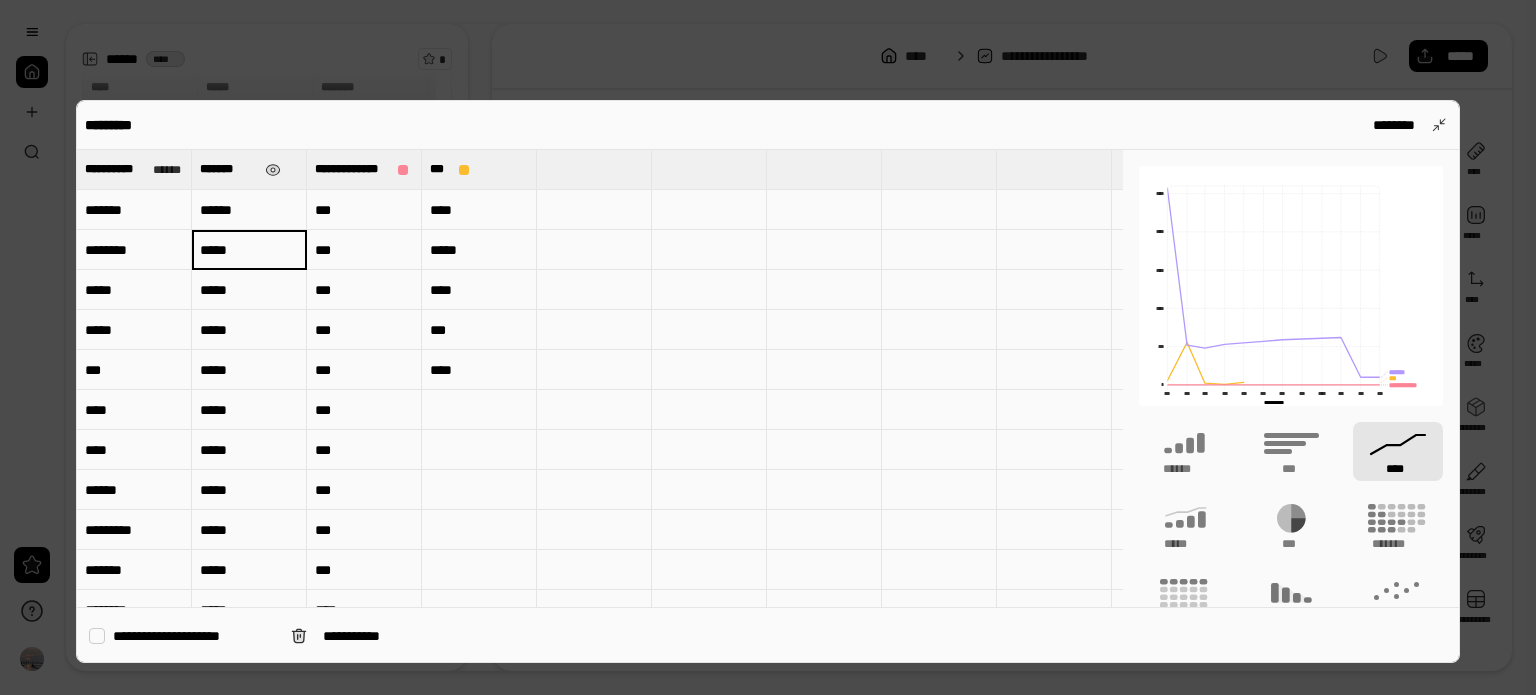click on "******" at bounding box center [249, 210] 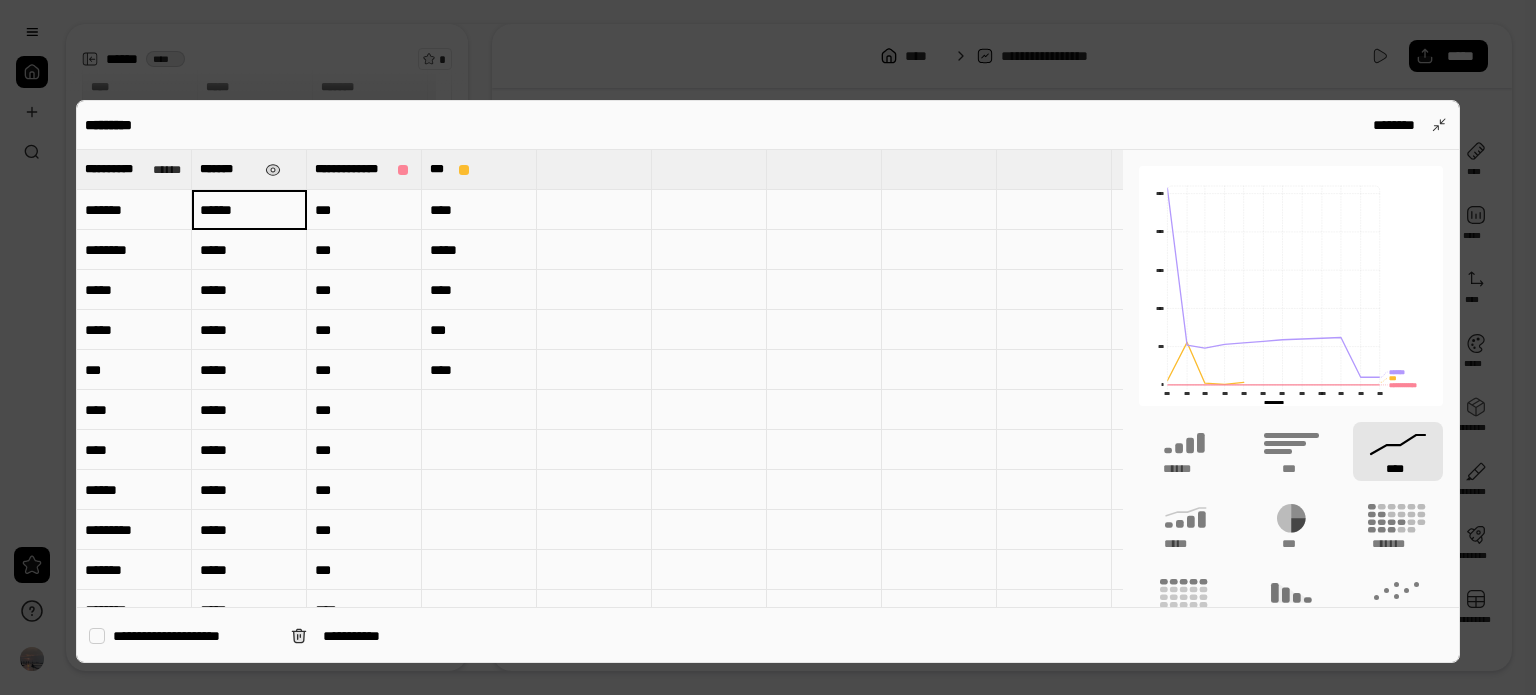 type on "******" 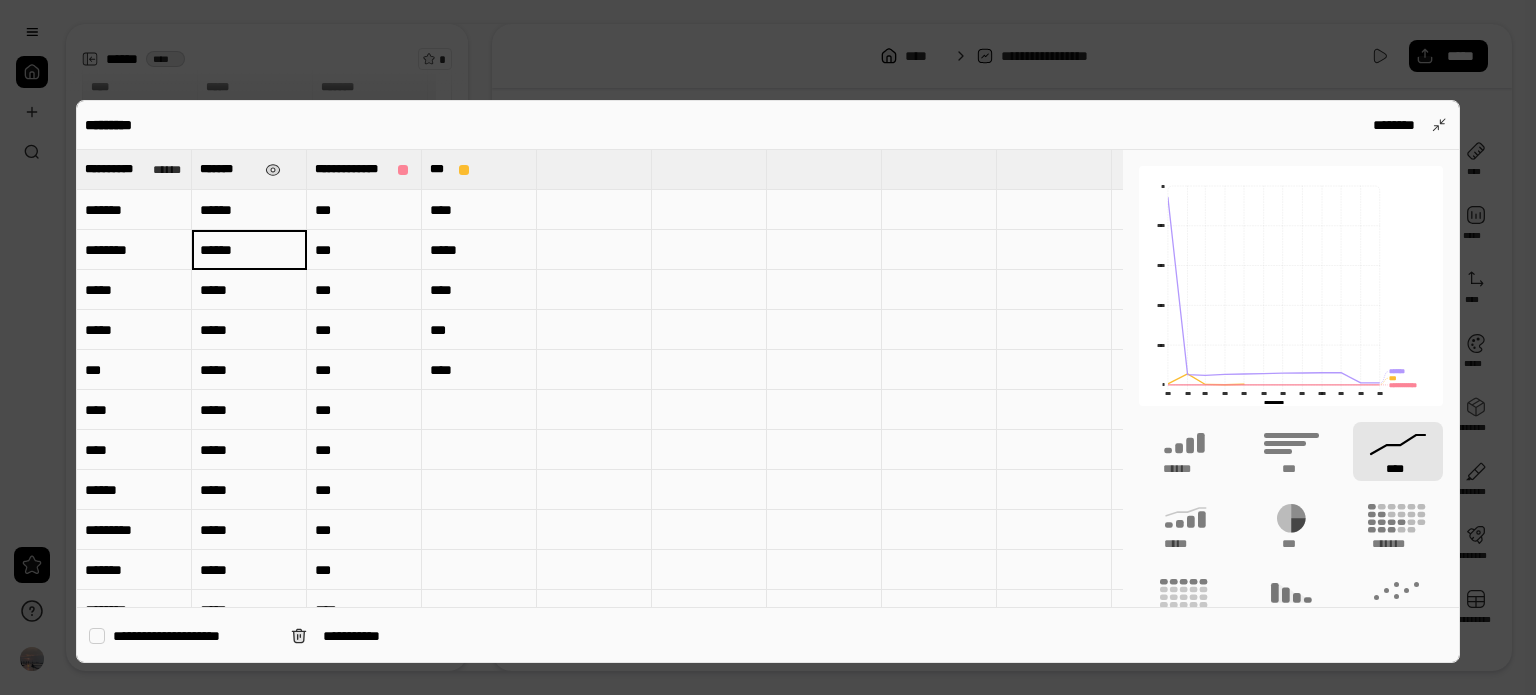 type on "******" 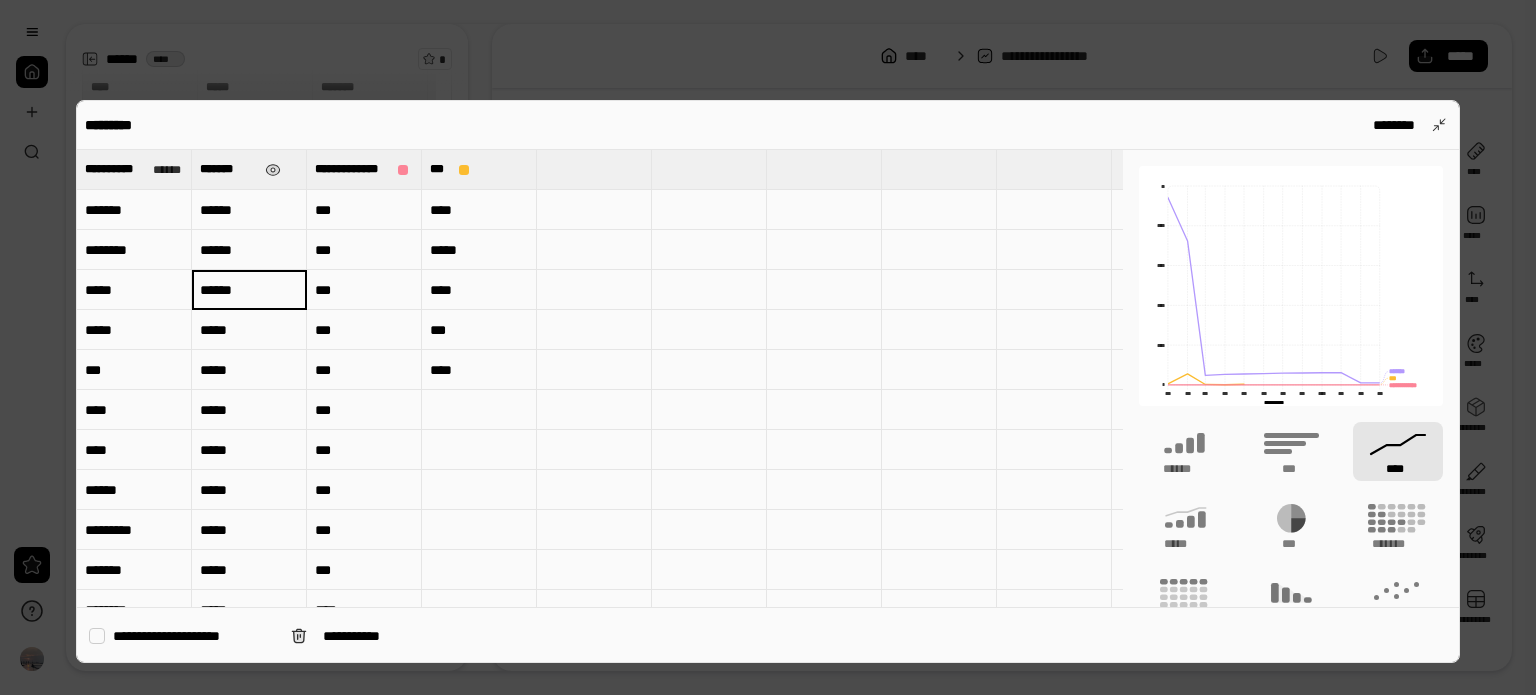 type on "******" 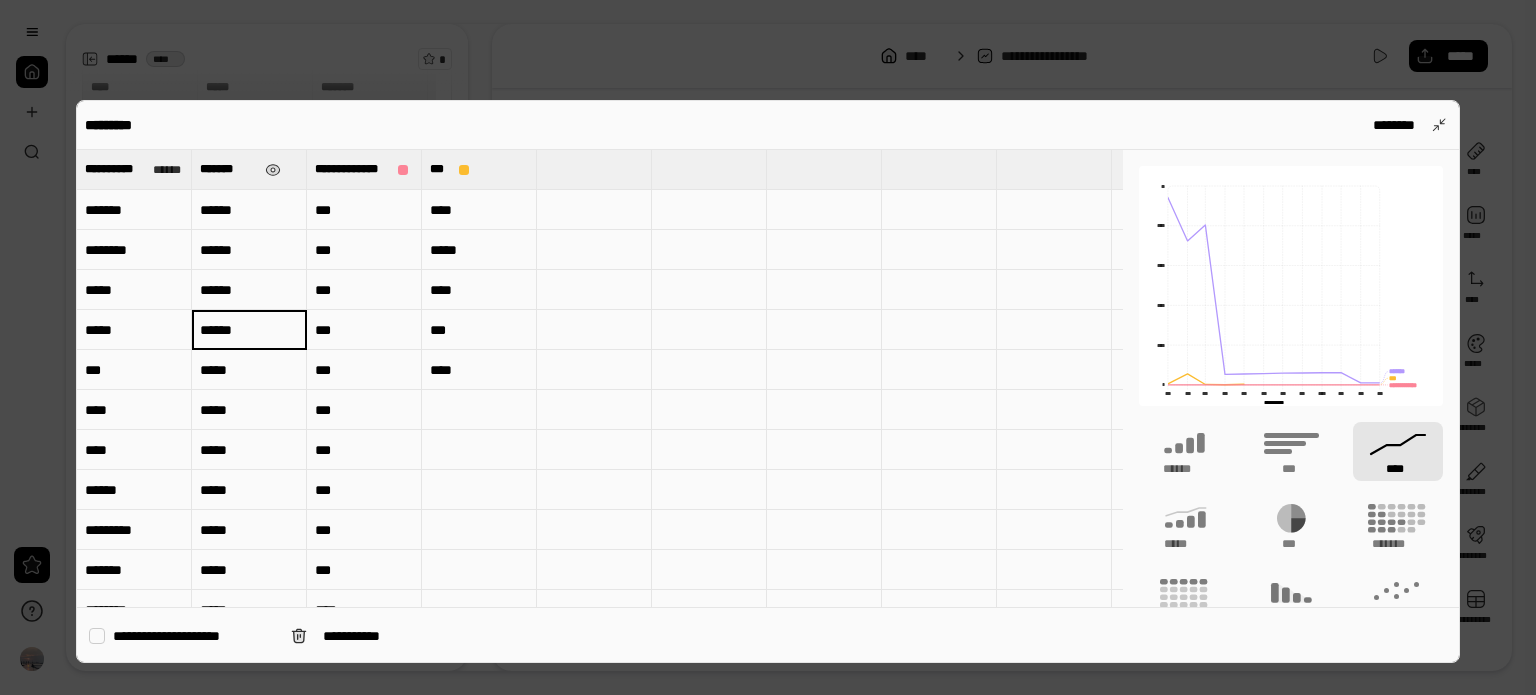 type on "******" 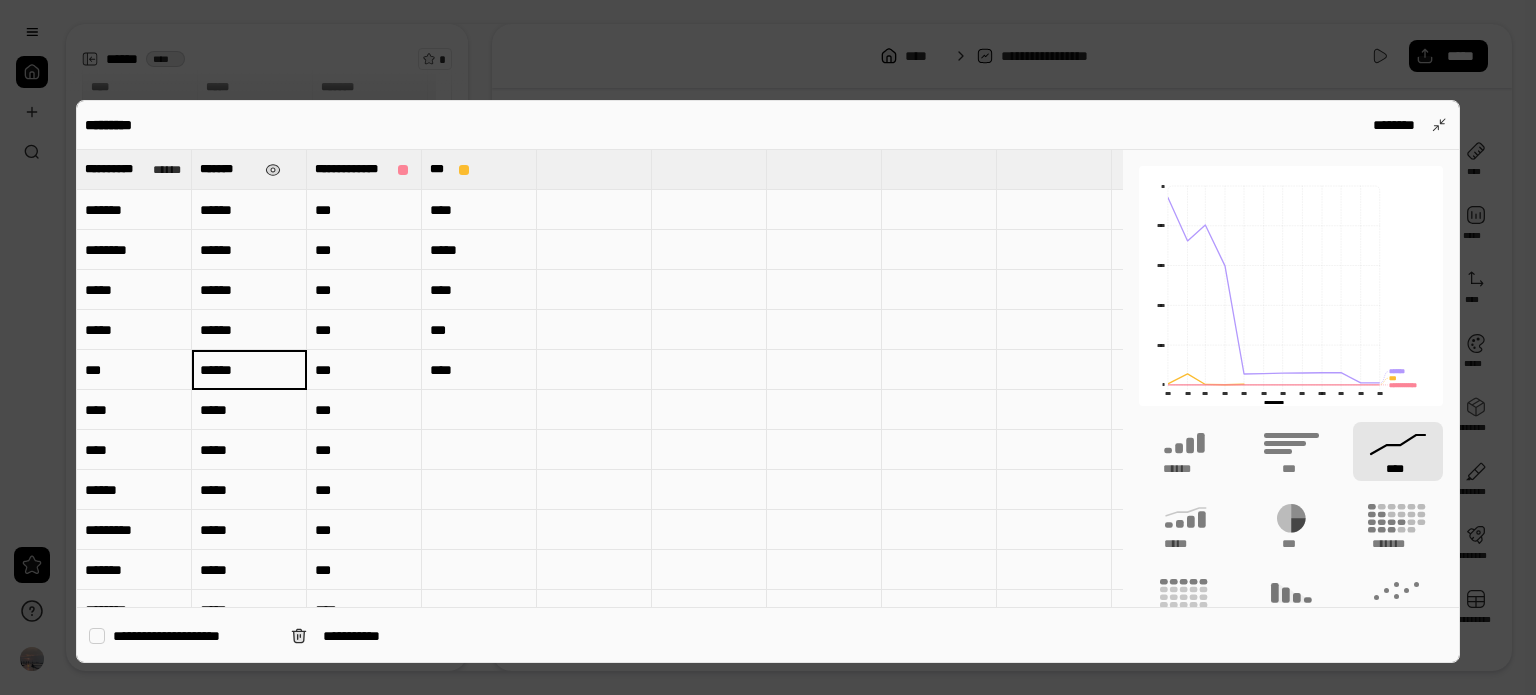 type on "******" 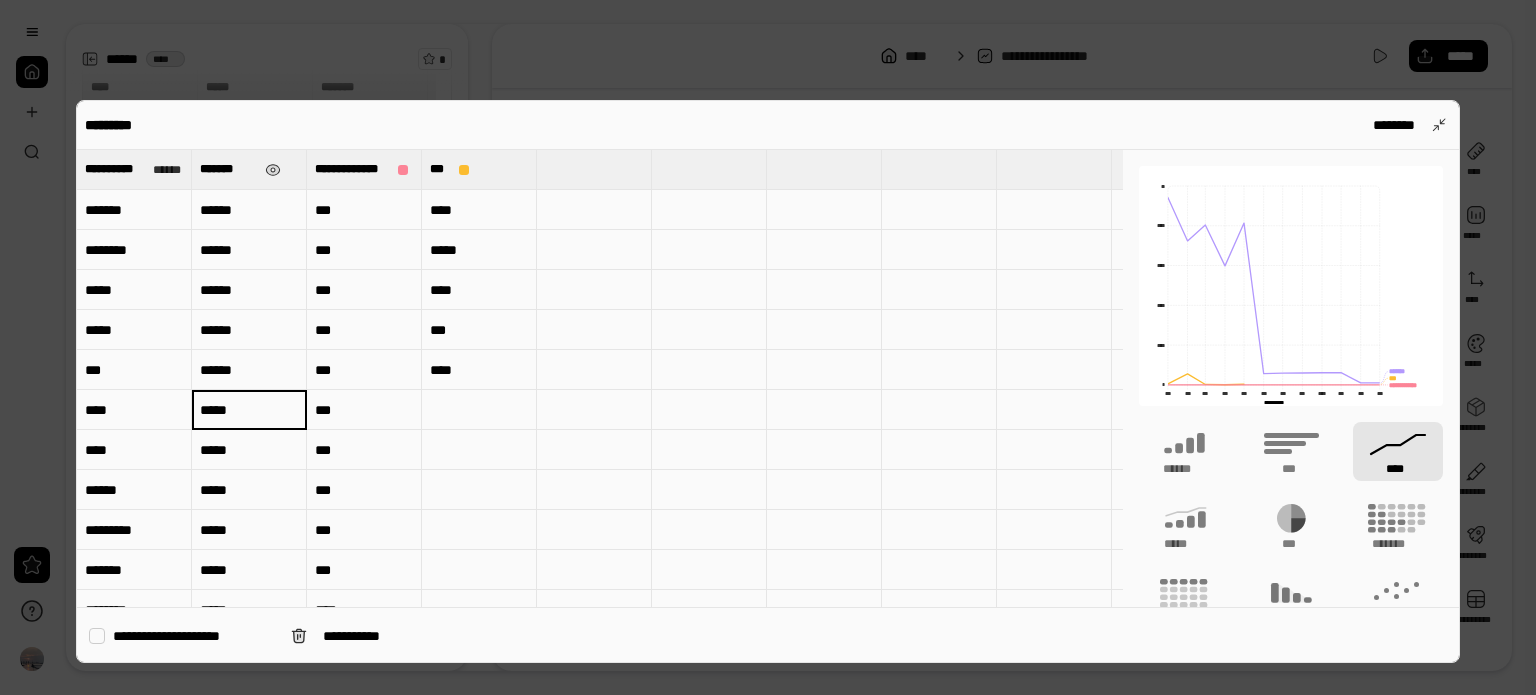 type 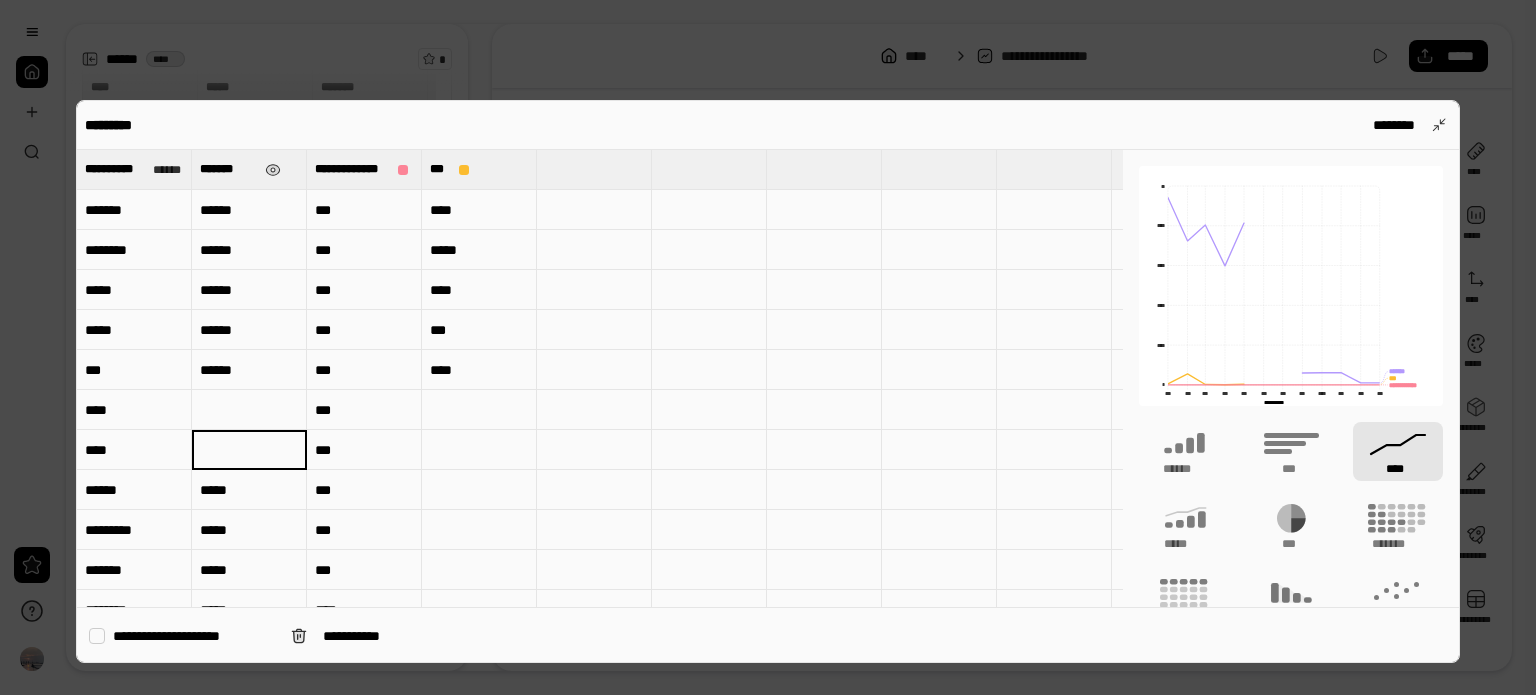 type 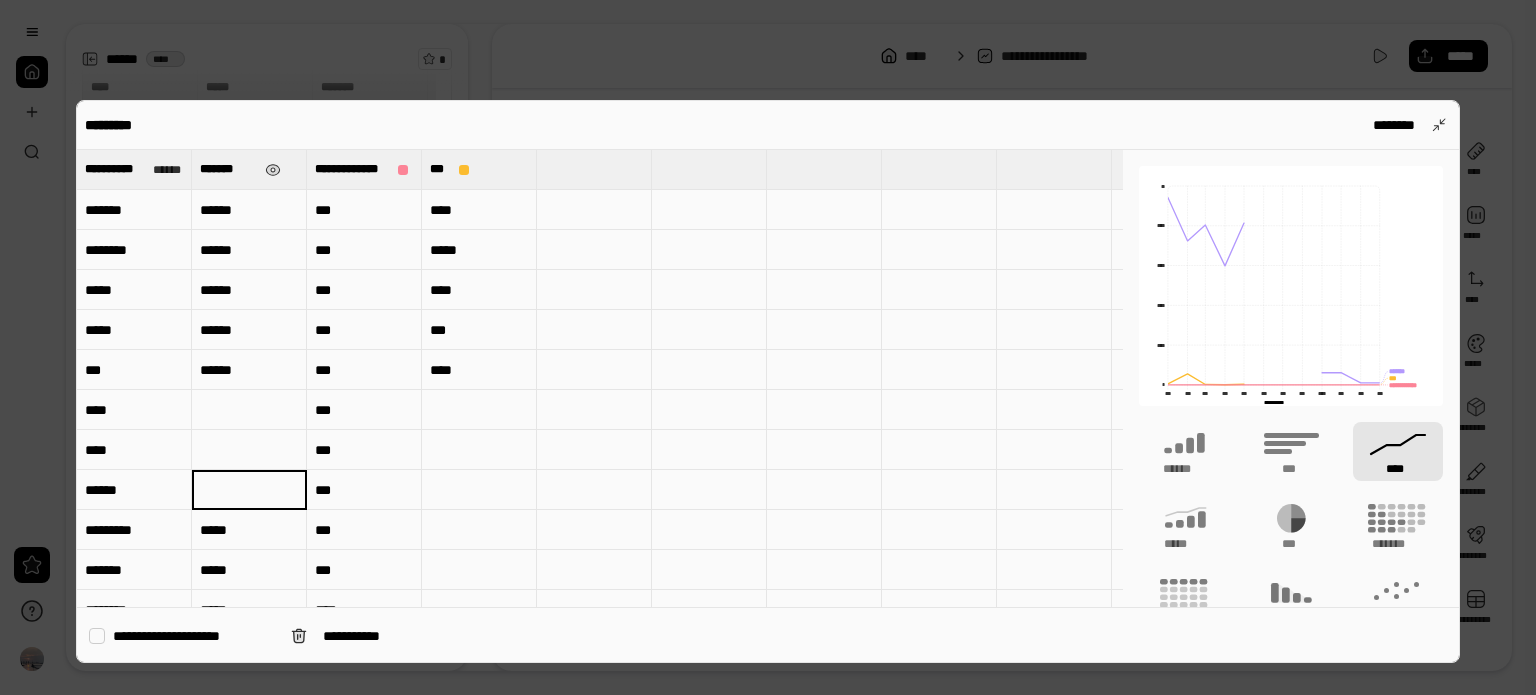 type 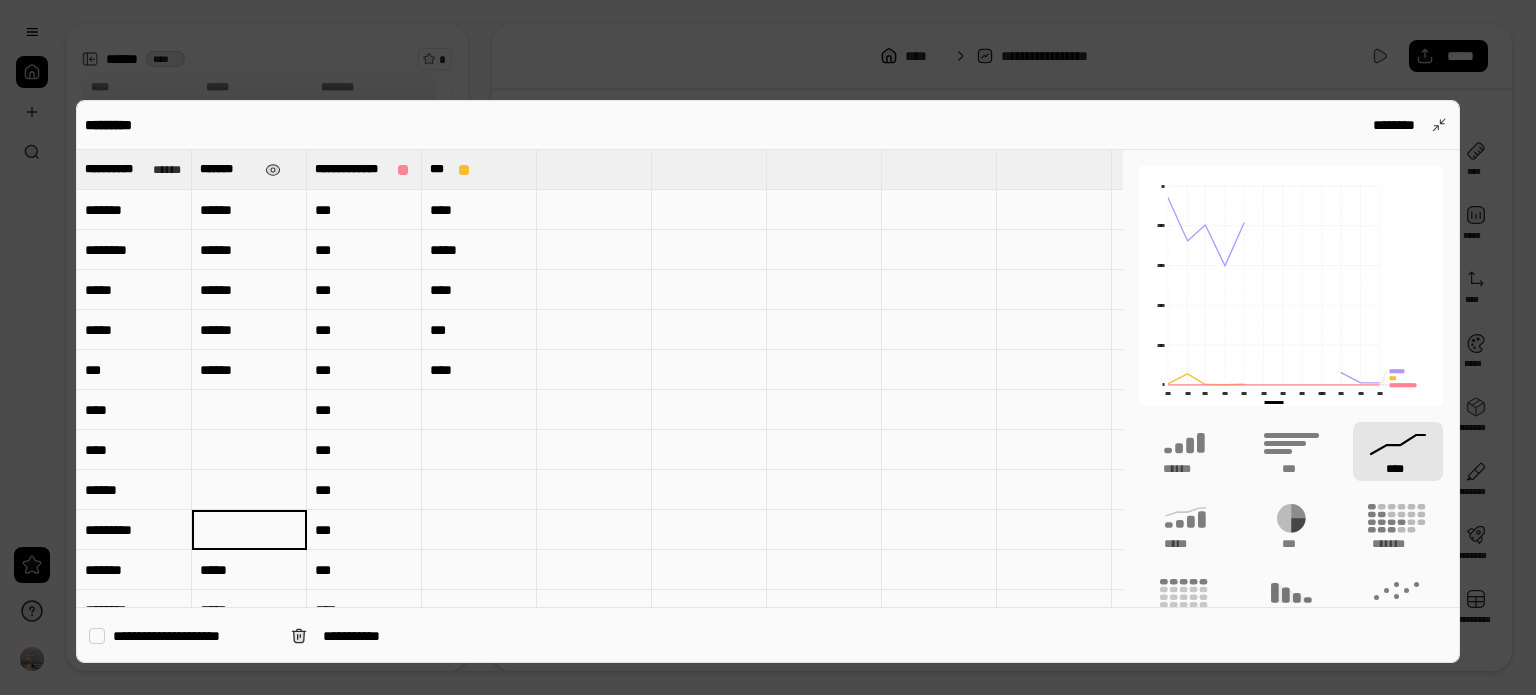 type 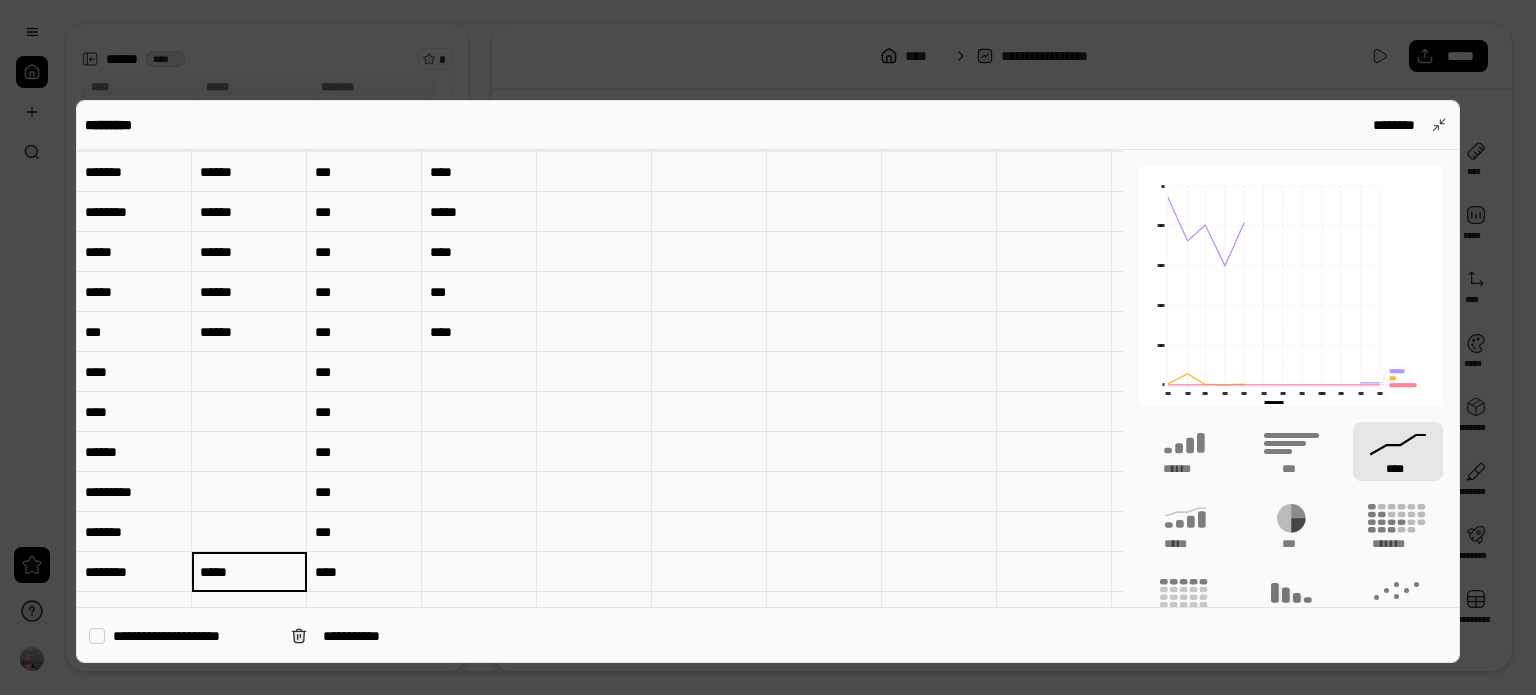 type 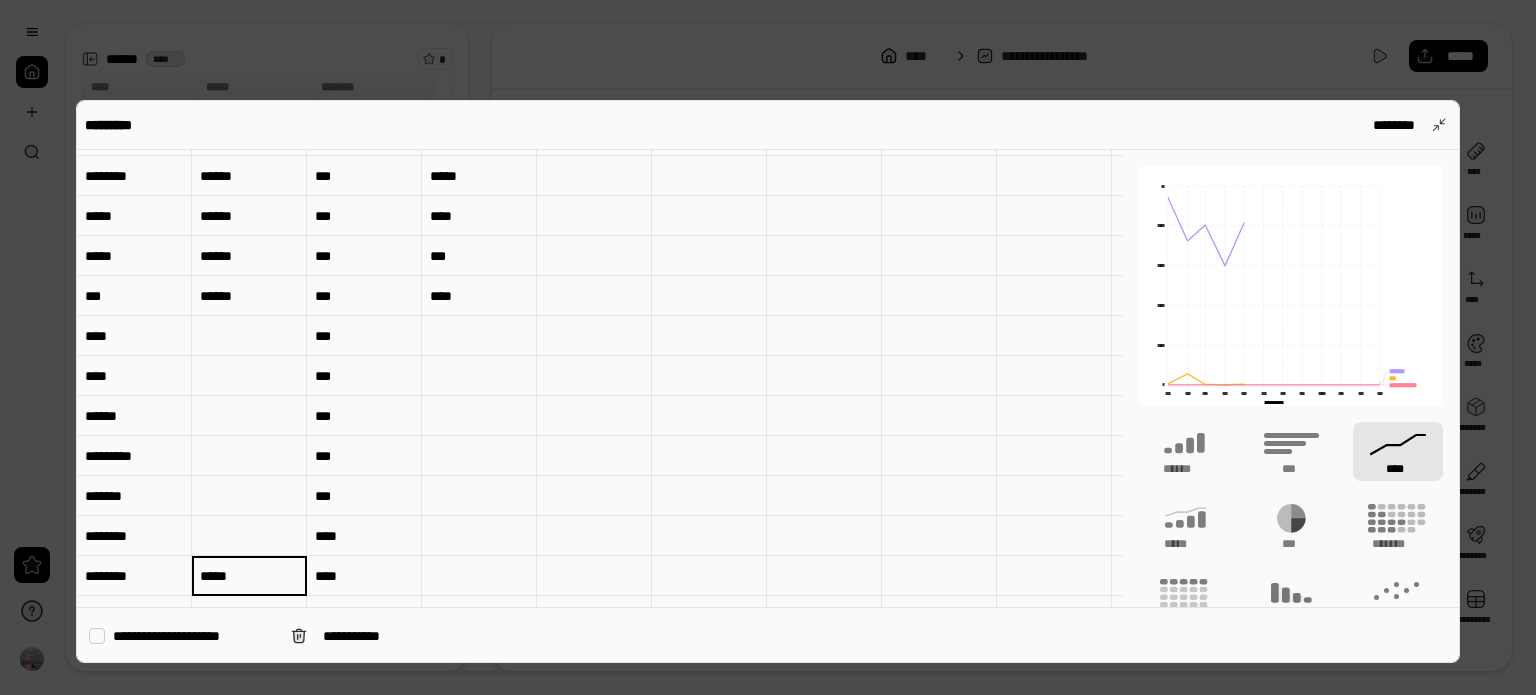 scroll, scrollTop: 78, scrollLeft: 0, axis: vertical 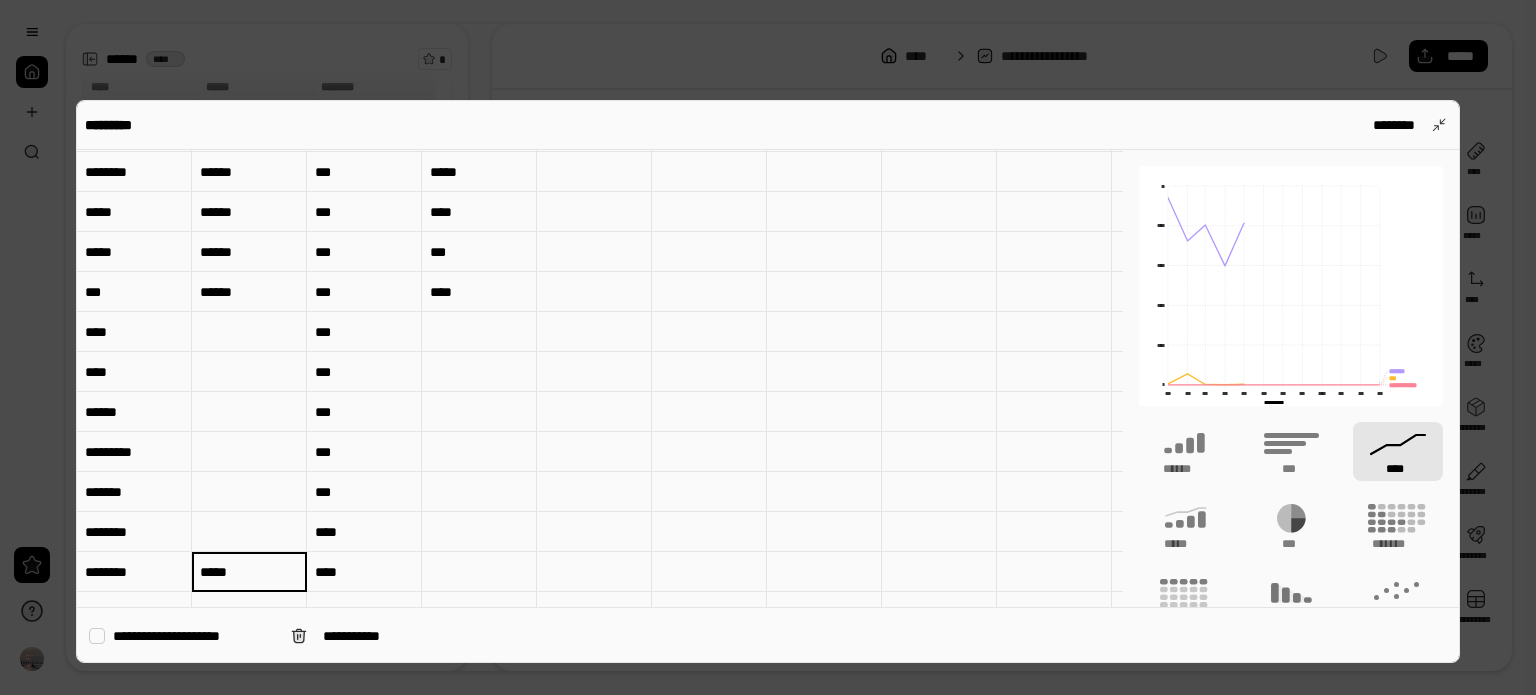type 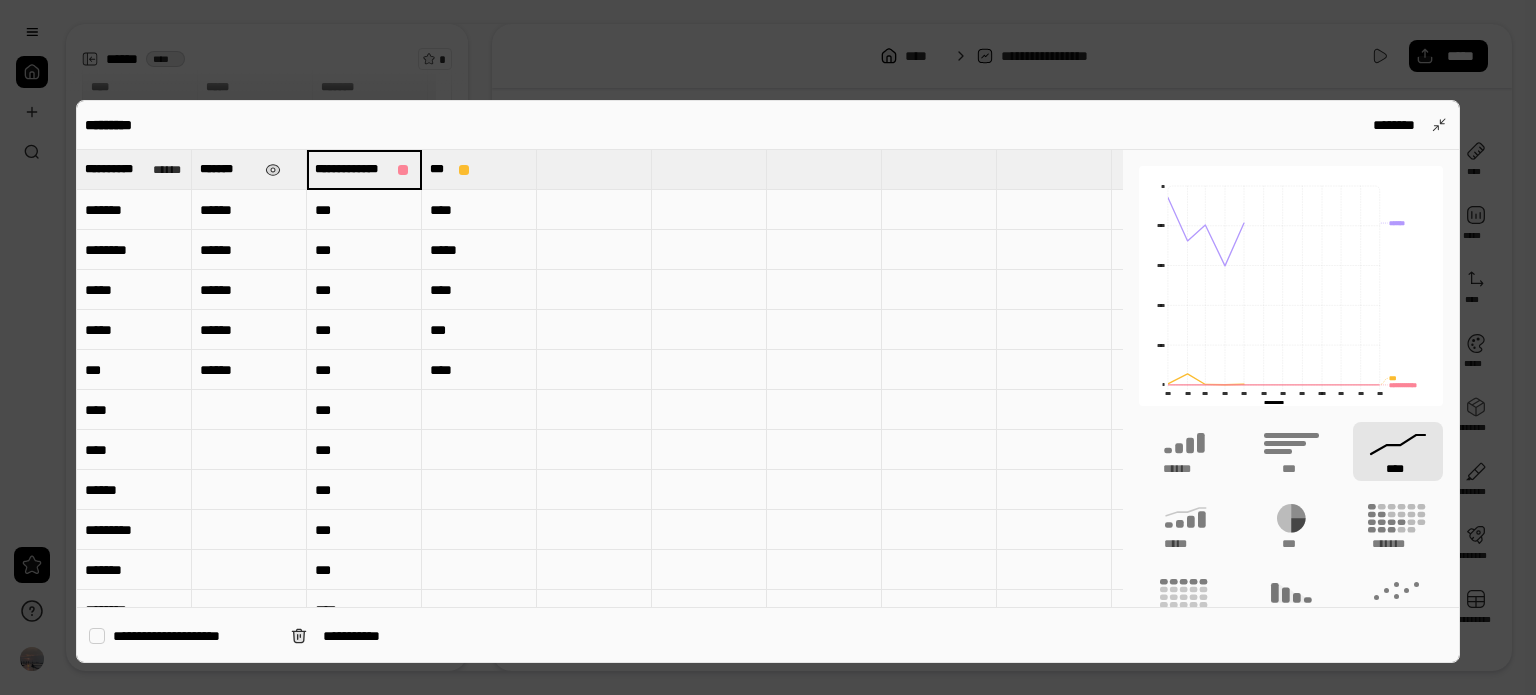 scroll, scrollTop: 0, scrollLeft: 0, axis: both 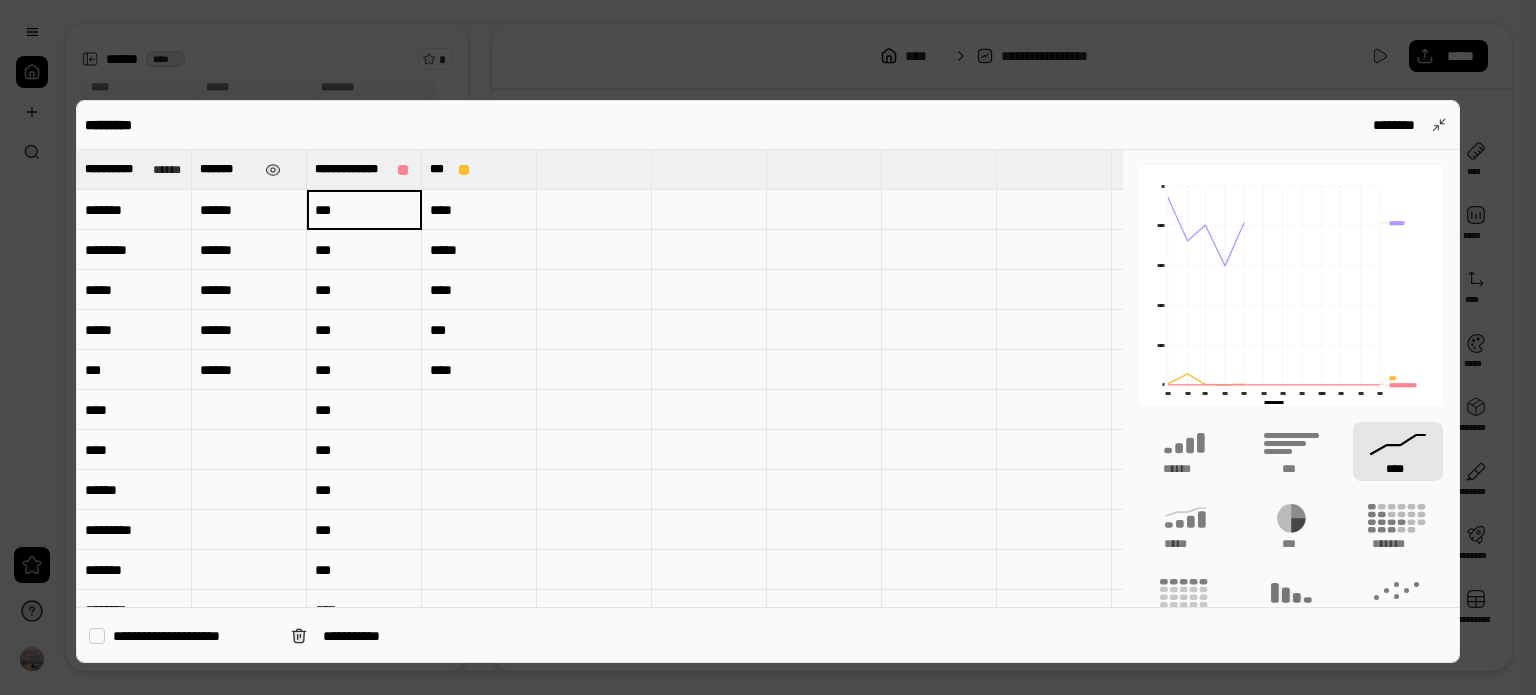 click on "*******" at bounding box center (228, 169) 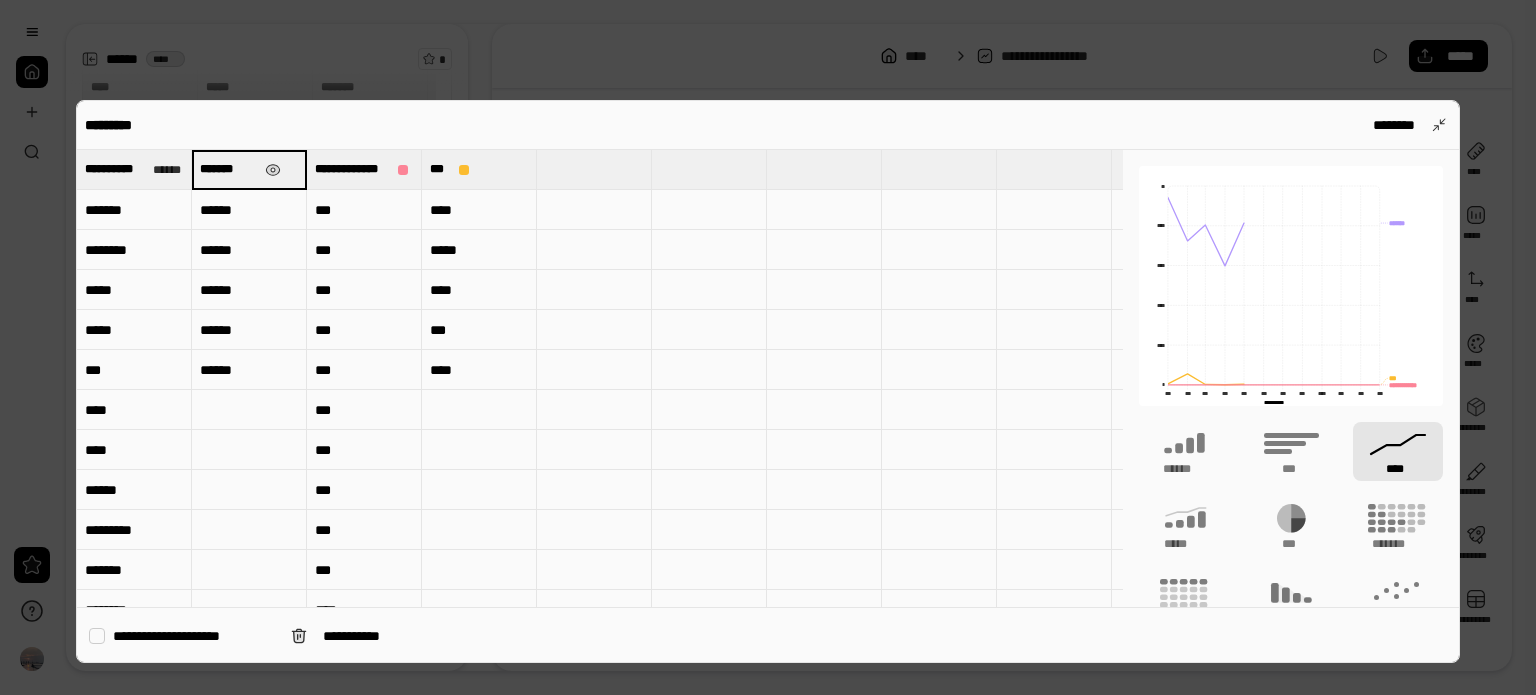 click on "*******" at bounding box center (249, 169) 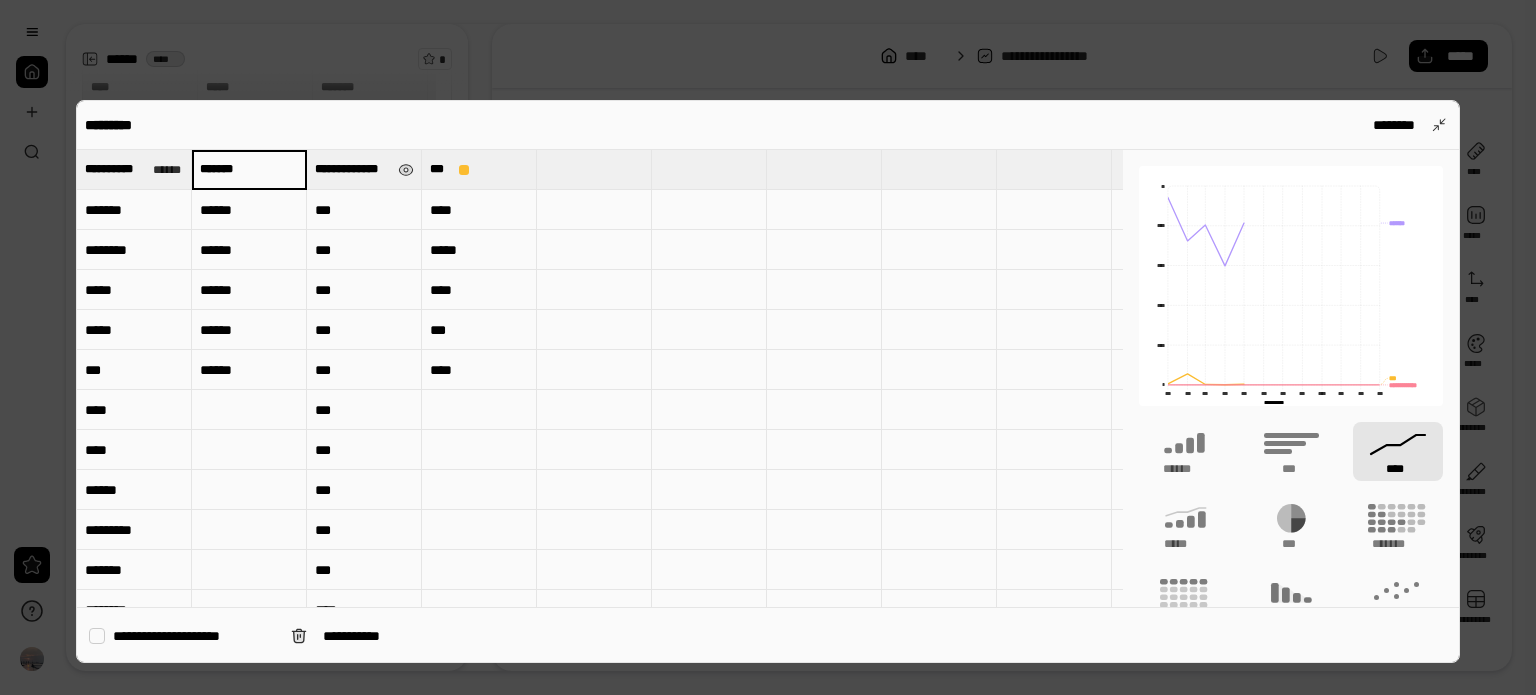 click on "**********" at bounding box center (352, 169) 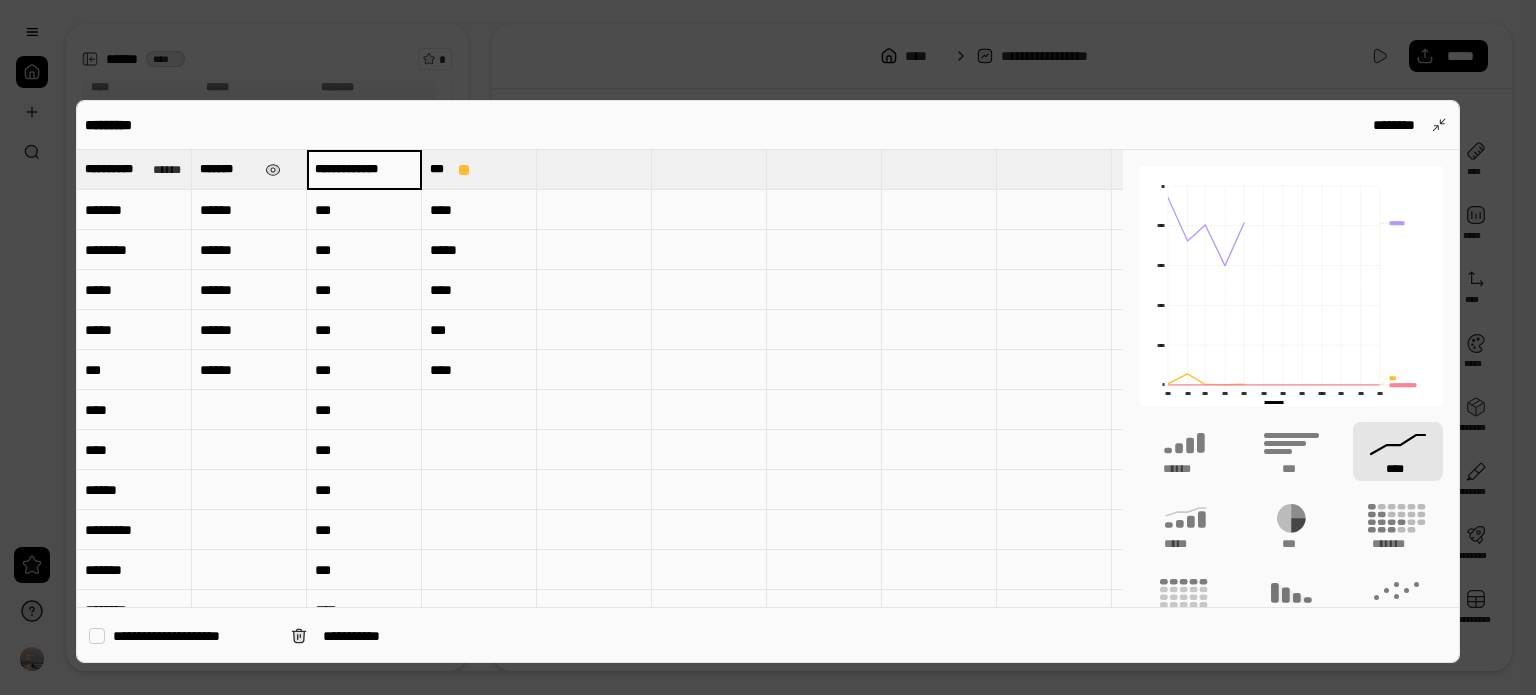 paste 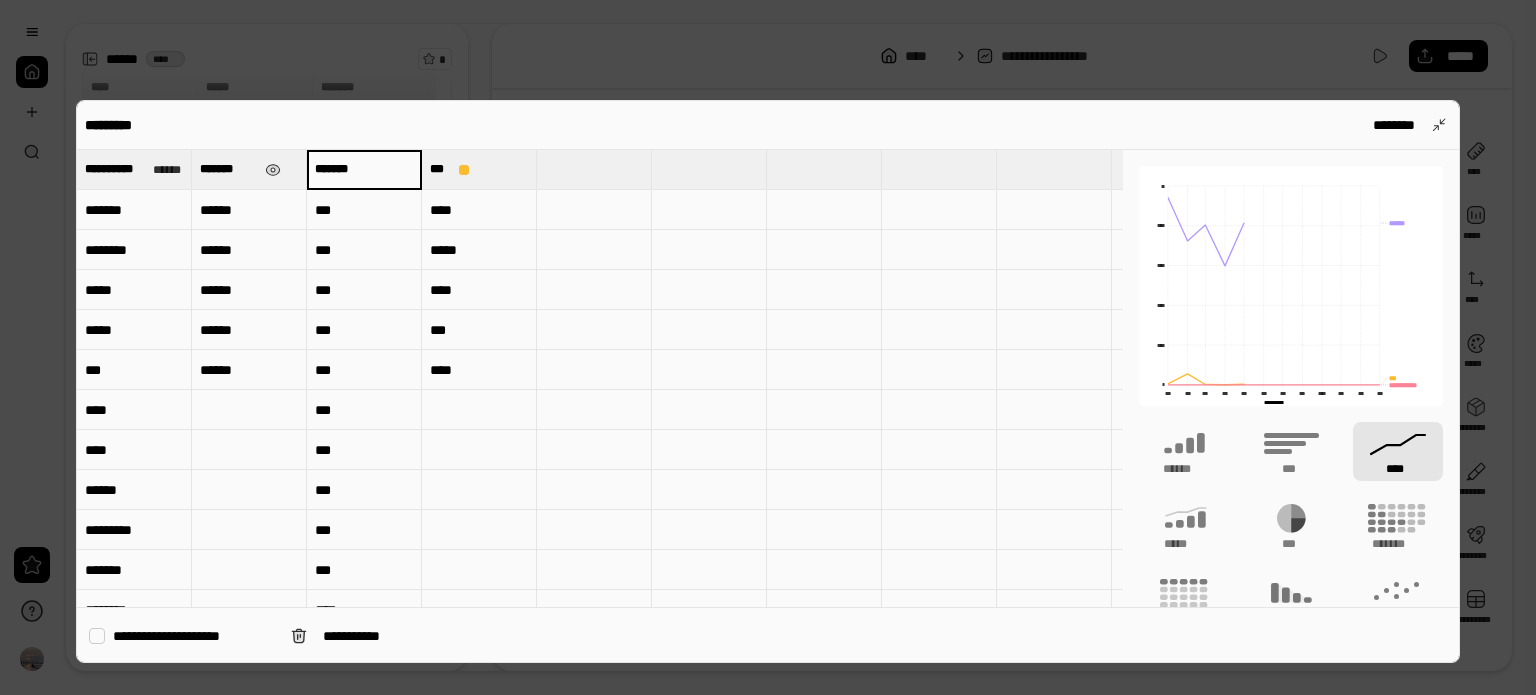 click on "*******" at bounding box center (364, 169) 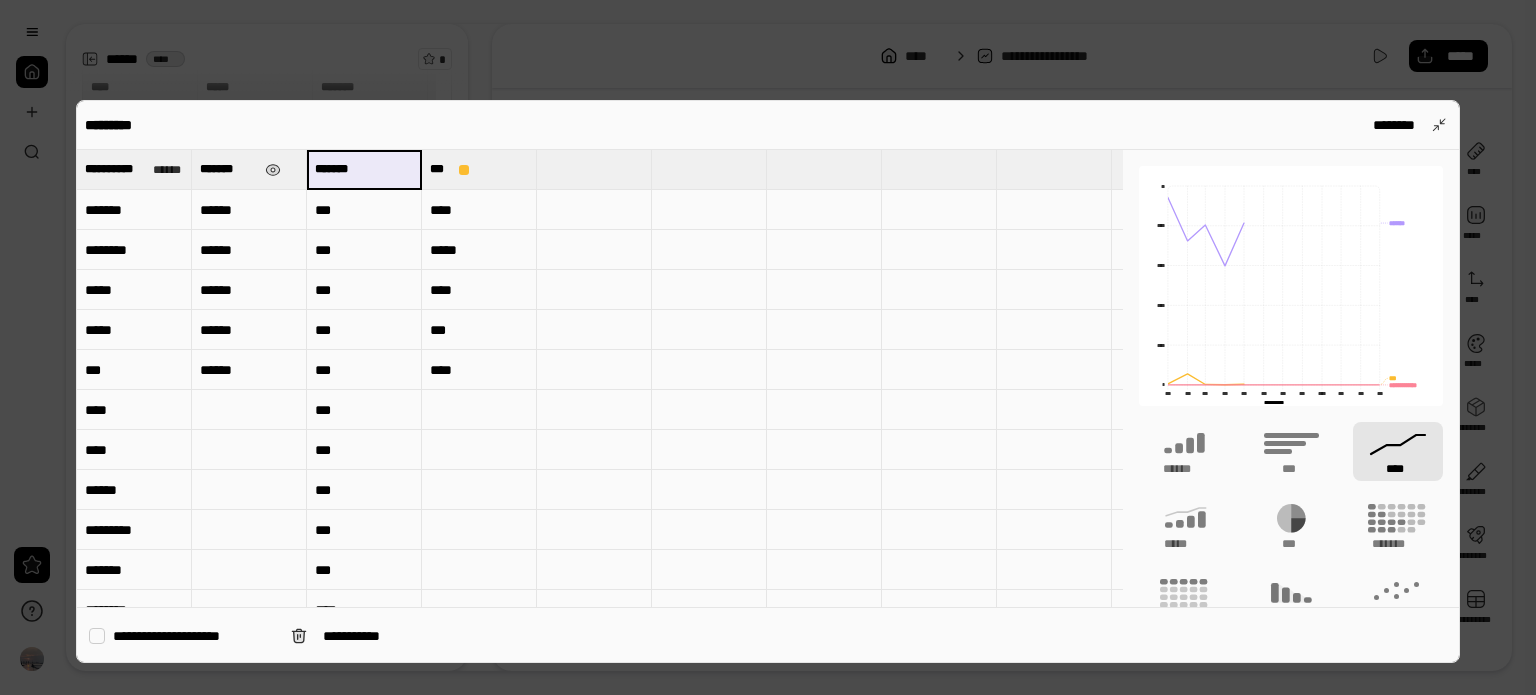 drag, startPoint x: 376, startPoint y: 167, endPoint x: 352, endPoint y: 170, distance: 24.186773 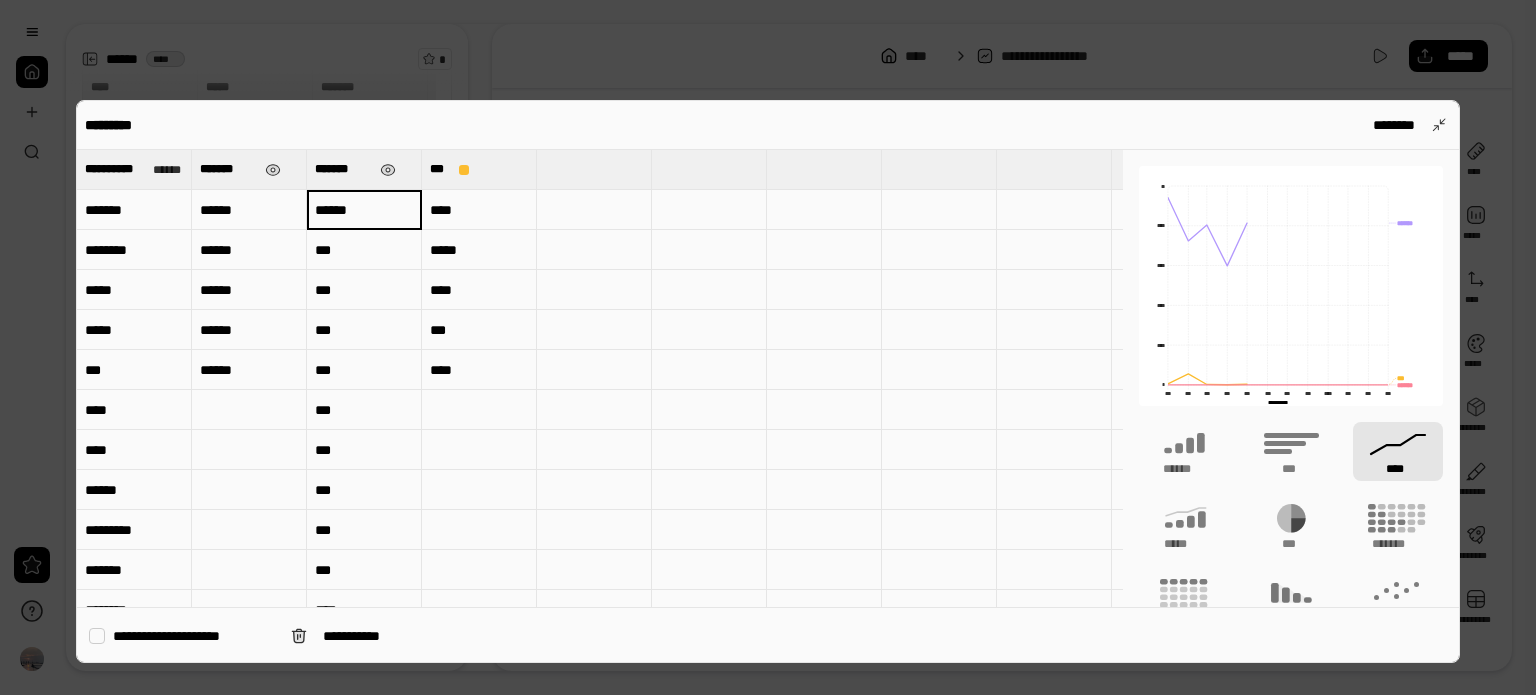 type on "******" 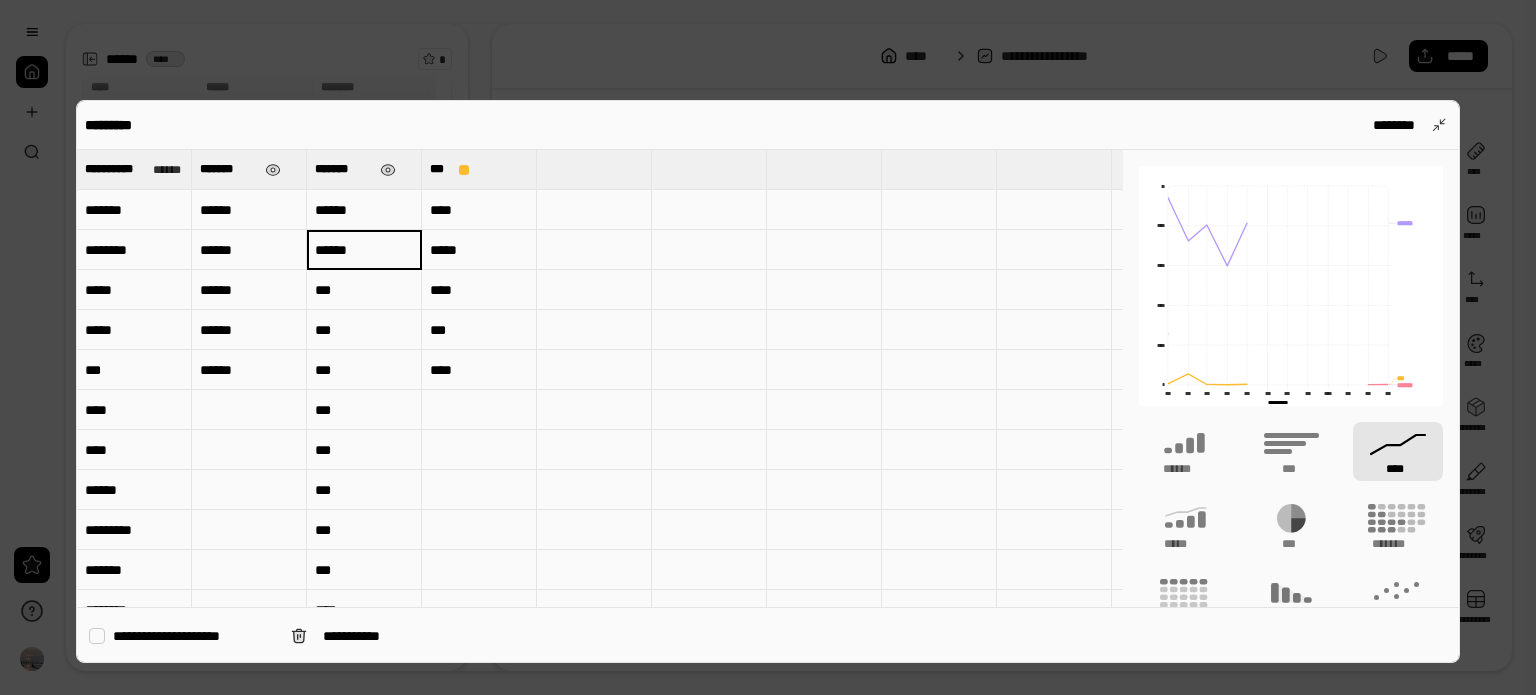 type on "******" 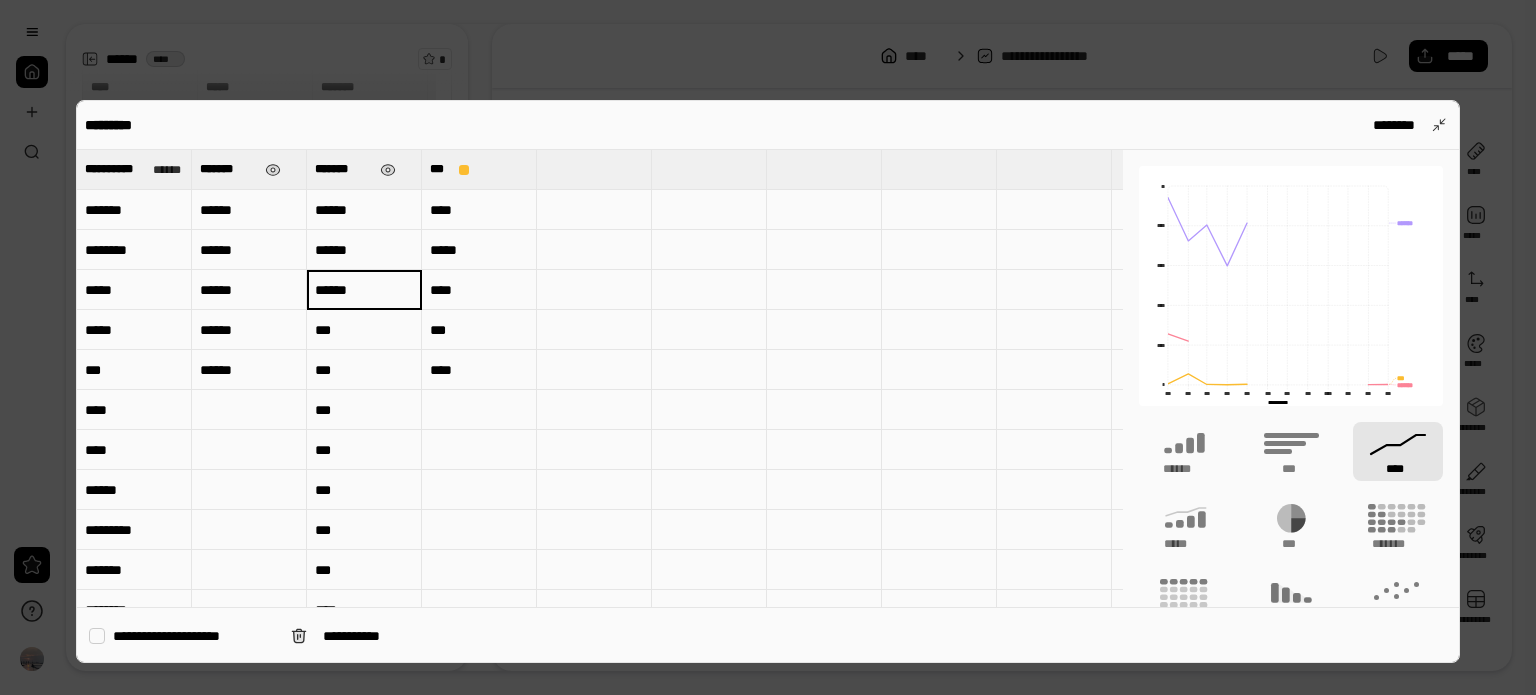 type on "******" 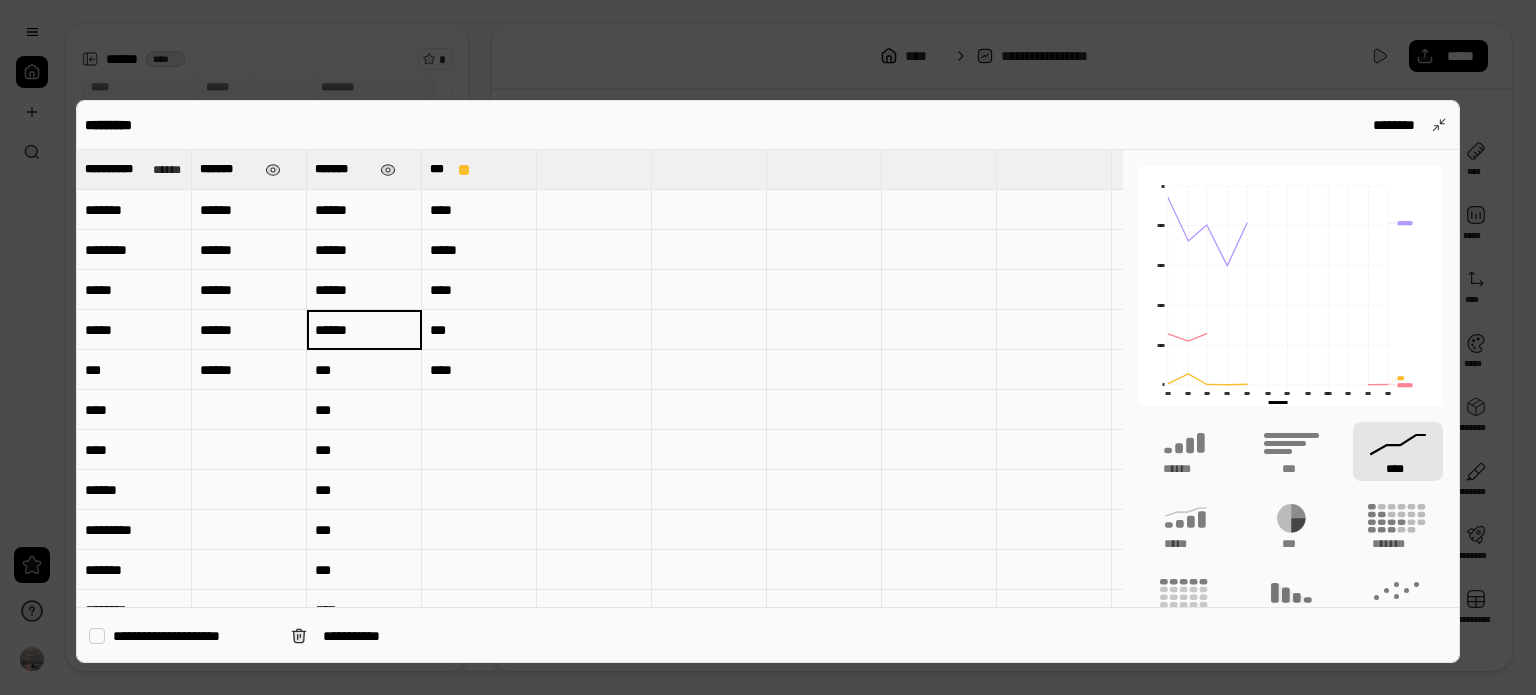 type on "******" 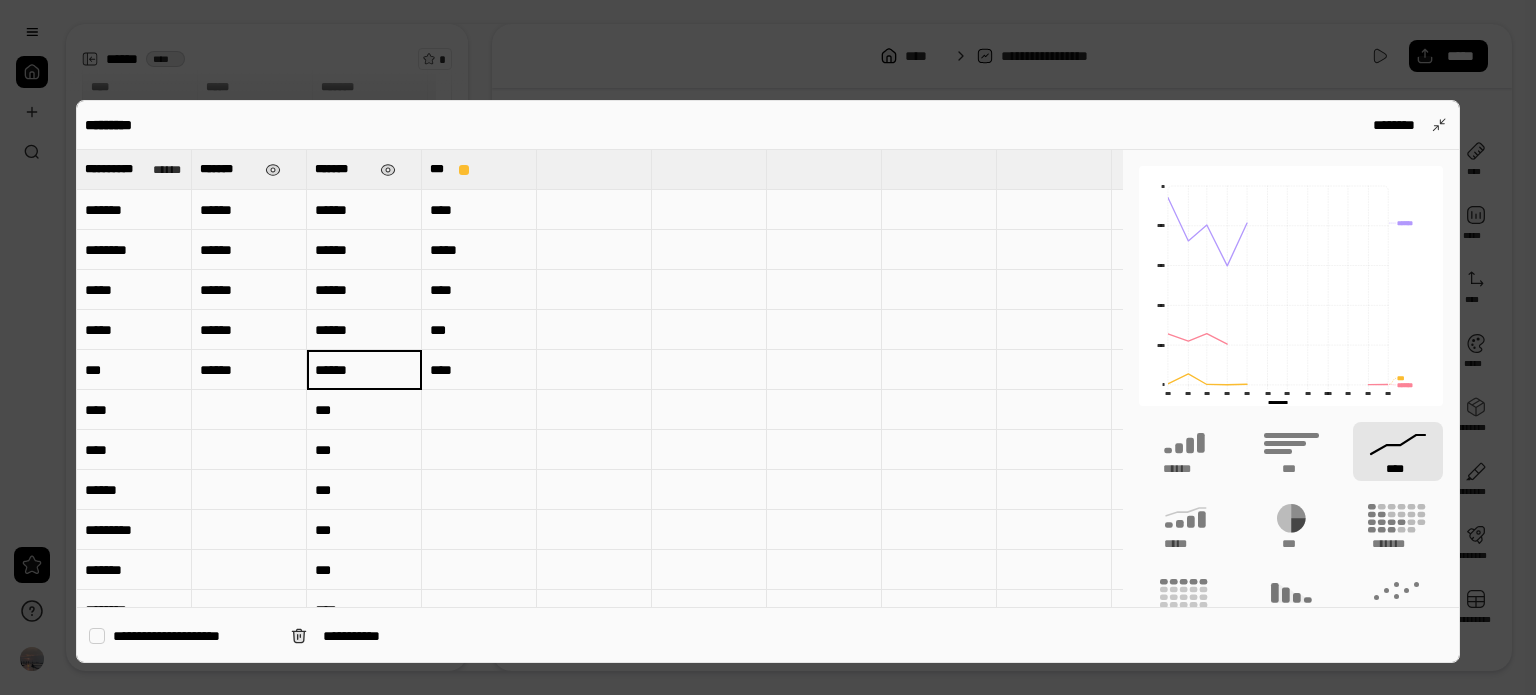 type on "******" 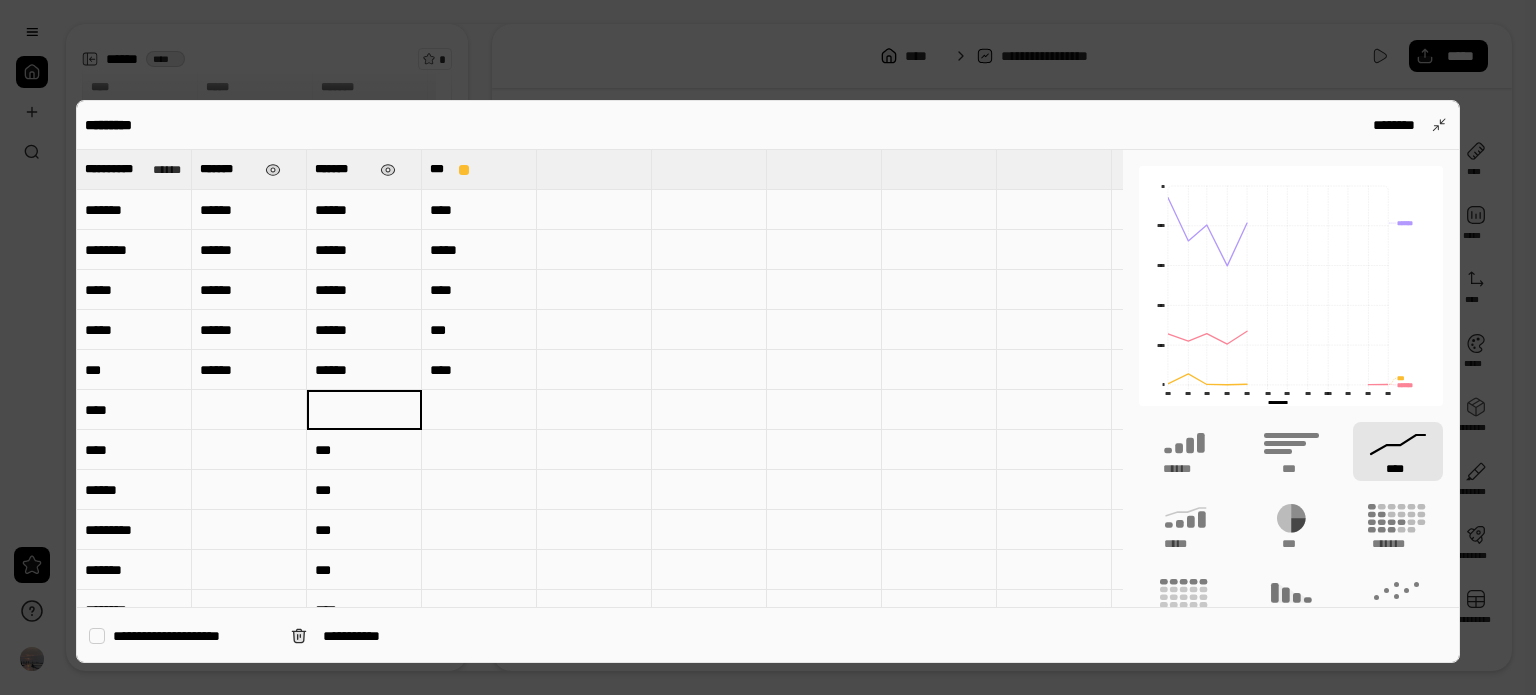 type 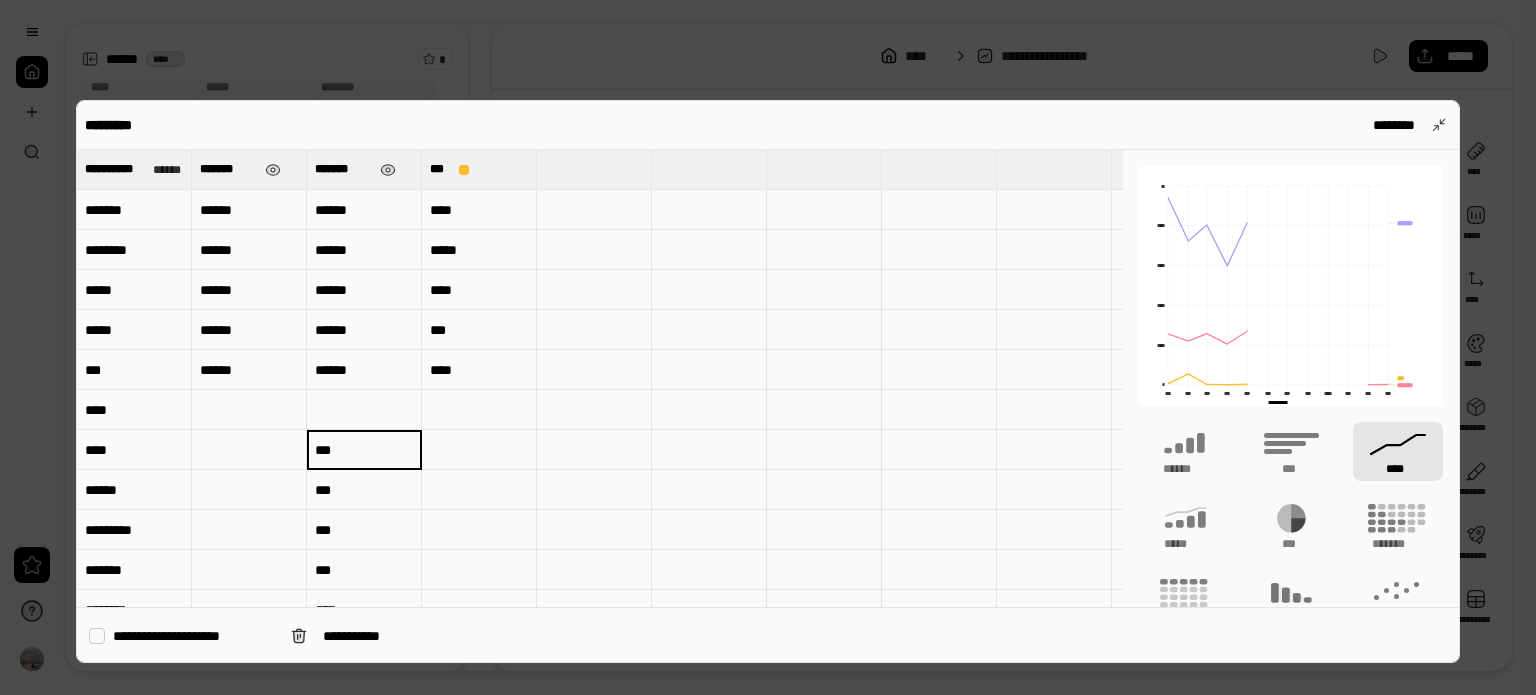 type 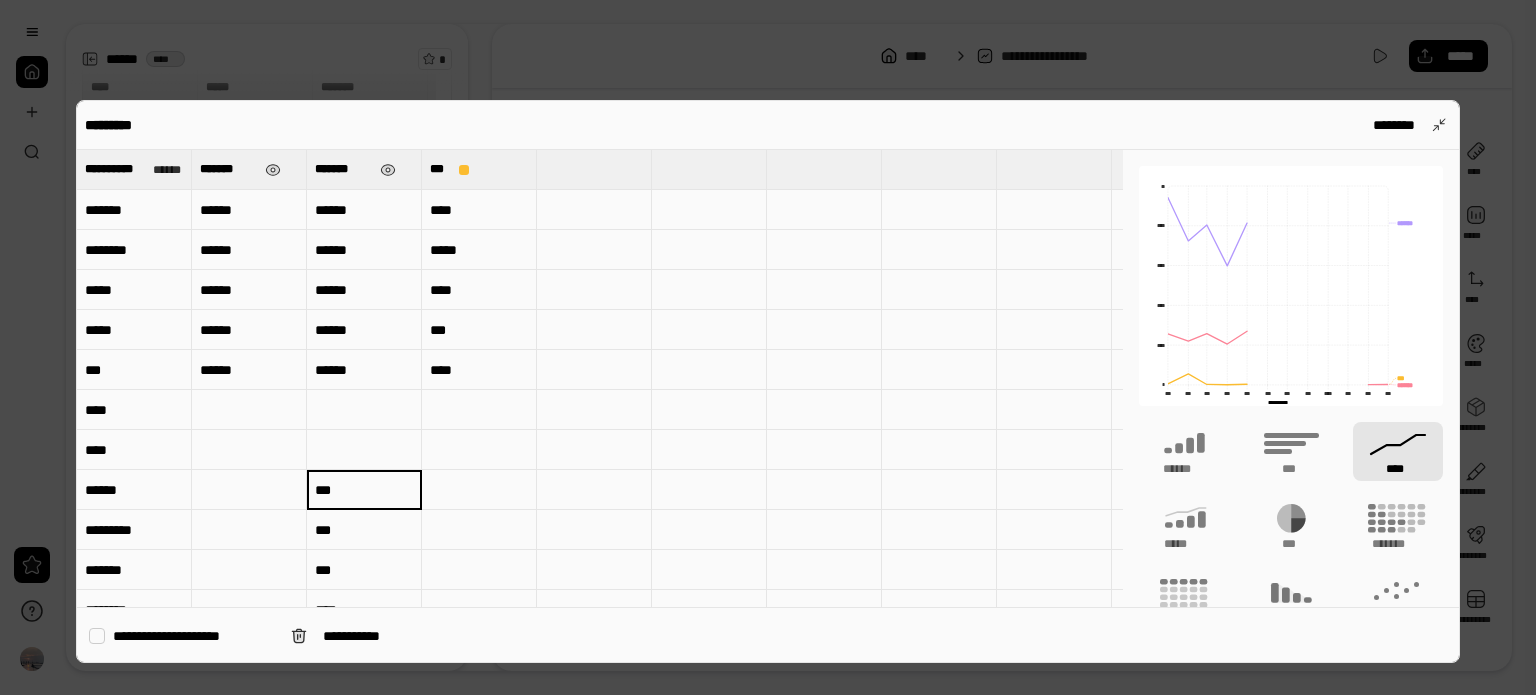 type 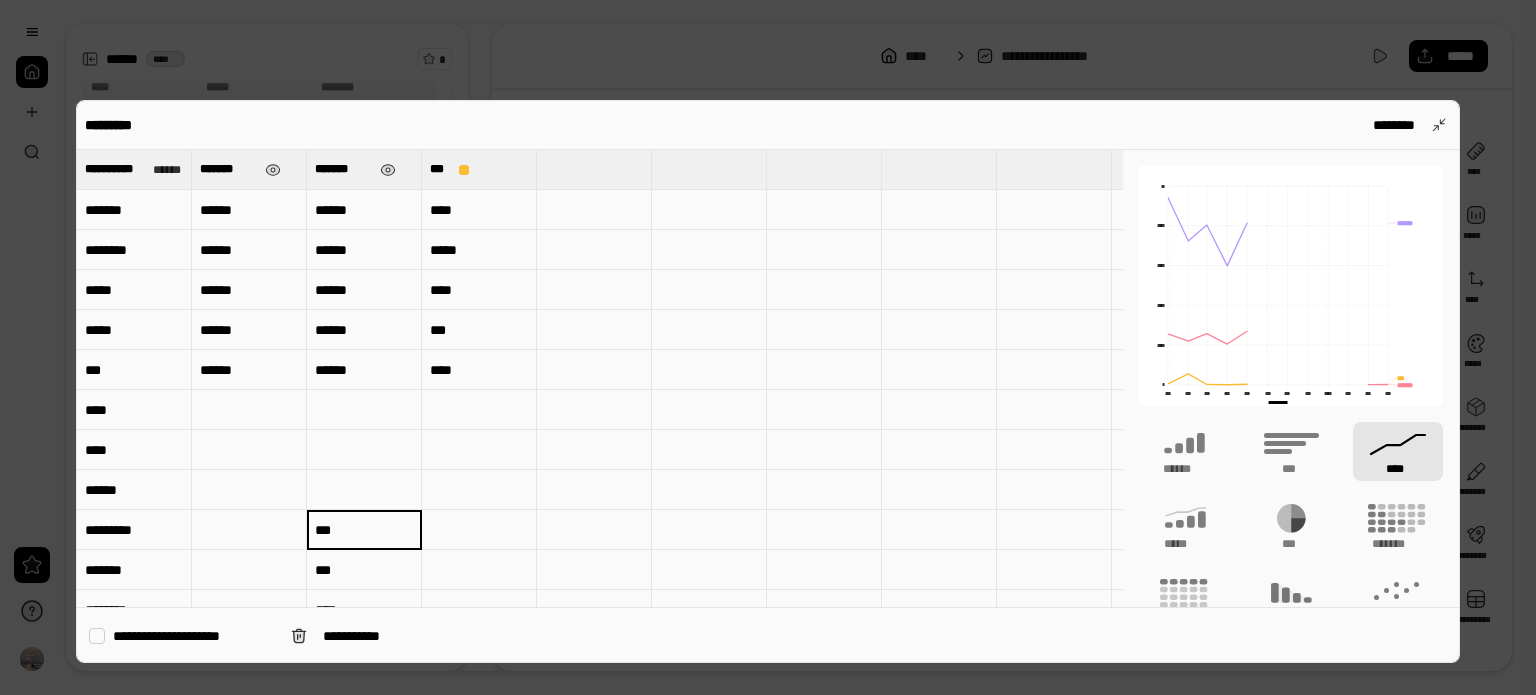 type 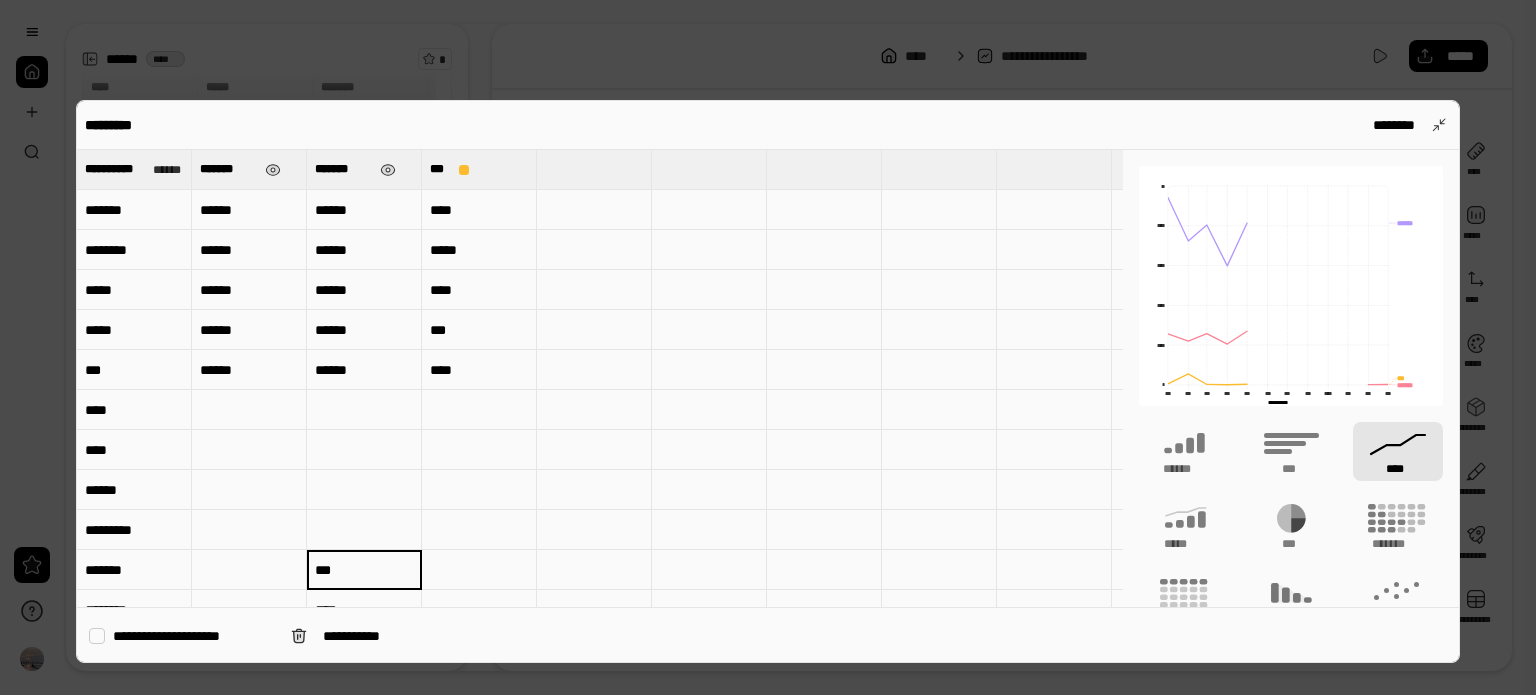 type 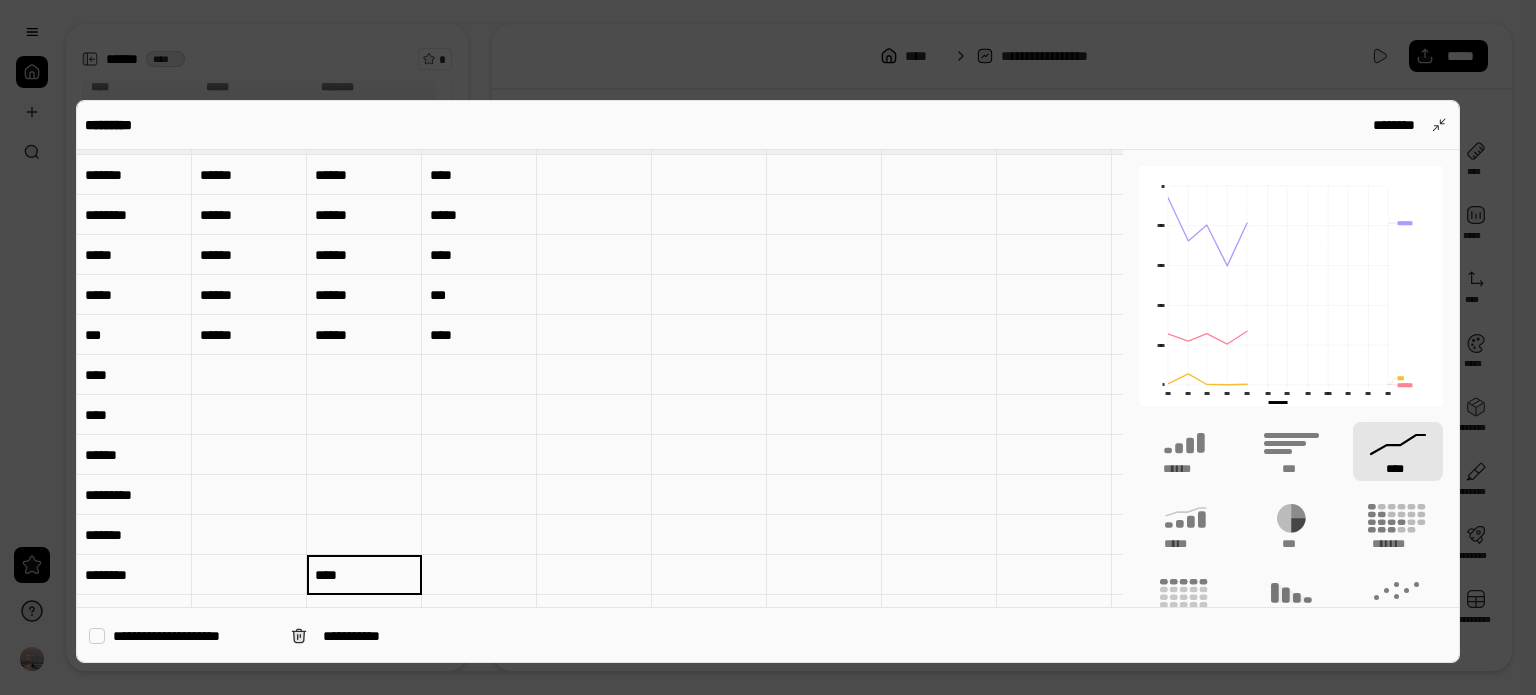 type 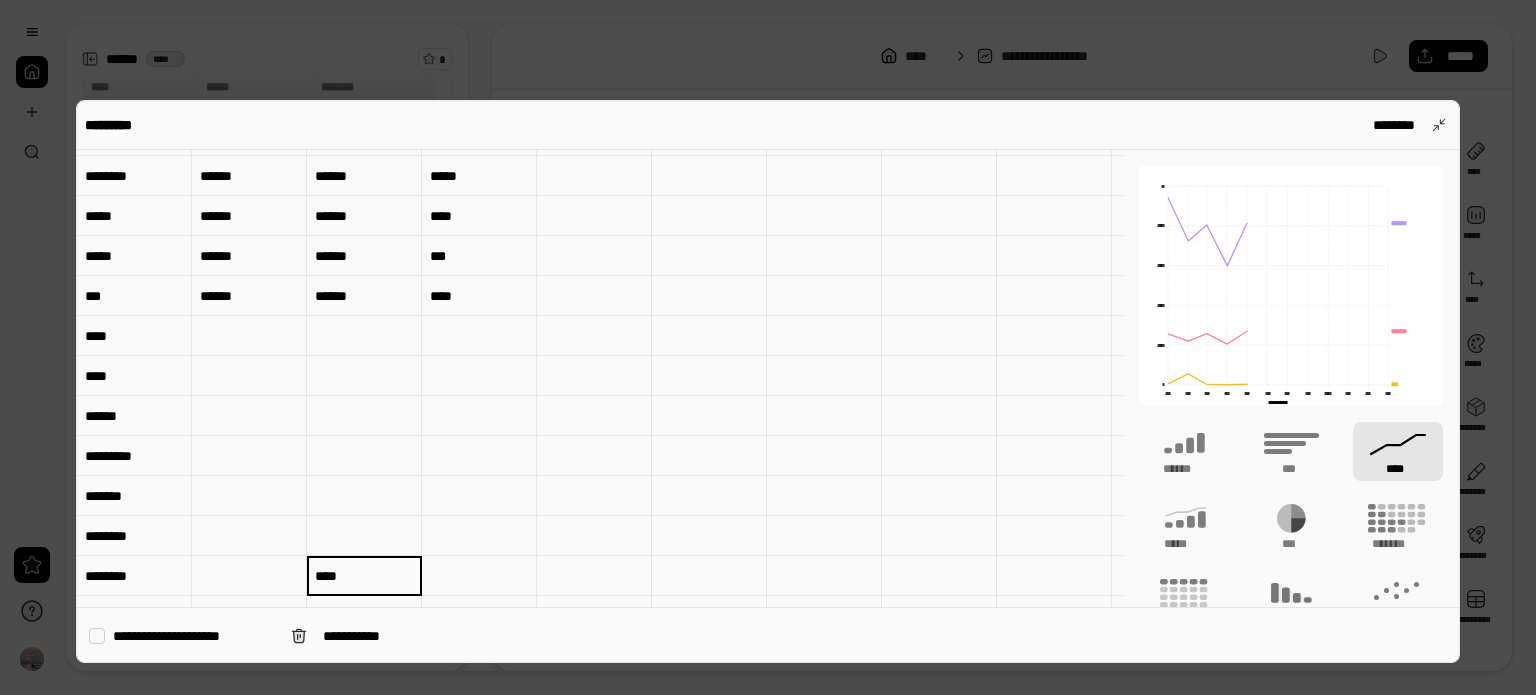type 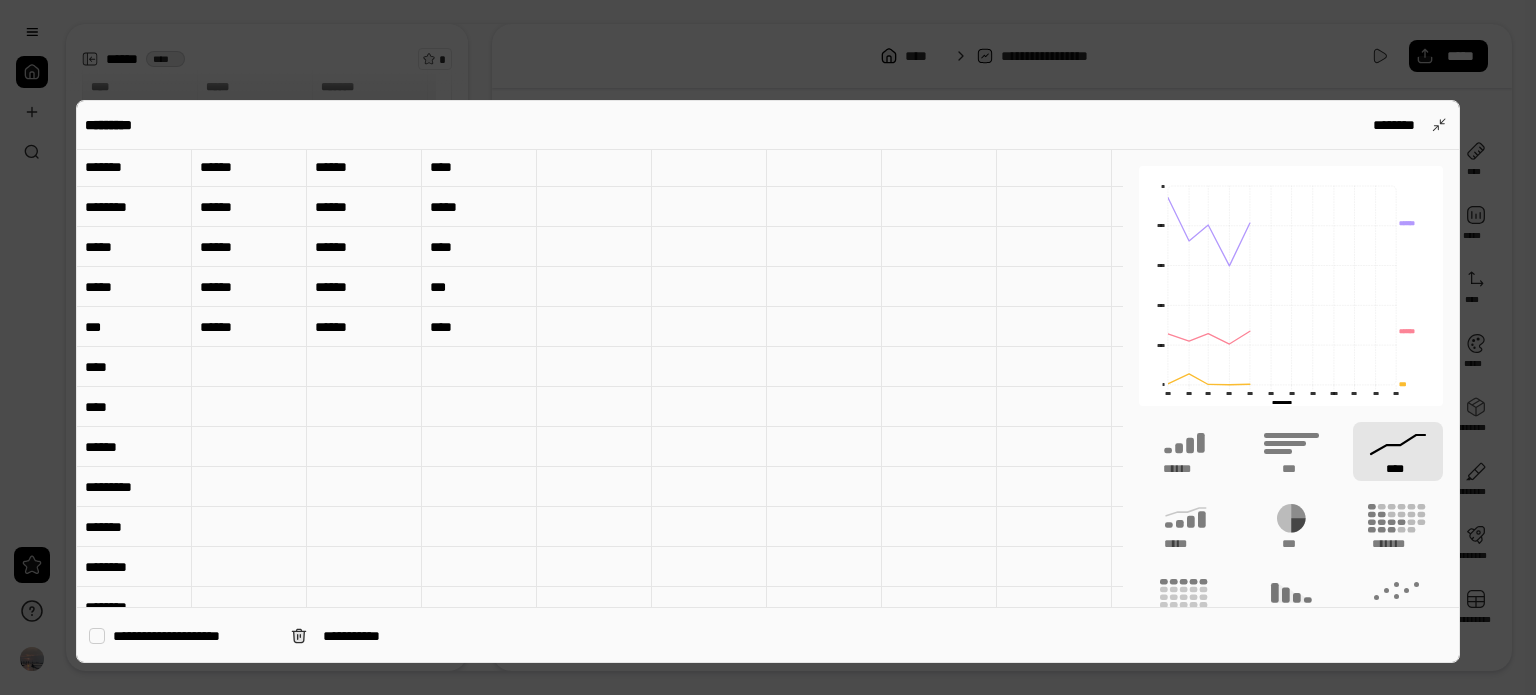 scroll, scrollTop: 0, scrollLeft: 0, axis: both 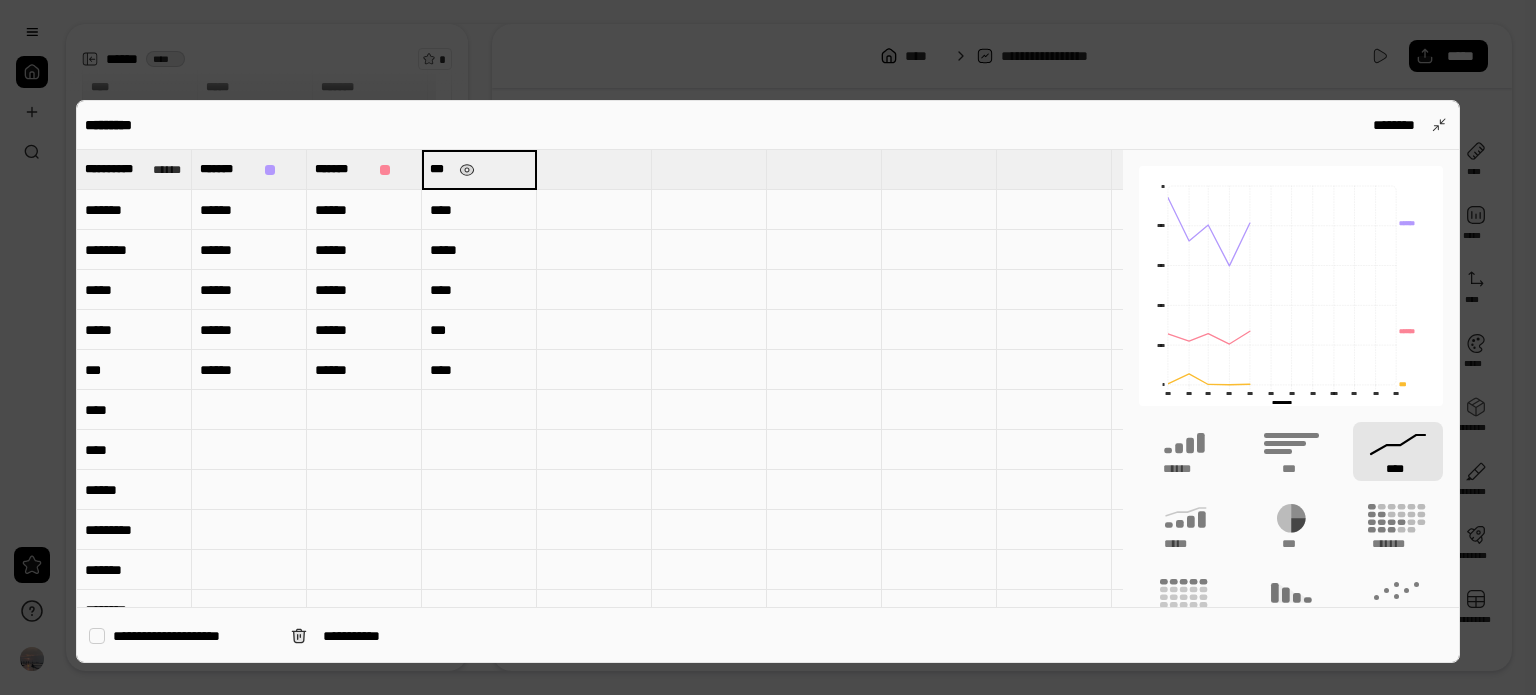 click on "***" at bounding box center [479, 169] 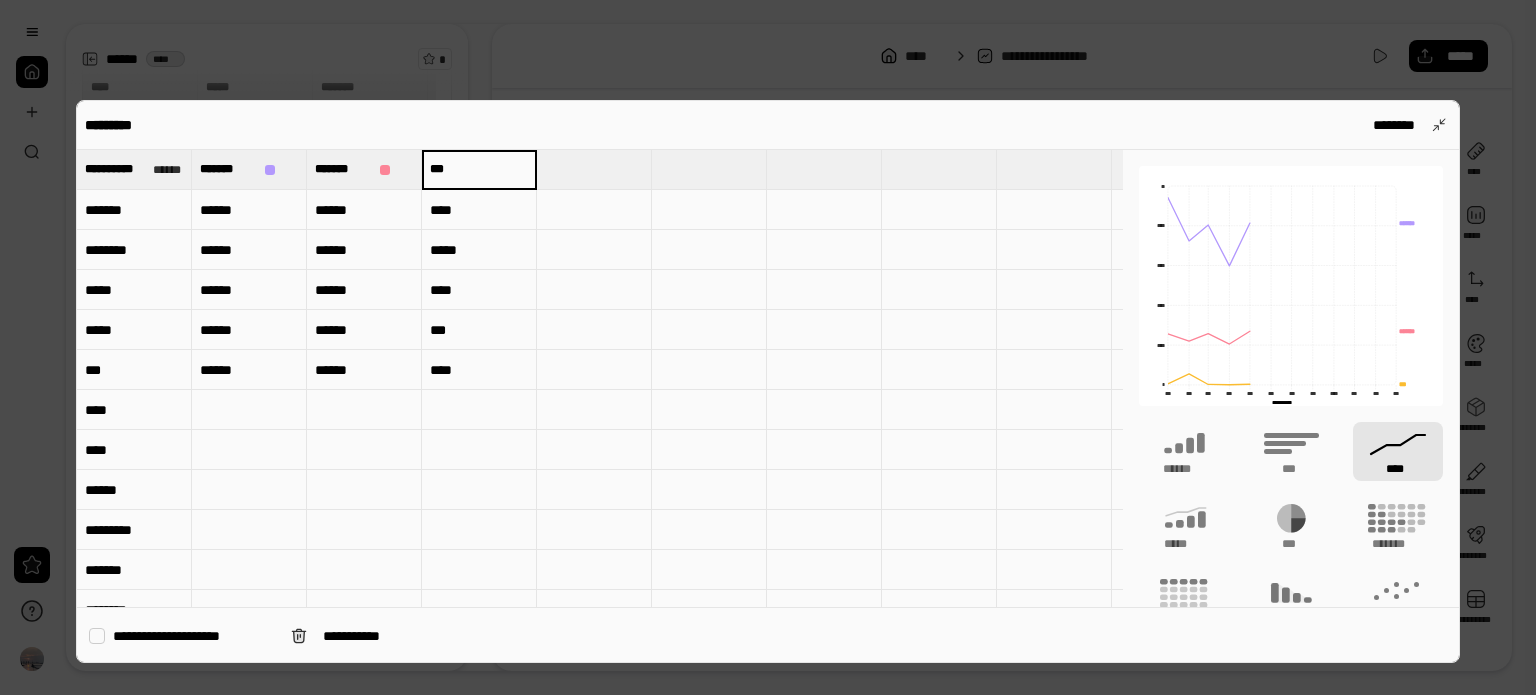 click on "***" at bounding box center [479, 169] 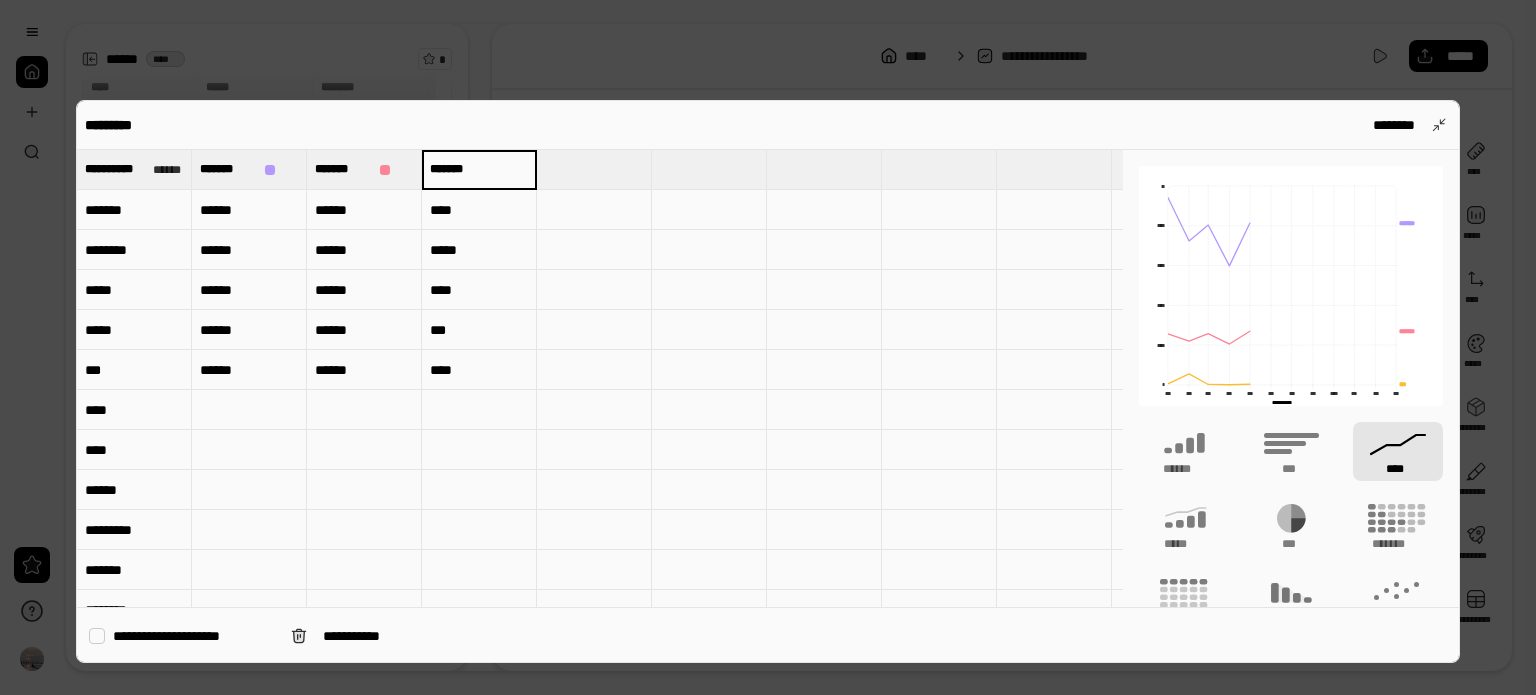 click on "*******" at bounding box center (479, 169) 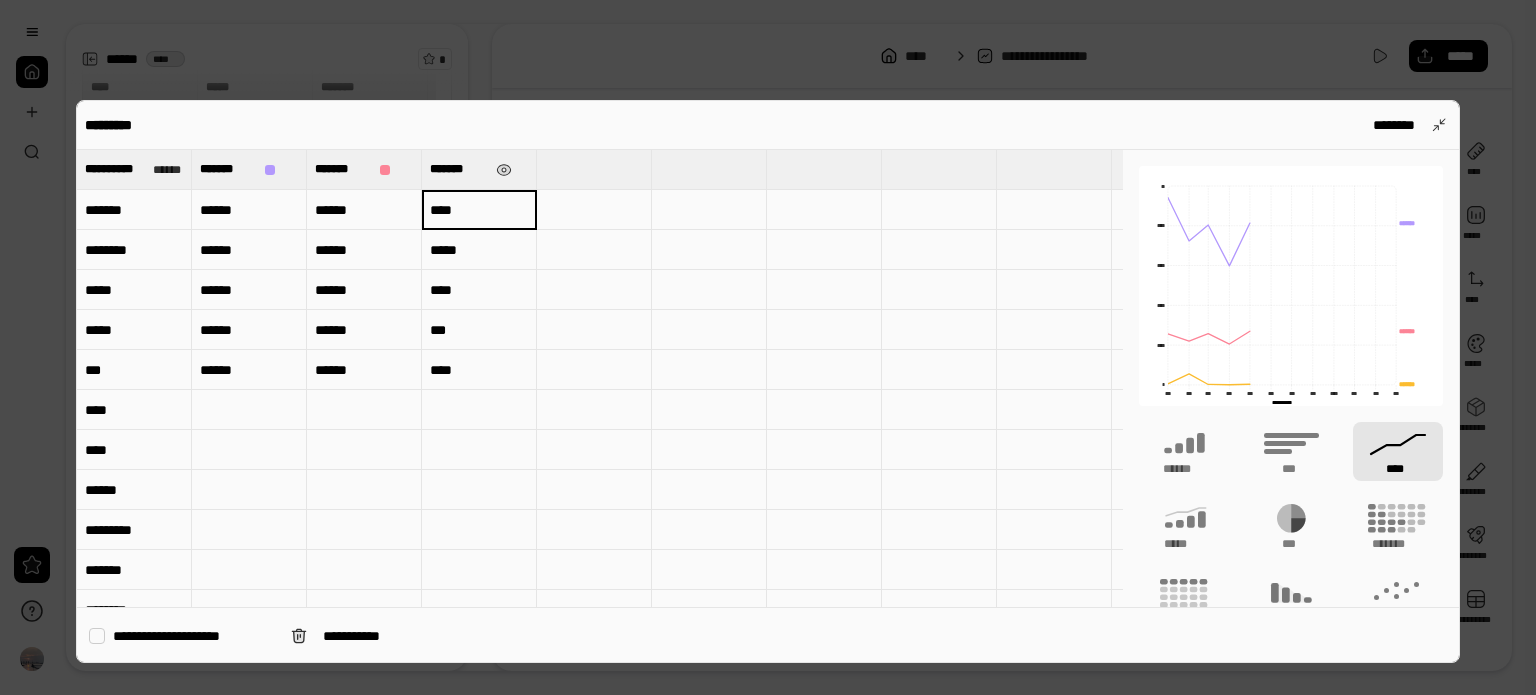 click on "****" at bounding box center (479, 210) 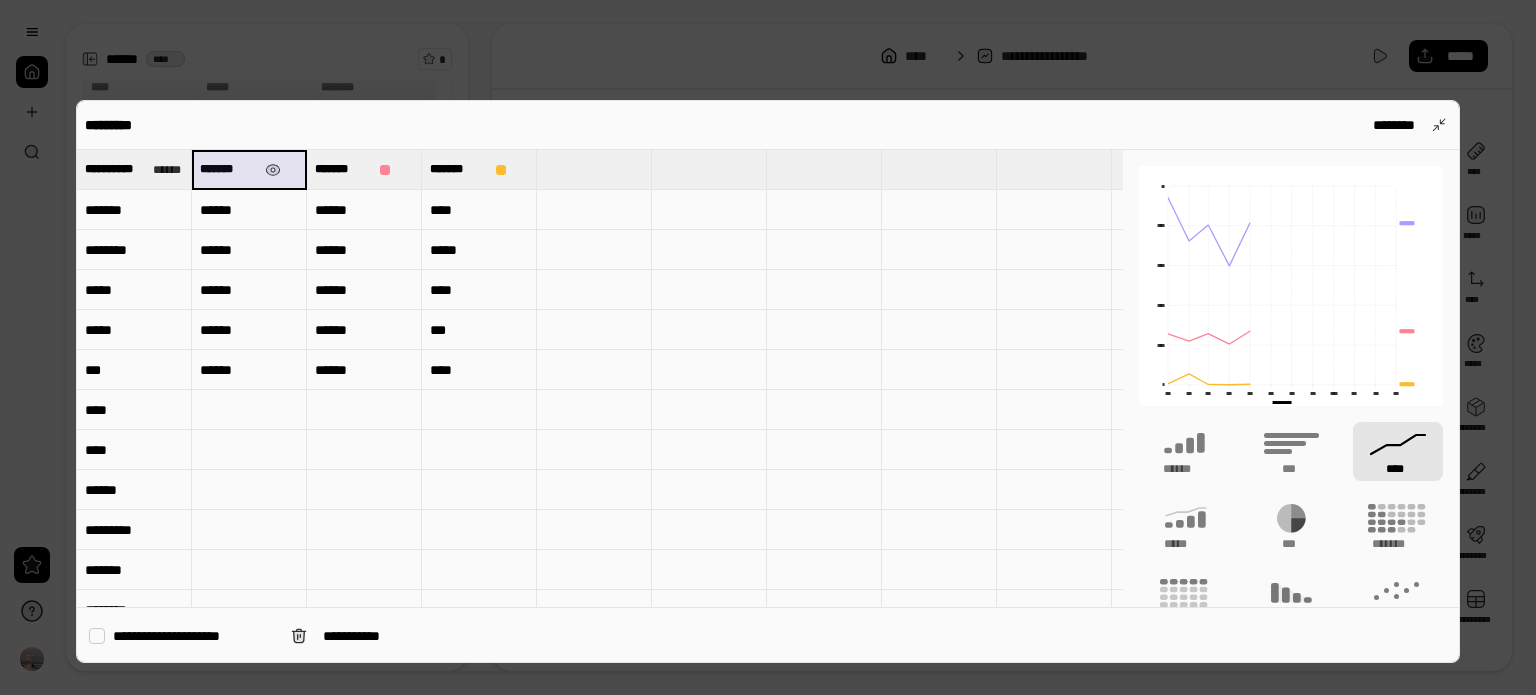 drag, startPoint x: 200, startPoint y: 167, endPoint x: 225, endPoint y: 165, distance: 25.079872 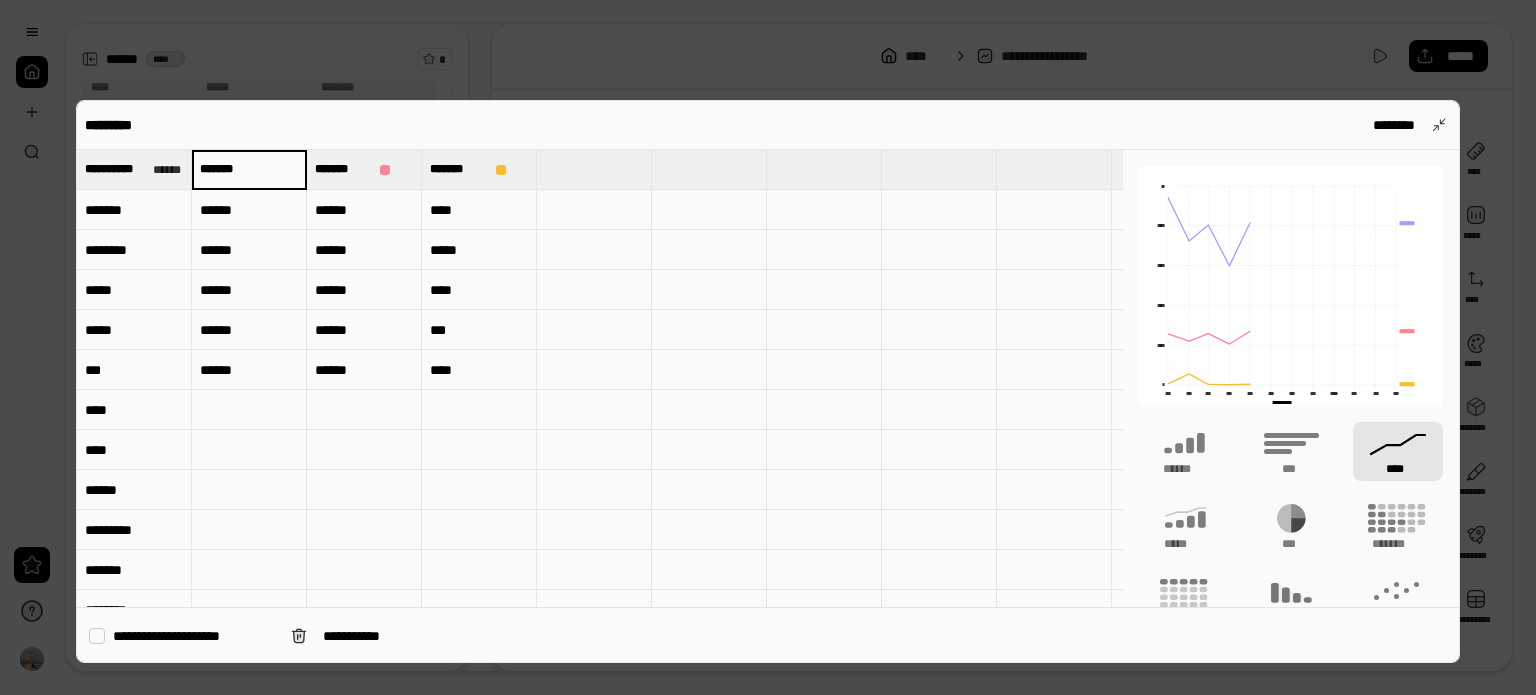 click on "*******" at bounding box center [249, 169] 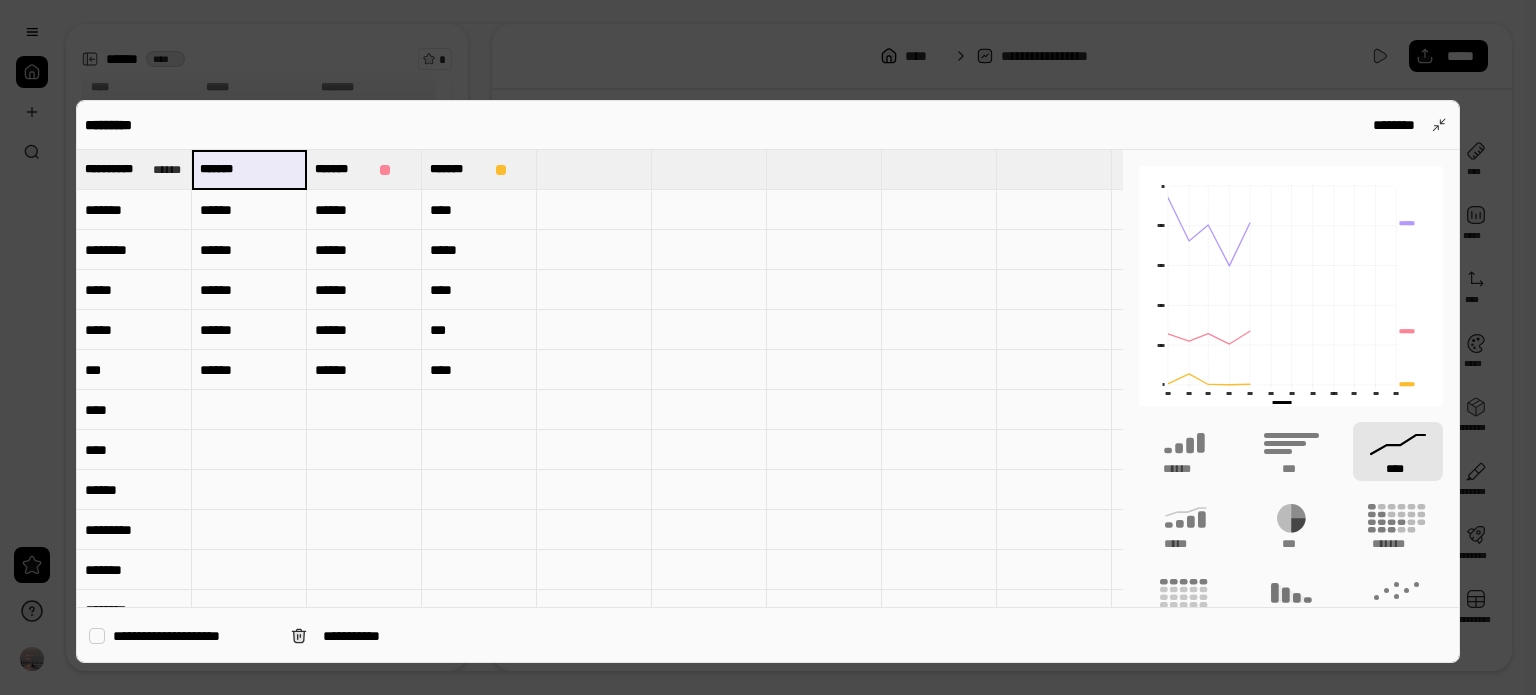 drag, startPoint x: 228, startPoint y: 168, endPoint x: 196, endPoint y: 168, distance: 32 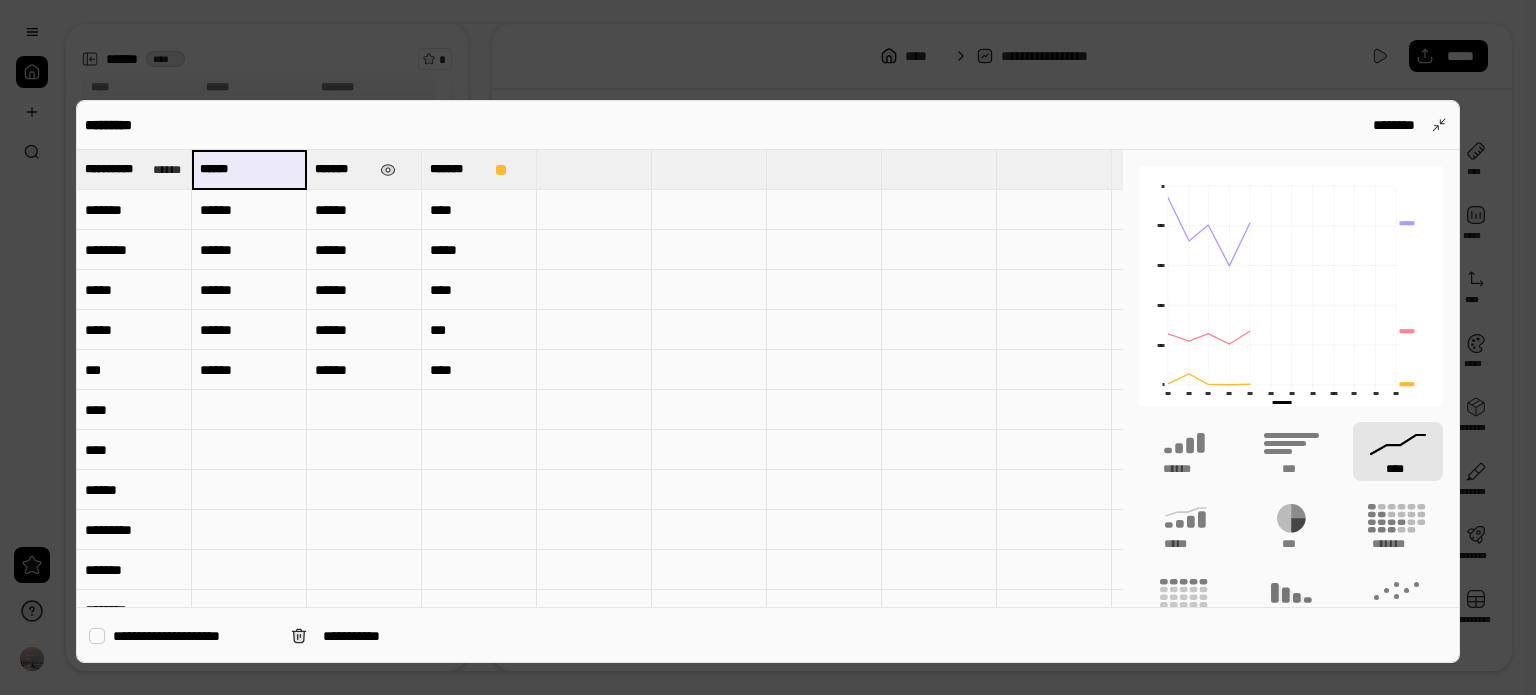 type on "******" 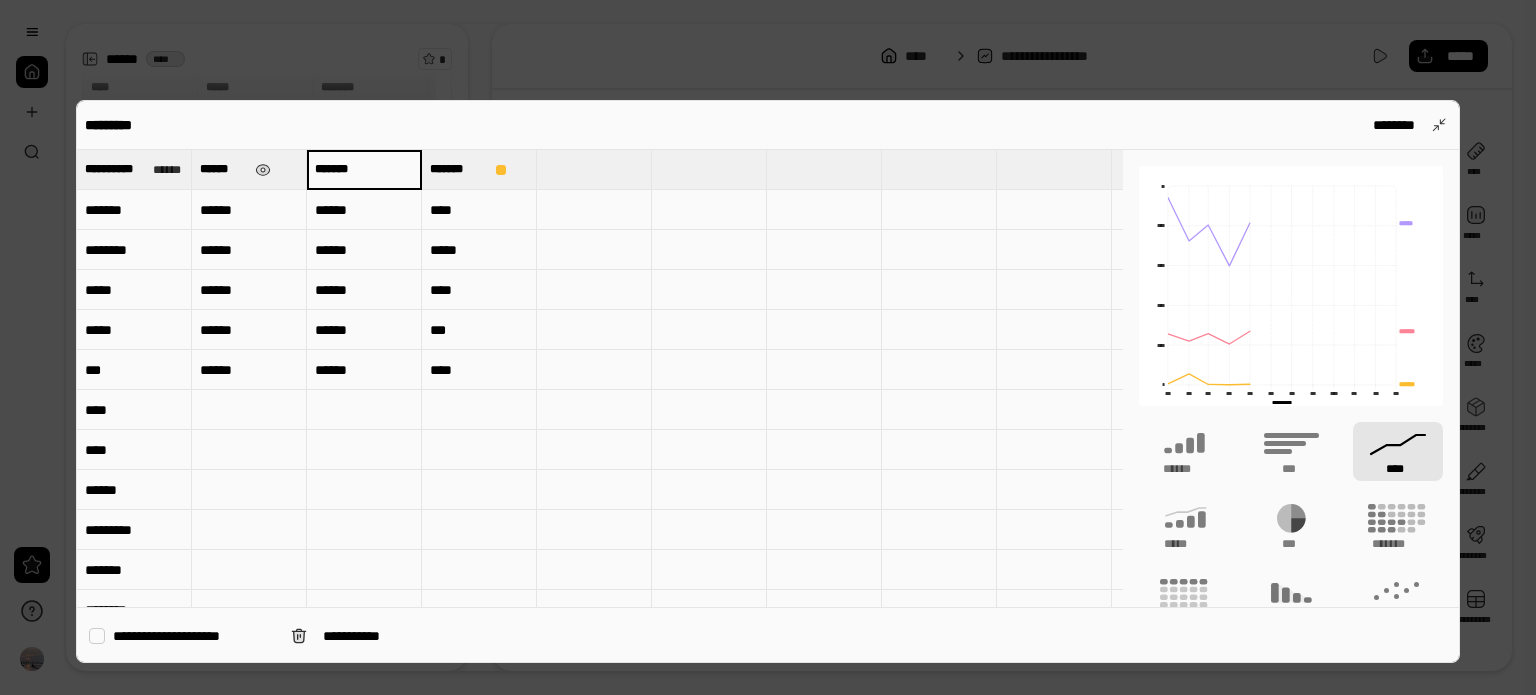 click on "*******" at bounding box center [364, 169] 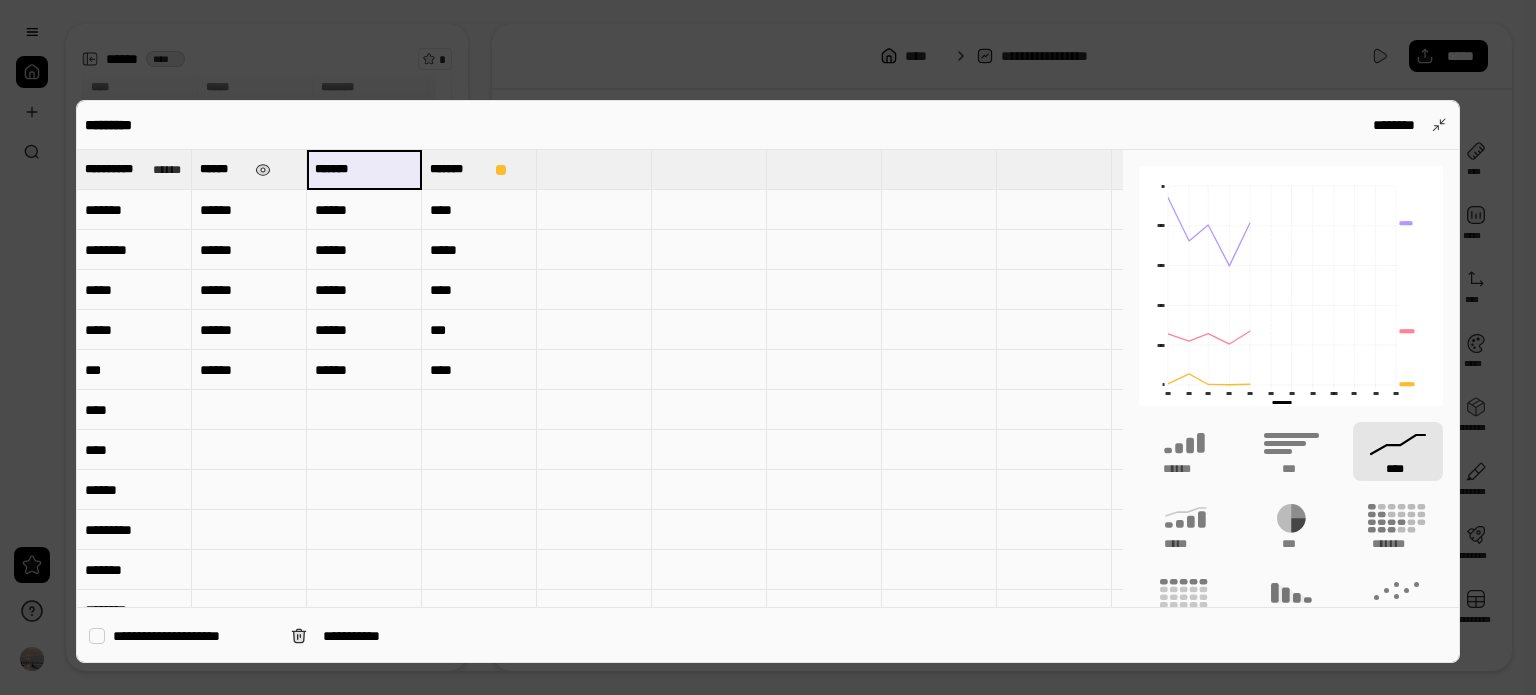 drag, startPoint x: 343, startPoint y: 167, endPoint x: 307, endPoint y: 167, distance: 36 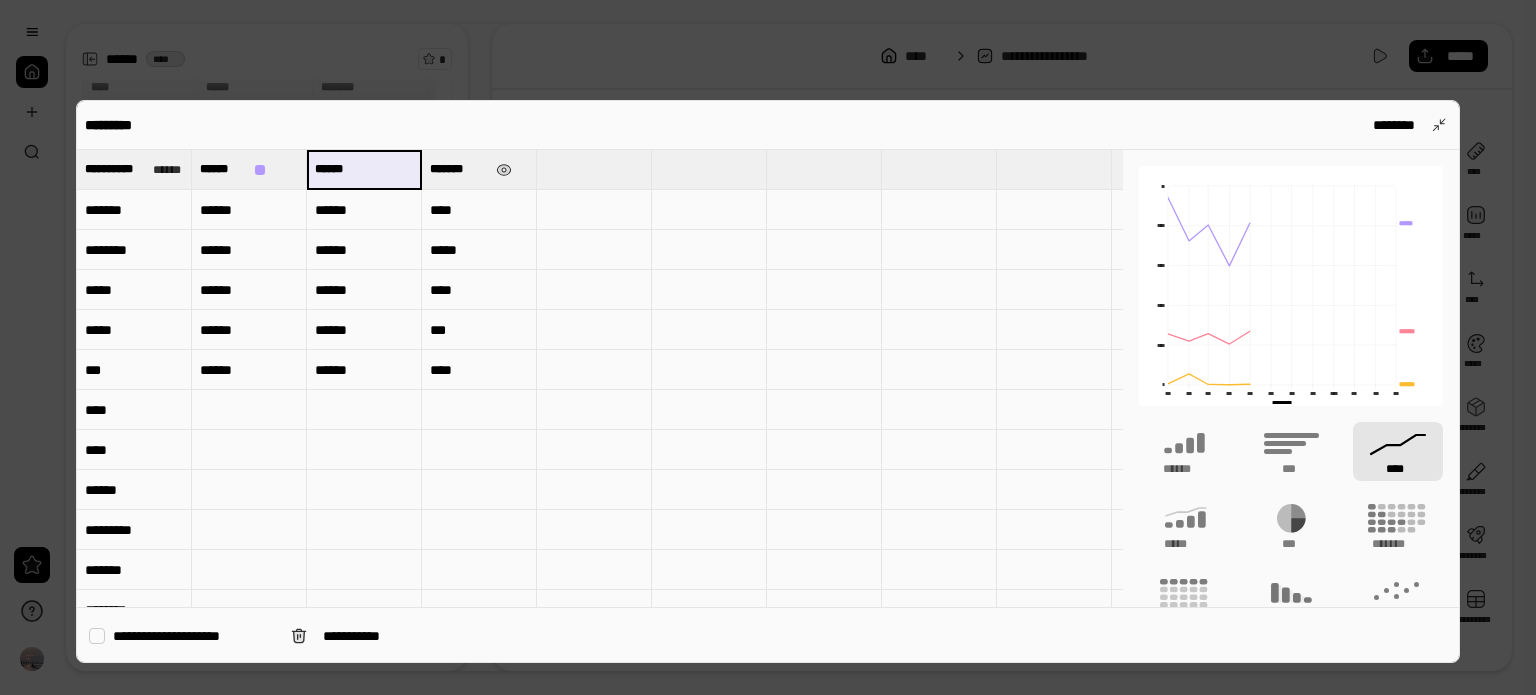 type on "******" 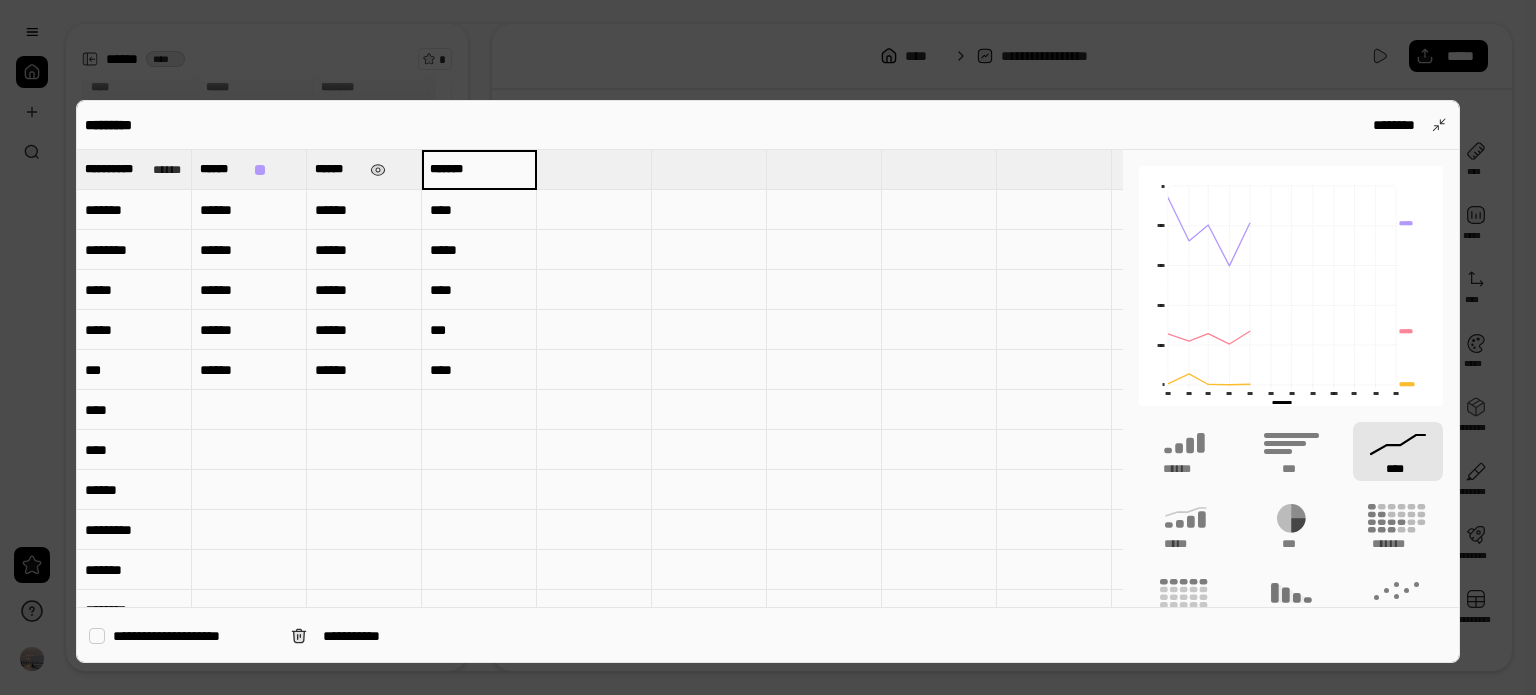 click on "*******" at bounding box center (479, 169) 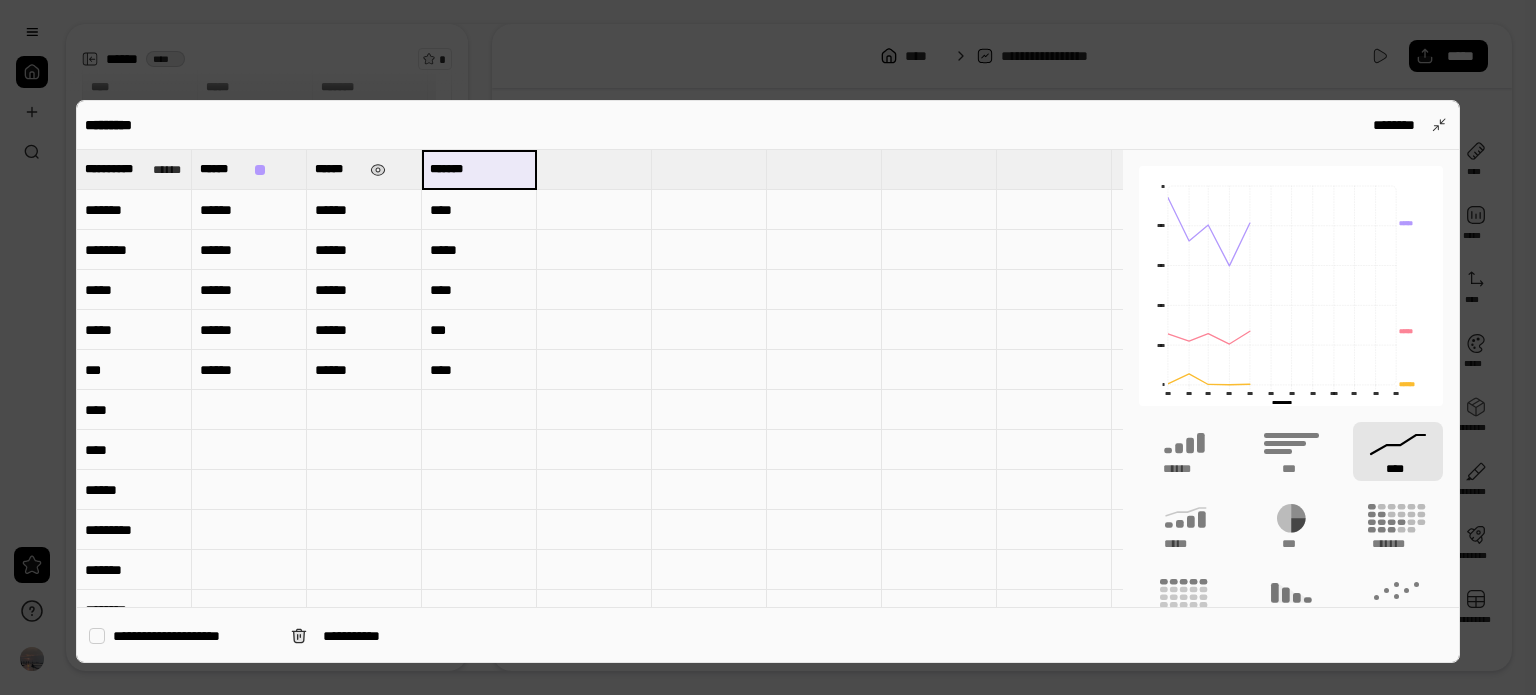 drag, startPoint x: 456, startPoint y: 169, endPoint x: 427, endPoint y: 169, distance: 29 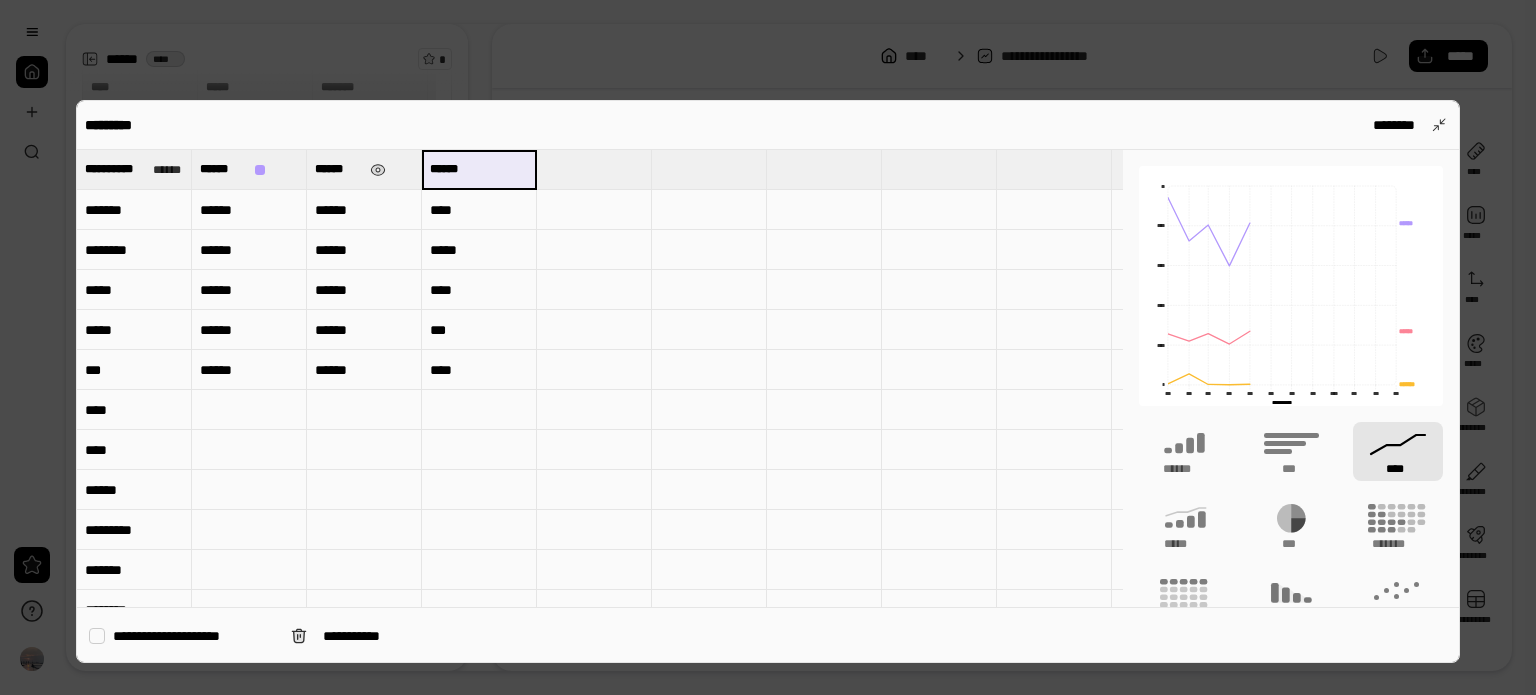 type on "******" 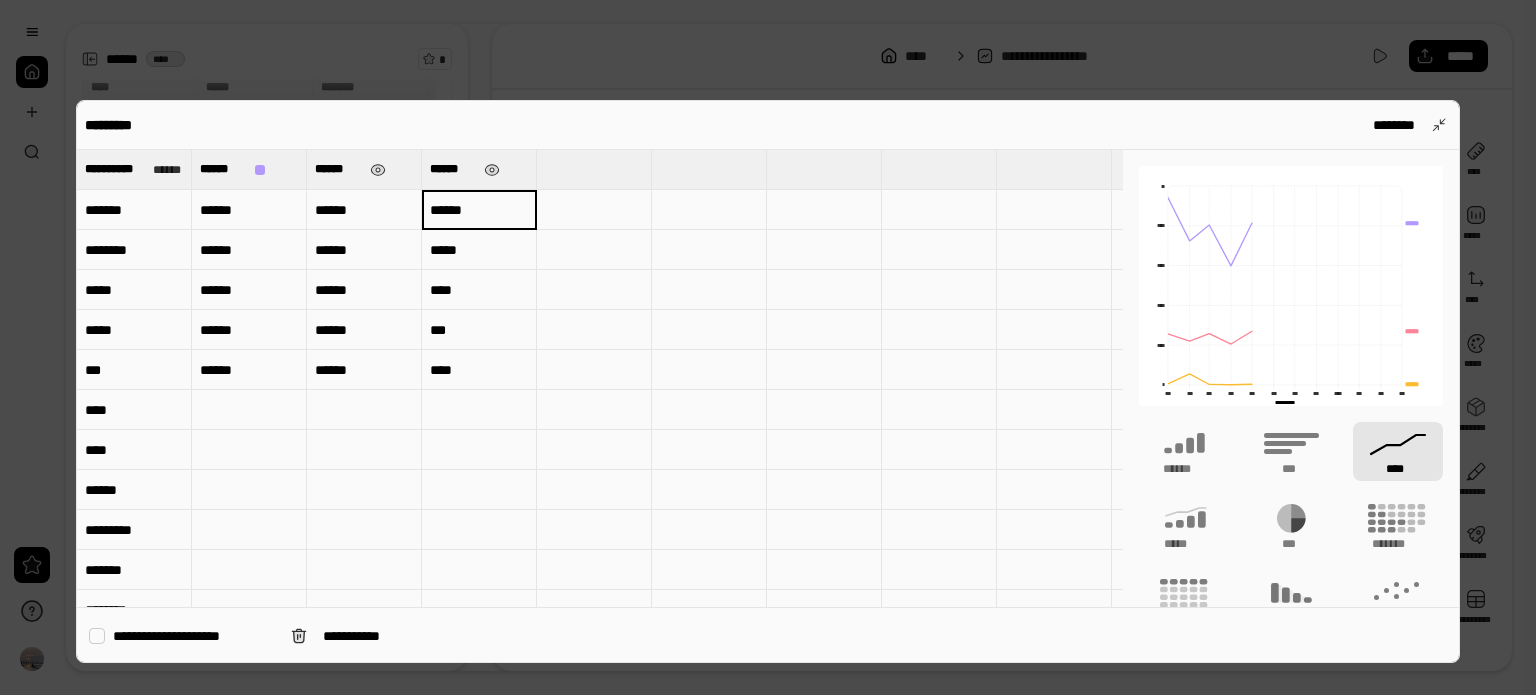 type on "******" 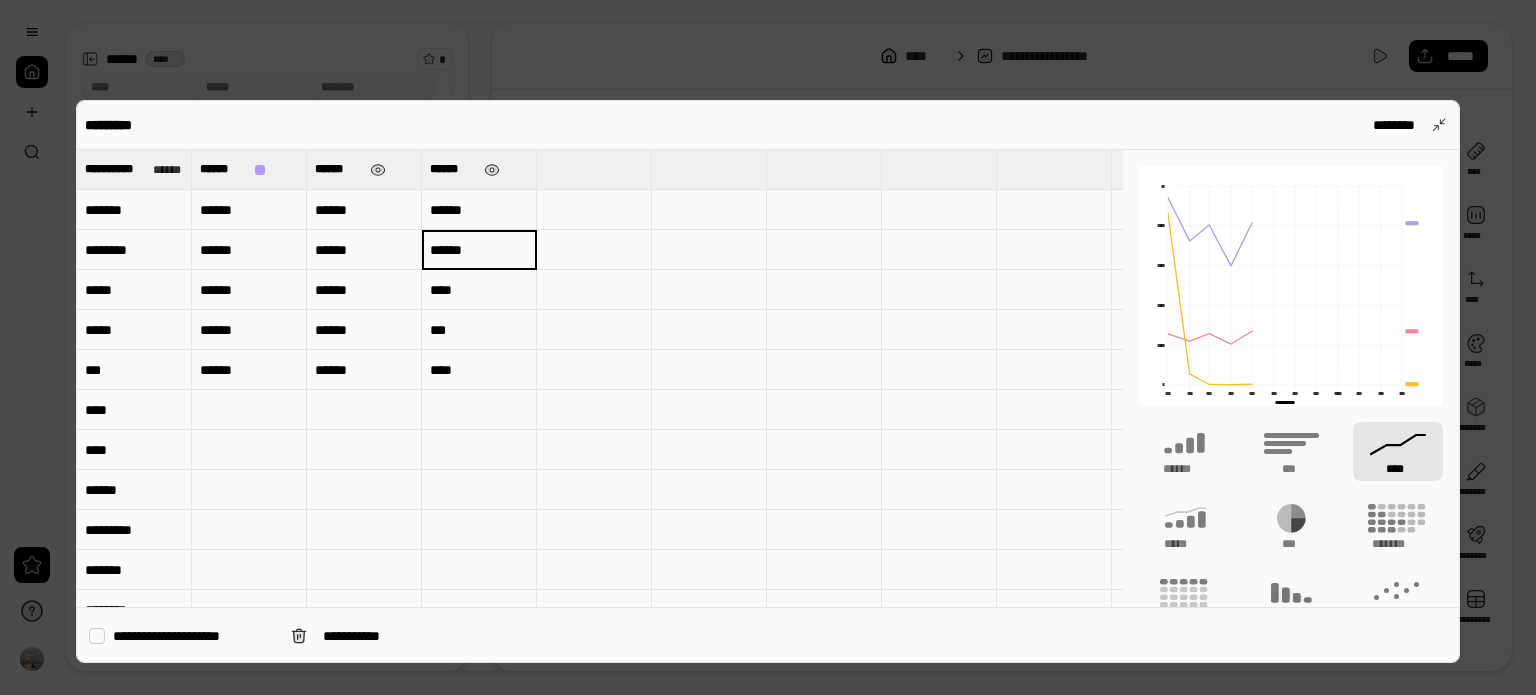 type on "******" 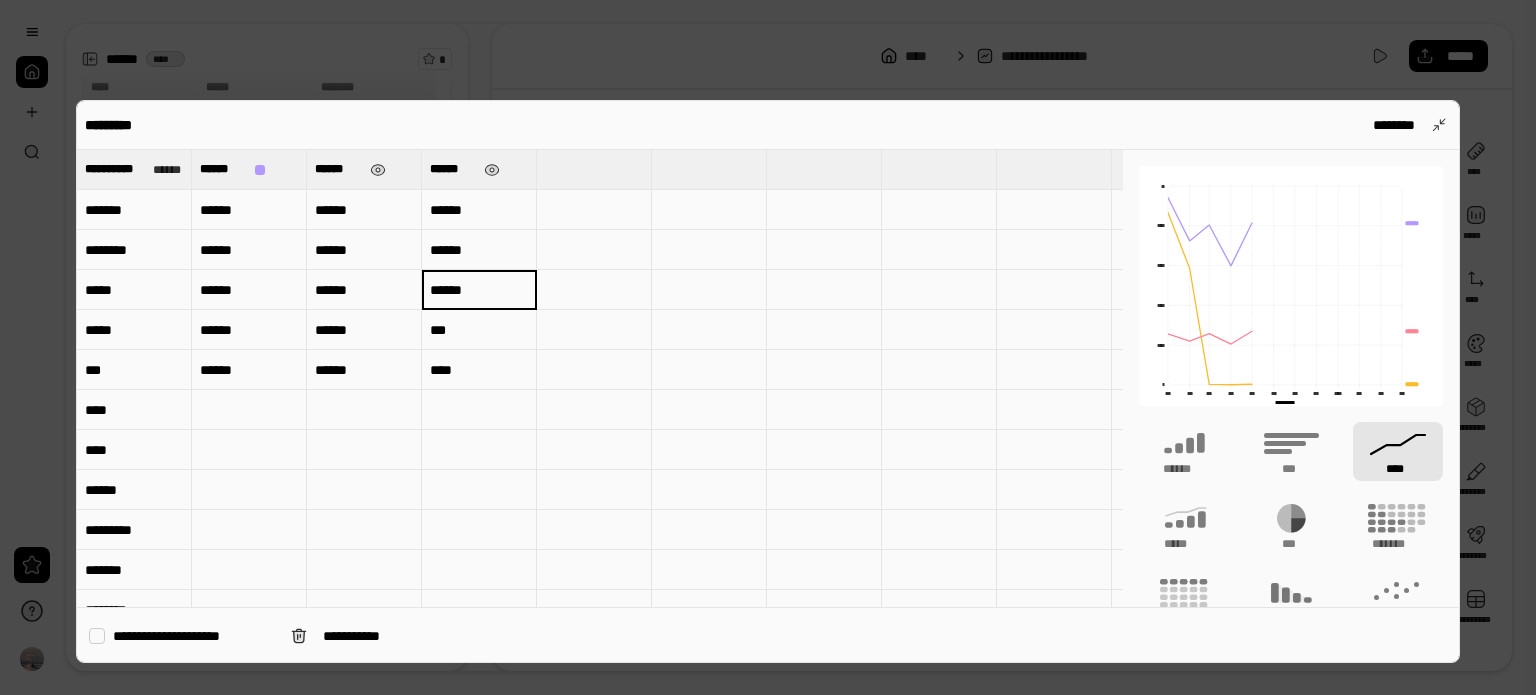 type on "******" 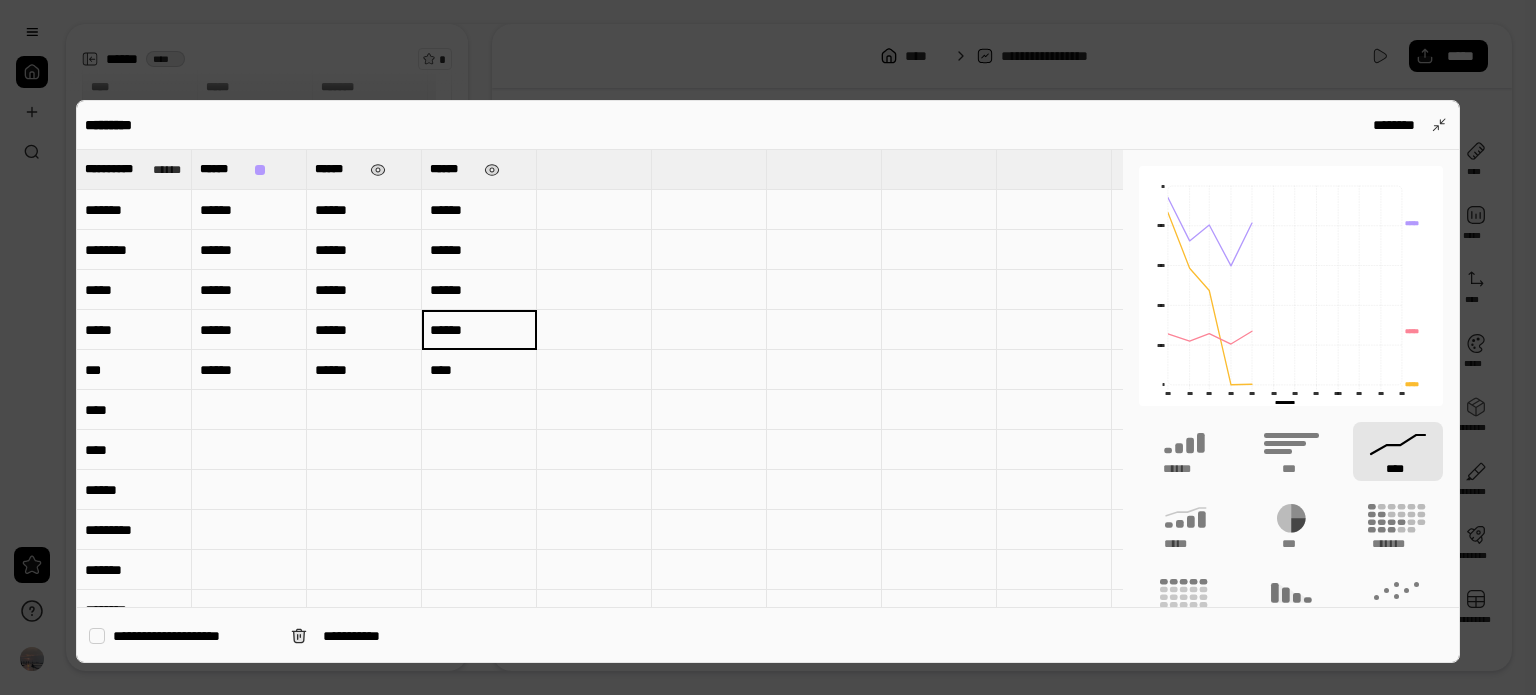 type on "******" 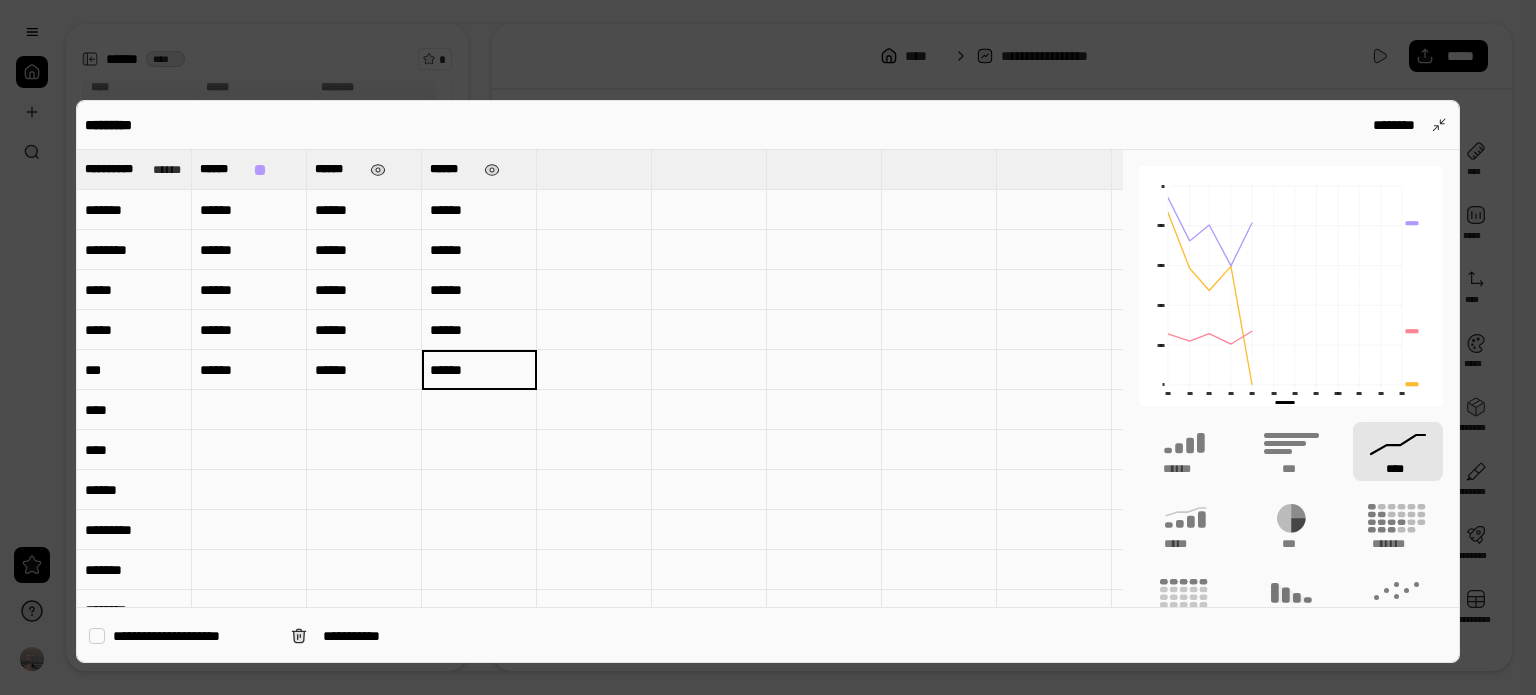 type on "******" 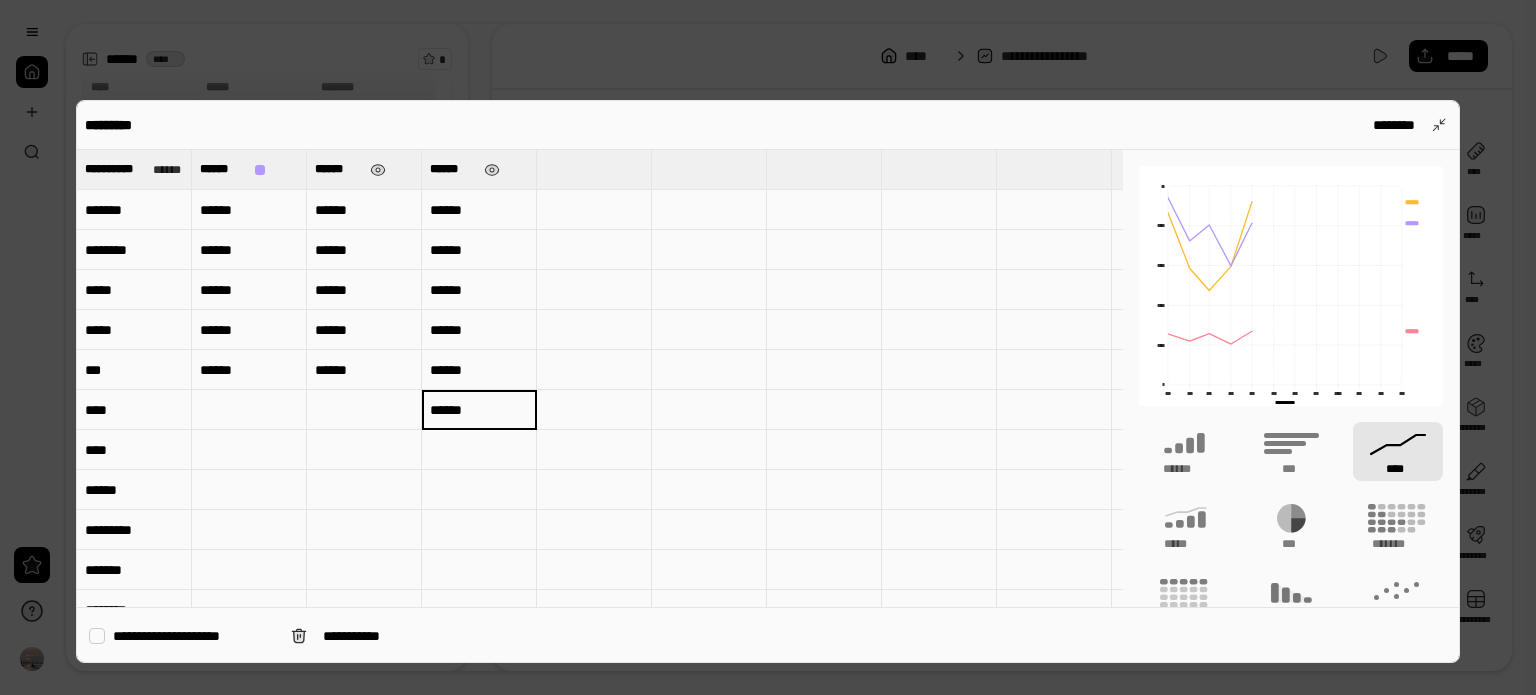 type on "******" 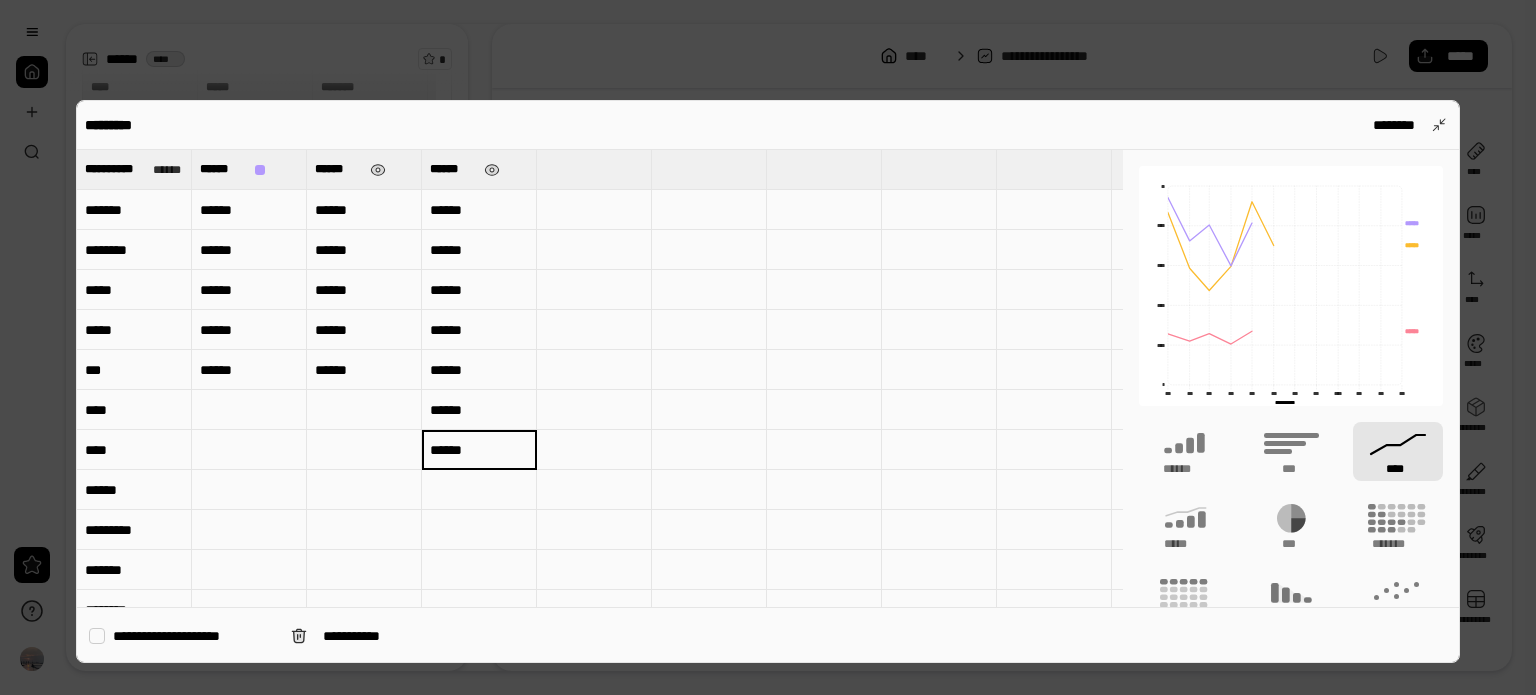type on "******" 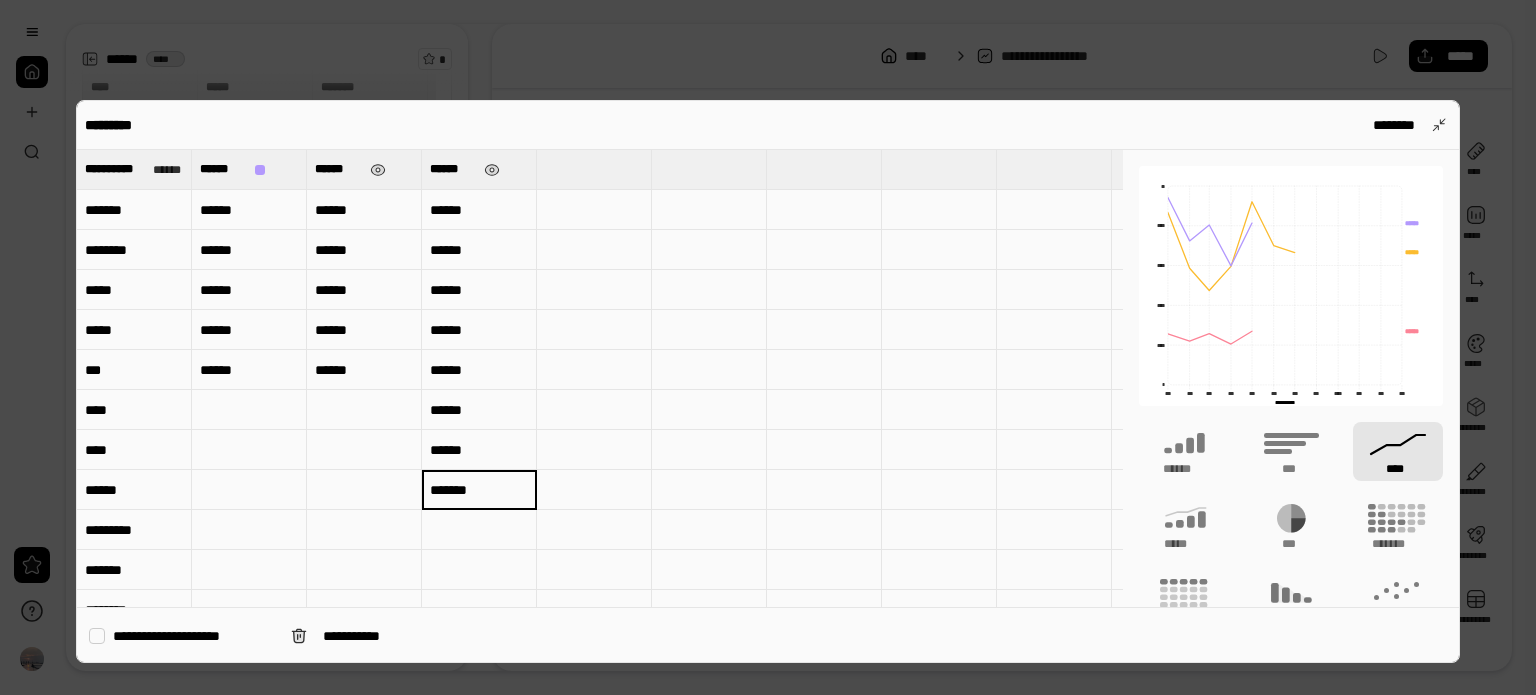 type on "*******" 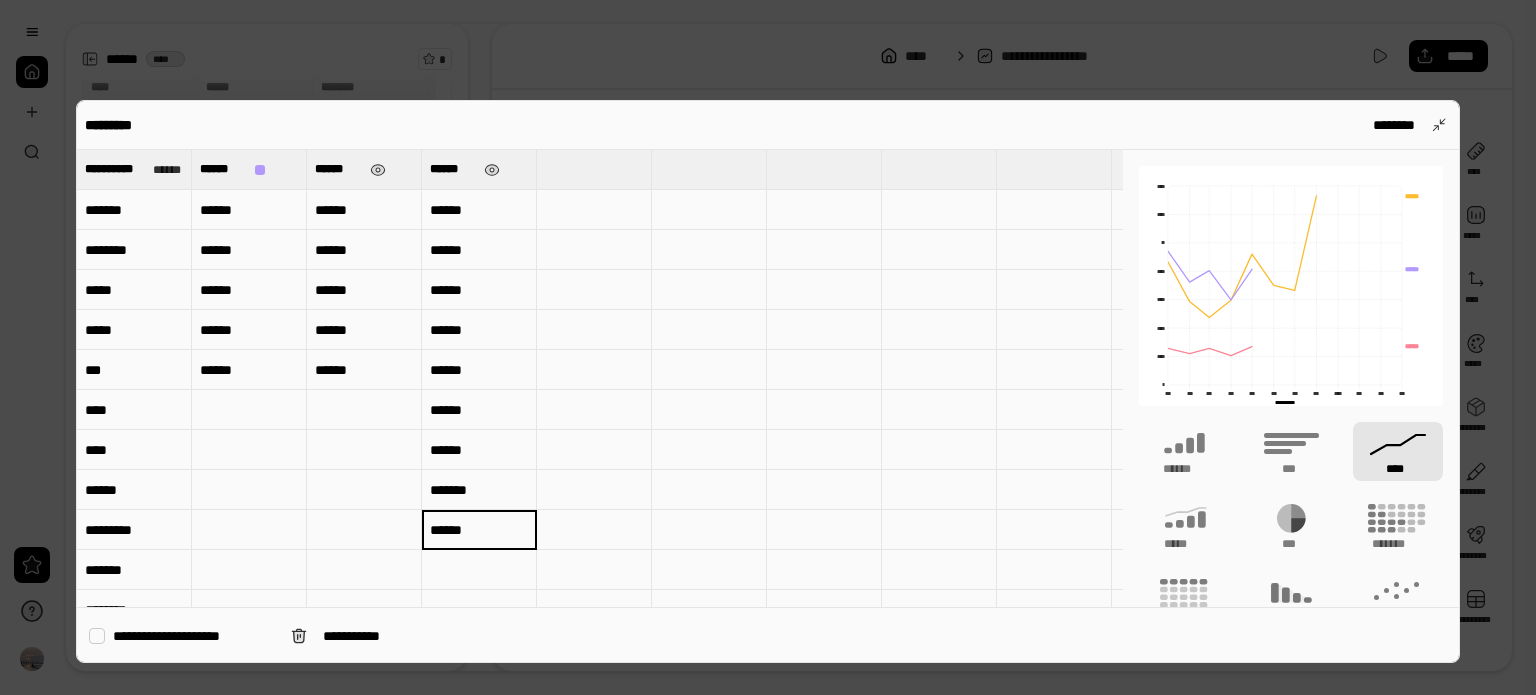 type on "******" 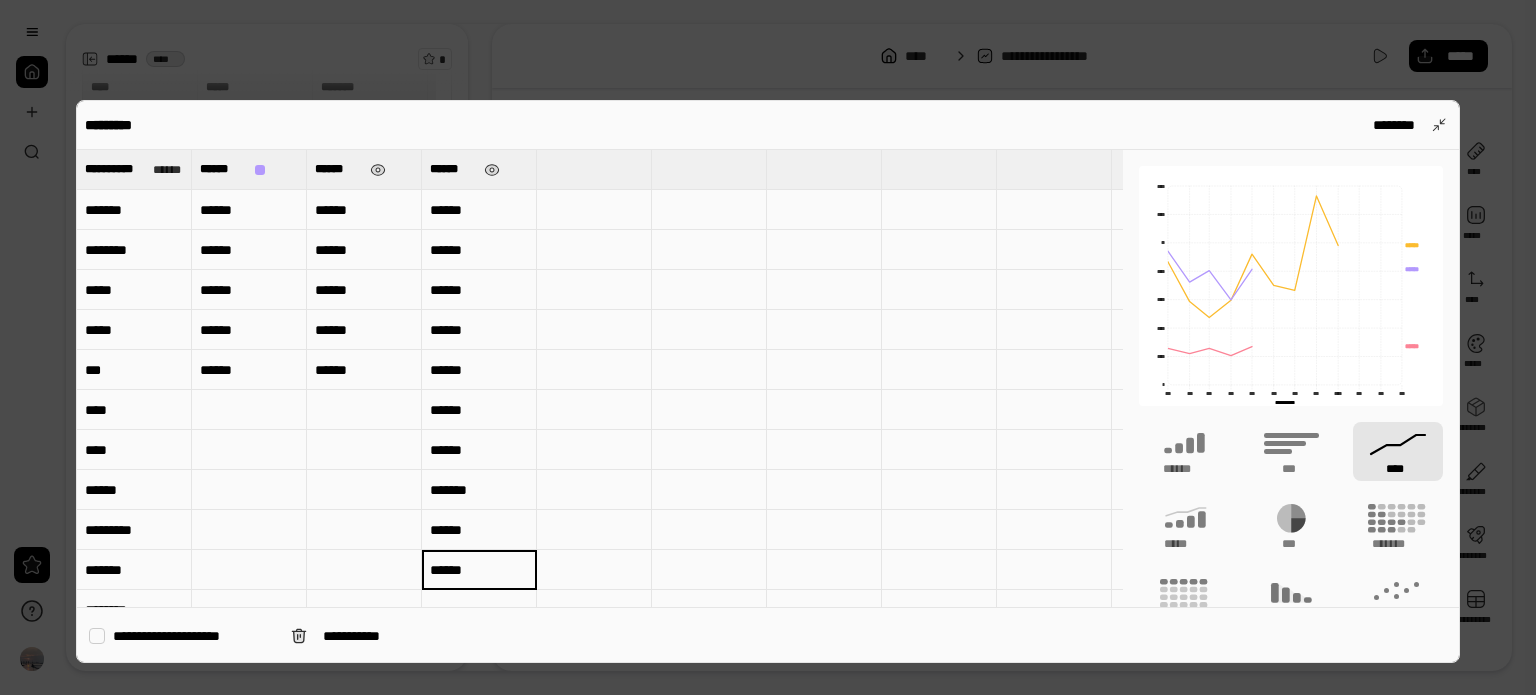 type on "******" 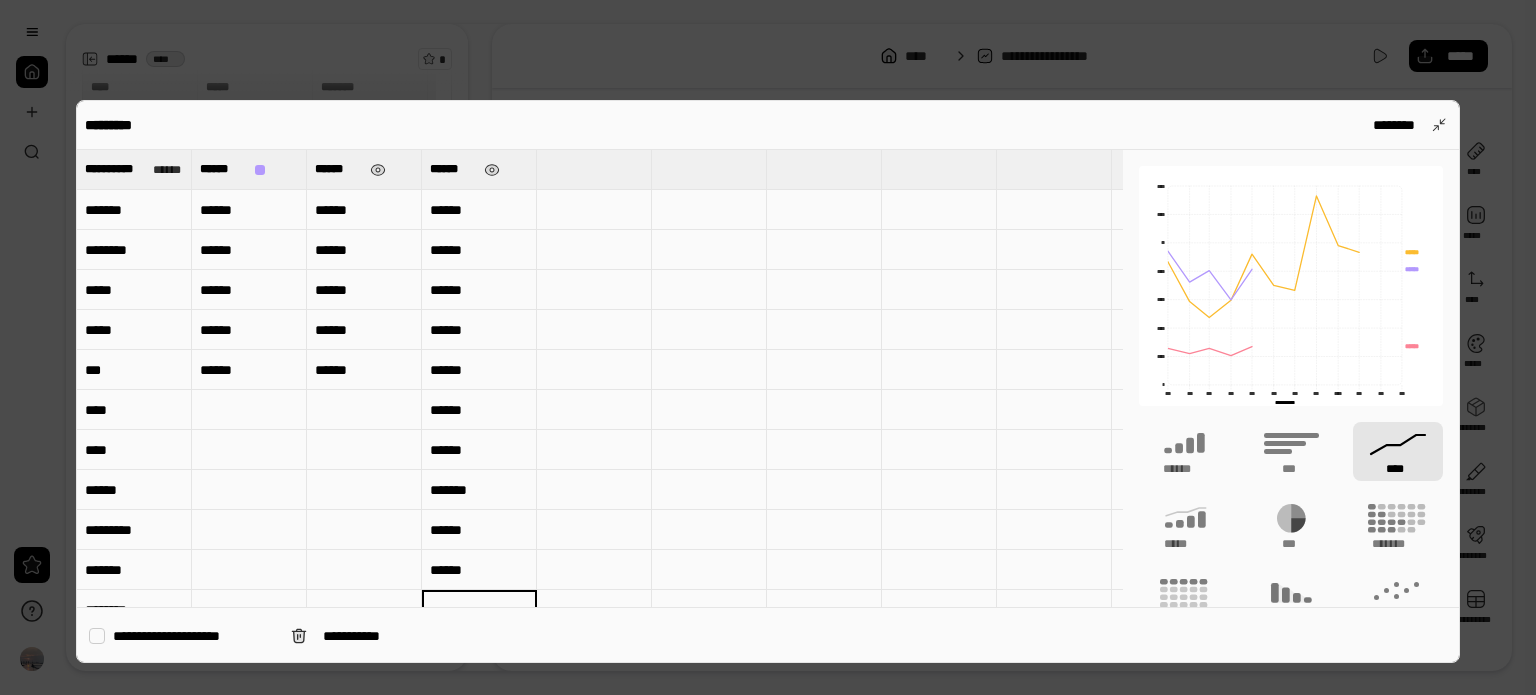 scroll, scrollTop: 38, scrollLeft: 0, axis: vertical 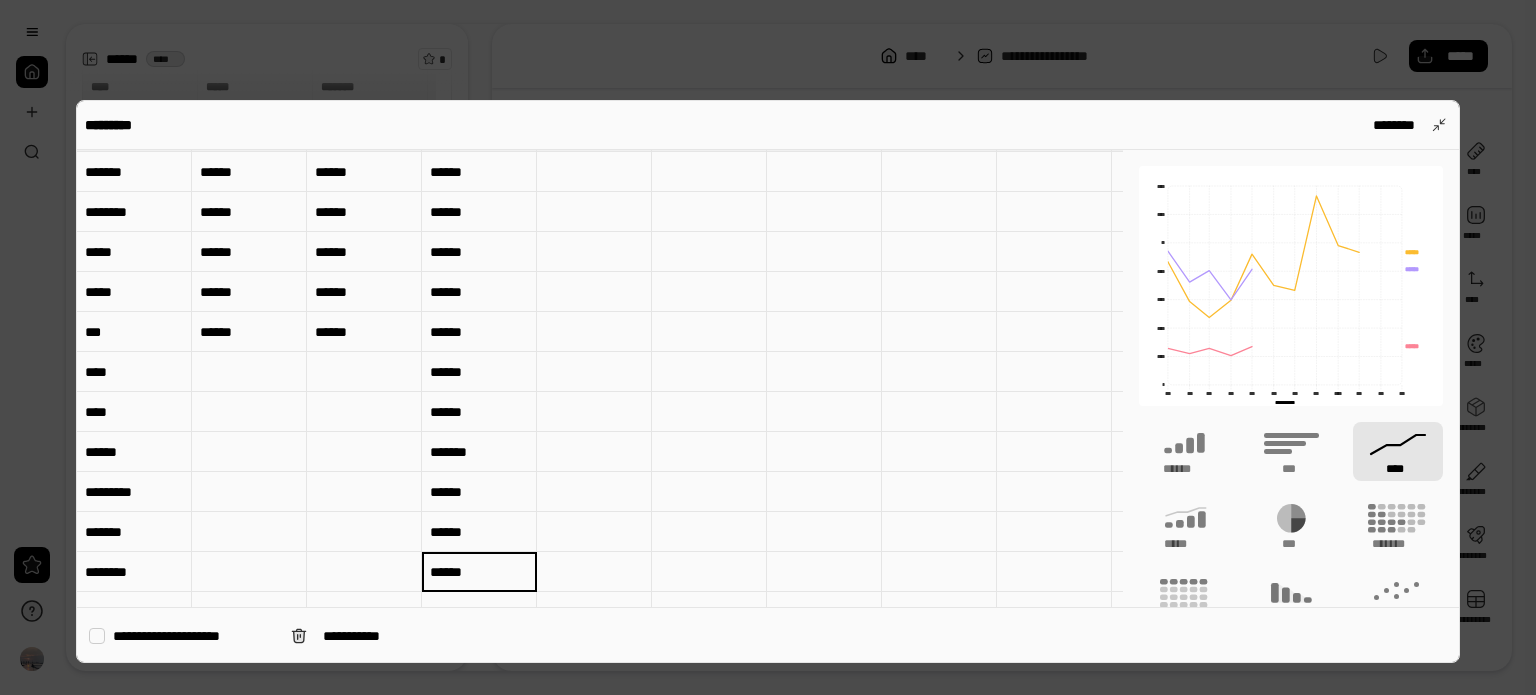 type on "******" 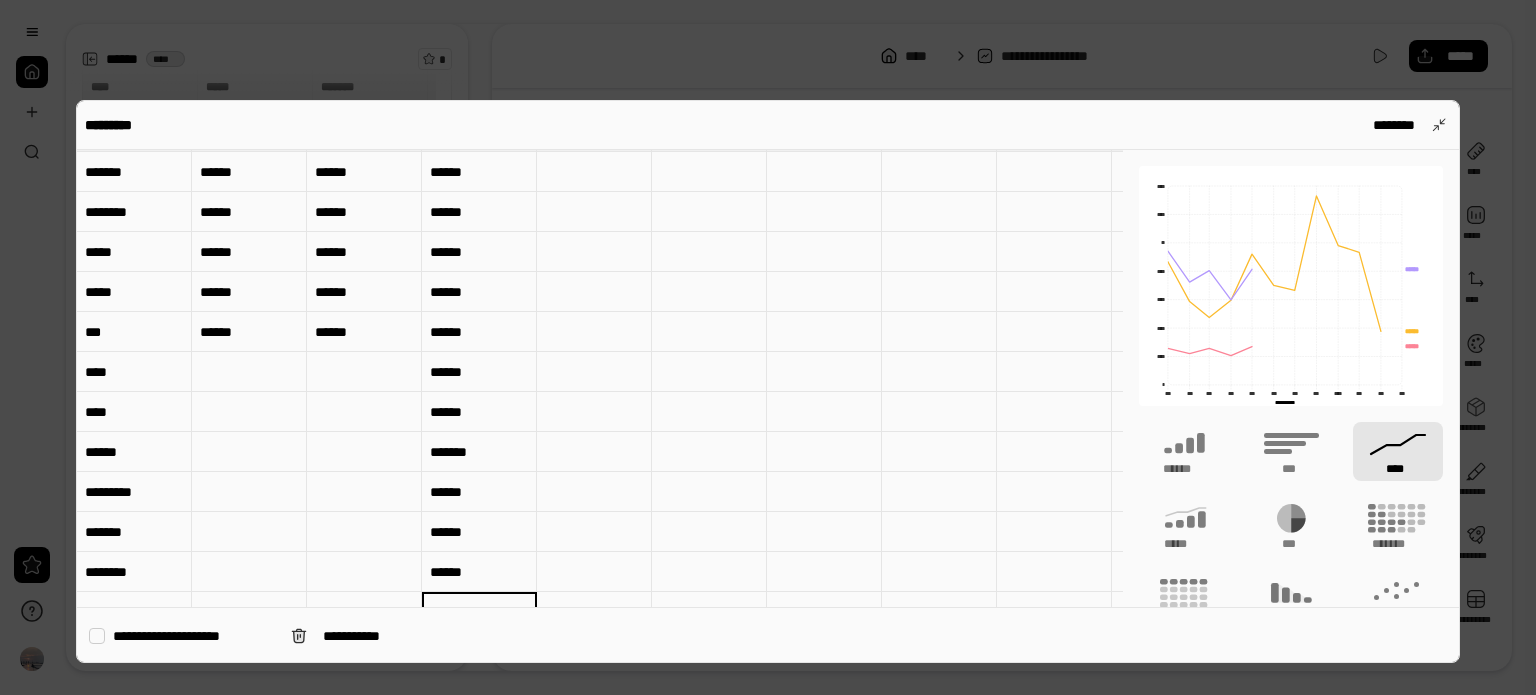 scroll, scrollTop: 78, scrollLeft: 0, axis: vertical 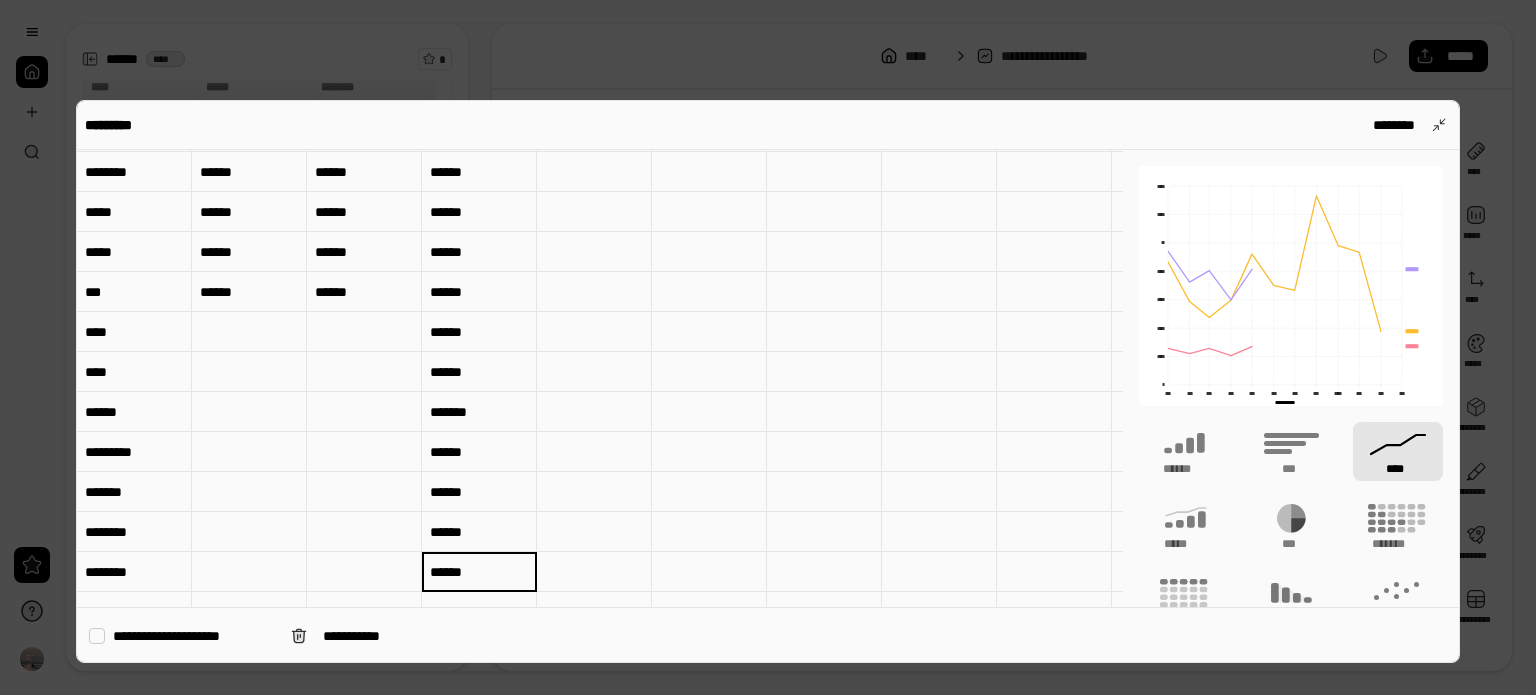 type on "******" 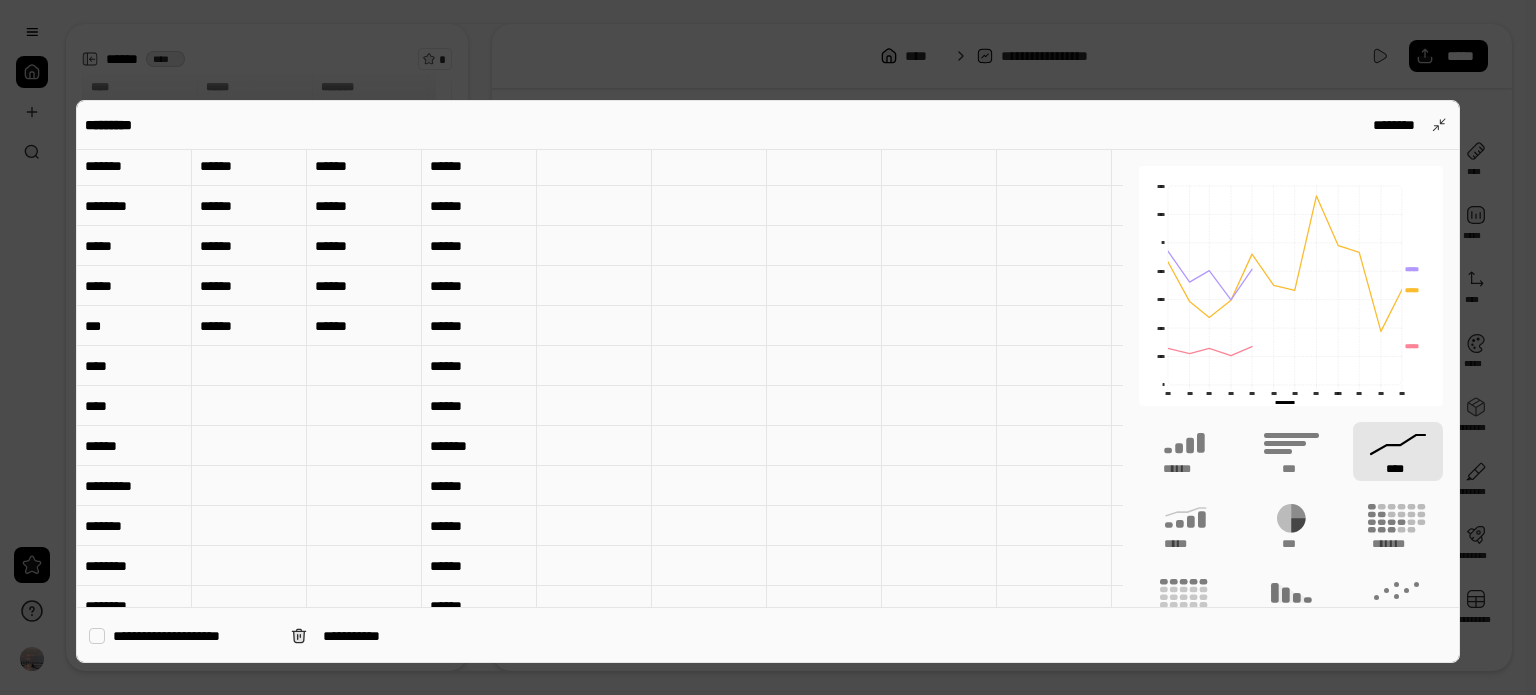 scroll, scrollTop: 0, scrollLeft: 0, axis: both 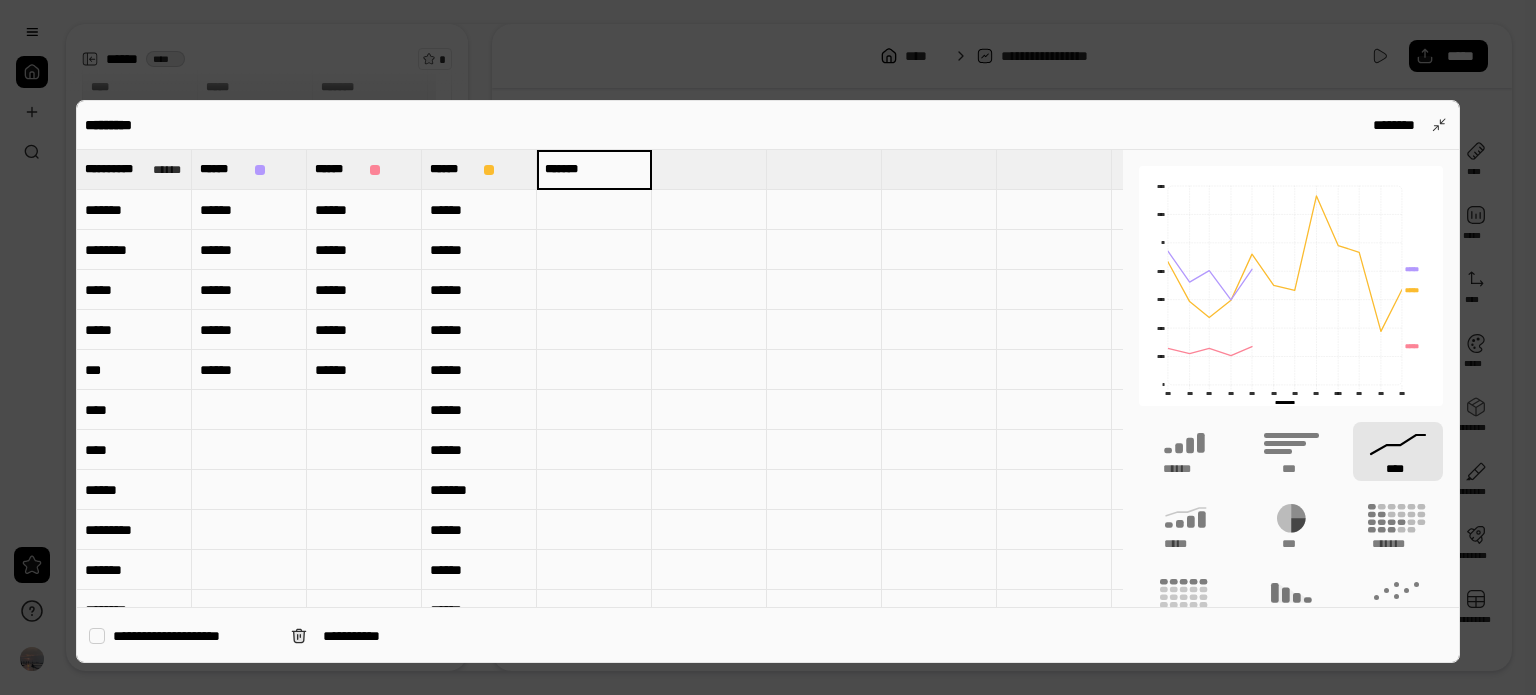 click on "*******" at bounding box center (594, 169) 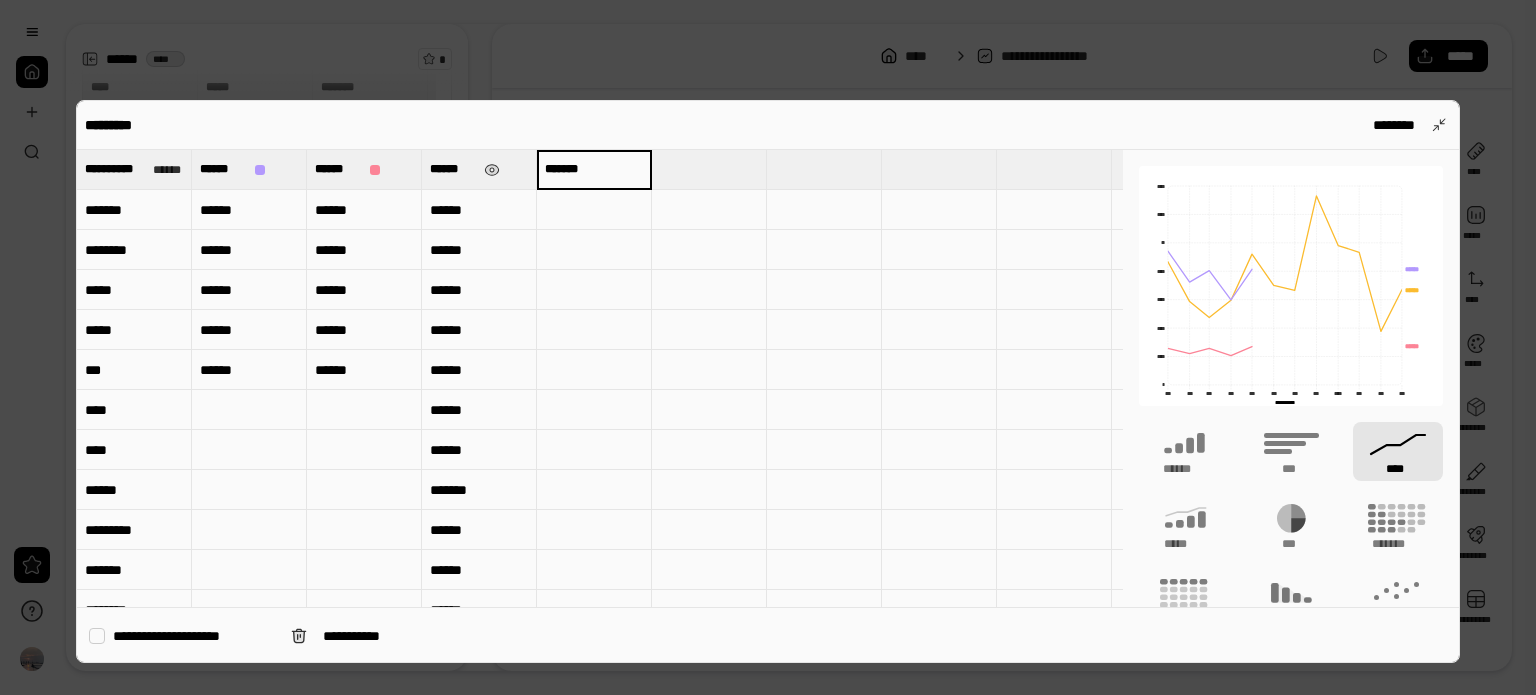 click on "******" at bounding box center [453, 169] 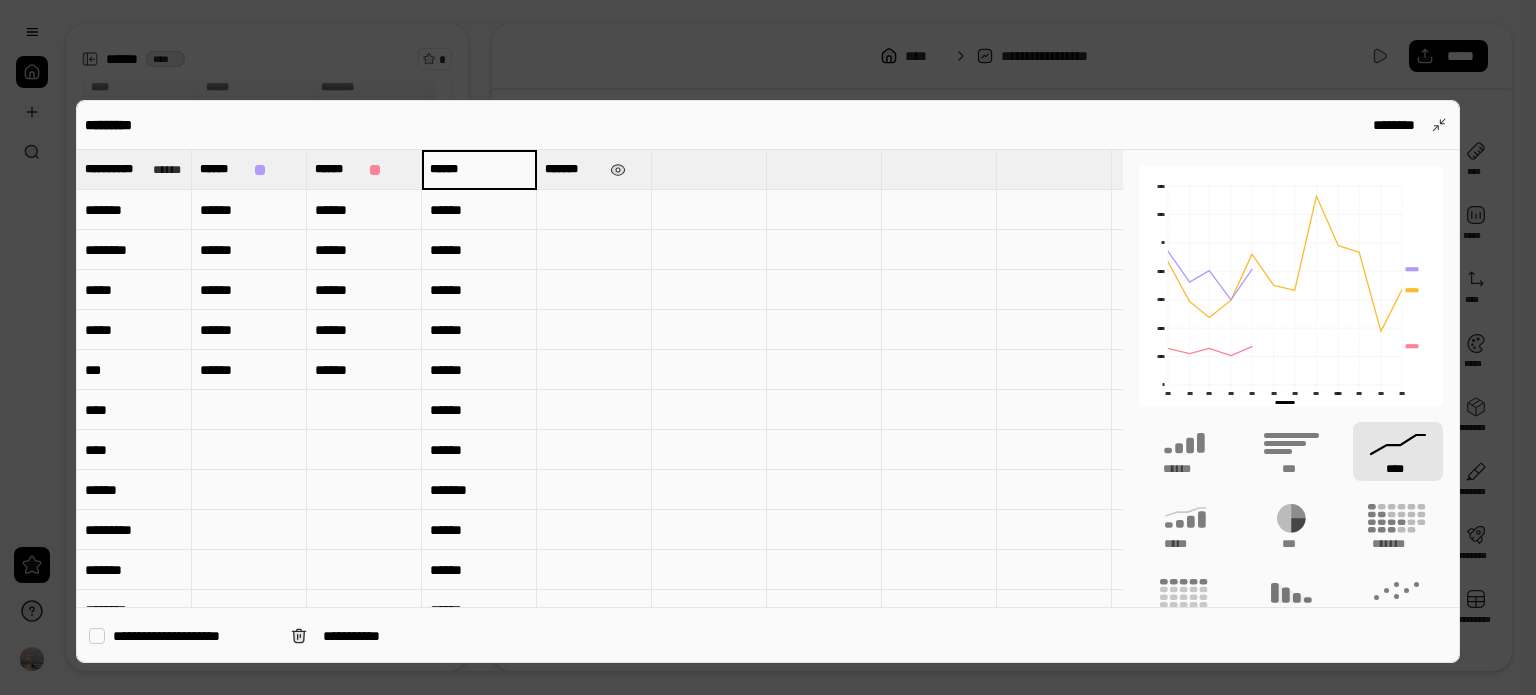 click on "******" at bounding box center (479, 169) 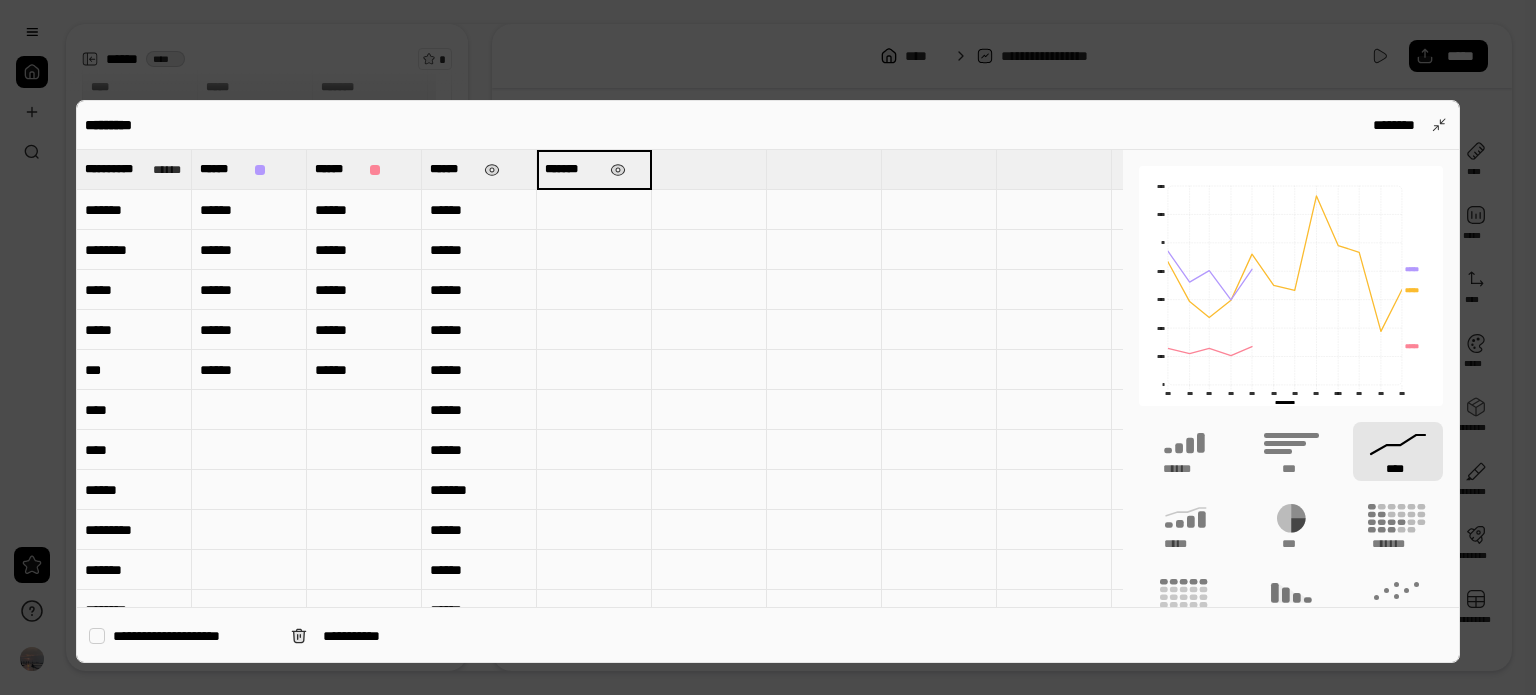 click on "*******" at bounding box center [594, 169] 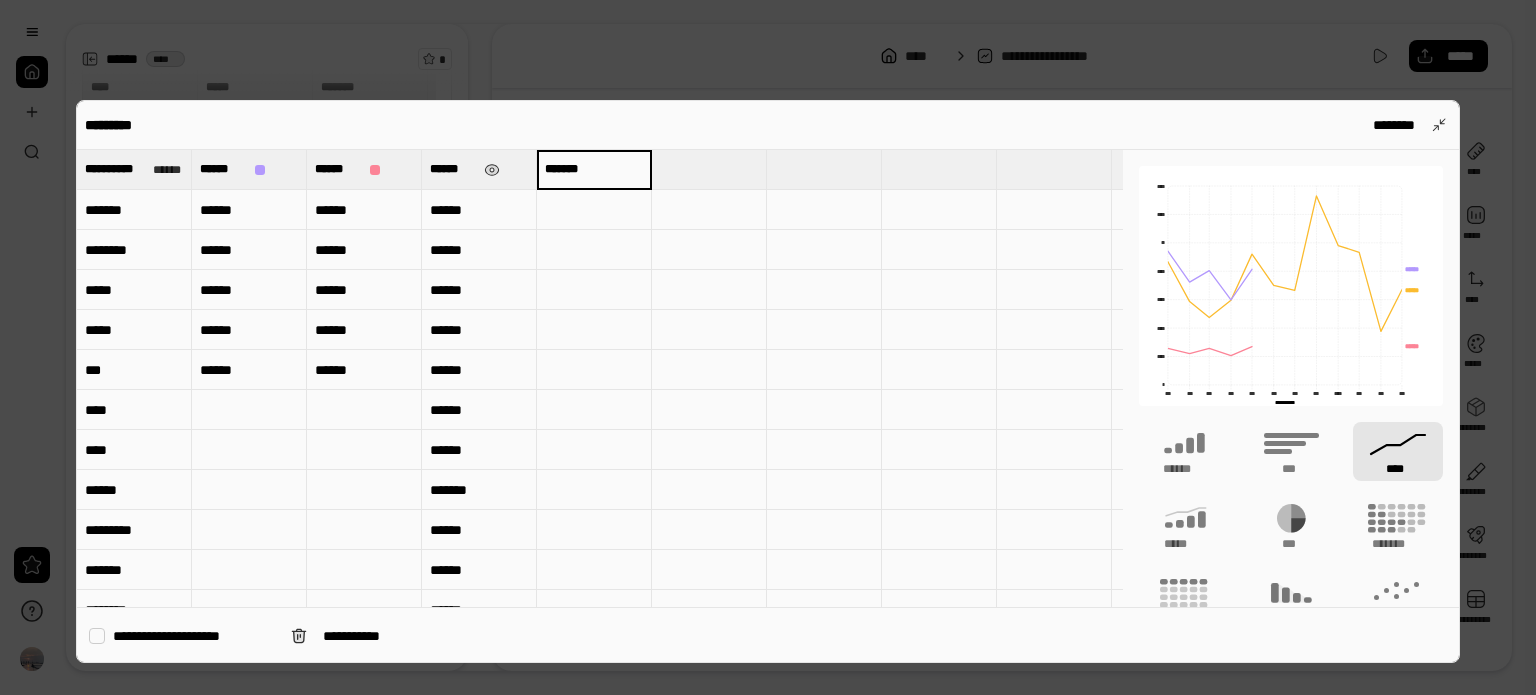 paste 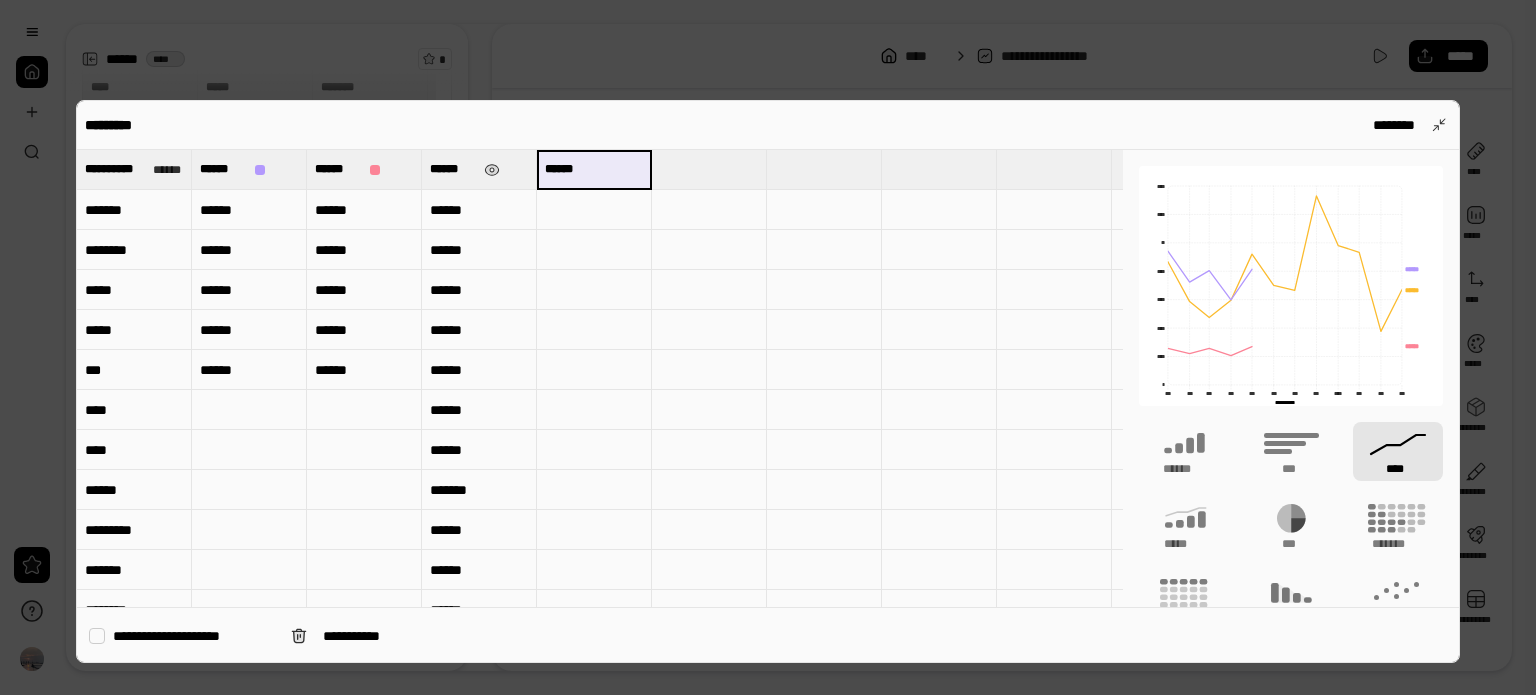 drag, startPoint x: 572, startPoint y: 169, endPoint x: 590, endPoint y: 172, distance: 18.248287 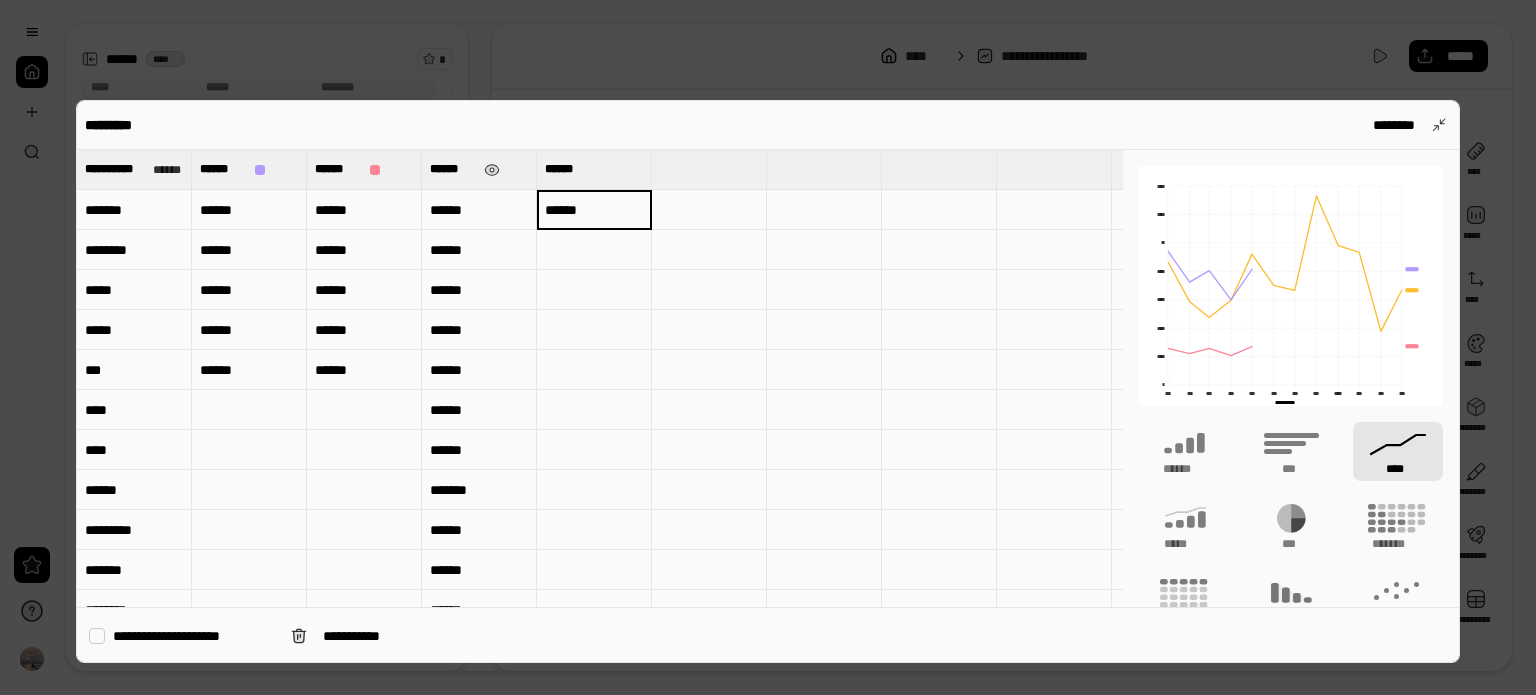 type on "******" 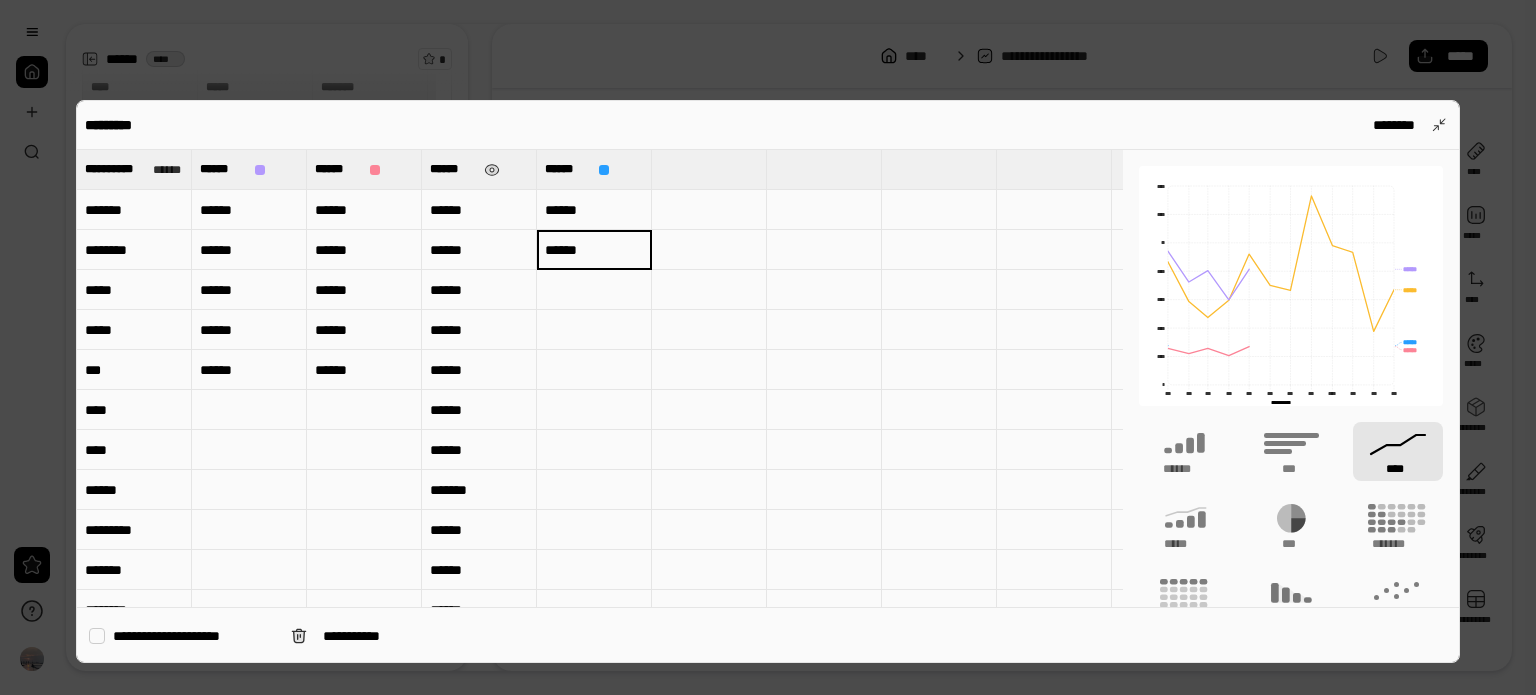 type on "******" 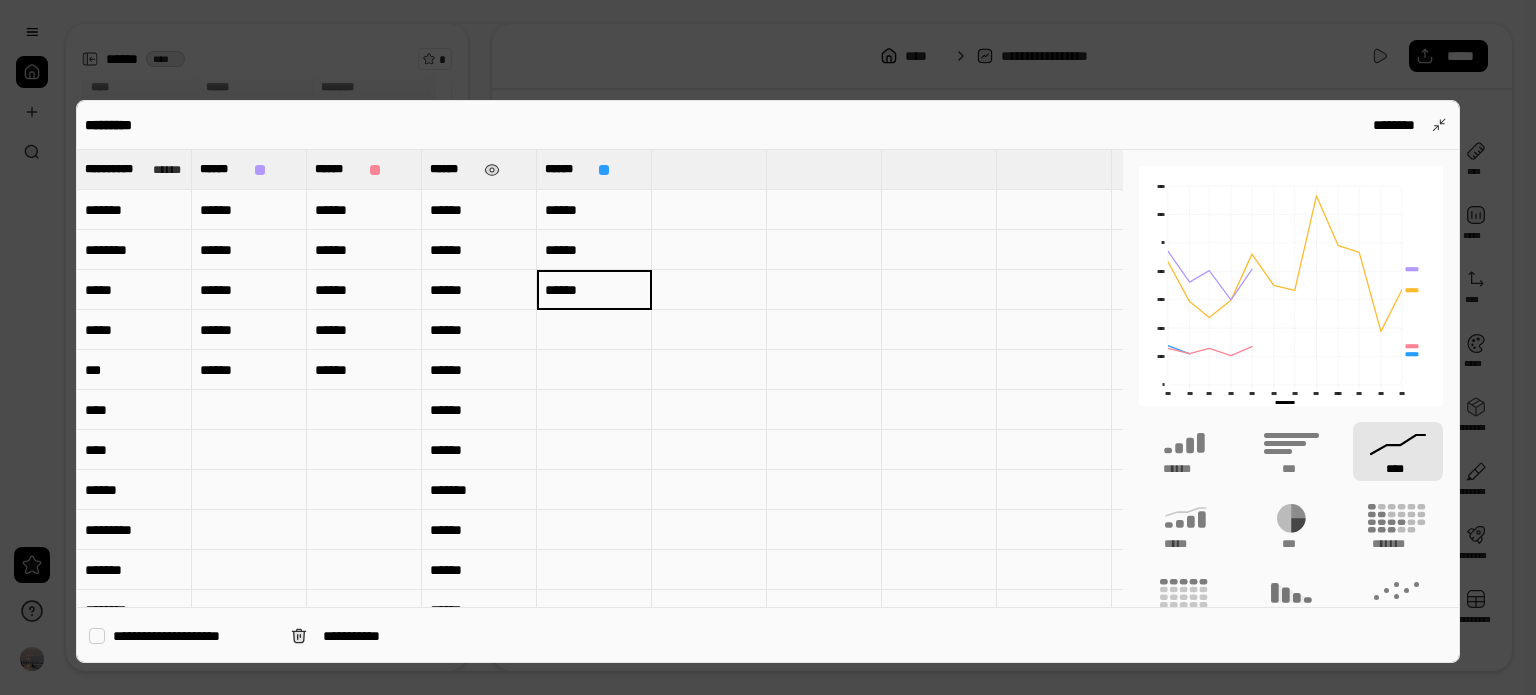 type on "******" 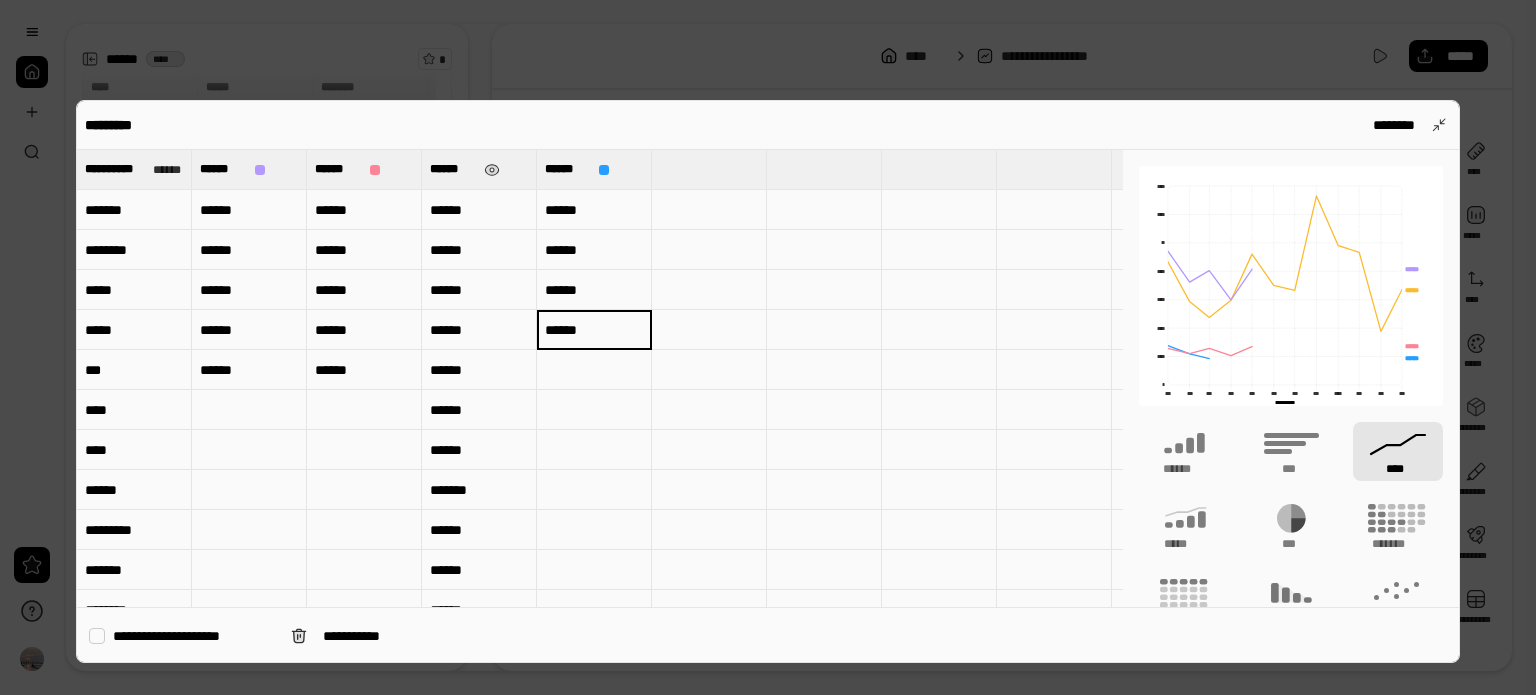 type on "******" 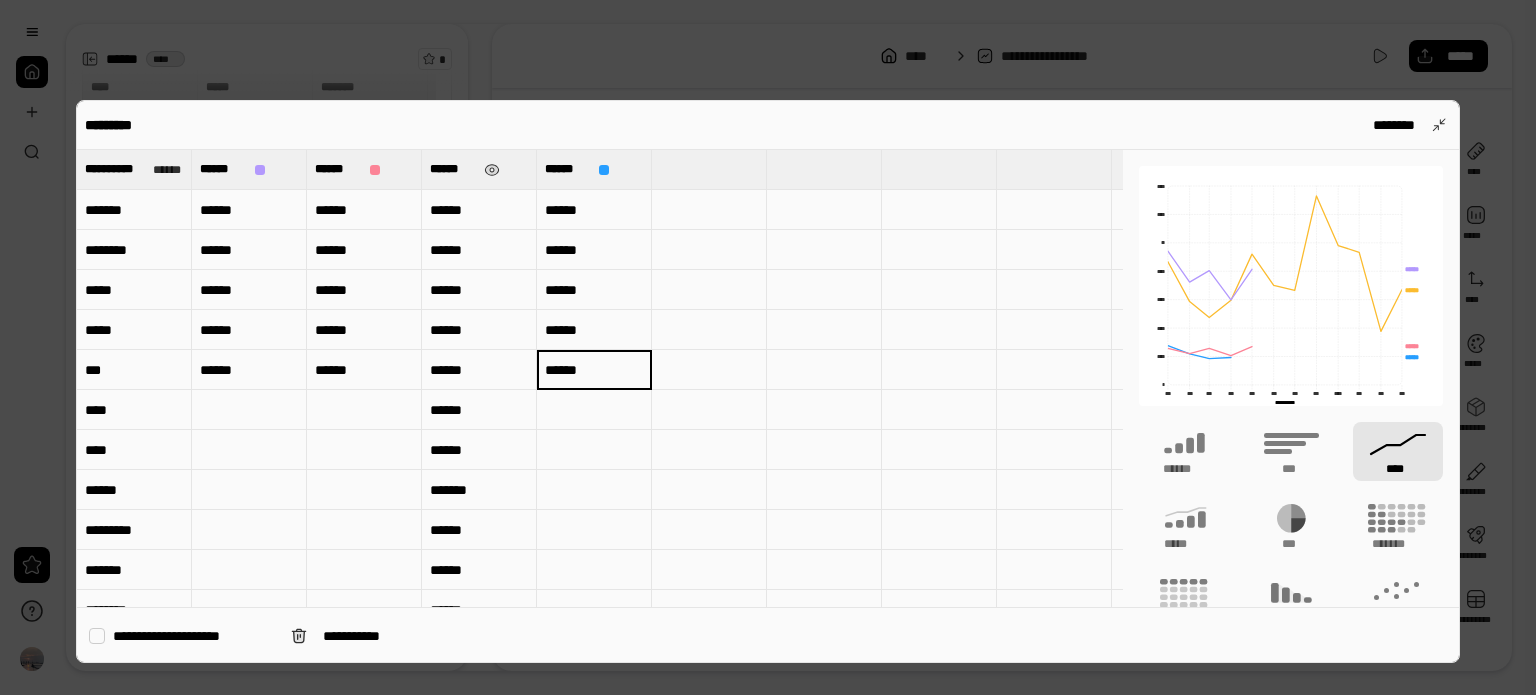 type on "******" 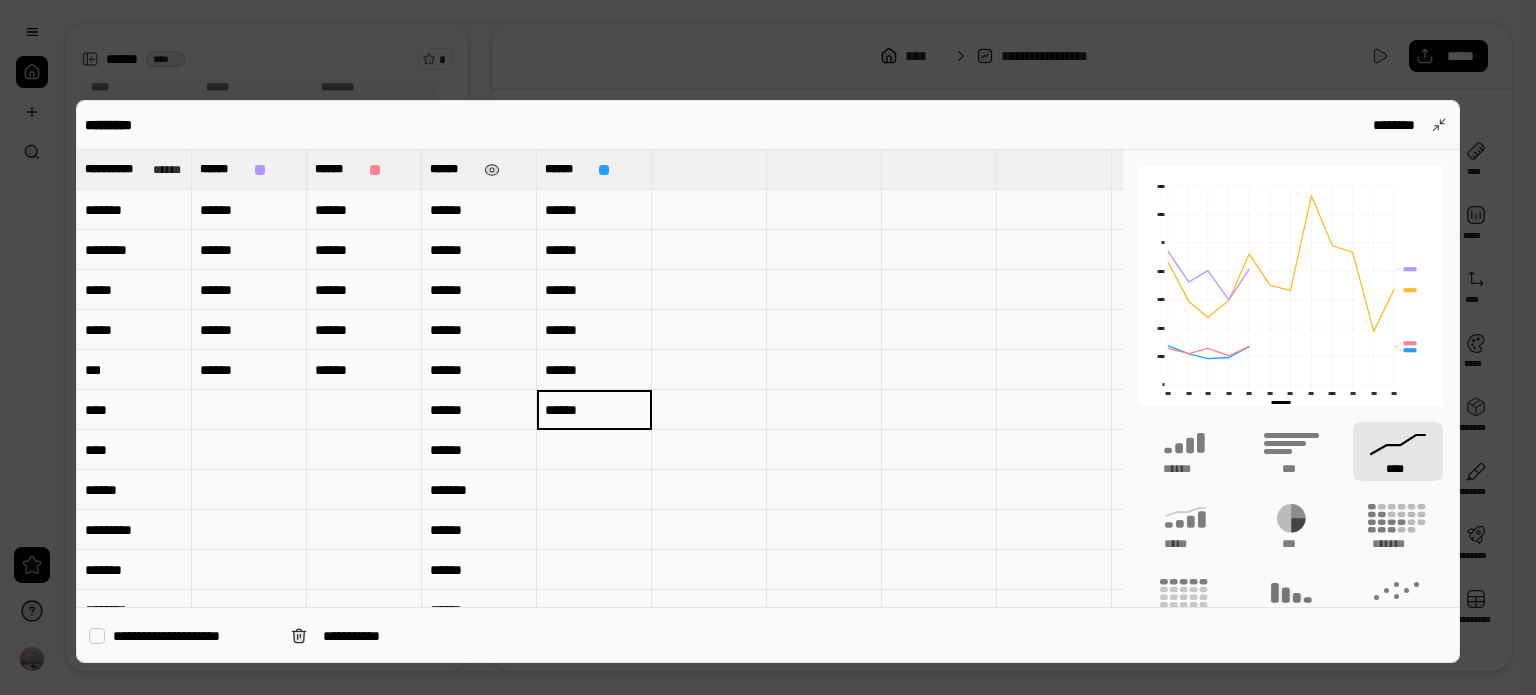 type on "******" 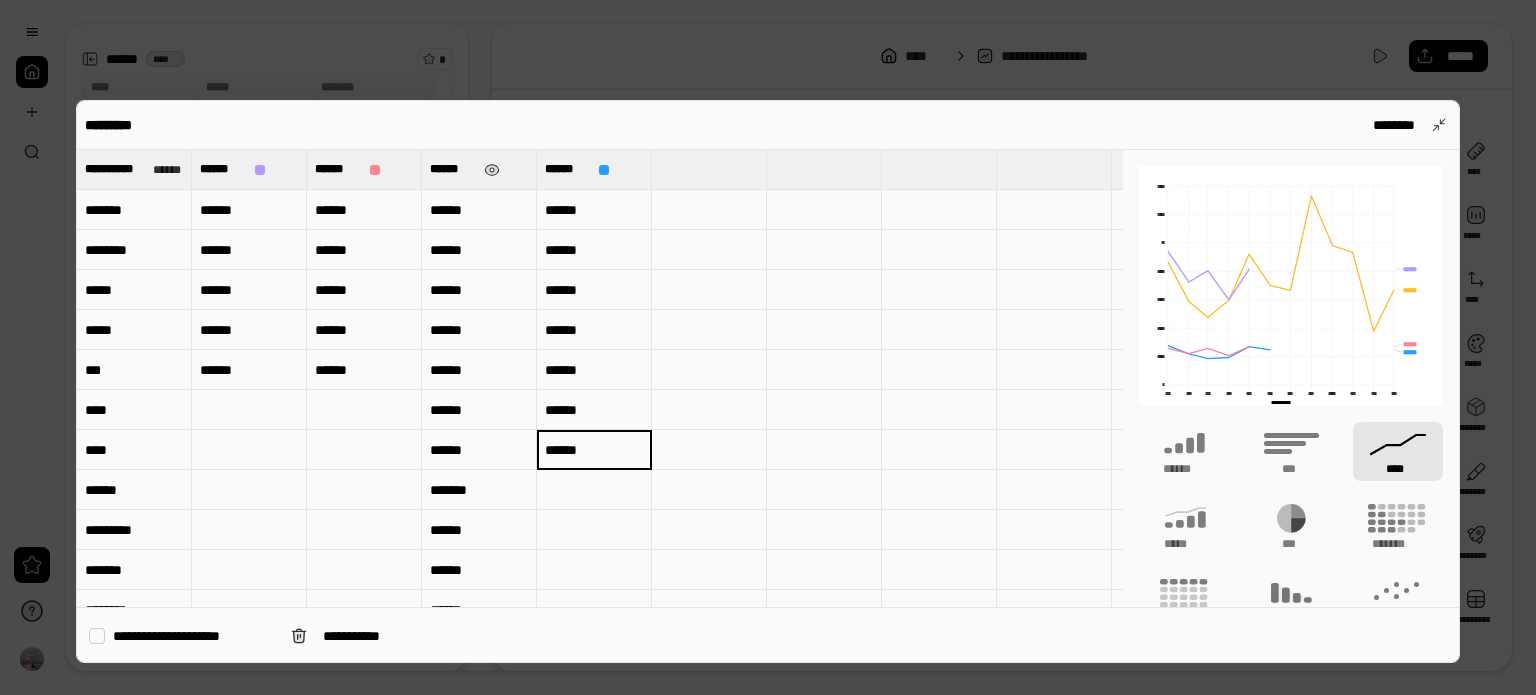 type on "******" 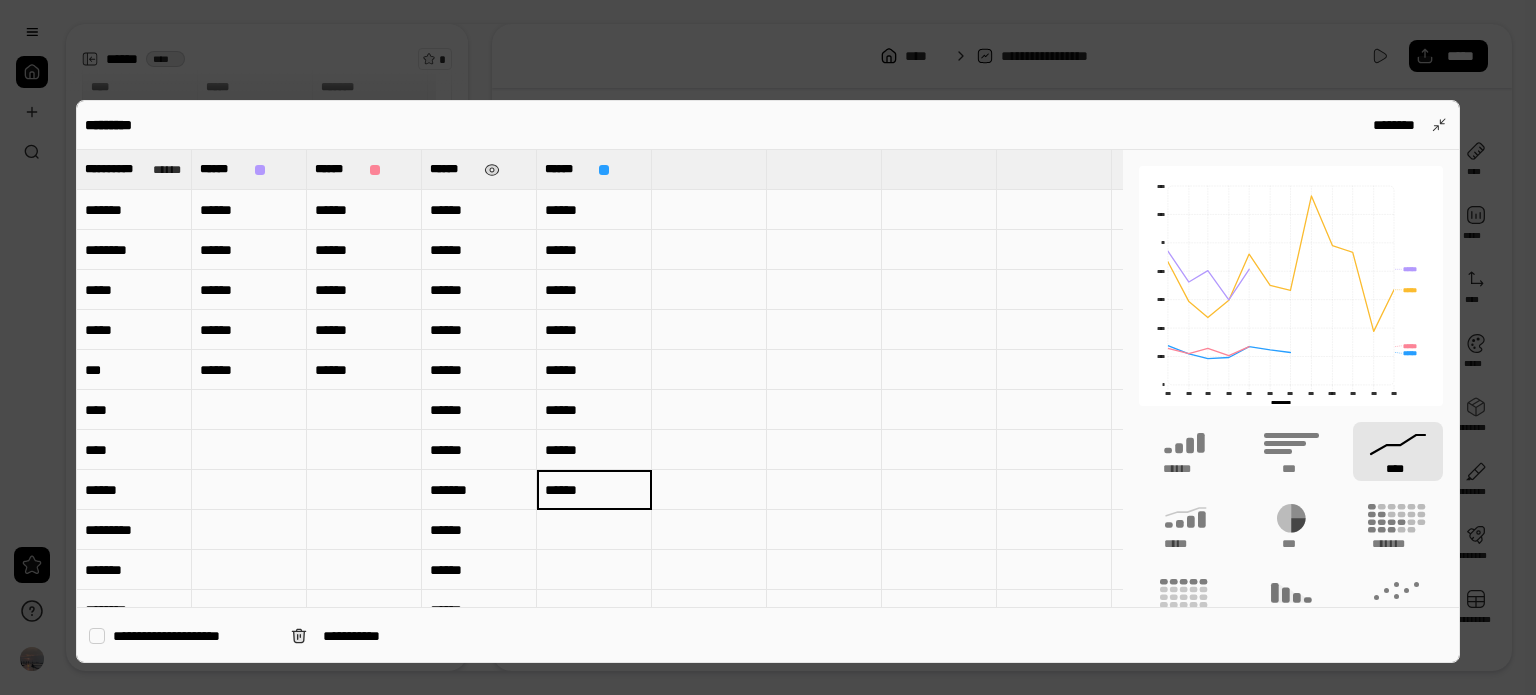 type on "******" 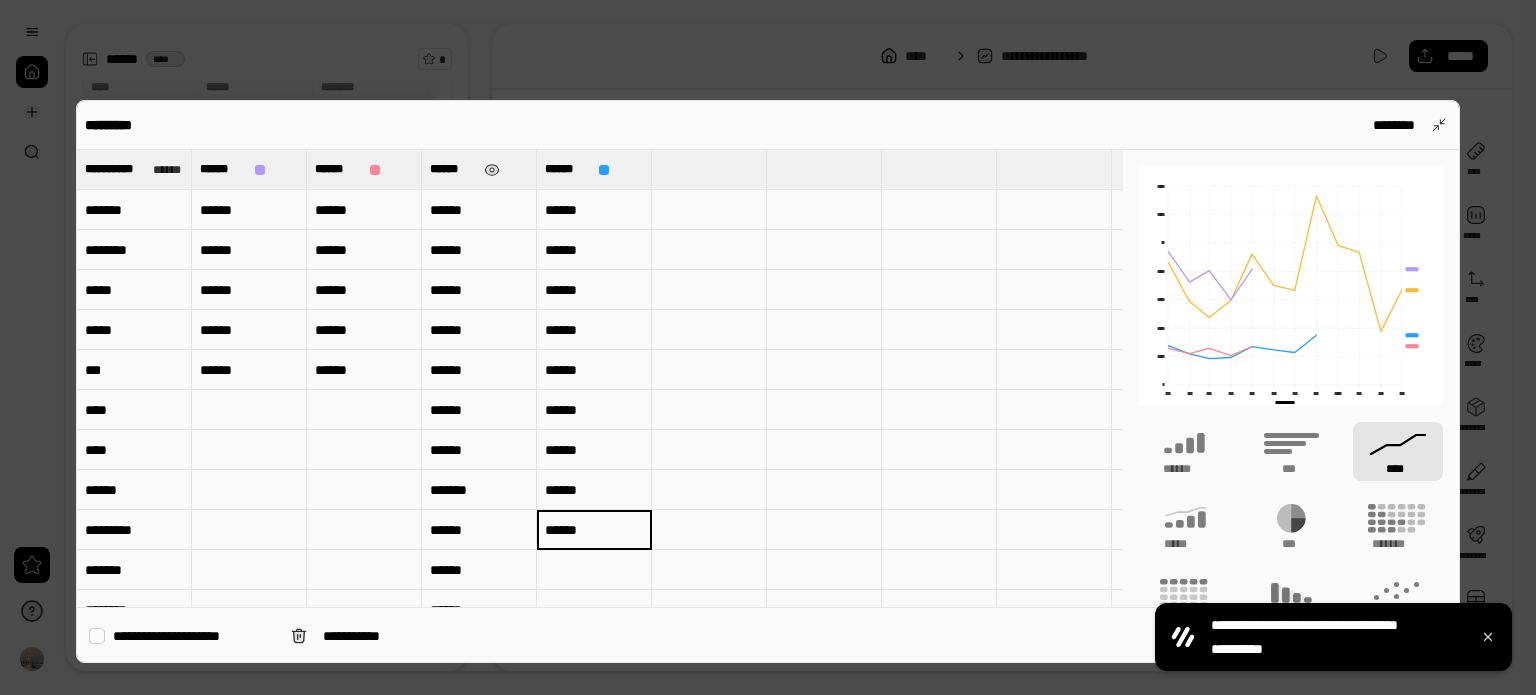 type on "******" 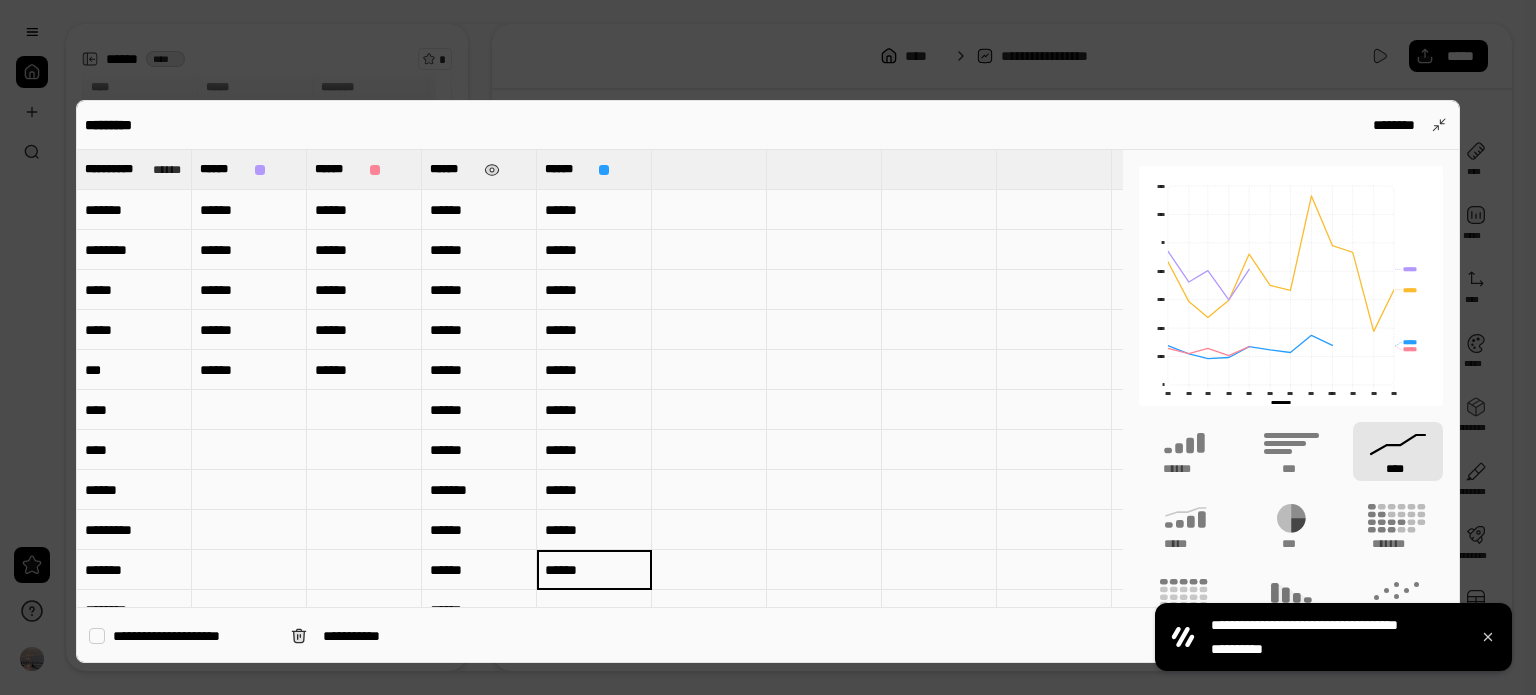 type on "******" 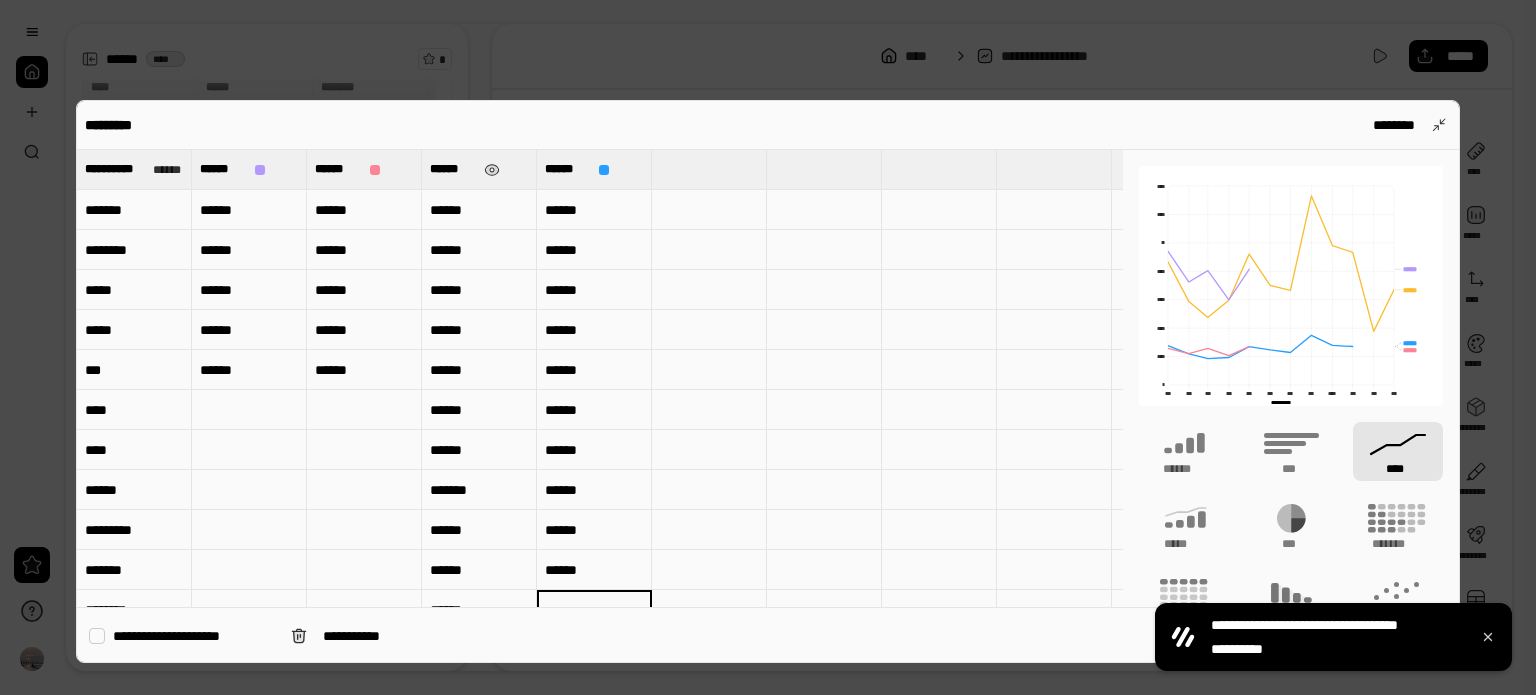scroll, scrollTop: 38, scrollLeft: 0, axis: vertical 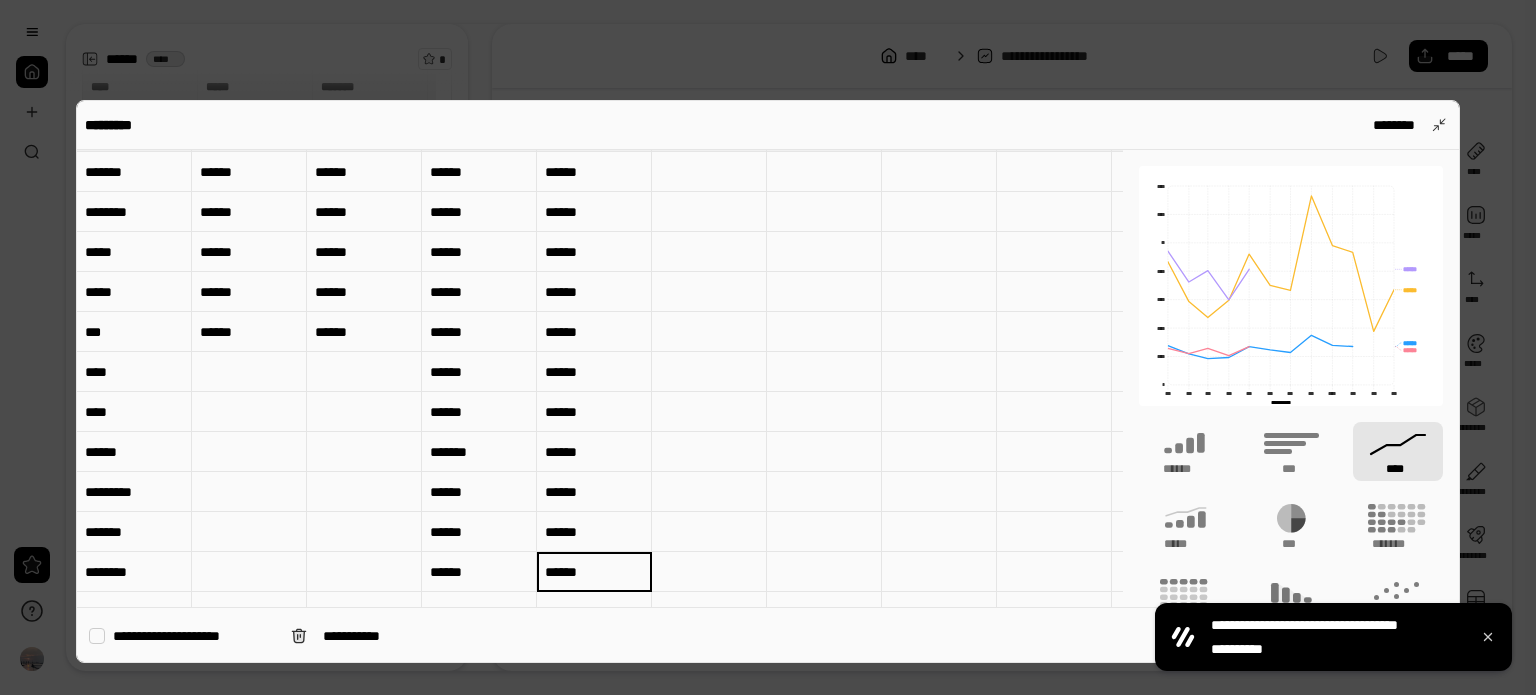 type on "******" 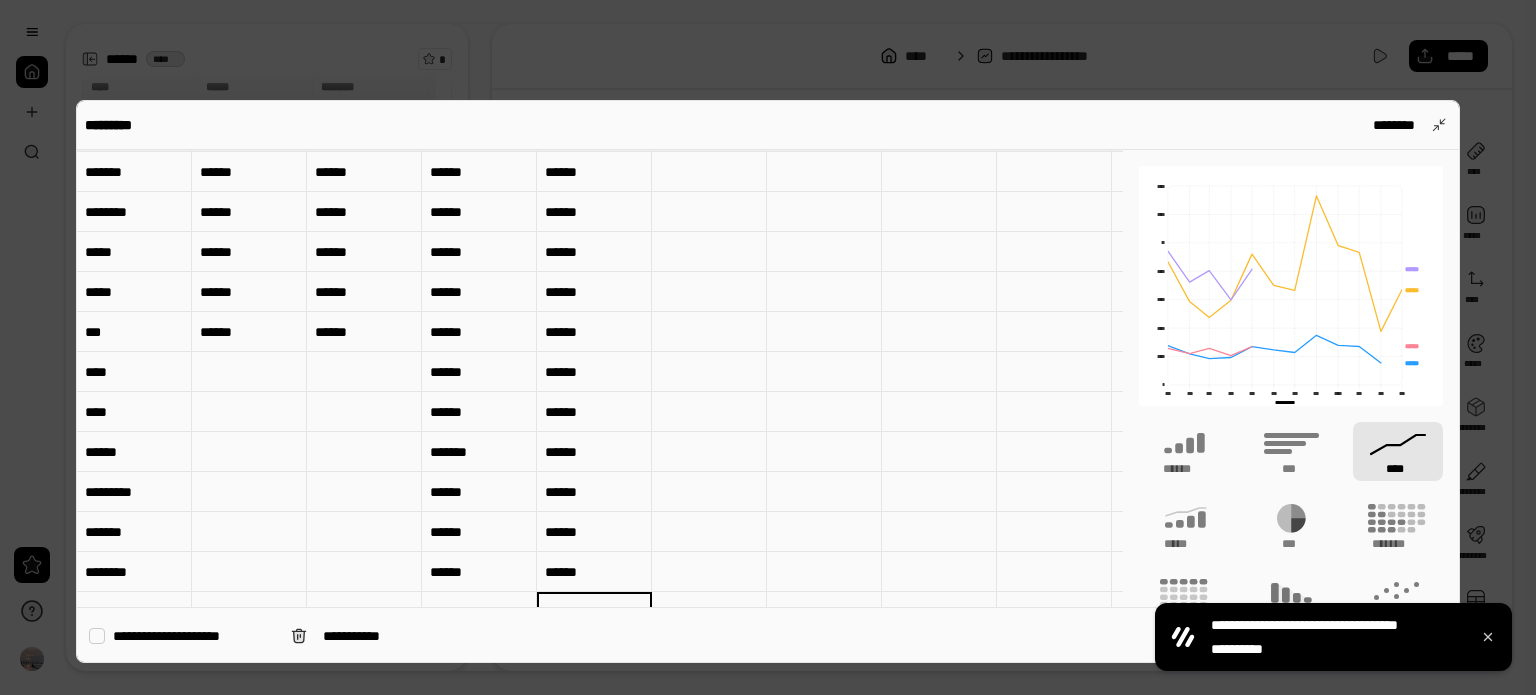 scroll, scrollTop: 78, scrollLeft: 0, axis: vertical 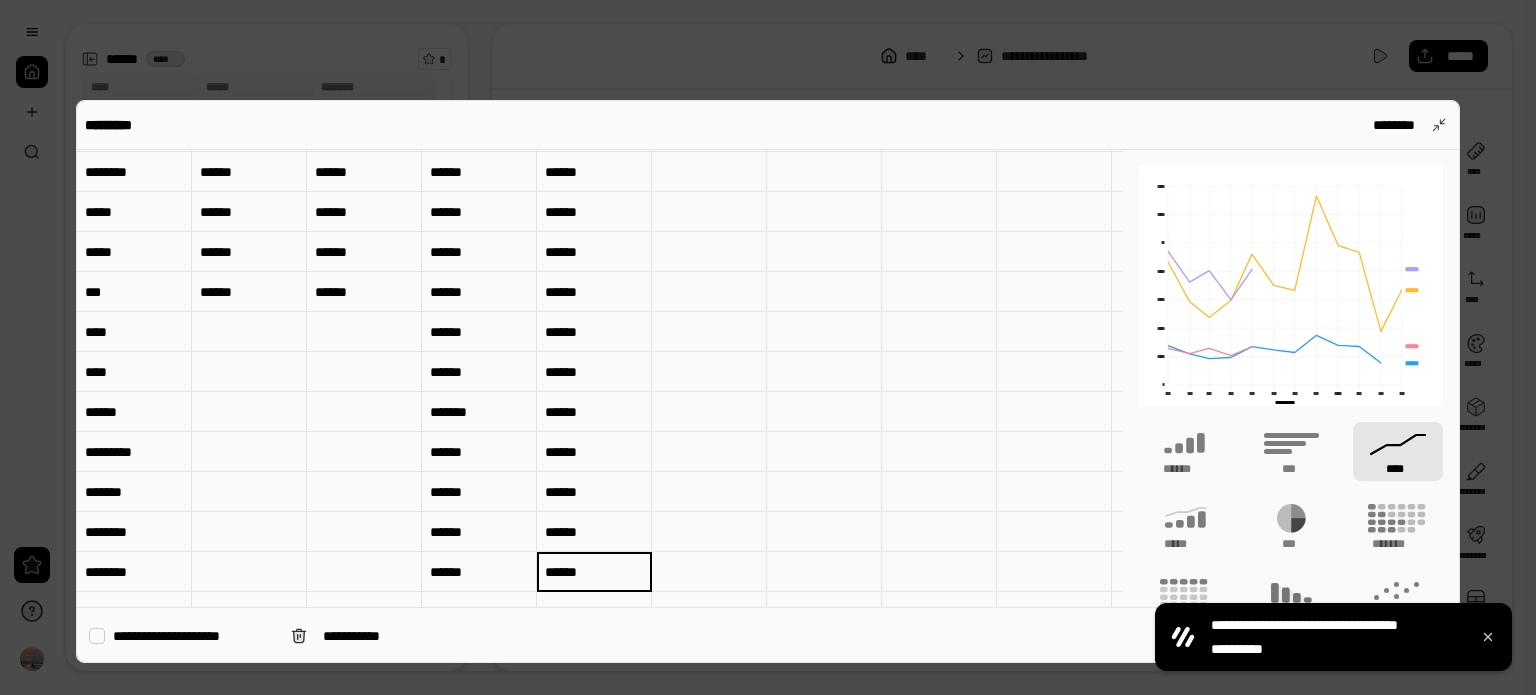 type on "******" 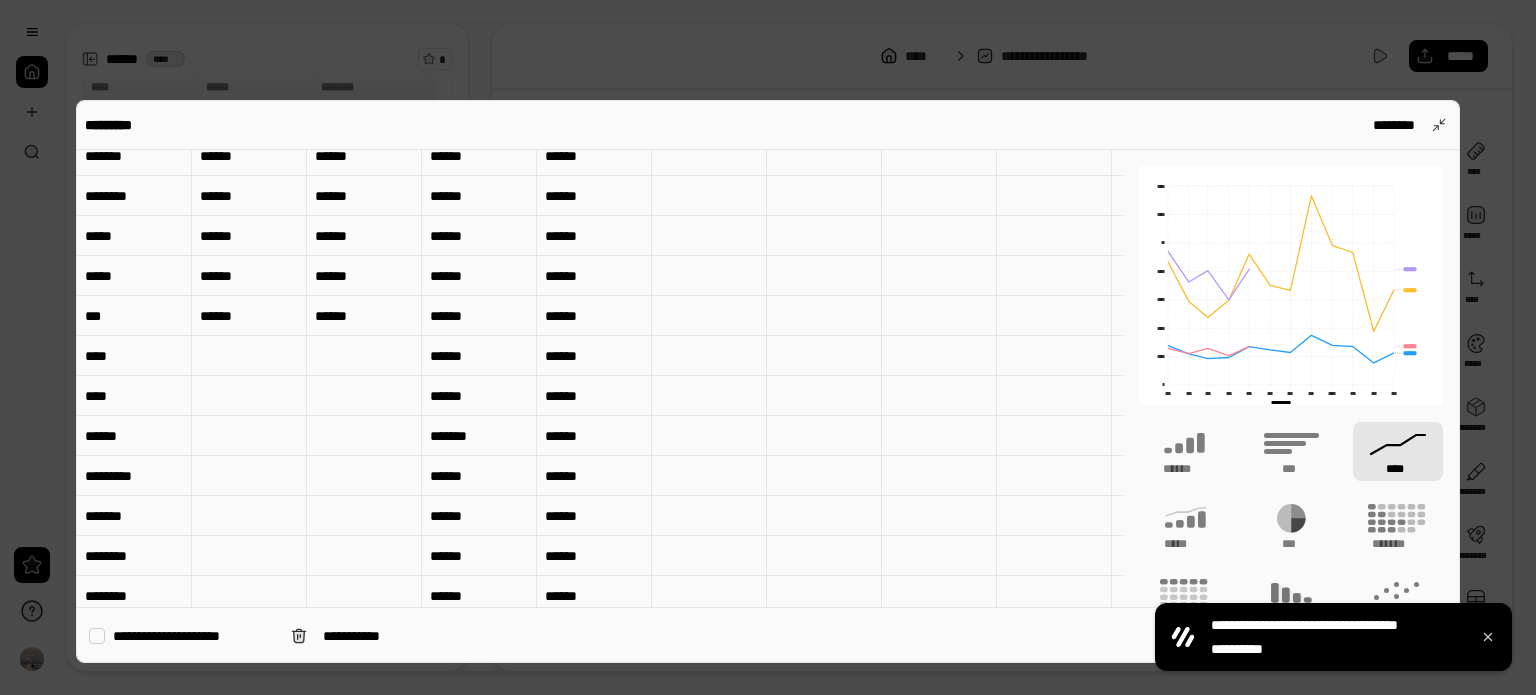 scroll, scrollTop: 0, scrollLeft: 0, axis: both 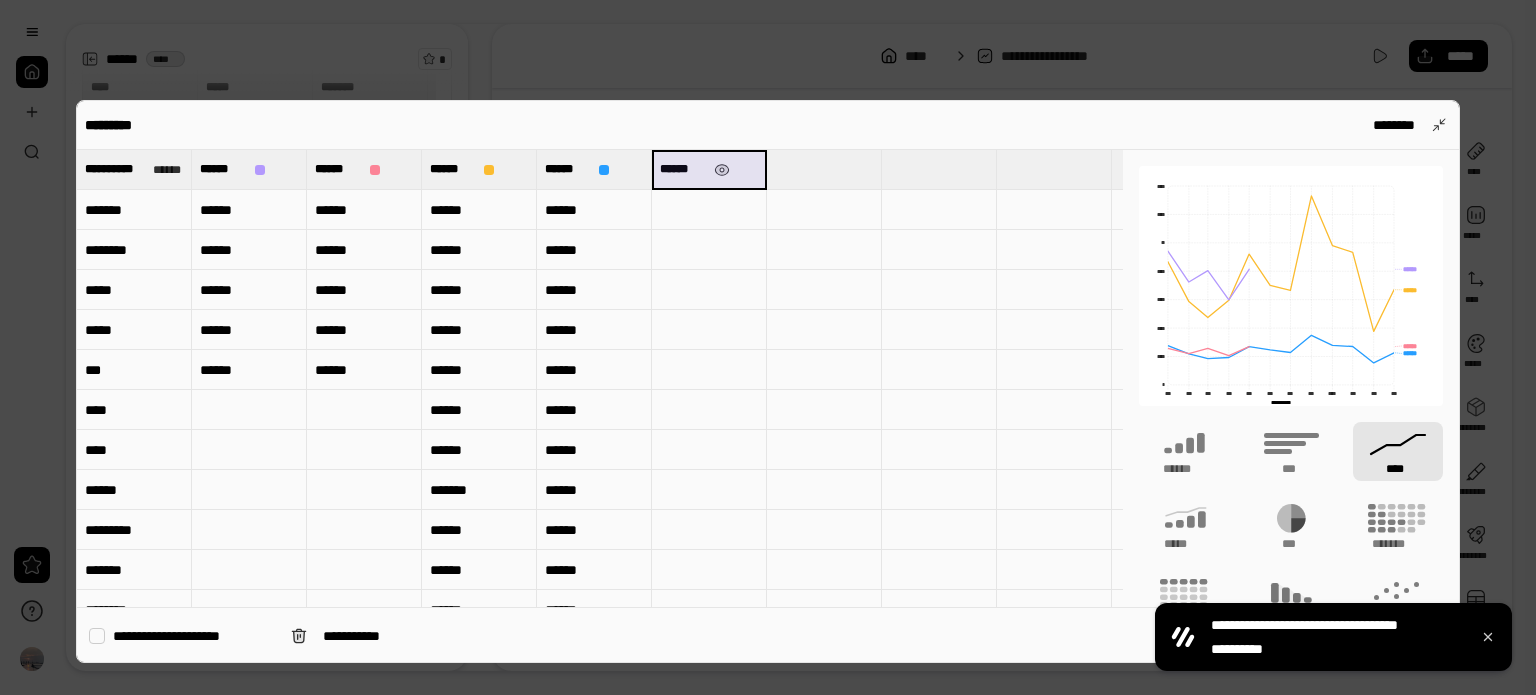 click on "******" at bounding box center (683, 169) 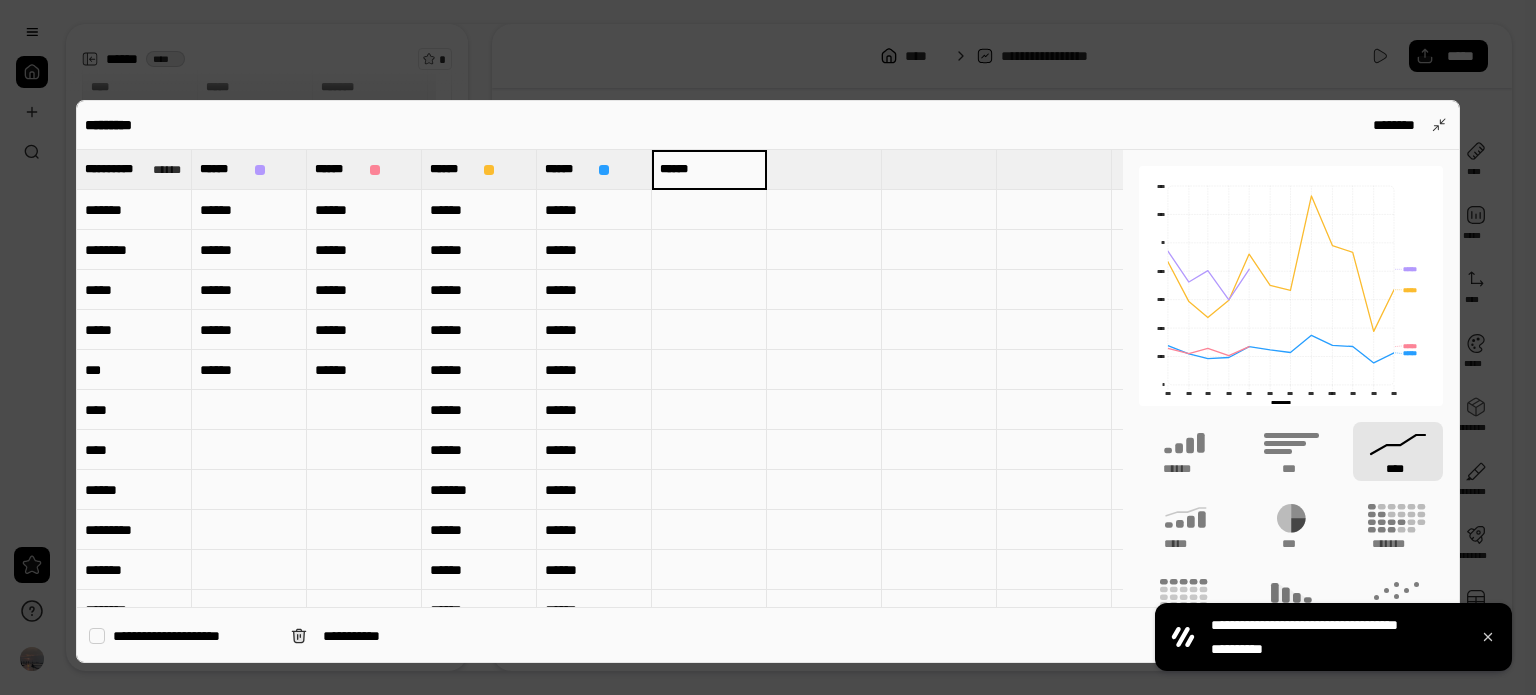 click on "******" at bounding box center [709, 169] 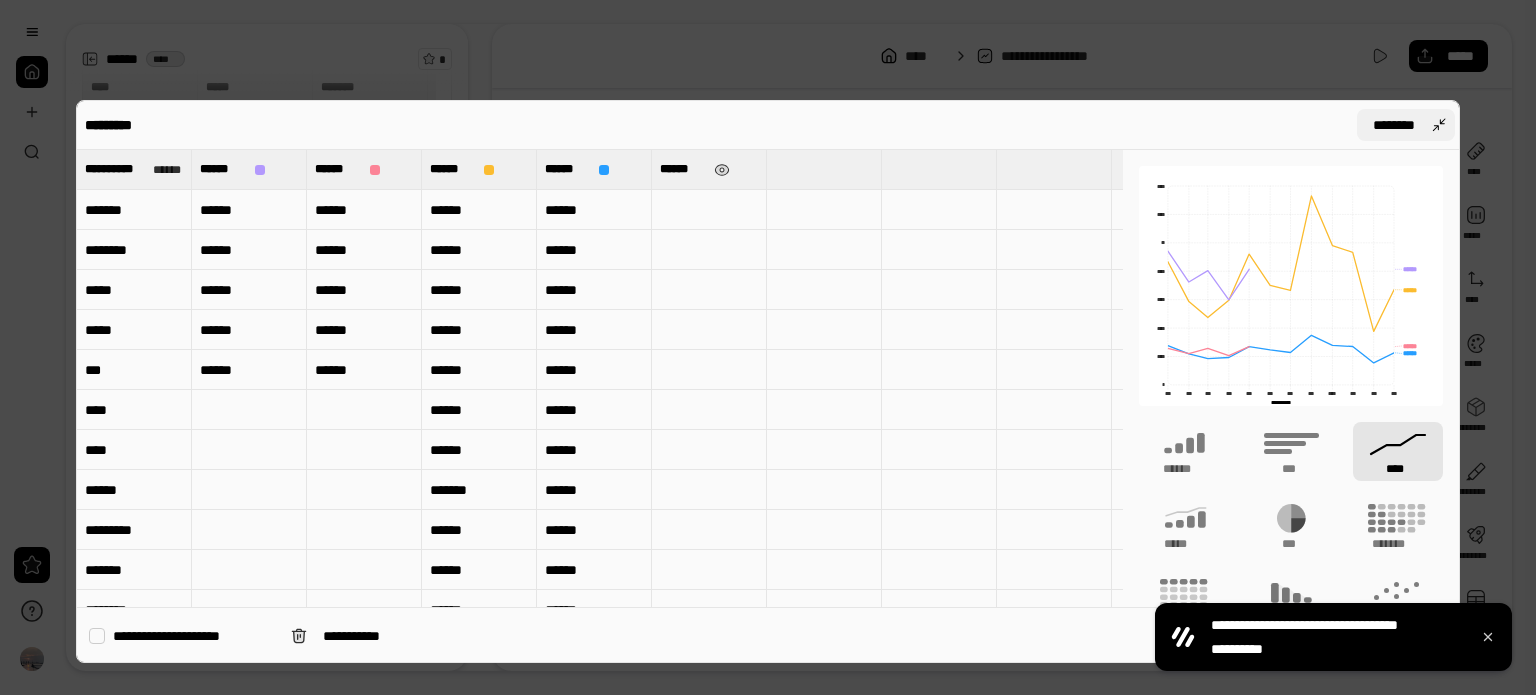 click on "********" at bounding box center [1394, 125] 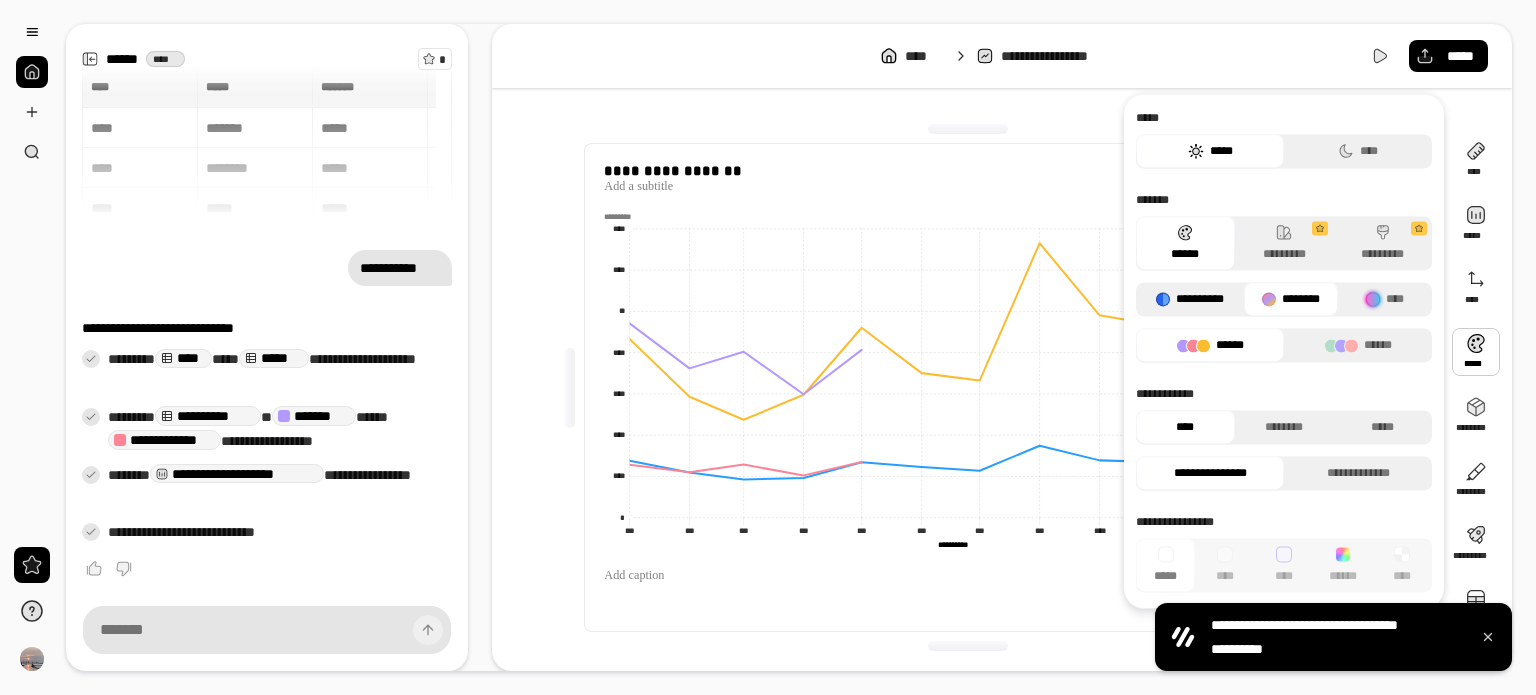 click on "**********" at bounding box center (1190, 299) 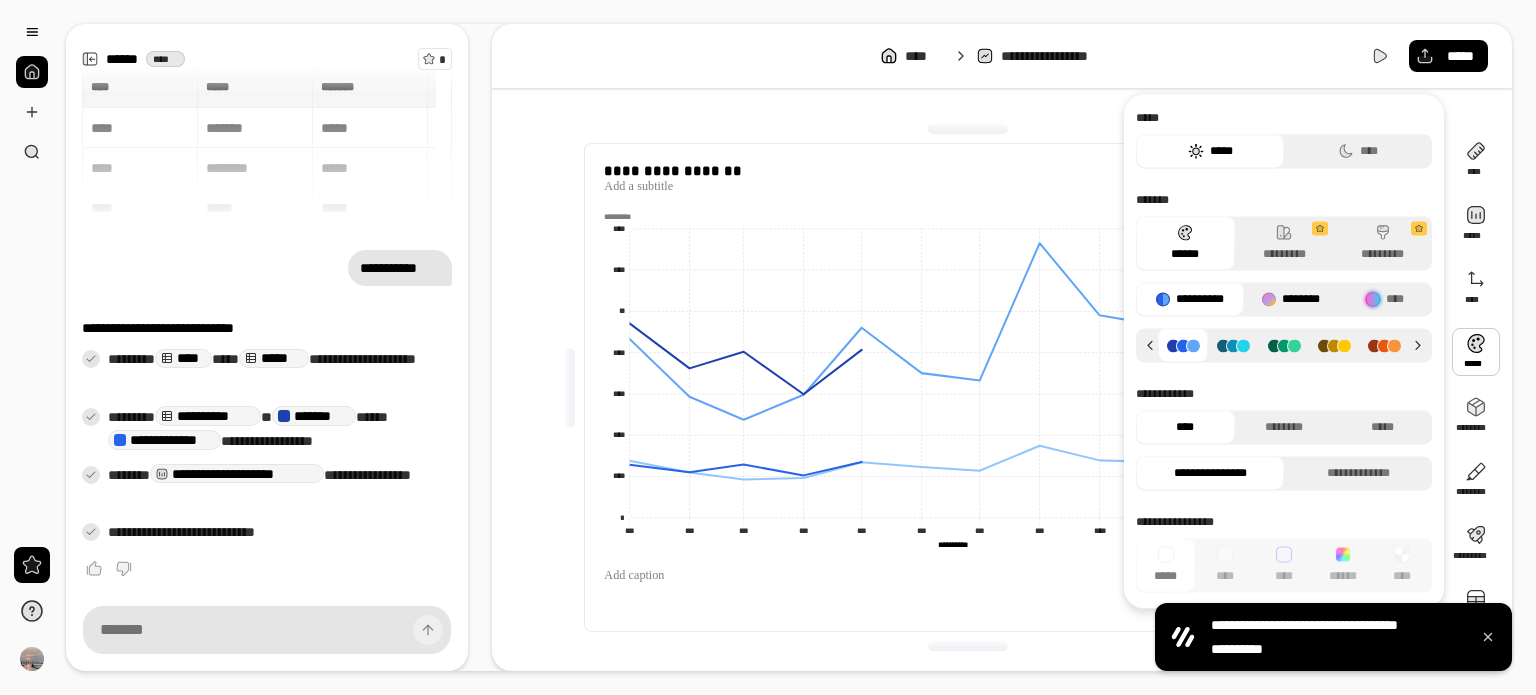 click on "********" at bounding box center [1291, 299] 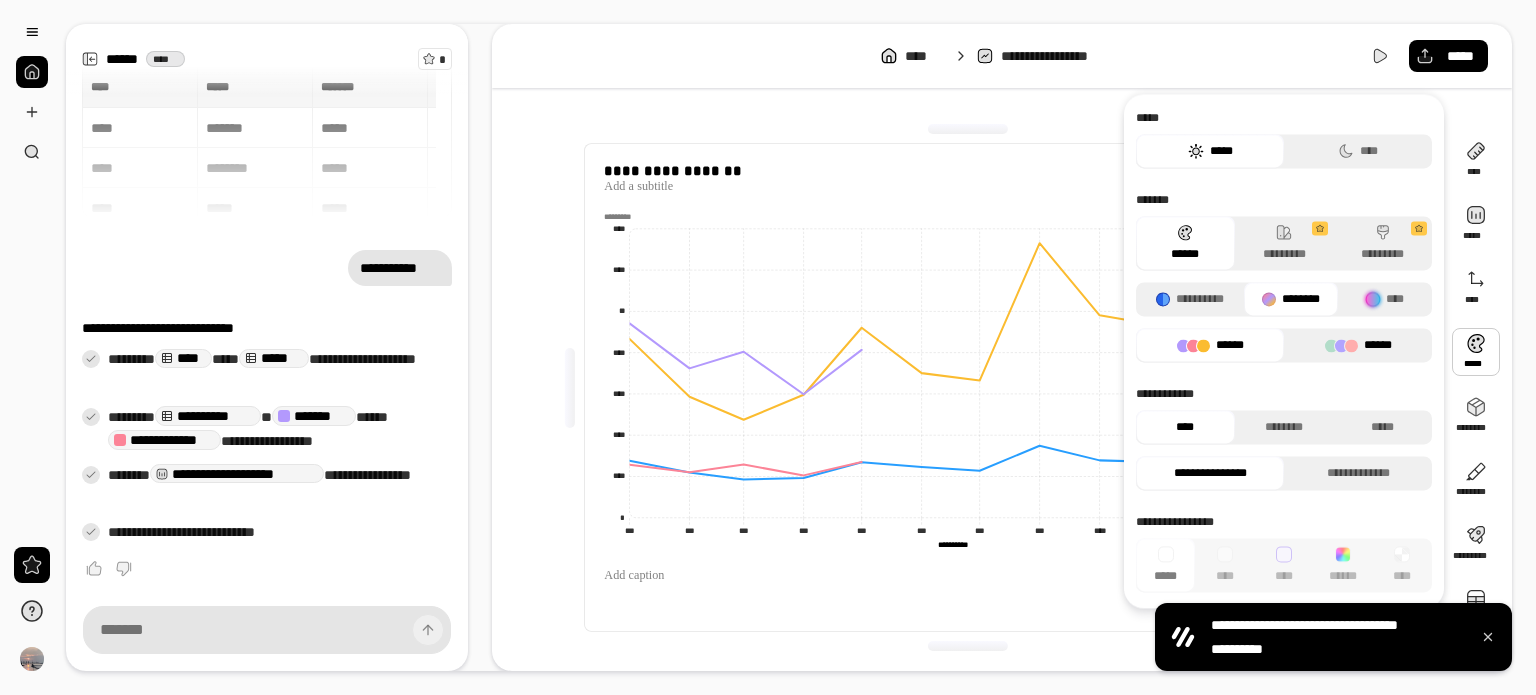 click 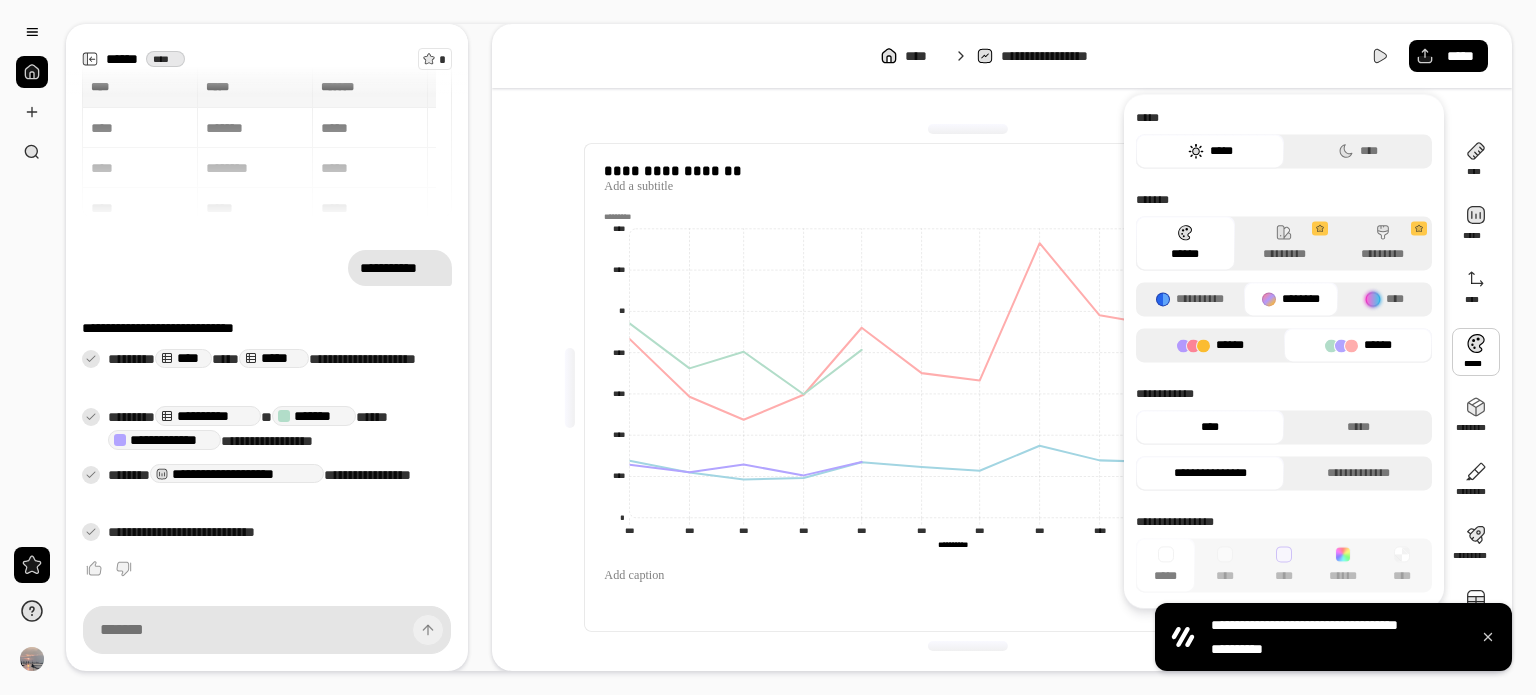 click on "******" at bounding box center [1210, 345] 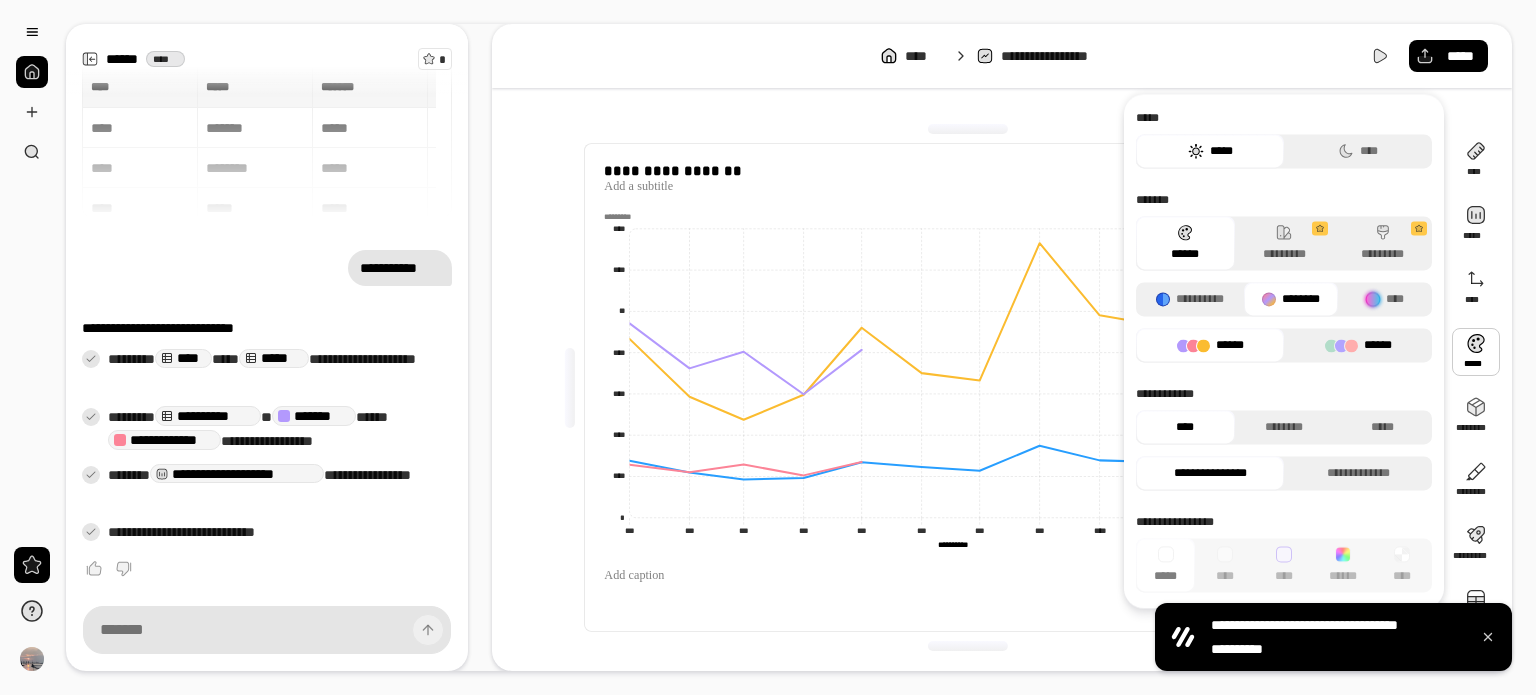 click on "******" at bounding box center (1358, 345) 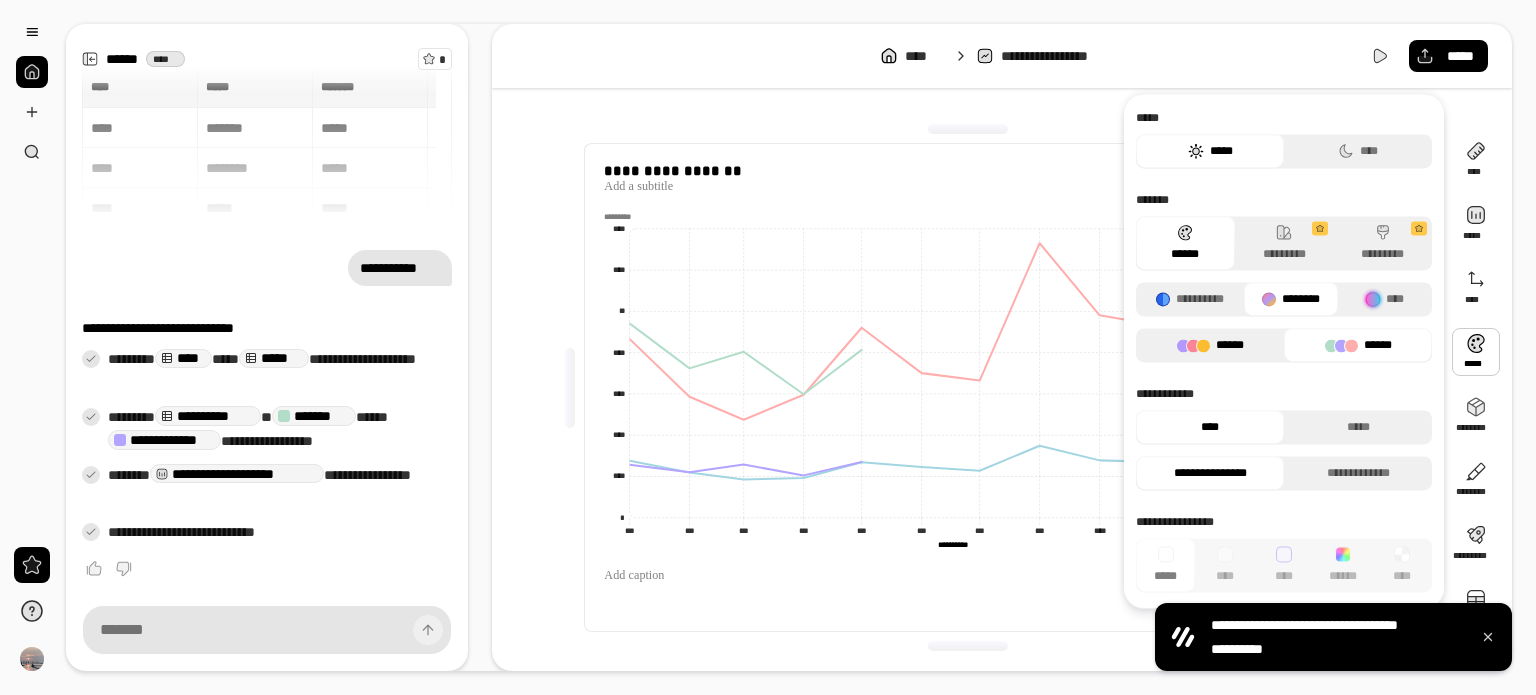 click on "******" at bounding box center [1210, 345] 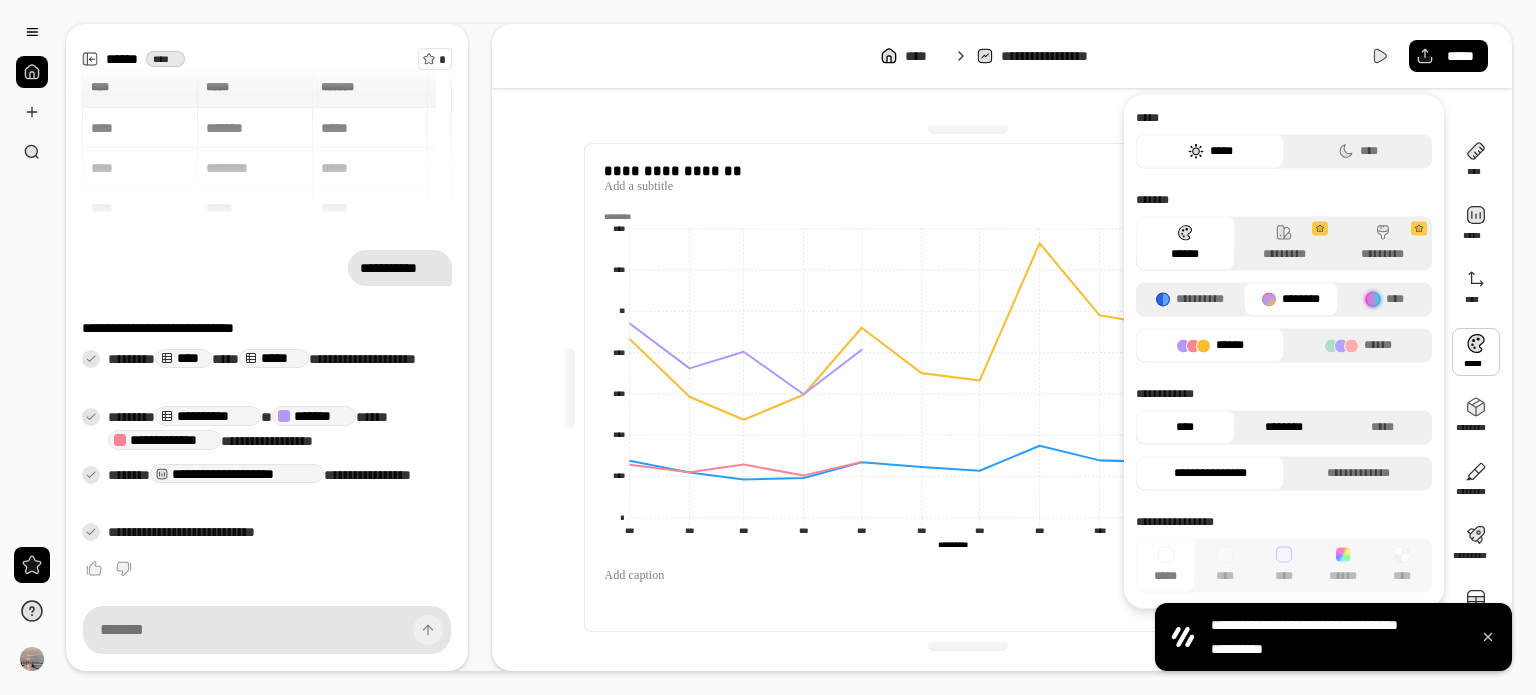 click on "********" at bounding box center (1284, 427) 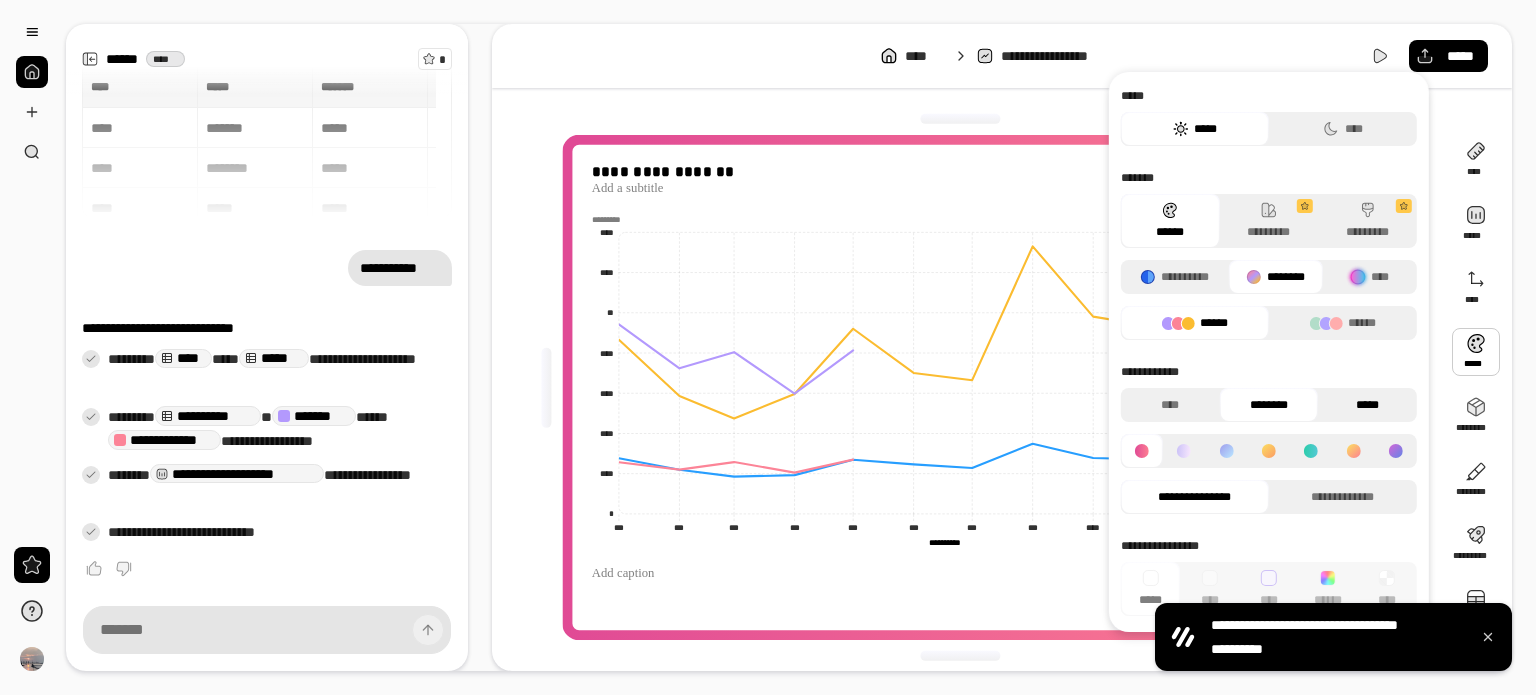 click on "*****" at bounding box center [1367, 405] 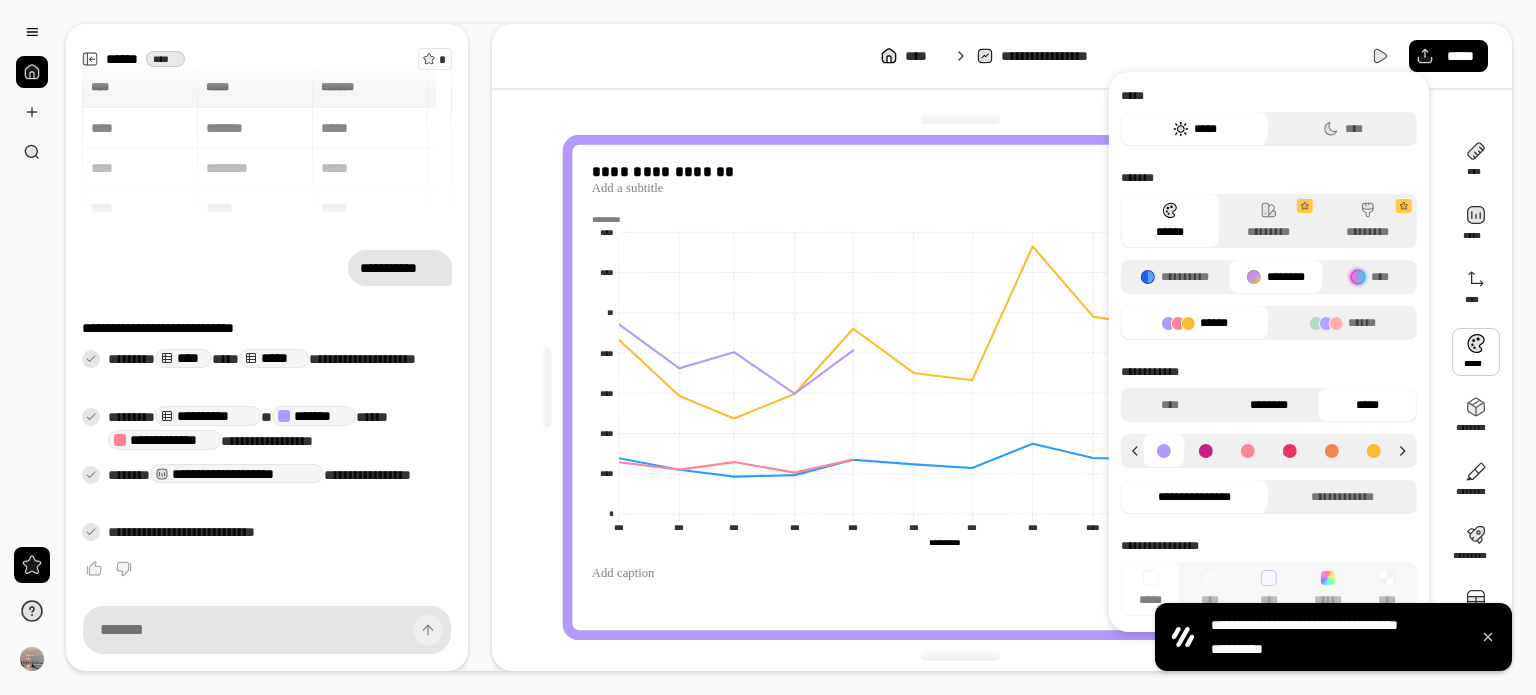 click on "********" at bounding box center [1268, 405] 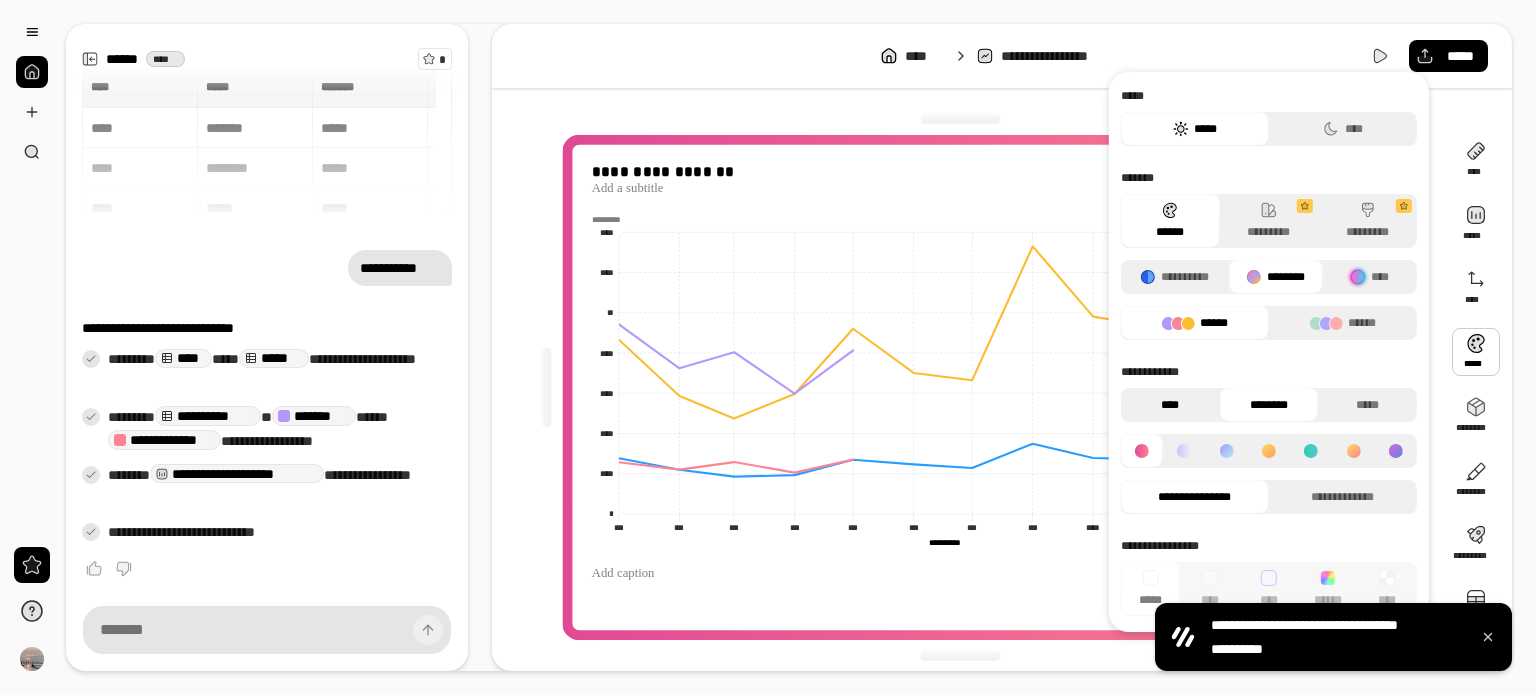 click on "****" at bounding box center (1170, 405) 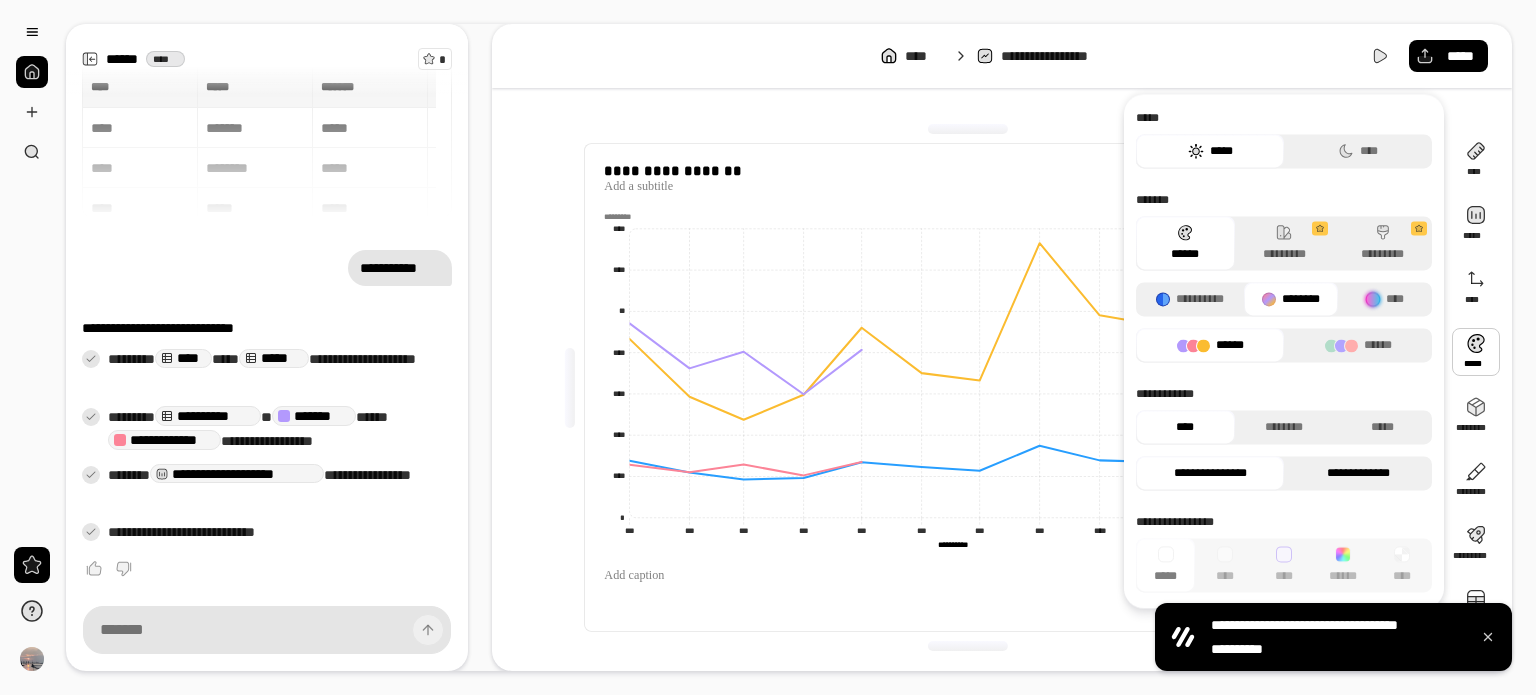 click on "**********" at bounding box center [1358, 473] 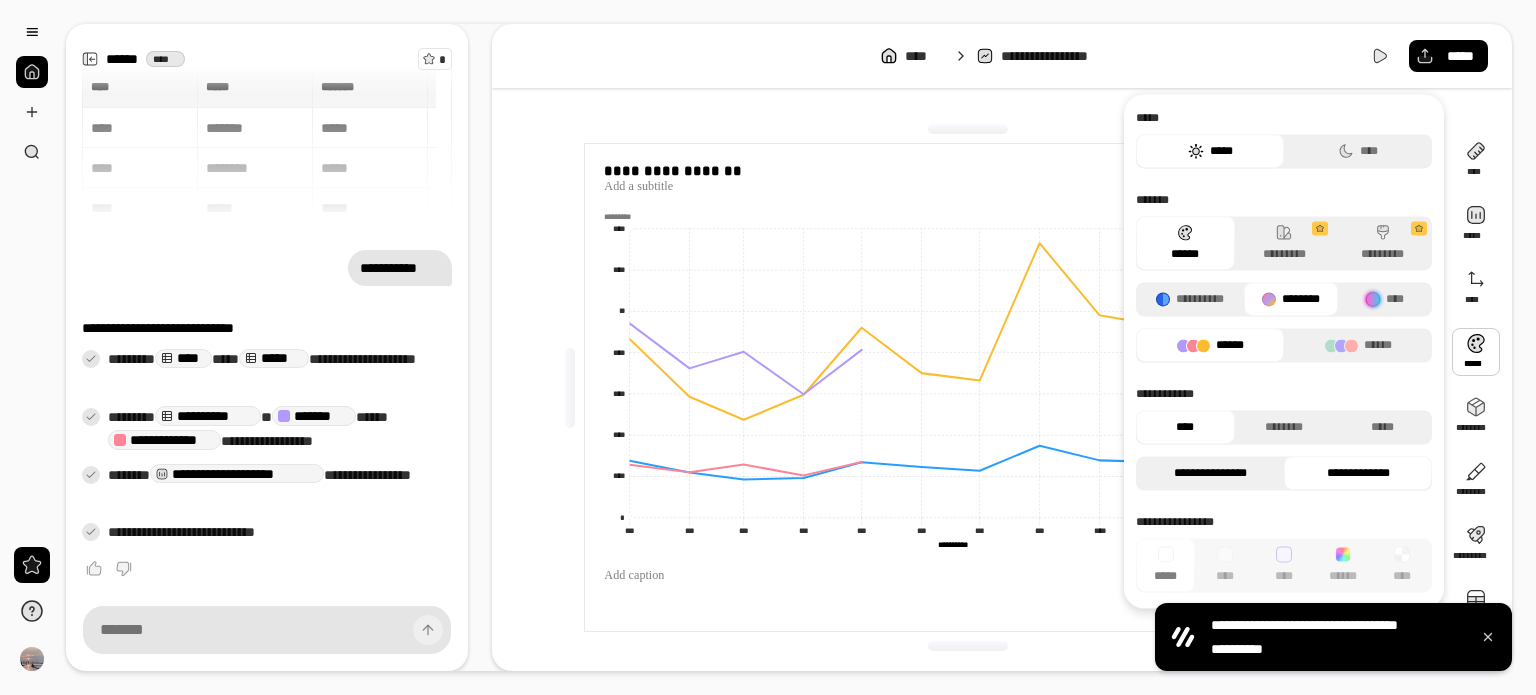click on "**********" at bounding box center [1210, 473] 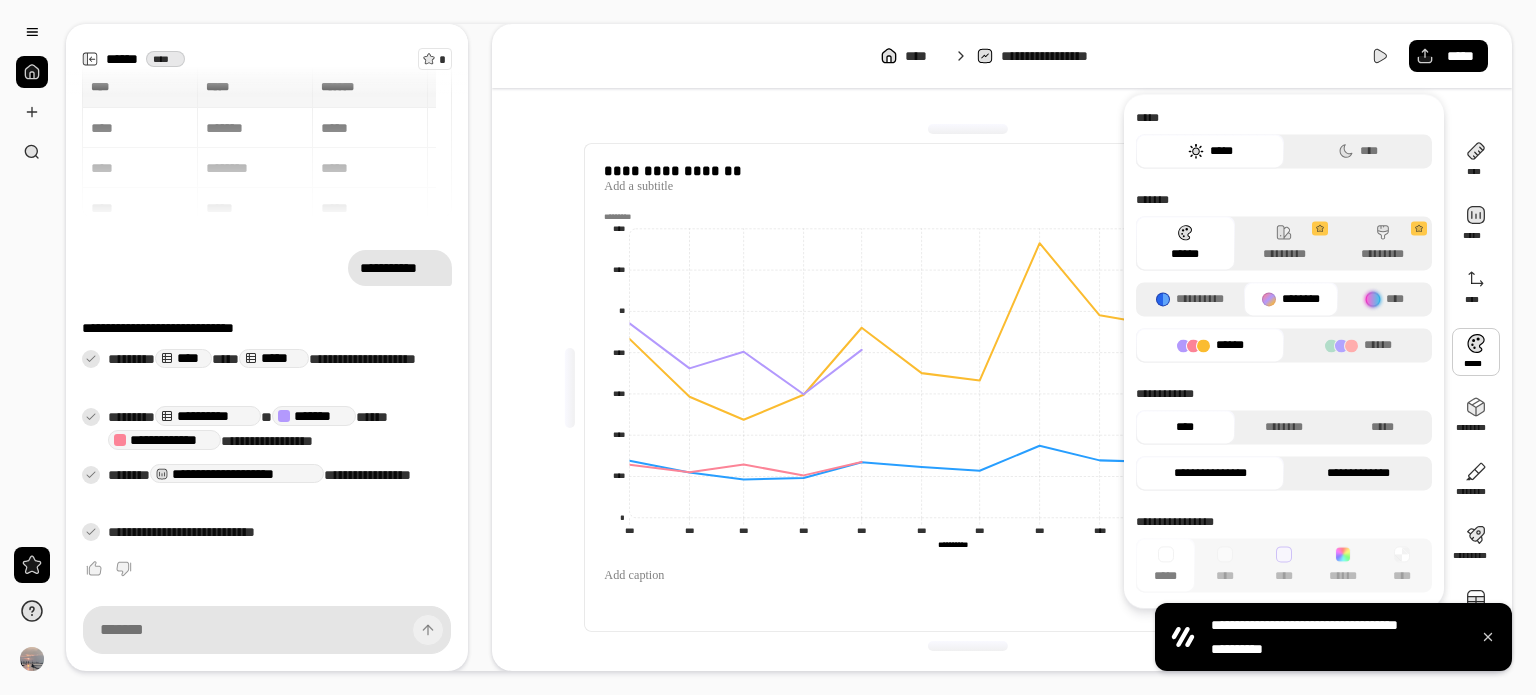 click on "**********" at bounding box center [1358, 473] 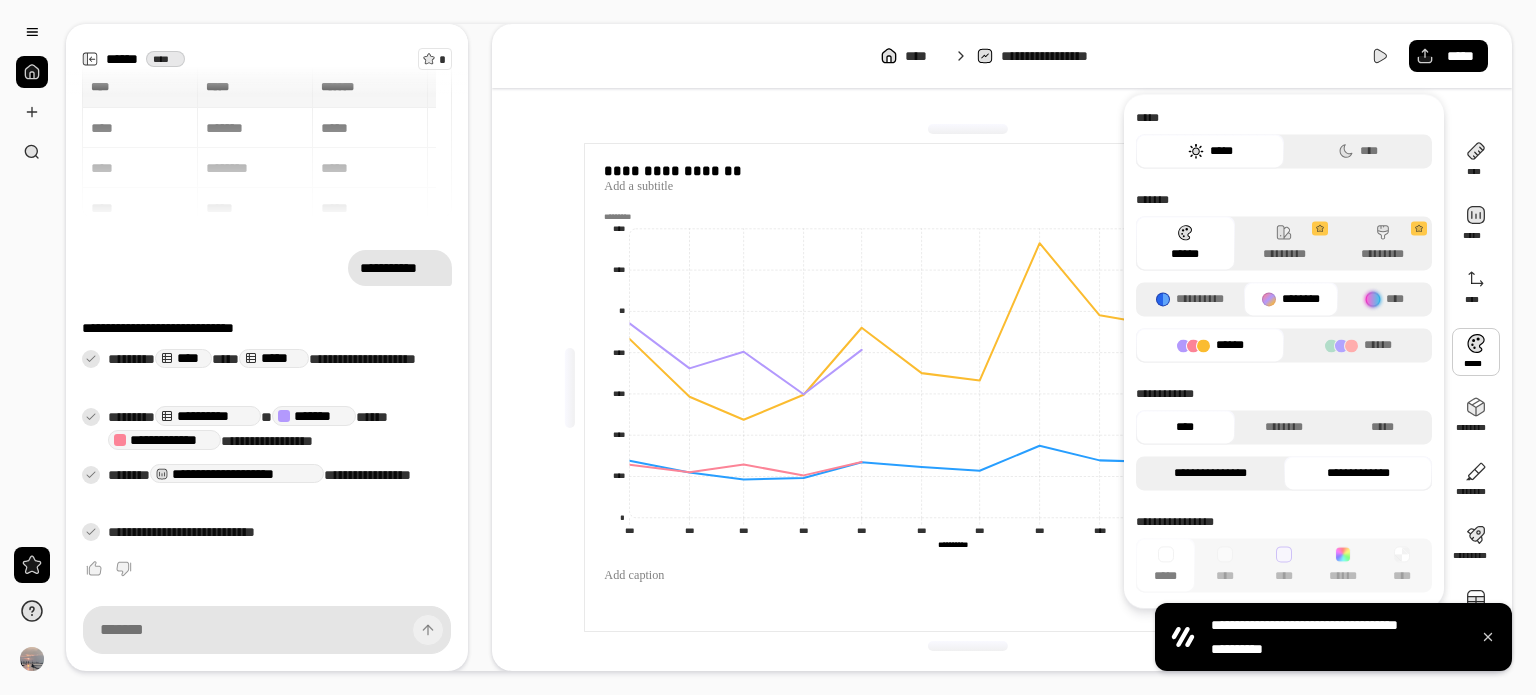 click on "**********" at bounding box center [1210, 473] 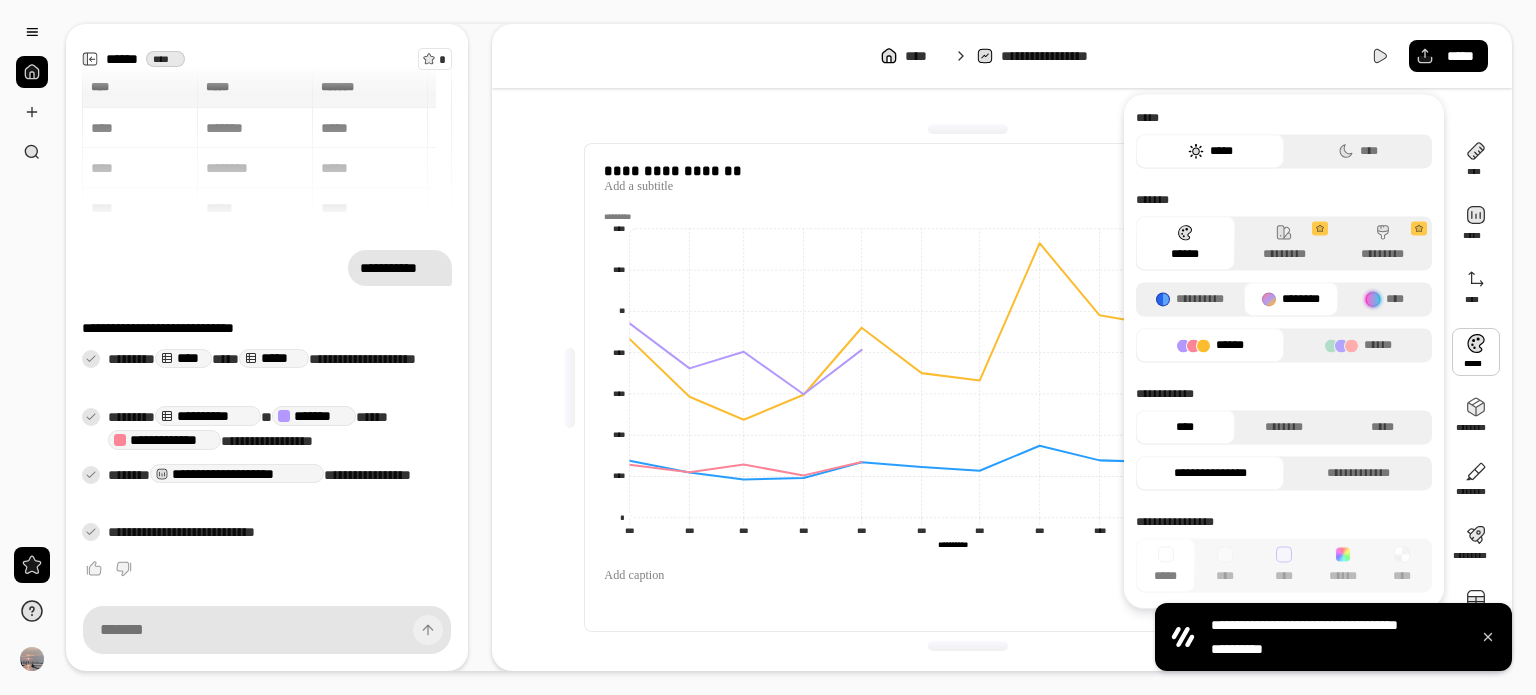 click at bounding box center (1476, 352) 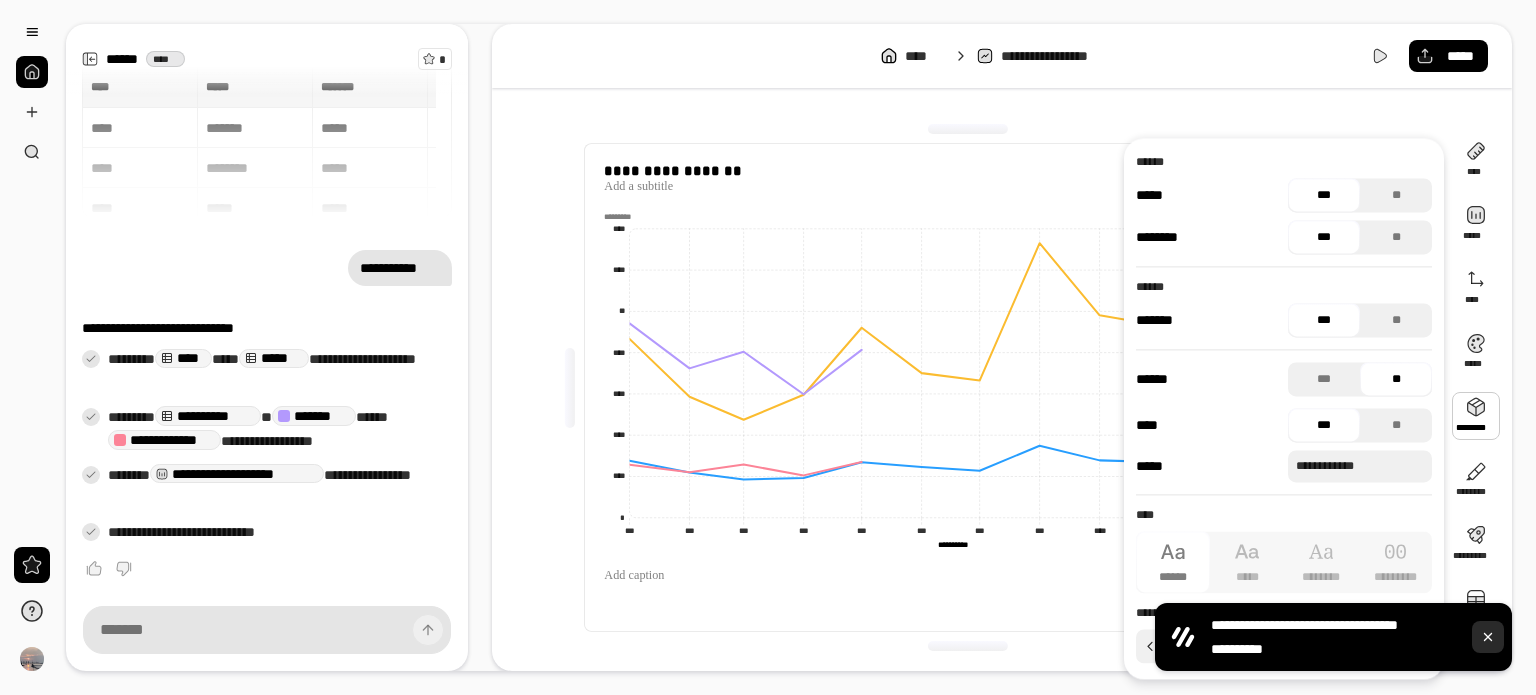 click at bounding box center [1488, 637] 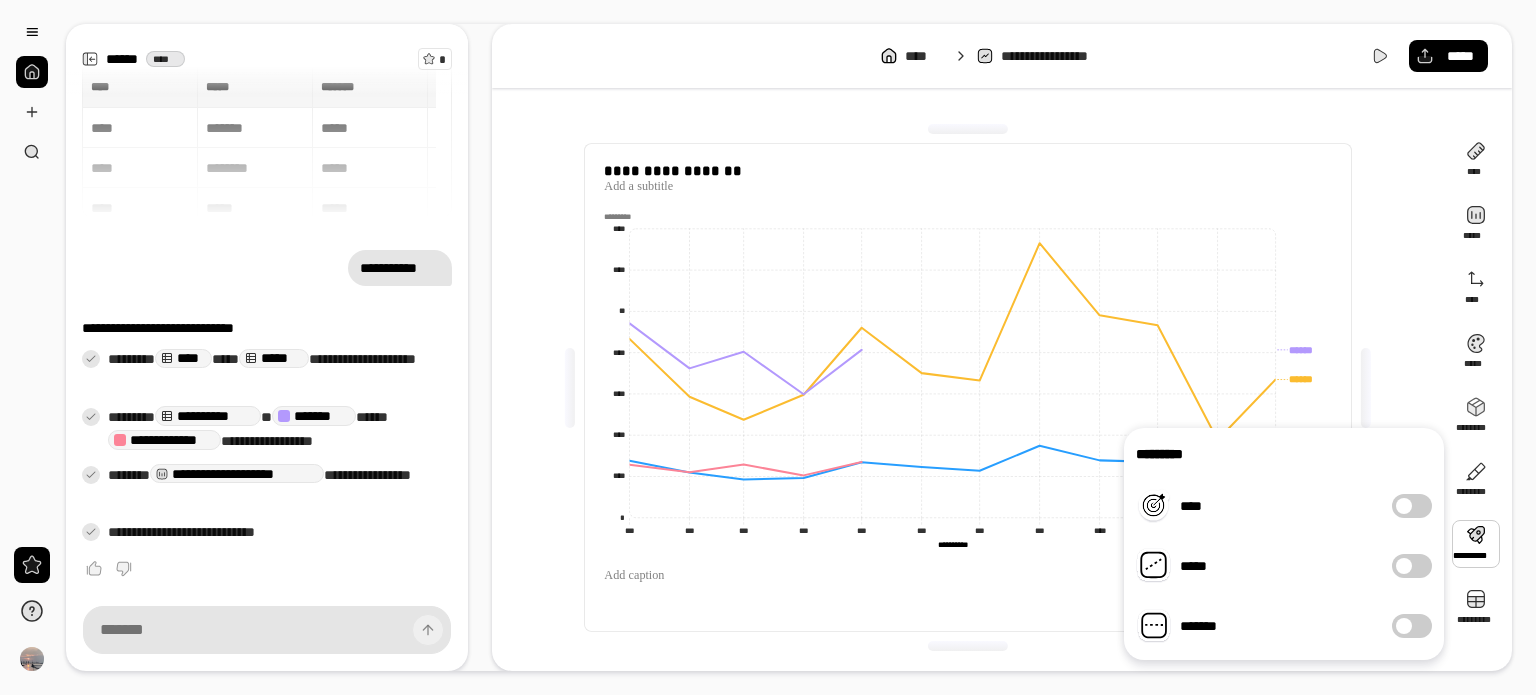 click at bounding box center [1404, 626] 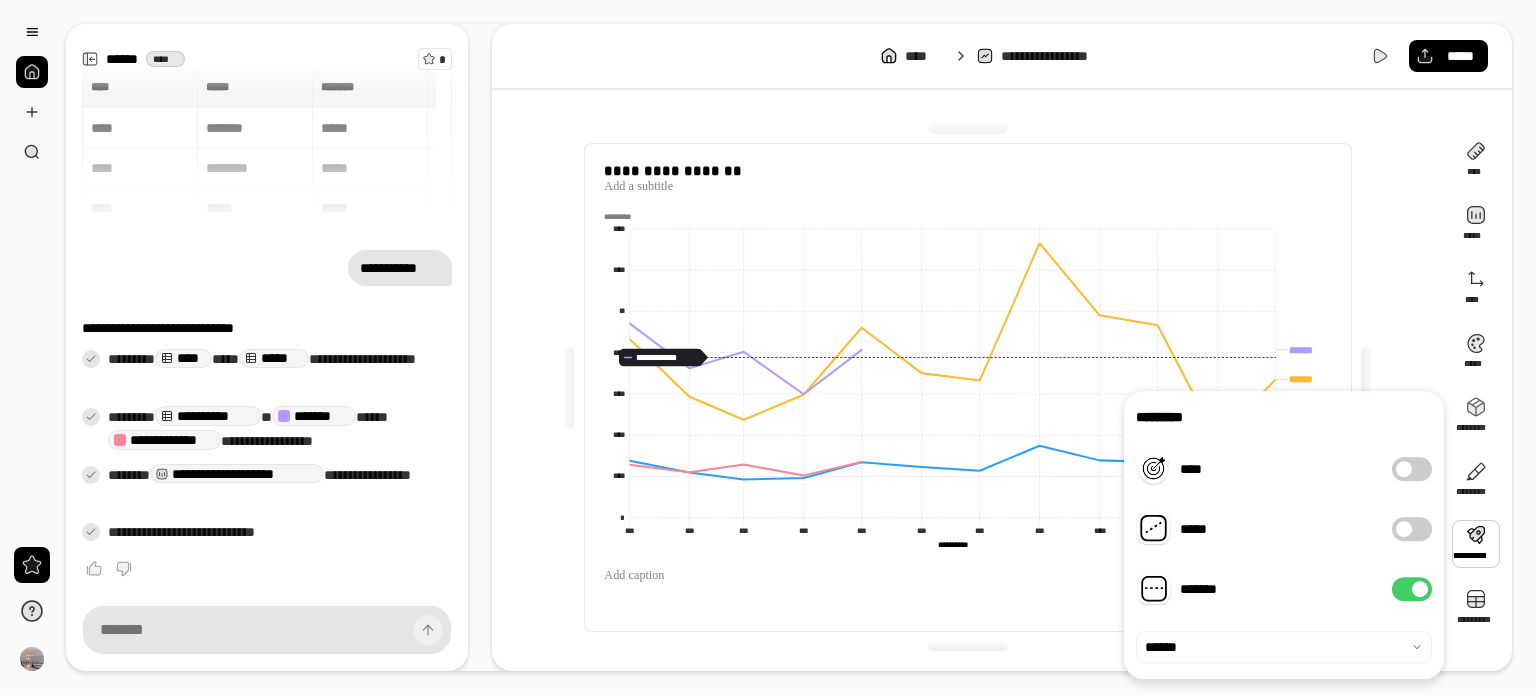 click on "********* **** ***** ******* ******" at bounding box center [1284, 535] 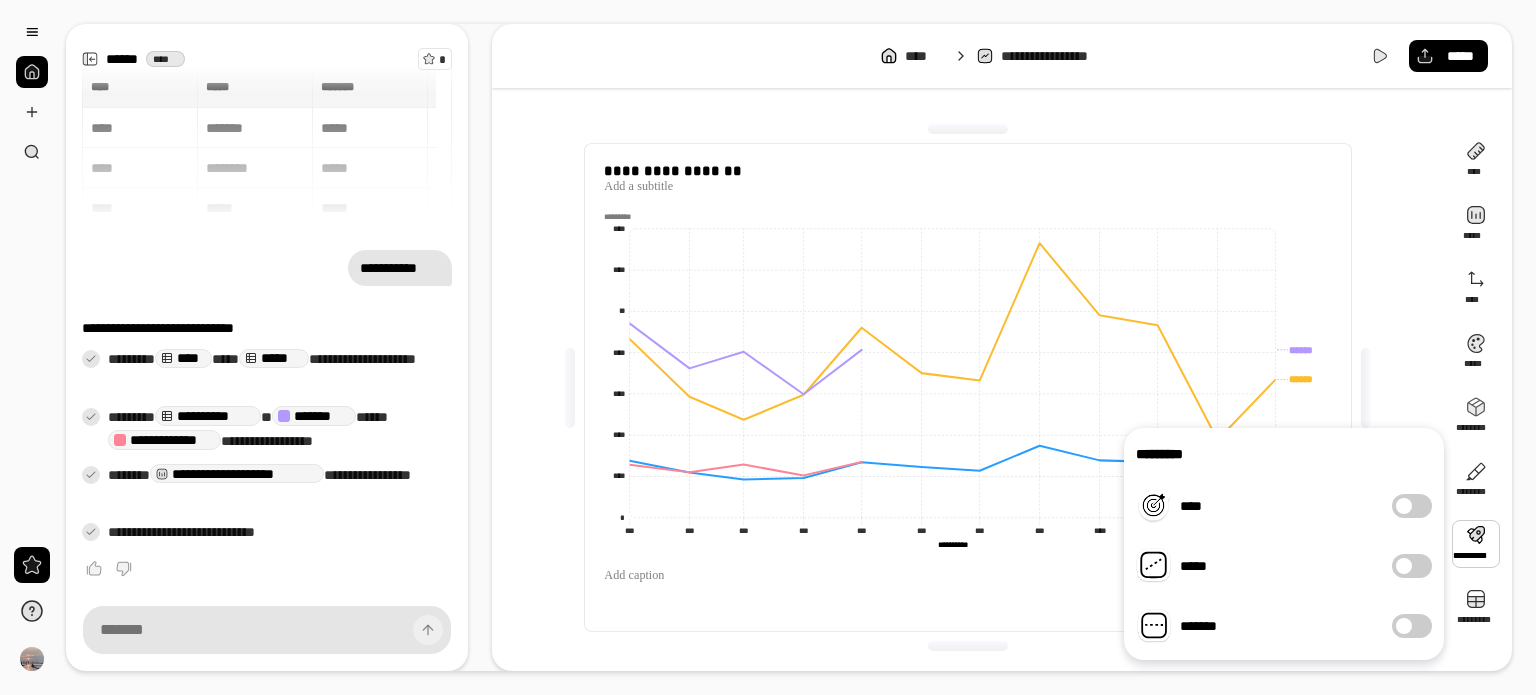 click at bounding box center [1404, 566] 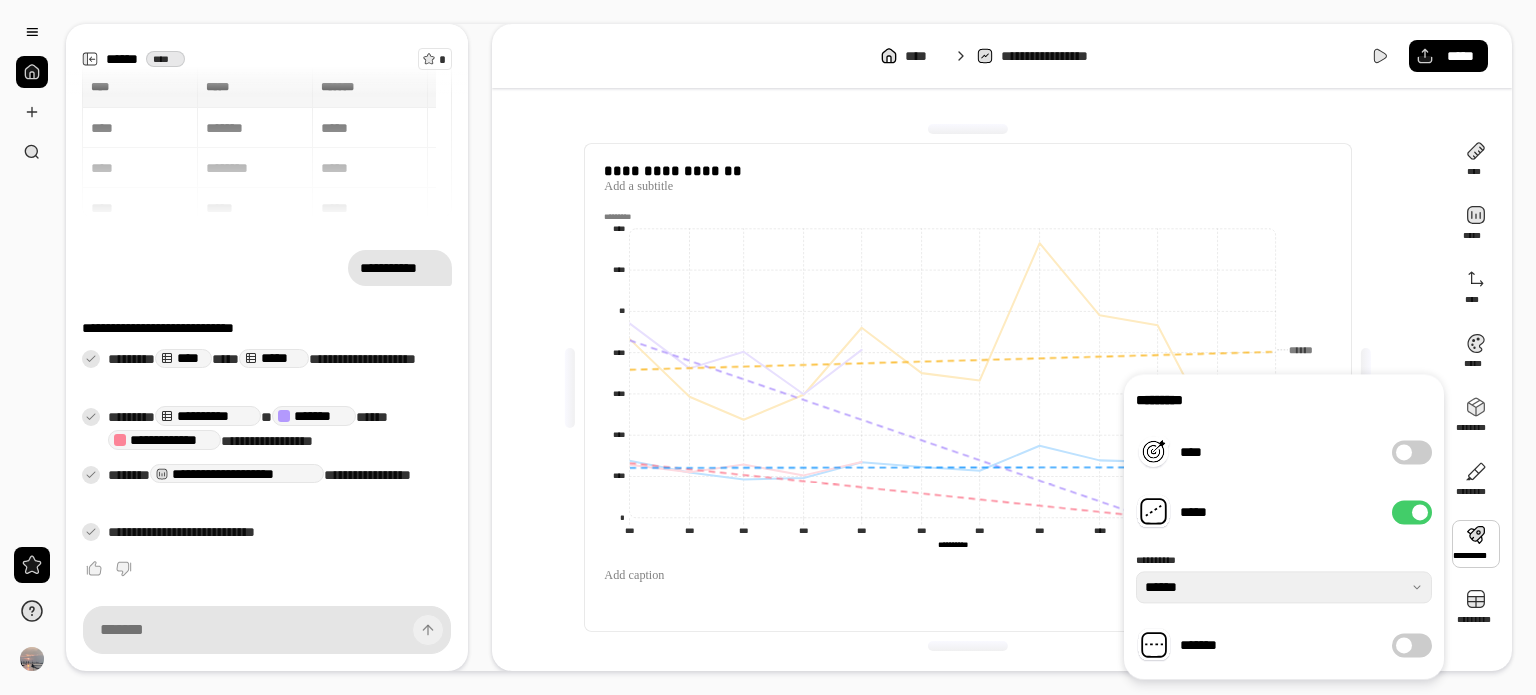click at bounding box center (1420, 512) 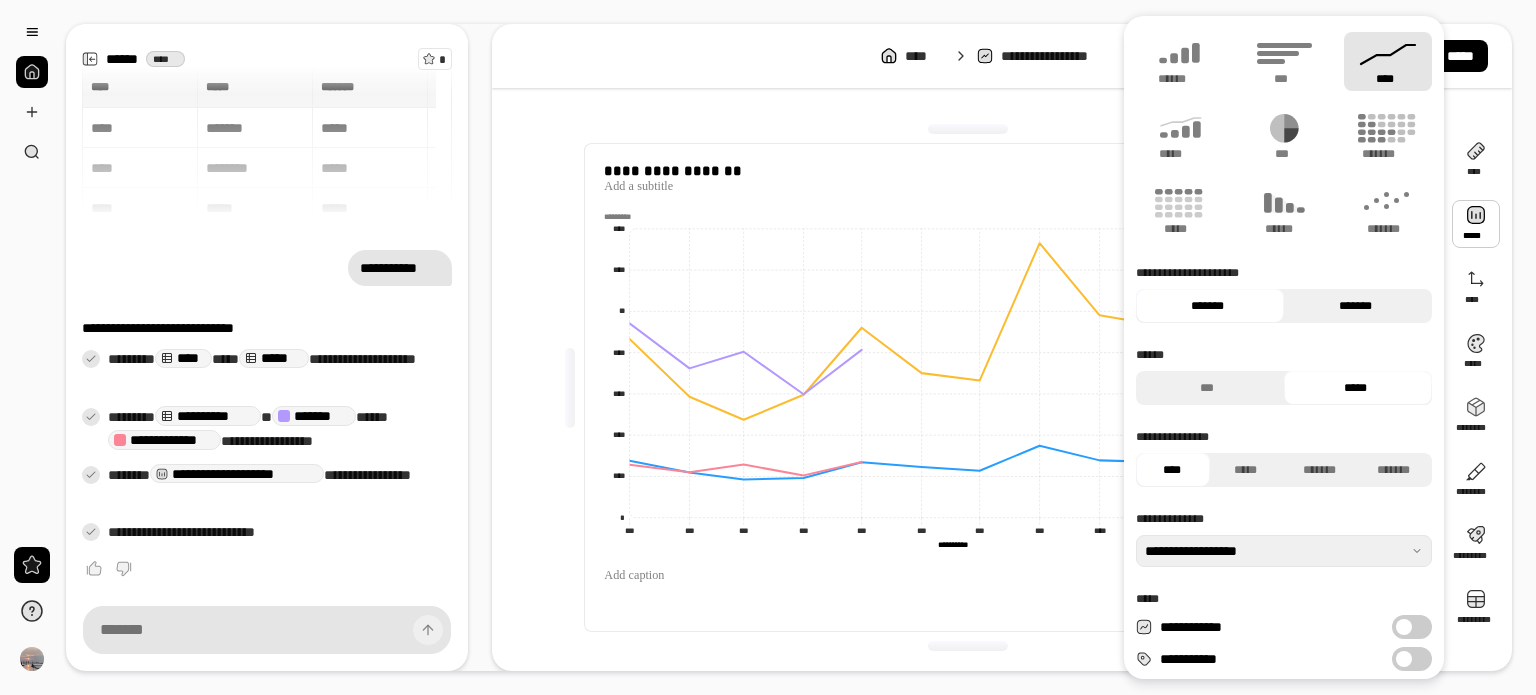 click on "*******" at bounding box center [1355, 306] 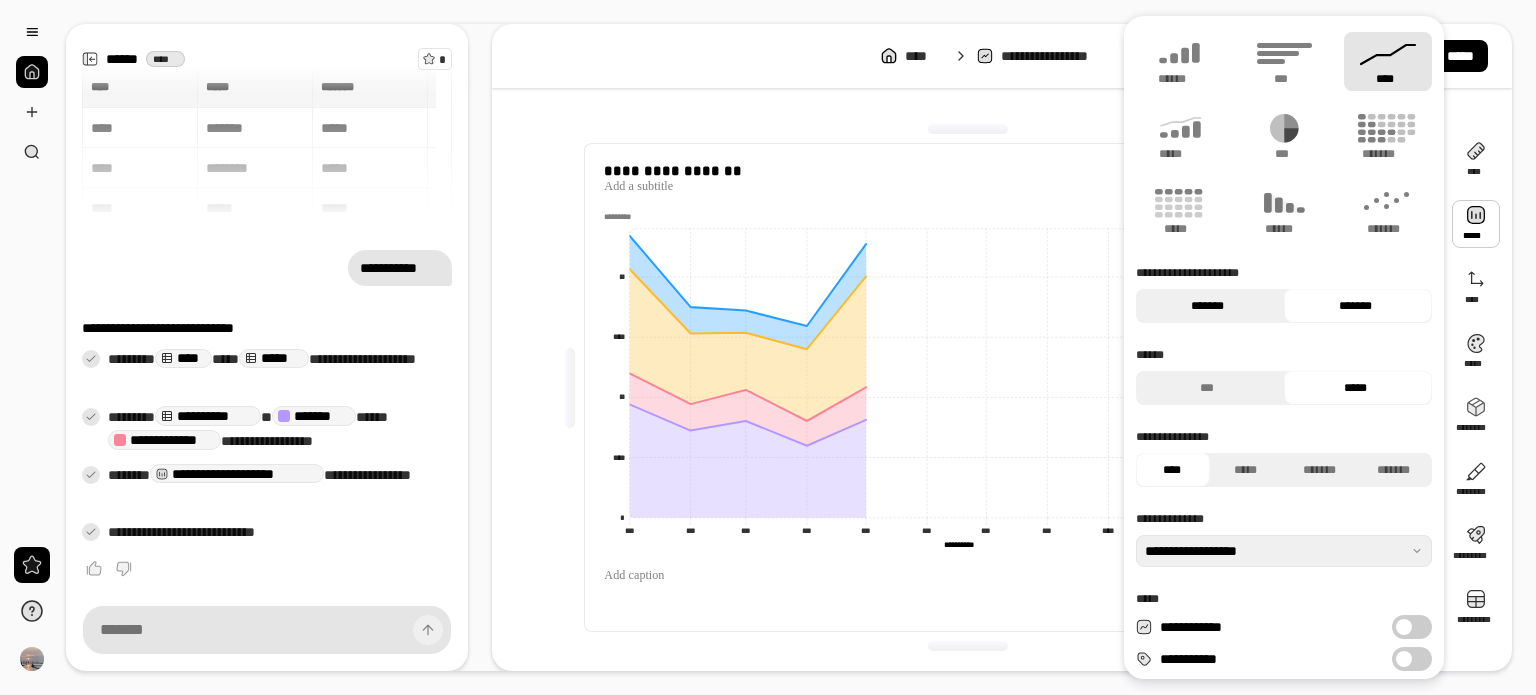 click on "*******" at bounding box center [1207, 306] 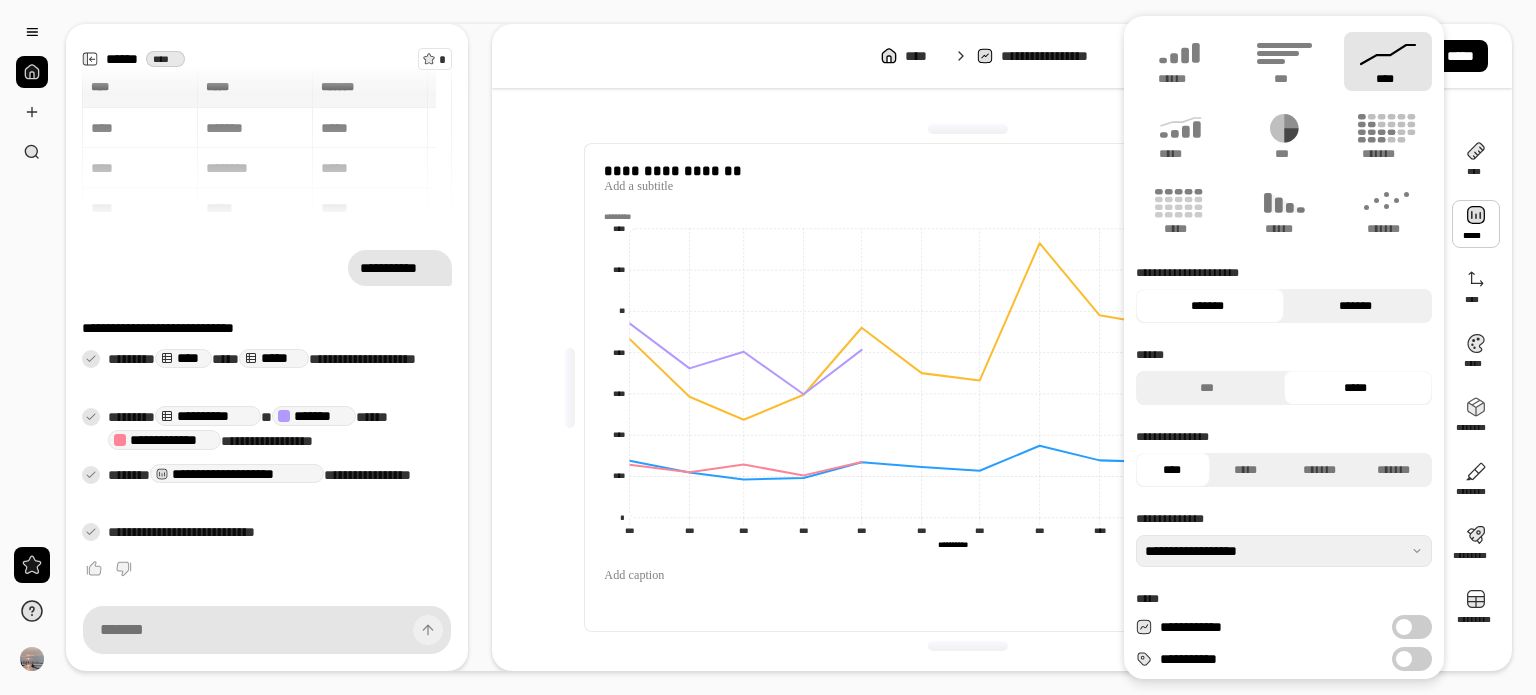 click on "*******" at bounding box center [1355, 306] 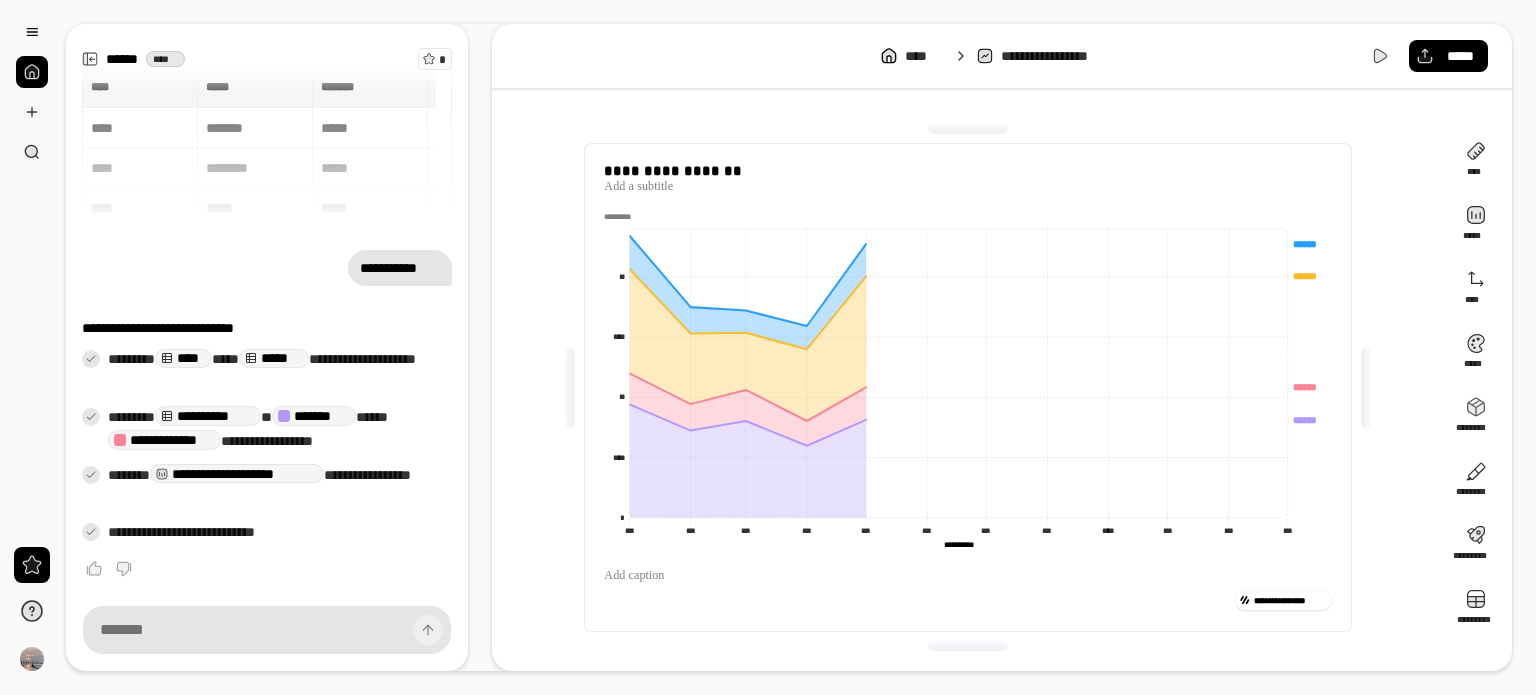 click at bounding box center (967, 576) 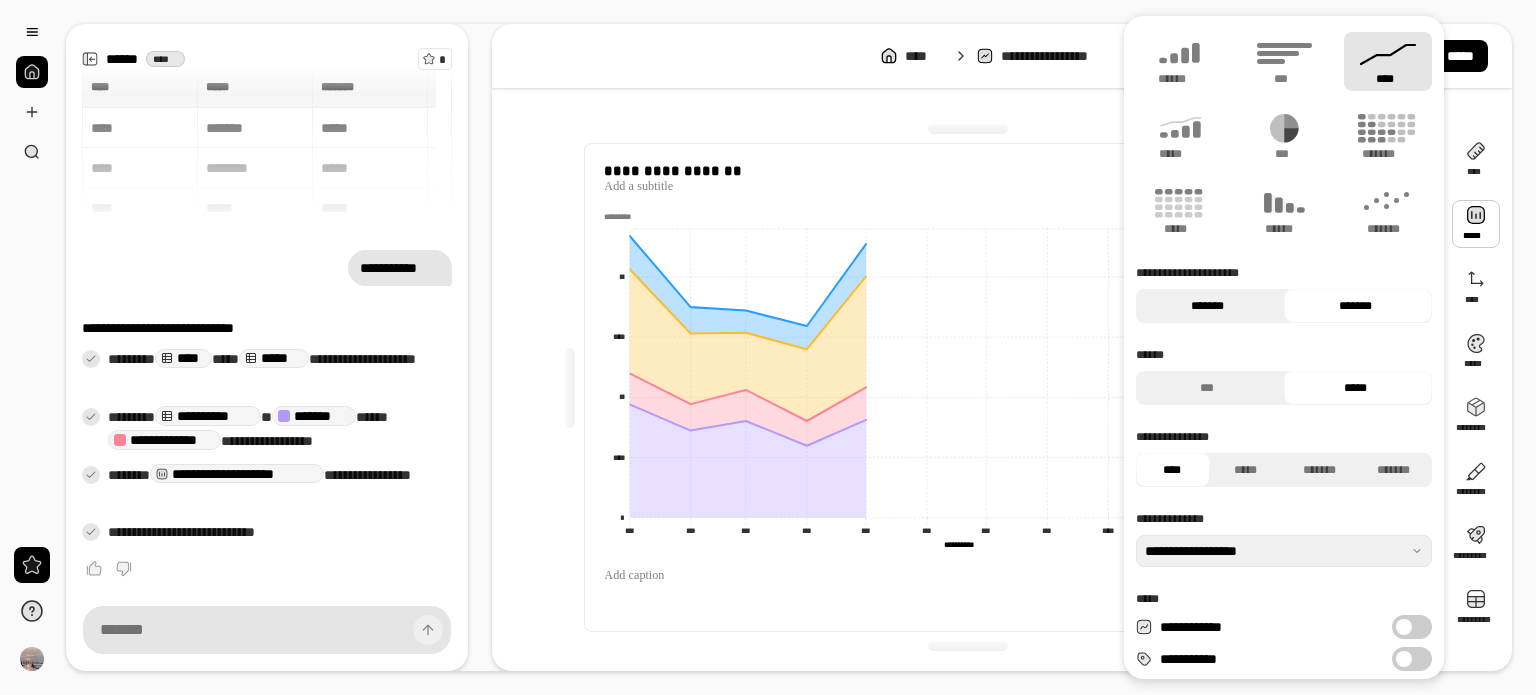 click on "*******" at bounding box center [1207, 306] 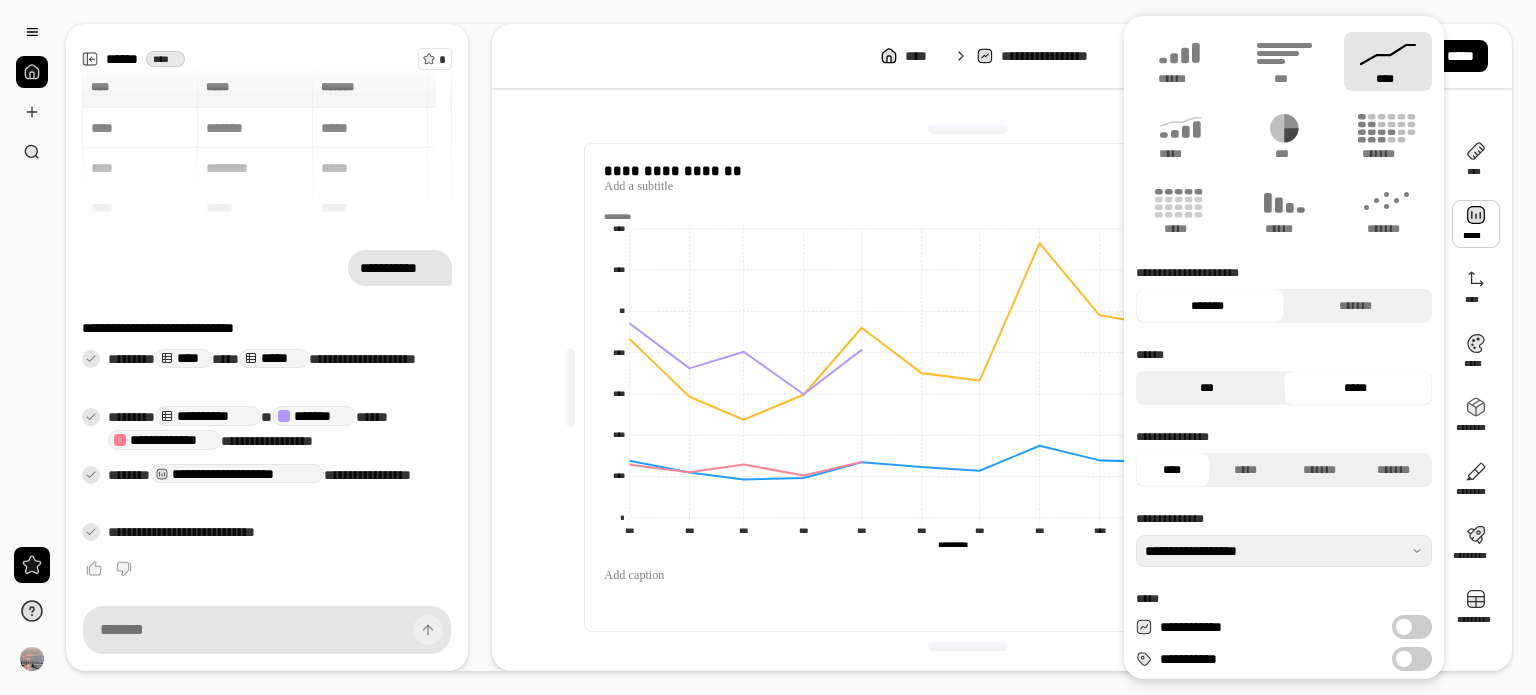 click on "***" at bounding box center (1207, 388) 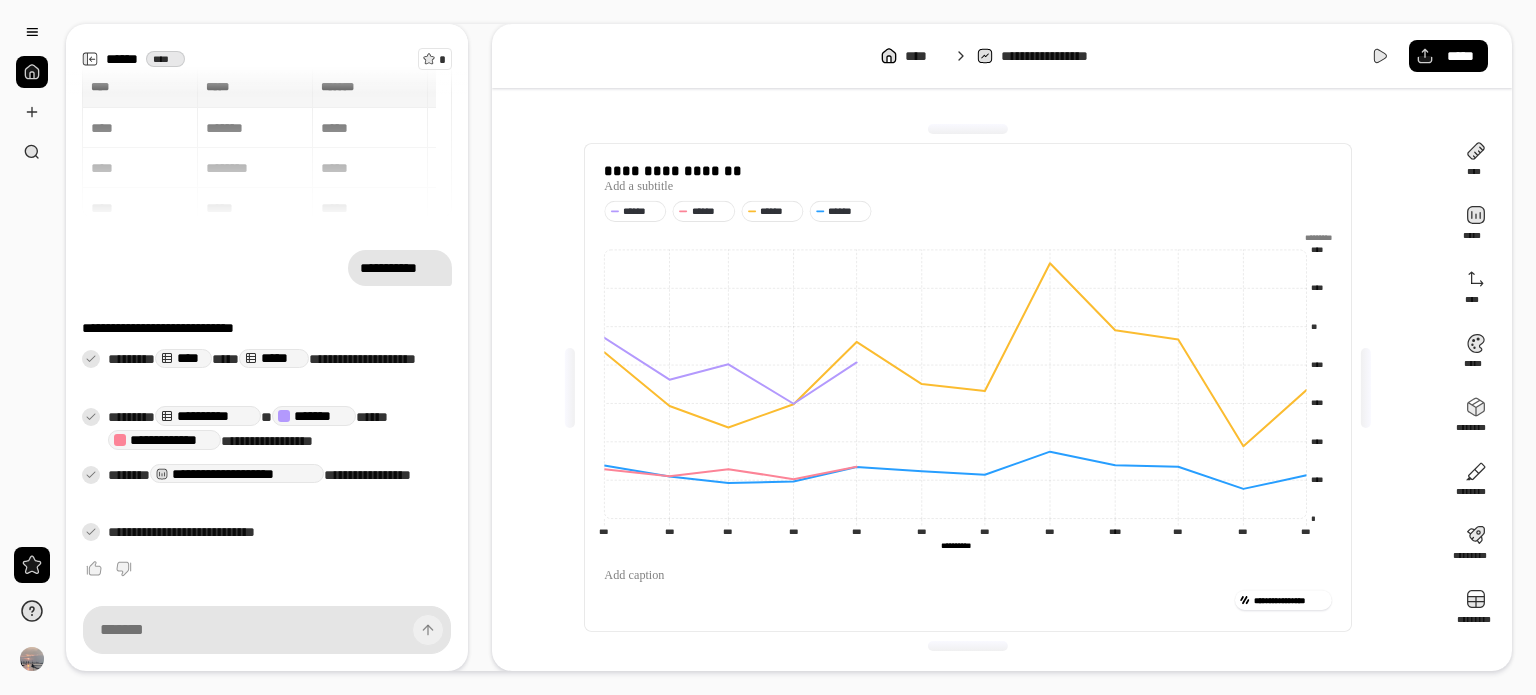 click on "**********" at bounding box center [967, 600] 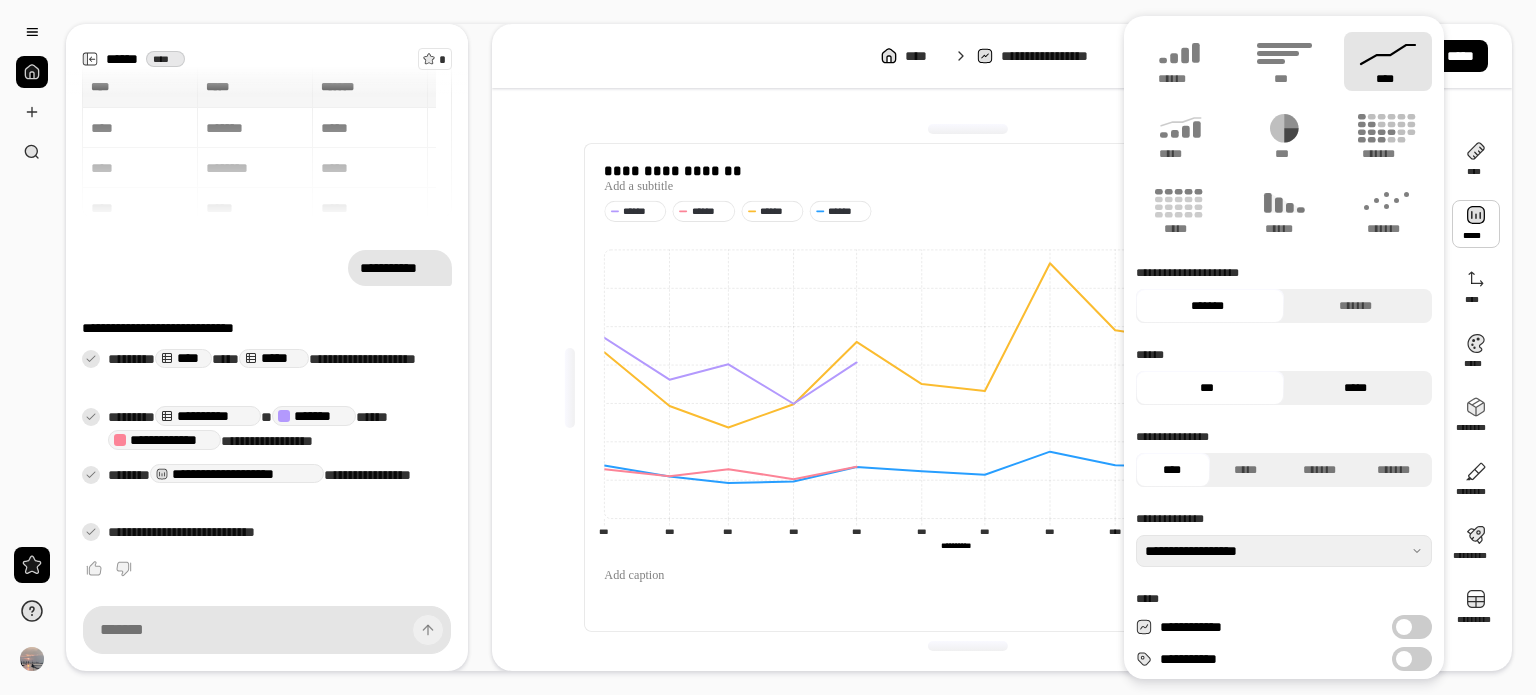 click on "*****" at bounding box center [1355, 388] 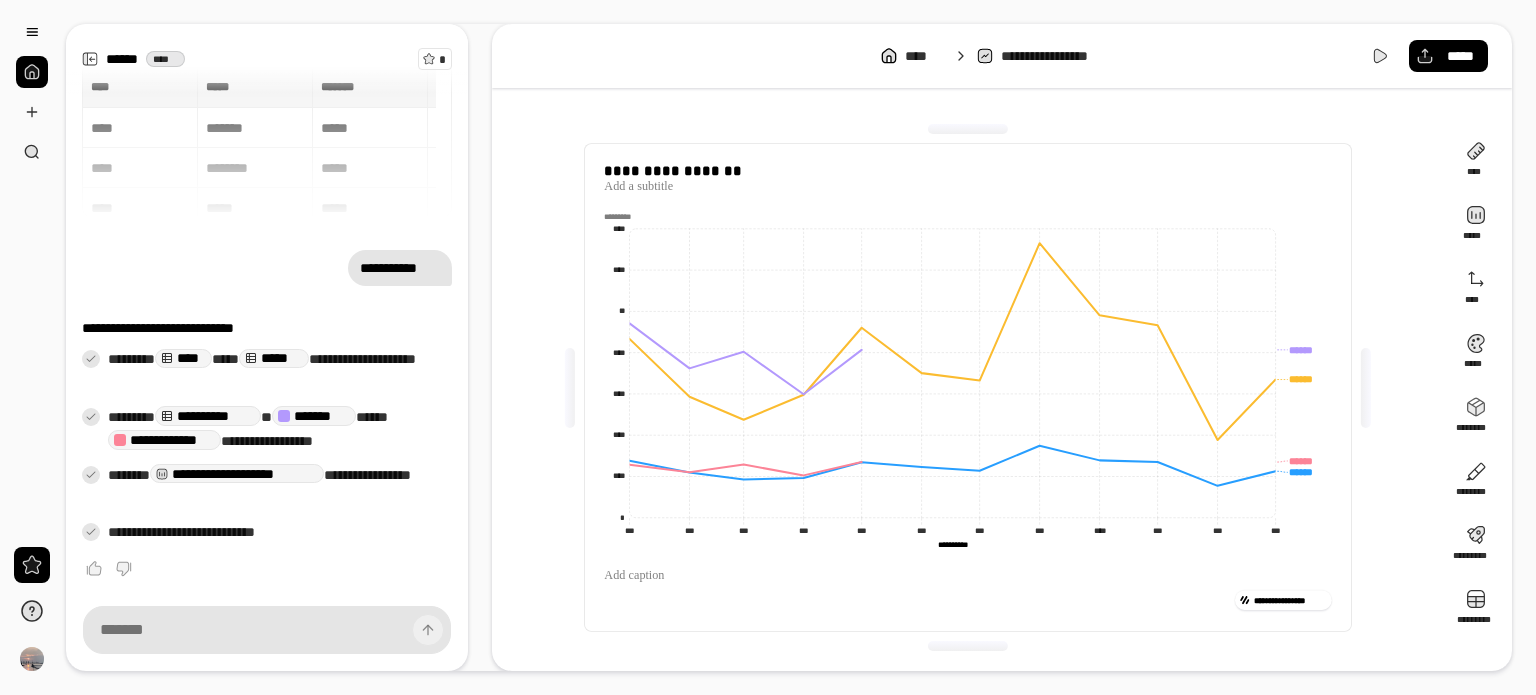 click on "**********" at bounding box center [967, 600] 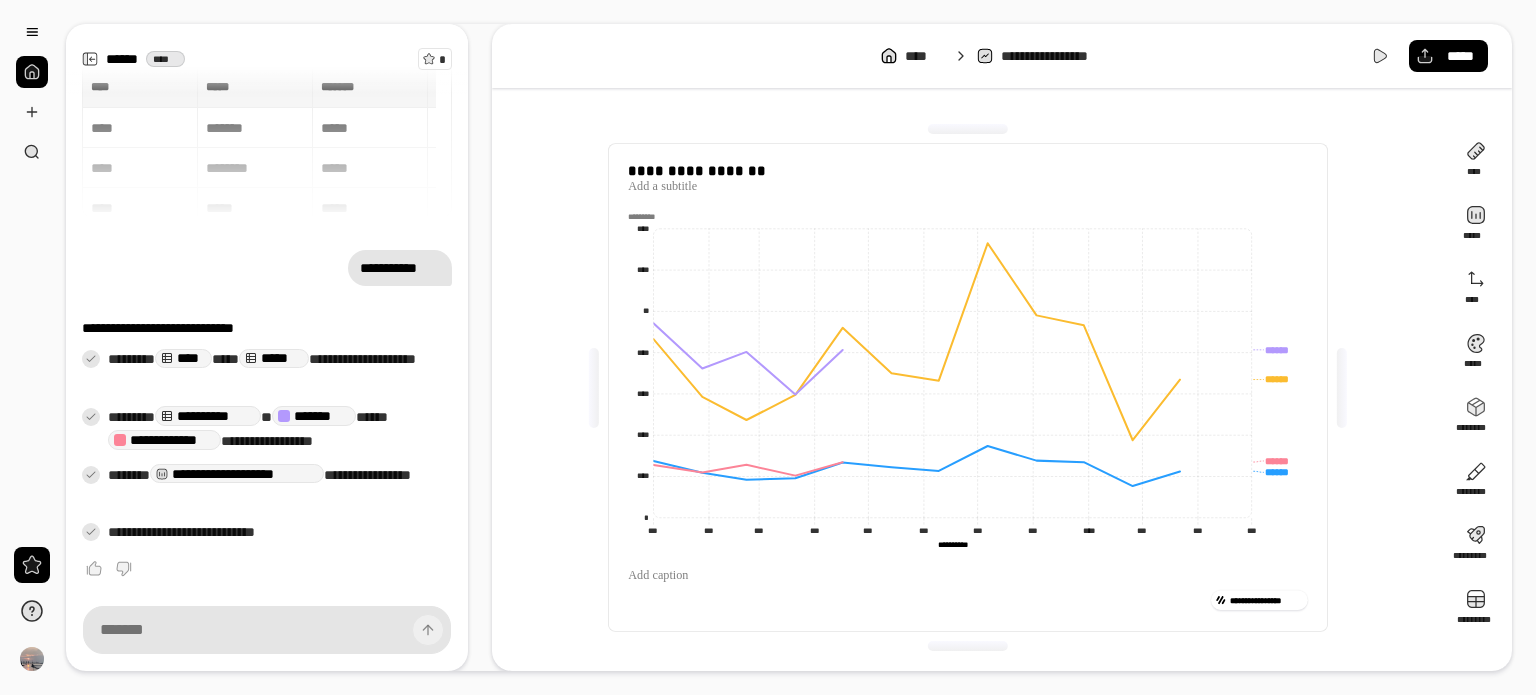 click at bounding box center (1342, 388) 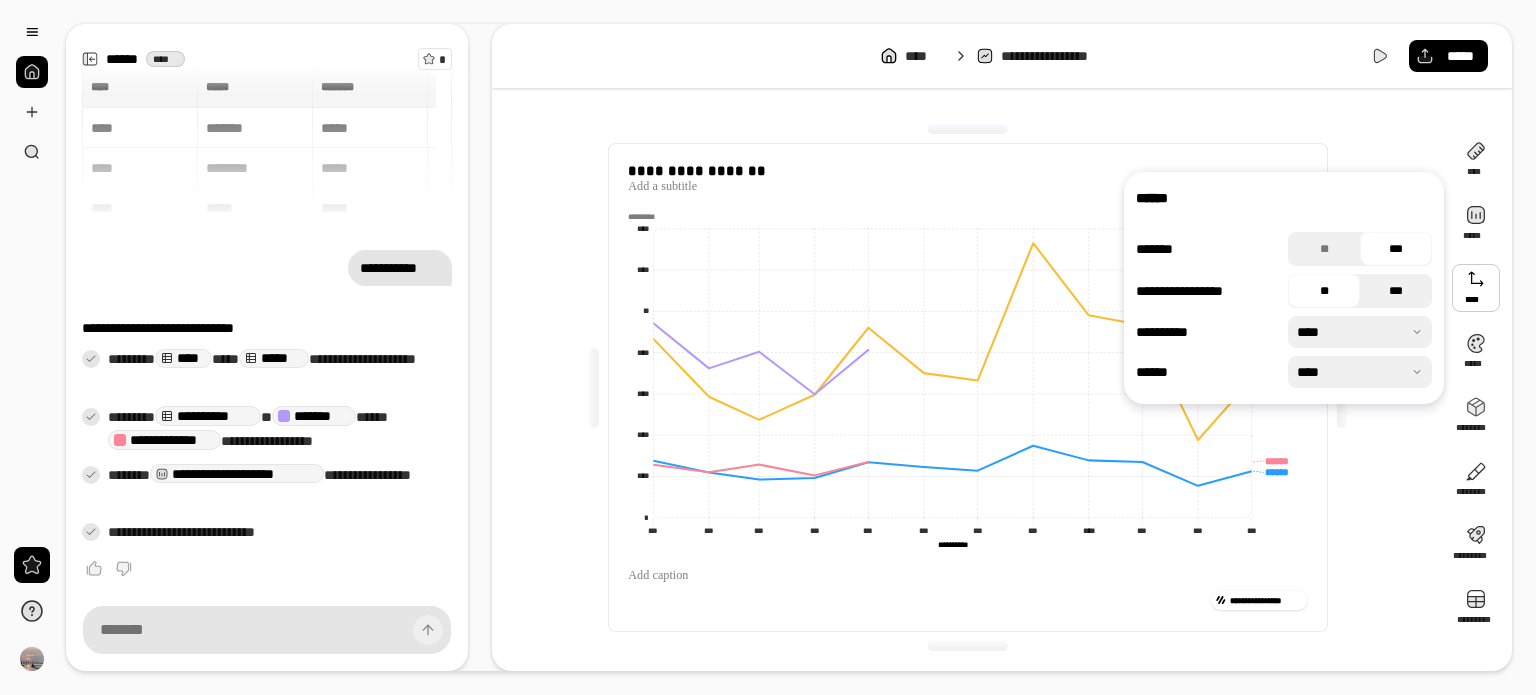 click on "***" at bounding box center [1396, 291] 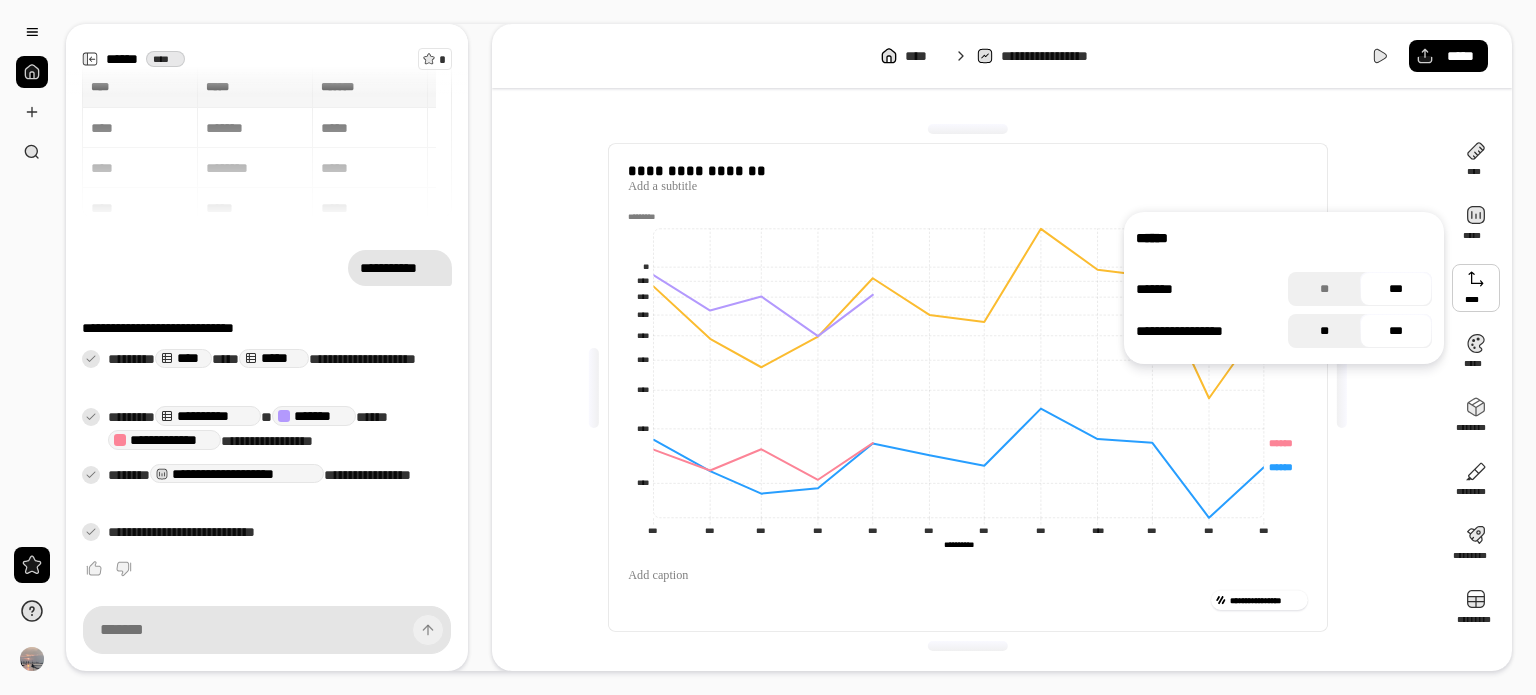 click on "**" at bounding box center [1324, 331] 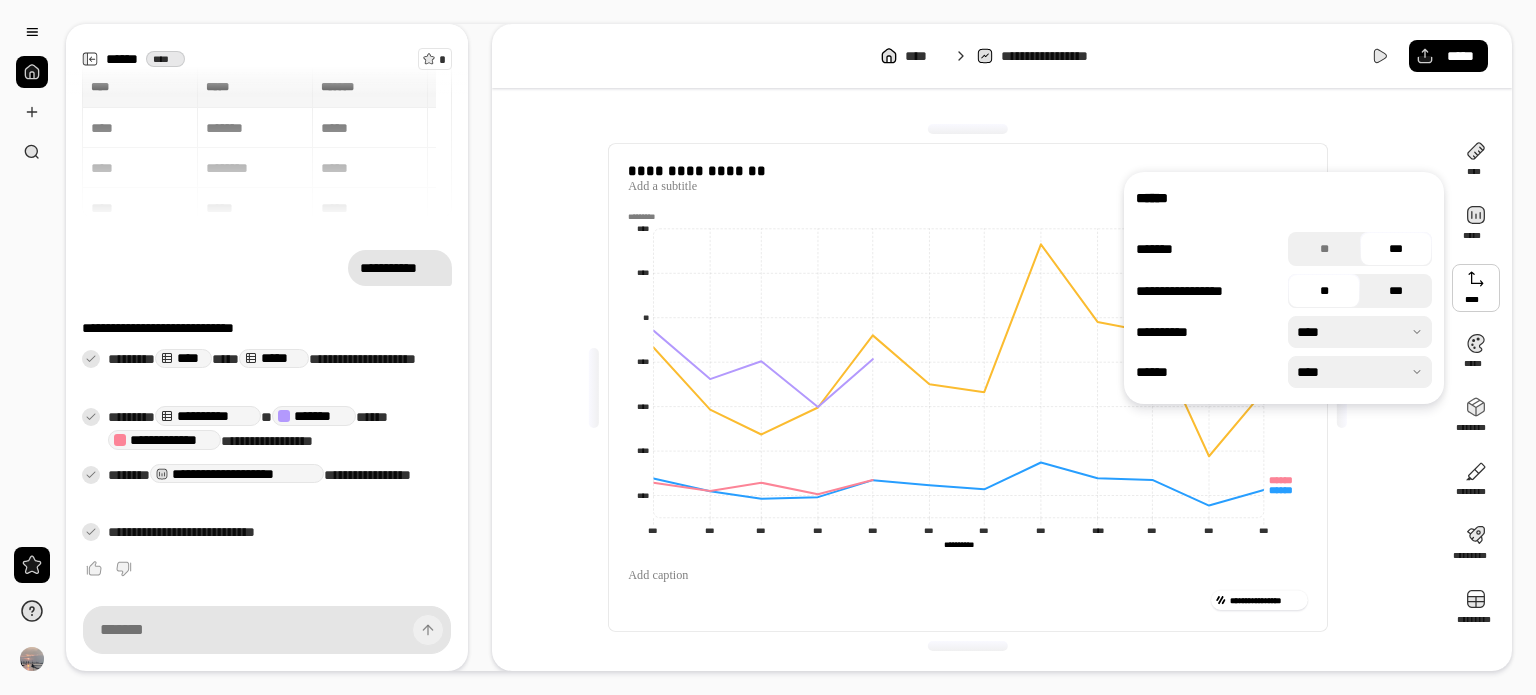 click on "***" at bounding box center (1396, 291) 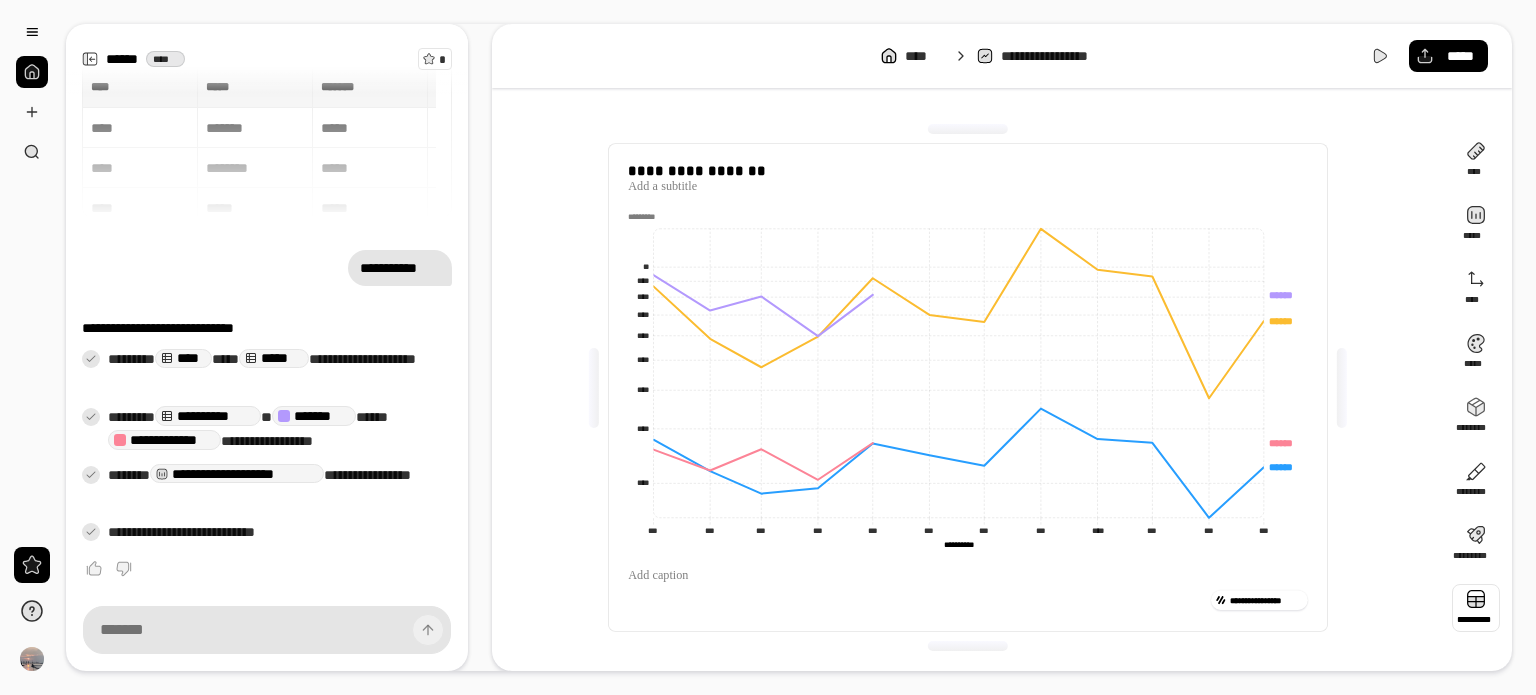 click at bounding box center (1476, 608) 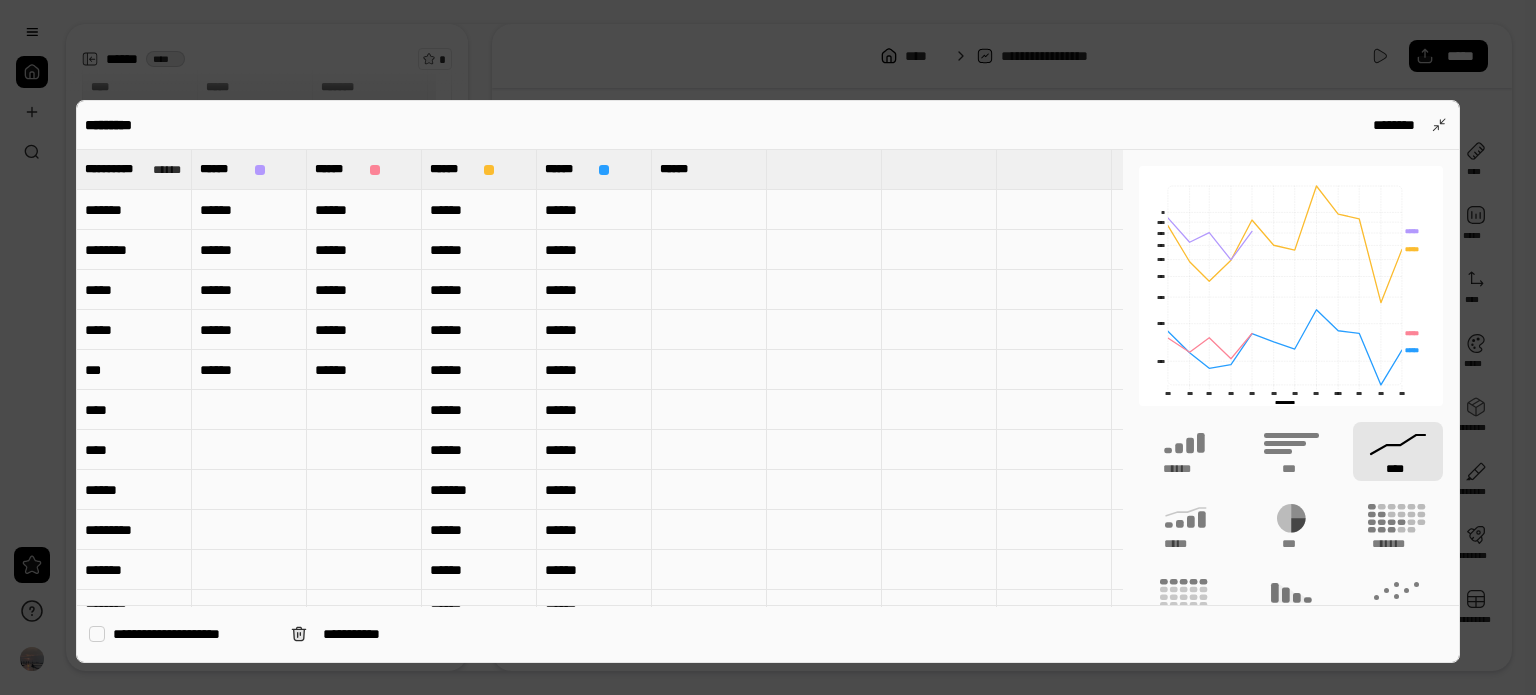 click at bounding box center (97, 634) 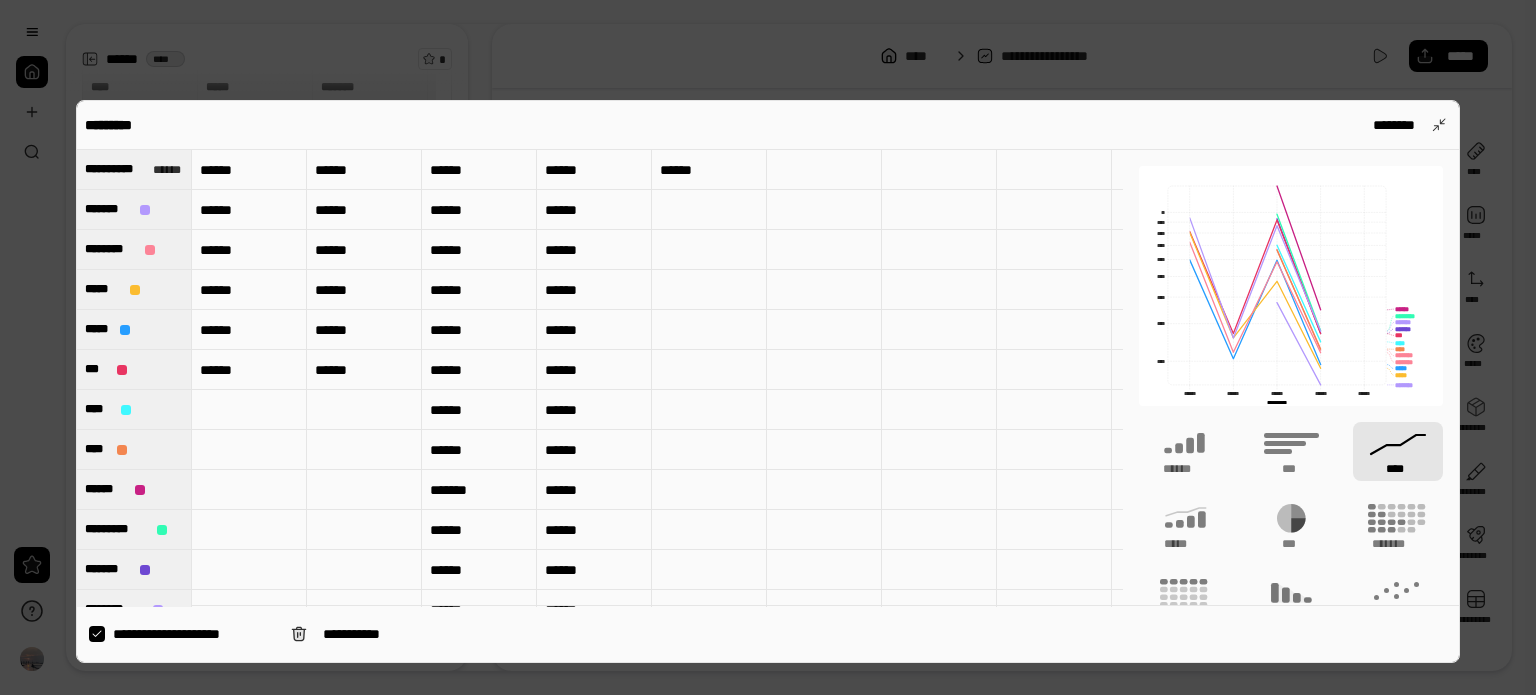 click 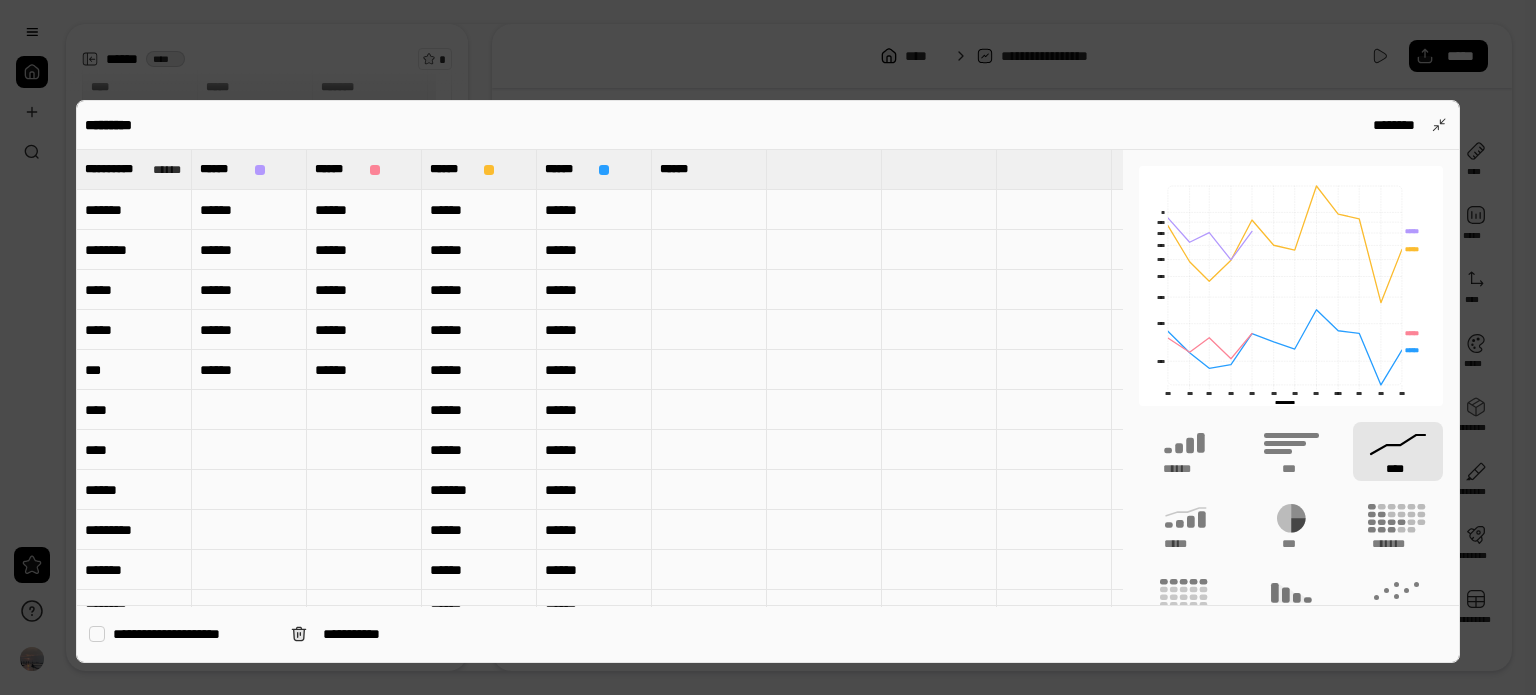 click at bounding box center (97, 634) 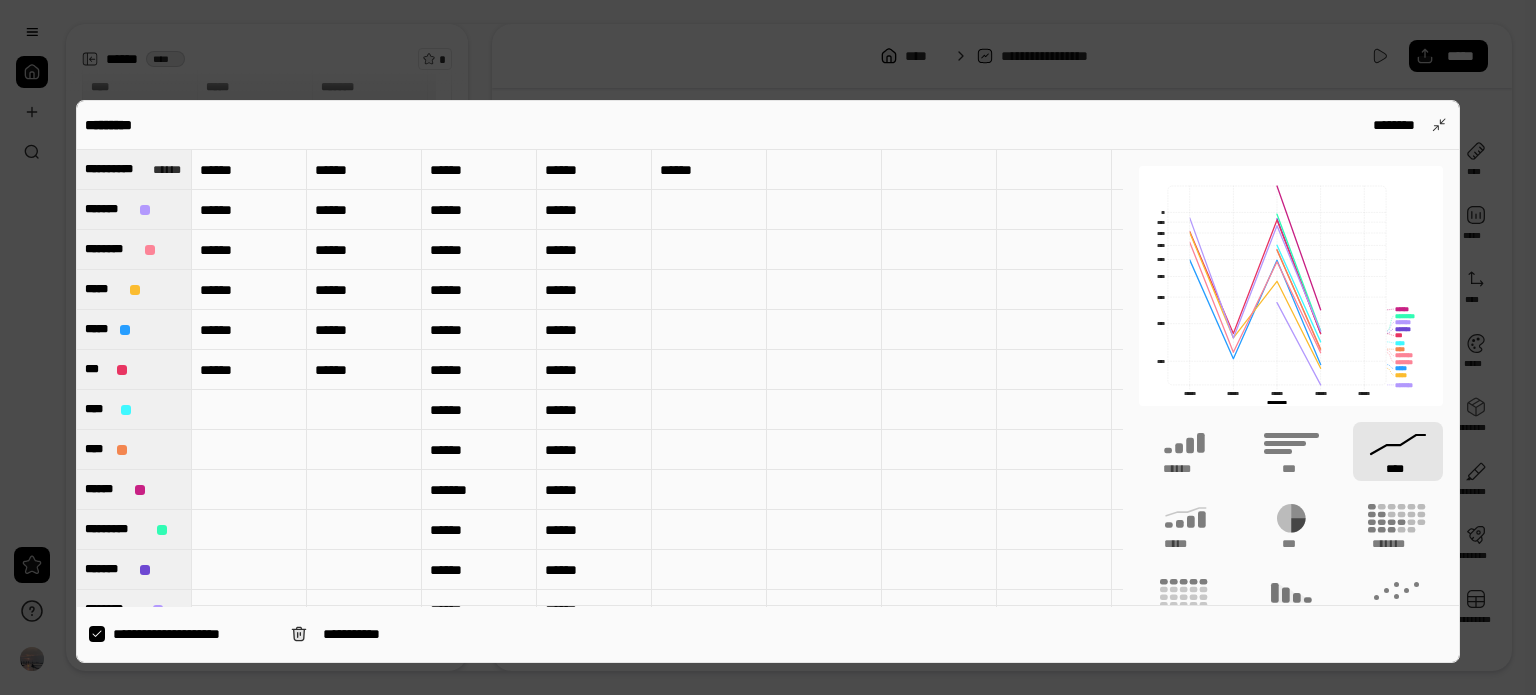 click 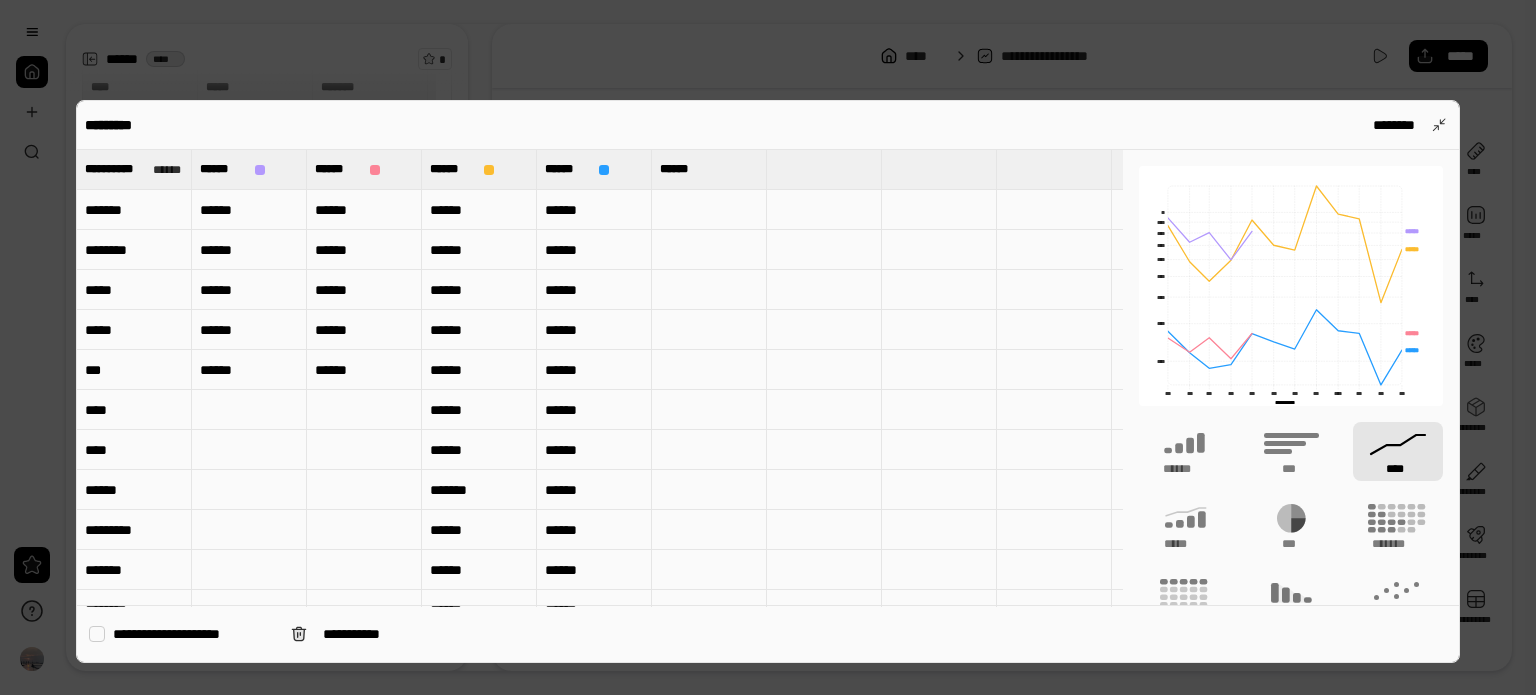click on "****" at bounding box center [1398, 451] 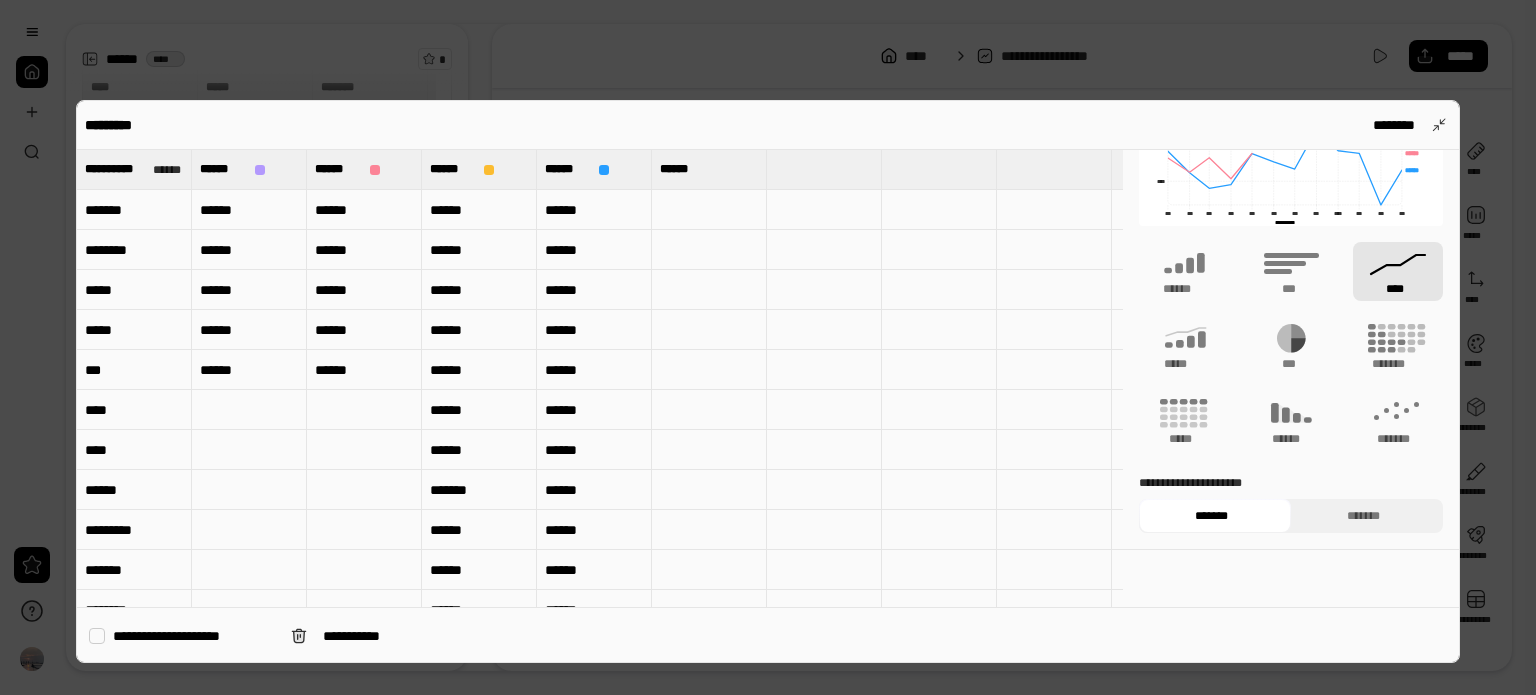 scroll, scrollTop: 183, scrollLeft: 0, axis: vertical 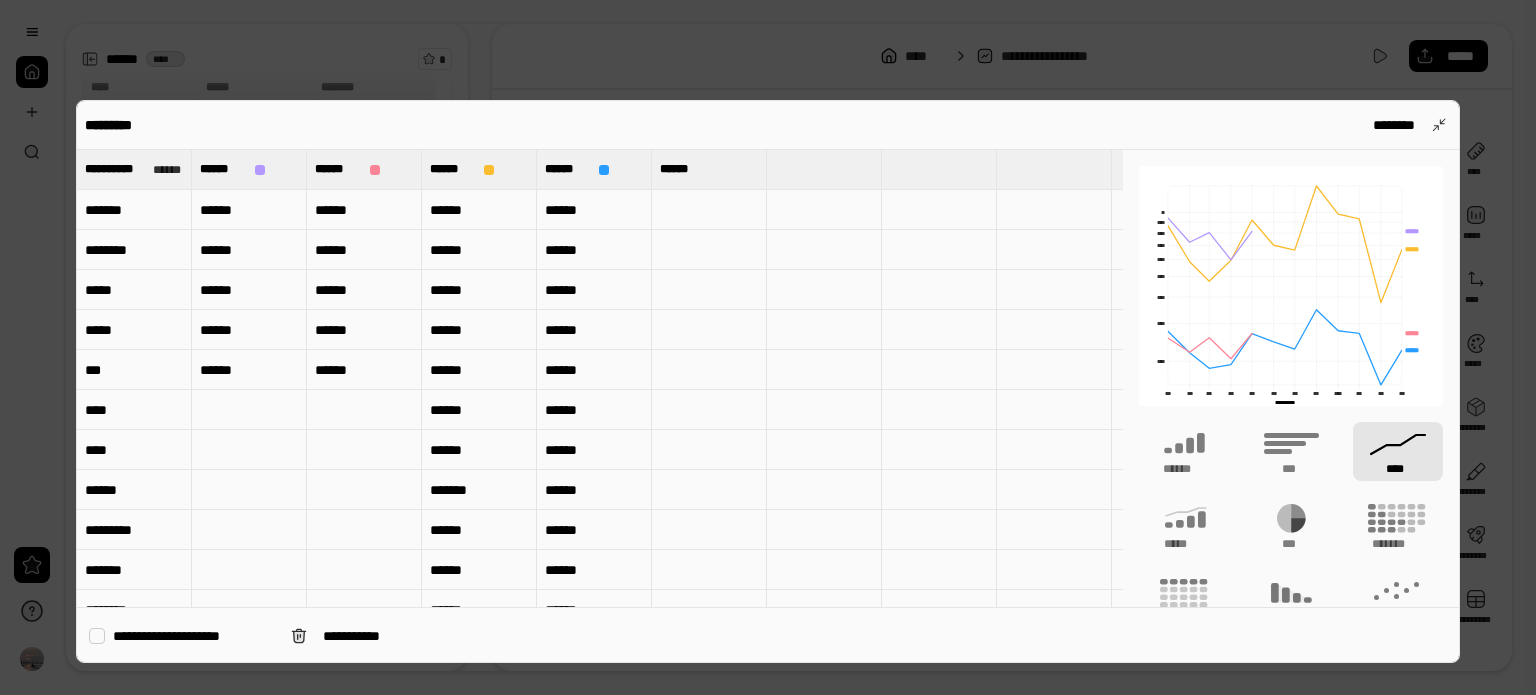 click at bounding box center [768, 347] 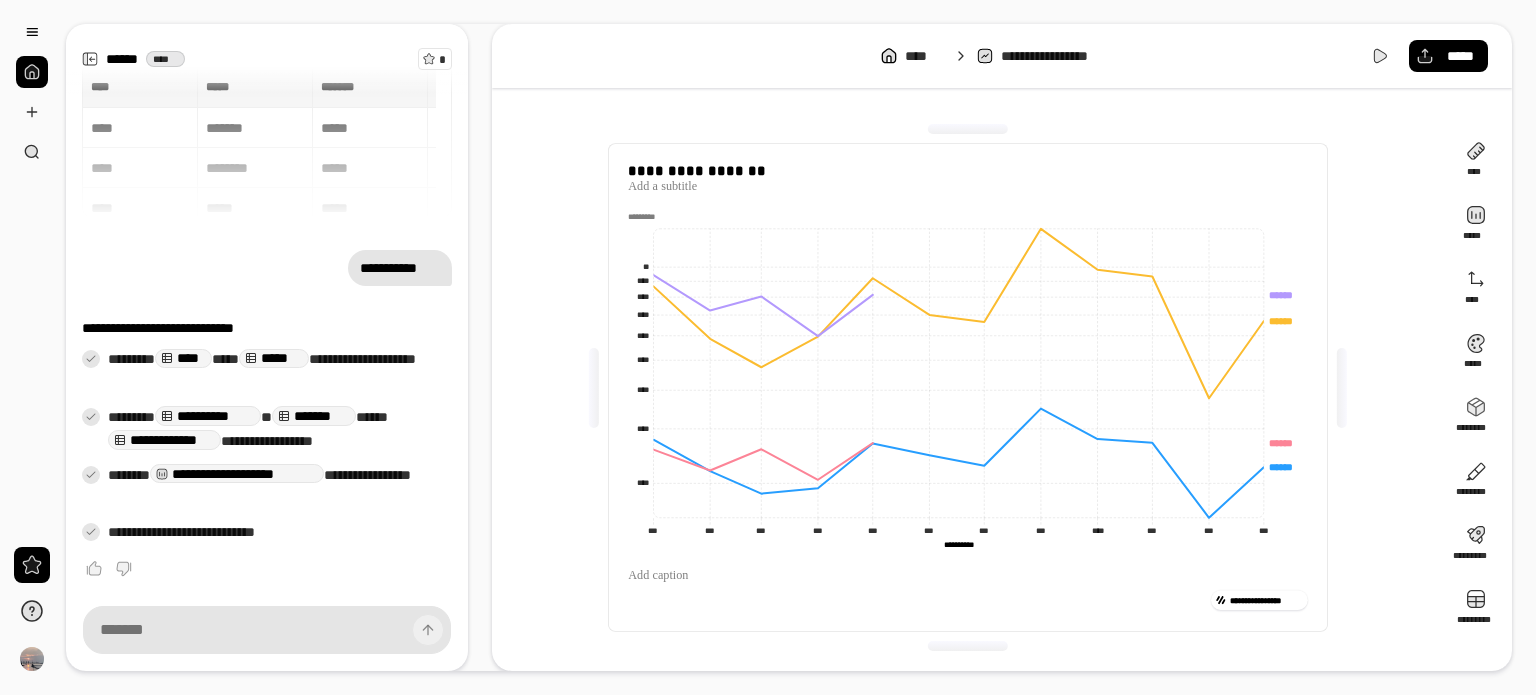 click on "****** ******" 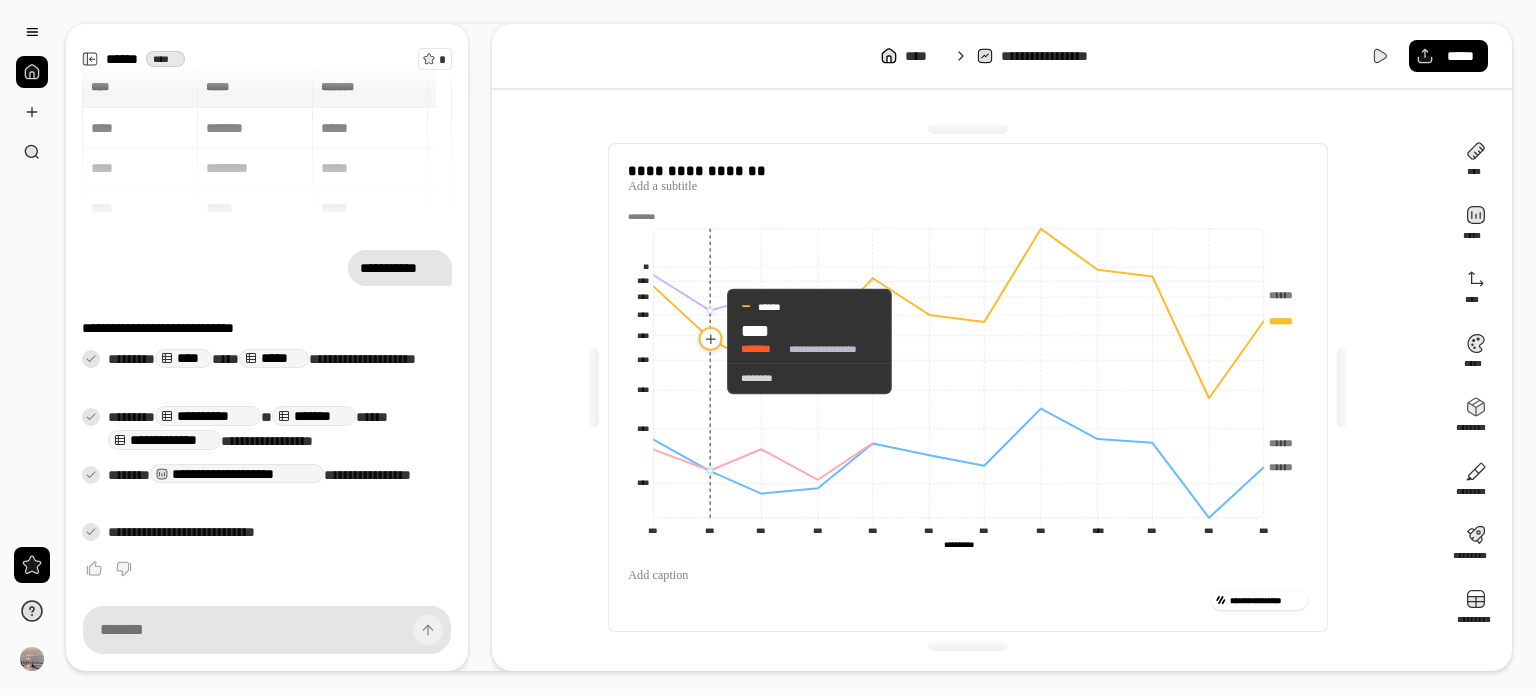 click 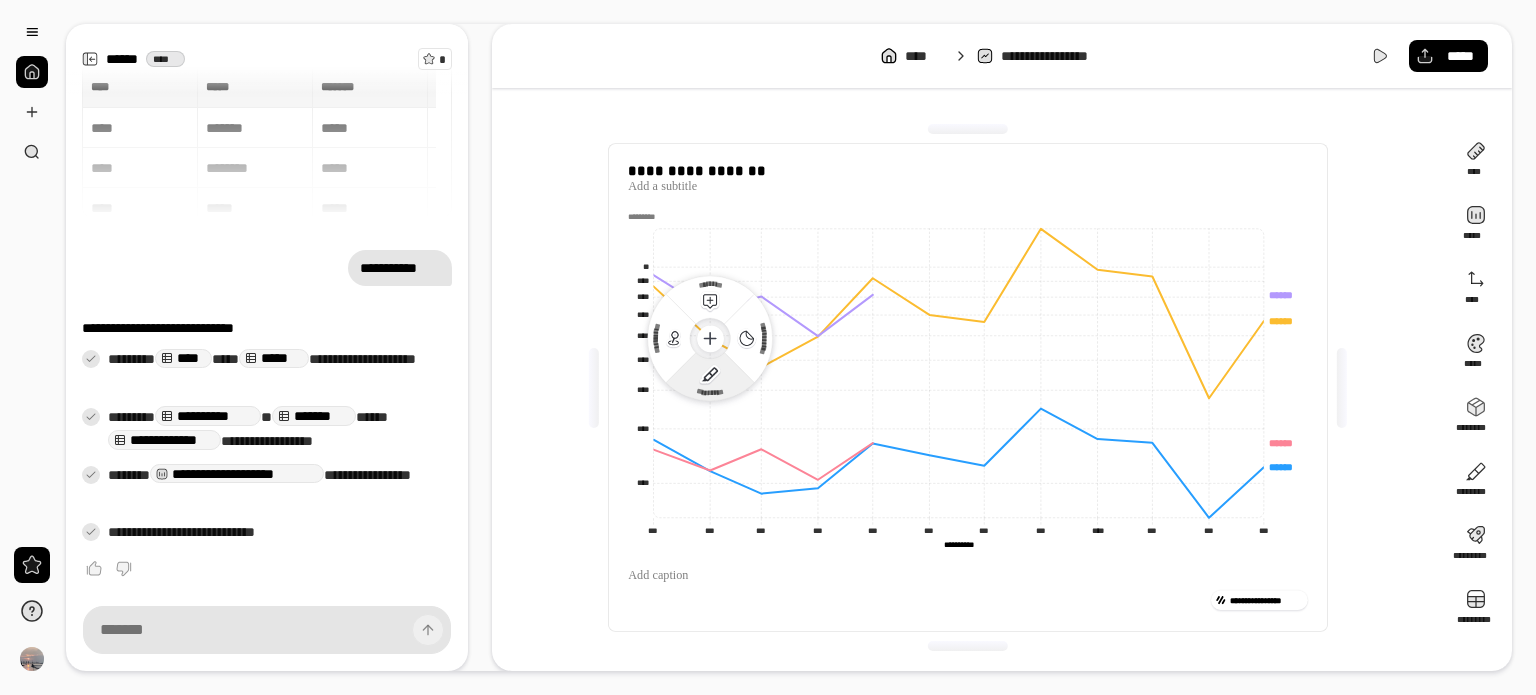 click 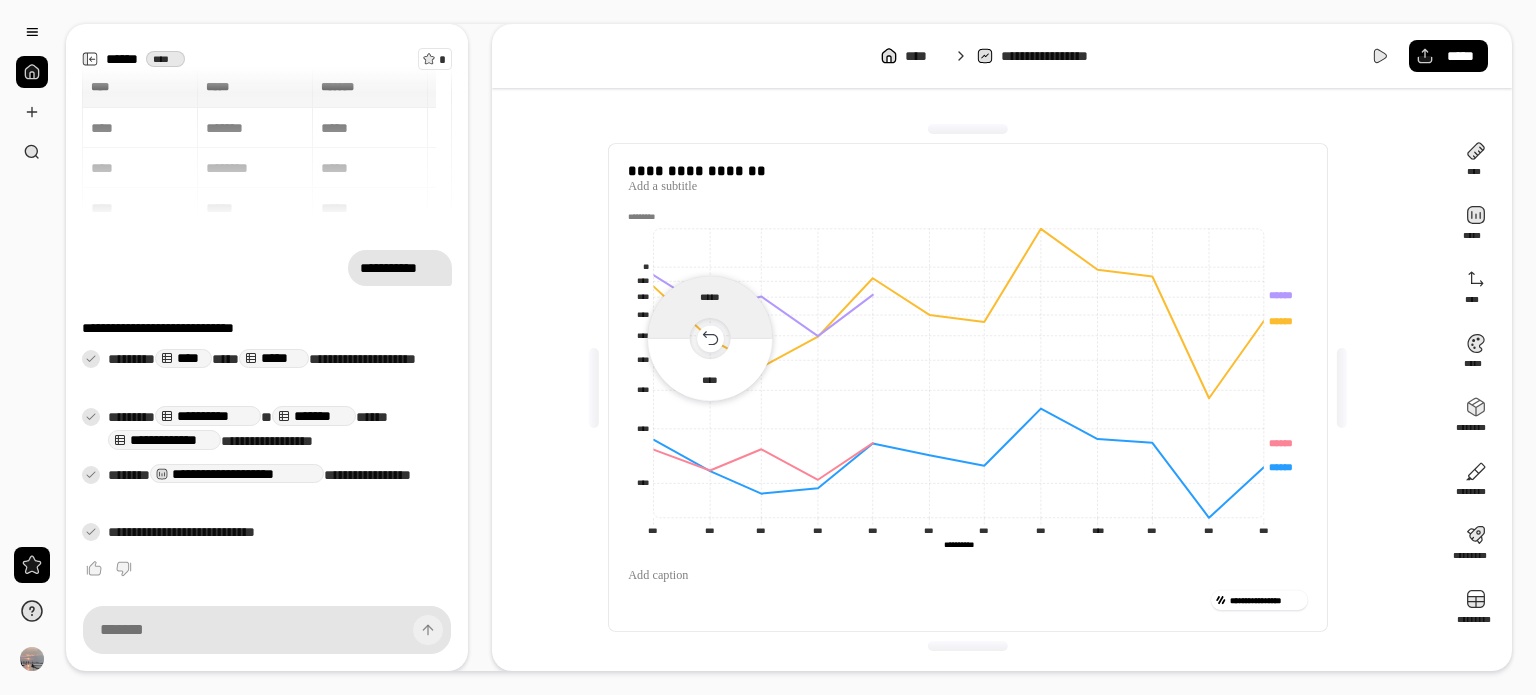 click 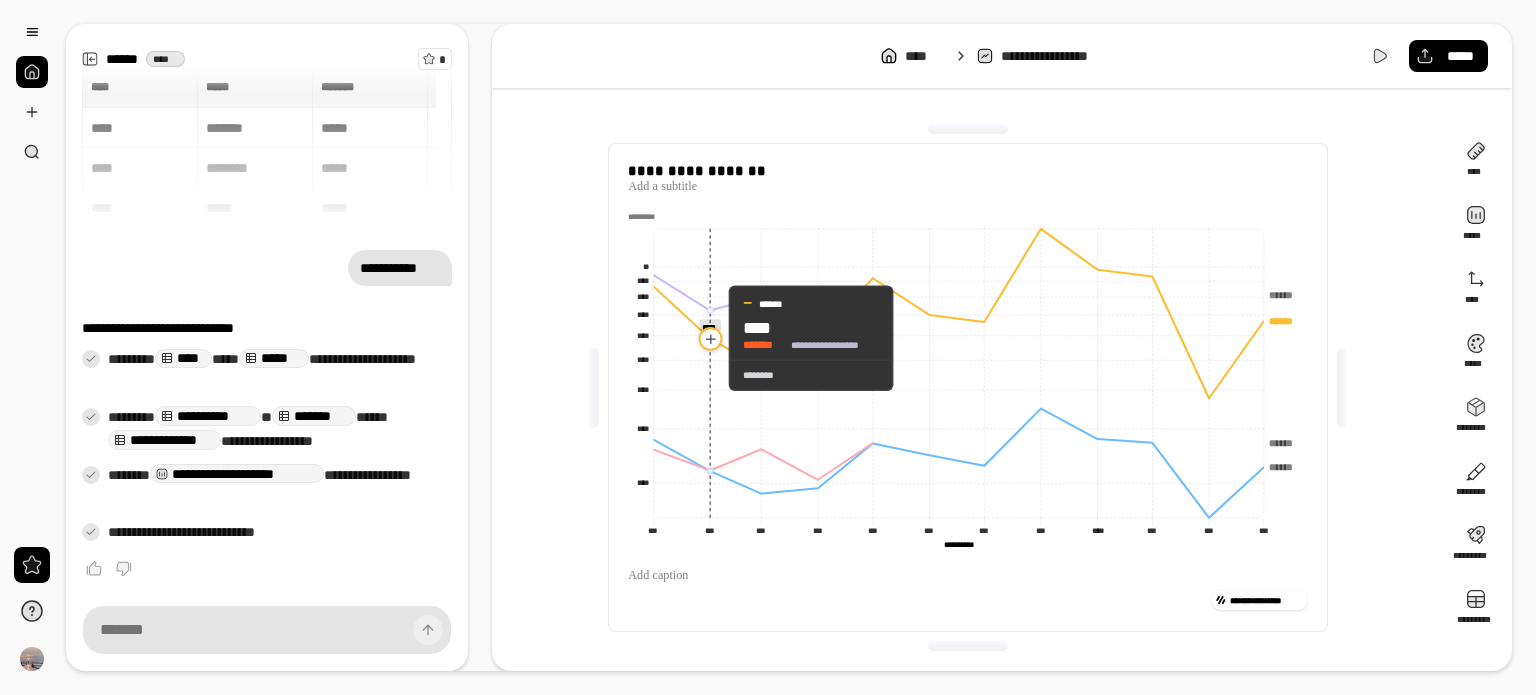 click 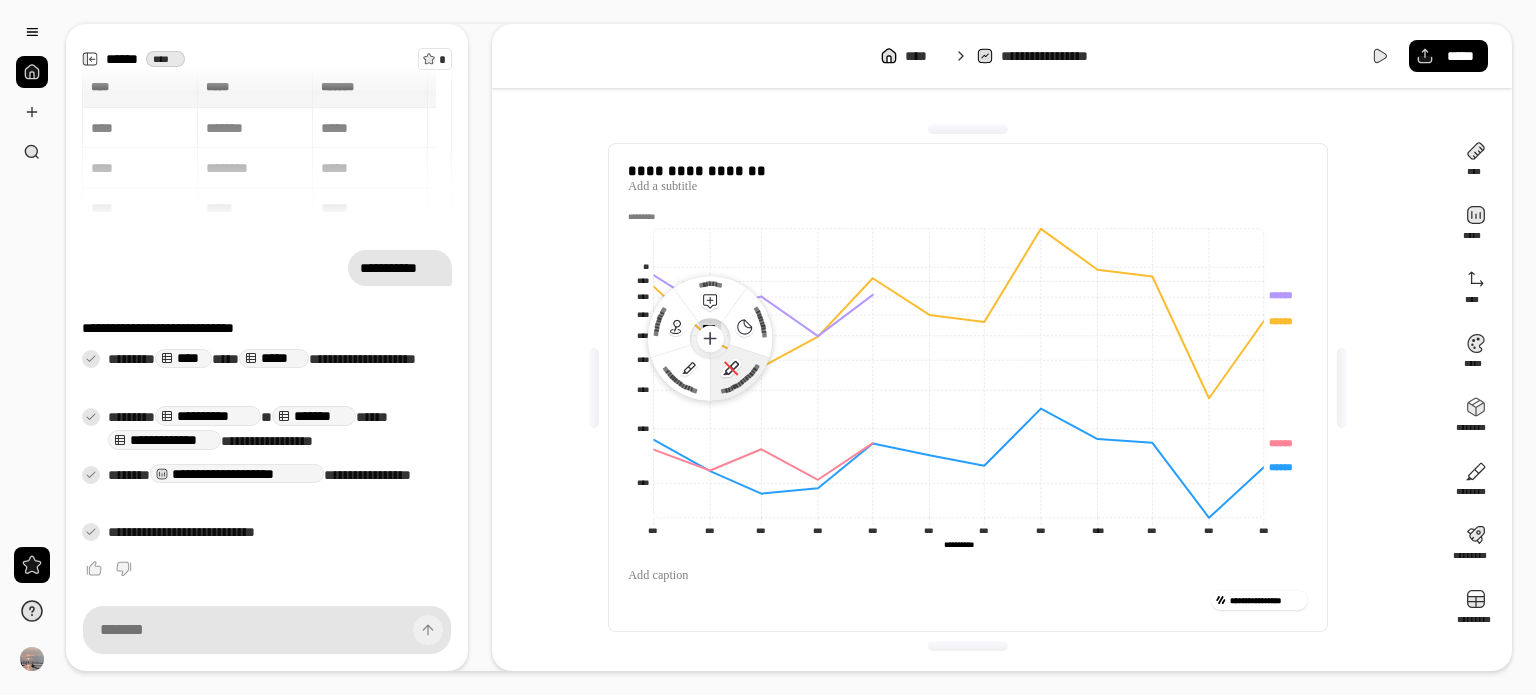 click 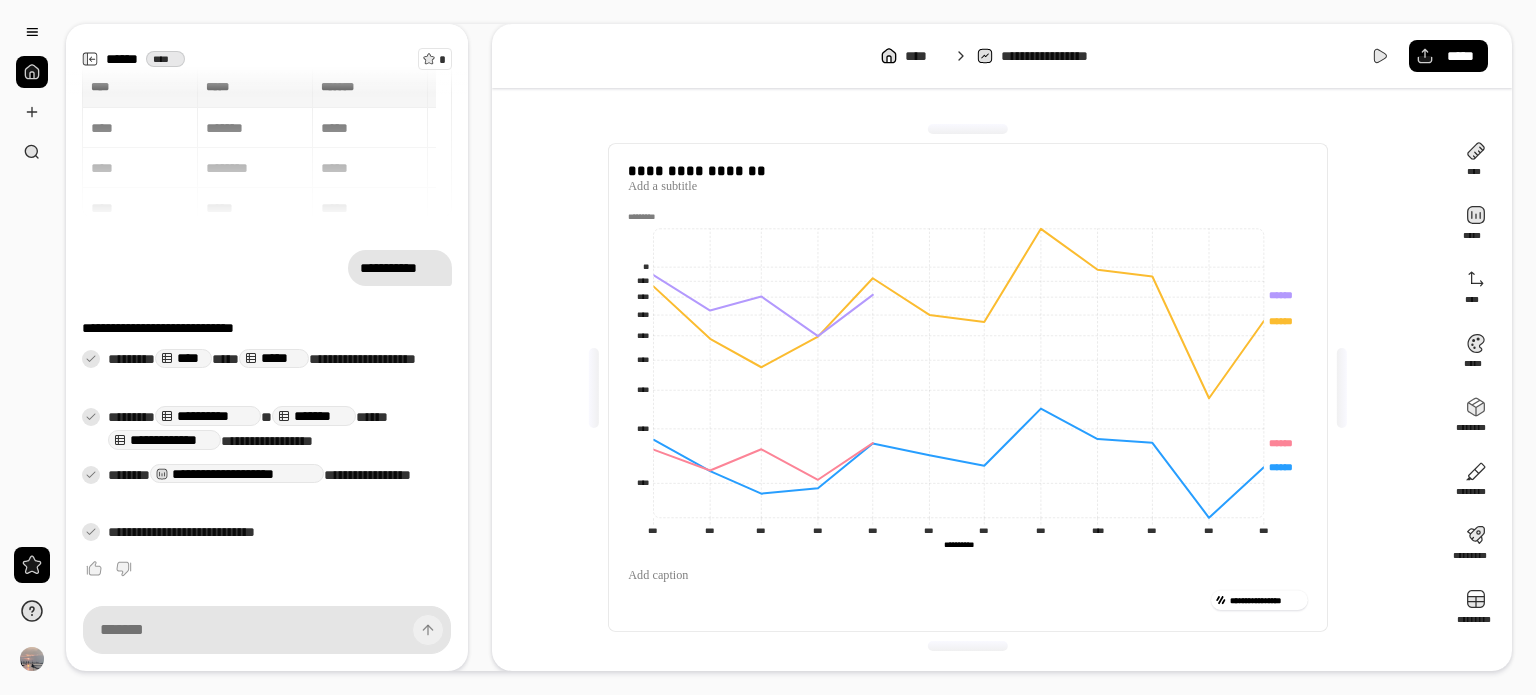 click on "**********" 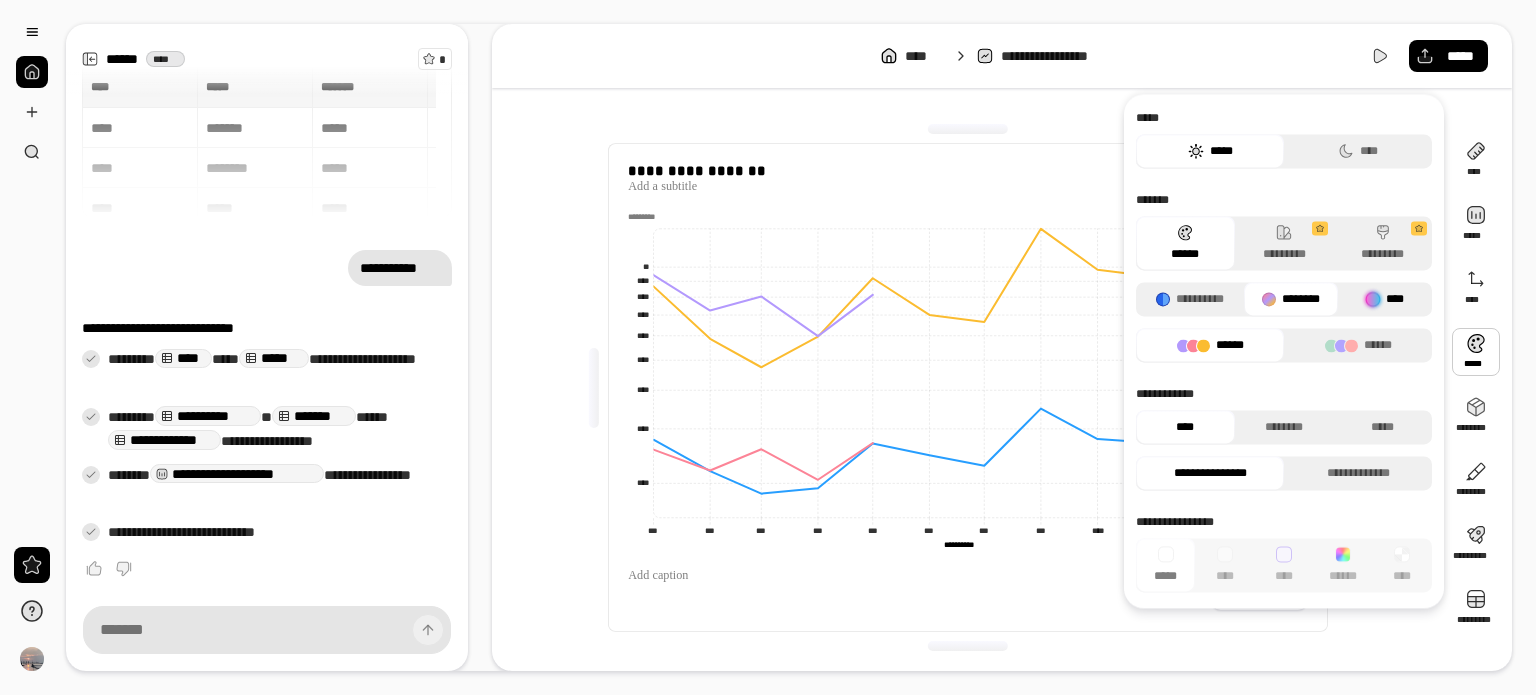 click on "****" at bounding box center [1385, 299] 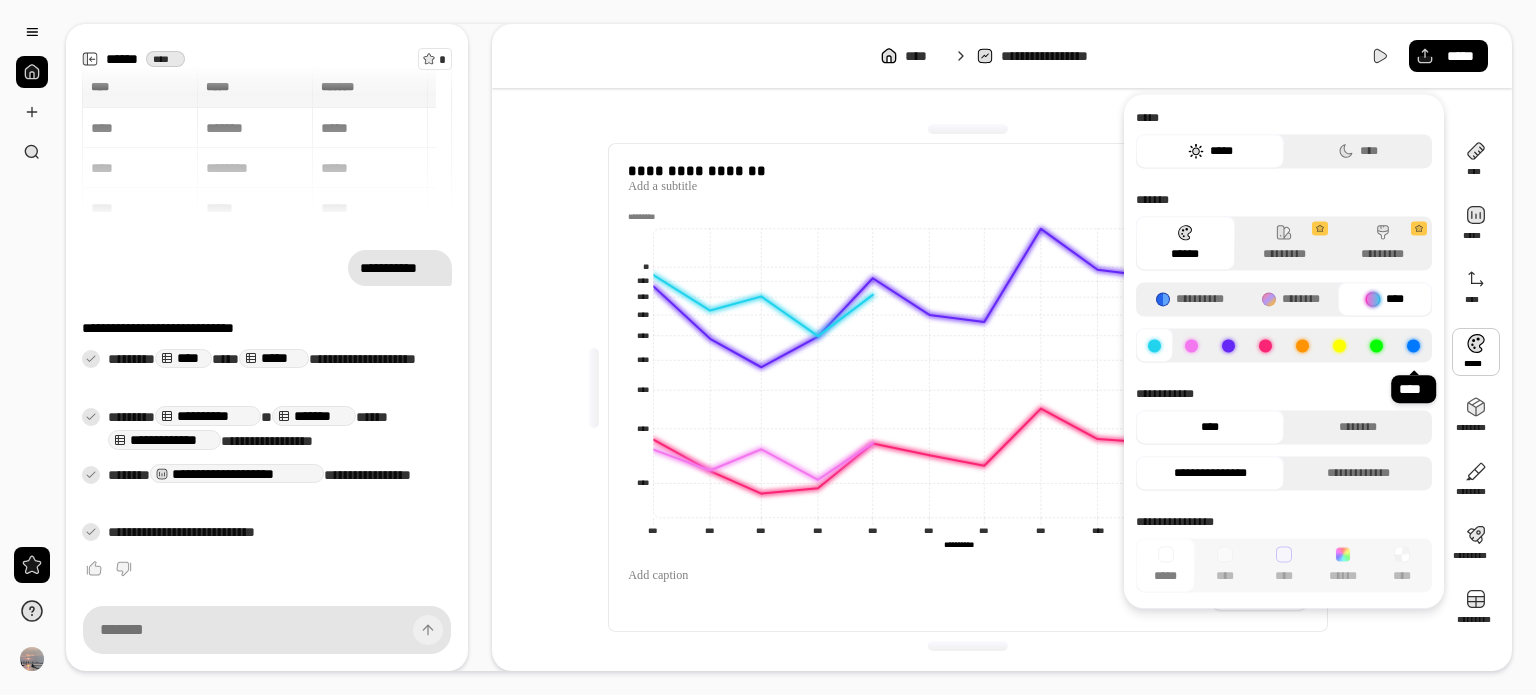 click 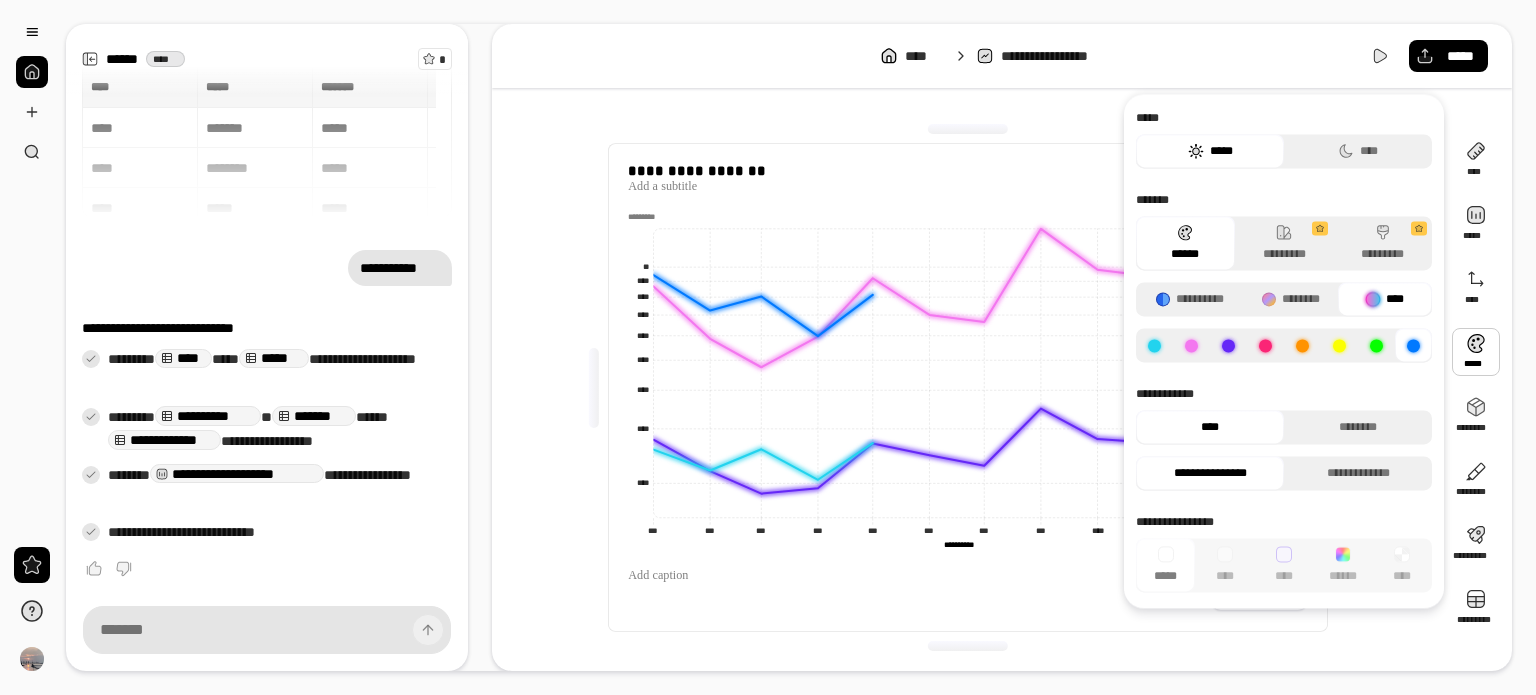 click 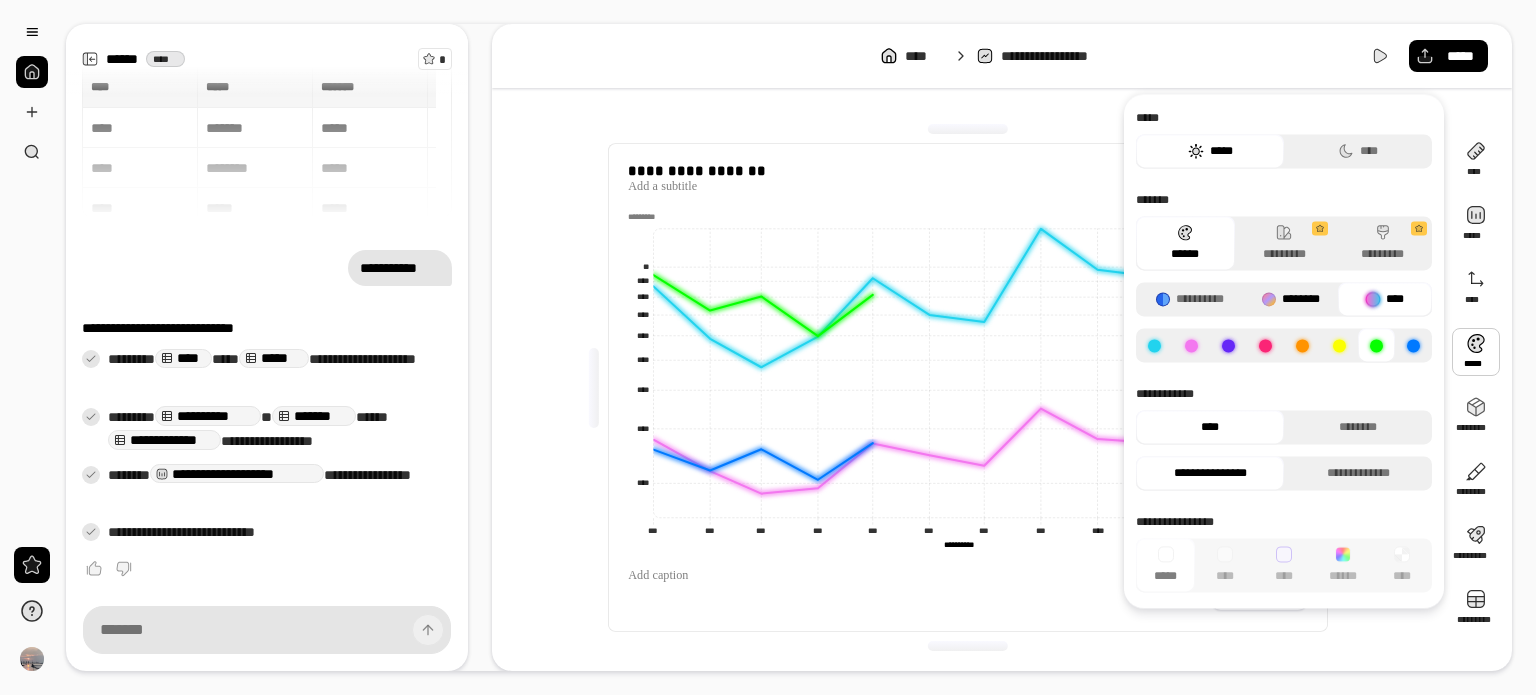 click on "********" at bounding box center [1291, 299] 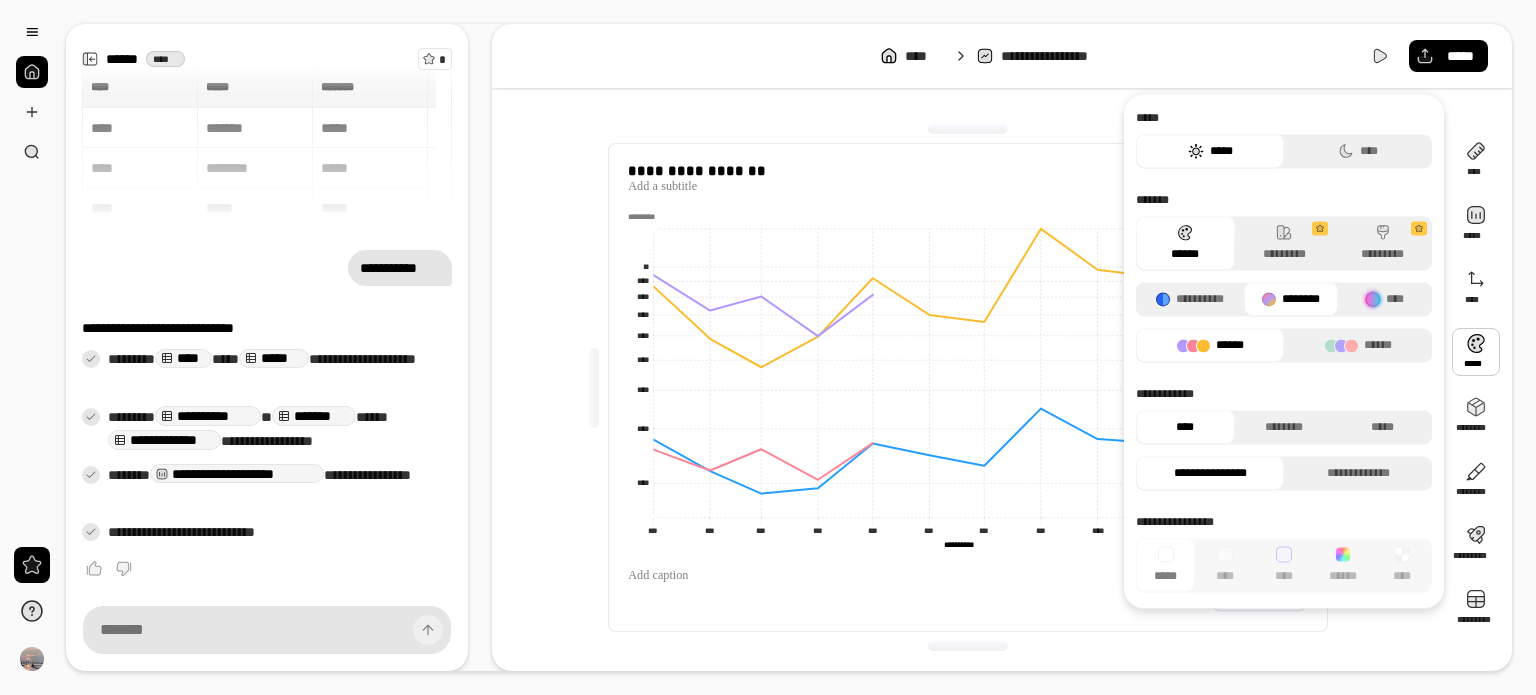 click on "******" at bounding box center (1185, 243) 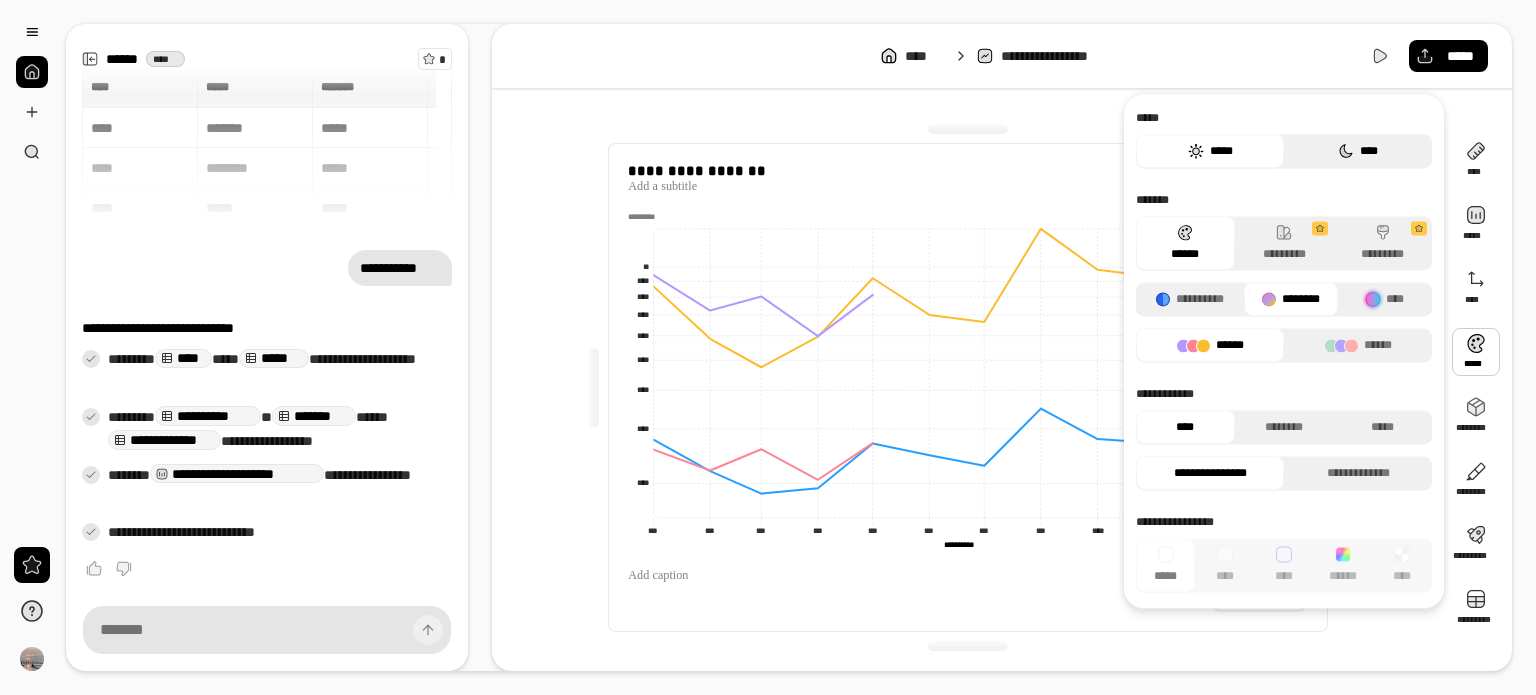 click on "****" at bounding box center [1358, 151] 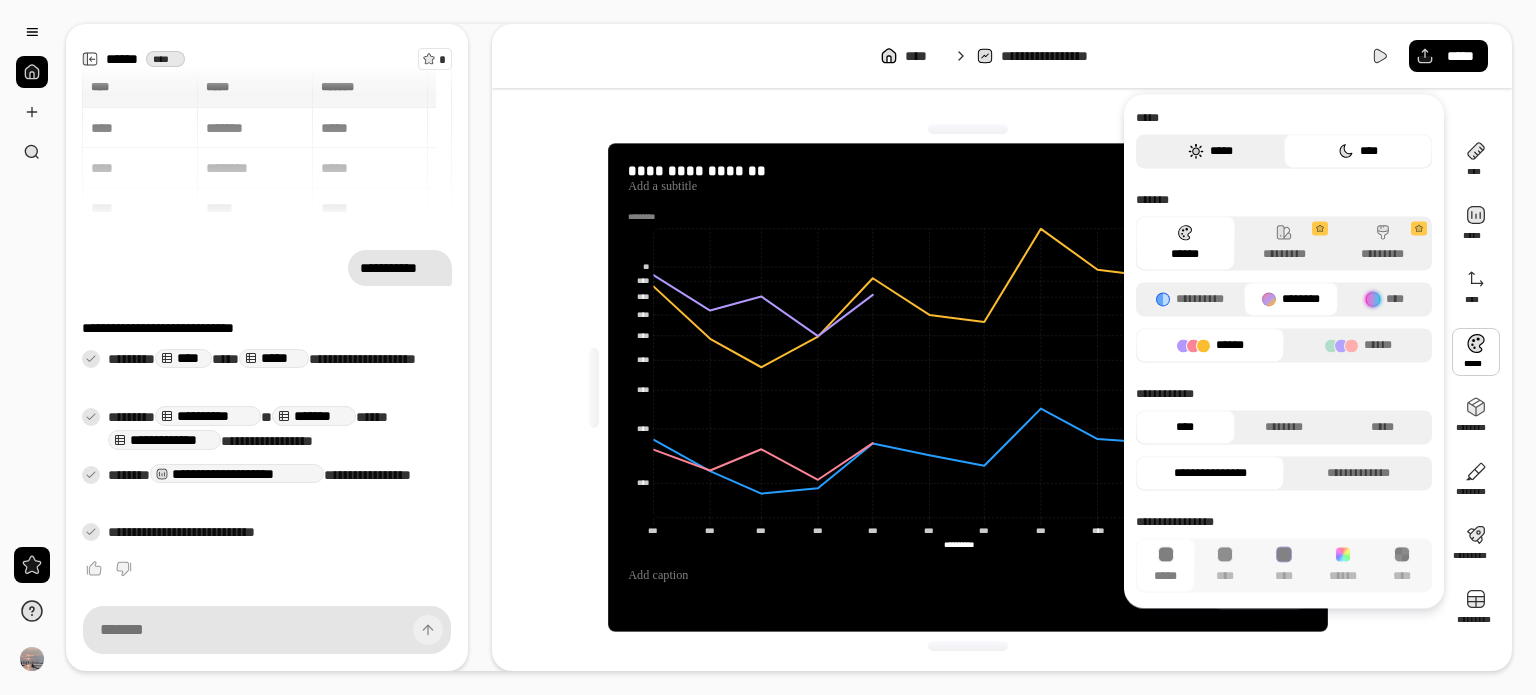 click on "*****" at bounding box center (1210, 151) 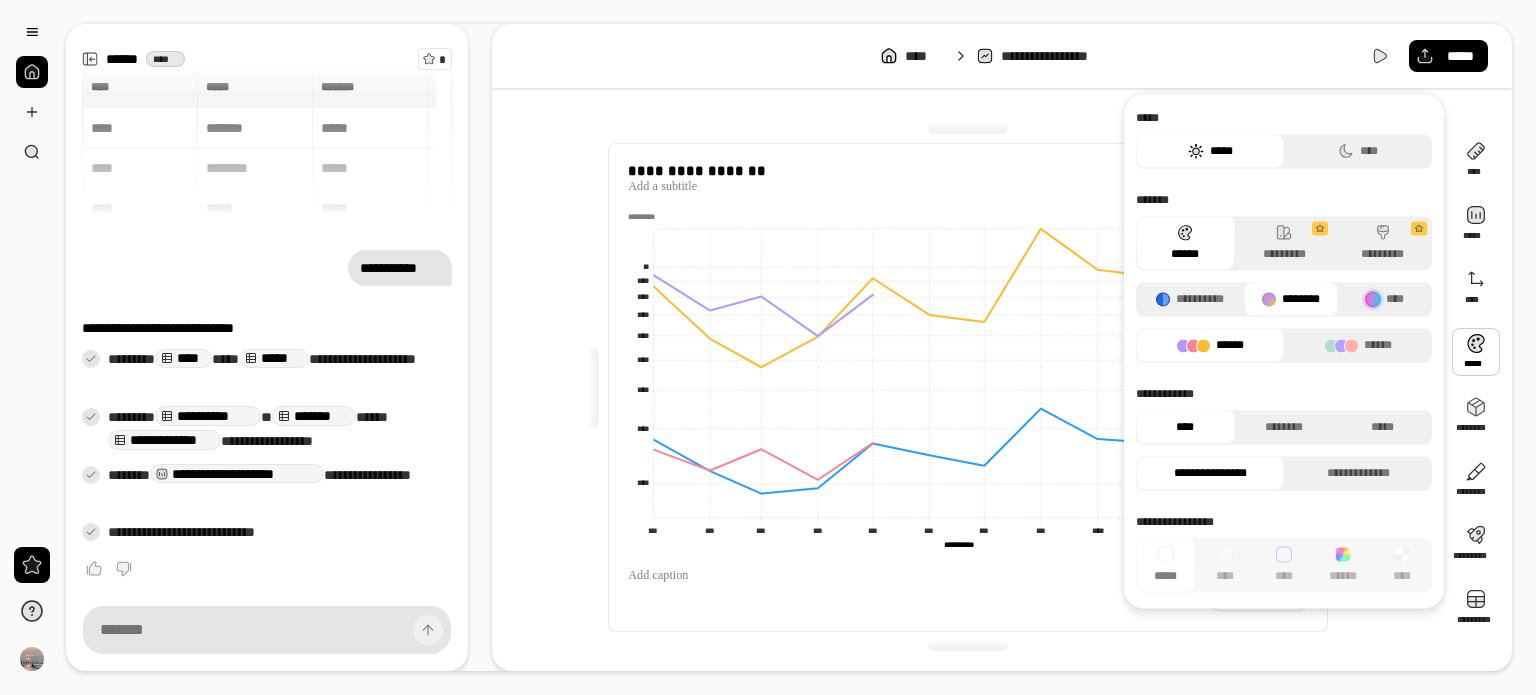 click on "**********" at bounding box center (968, 387) 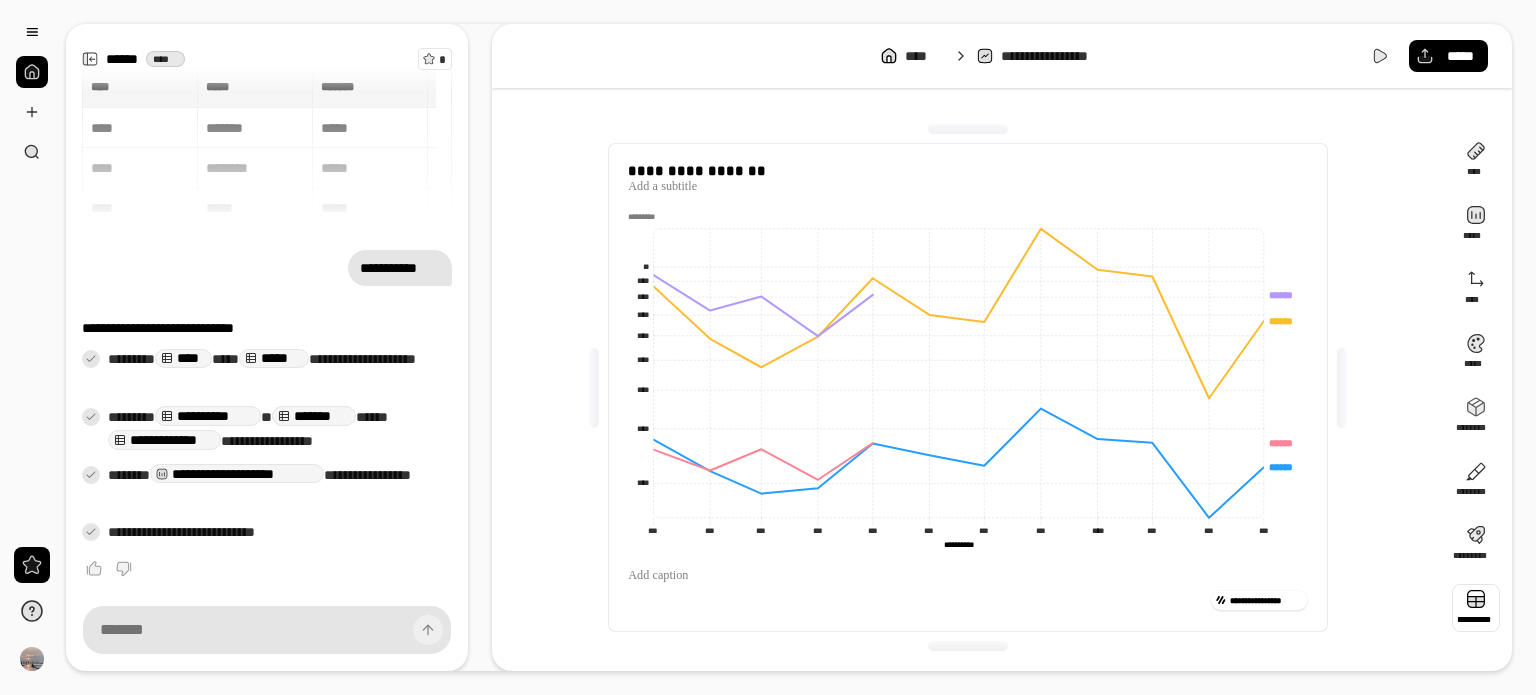 click at bounding box center (1476, 608) 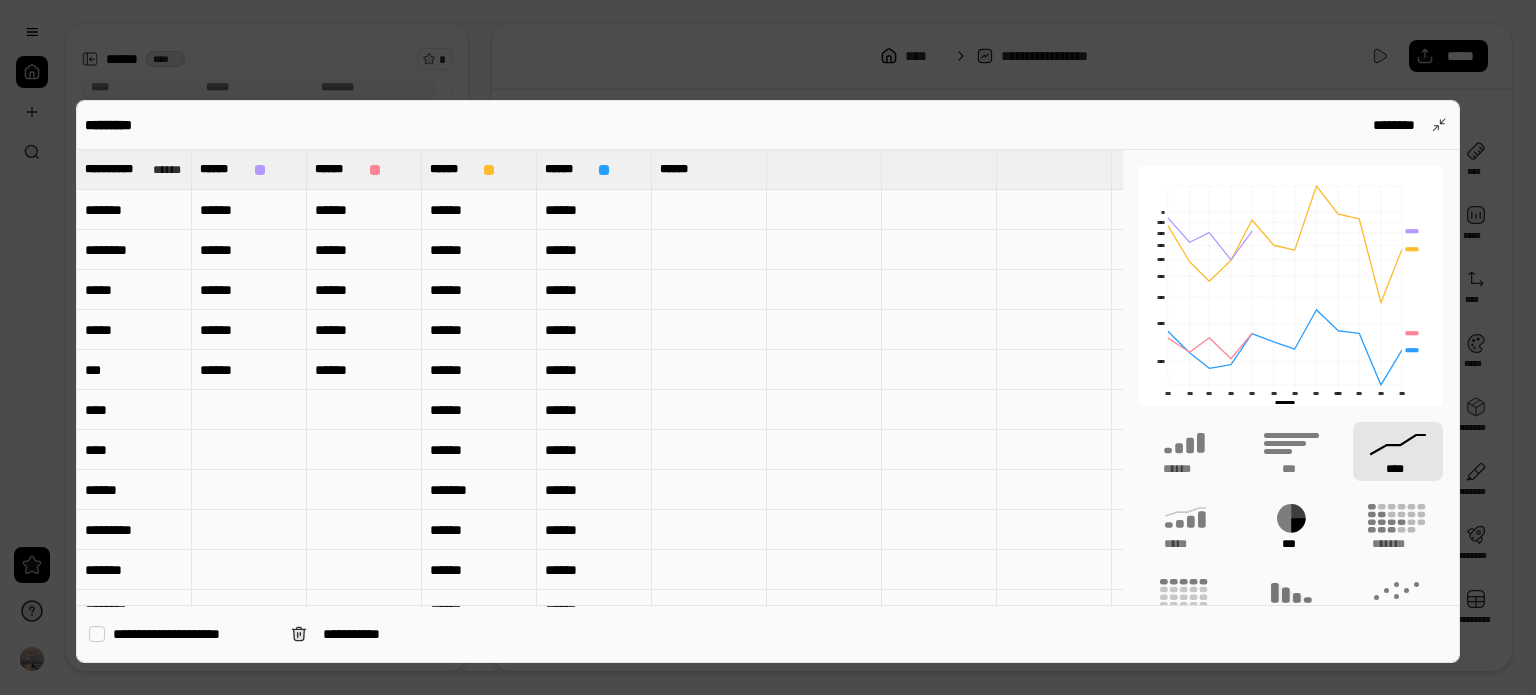 click 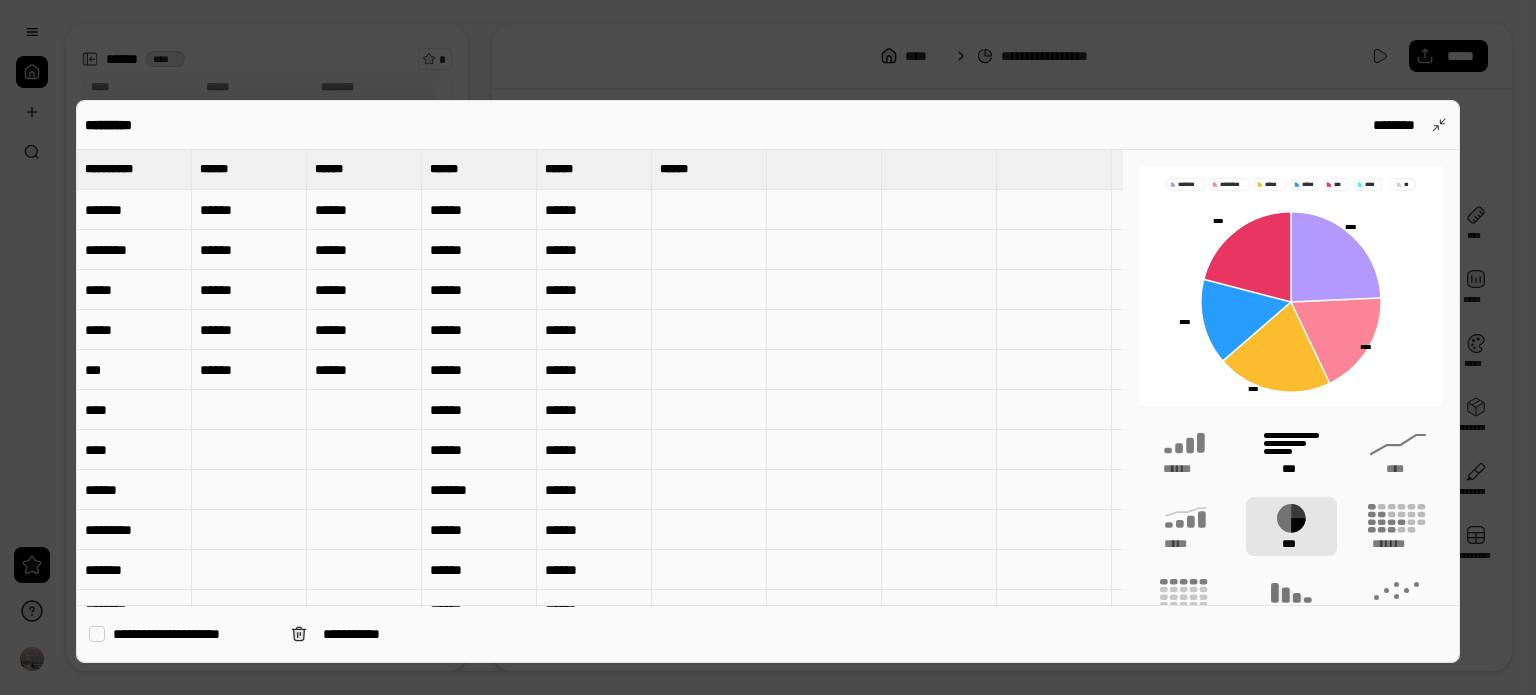 click 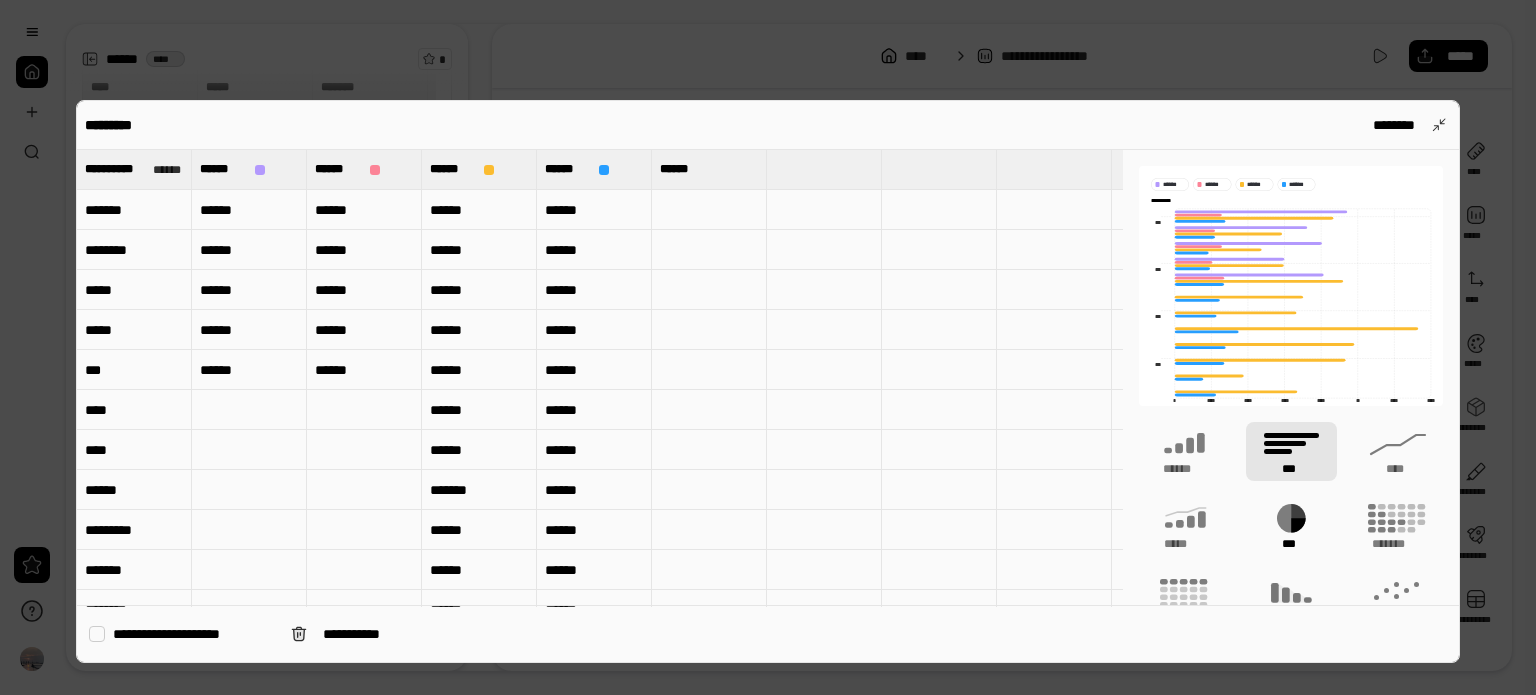 click 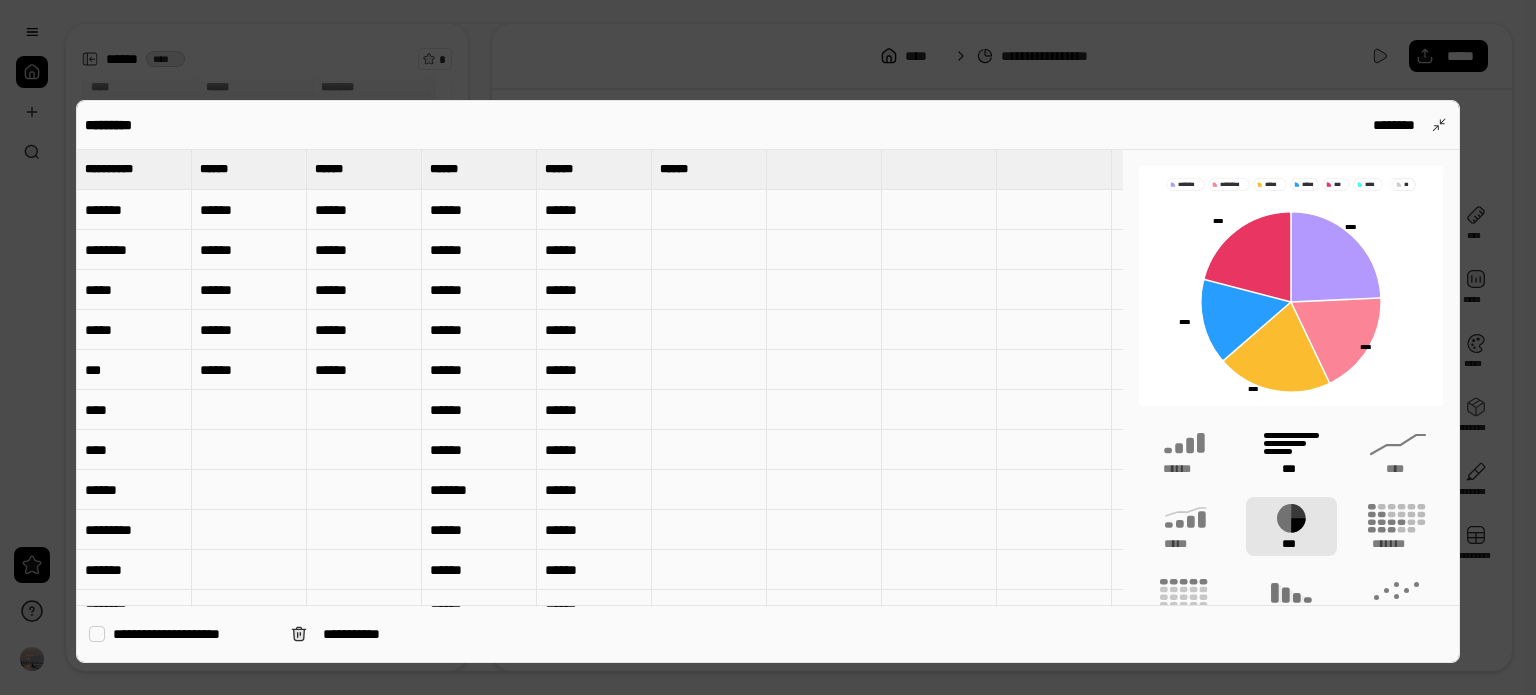 click 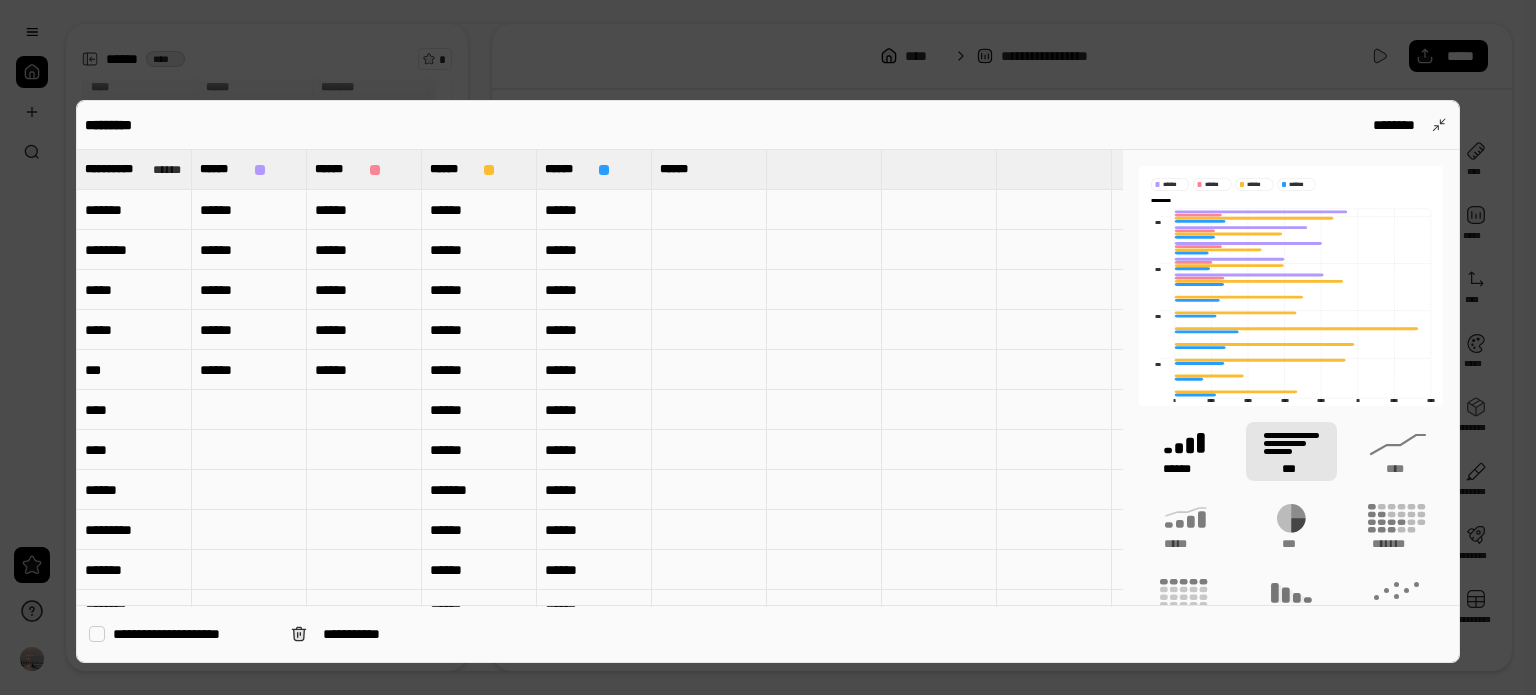 click 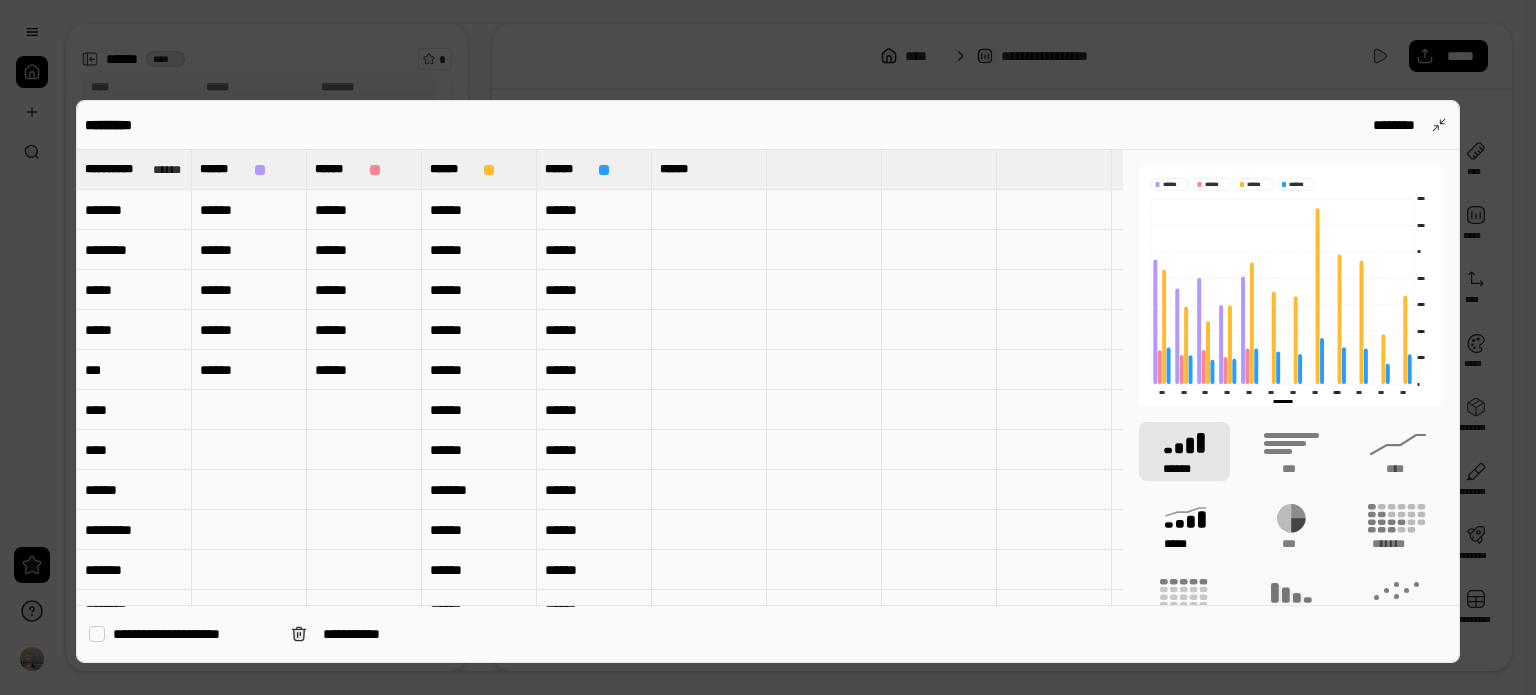 click 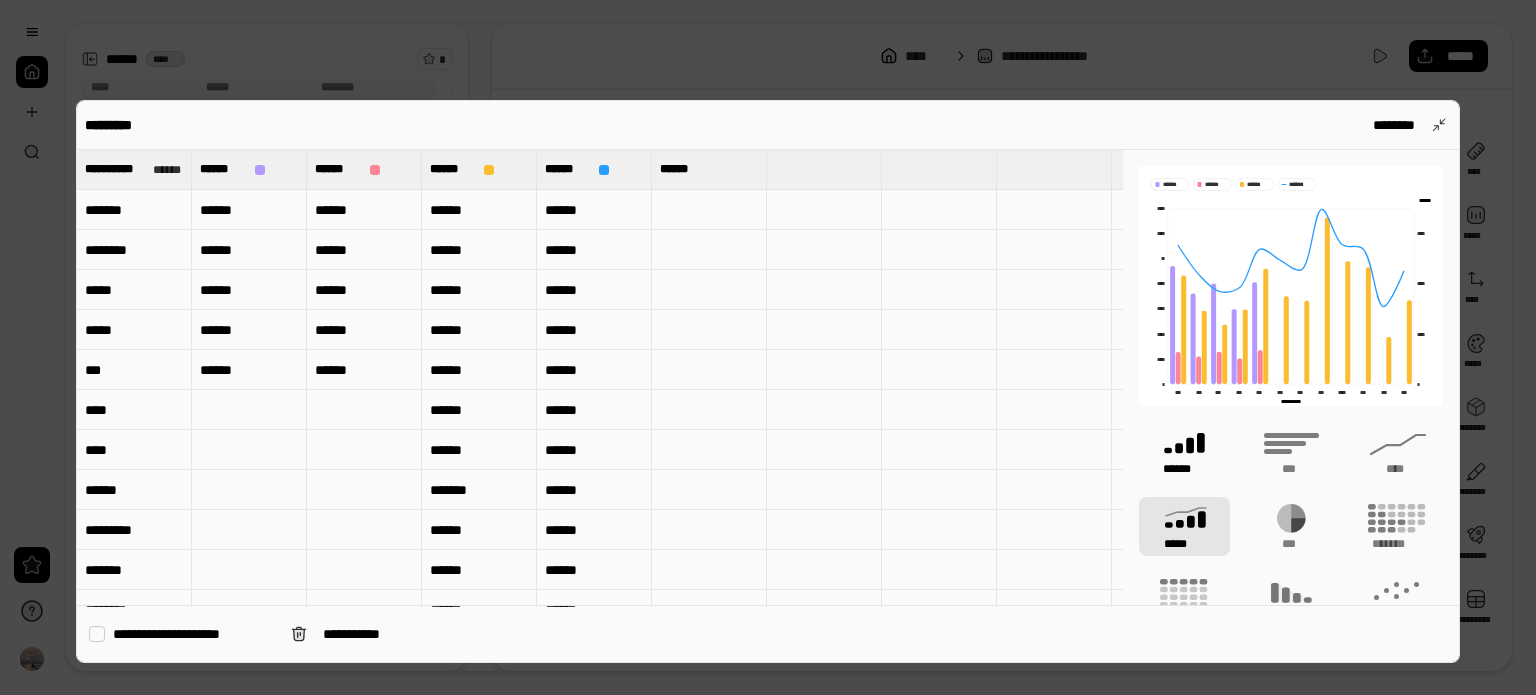 click on "******" at bounding box center [1185, 469] 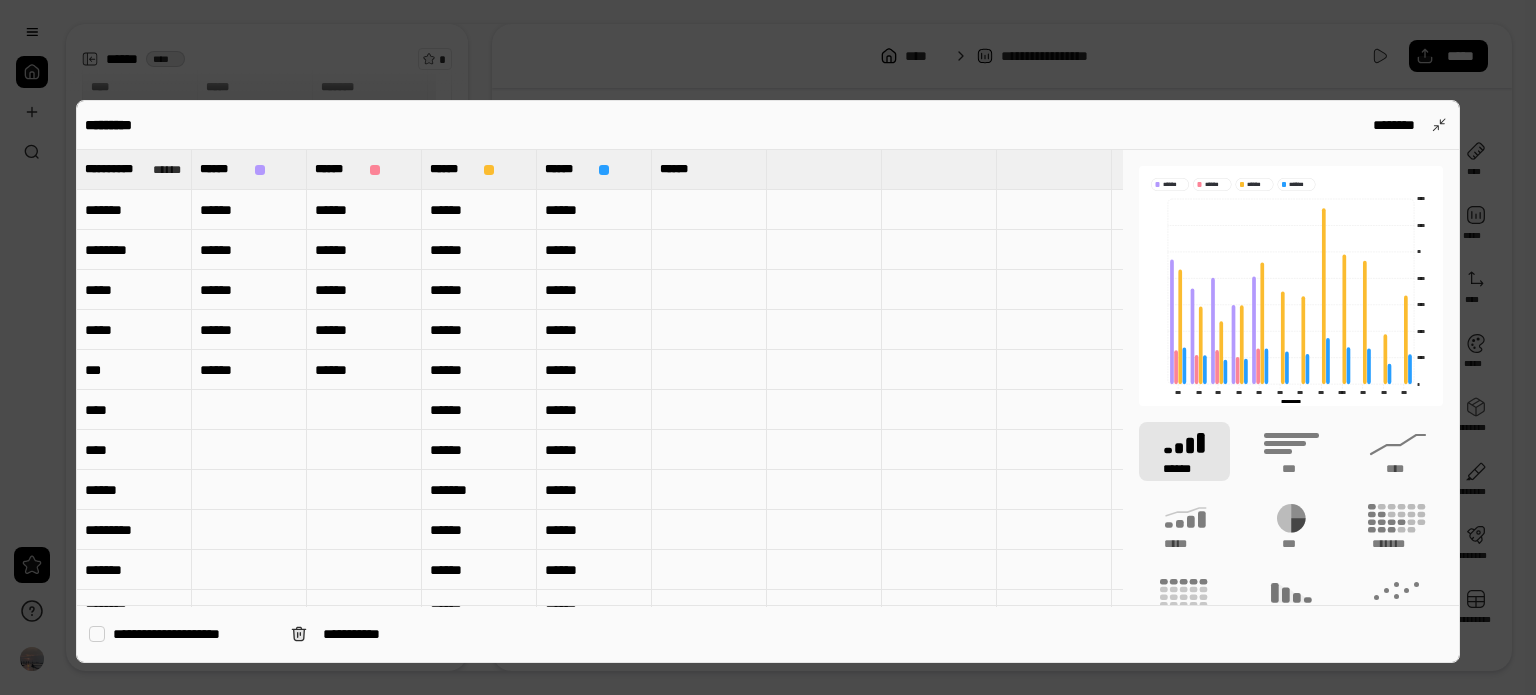 type 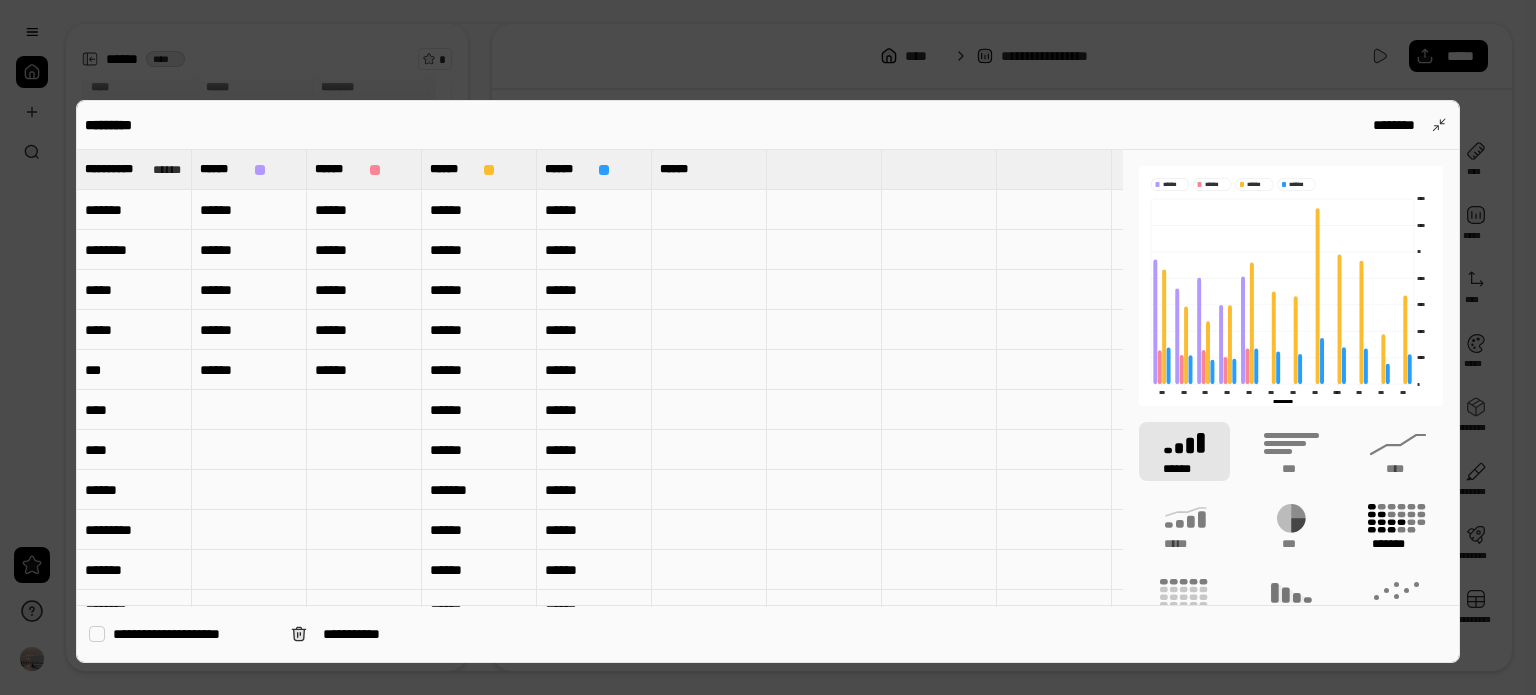 click 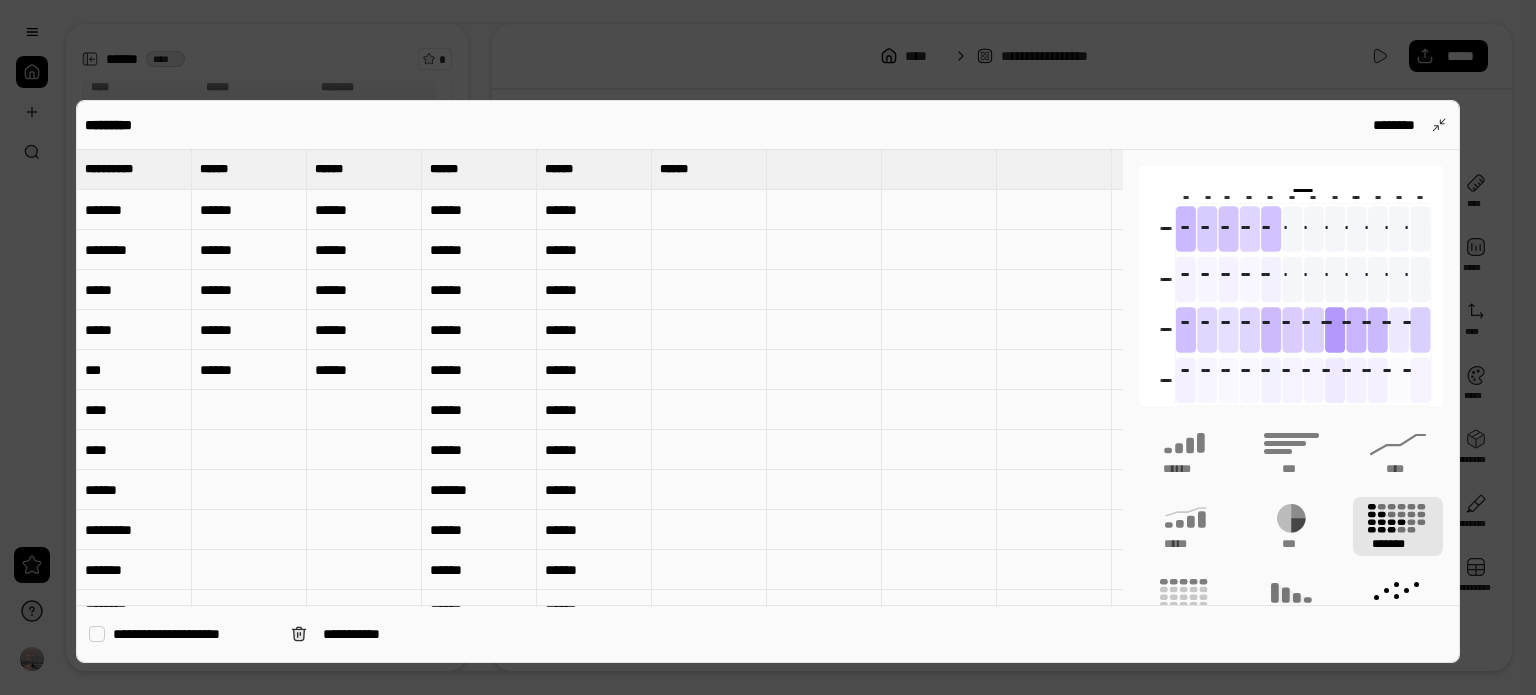 click 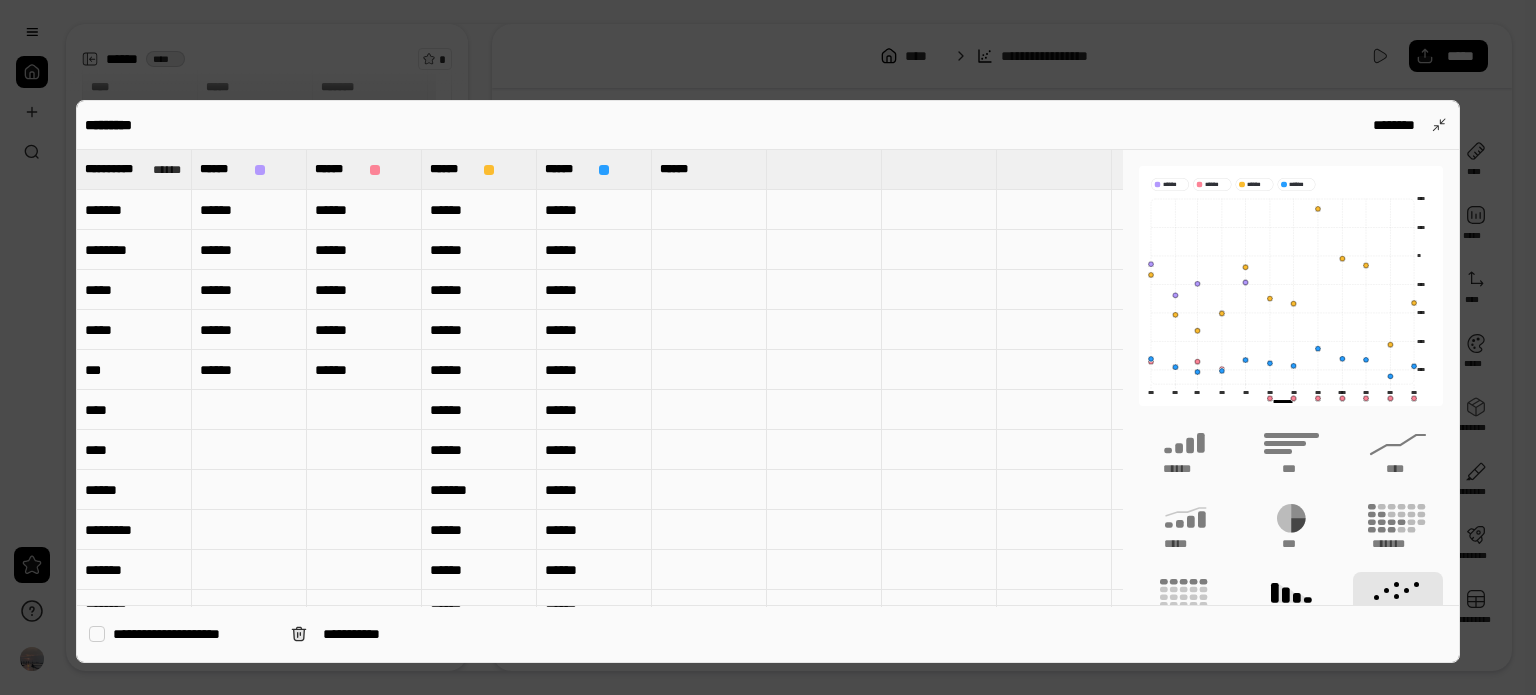 click 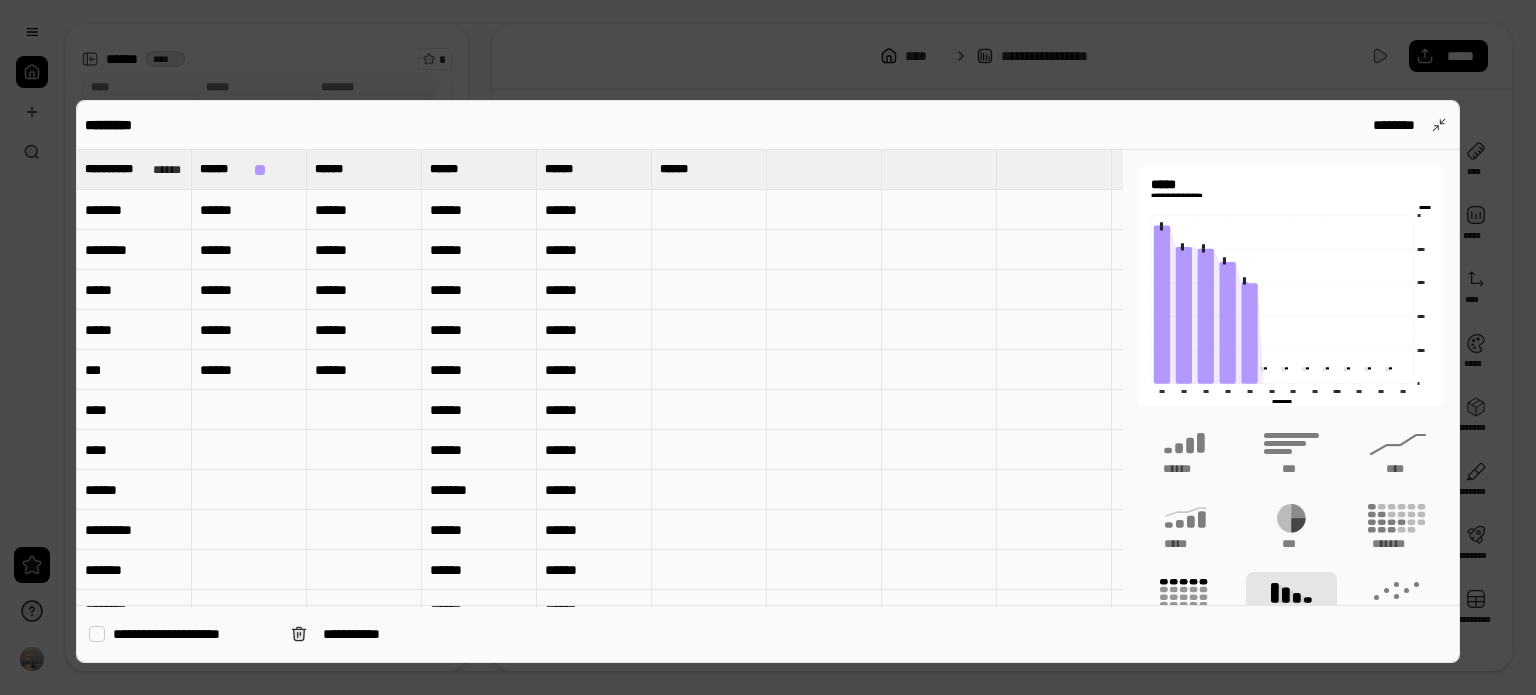 click 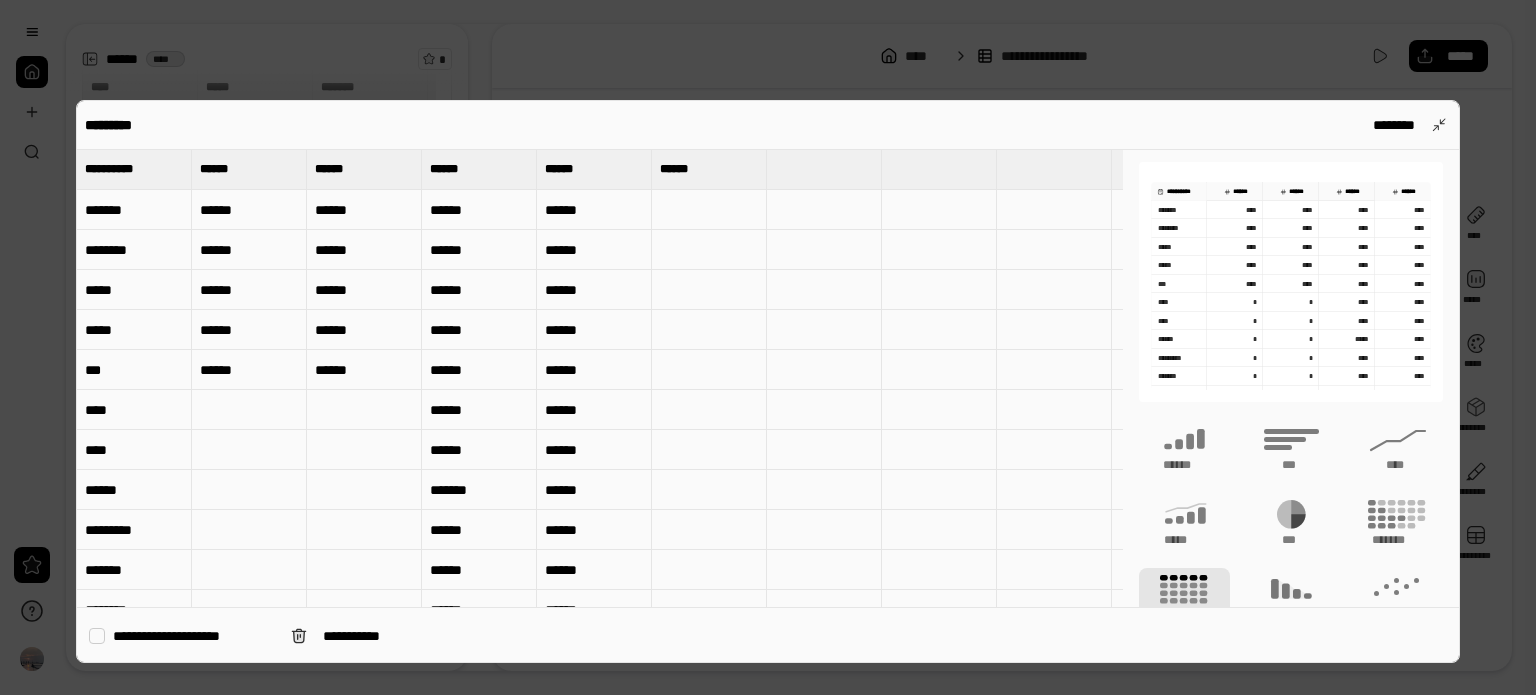 scroll, scrollTop: 0, scrollLeft: 0, axis: both 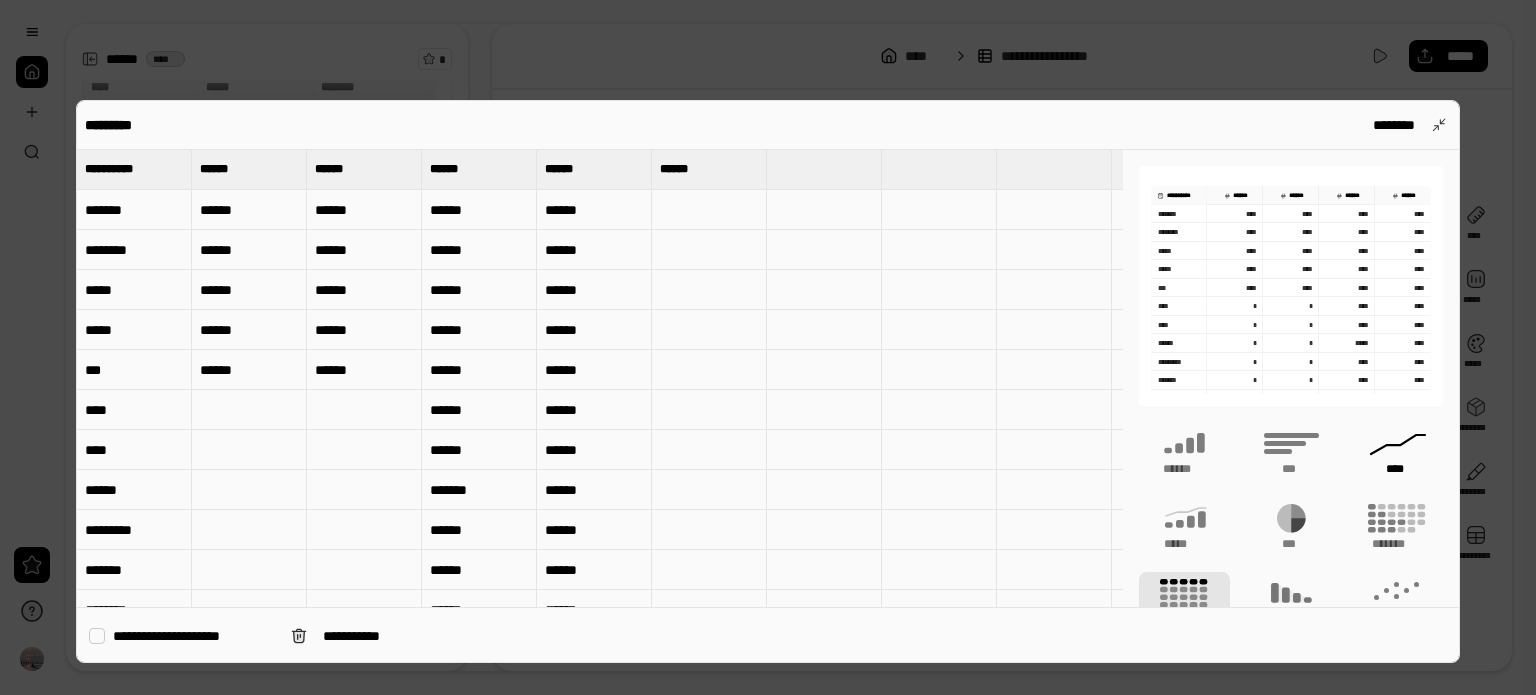 click on "****" at bounding box center (1398, 451) 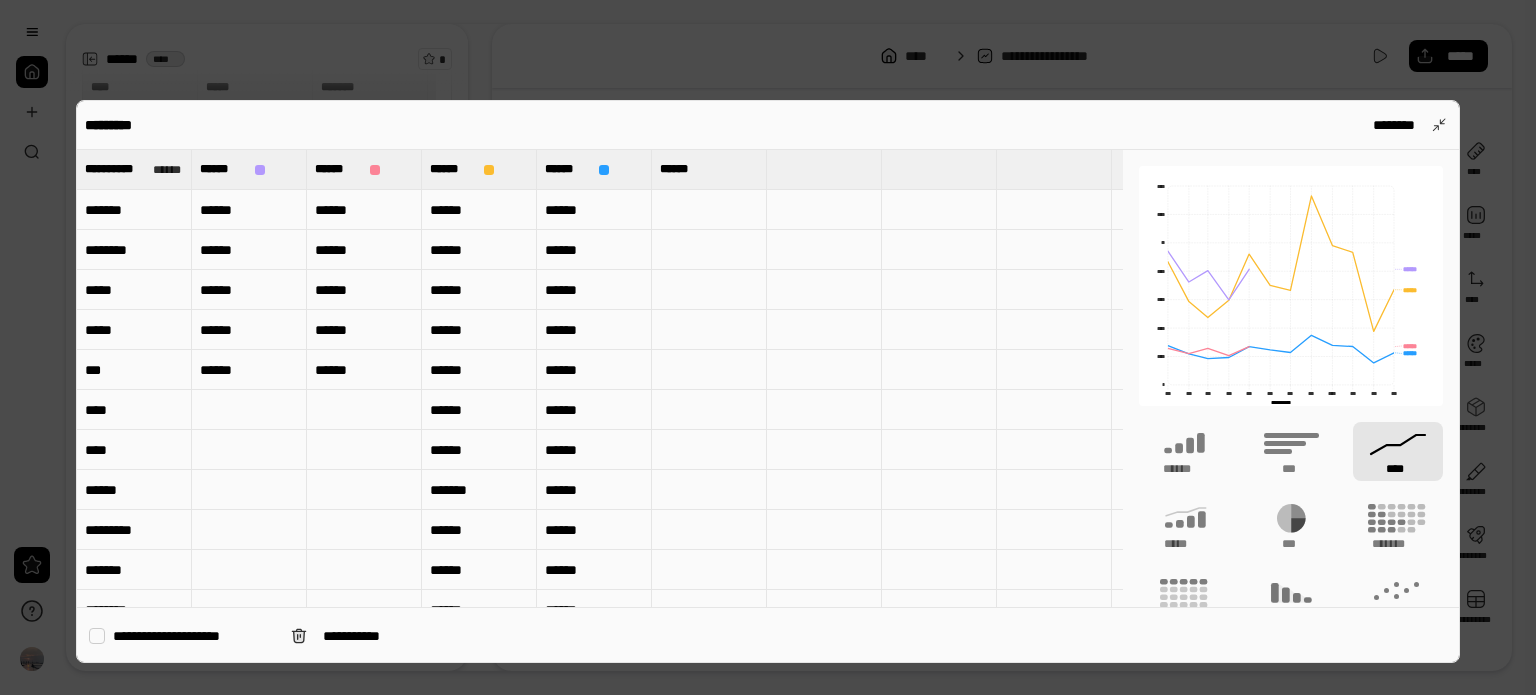 click at bounding box center [709, 210] 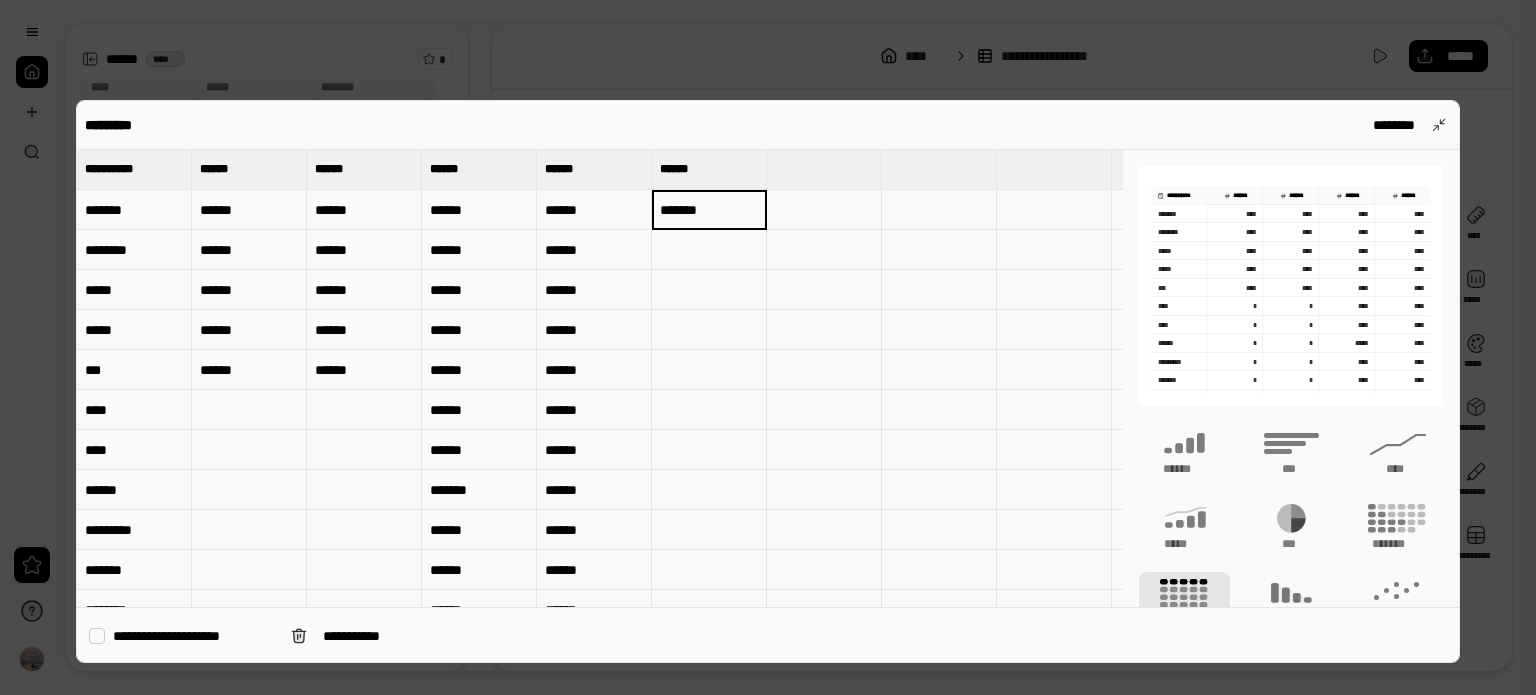 type on "*******" 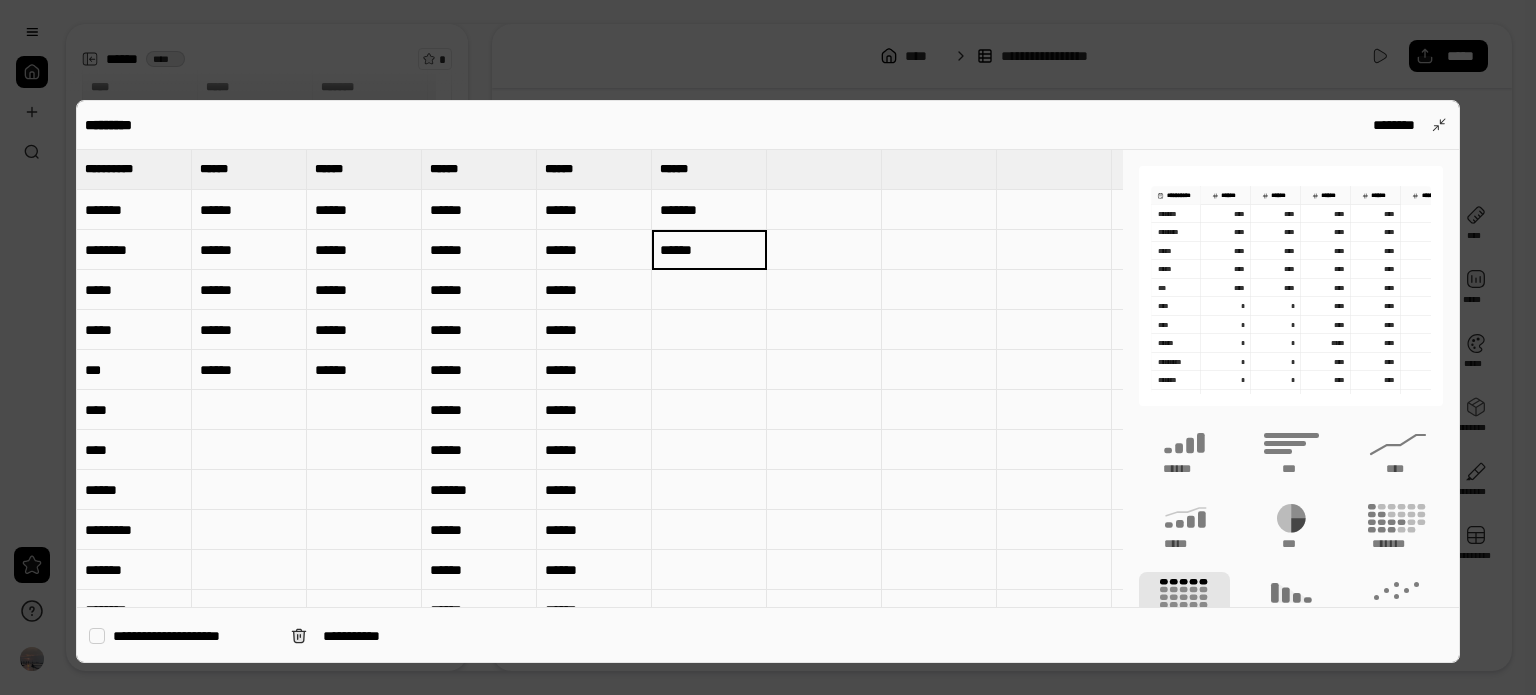 type on "******" 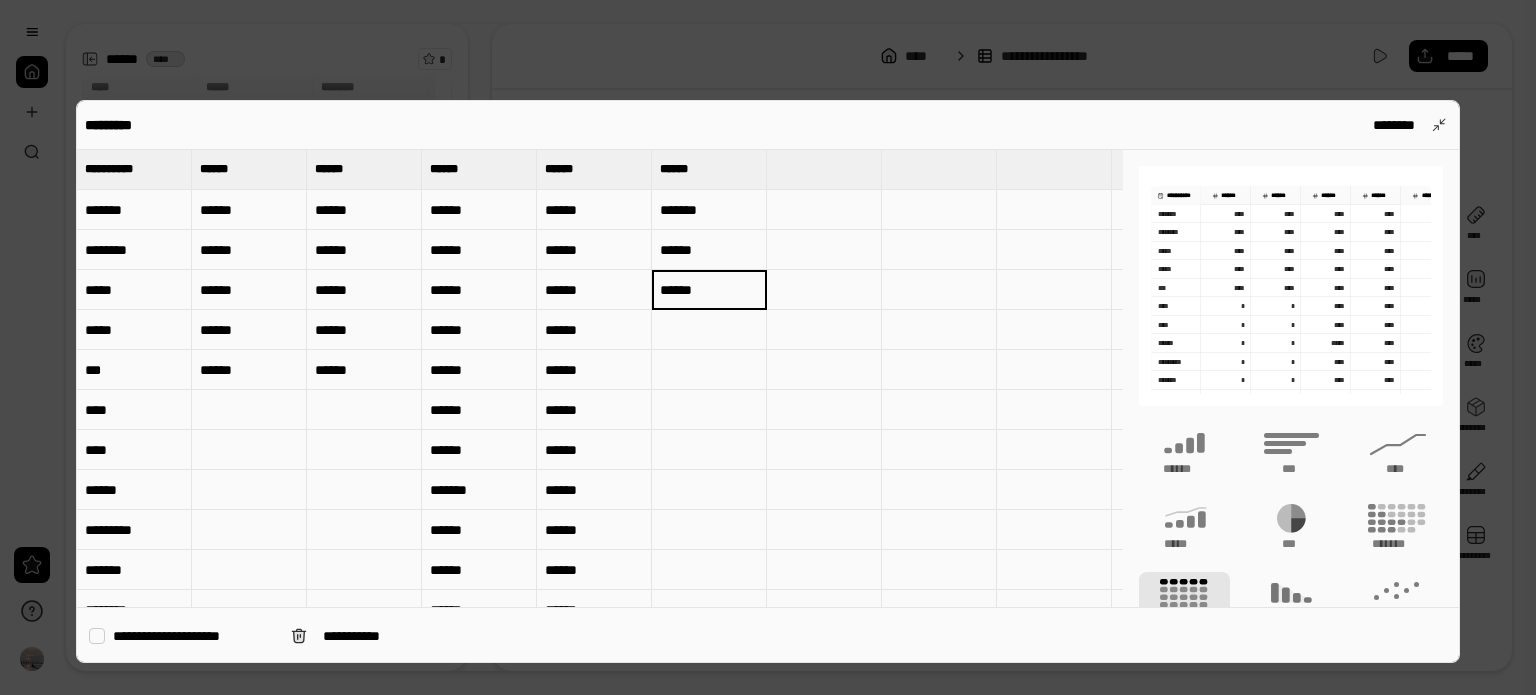 type on "******" 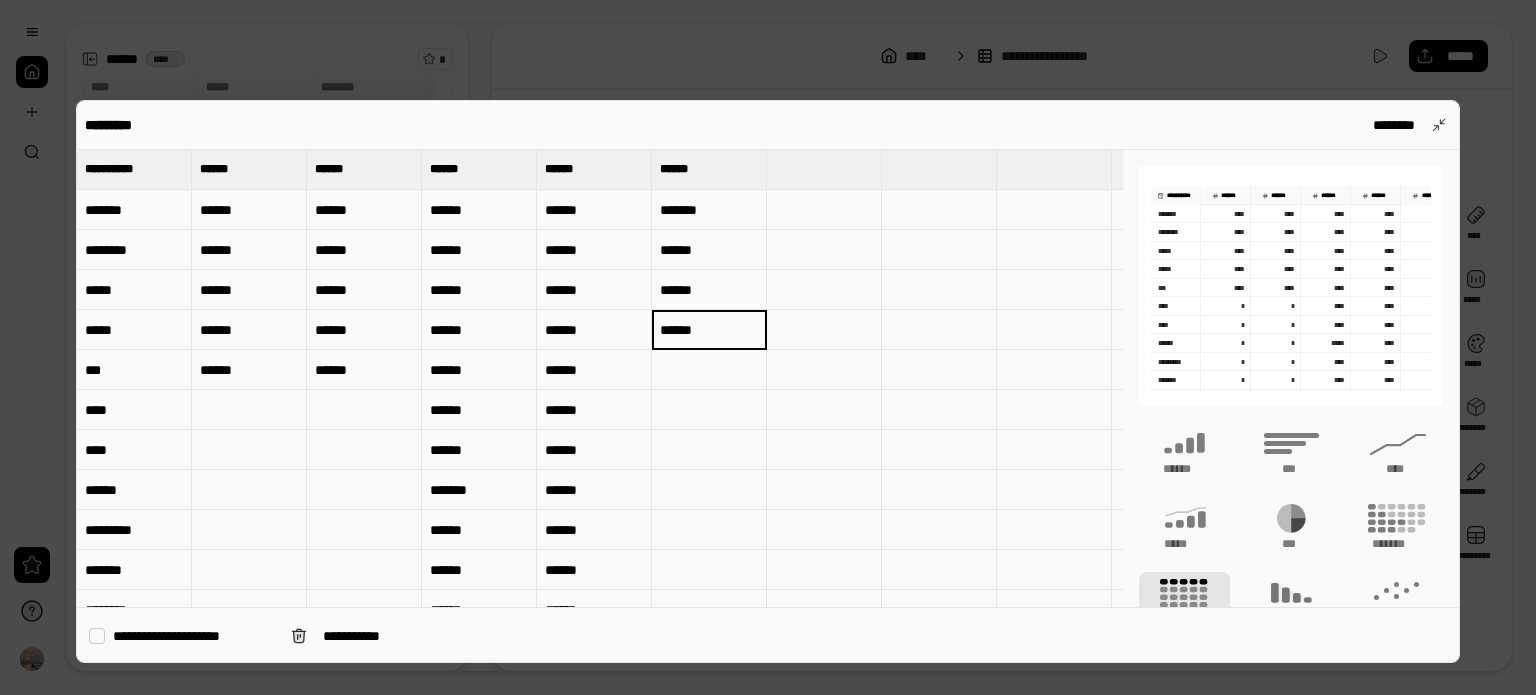 type on "******" 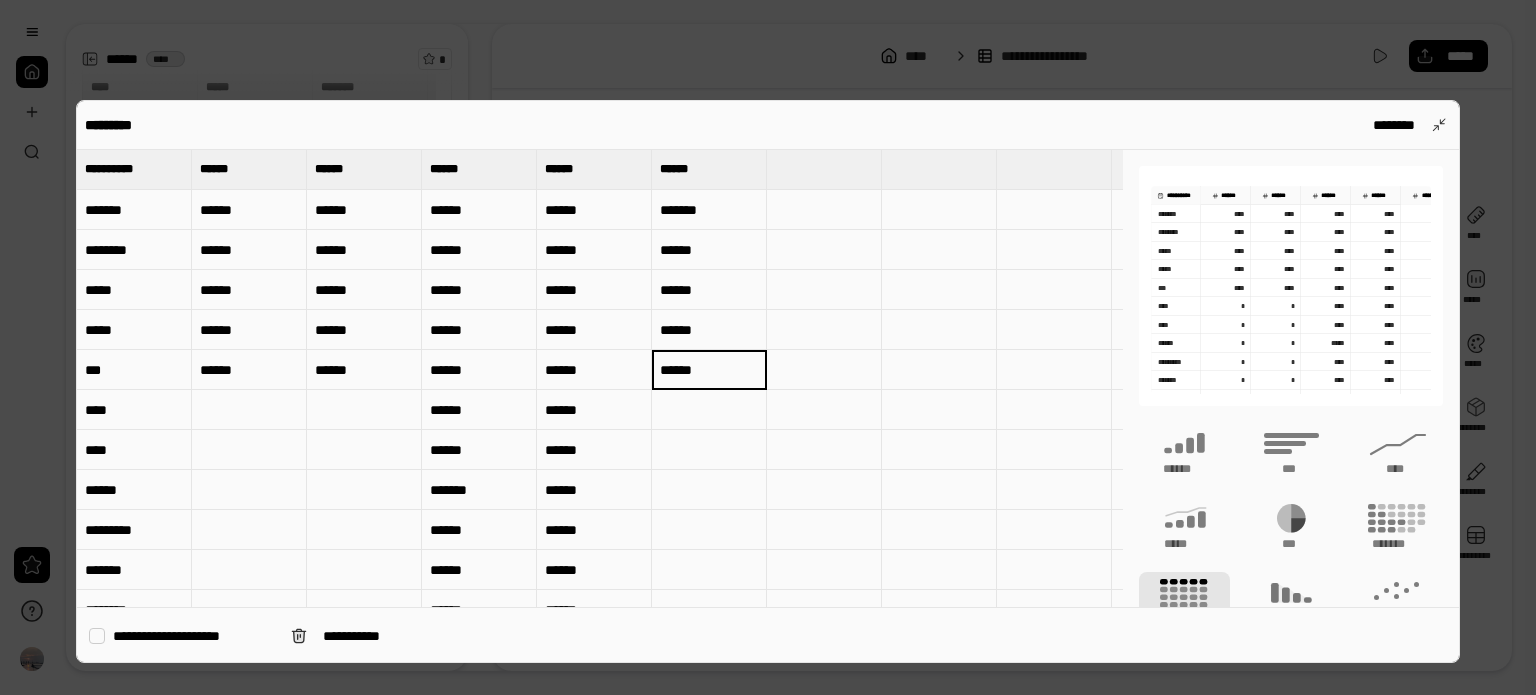 type on "******" 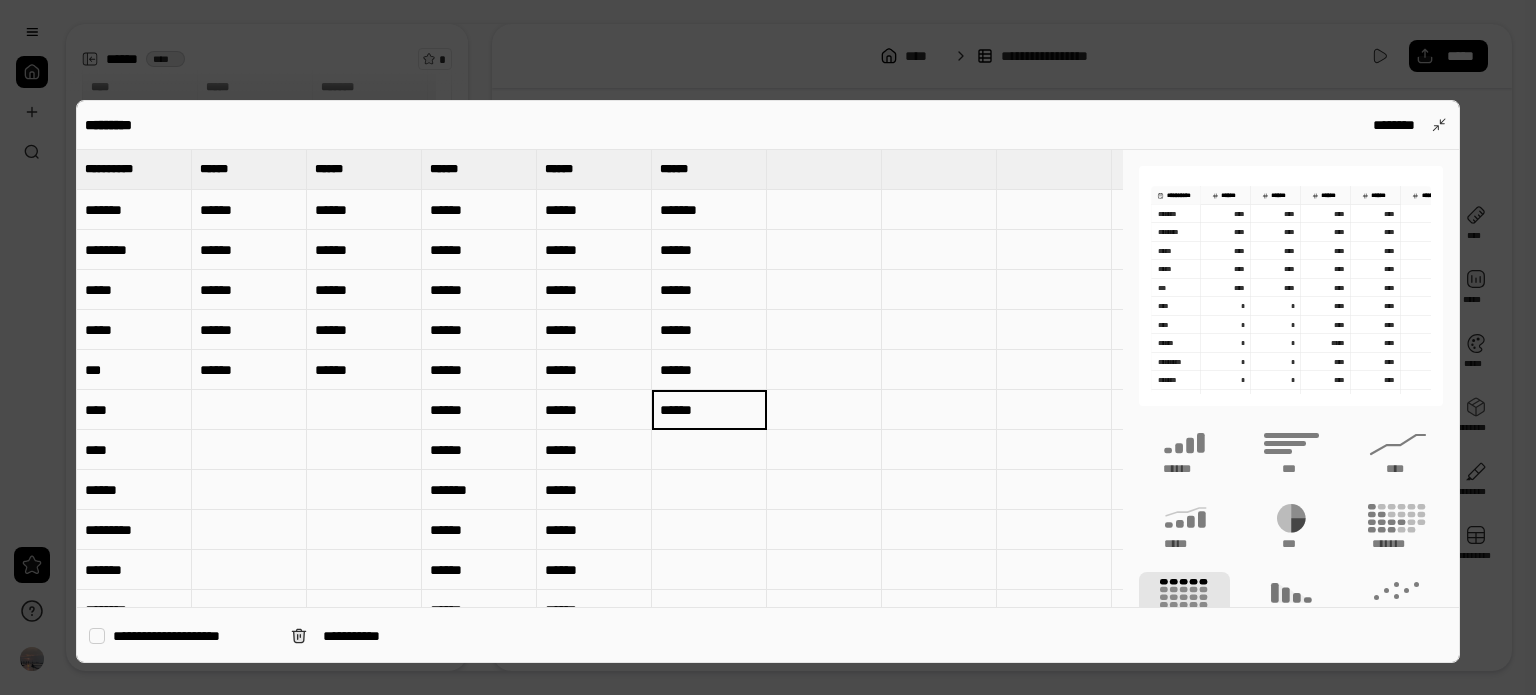 type on "******" 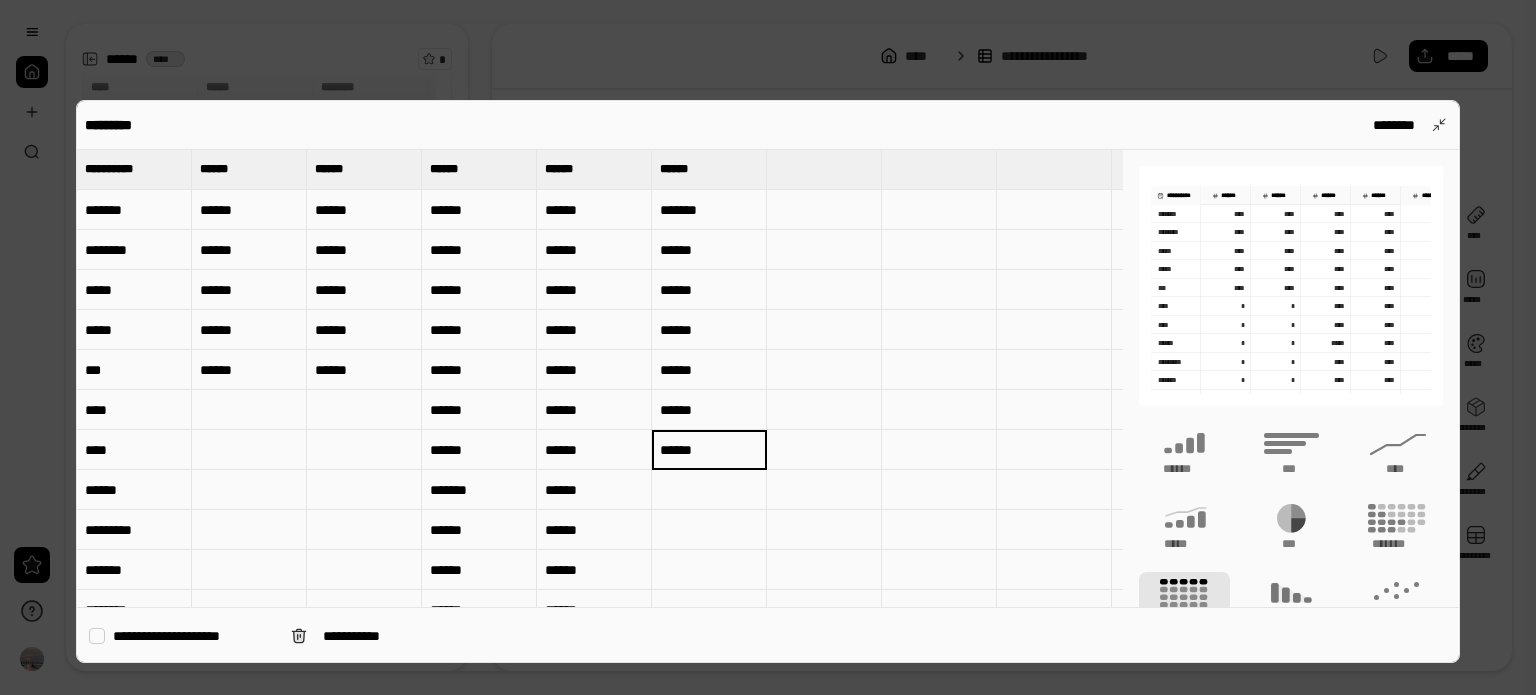 type on "******" 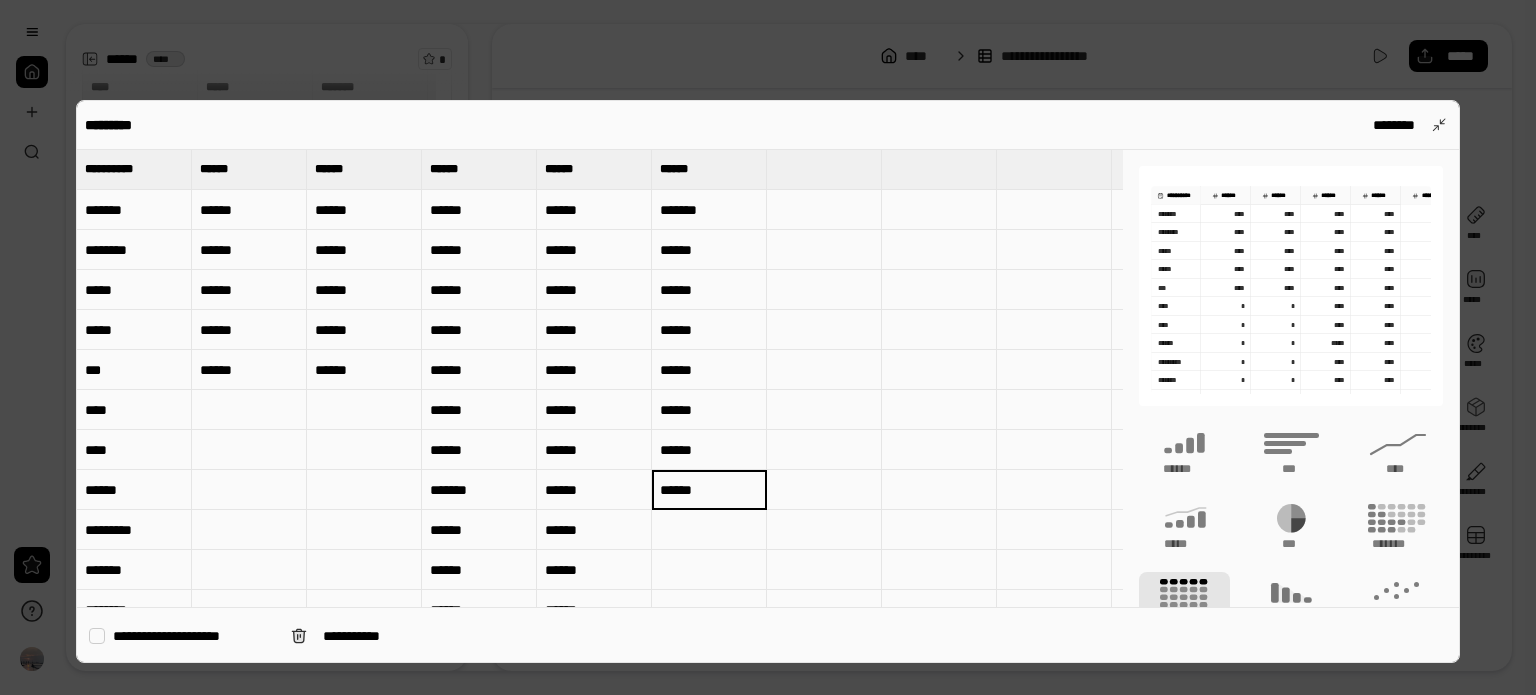 type on "******" 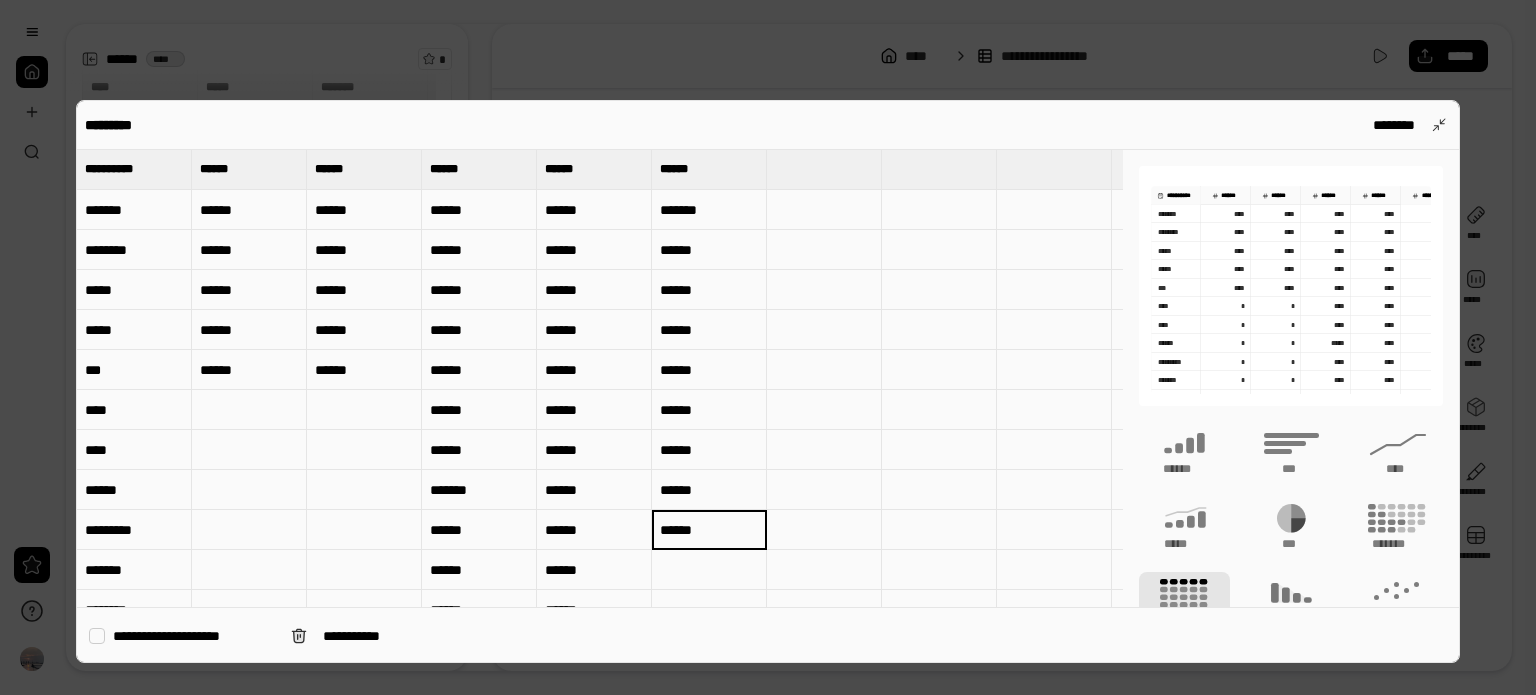 type on "******" 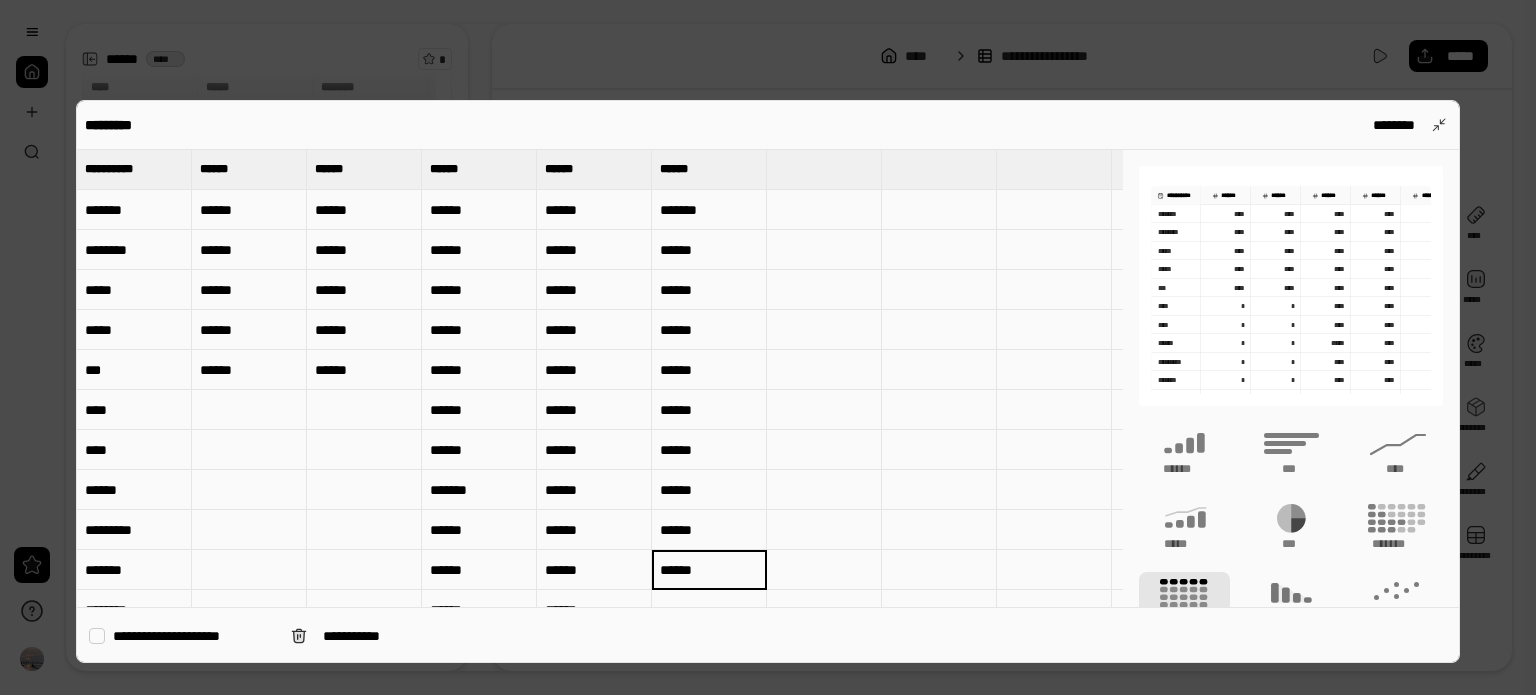type on "******" 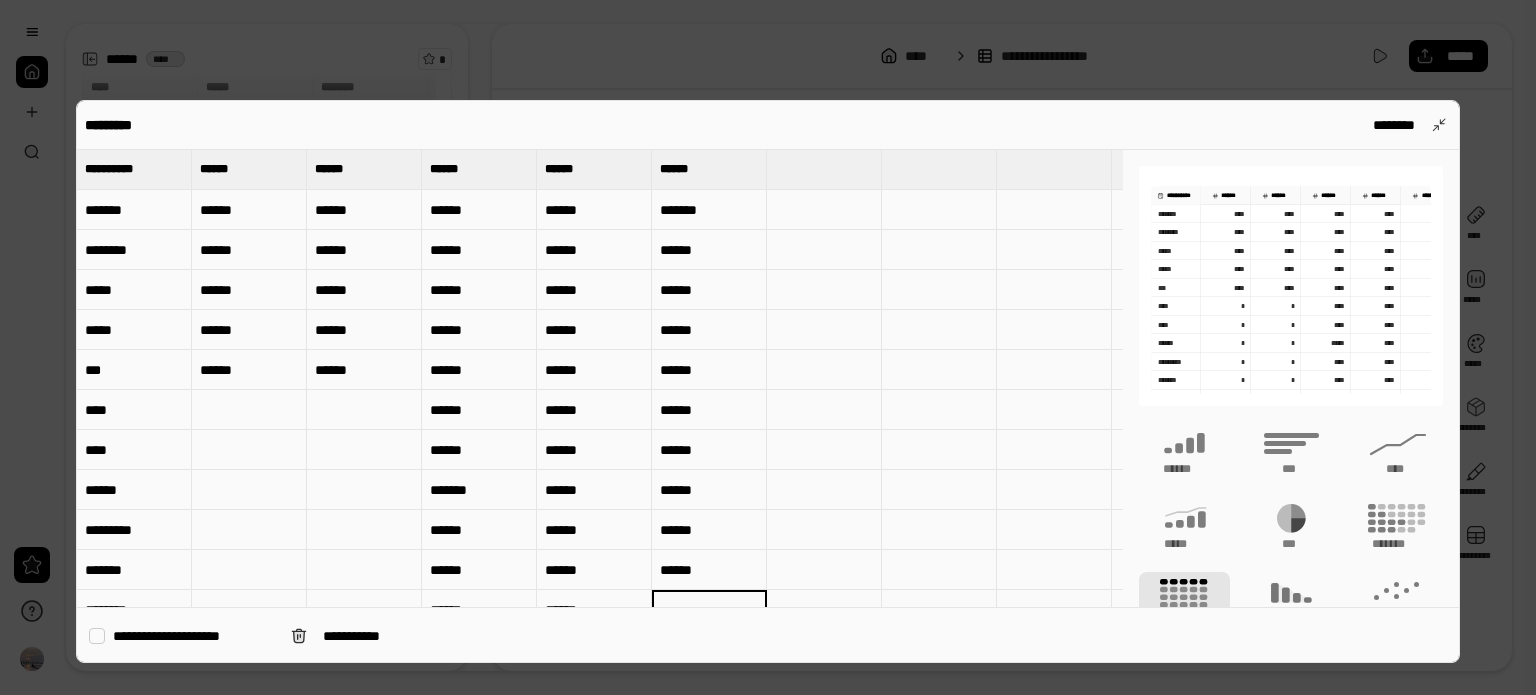 scroll, scrollTop: 38, scrollLeft: 0, axis: vertical 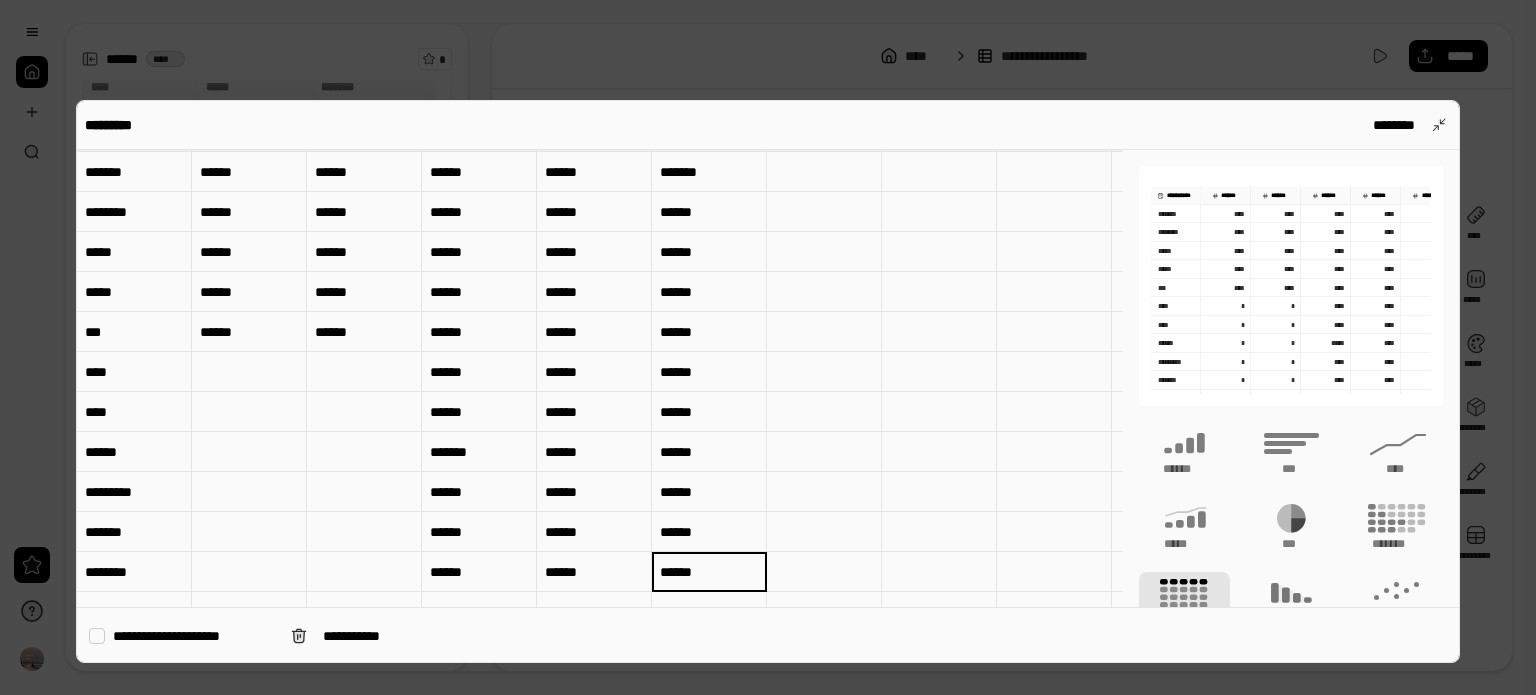 type on "******" 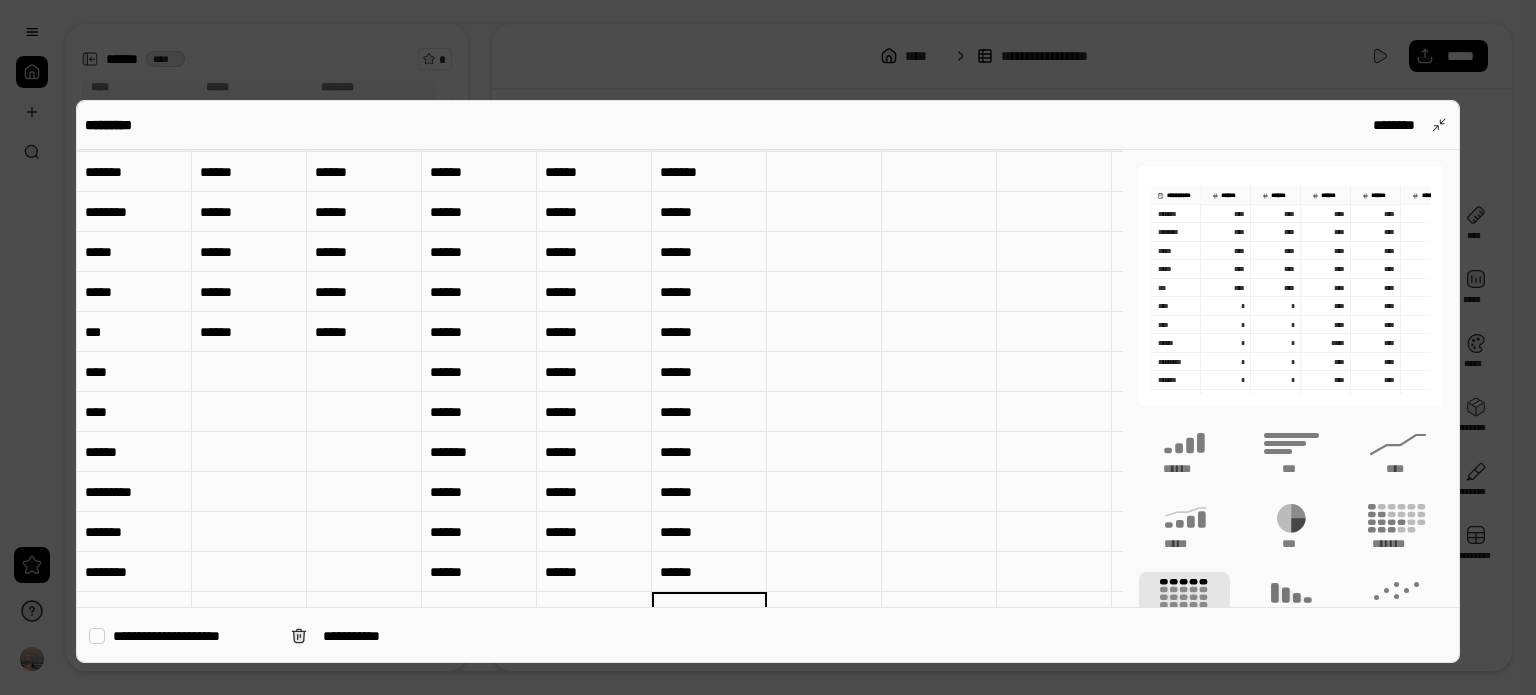 scroll, scrollTop: 78, scrollLeft: 0, axis: vertical 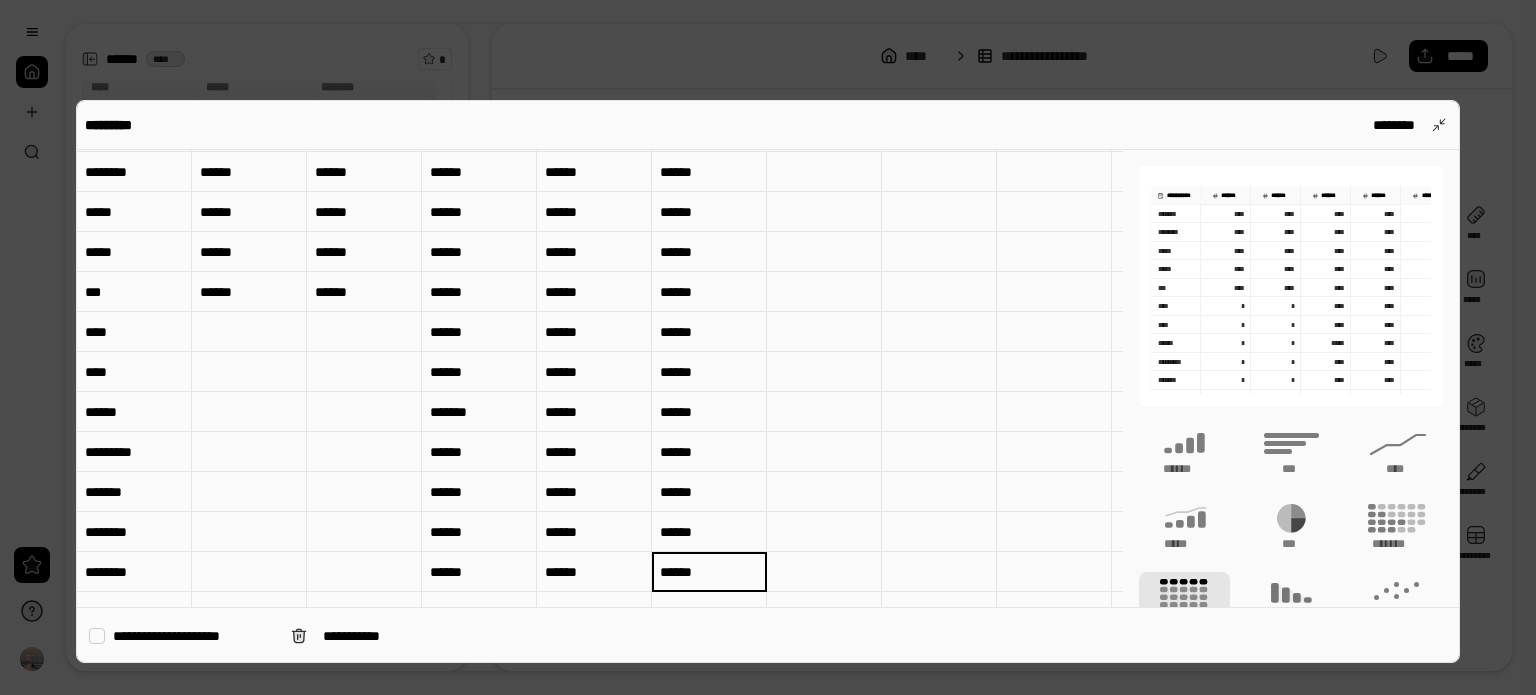 type on "******" 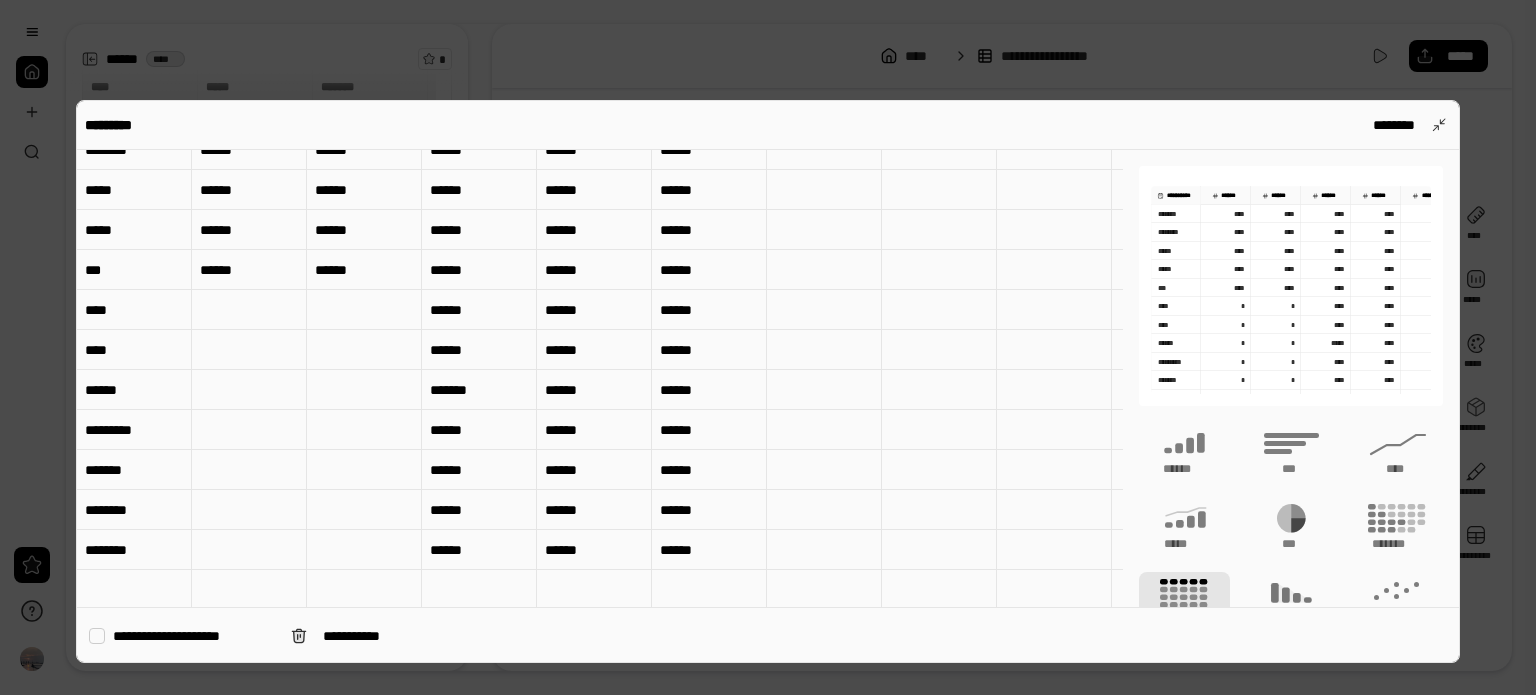 scroll, scrollTop: 0, scrollLeft: 0, axis: both 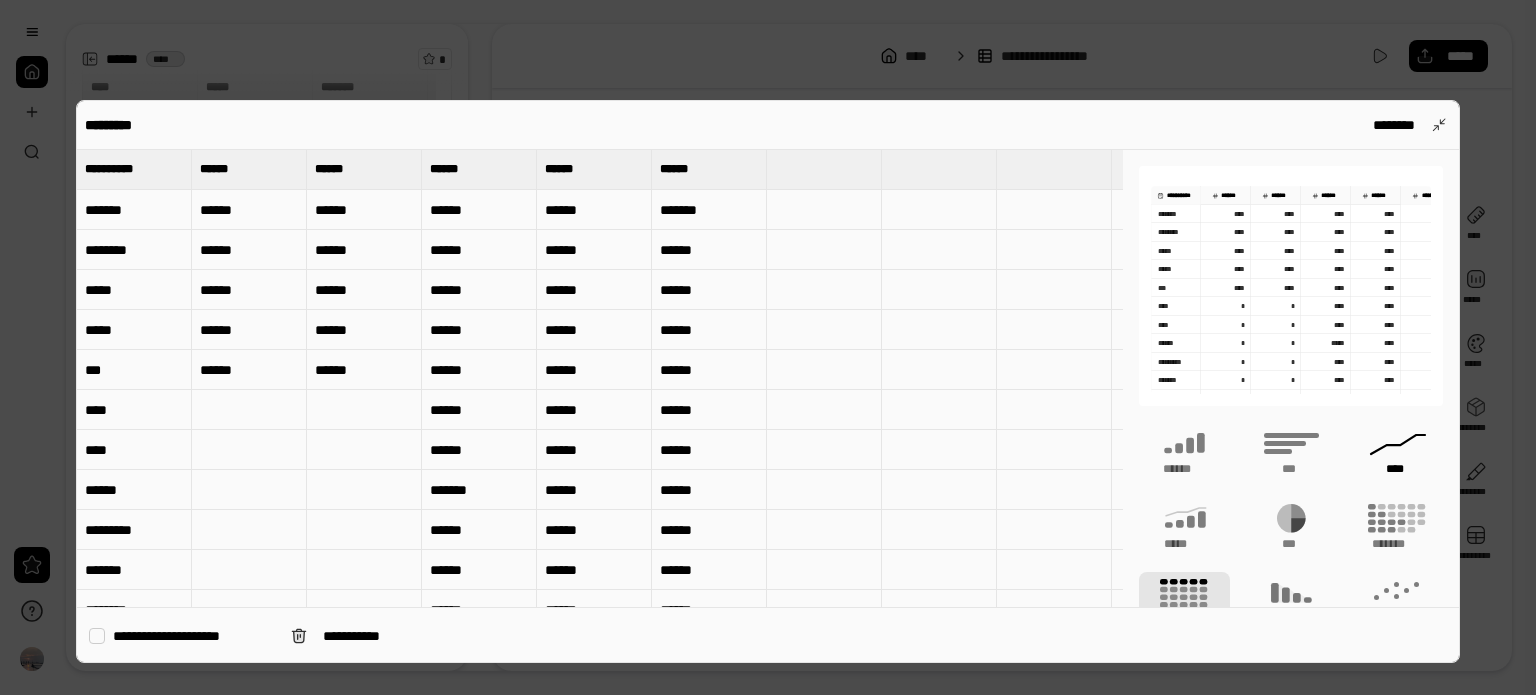 click 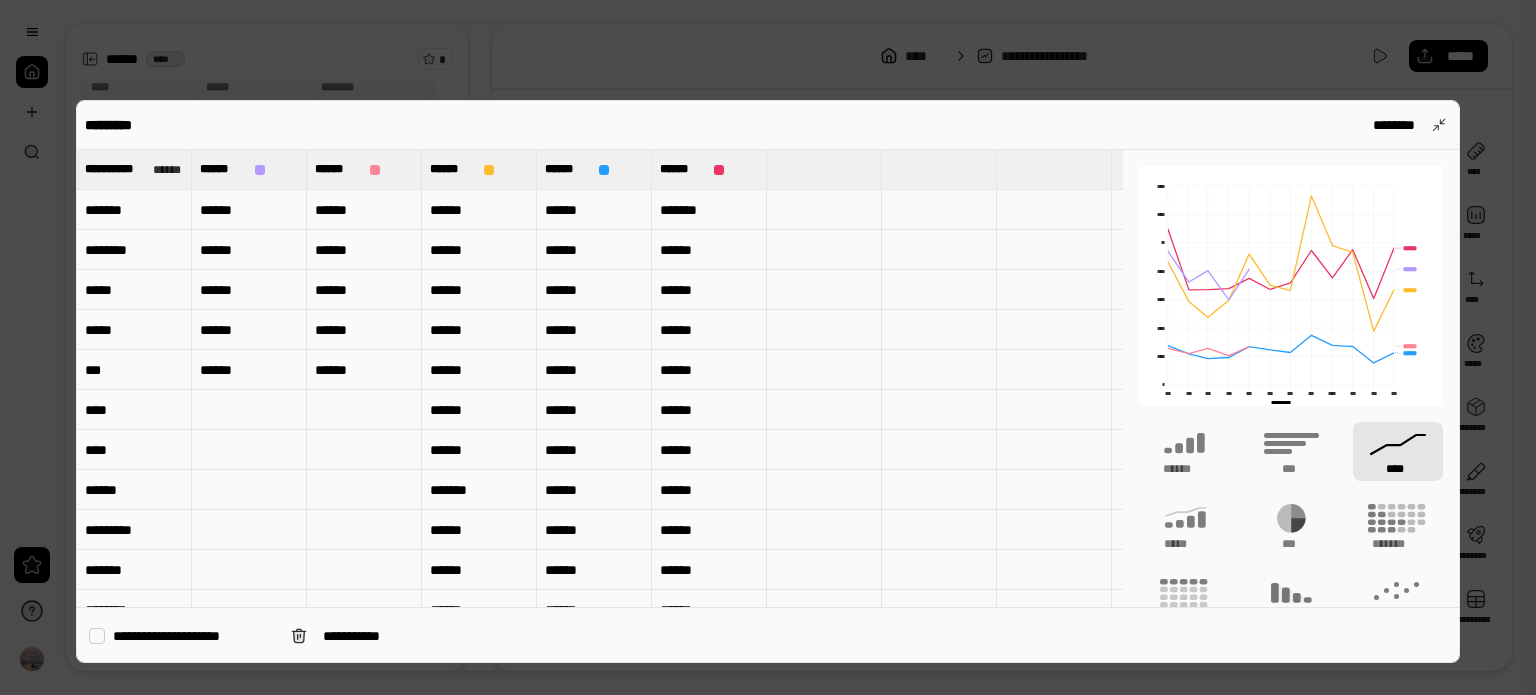 click at bounding box center (824, 169) 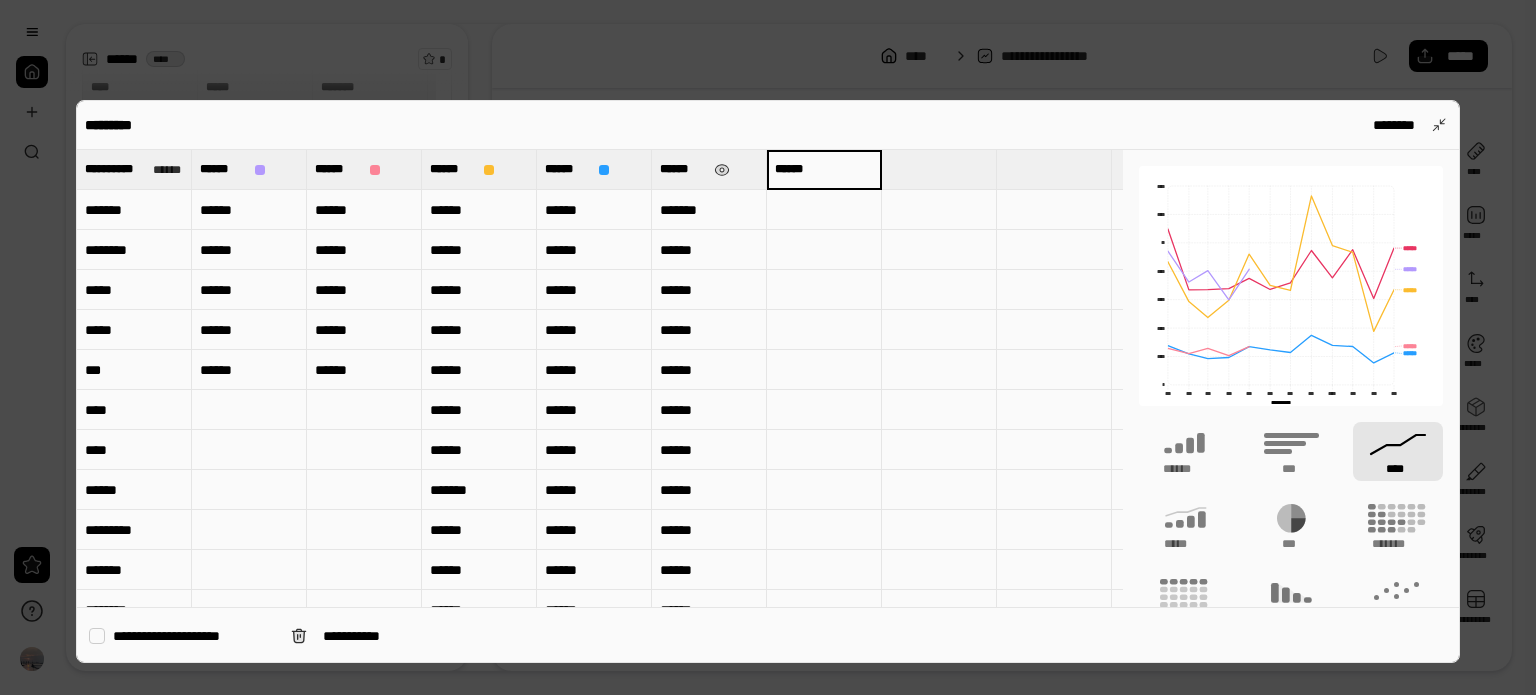 click on "******" at bounding box center (683, 169) 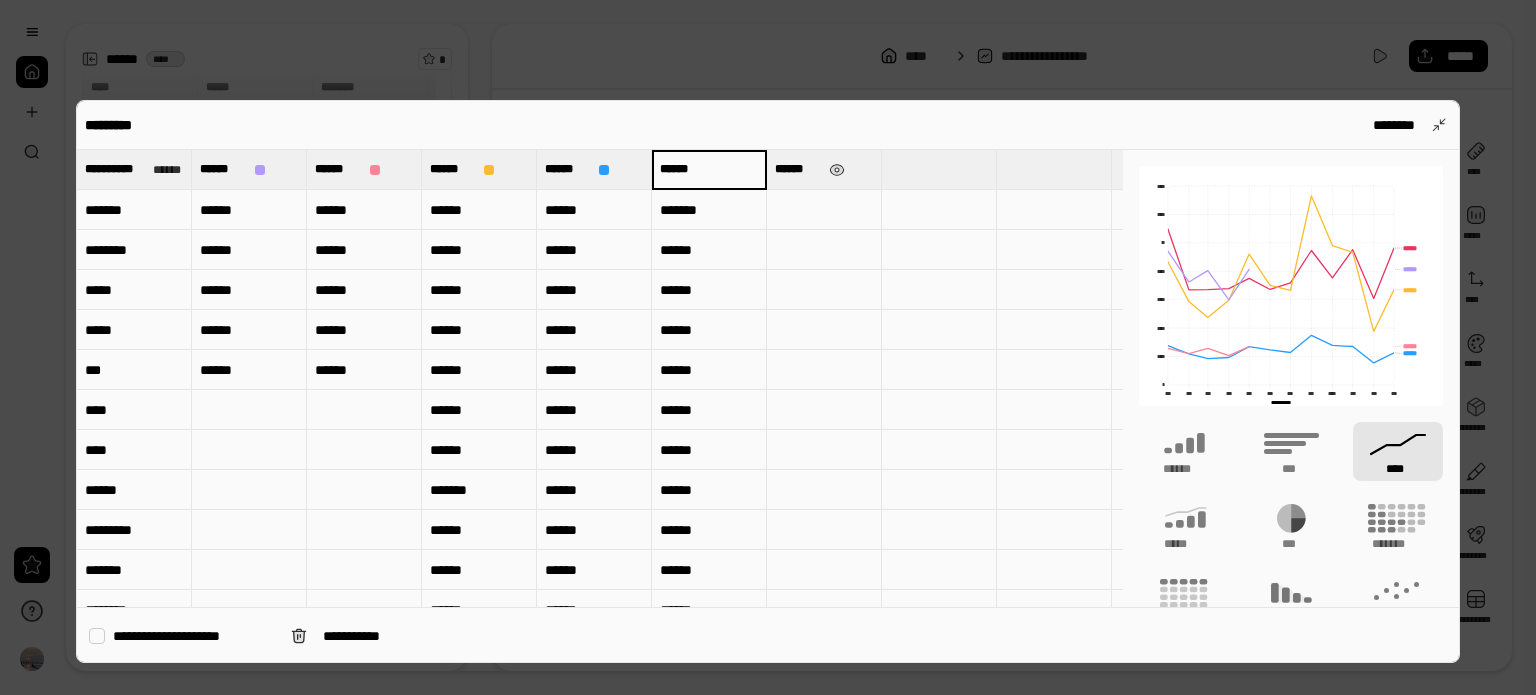 click on "******" at bounding box center [824, 169] 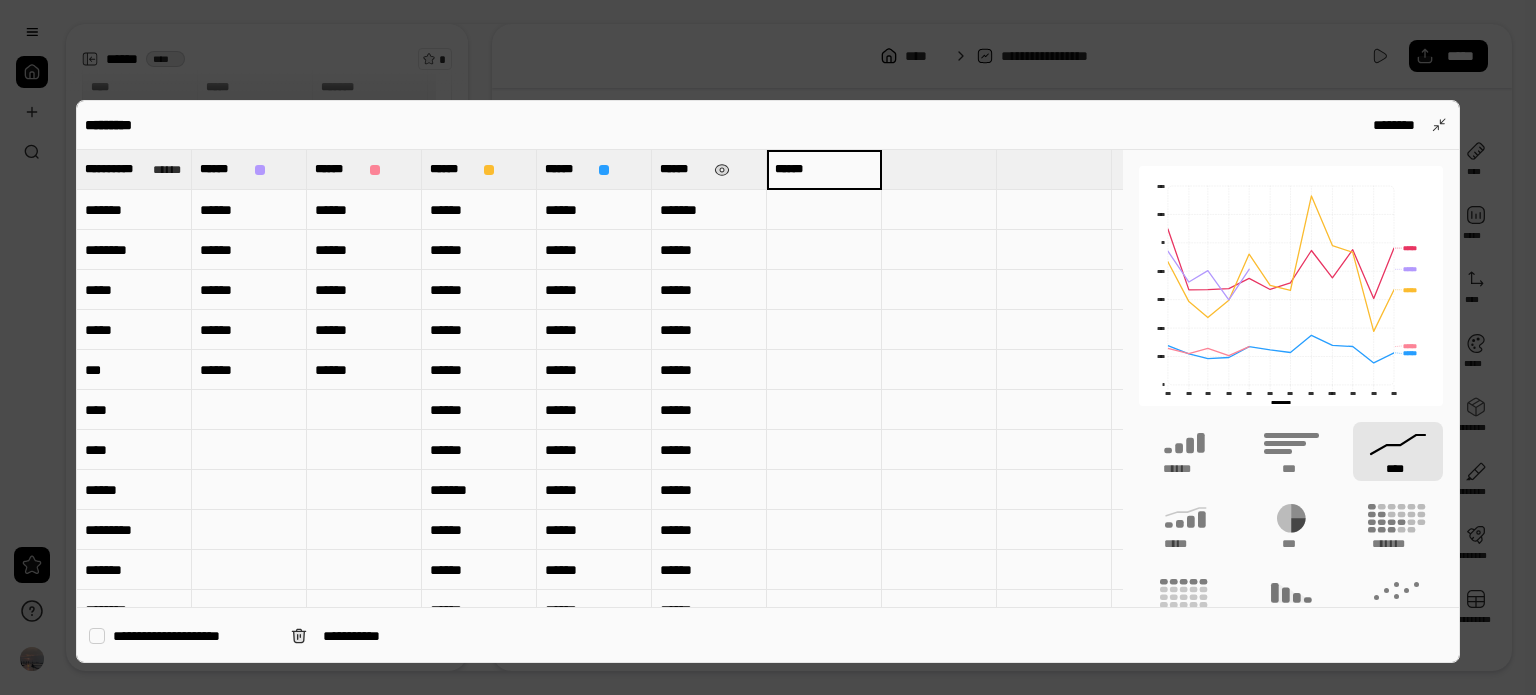 click on "******" at bounding box center (824, 169) 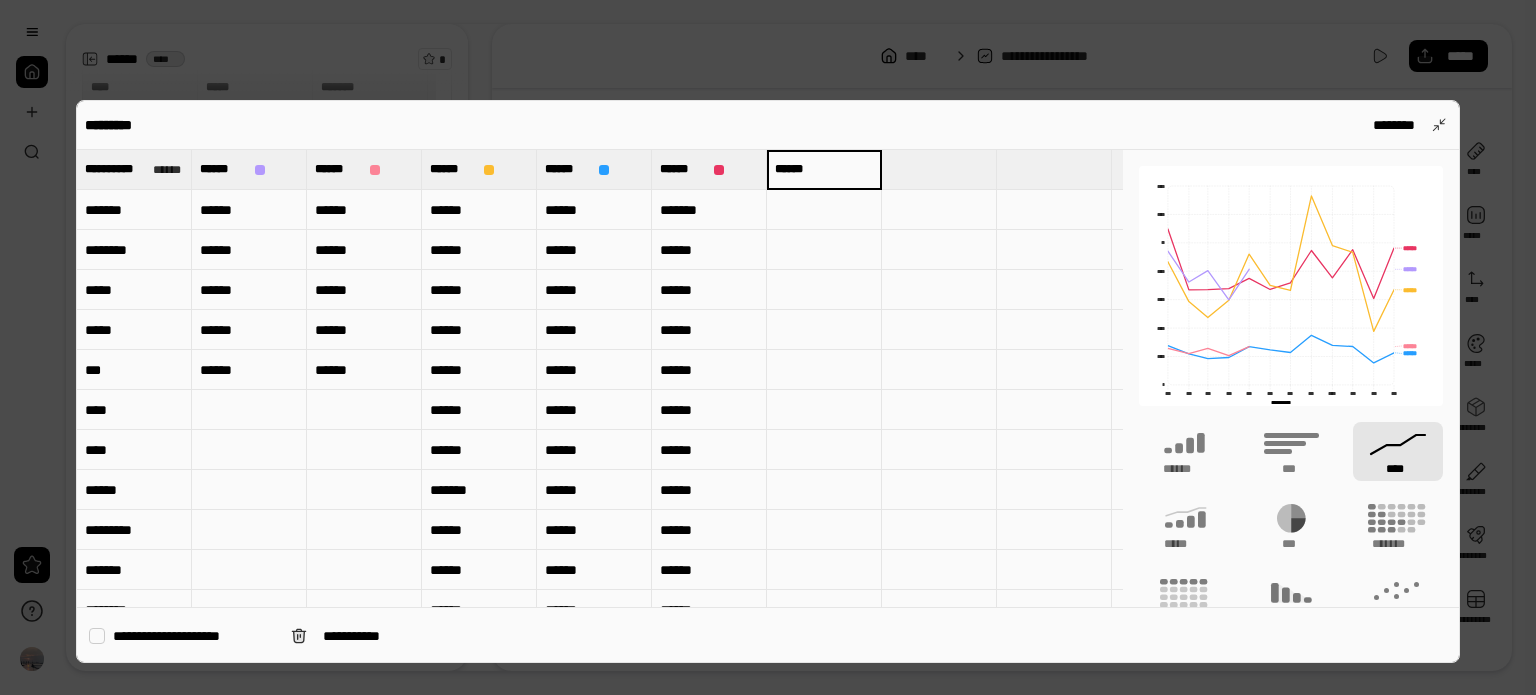 type on "******" 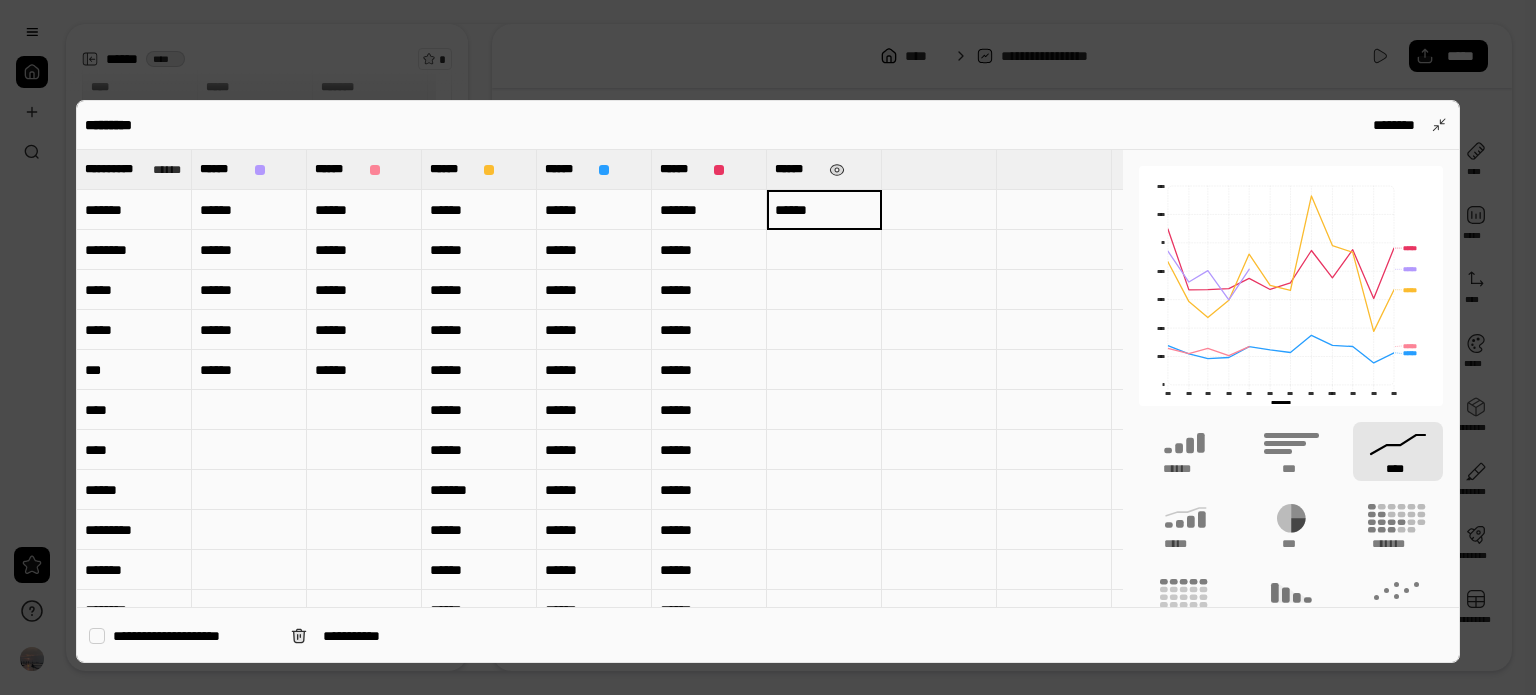 type on "******" 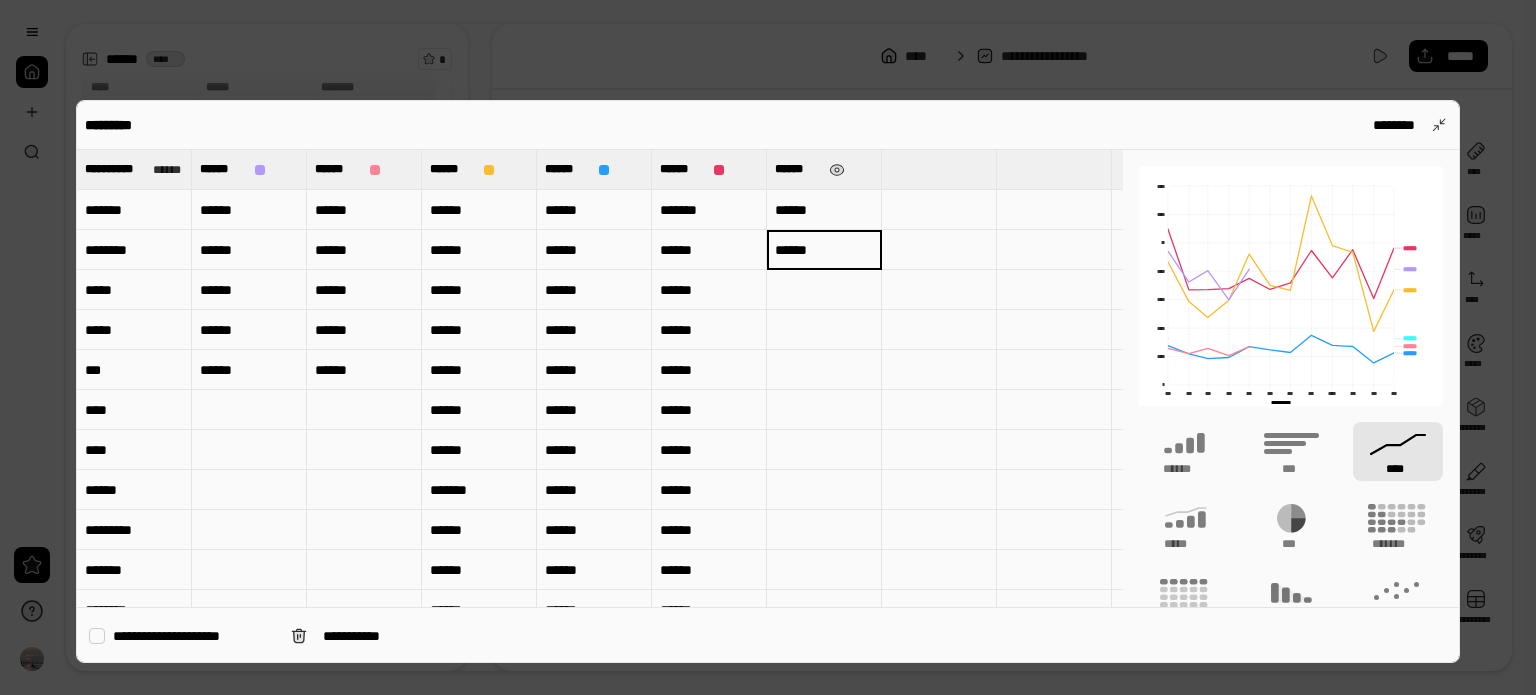 type on "******" 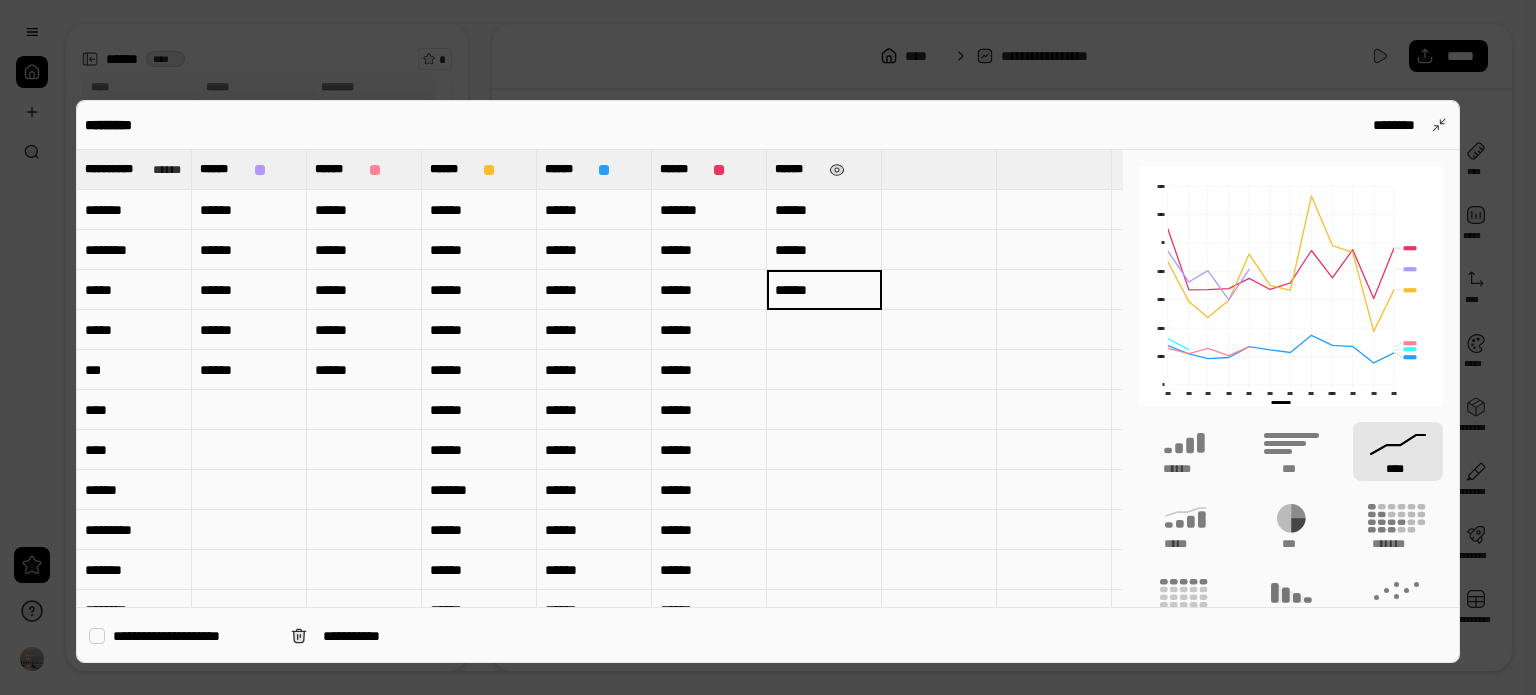 type on "******" 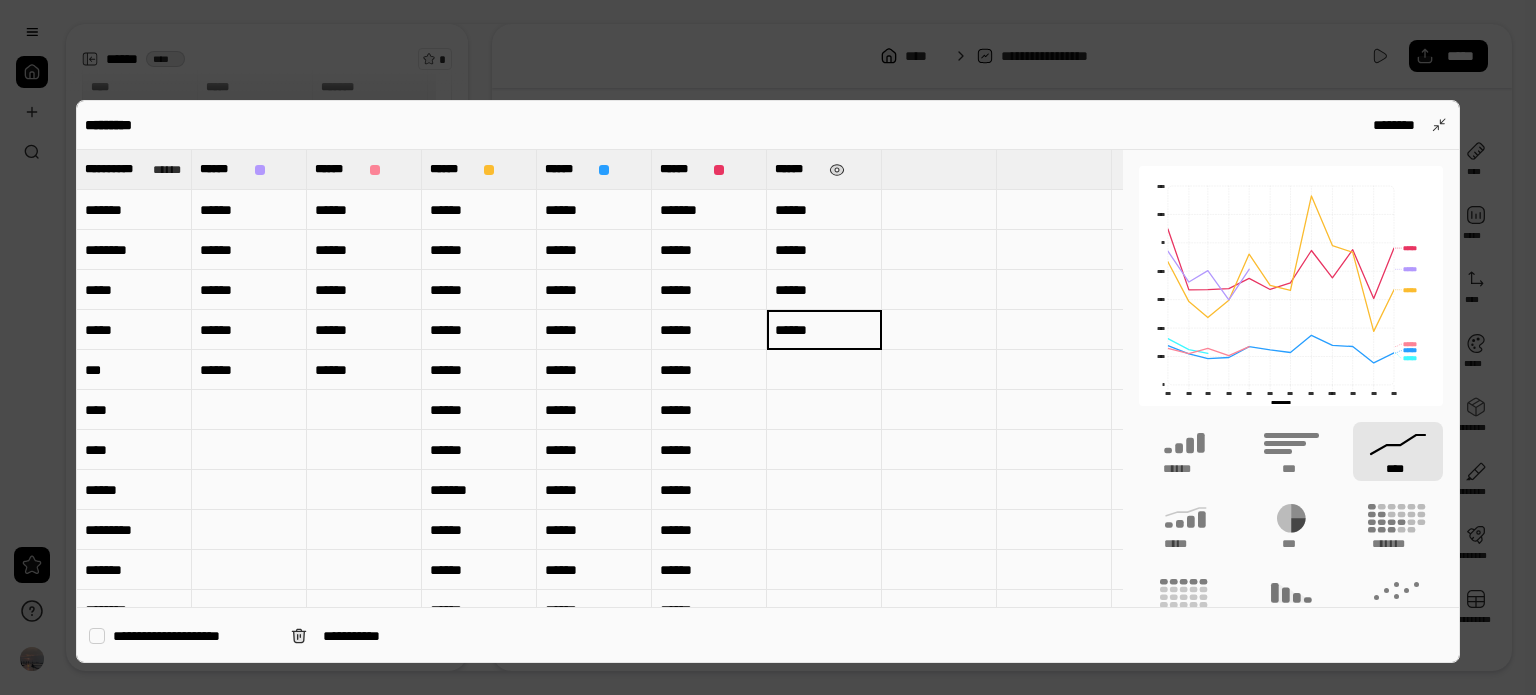 type on "******" 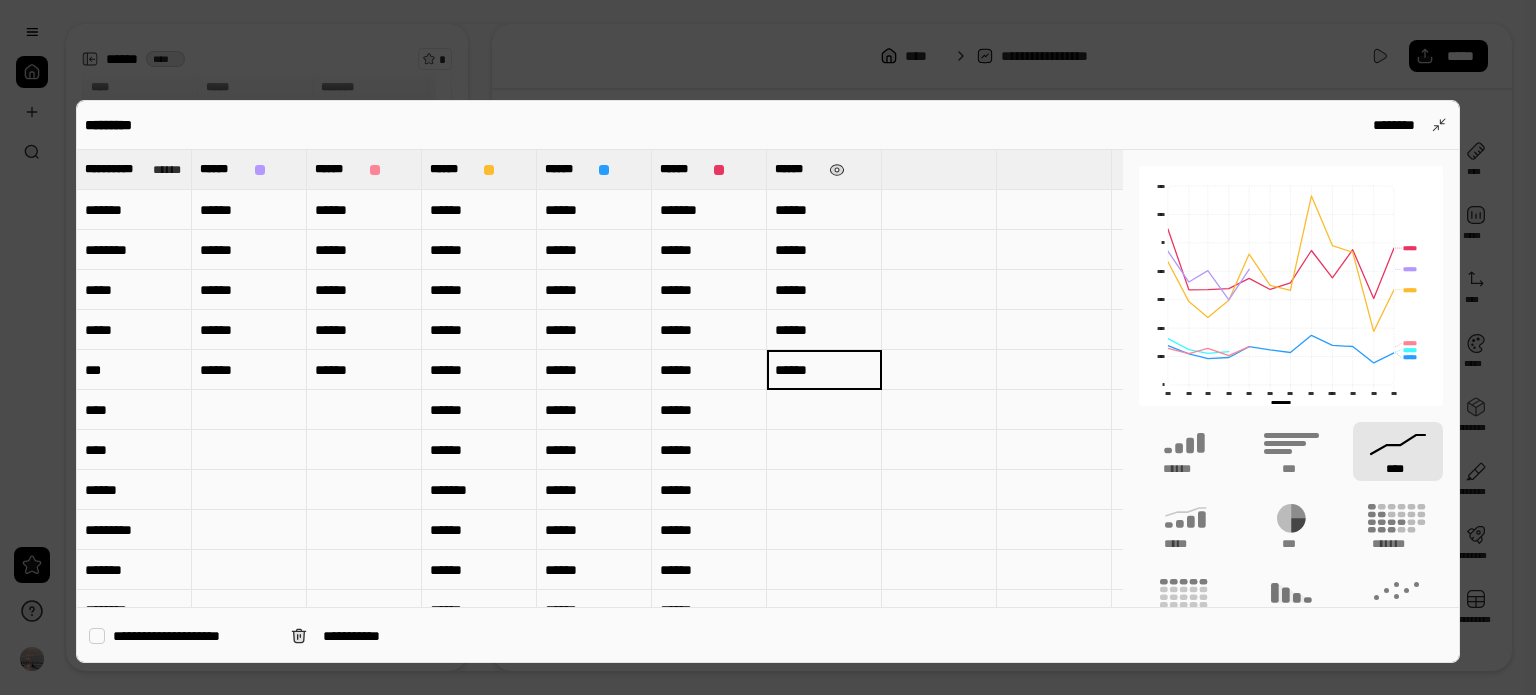 type on "******" 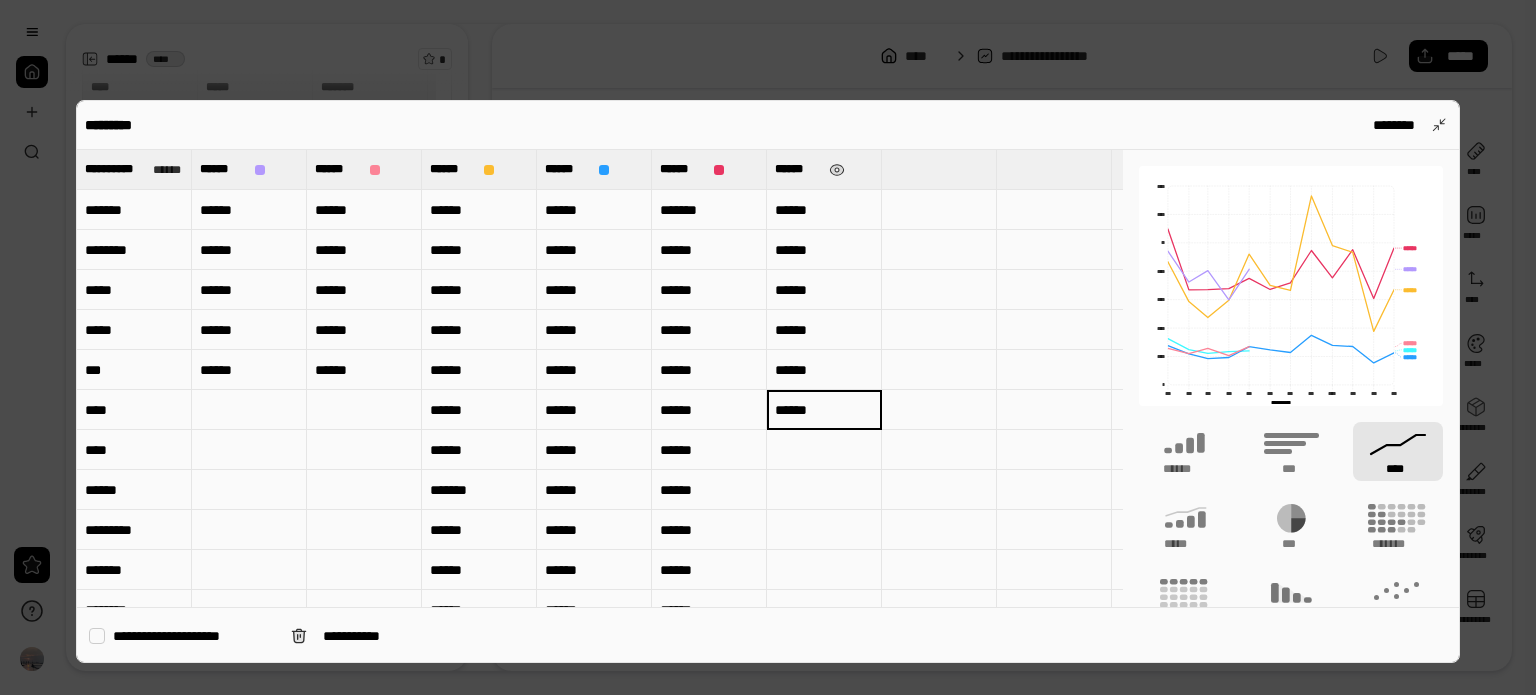 type on "******" 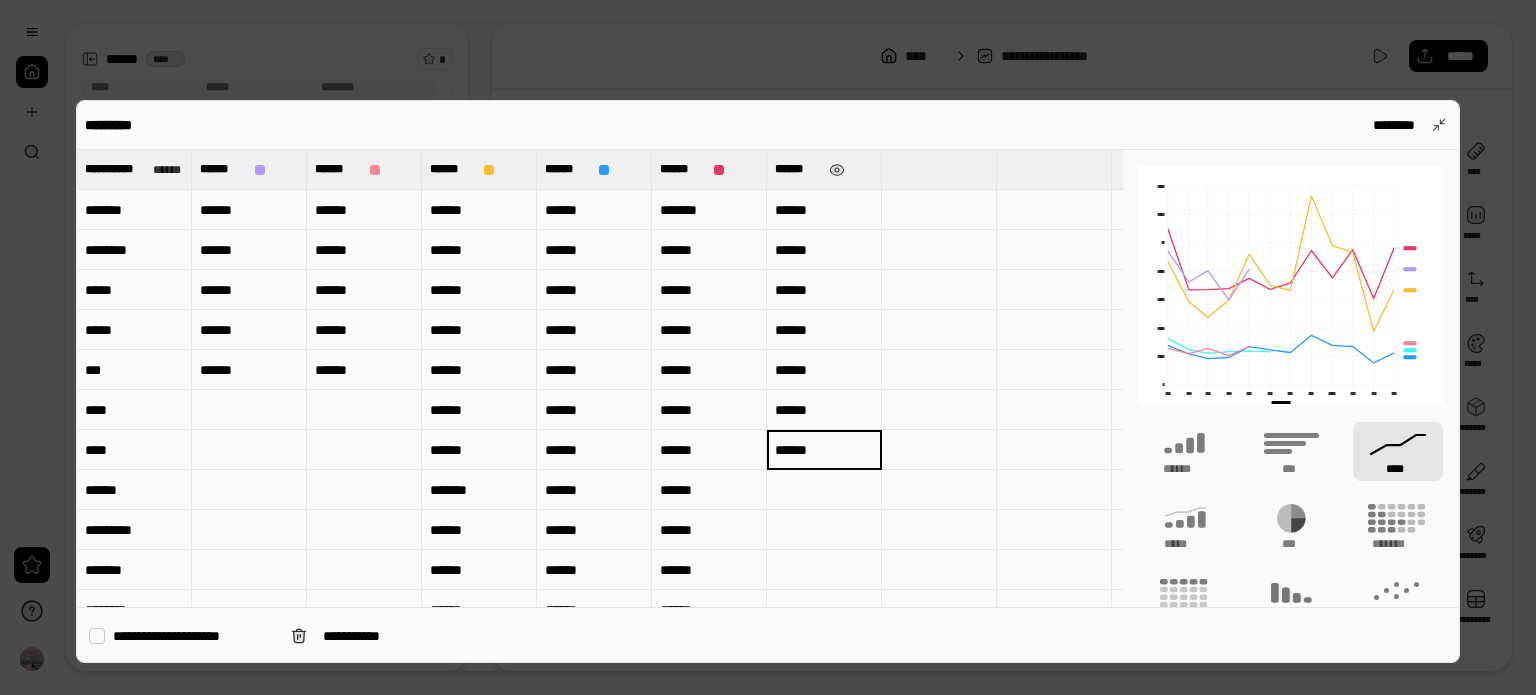 type on "******" 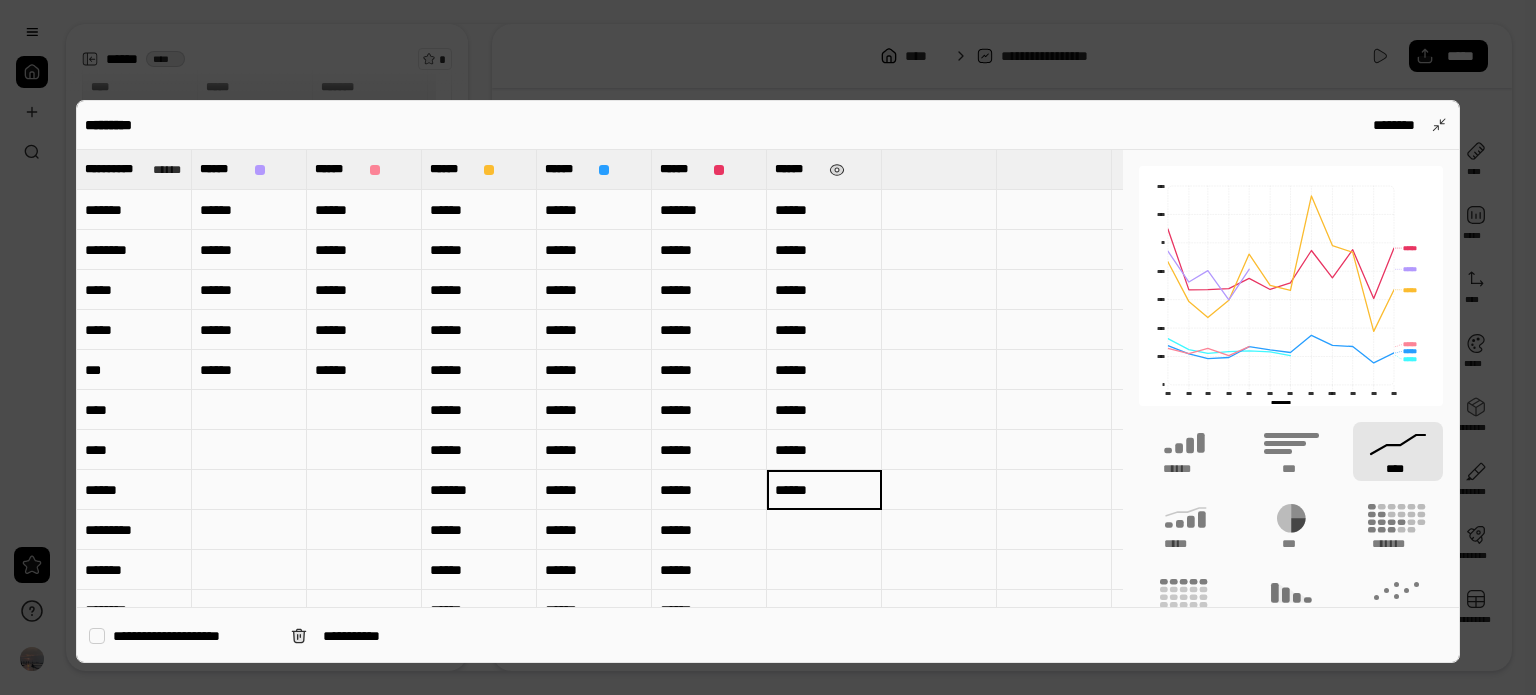 type on "******" 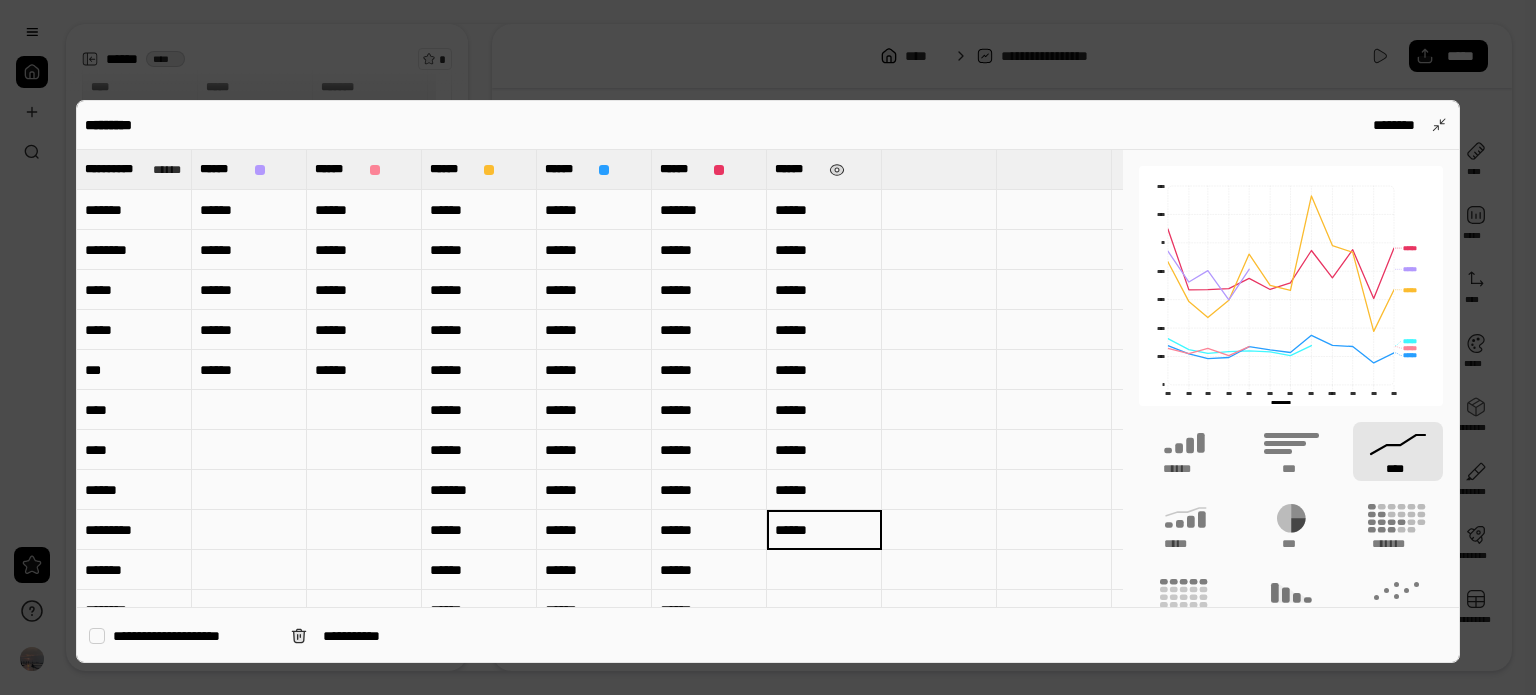 type on "******" 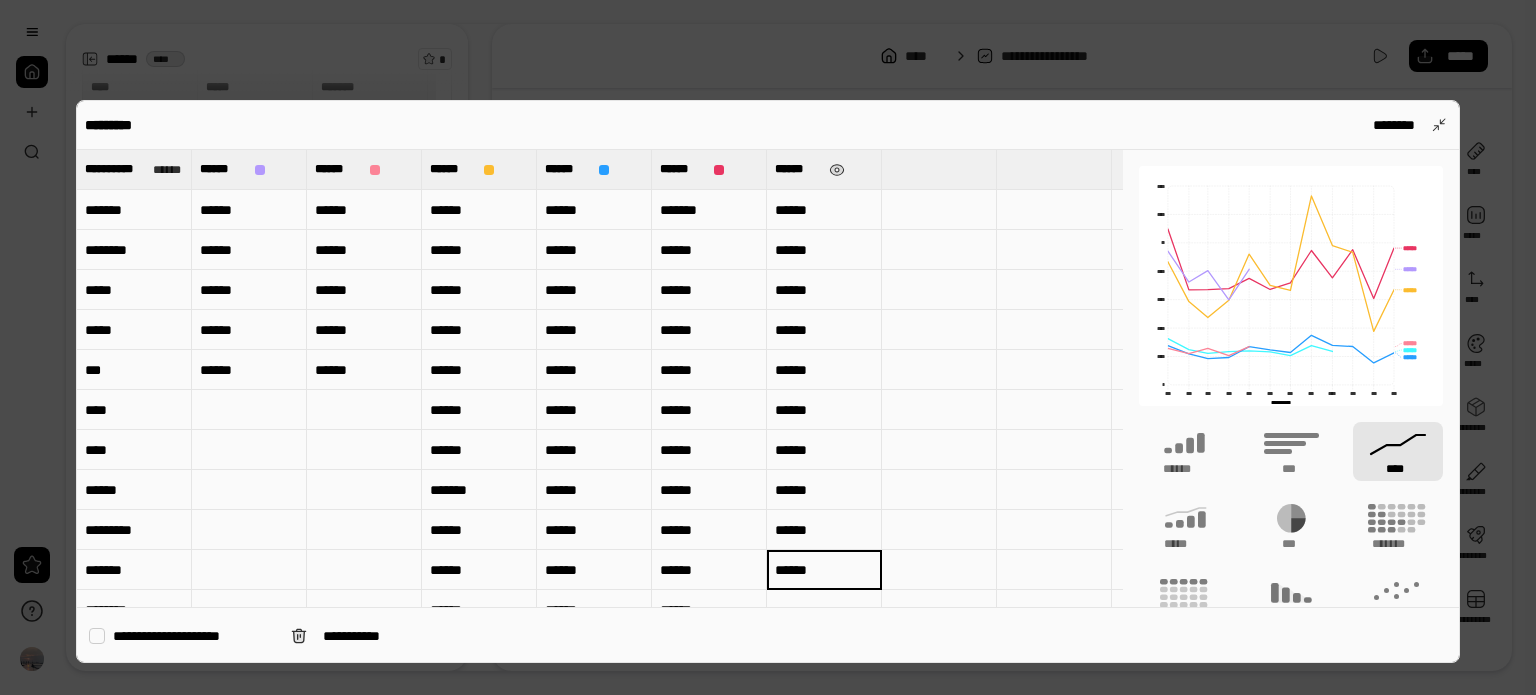 type on "******" 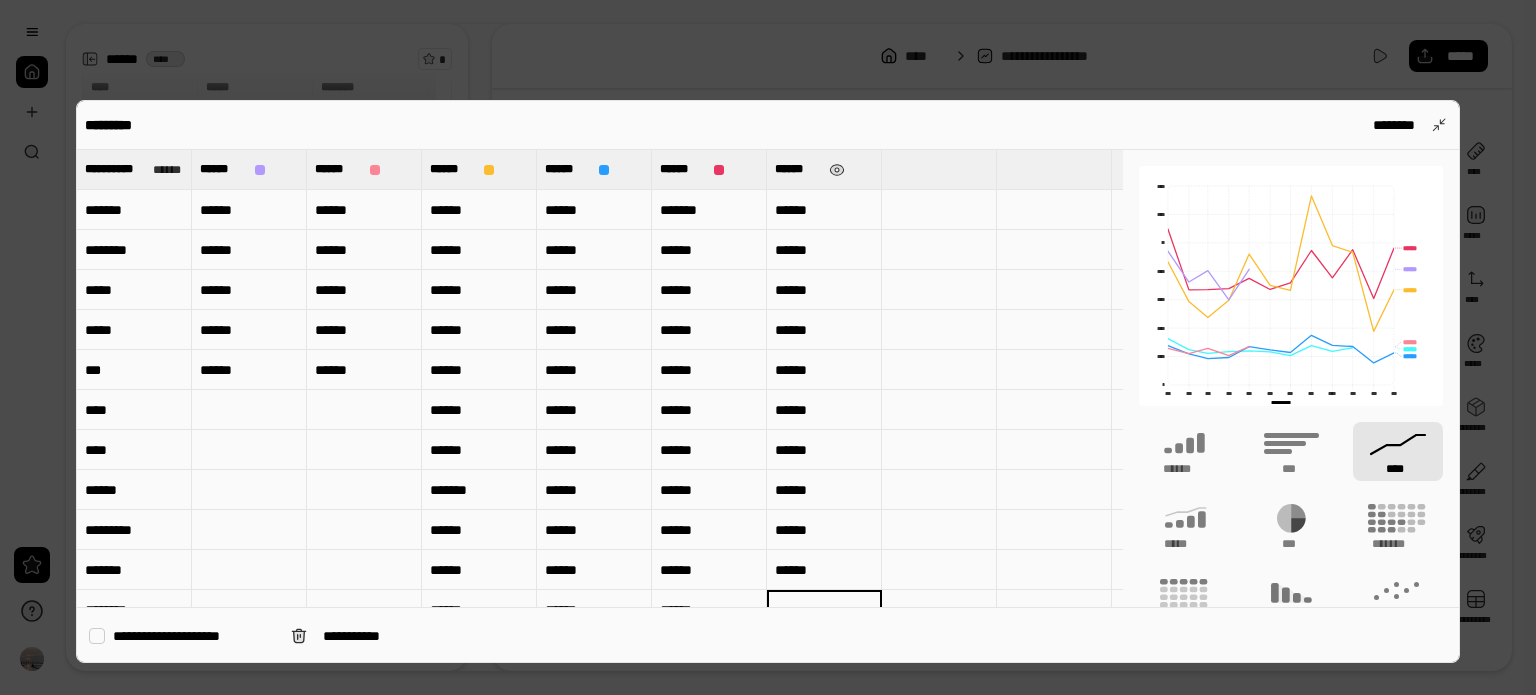 scroll, scrollTop: 38, scrollLeft: 0, axis: vertical 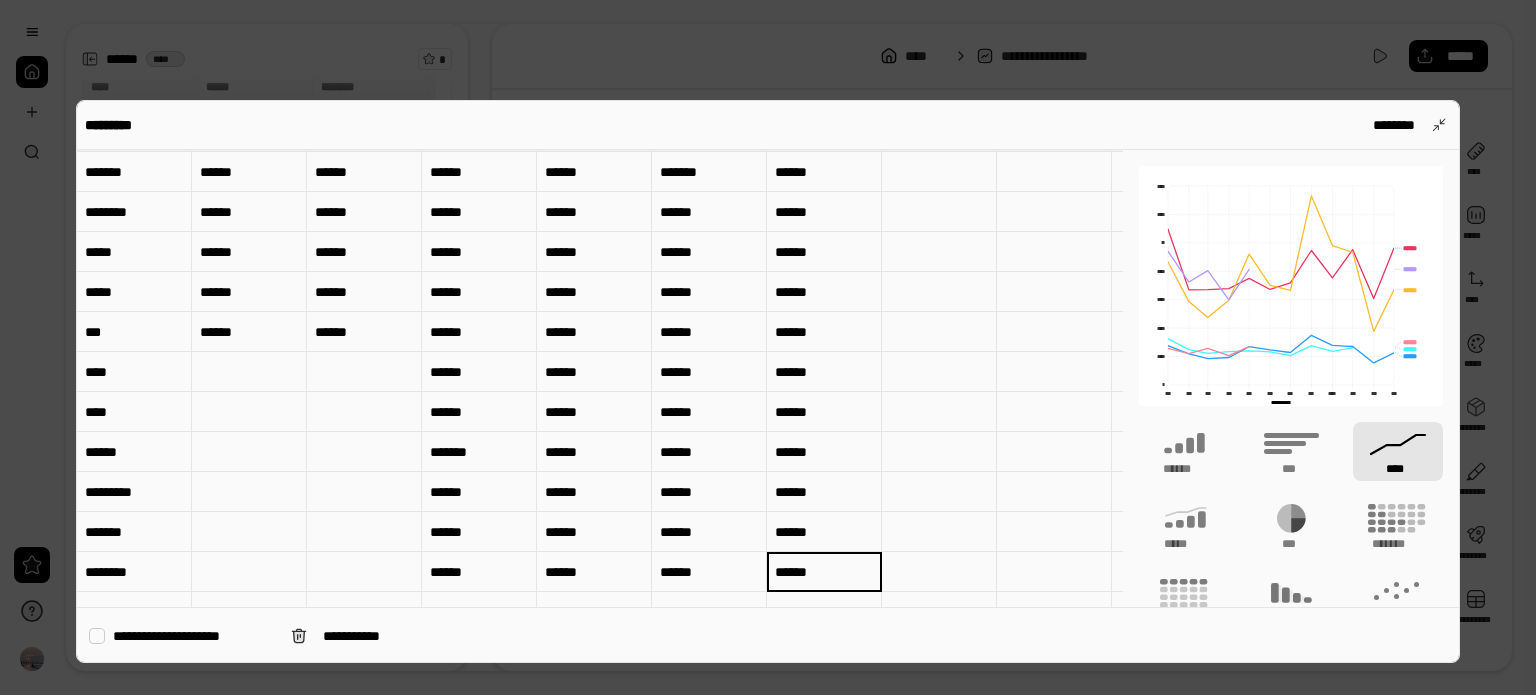 type on "******" 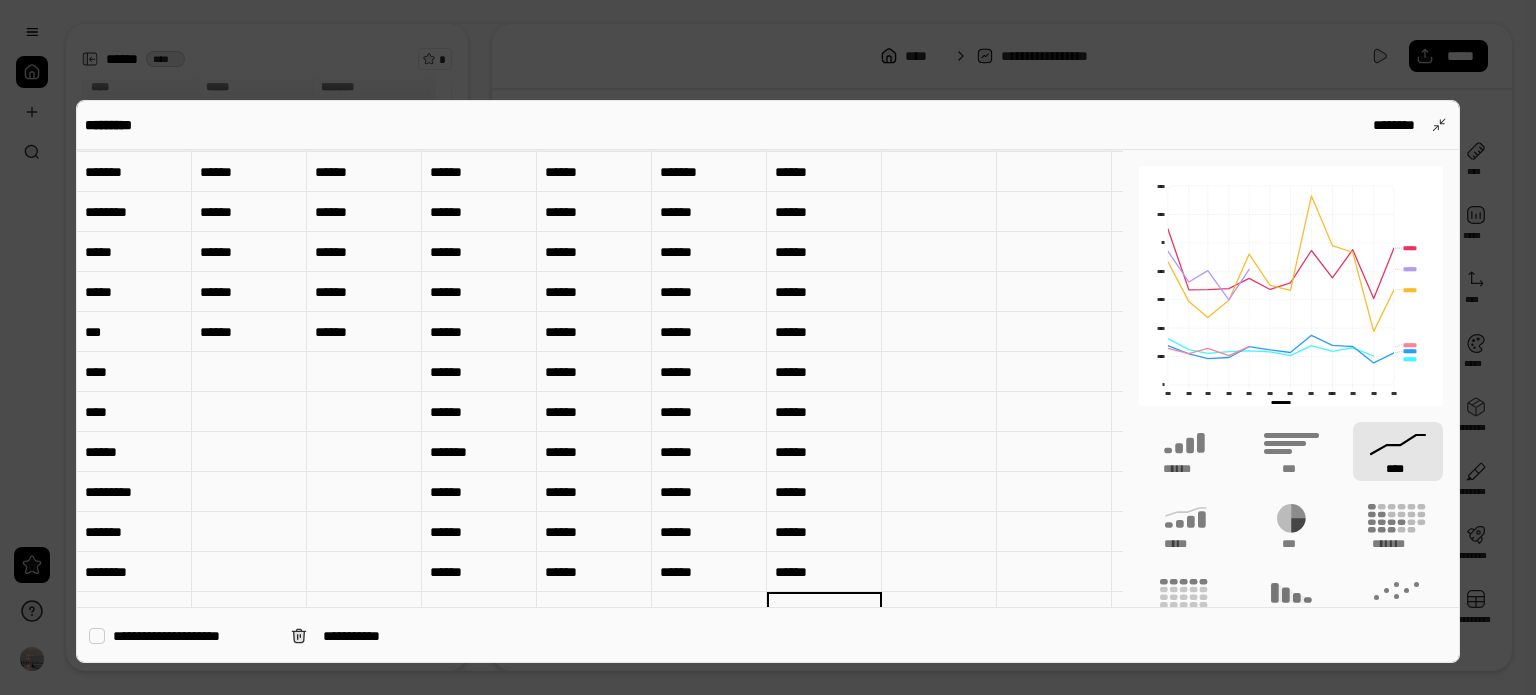 scroll, scrollTop: 78, scrollLeft: 0, axis: vertical 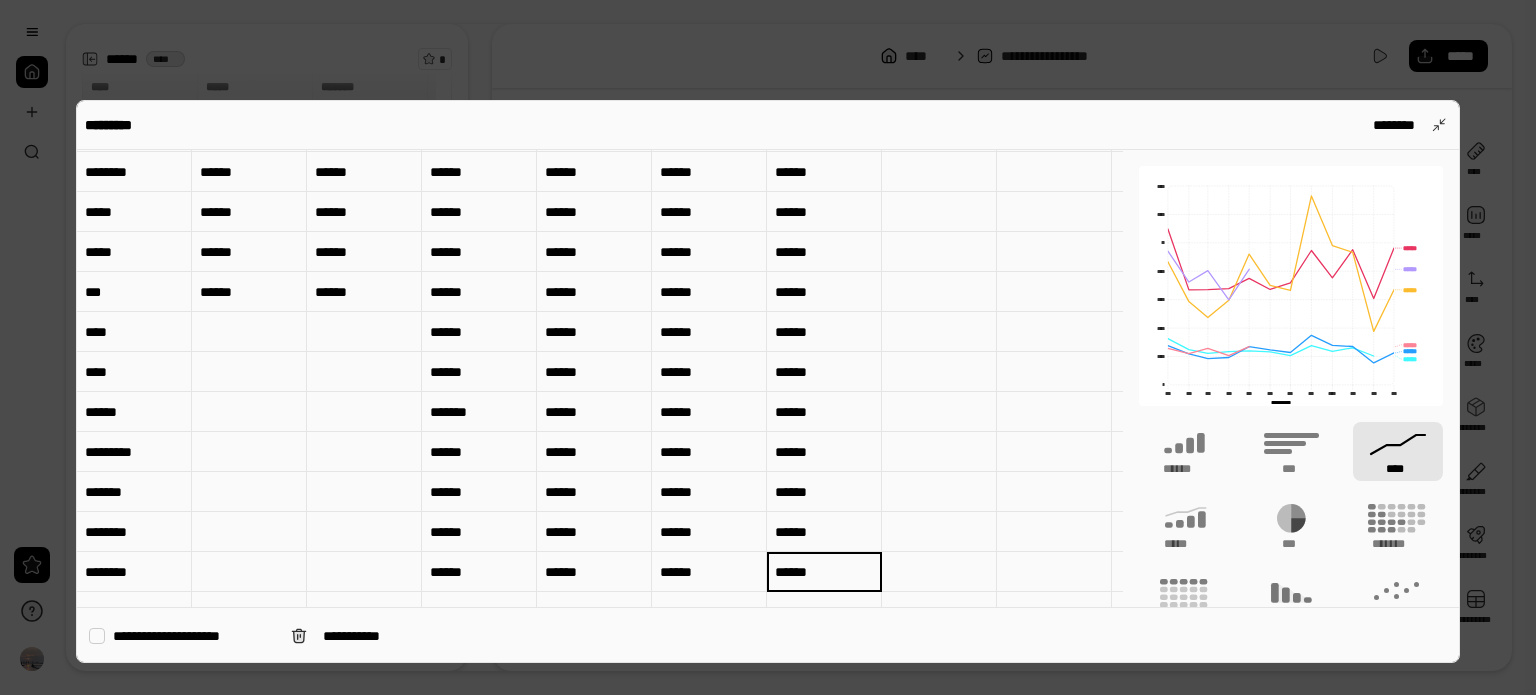 type on "******" 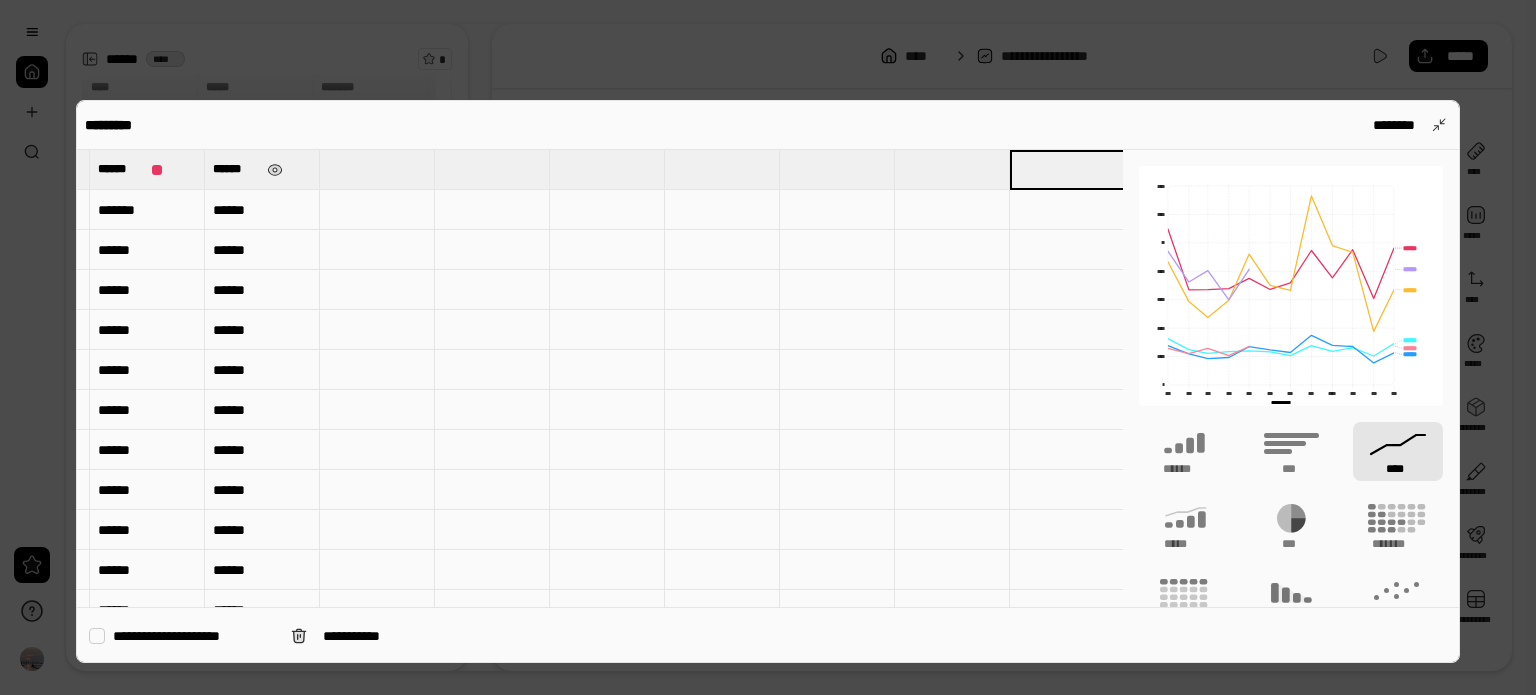 scroll, scrollTop: 0, scrollLeft: 579, axis: horizontal 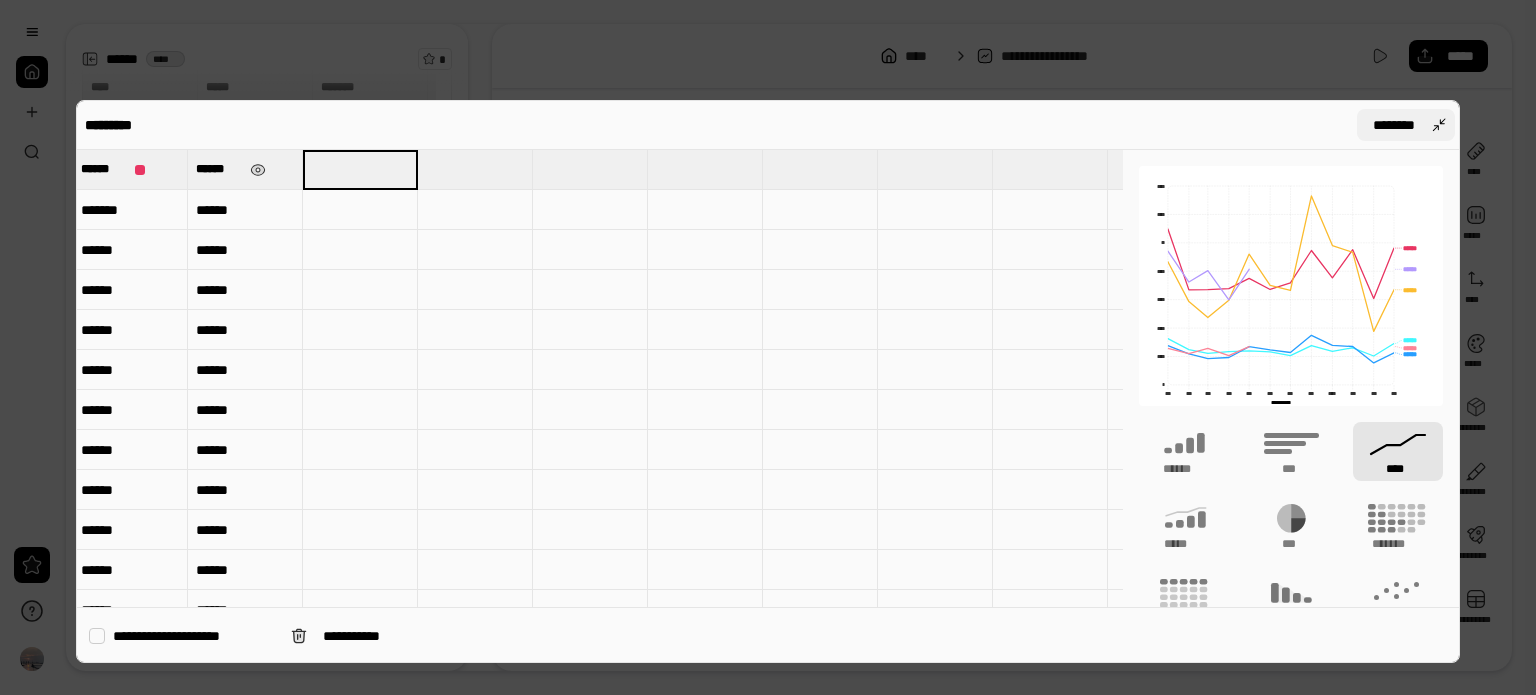 click on "********" at bounding box center [1406, 125] 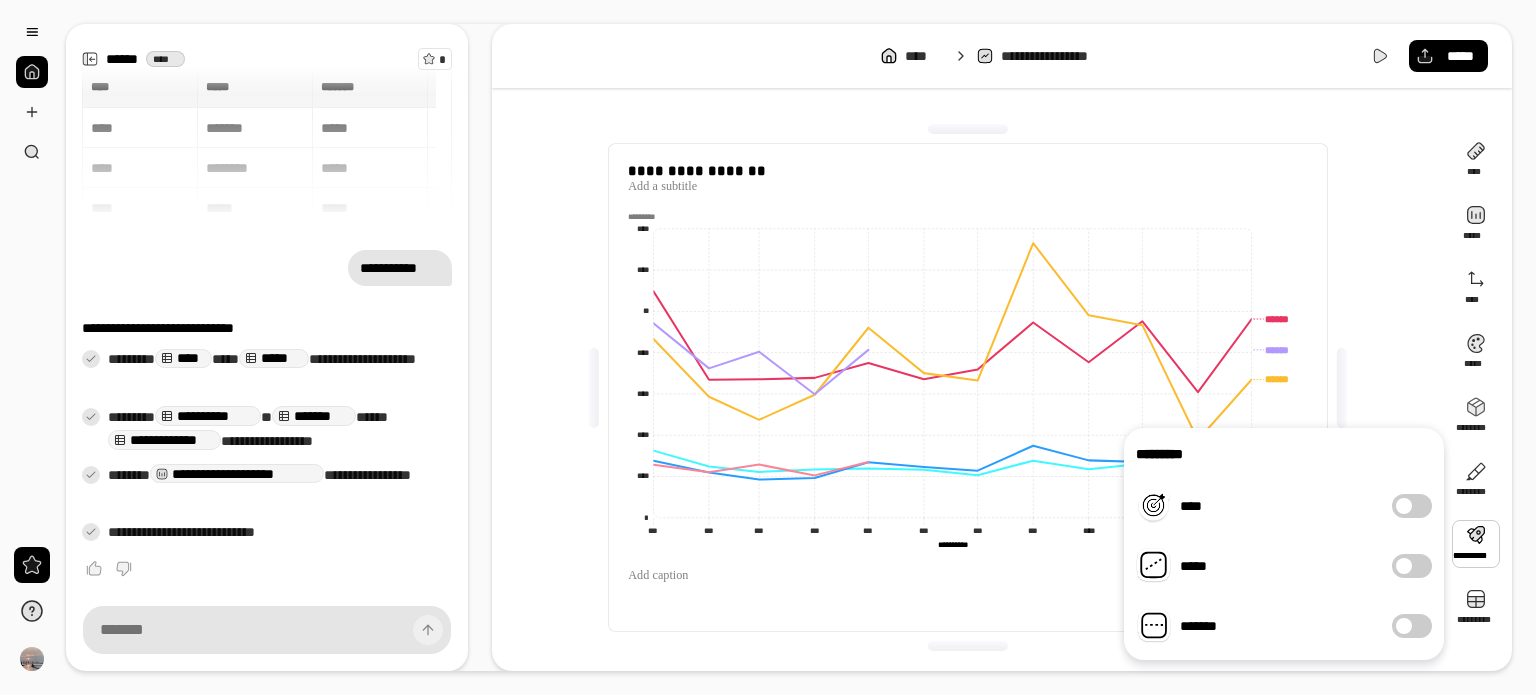 click on "*****" at bounding box center (1412, 566) 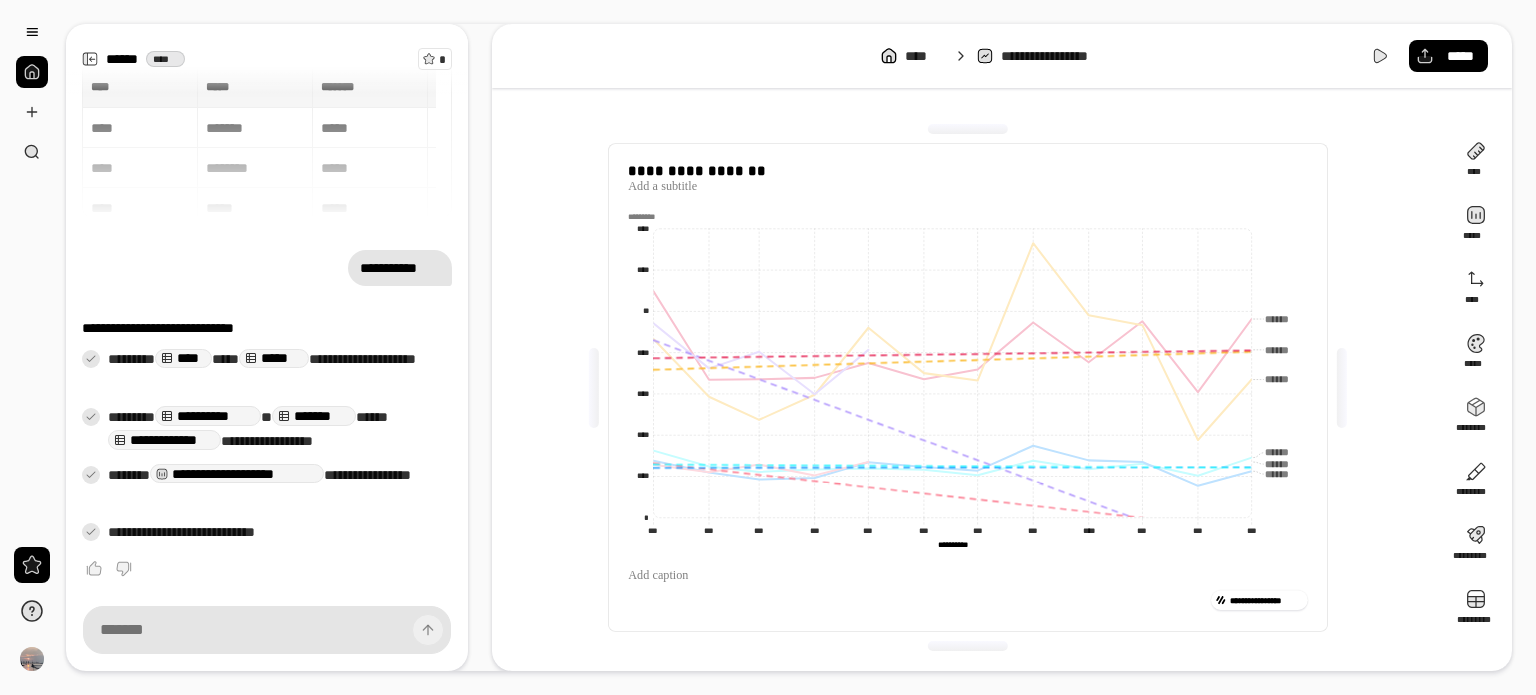 click at bounding box center [967, 576] 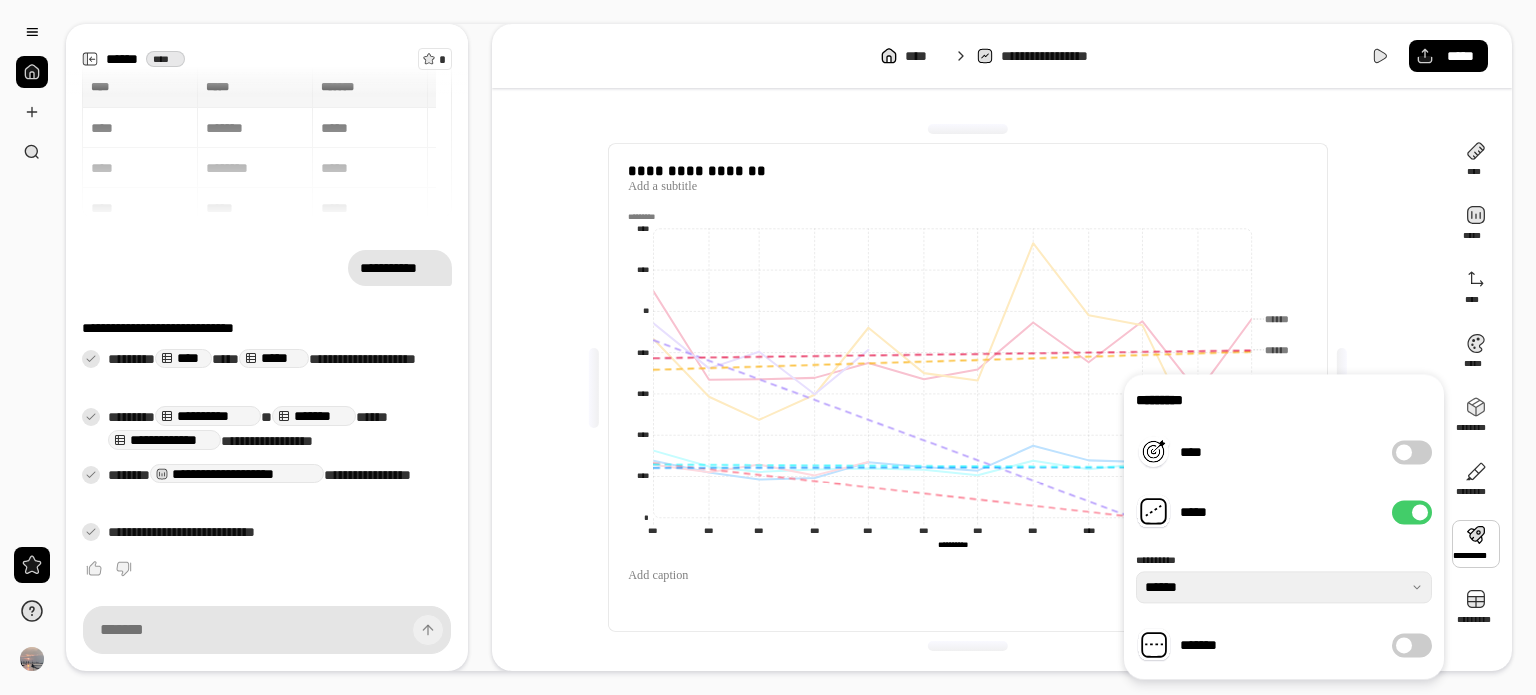 click at bounding box center (1420, 512) 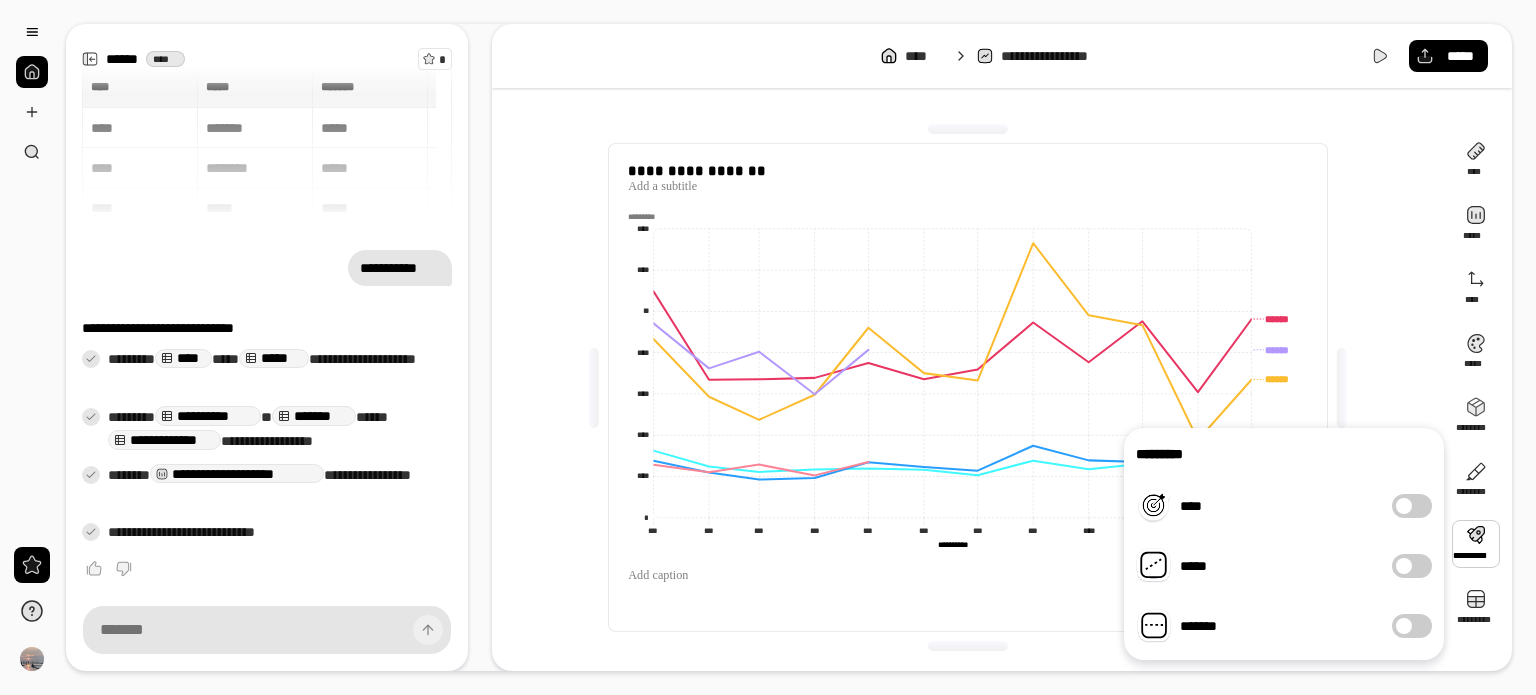 click on "****" at bounding box center [1412, 506] 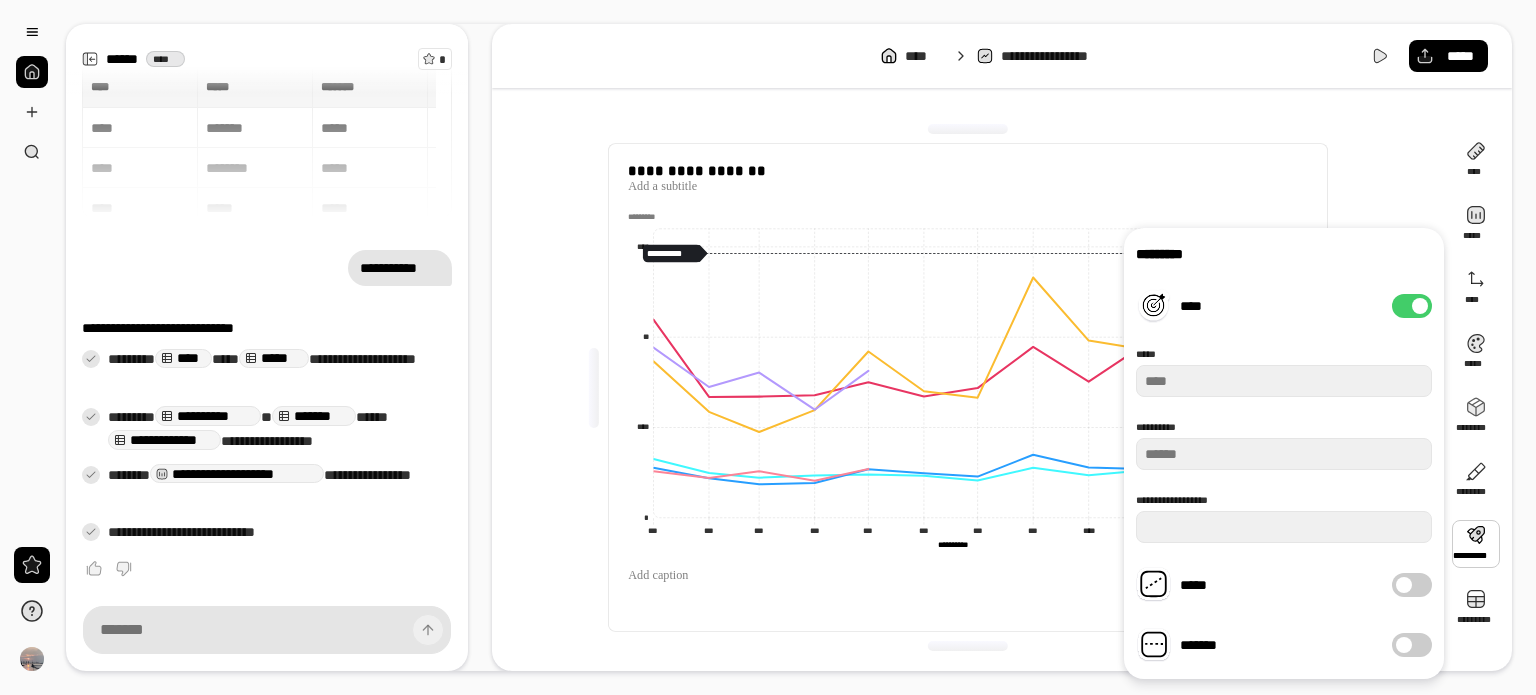 click at bounding box center (1420, 306) 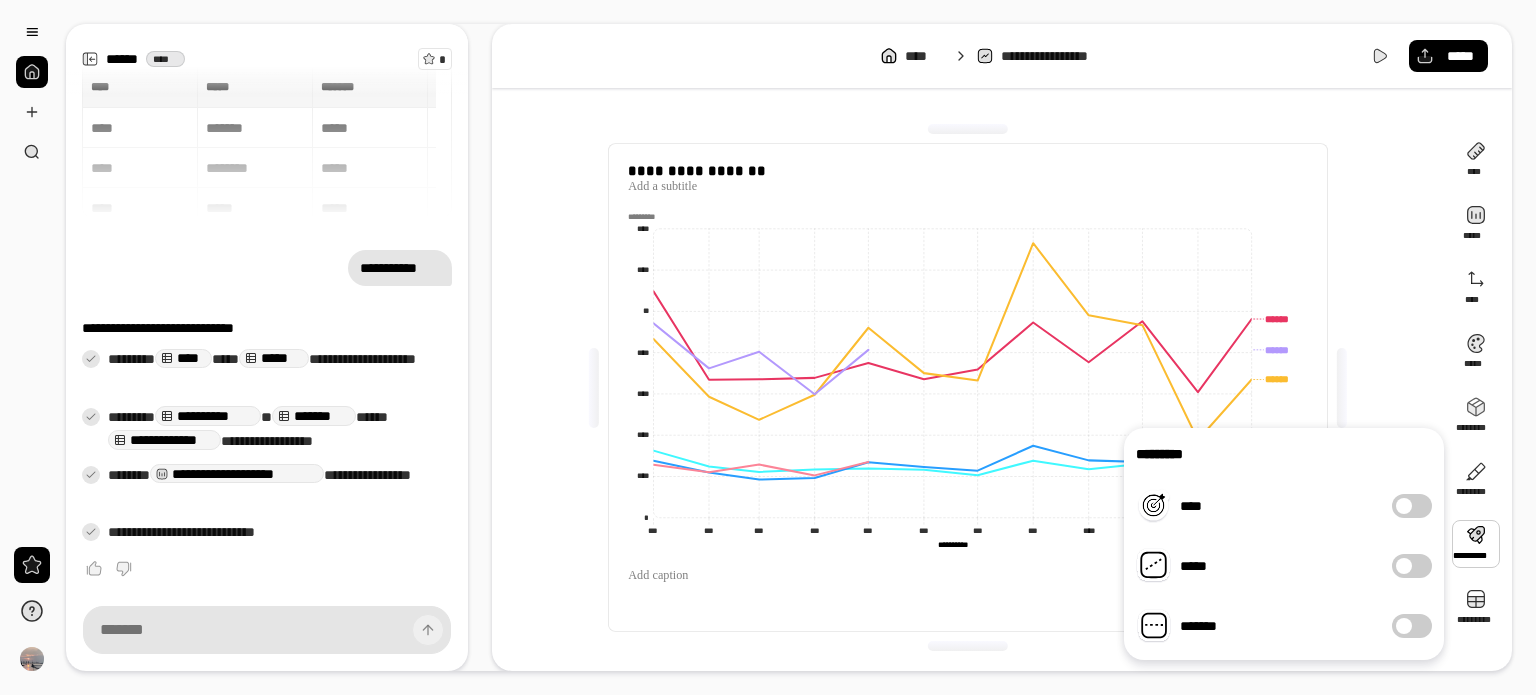 click on "*******" at bounding box center (1412, 626) 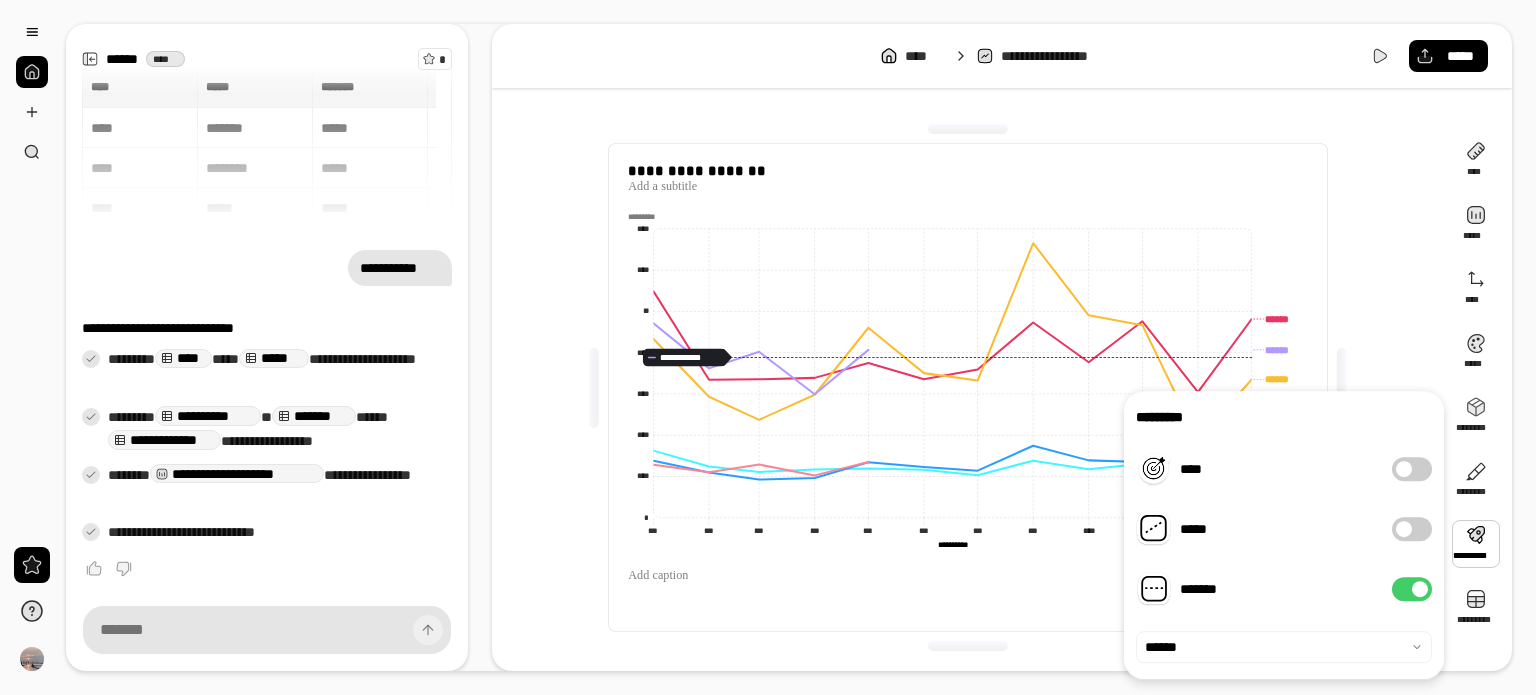 click on "*******" at bounding box center (1412, 589) 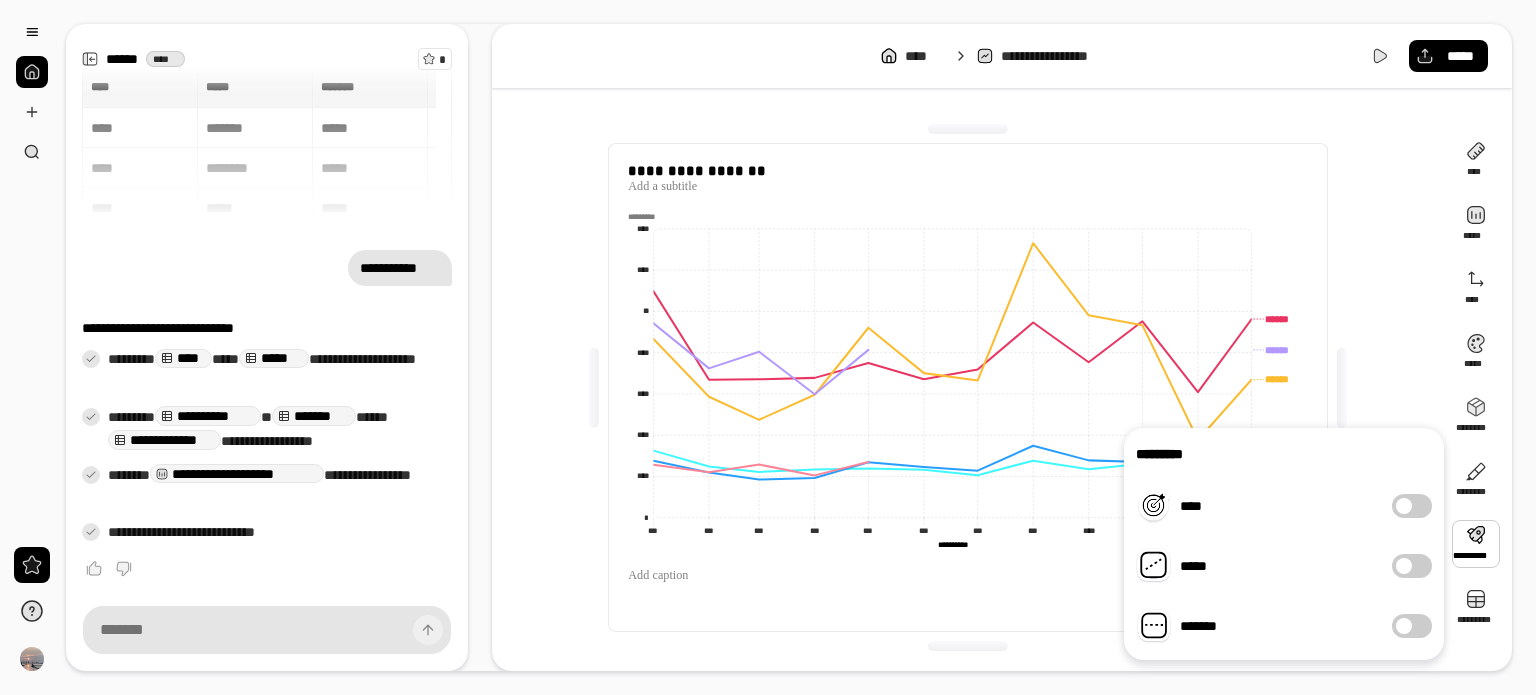 click on "**********" at bounding box center [967, 600] 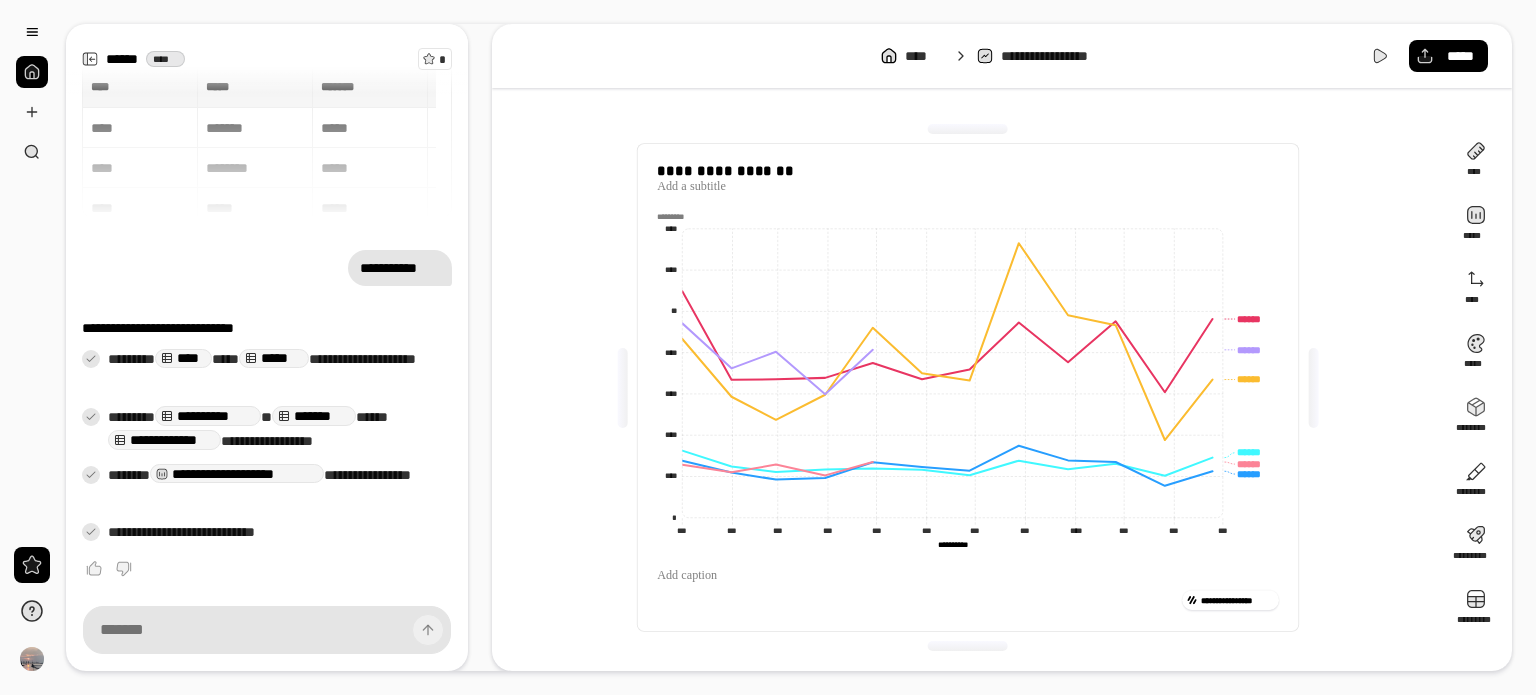 click at bounding box center [1313, 388] 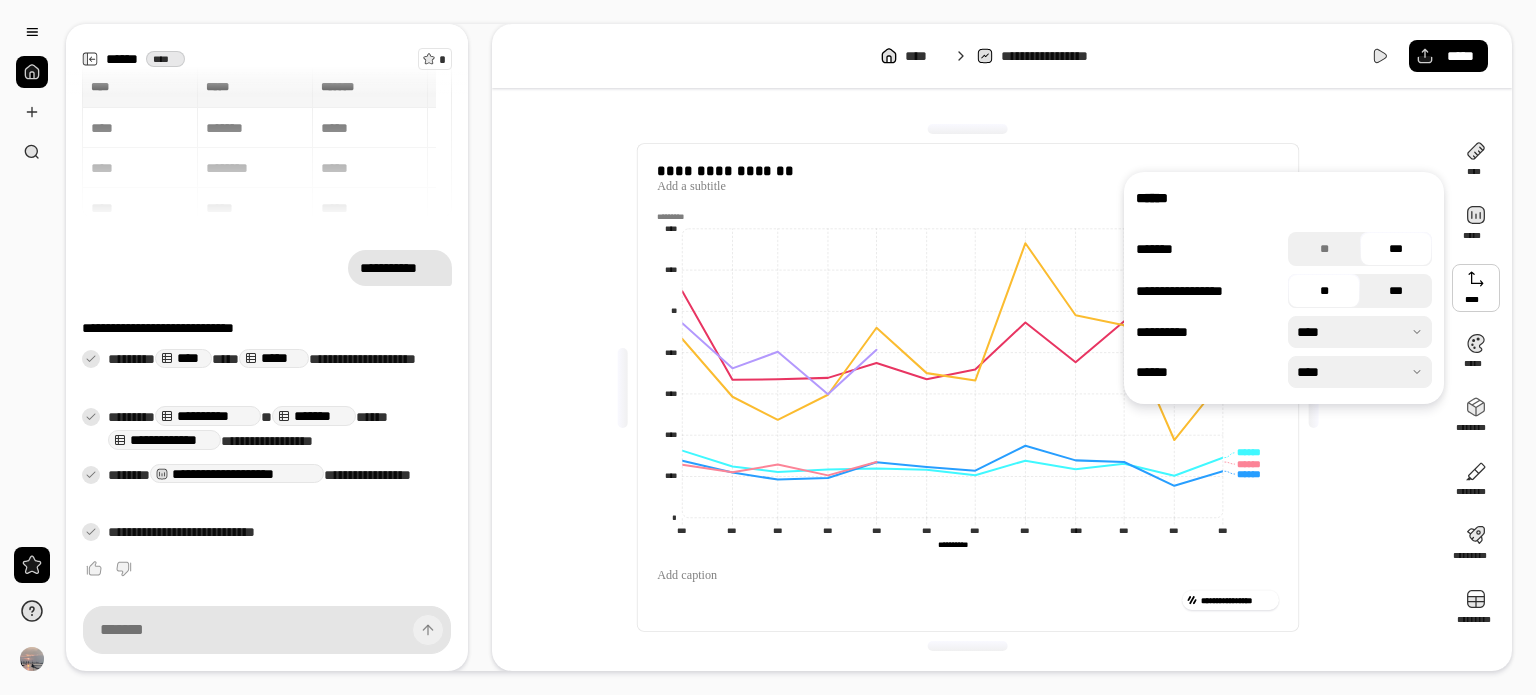 click on "***" at bounding box center [1396, 291] 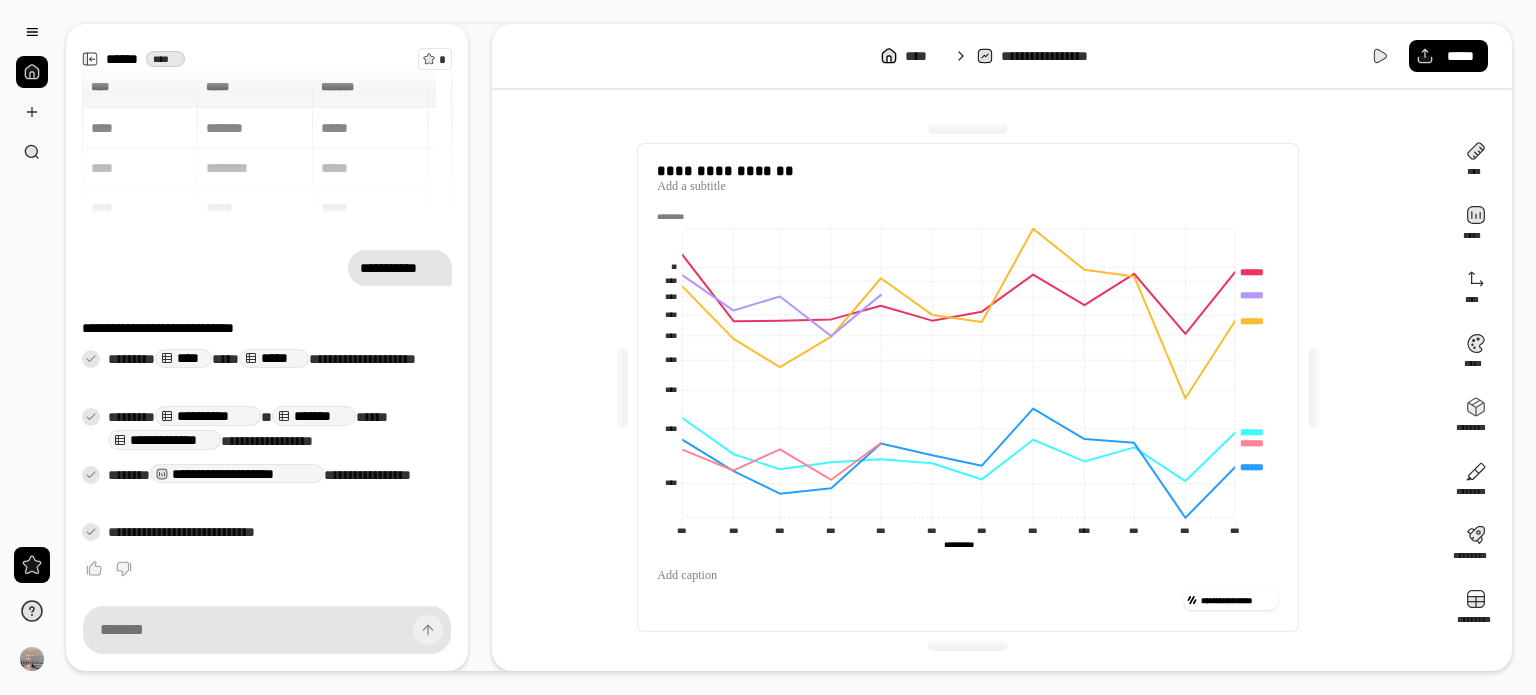 click on "**********" at bounding box center [968, 387] 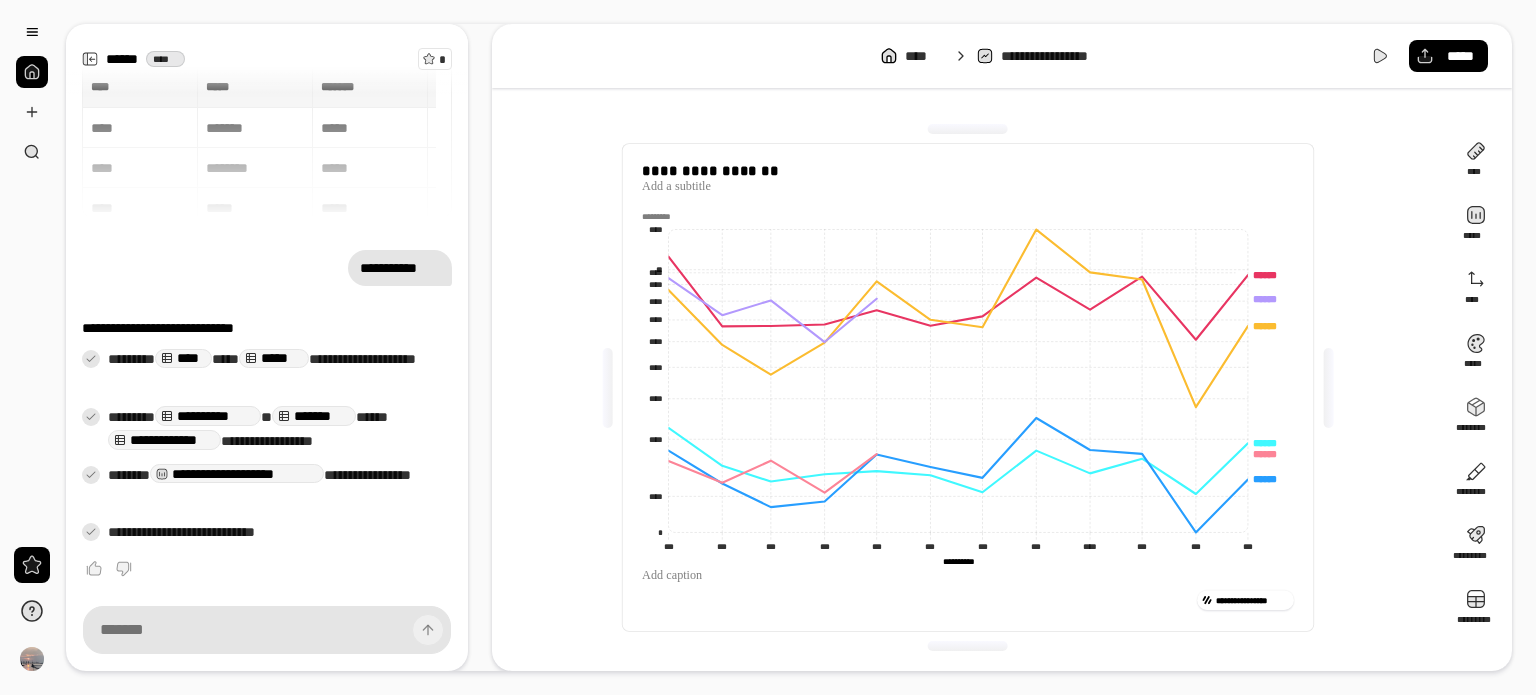 click at bounding box center [607, 388] 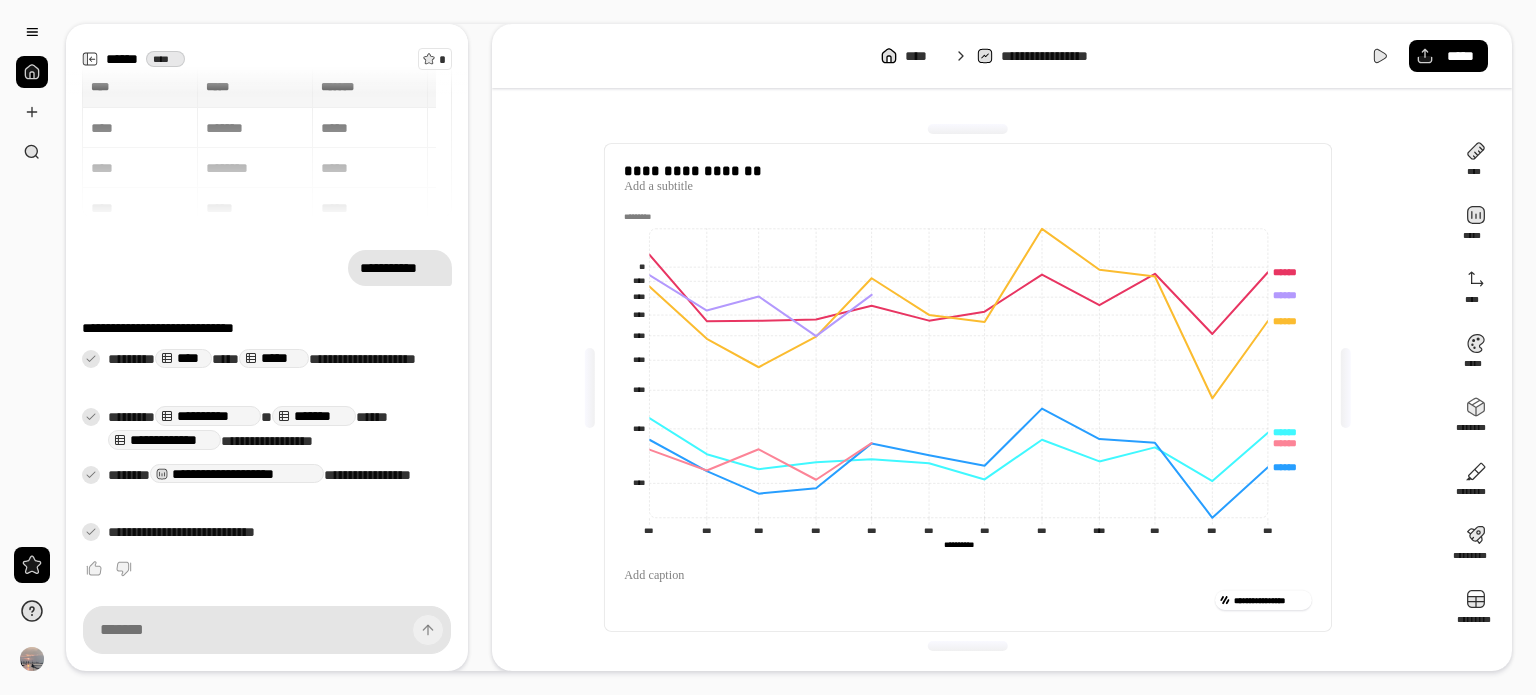 click on "**********" at bounding box center (968, 387) 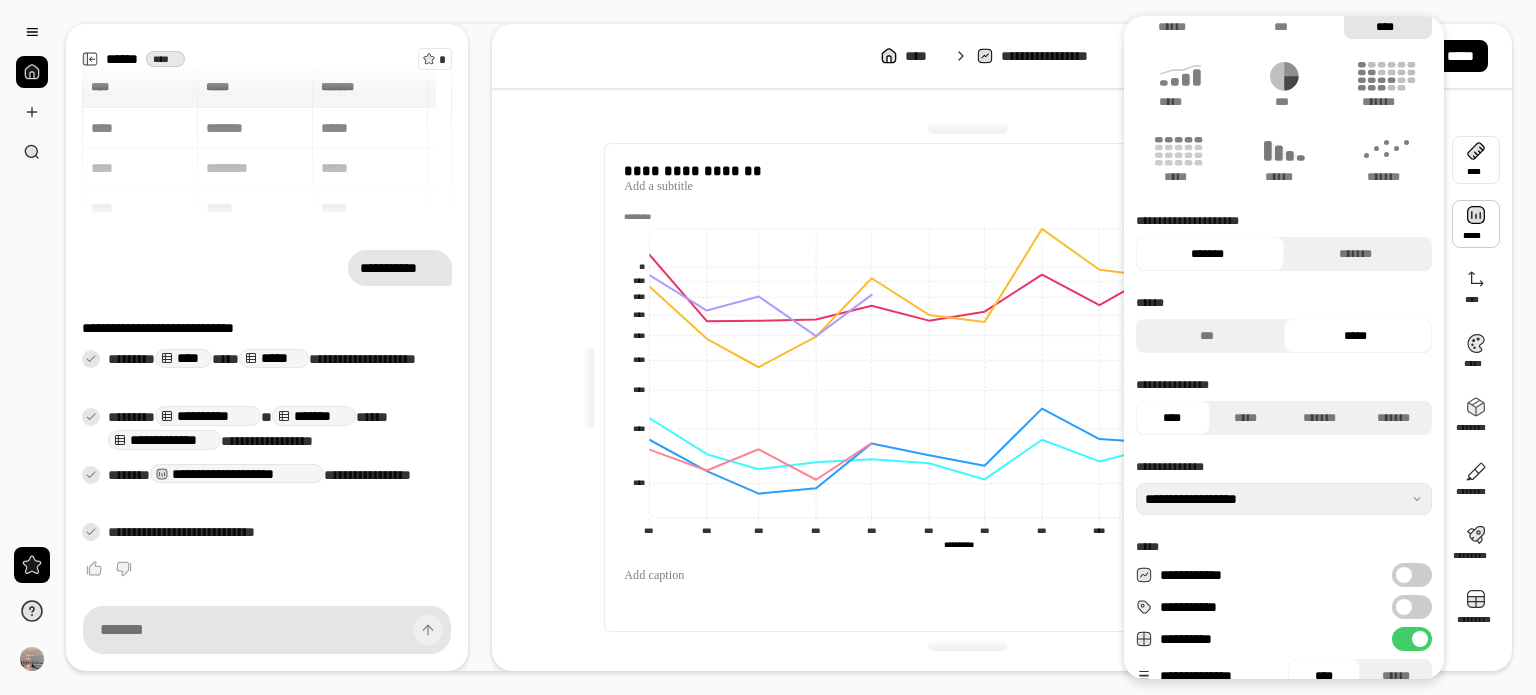 scroll, scrollTop: 100, scrollLeft: 0, axis: vertical 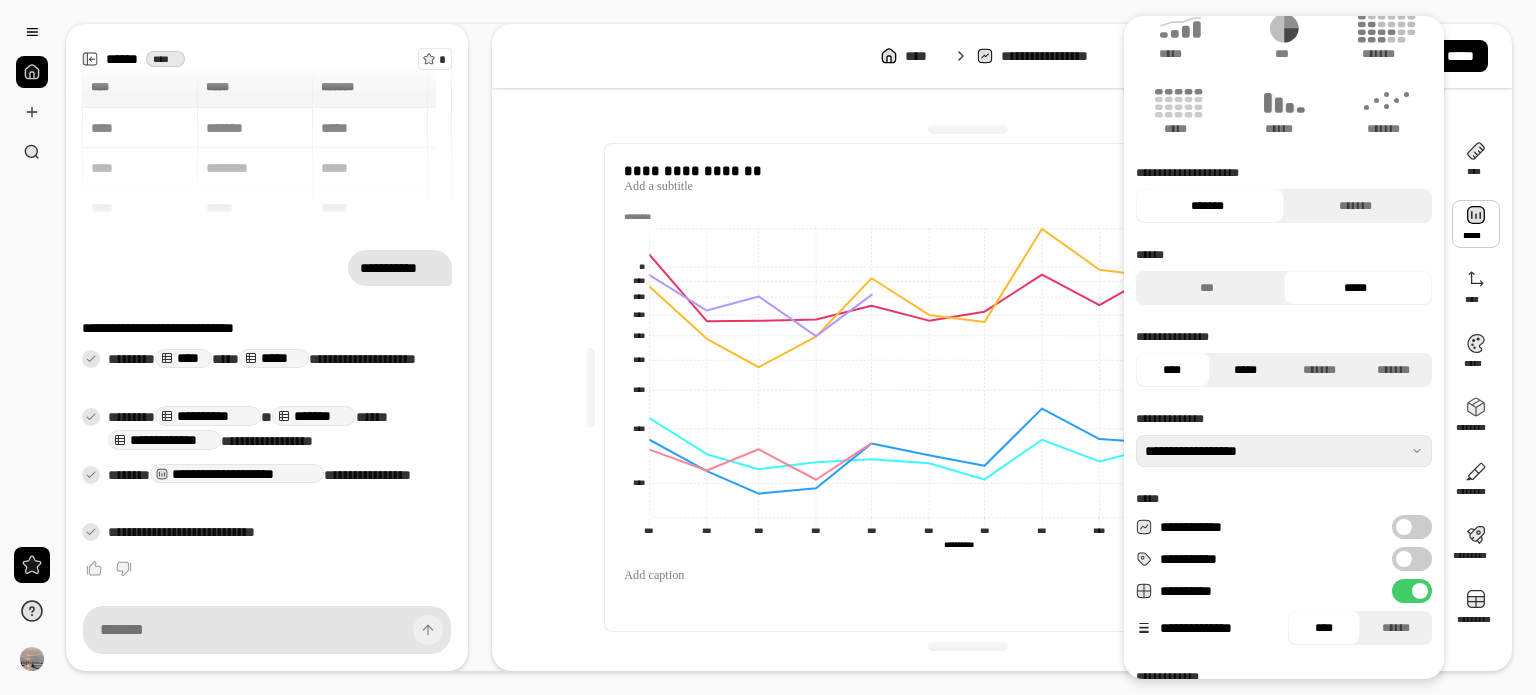 click on "*****" at bounding box center (1245, 370) 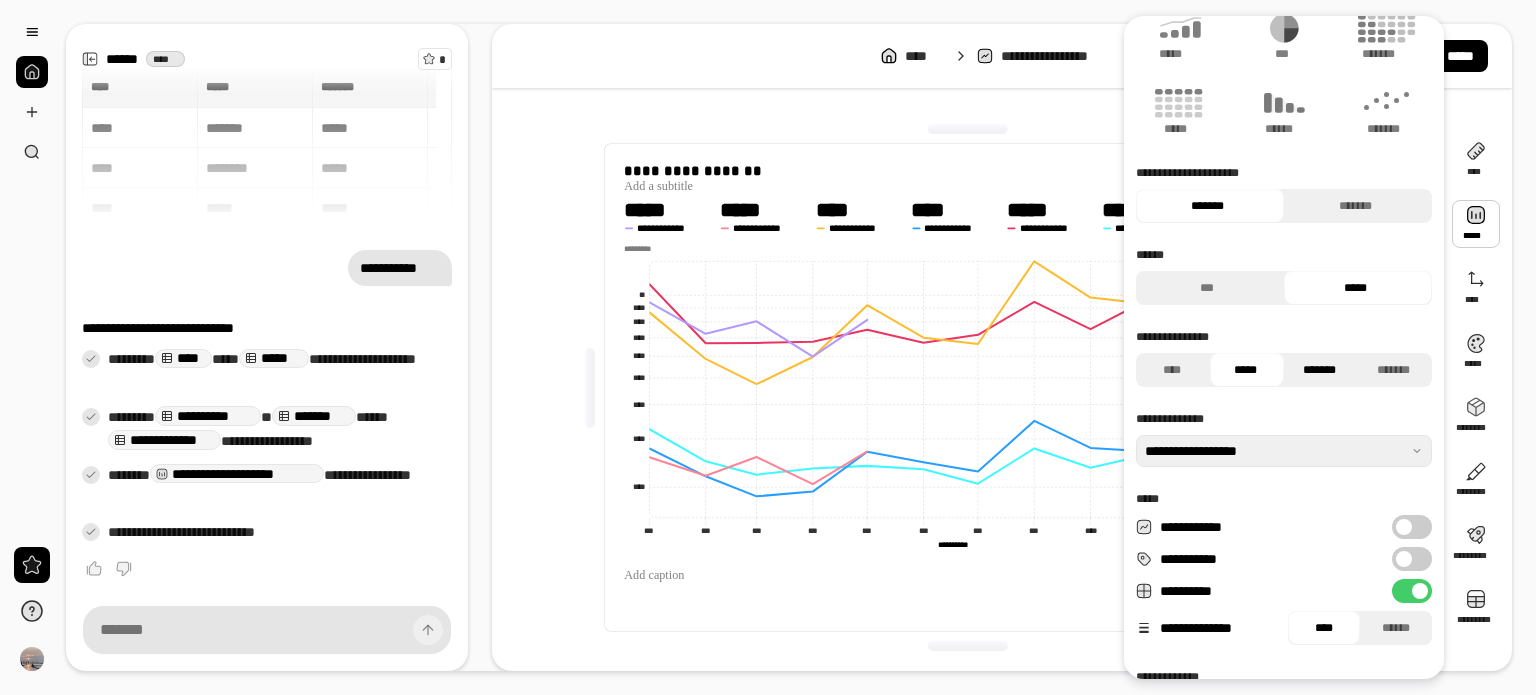 click on "*******" at bounding box center (1319, 370) 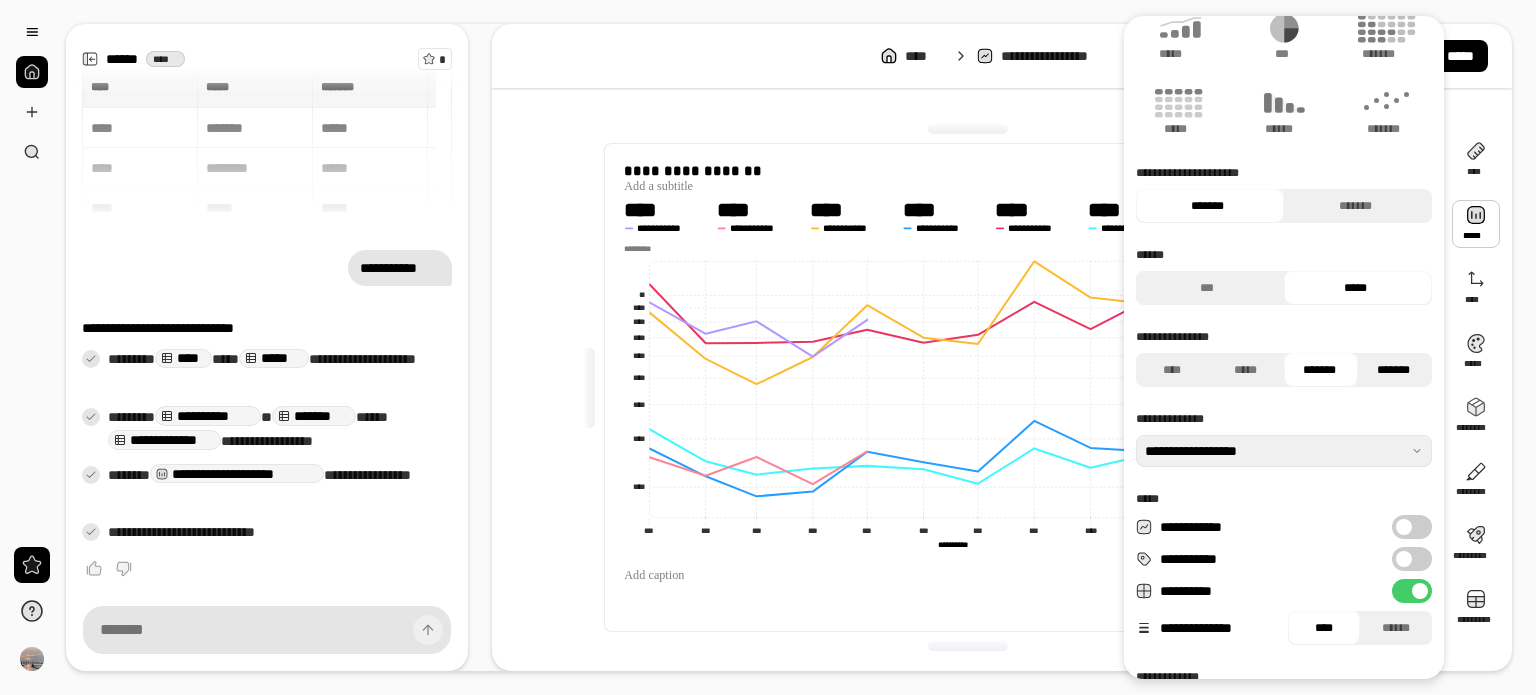click on "*******" at bounding box center (1393, 370) 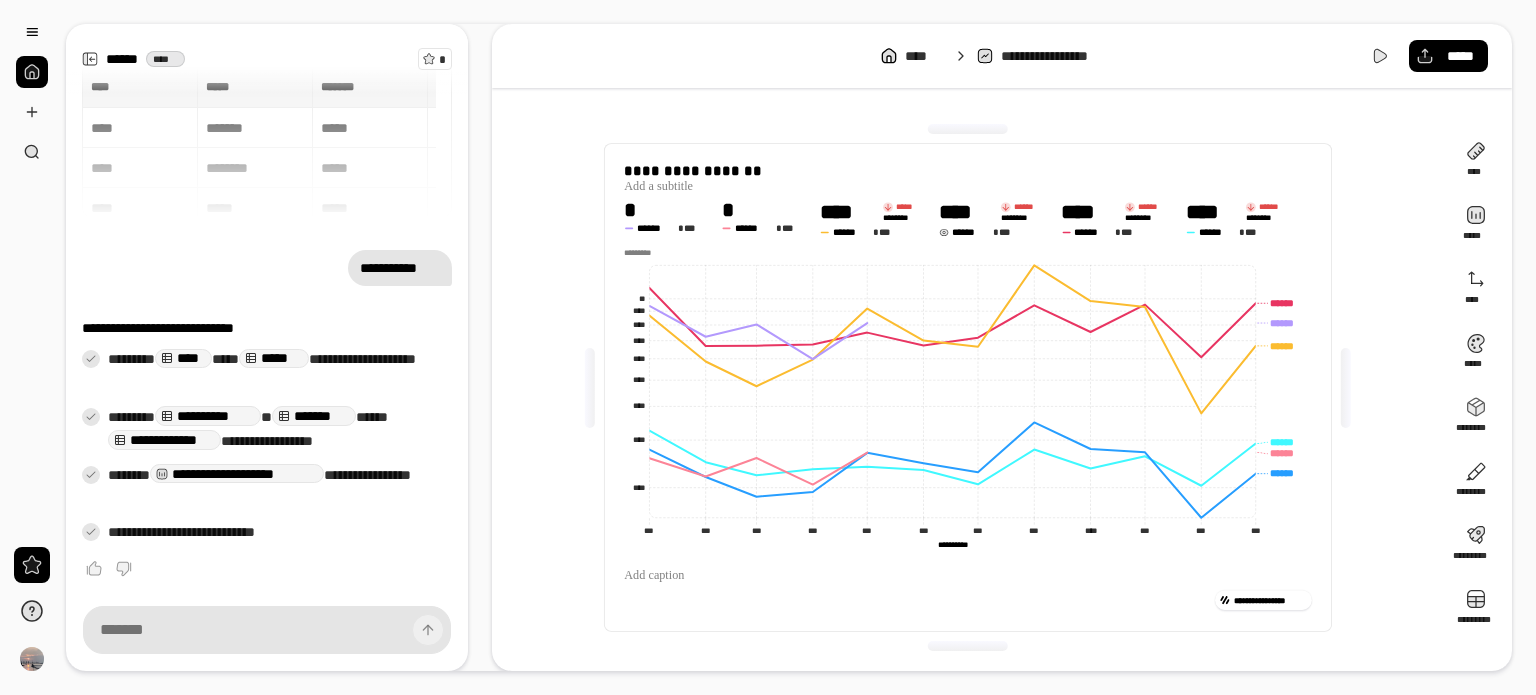 click on "******" at bounding box center (971, 232) 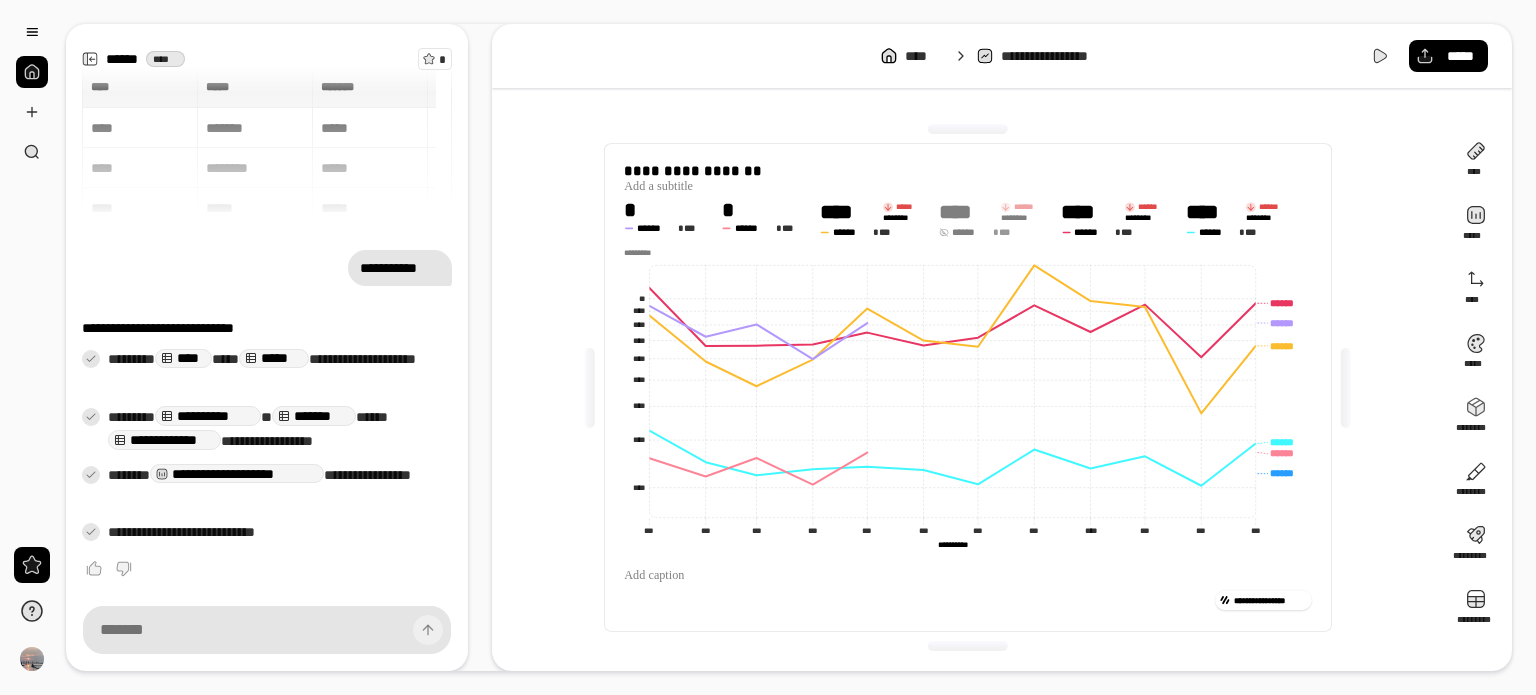 click on "******" at bounding box center (971, 232) 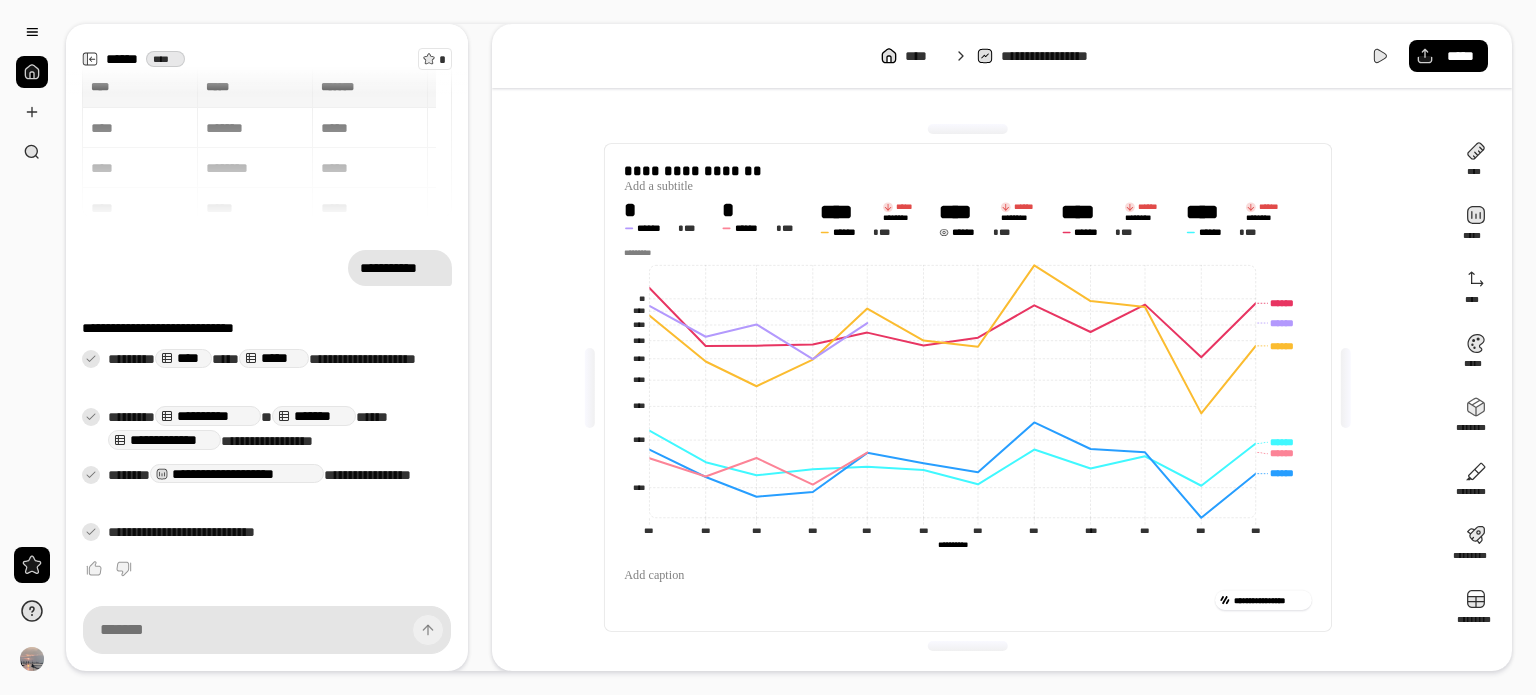 click on "******" at bounding box center (971, 232) 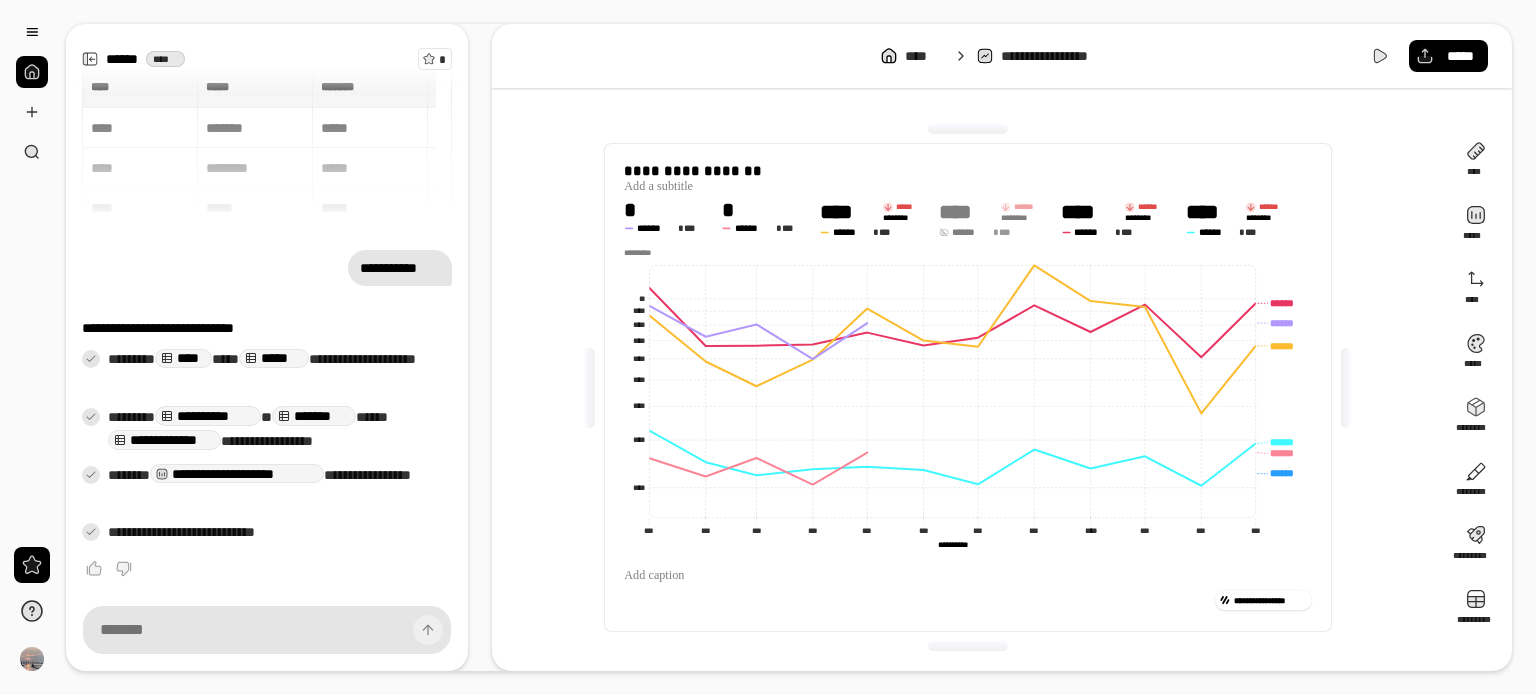 click on "******" at bounding box center [971, 232] 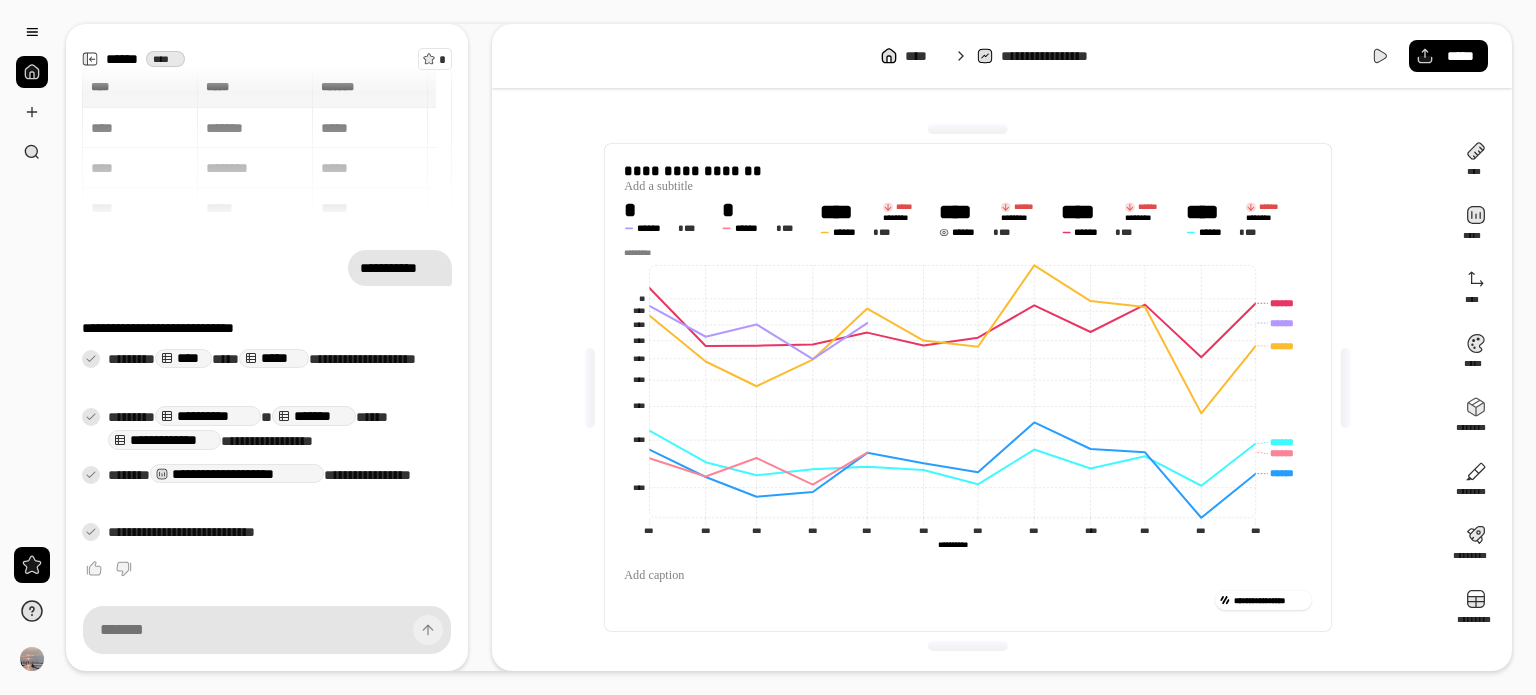 click on "***" at bounding box center (1007, 232) 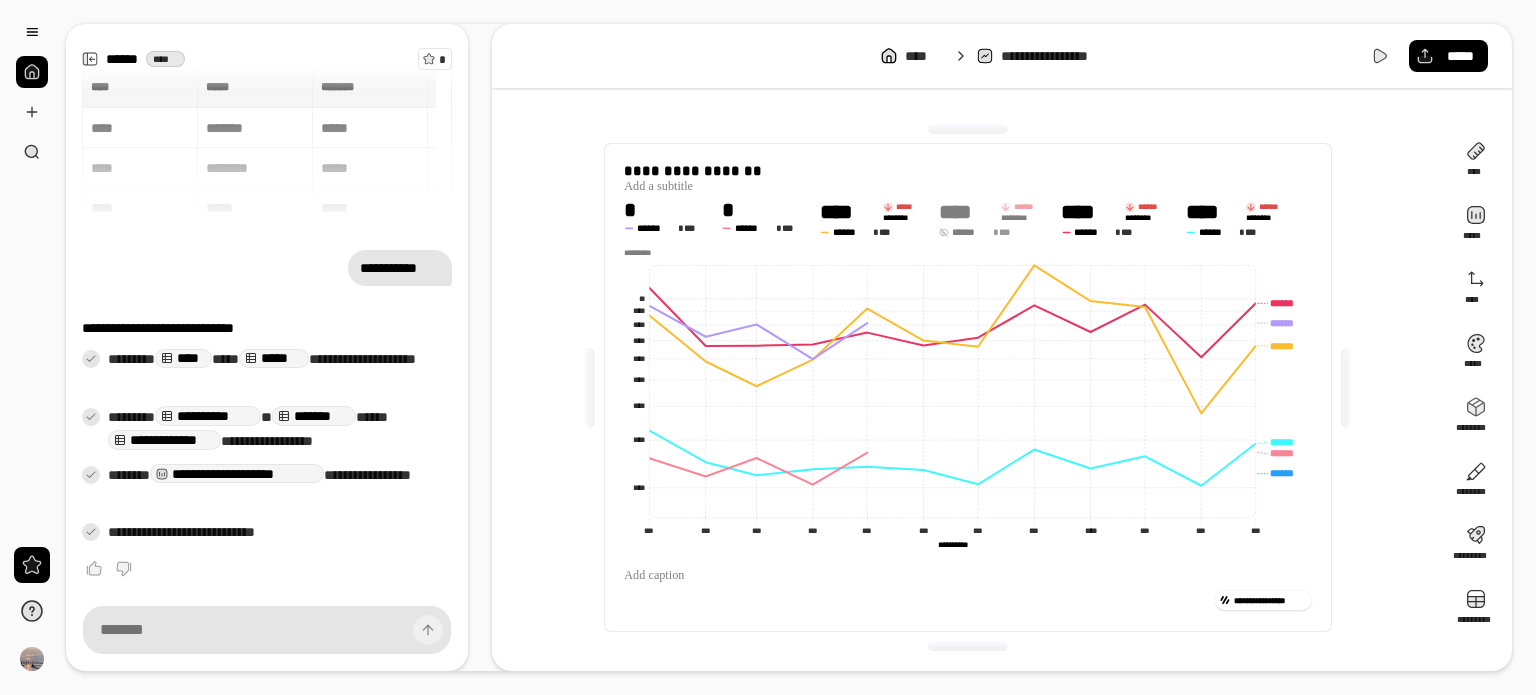 click on "***" at bounding box center (1007, 232) 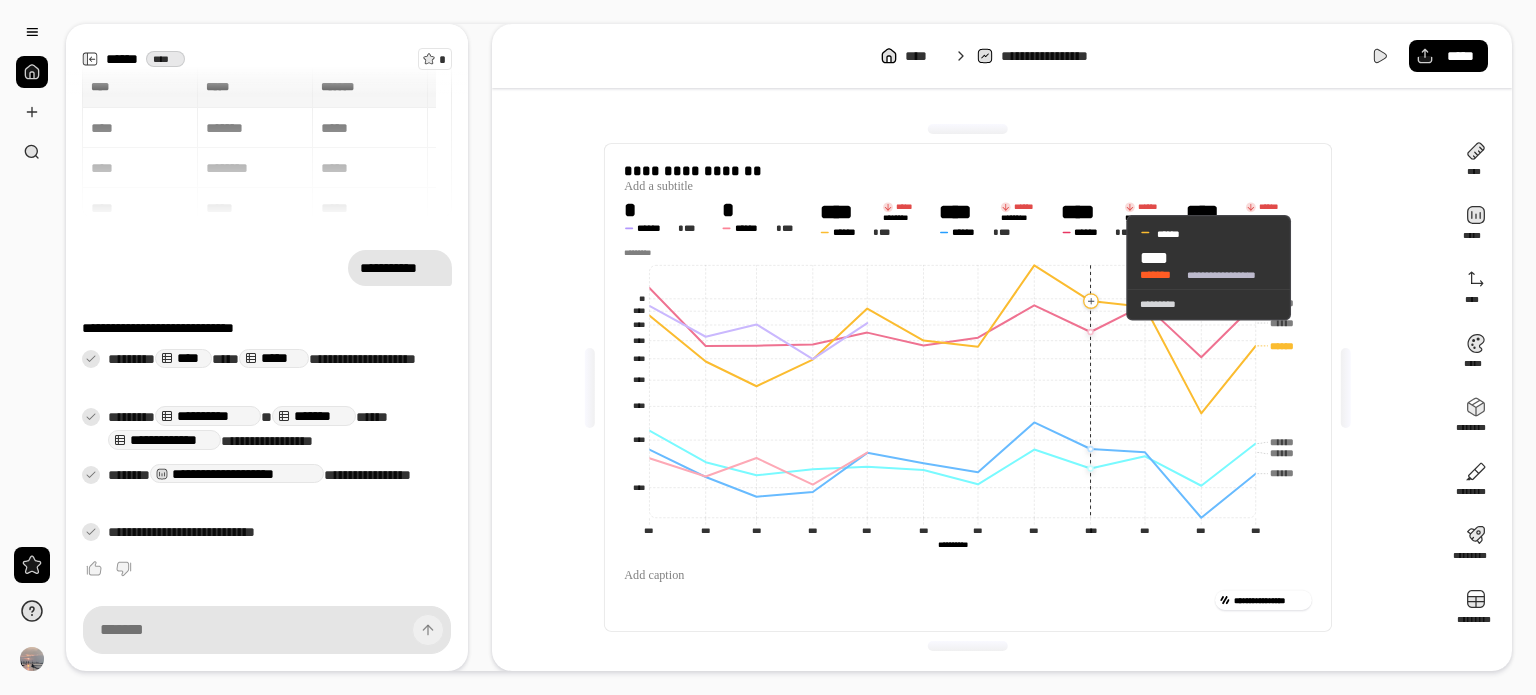 drag, startPoint x: 1108, startPoint y: 267, endPoint x: 1071, endPoint y: 259, distance: 37.85499 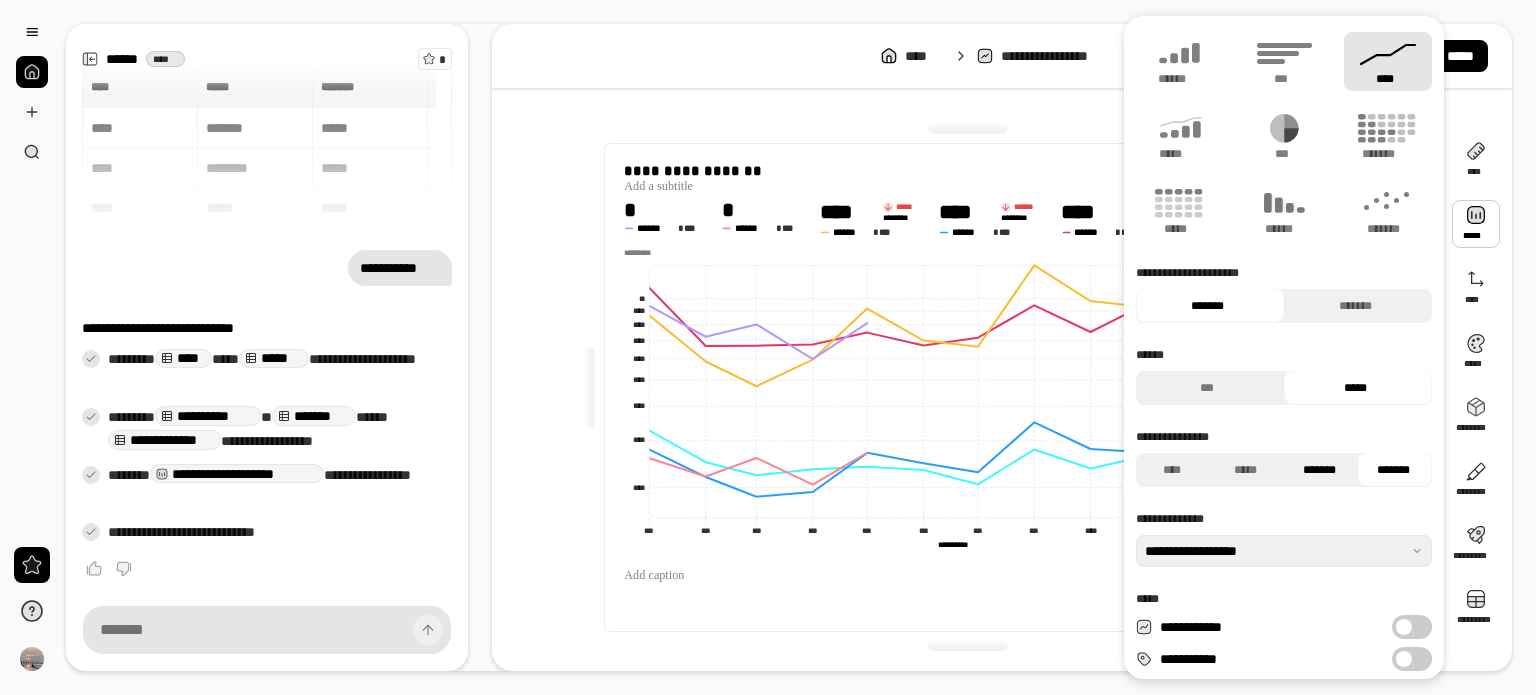 click on "*******" at bounding box center (1319, 470) 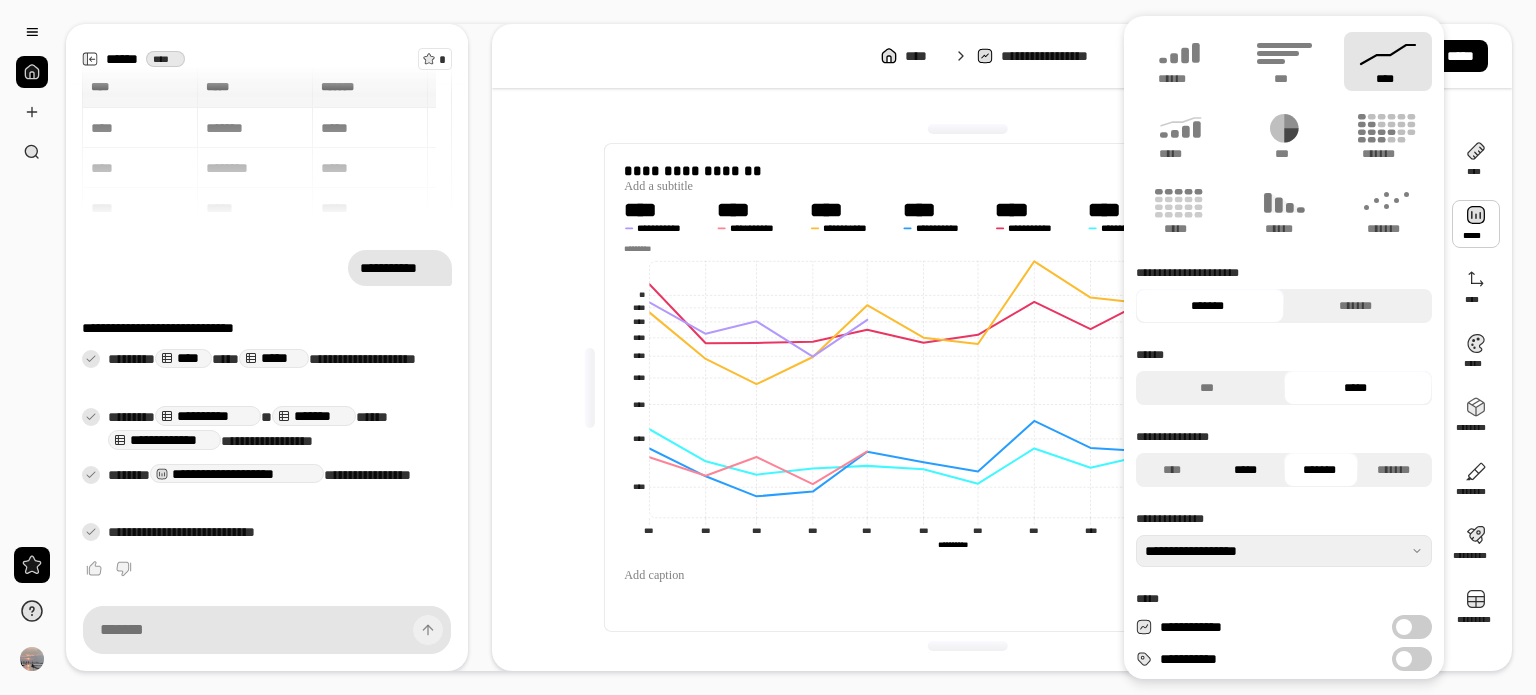 click on "*****" at bounding box center (1245, 470) 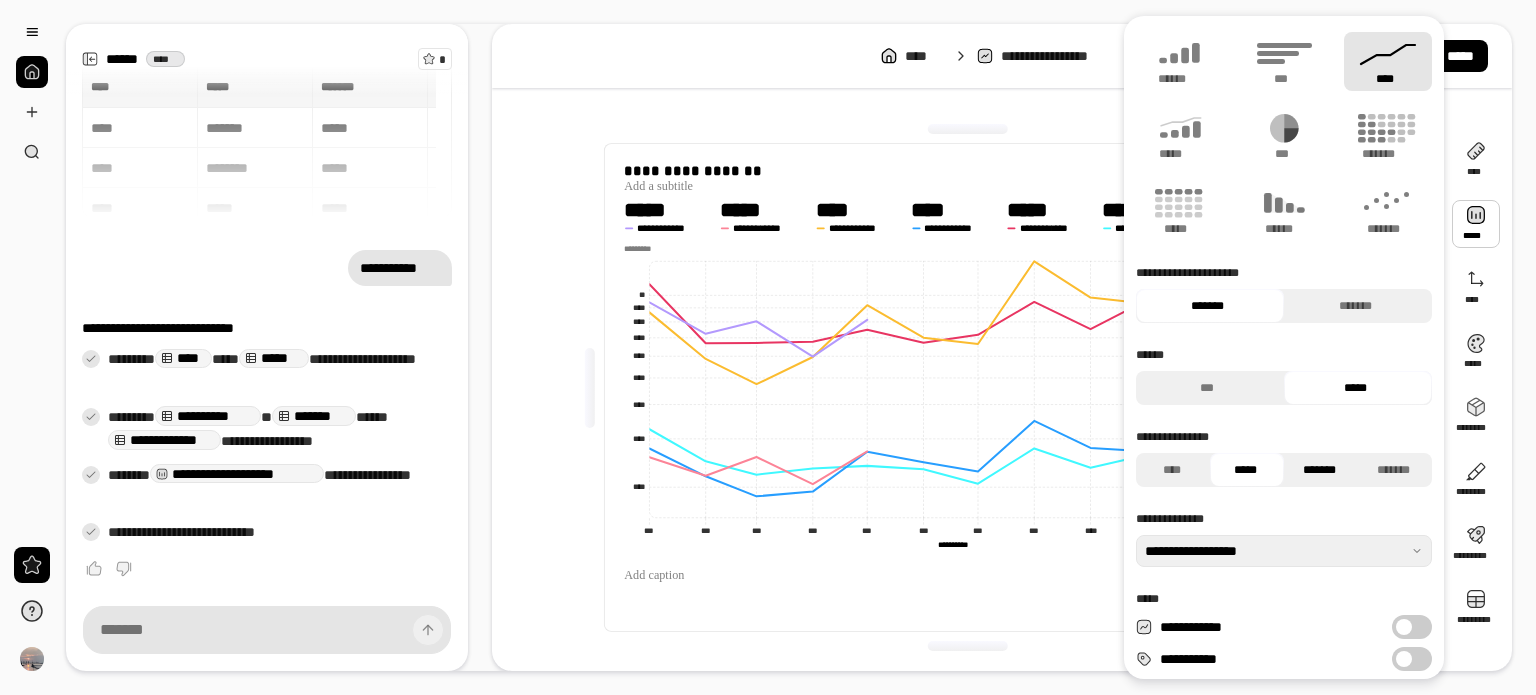 click on "*******" at bounding box center [1319, 470] 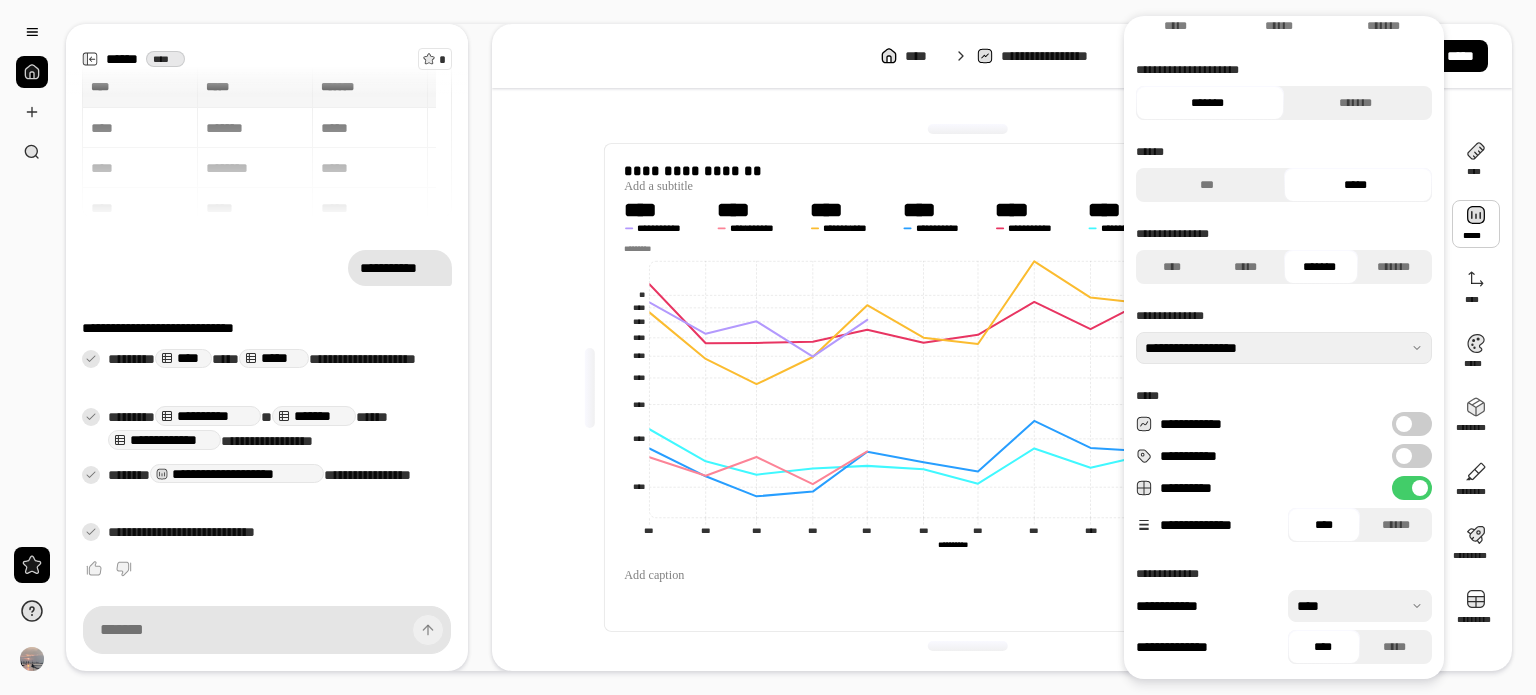 scroll, scrollTop: 204, scrollLeft: 0, axis: vertical 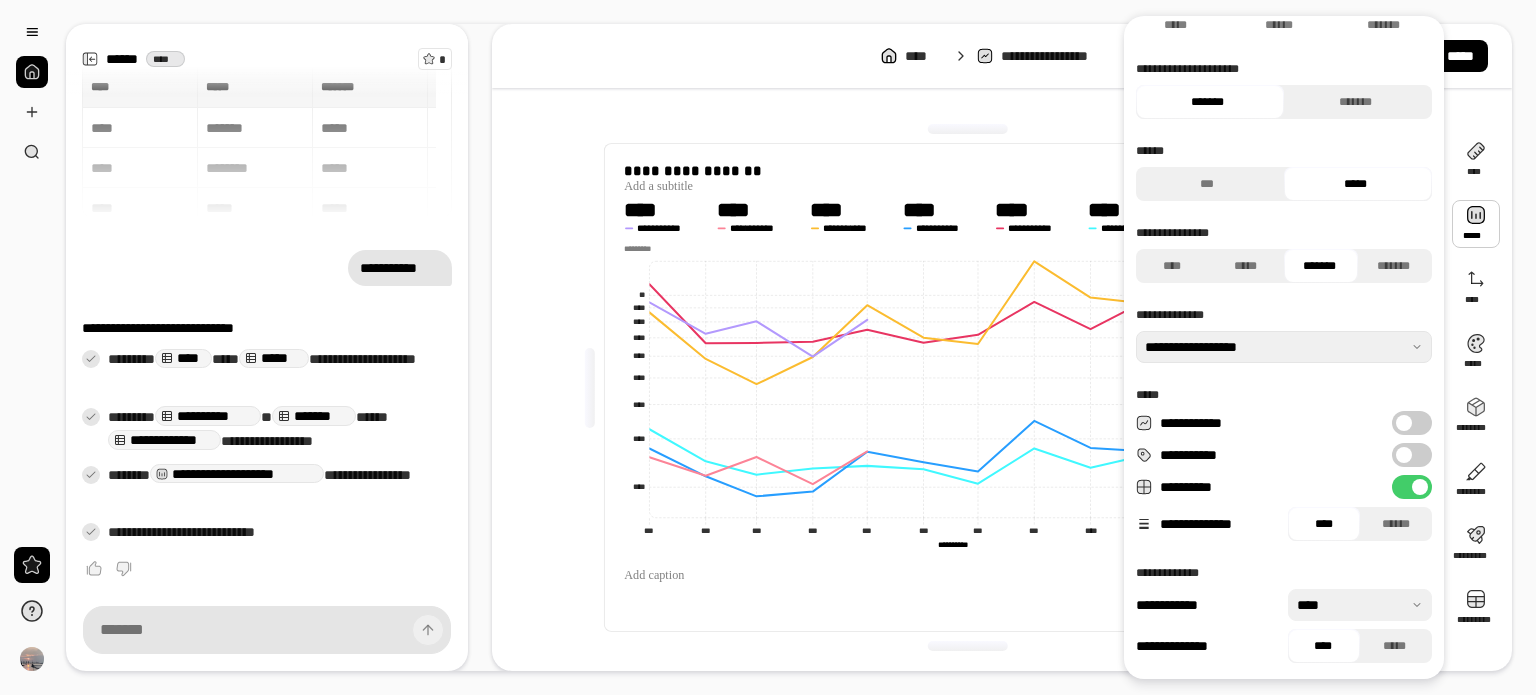 click on "**********" at bounding box center (1412, 455) 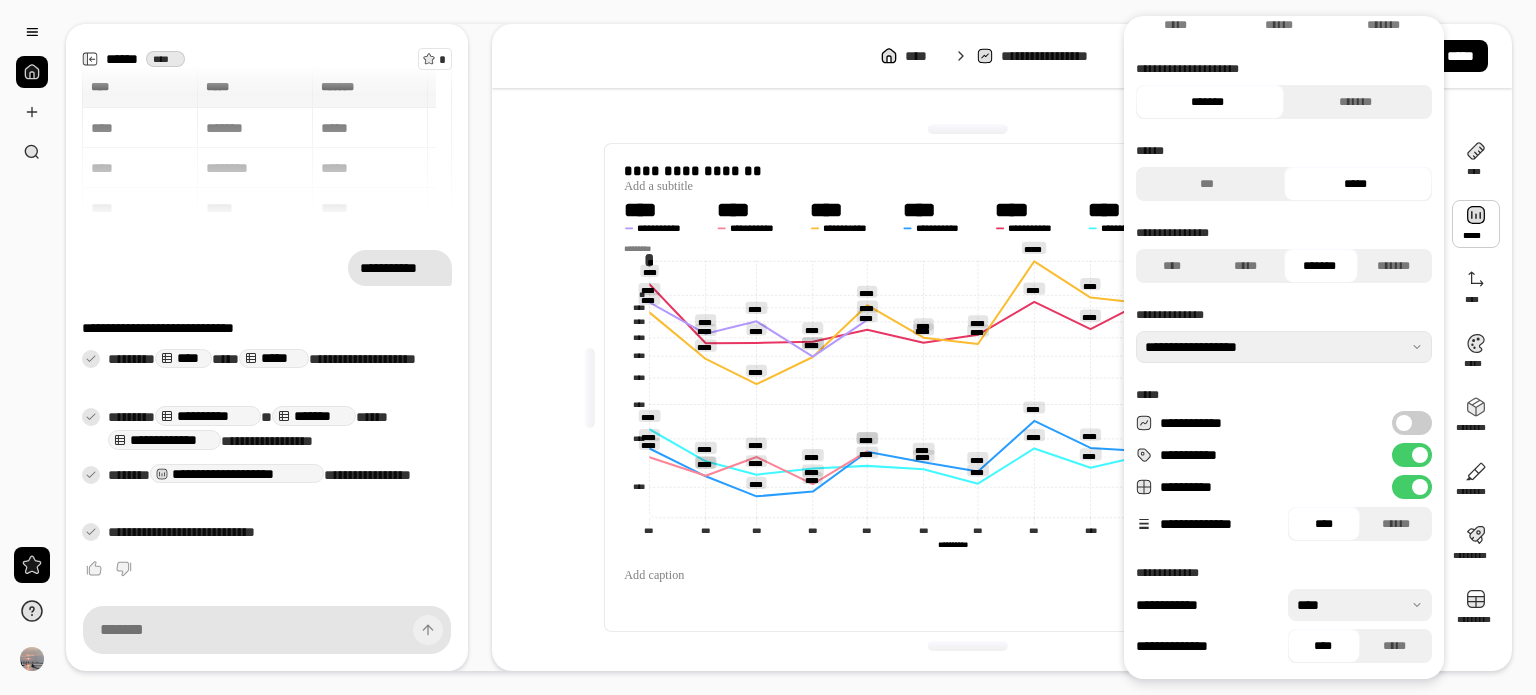 click on "**********" at bounding box center (1412, 423) 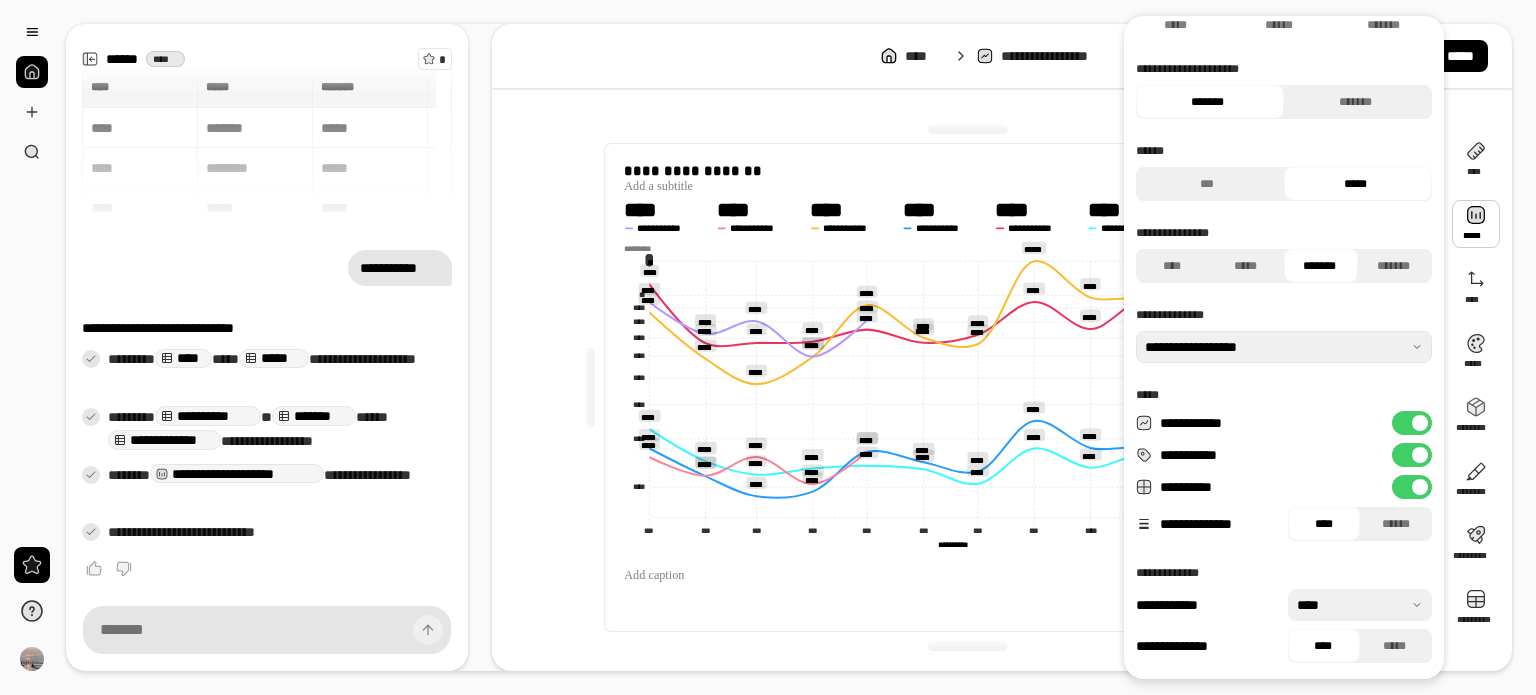 click at bounding box center (1420, 423) 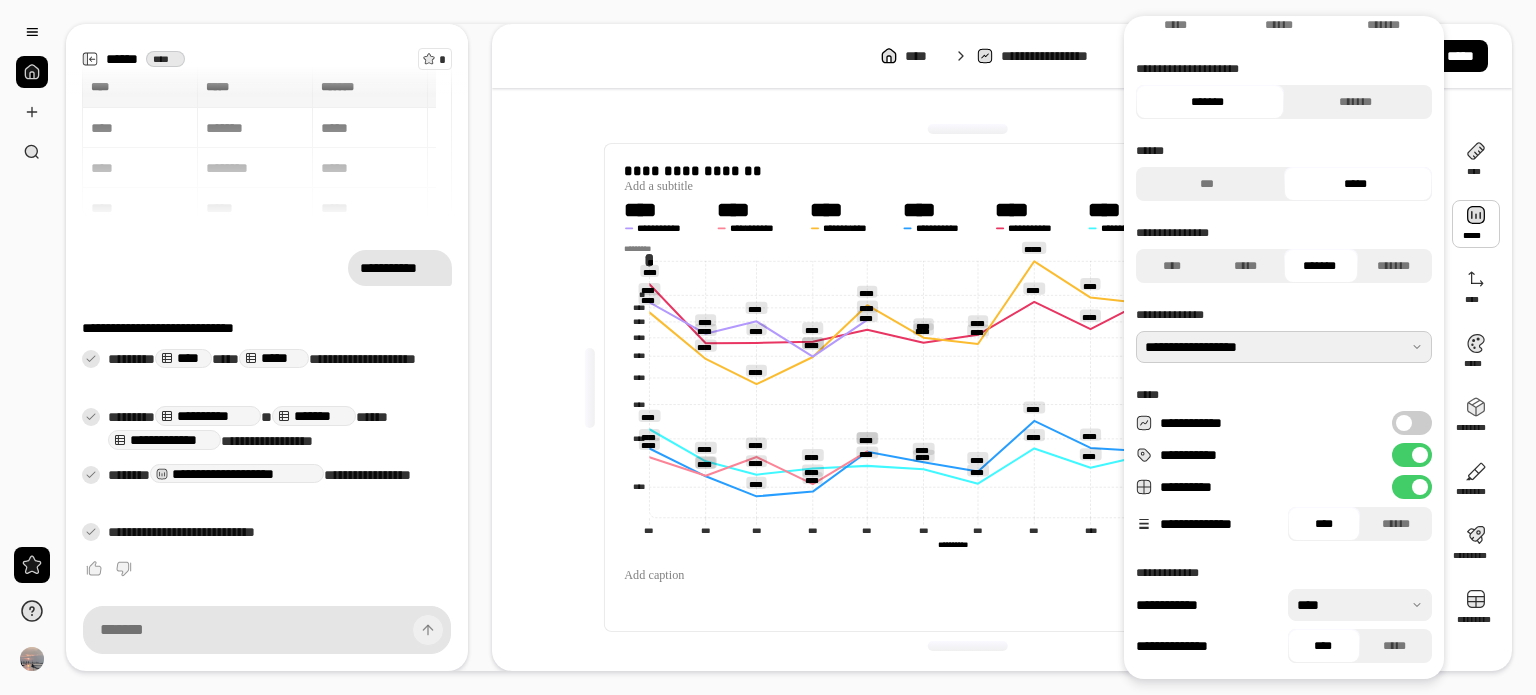 click at bounding box center [1284, 347] 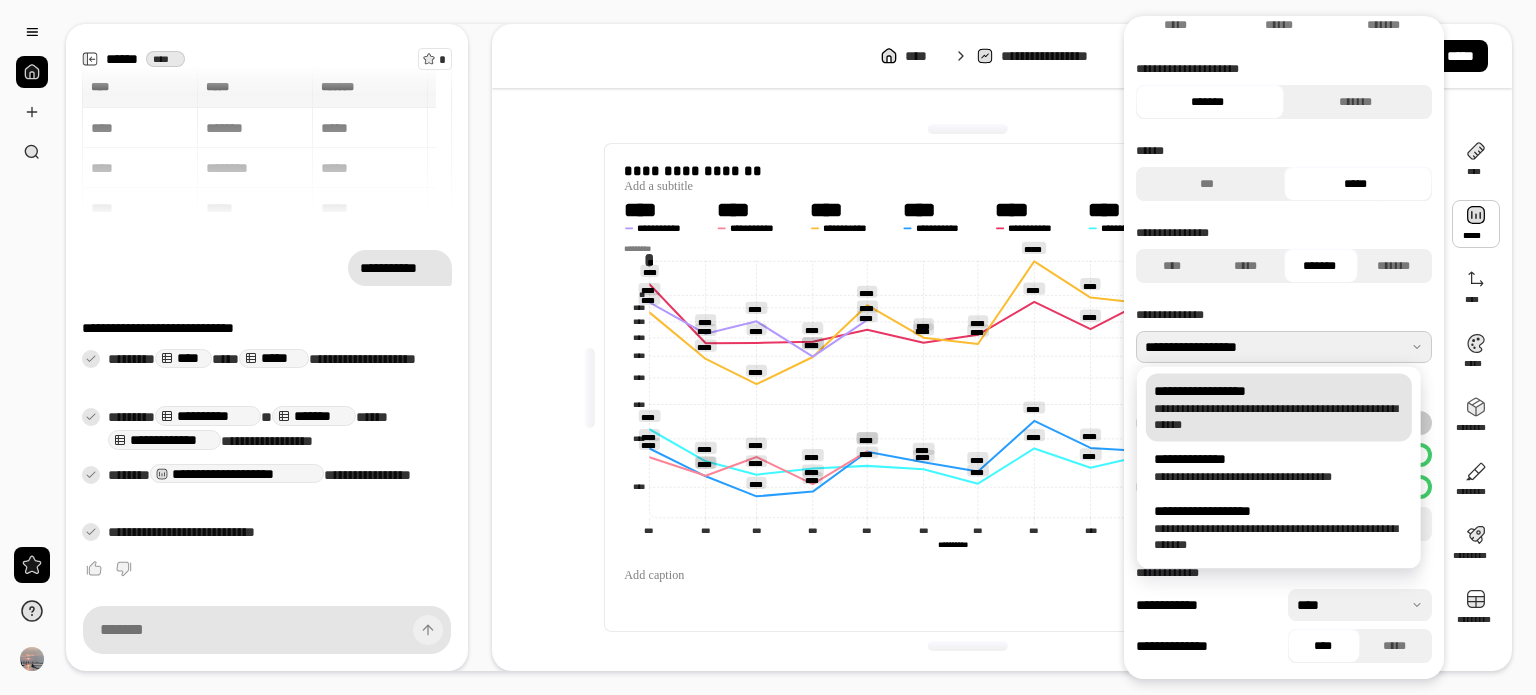 click at bounding box center (1284, 347) 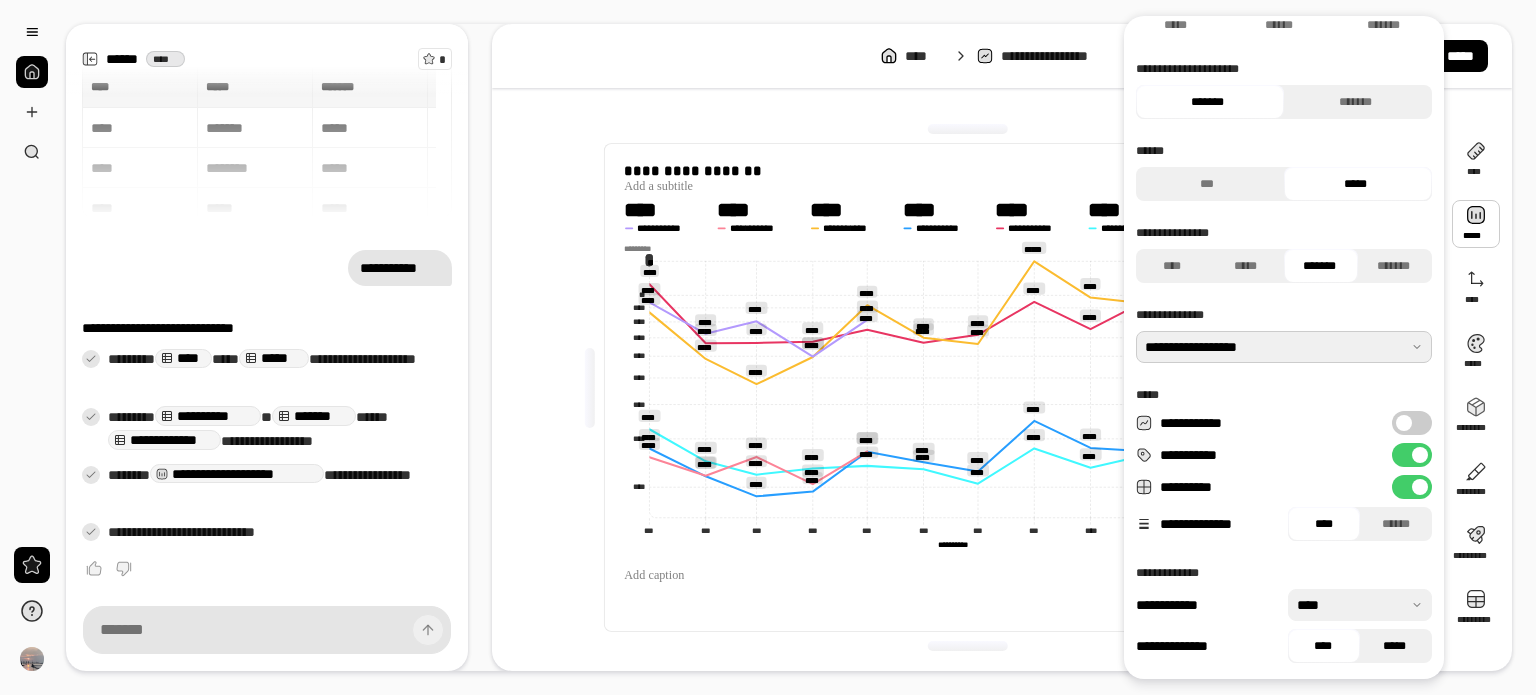 click on "*****" at bounding box center (1394, 646) 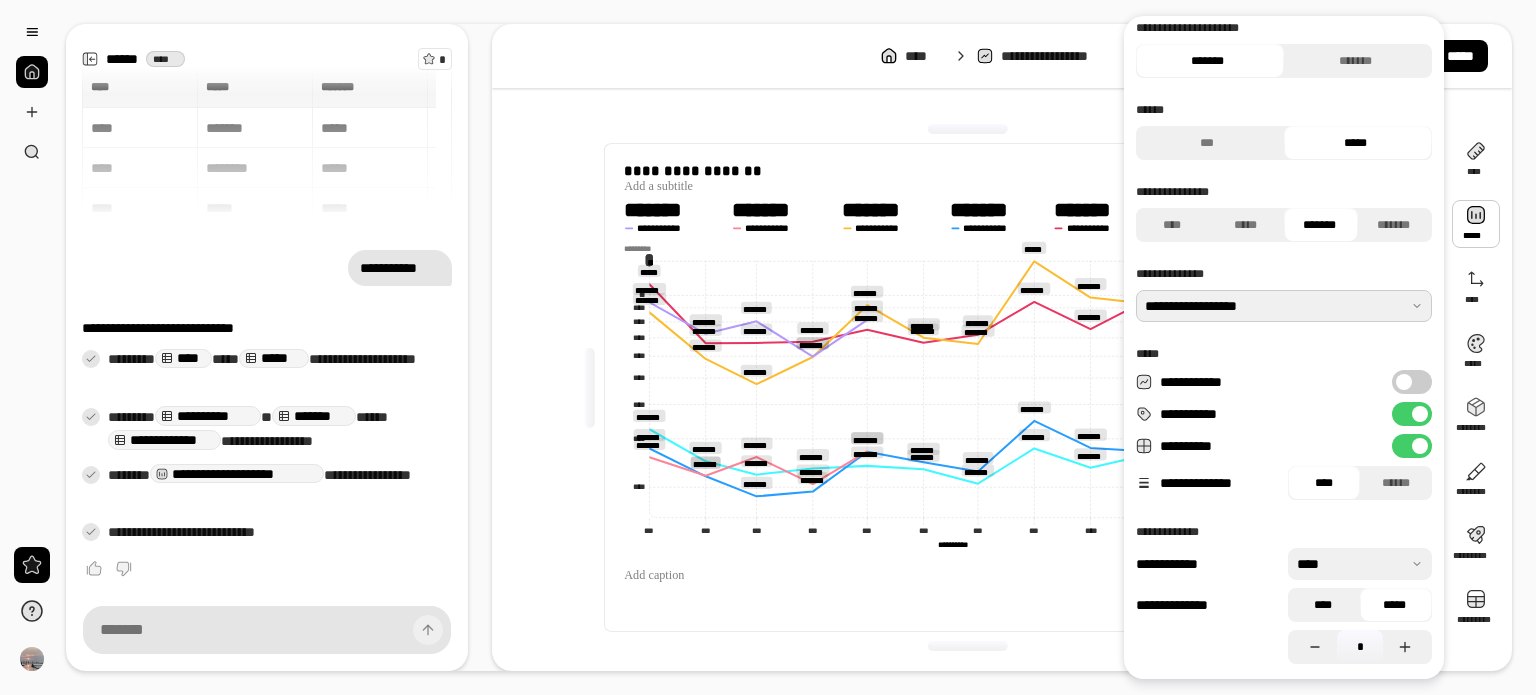click on "****" at bounding box center [1322, 605] 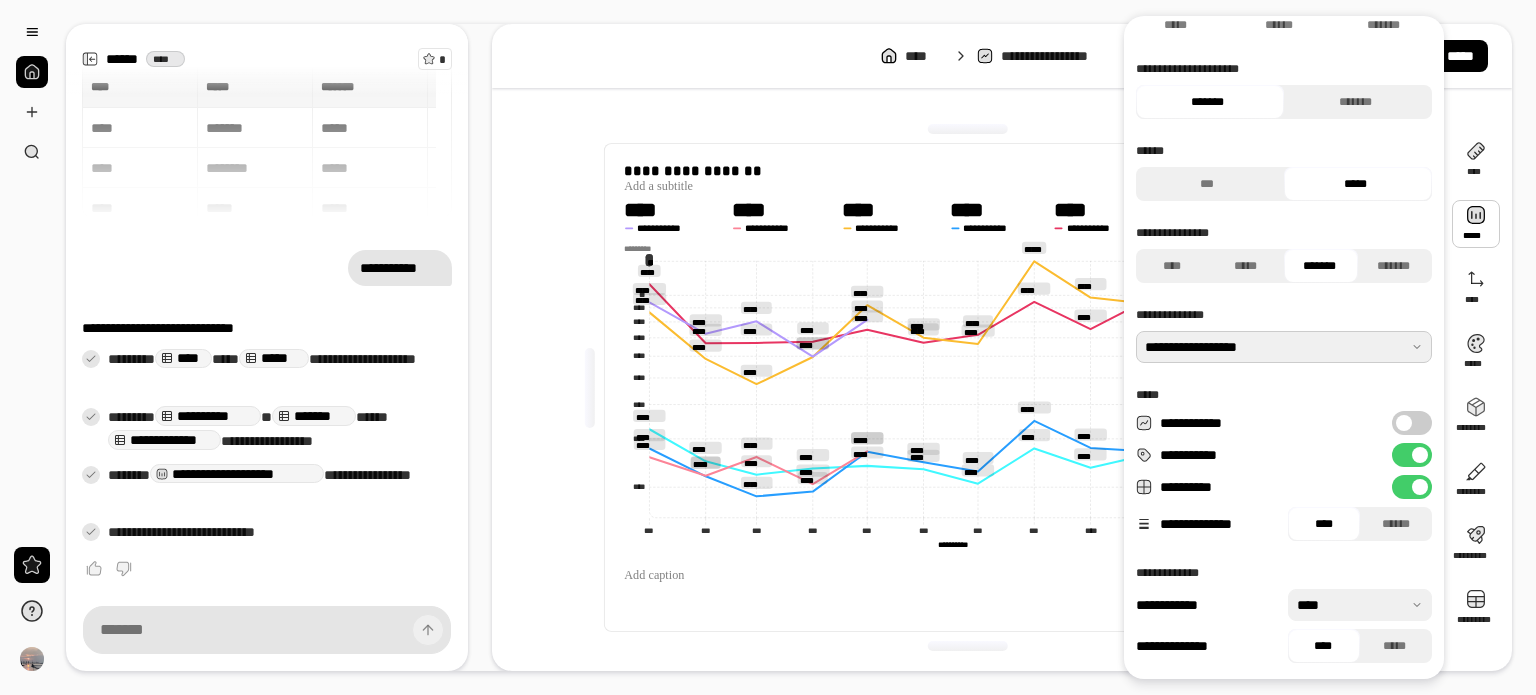scroll, scrollTop: 204, scrollLeft: 0, axis: vertical 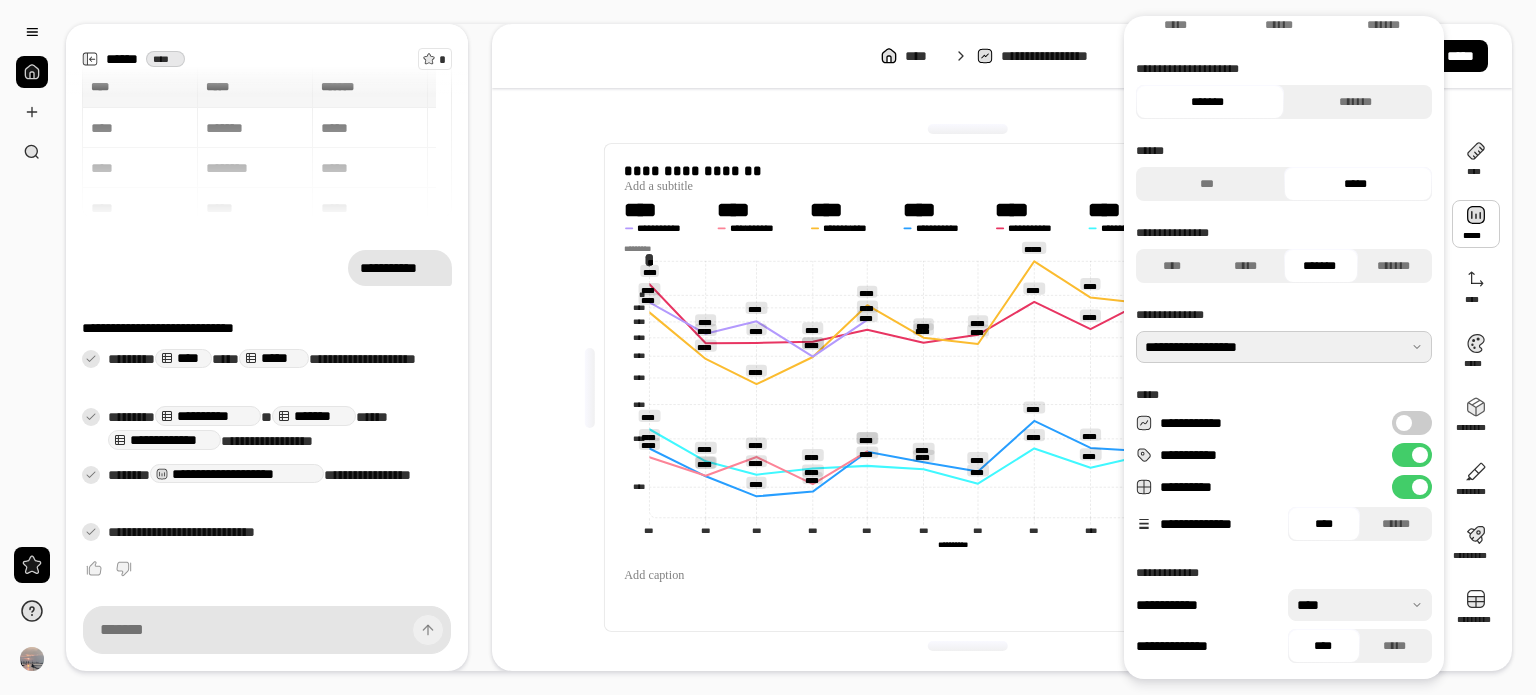 click at bounding box center [1360, 605] 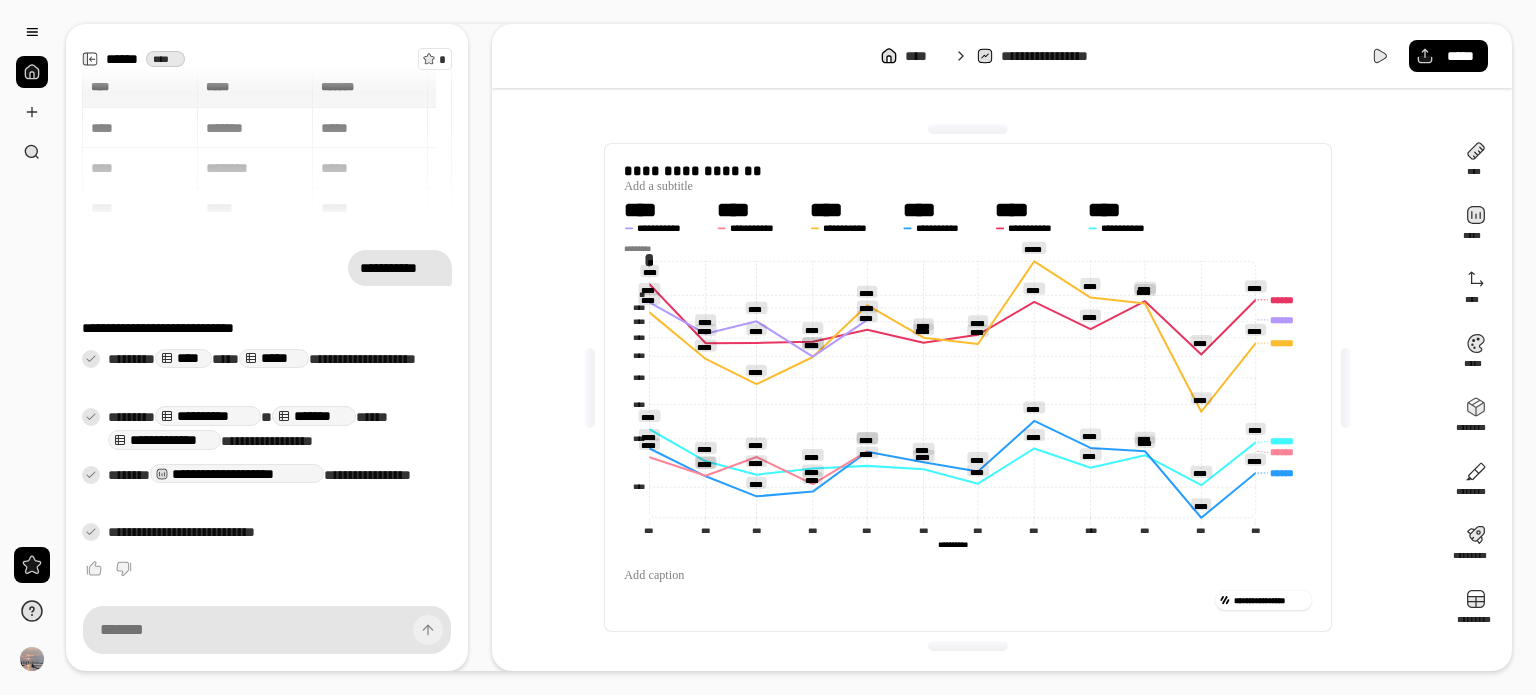 click on "**********" at bounding box center [967, 600] 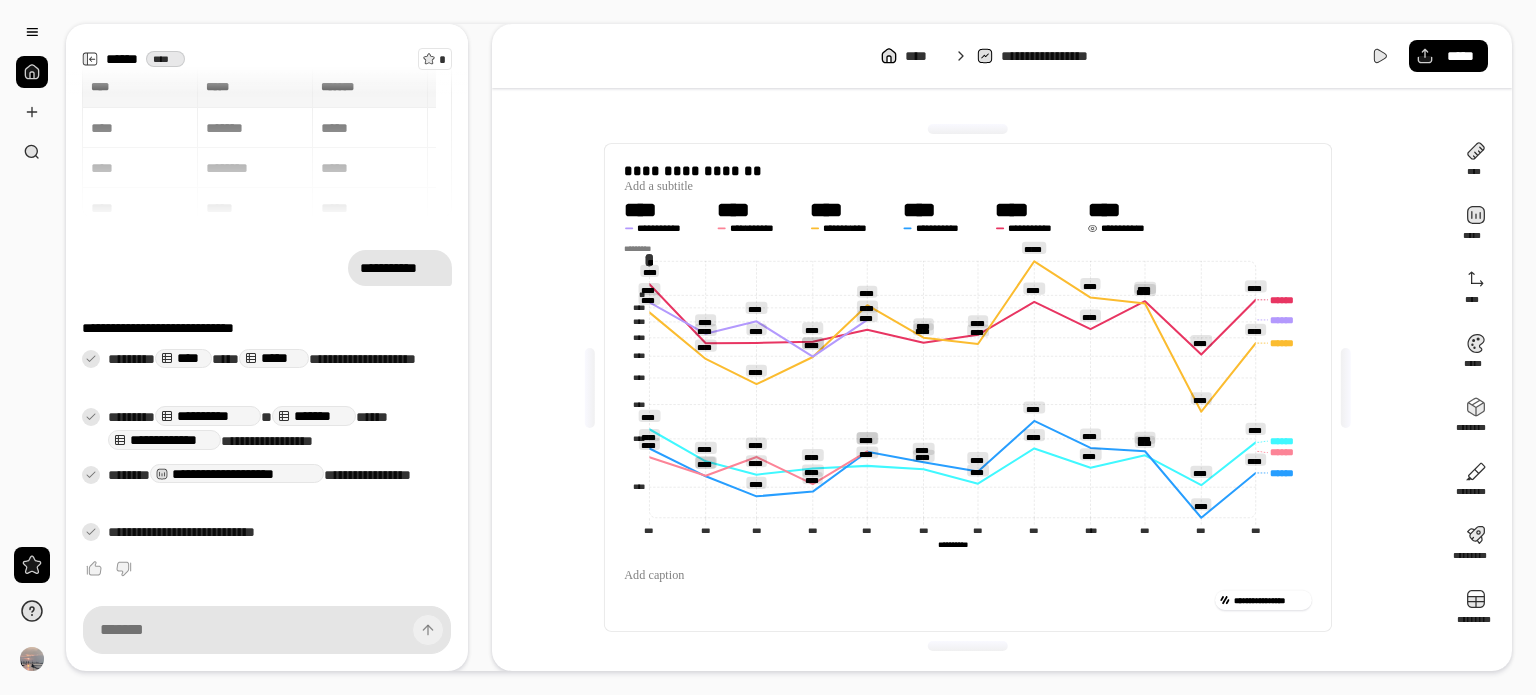 click 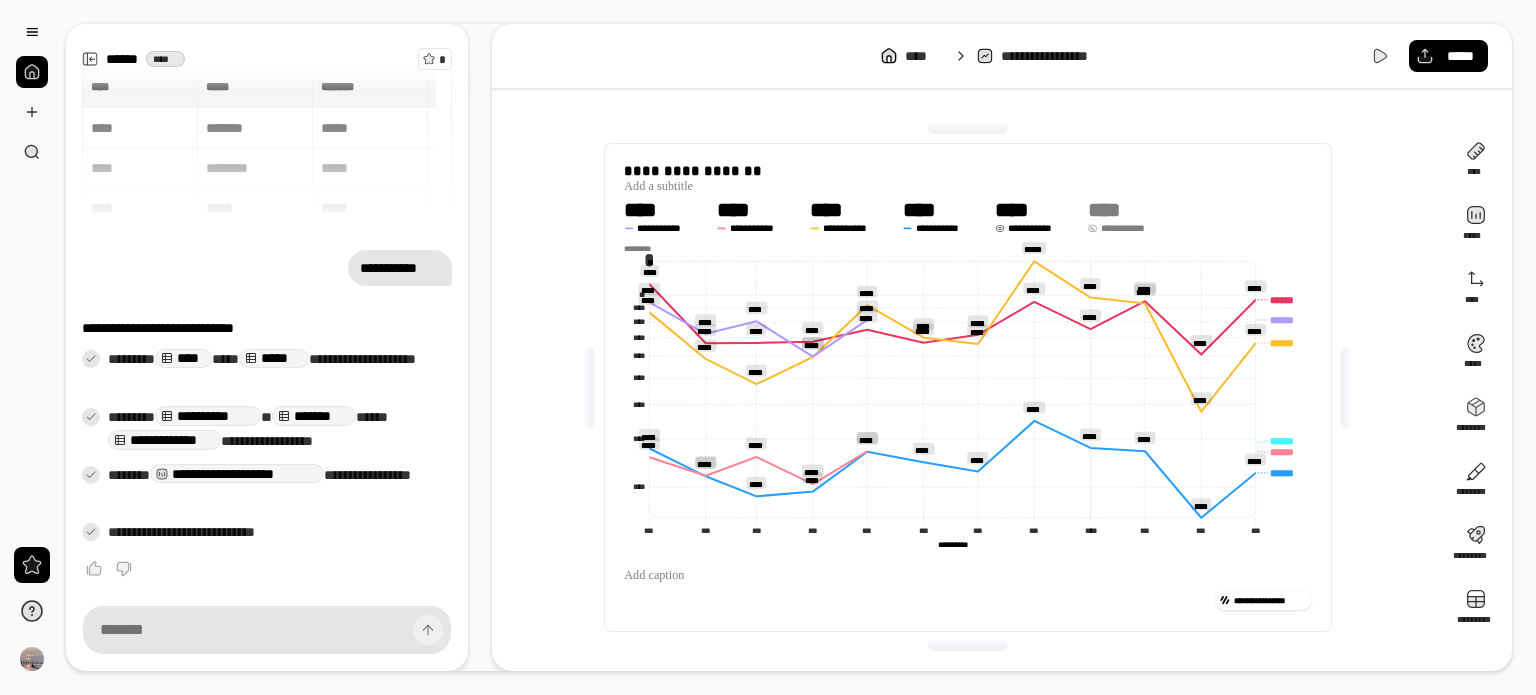 click 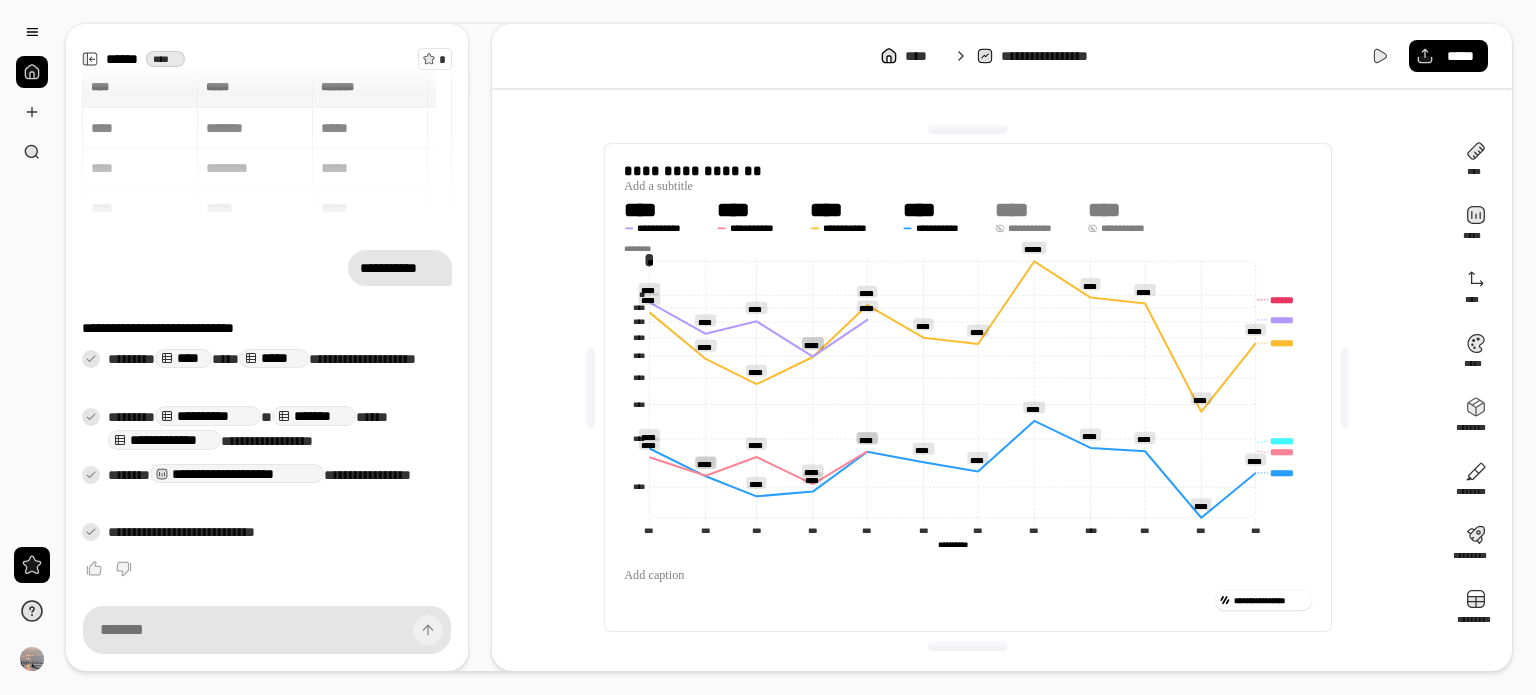 click 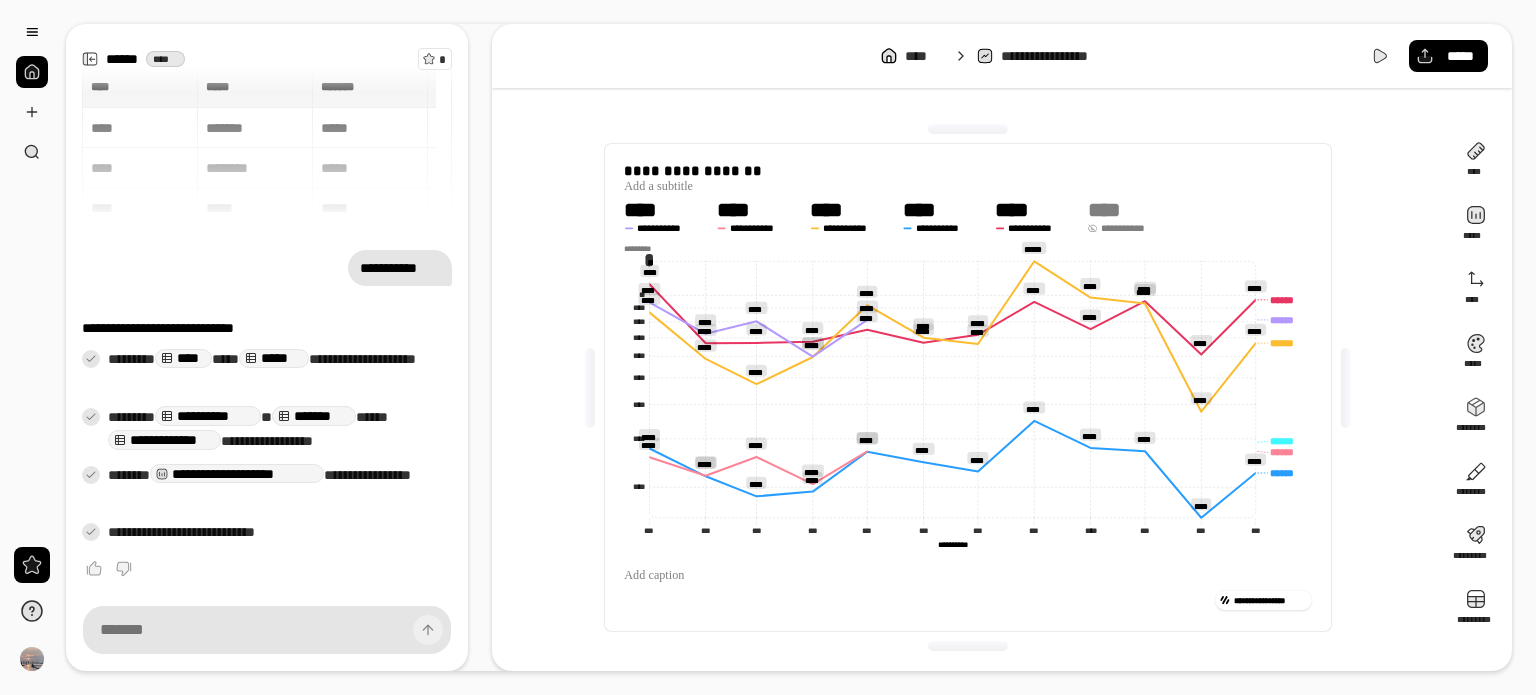click 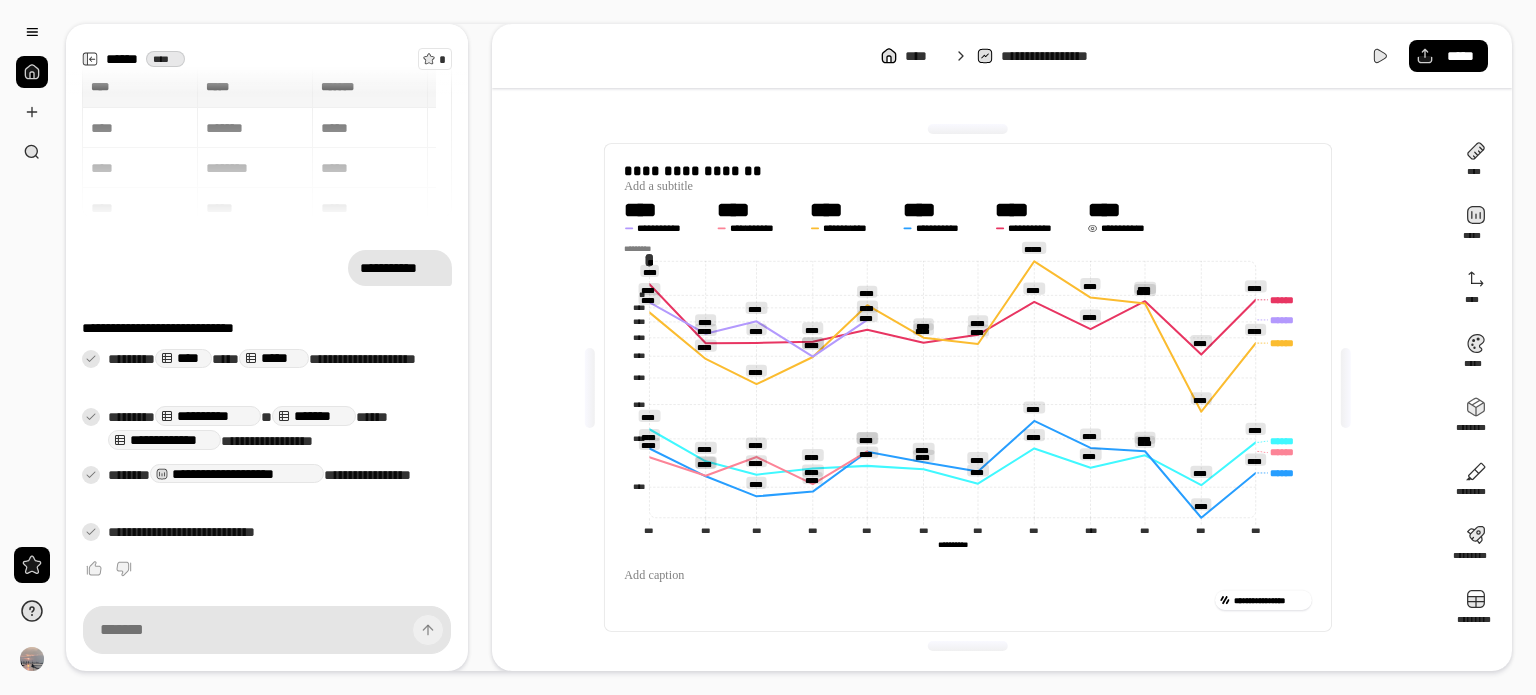 click 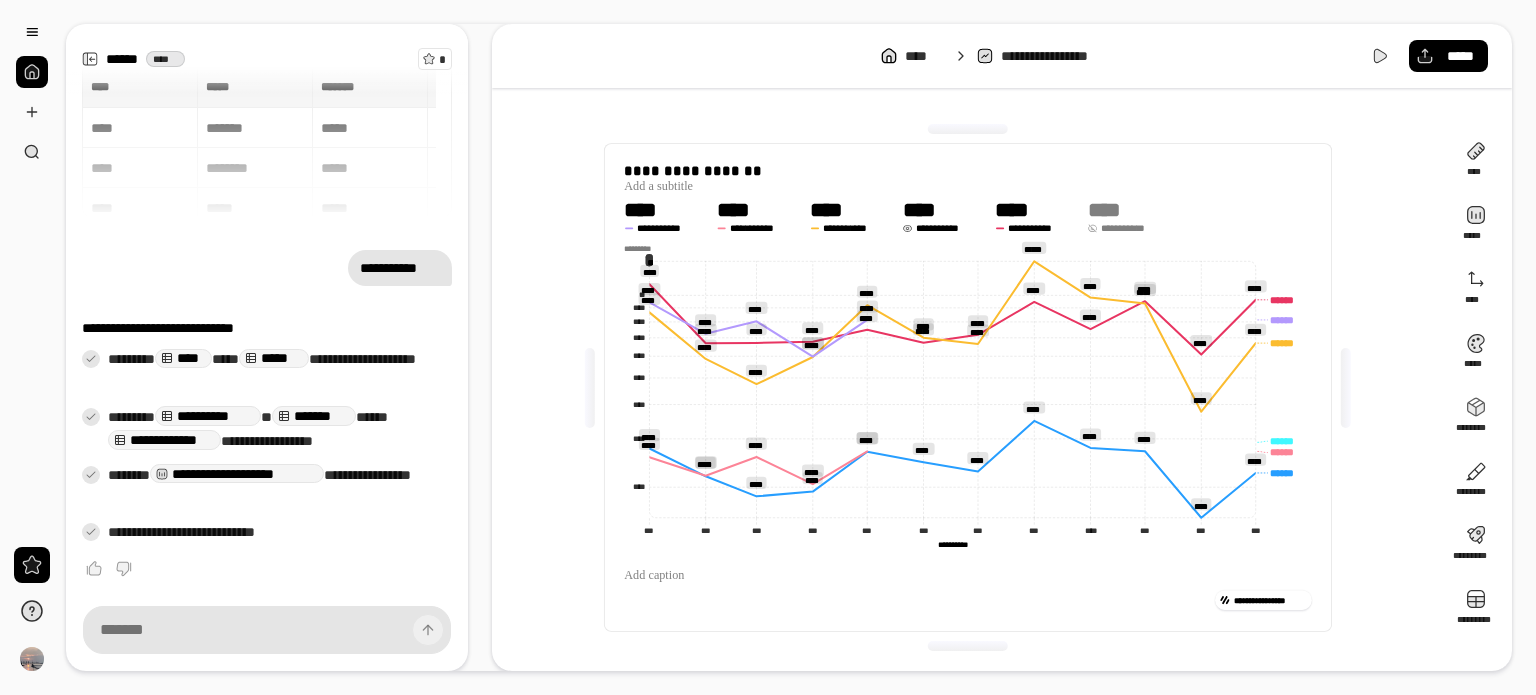 click 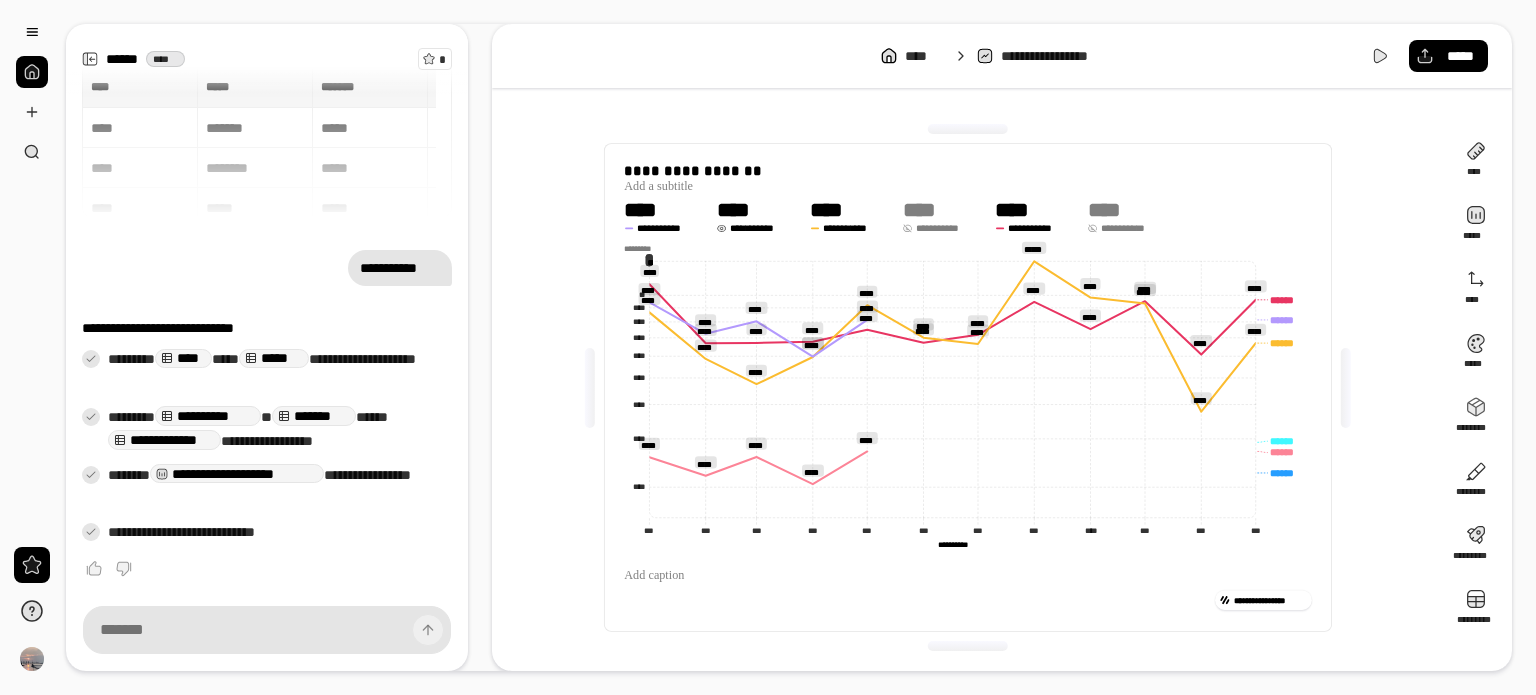 click 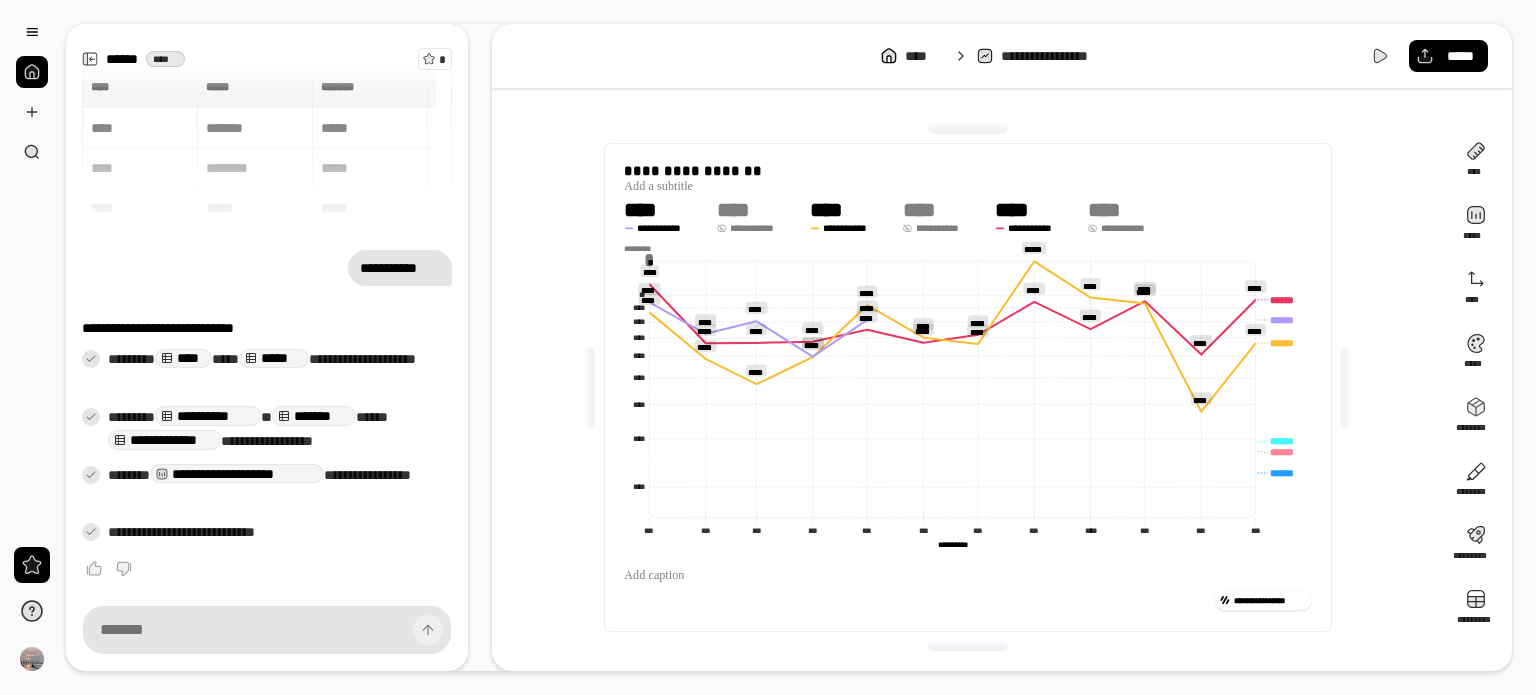 click on "**********" at bounding box center [760, 228] 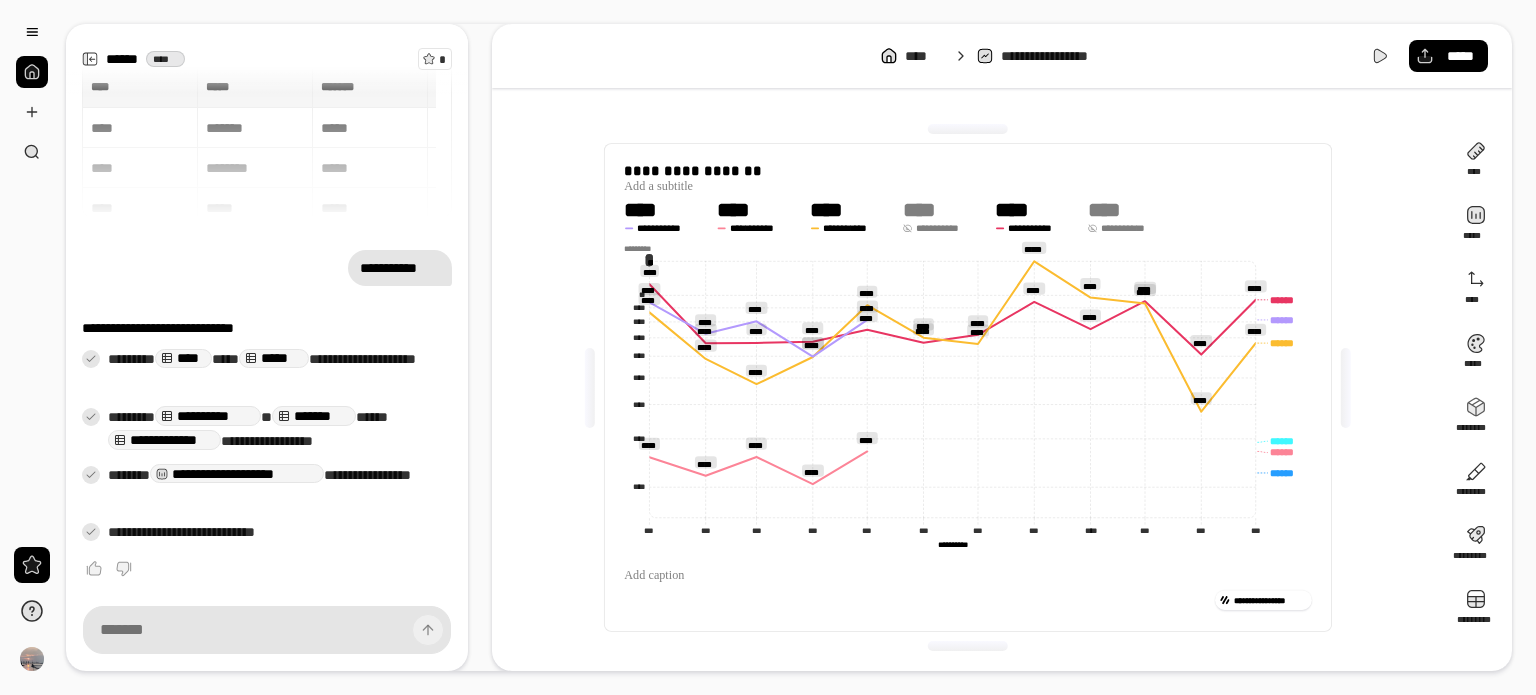 click 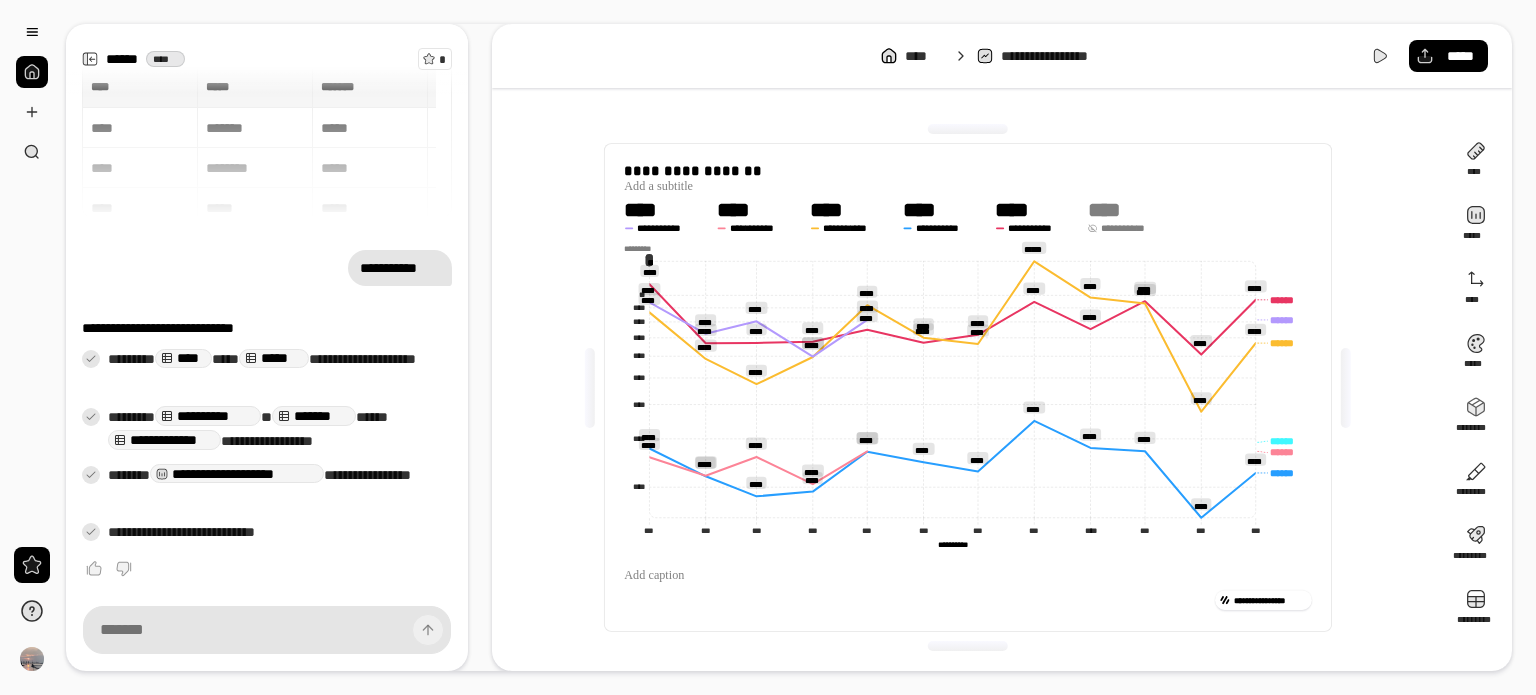 click 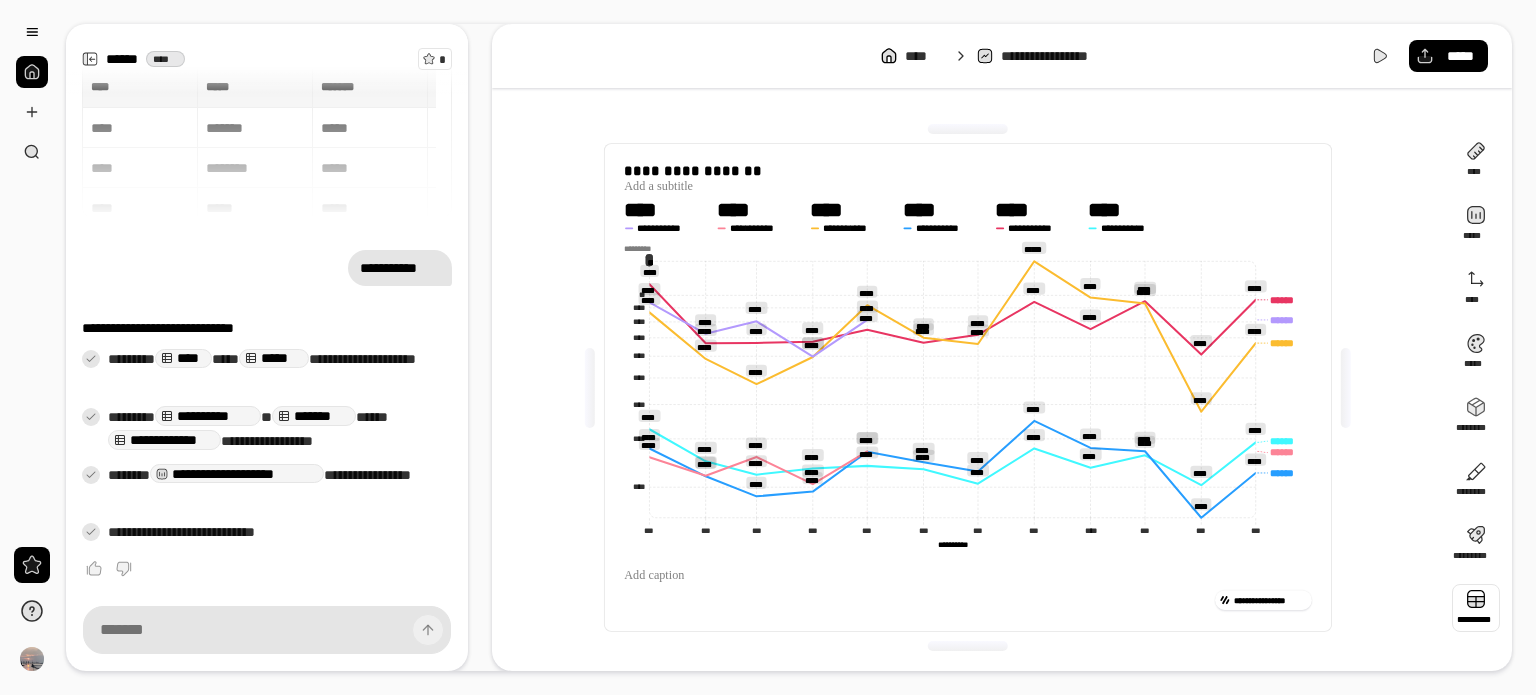 click at bounding box center (1476, 608) 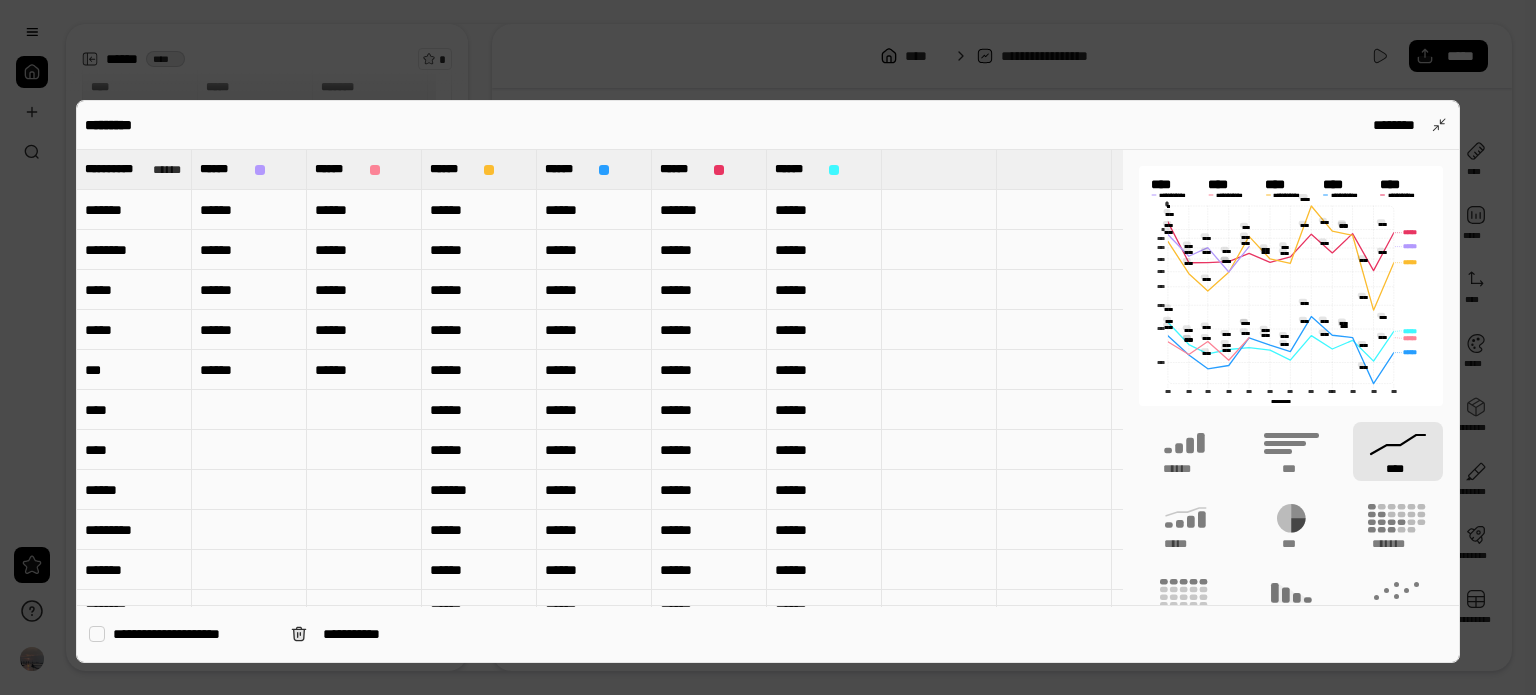 click at bounding box center [939, 169] 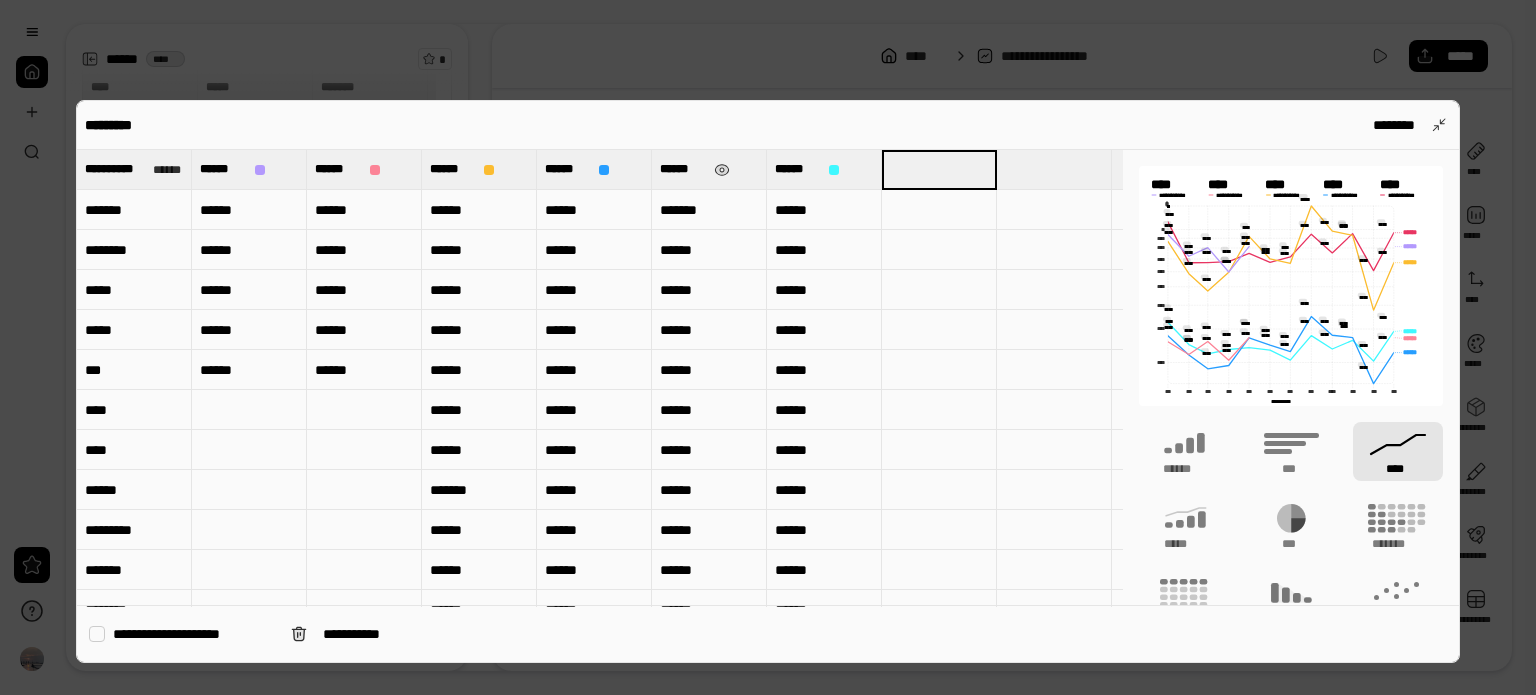 click on "******" at bounding box center (683, 169) 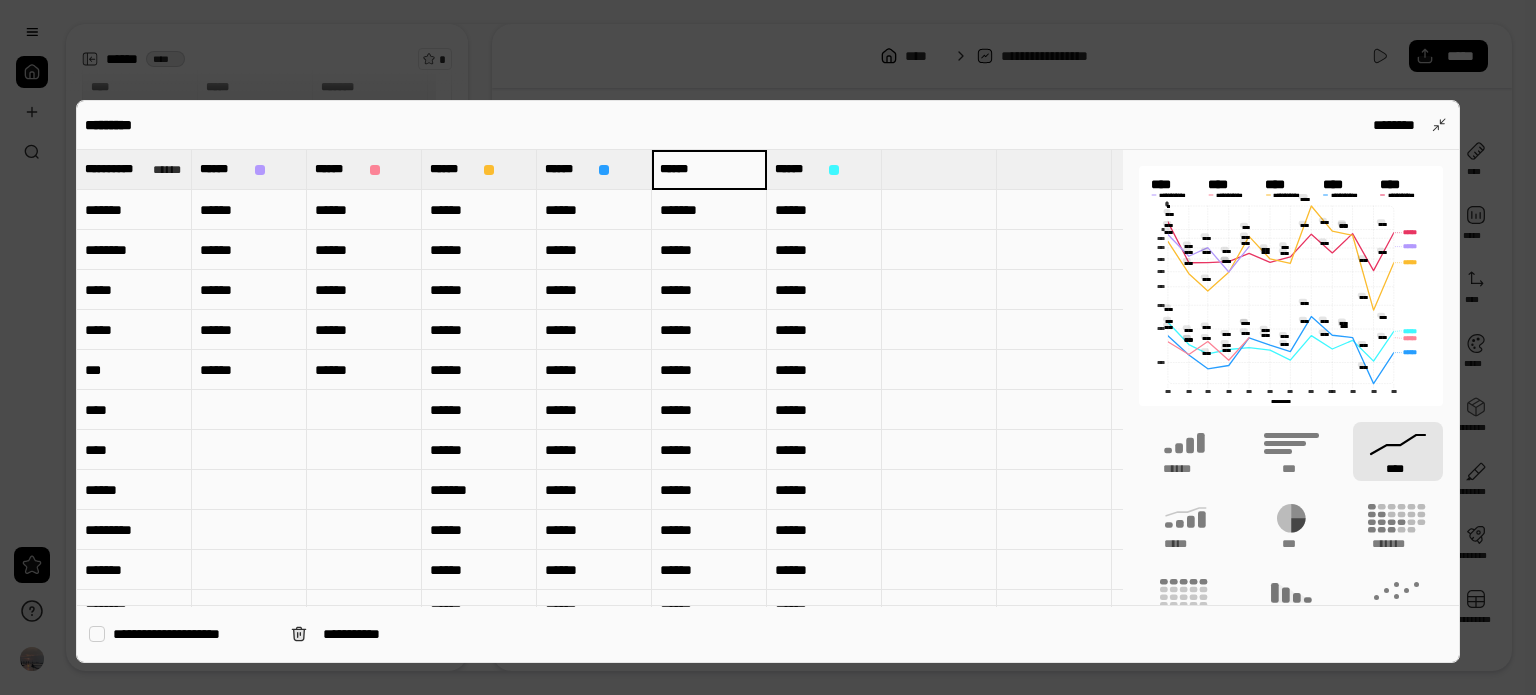 click at bounding box center (939, 169) 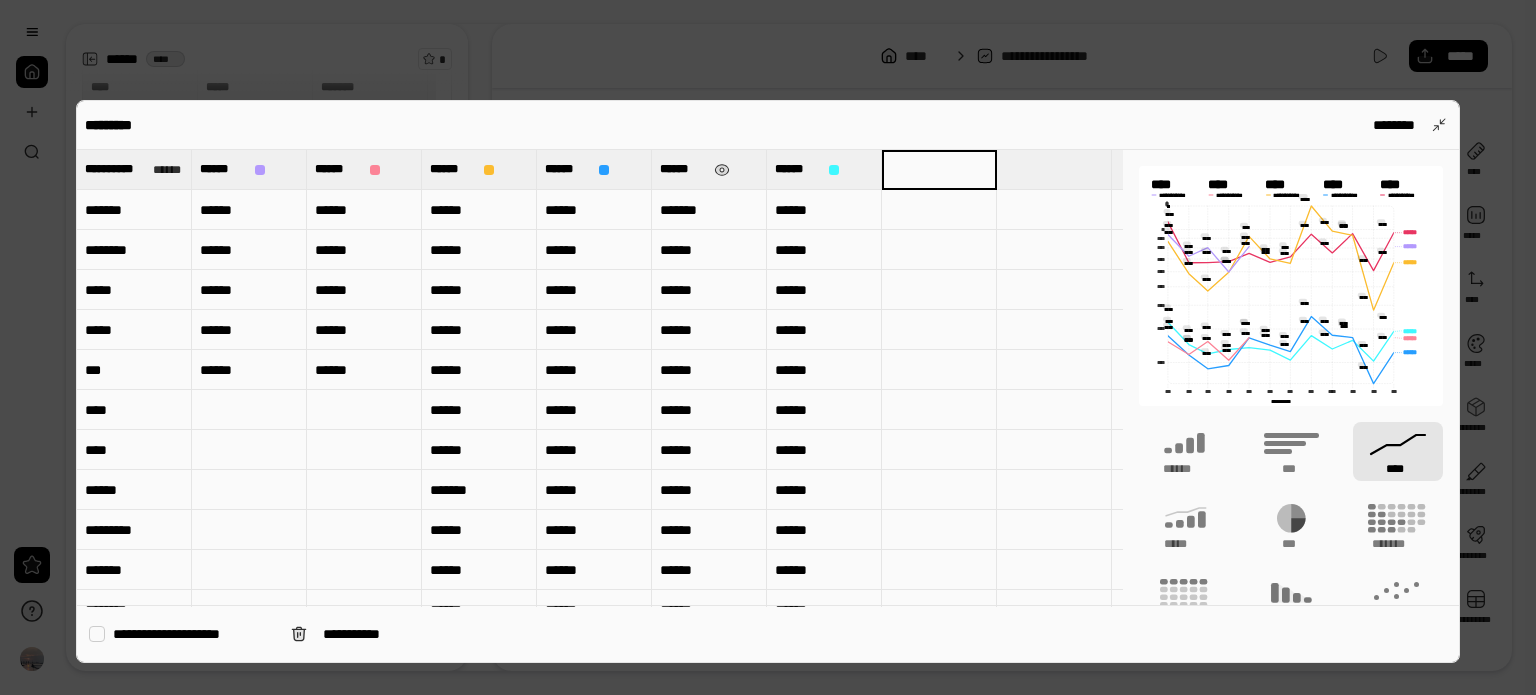 paste on "******" 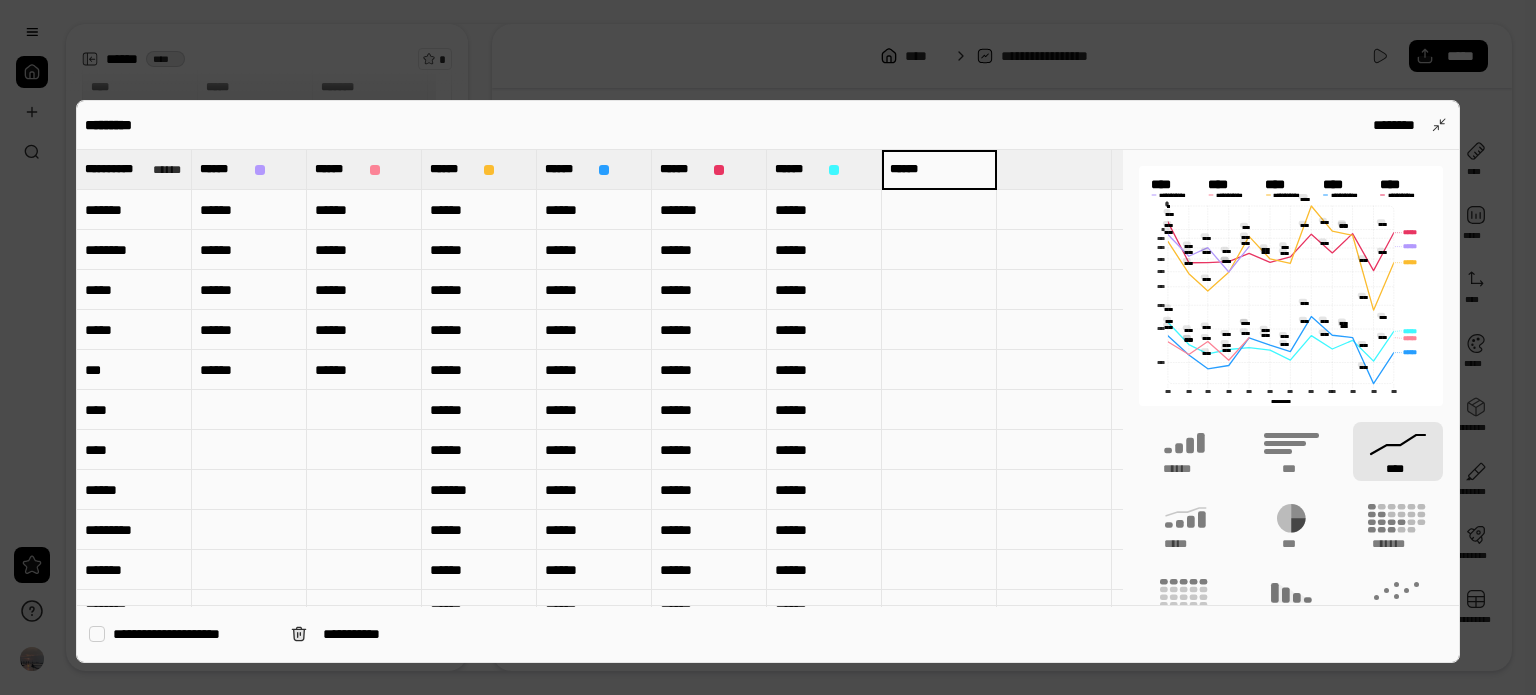 click on "******" at bounding box center (939, 169) 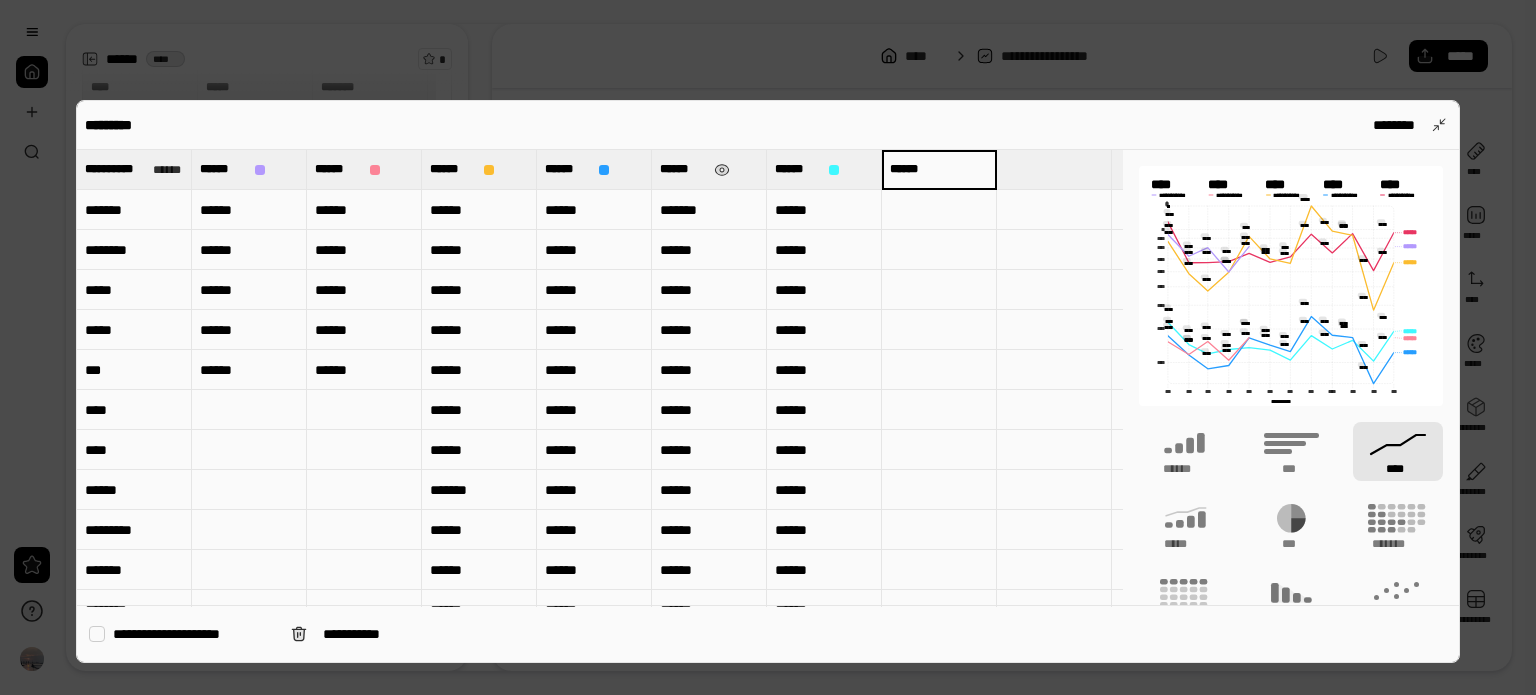 type on "******" 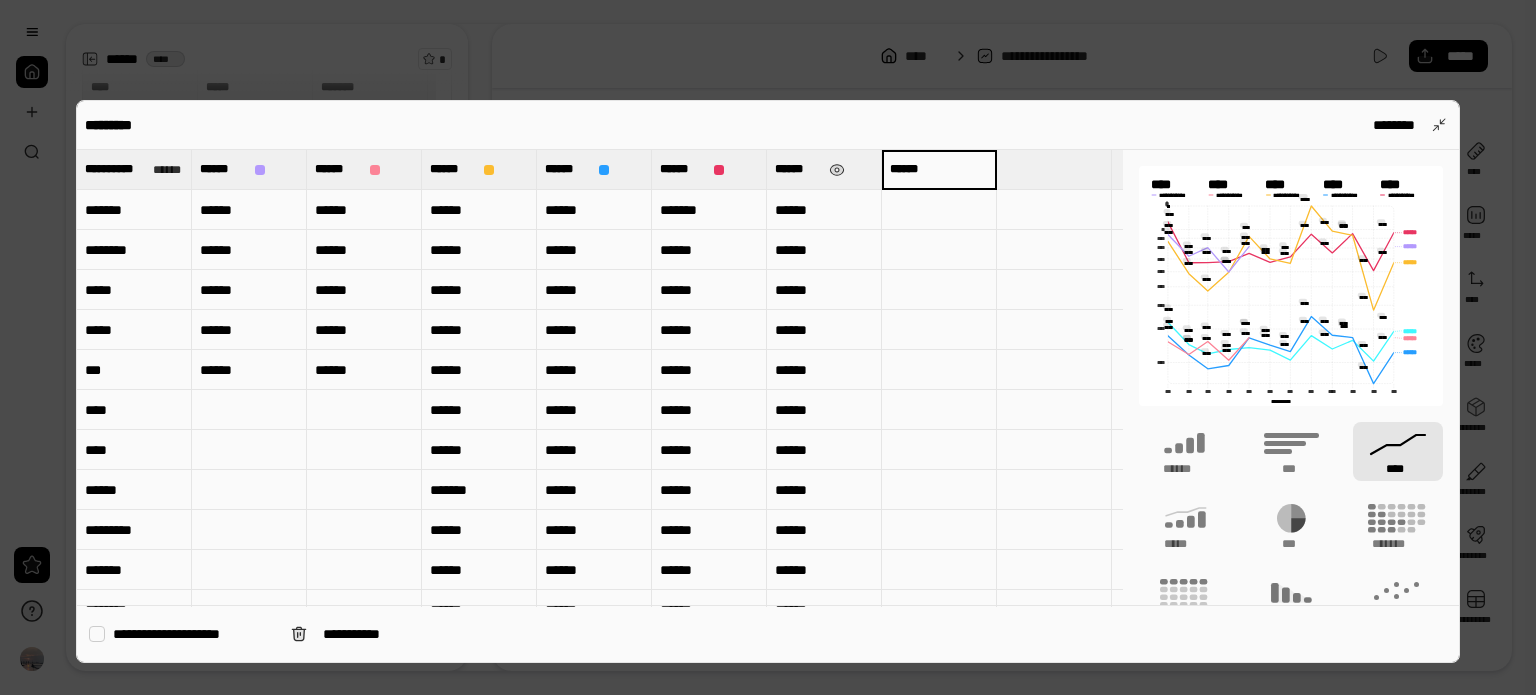 click on "******" at bounding box center (798, 169) 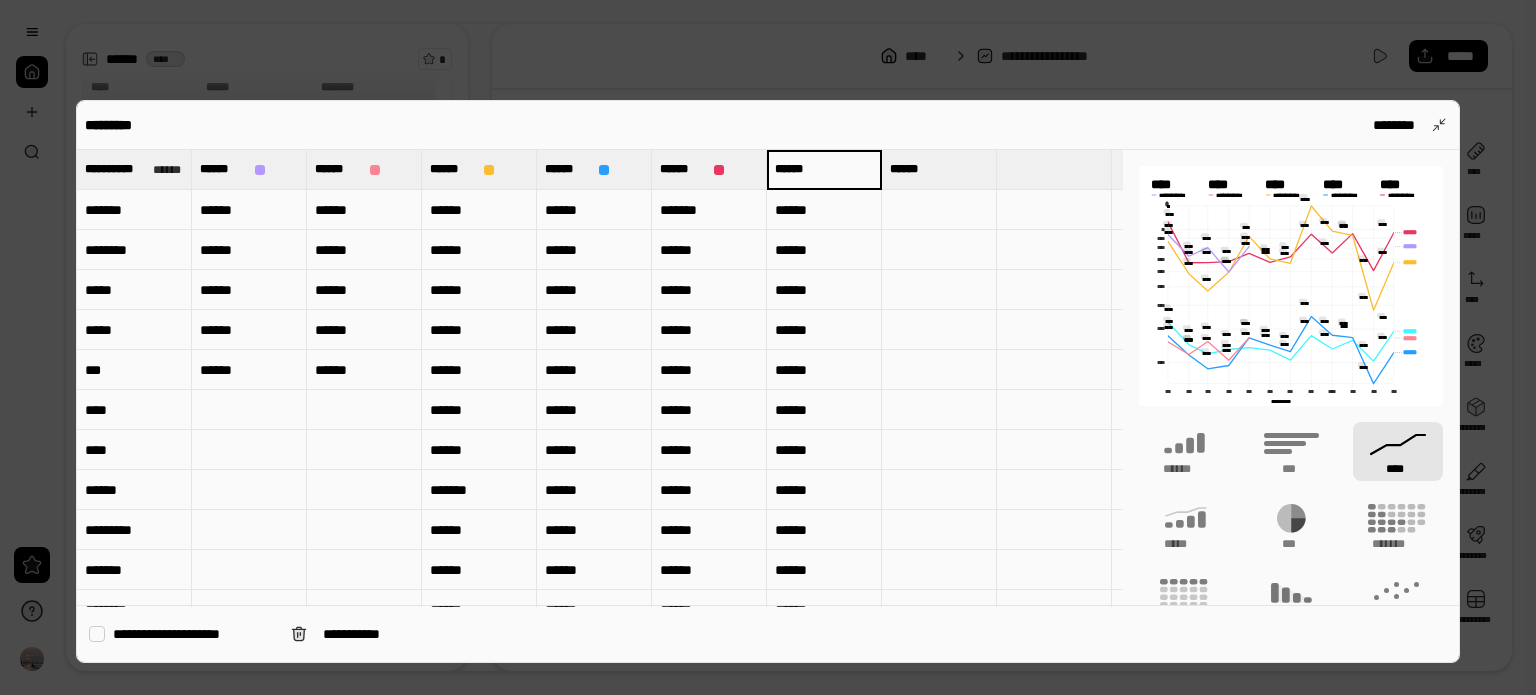 click at bounding box center [1054, 169] 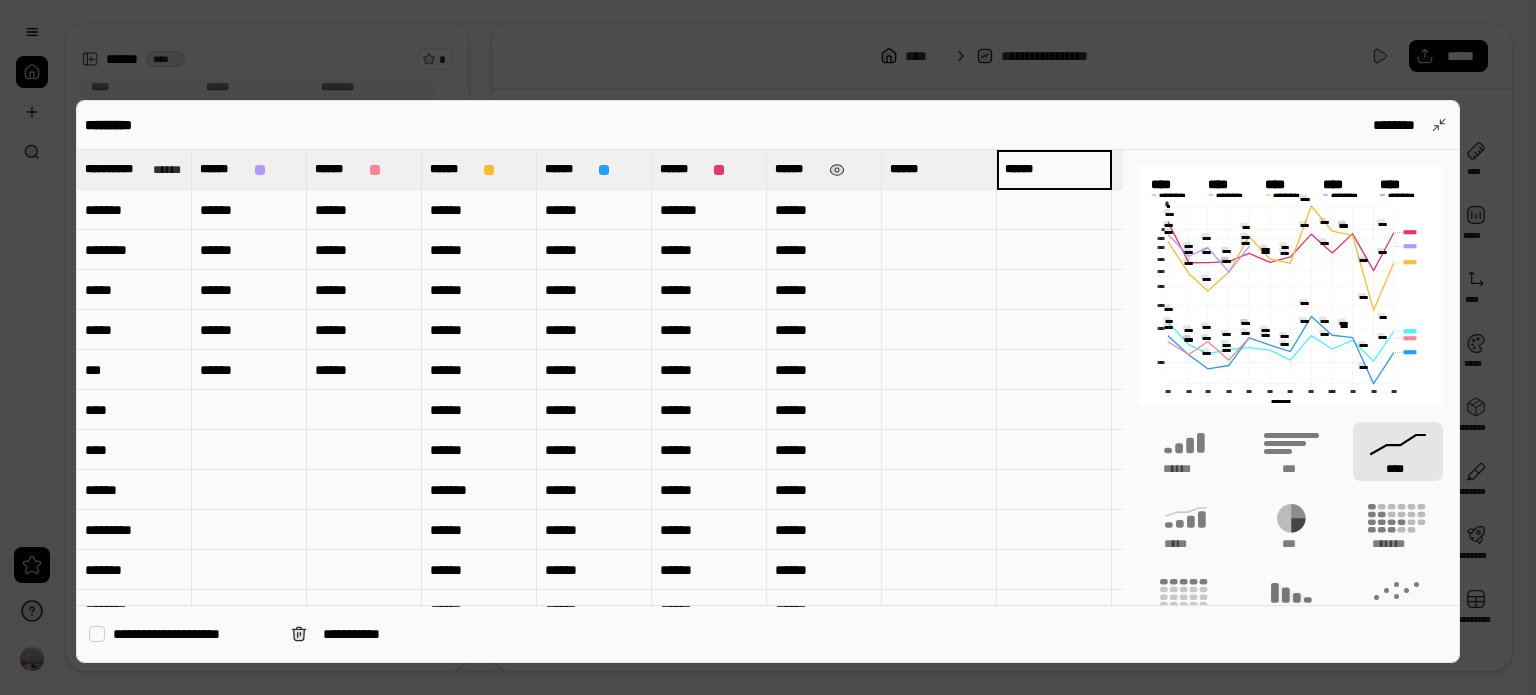 scroll, scrollTop: 0, scrollLeft: 3, axis: horizontal 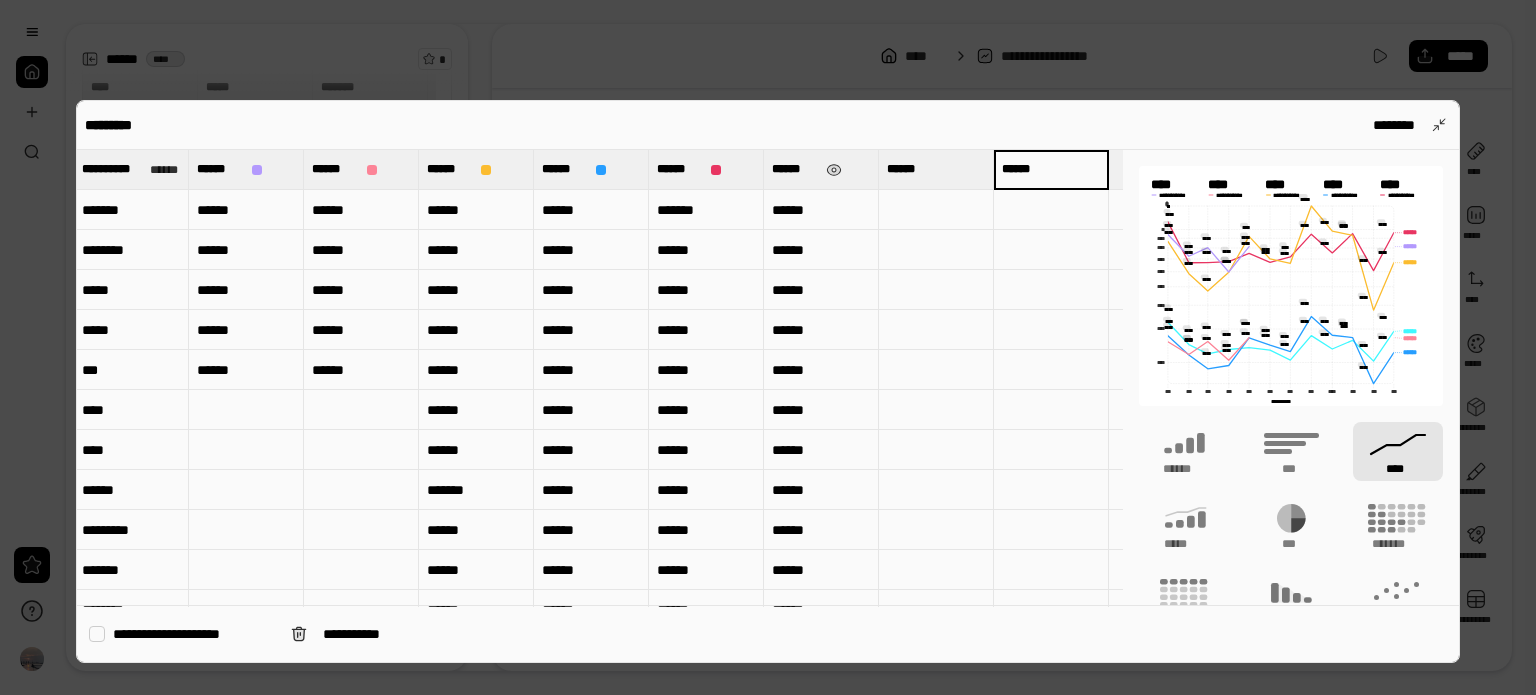 click on "******" at bounding box center [1051, 169] 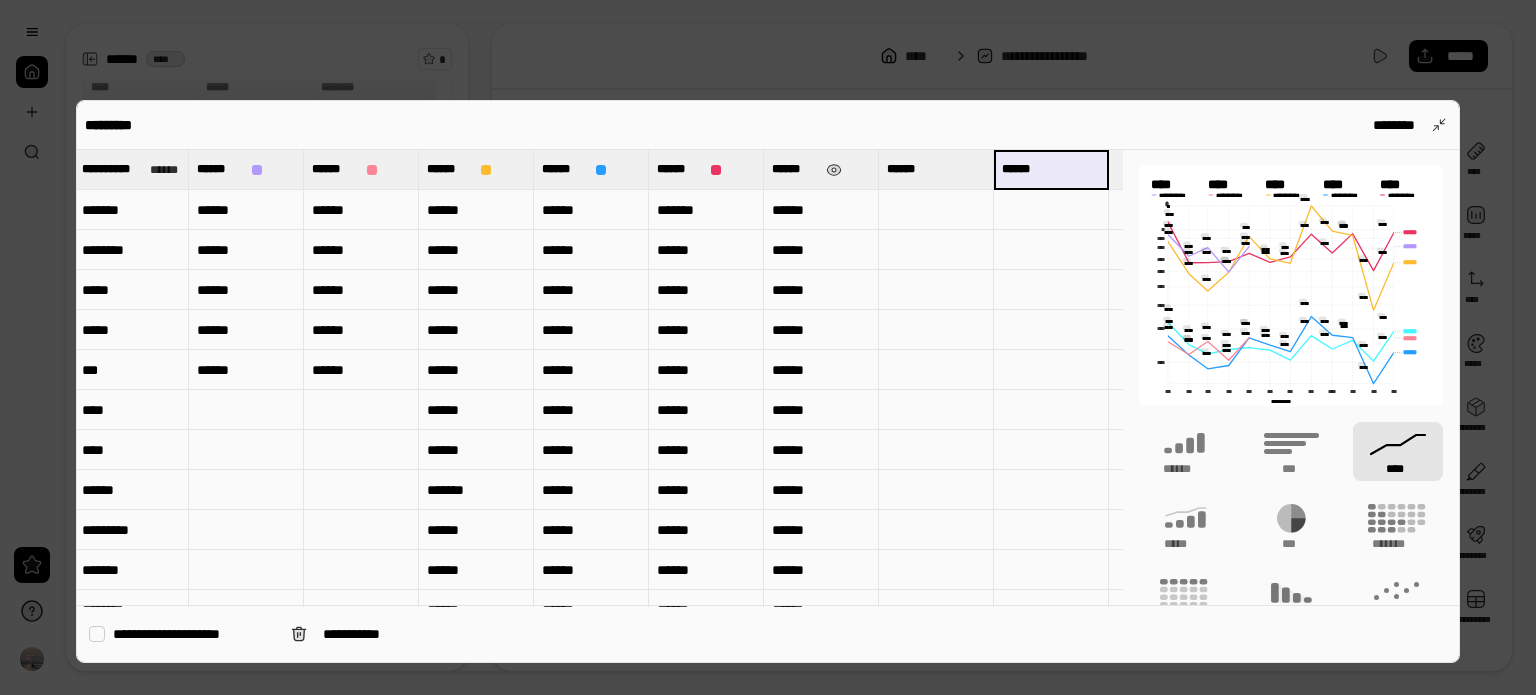 click on "******" at bounding box center (1051, 169) 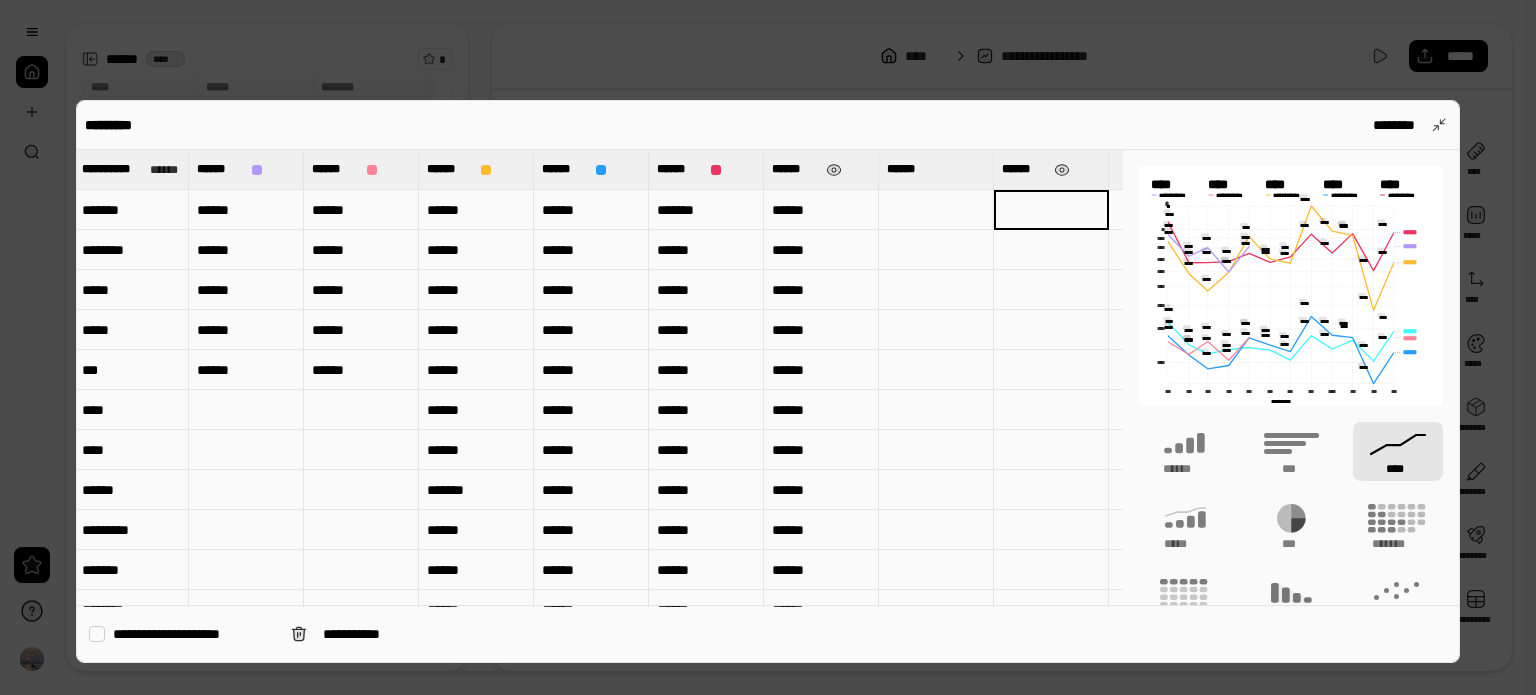click at bounding box center (936, 210) 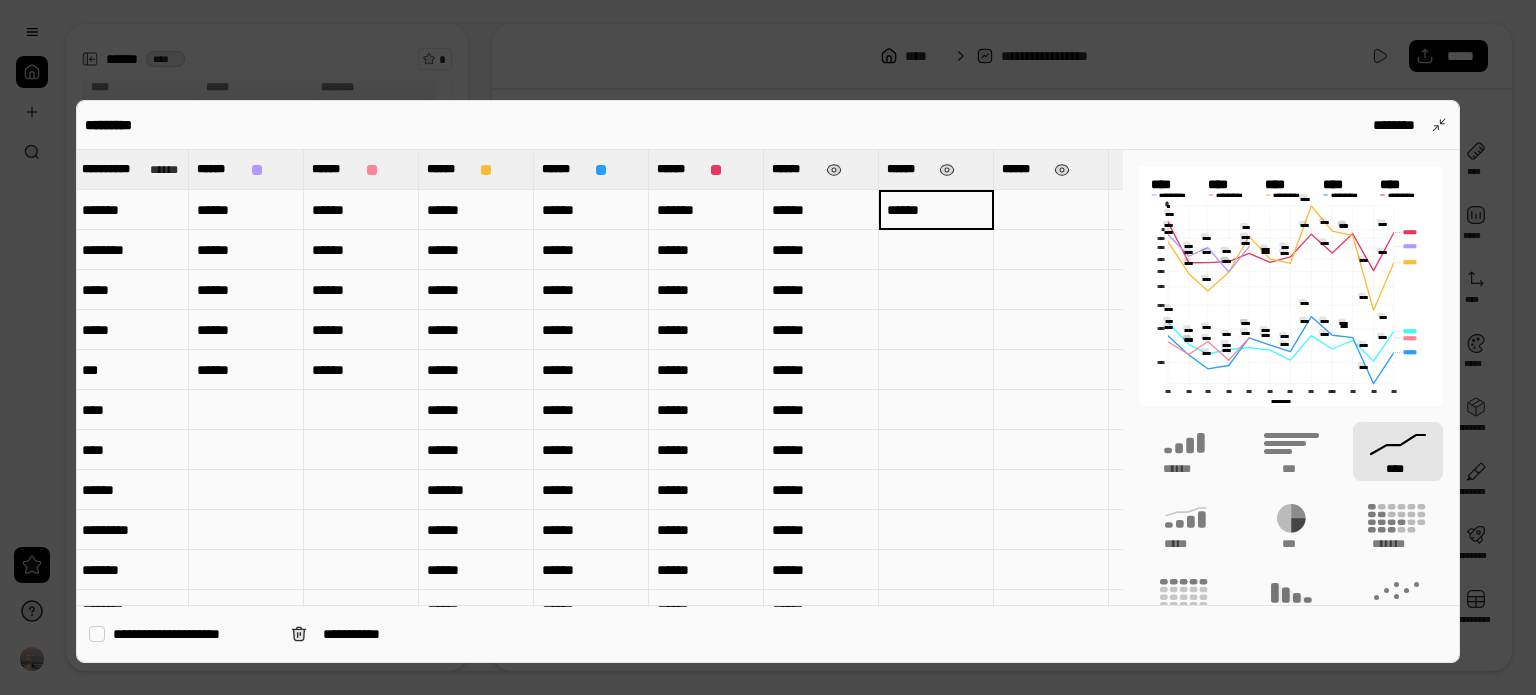 type on "******" 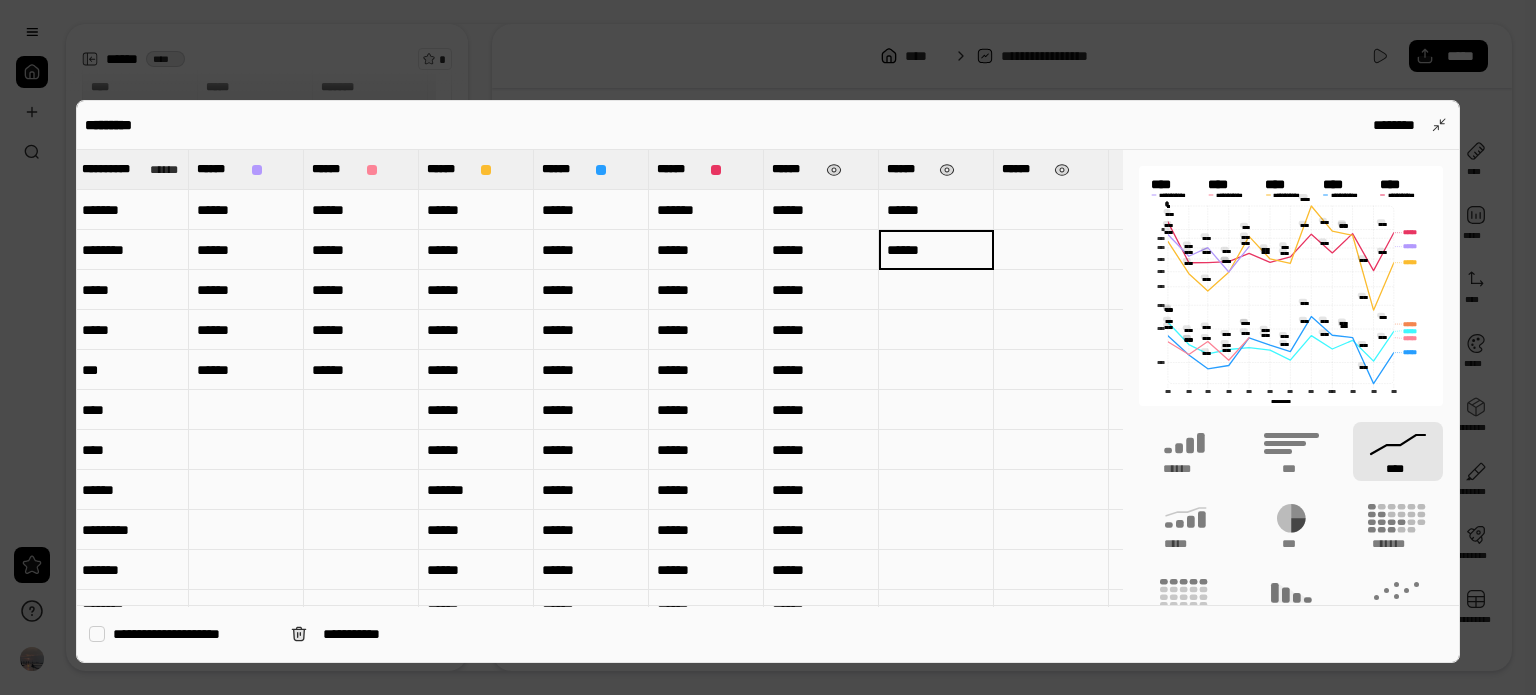 type on "******" 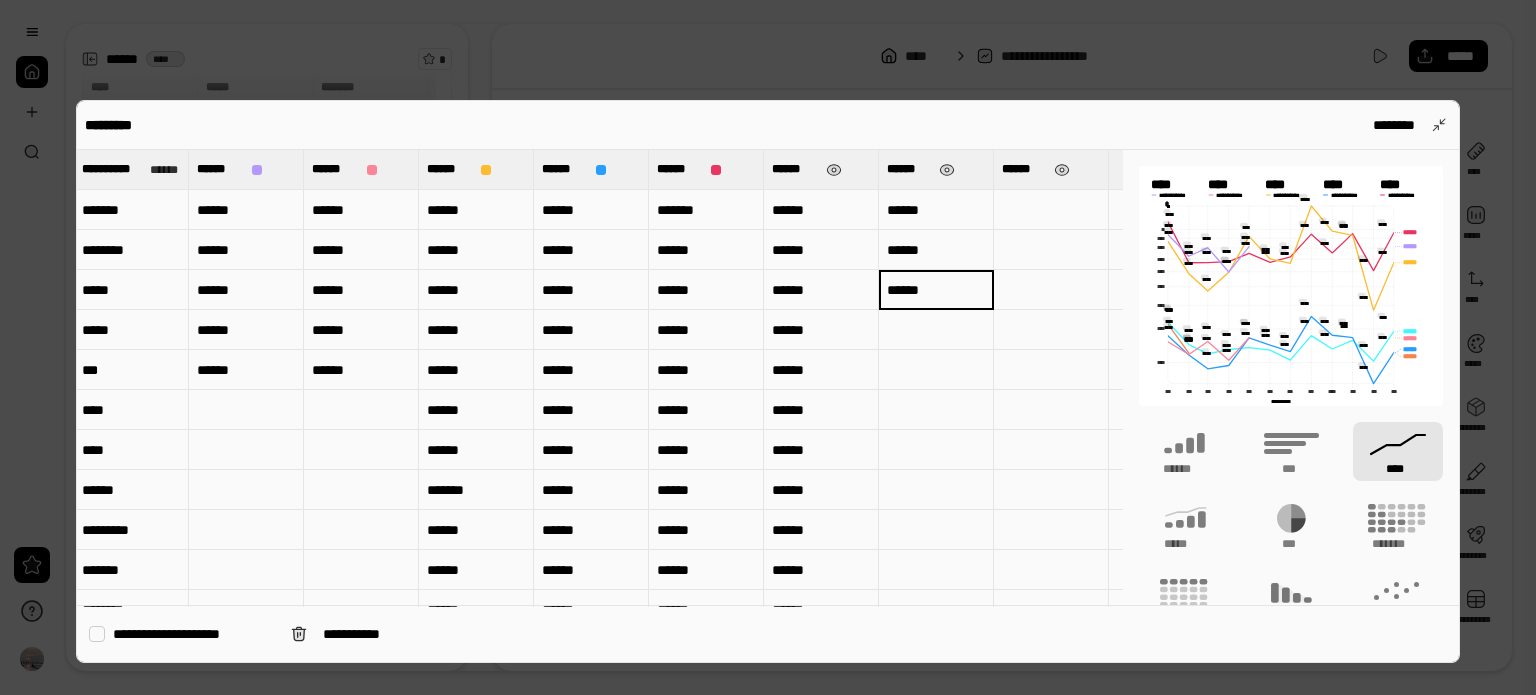 type on "******" 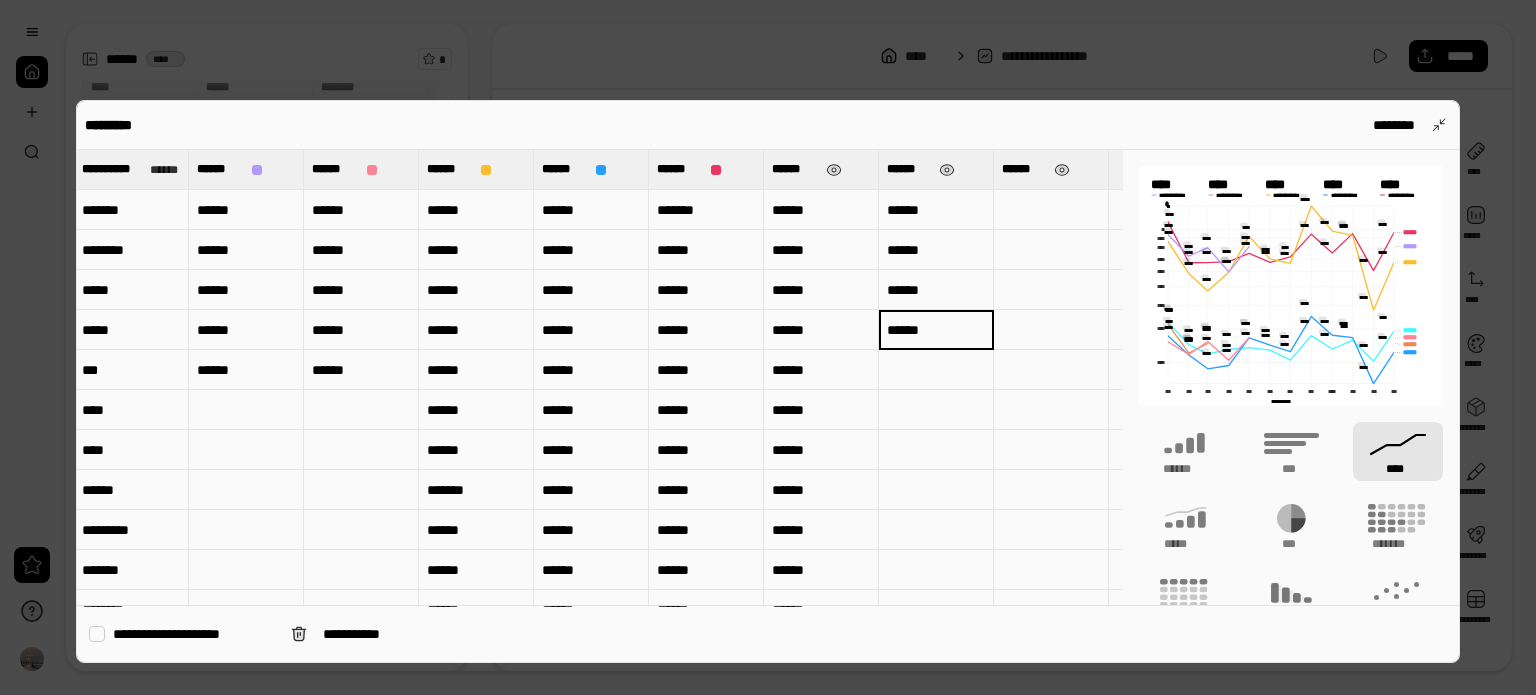 type on "******" 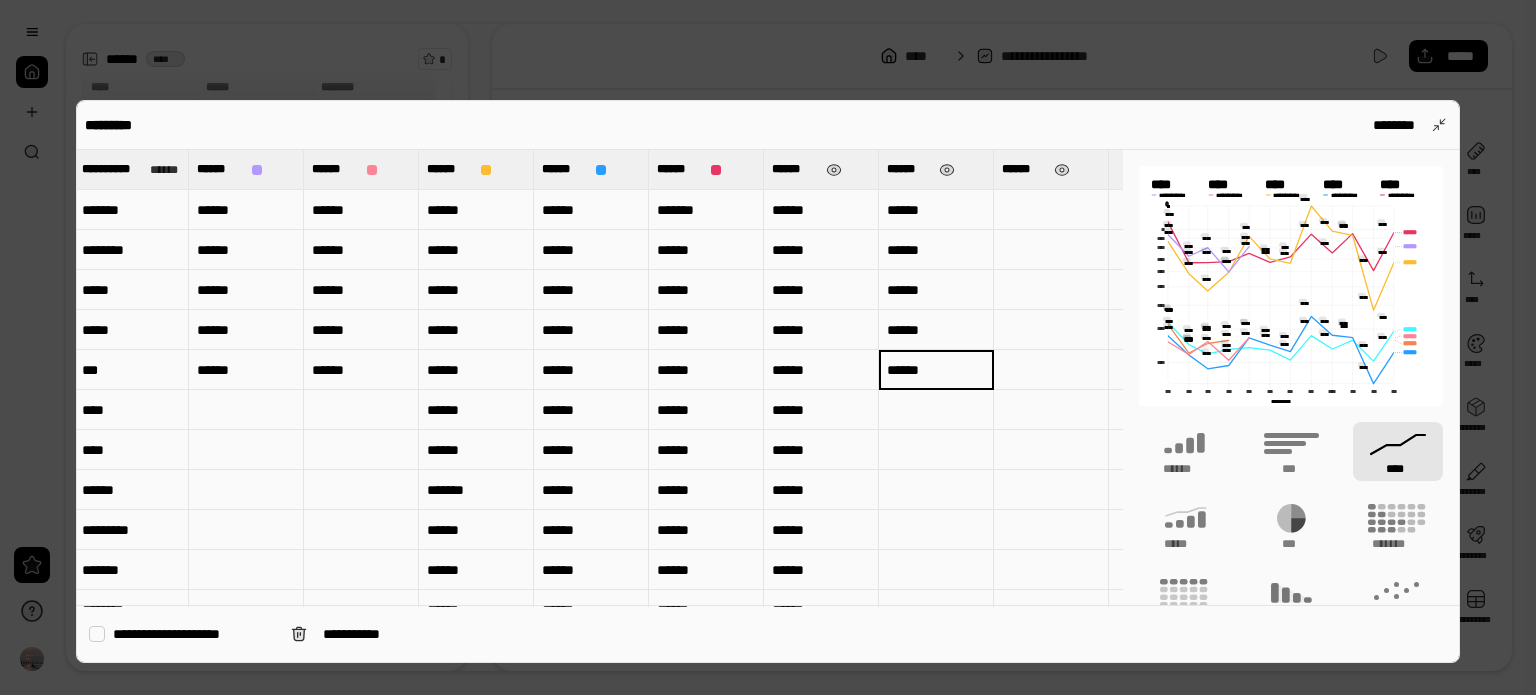 type on "******" 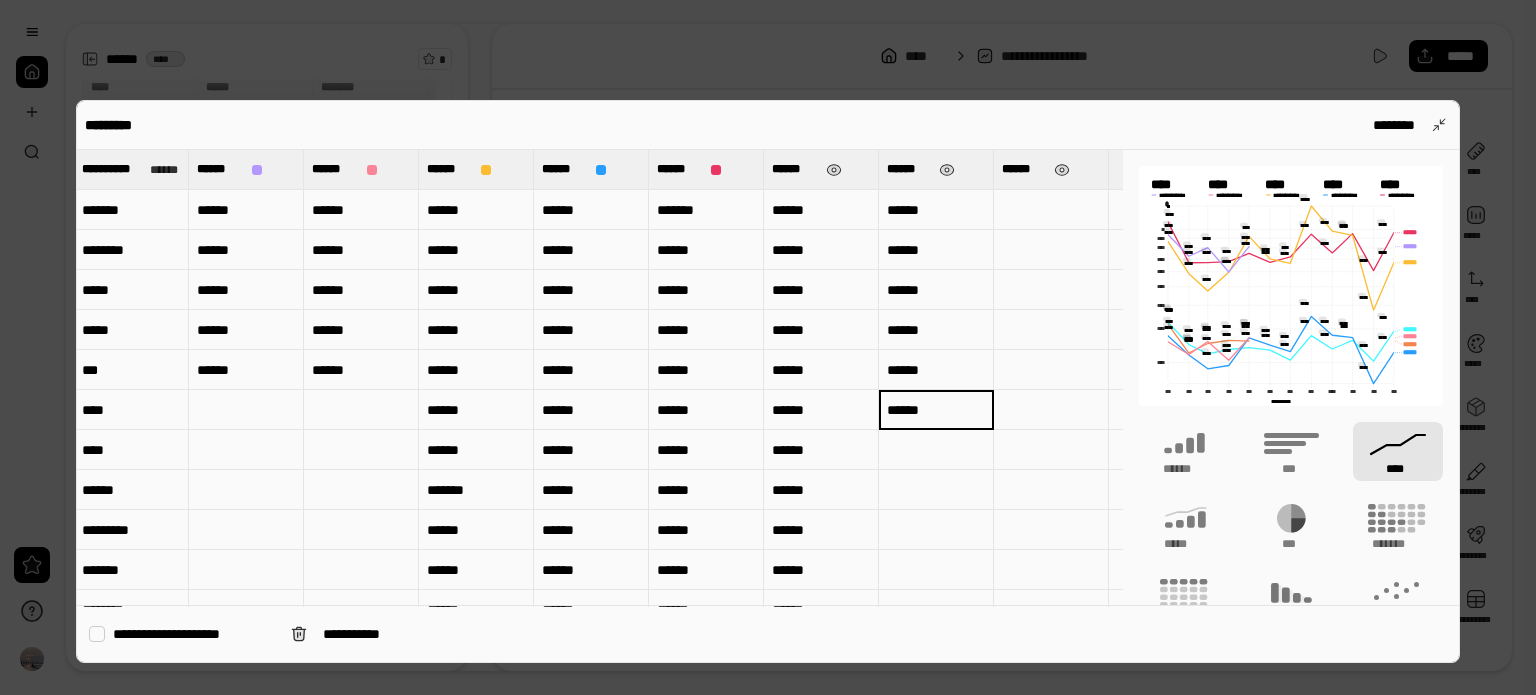 type on "******" 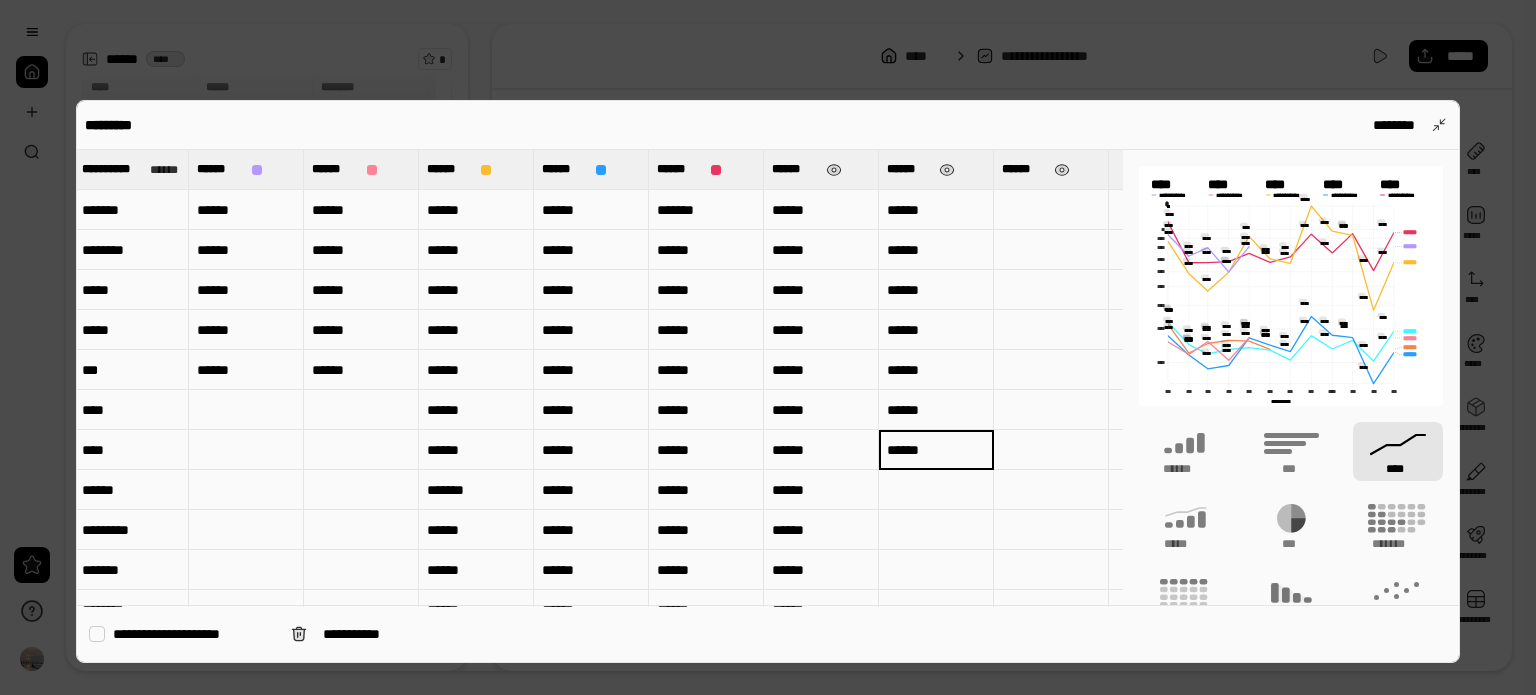 type on "******" 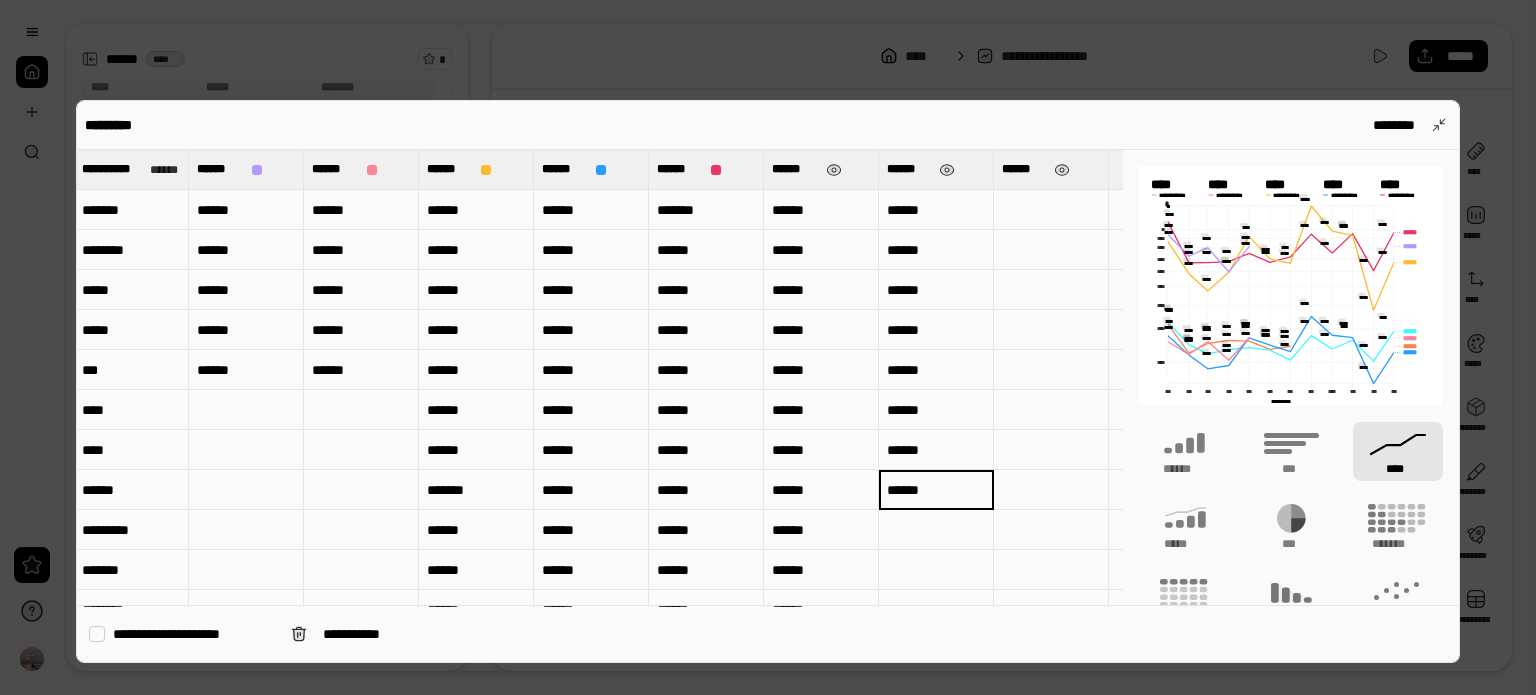 type on "******" 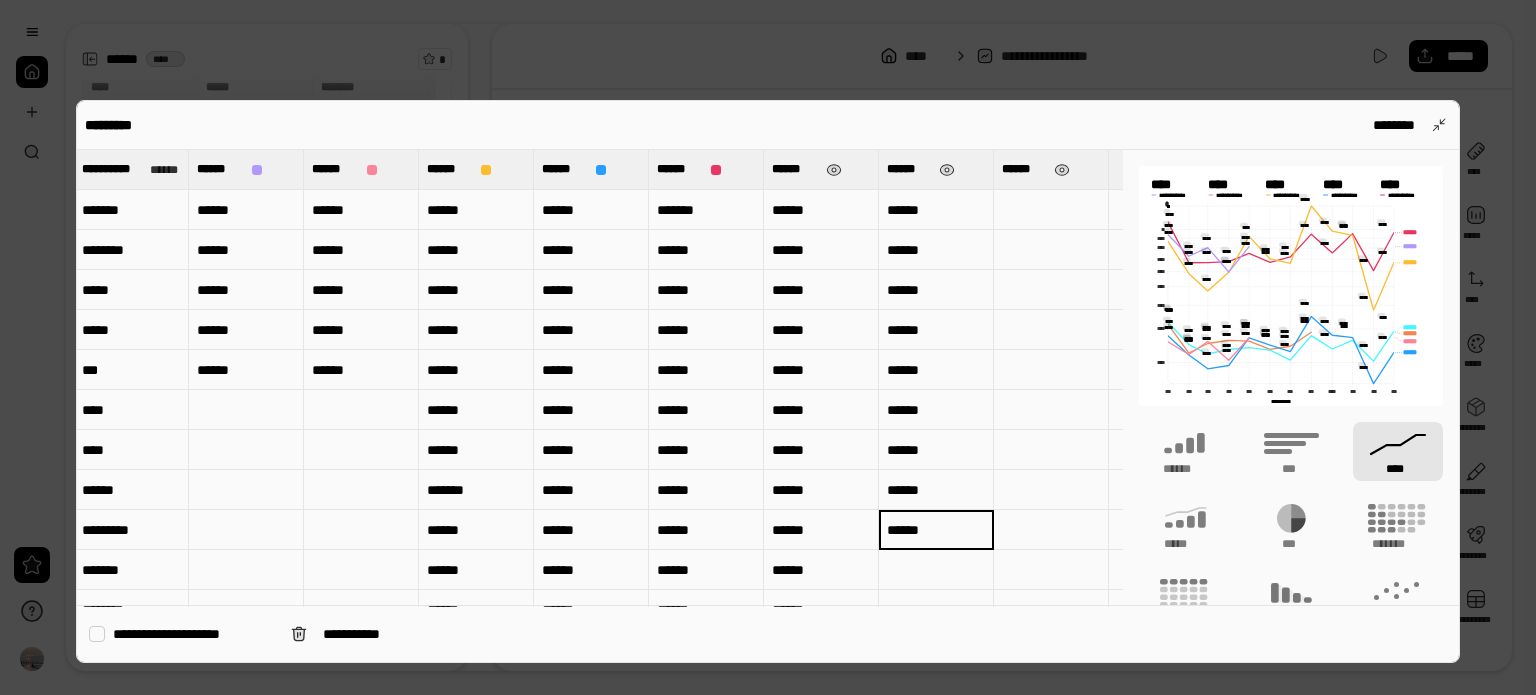 type on "******" 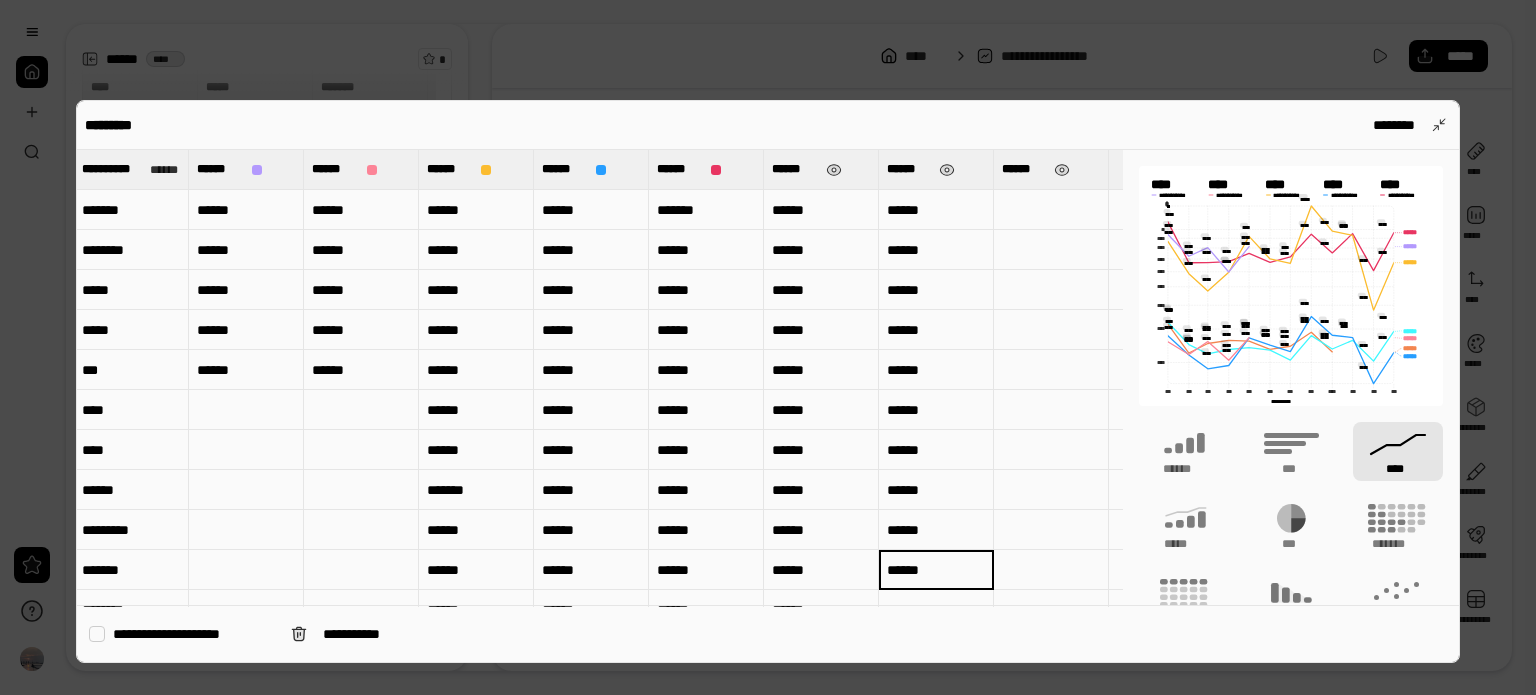 type on "******" 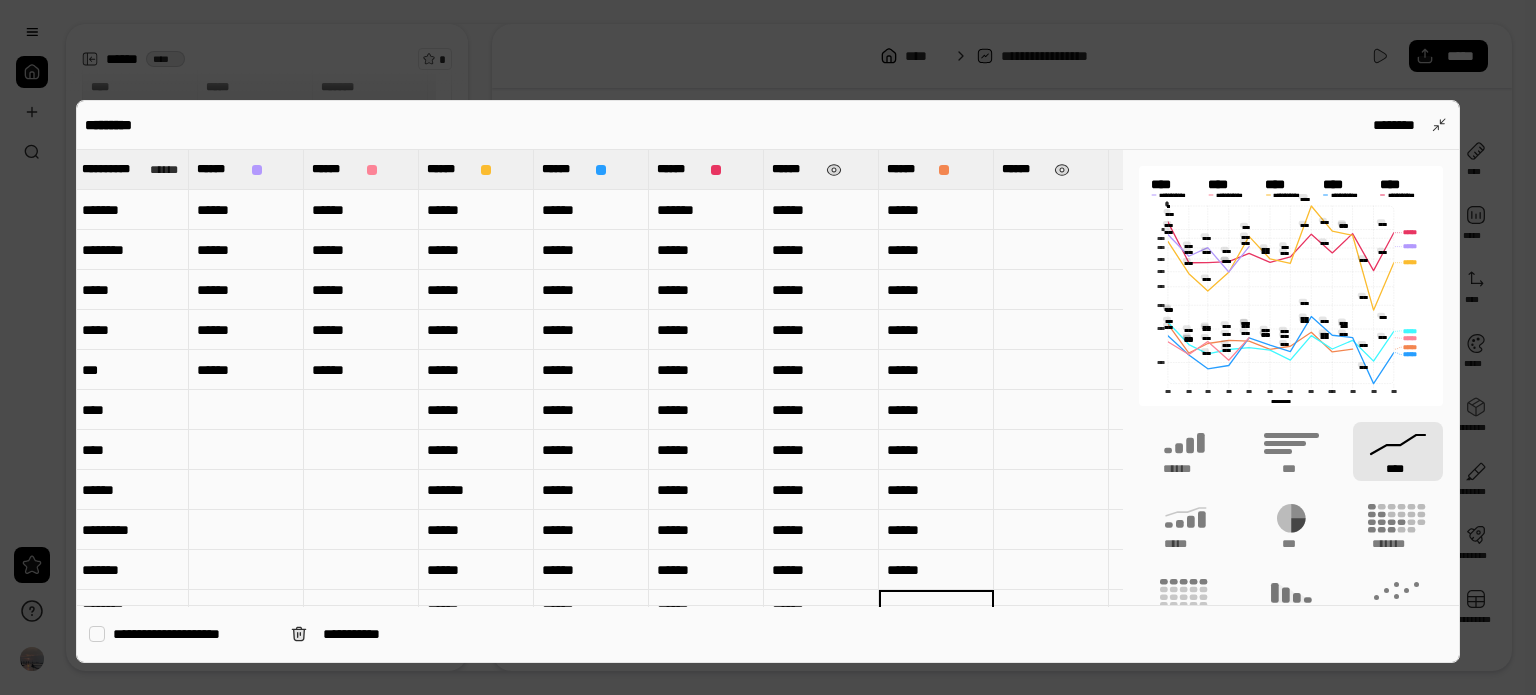scroll, scrollTop: 38, scrollLeft: 3, axis: both 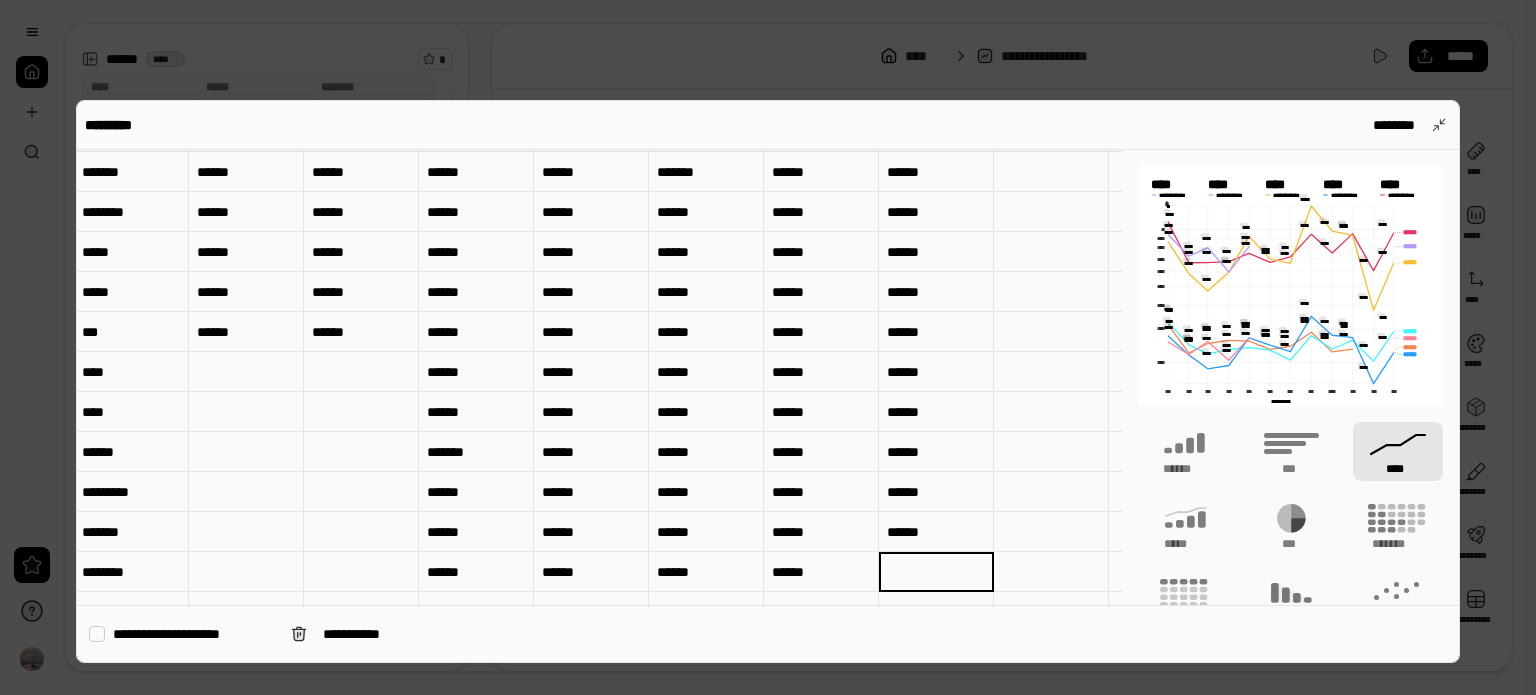 type on "*" 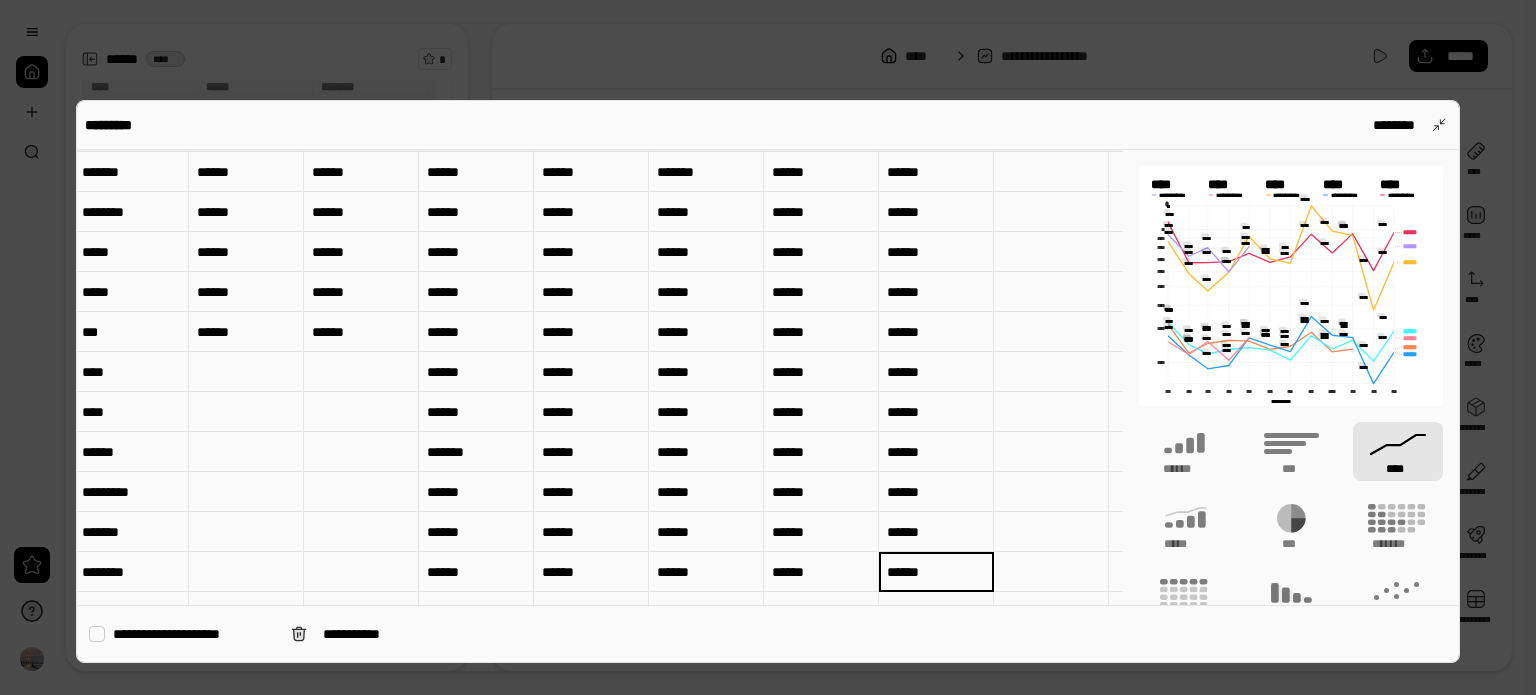 type on "******" 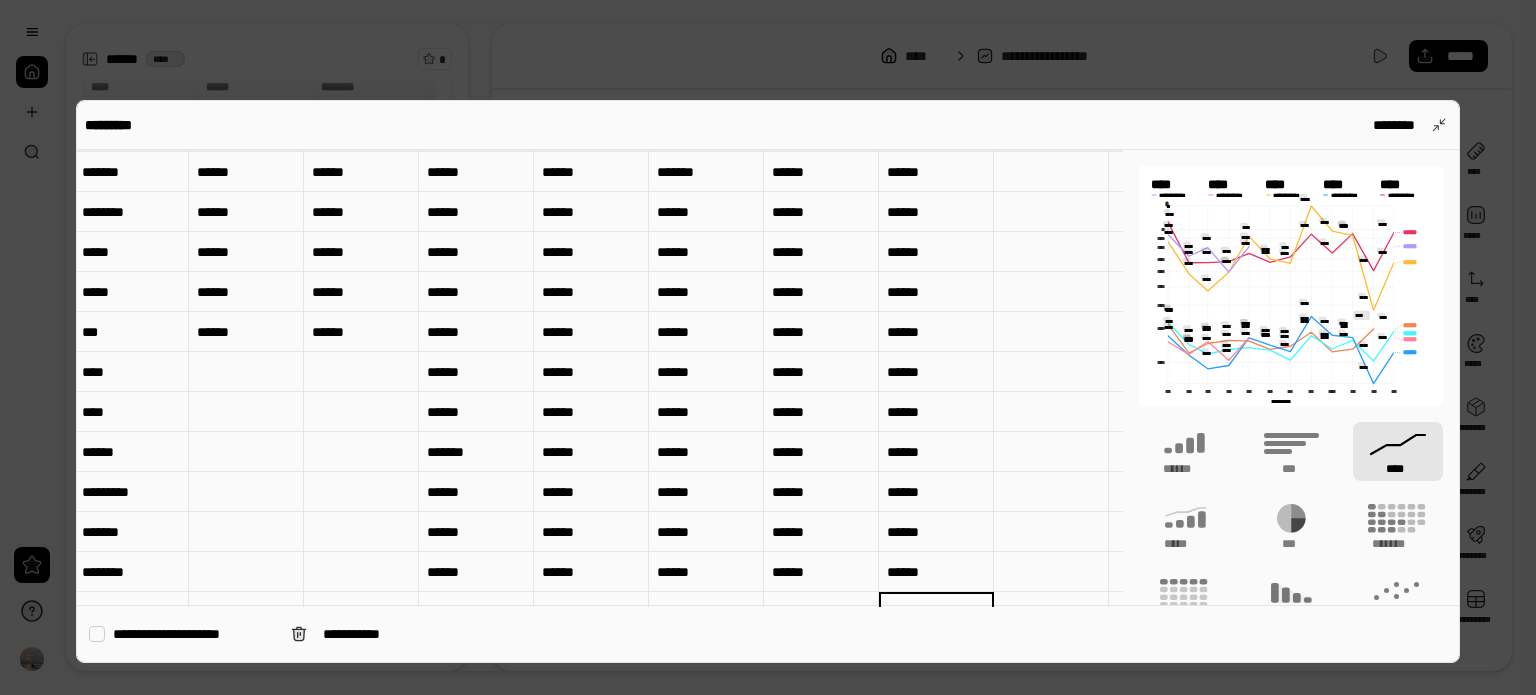 scroll, scrollTop: 78, scrollLeft: 3, axis: both 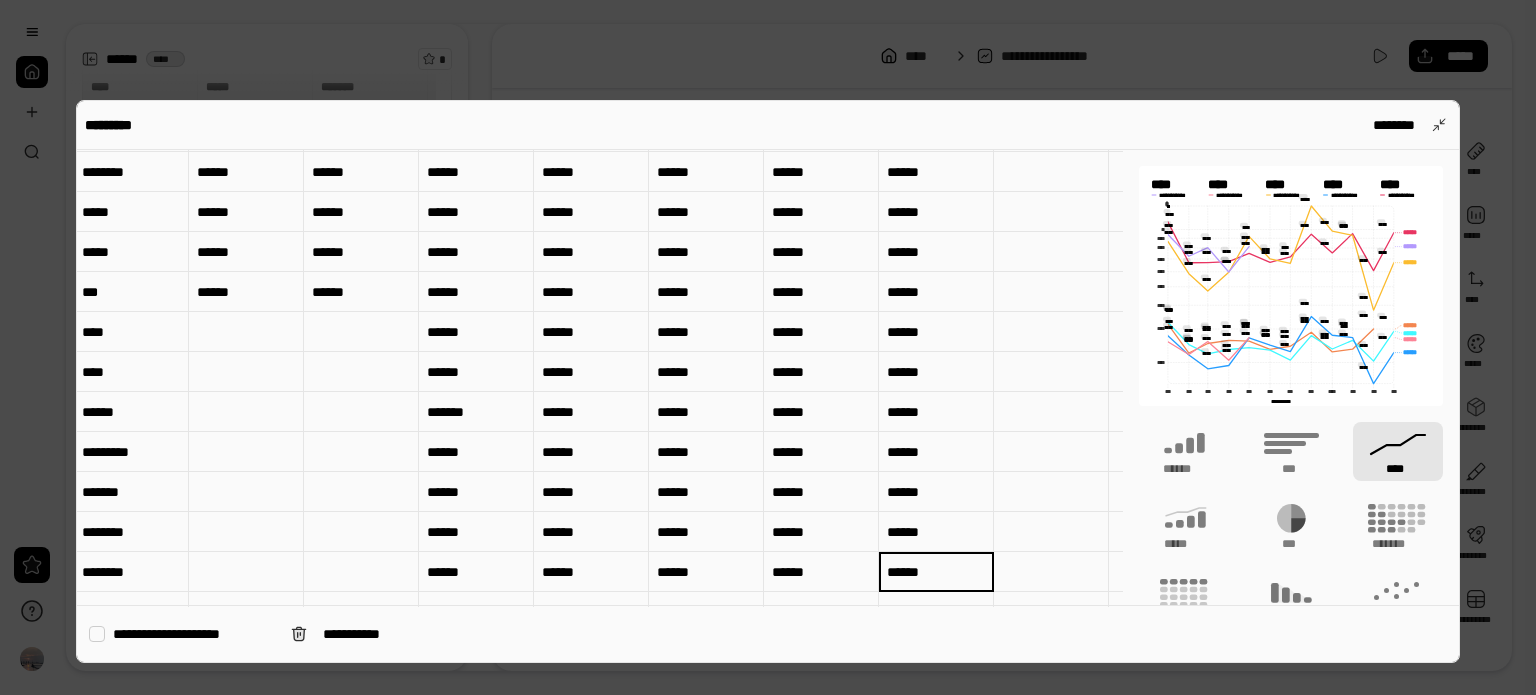 type on "******" 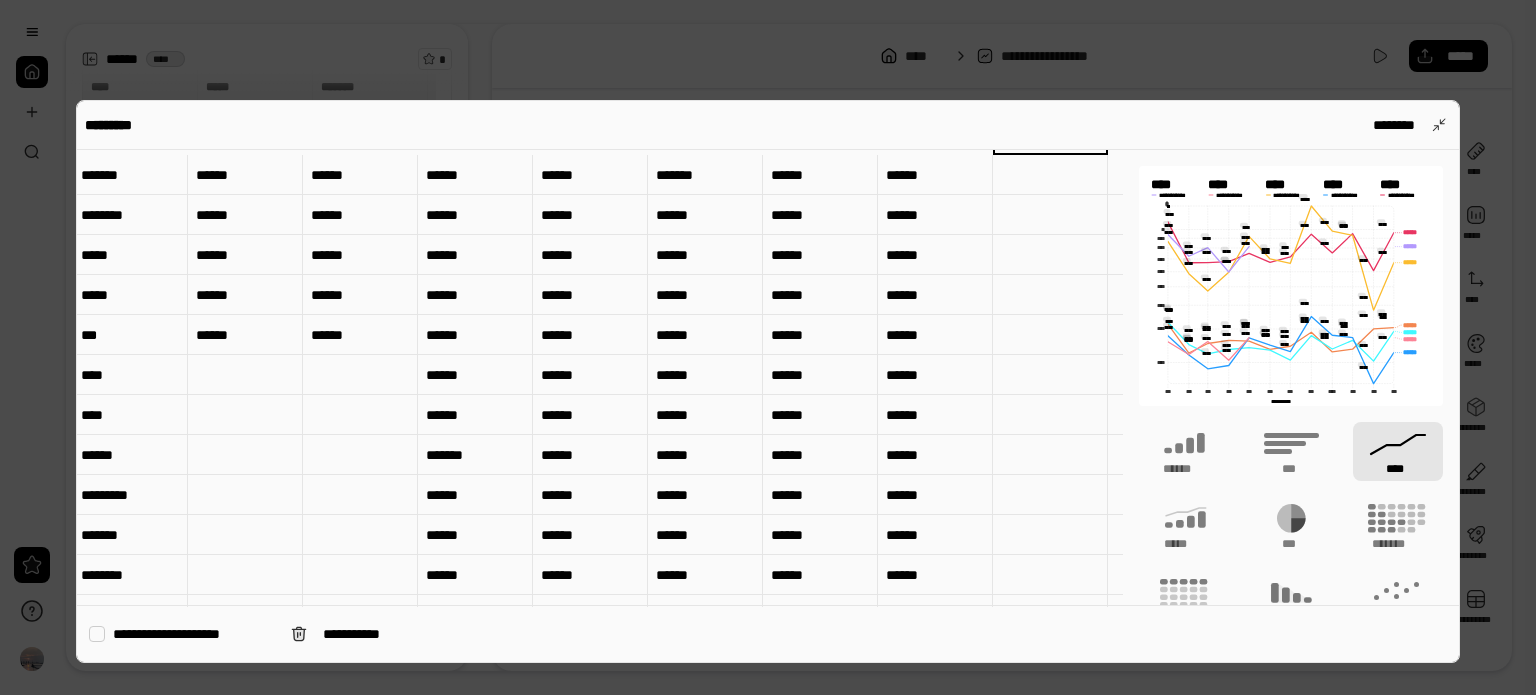 scroll, scrollTop: 0, scrollLeft: 4, axis: horizontal 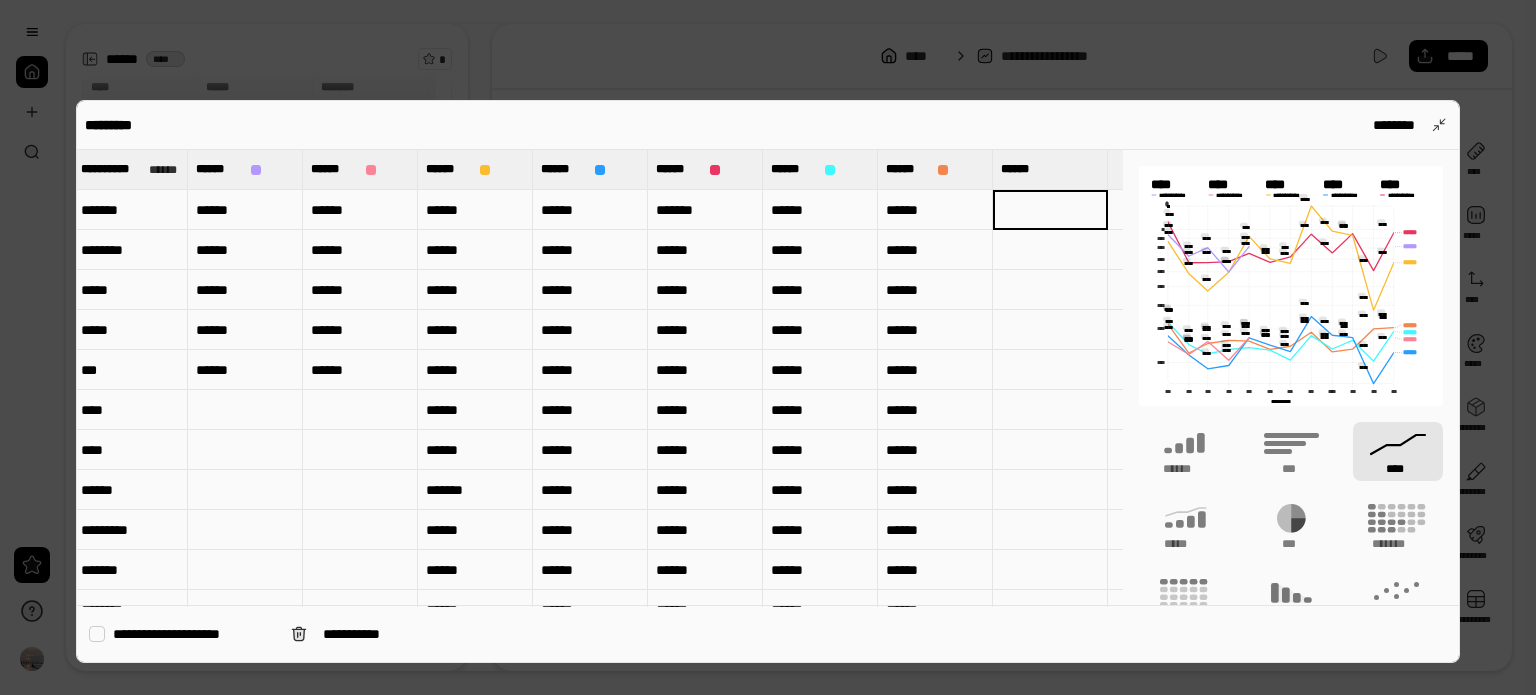 click on "******" at bounding box center (935, 210) 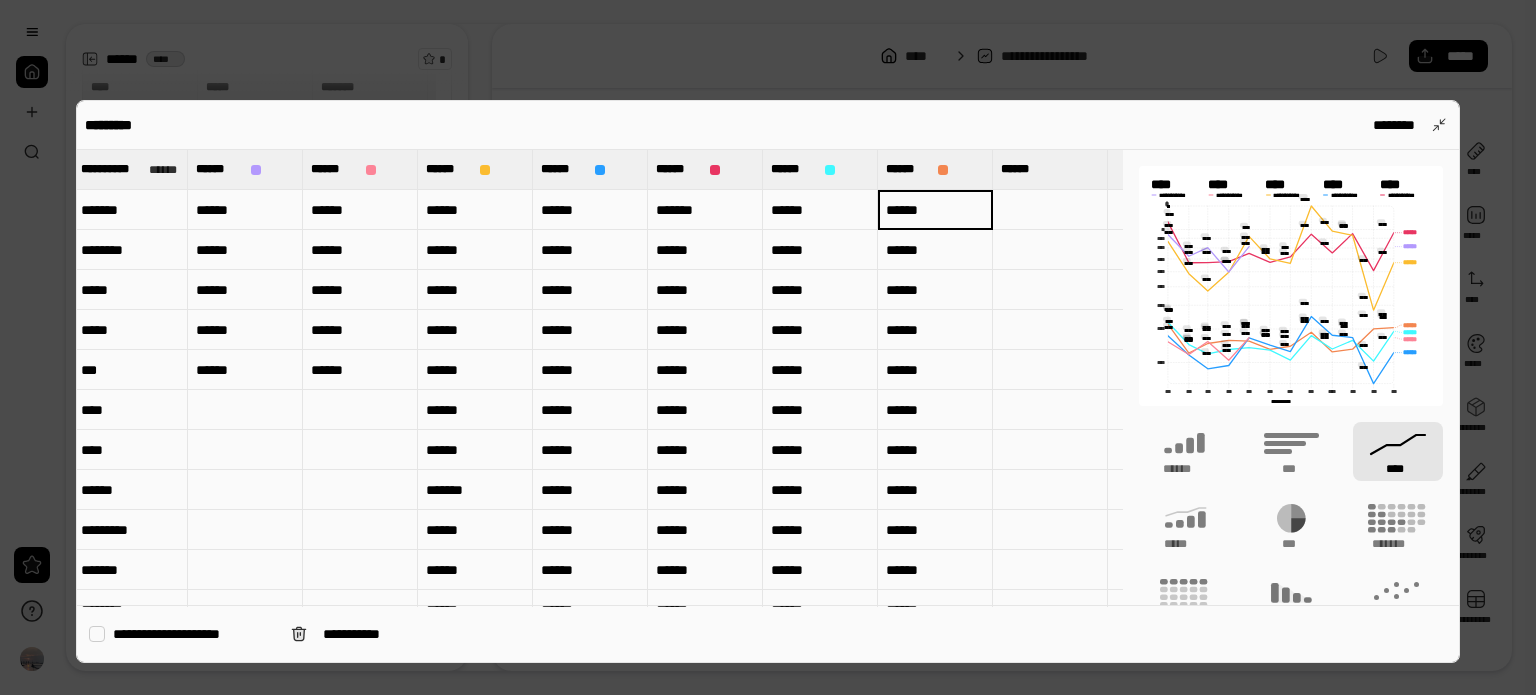 click on "******" at bounding box center (935, 210) 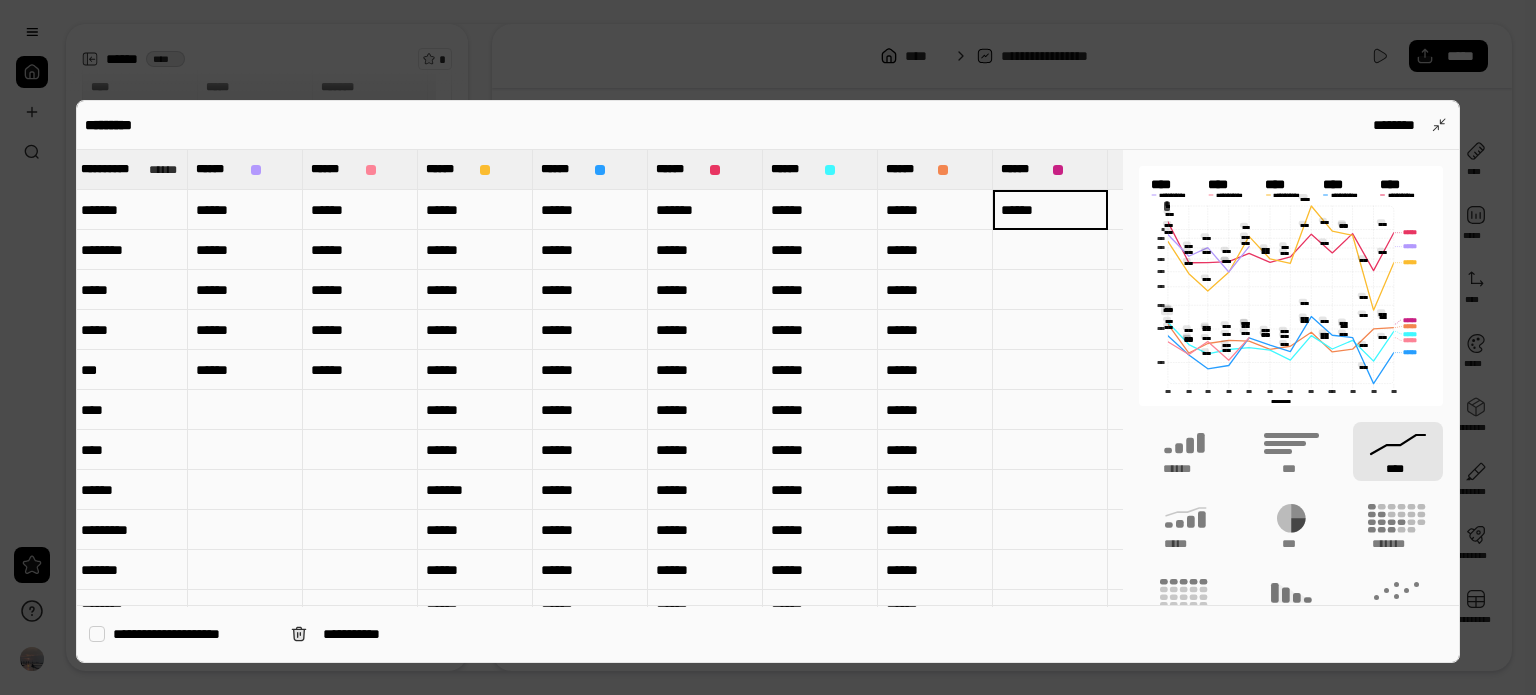 type on "******" 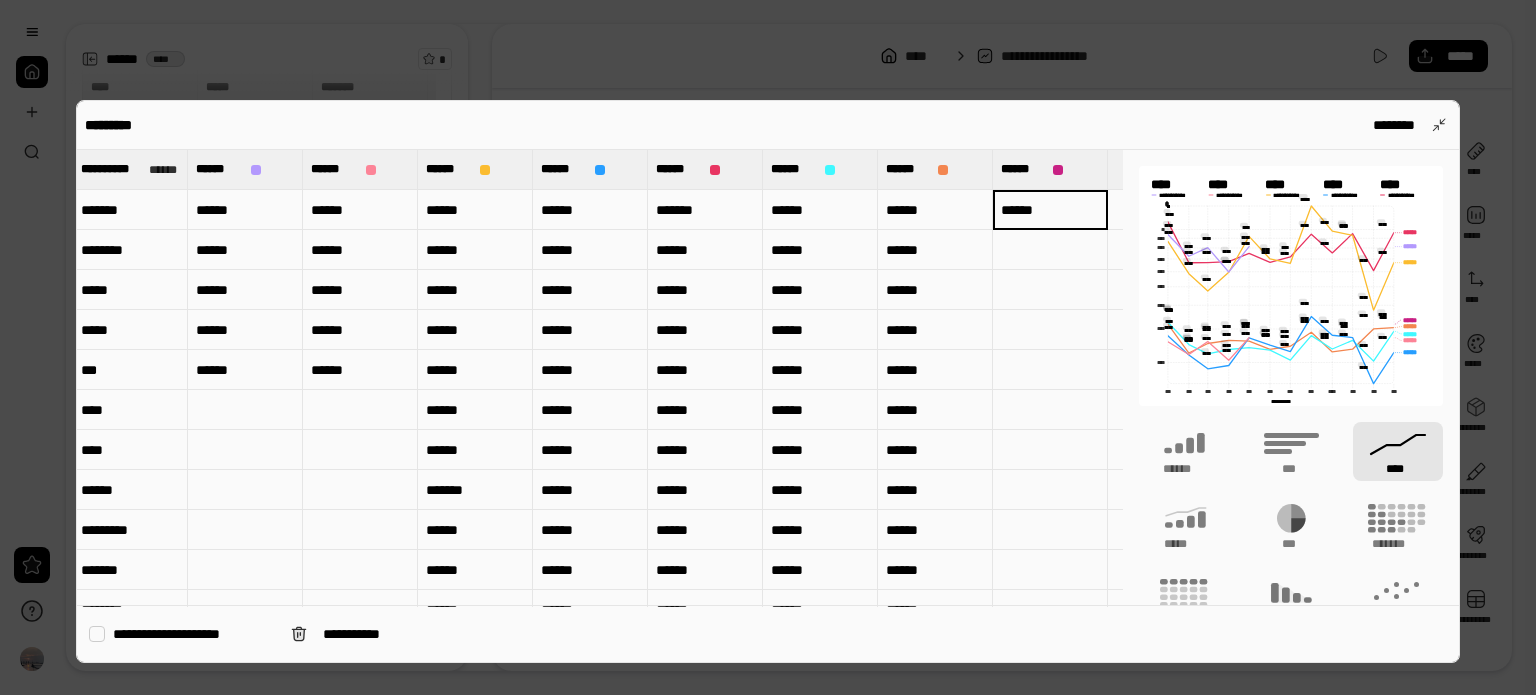 click on "******" at bounding box center [935, 250] 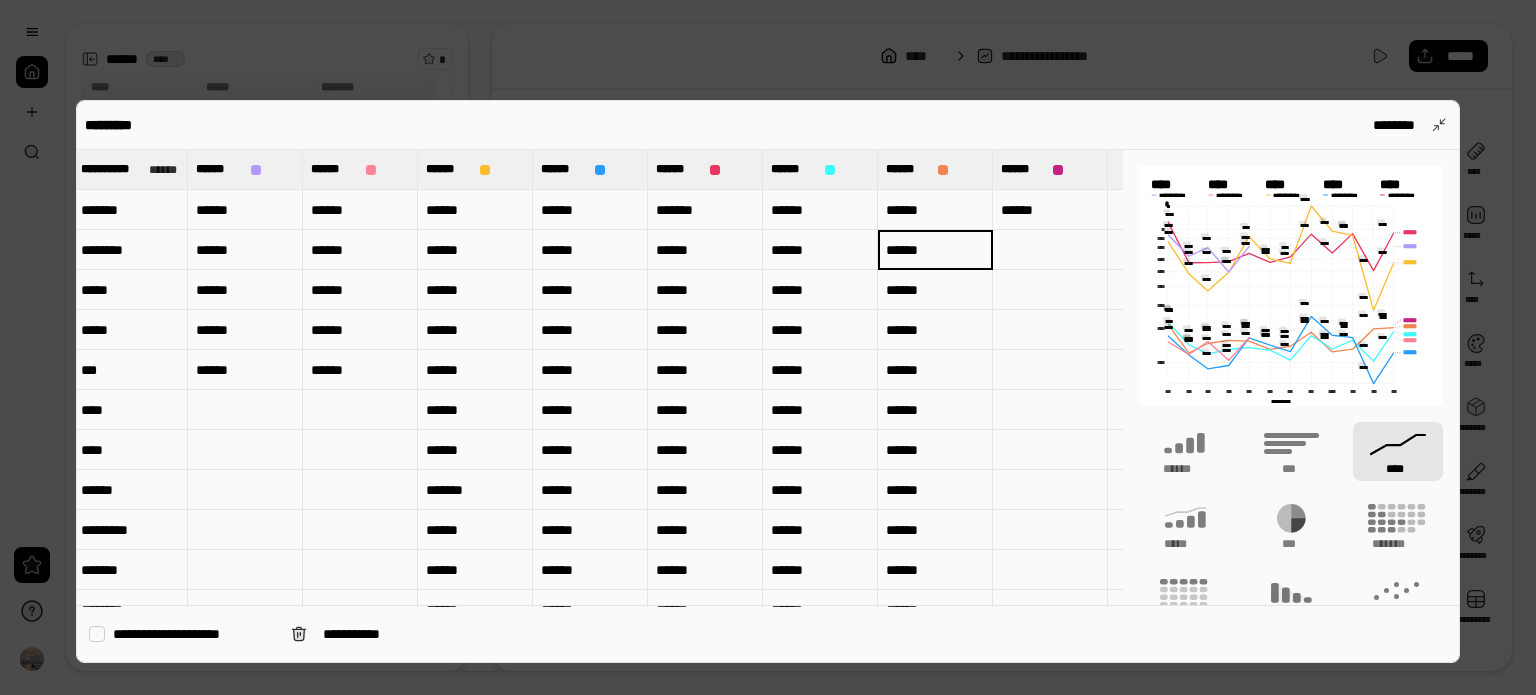click on "******" at bounding box center [935, 250] 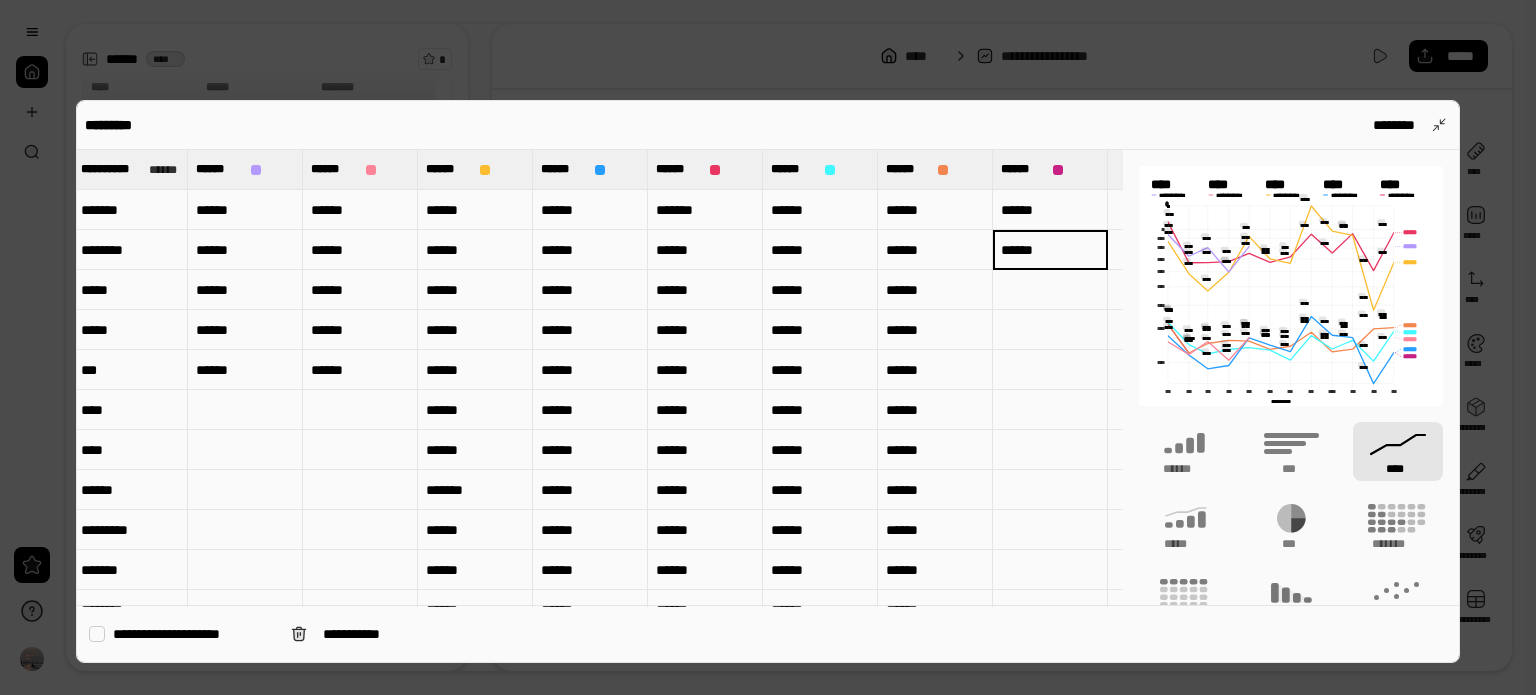 type on "******" 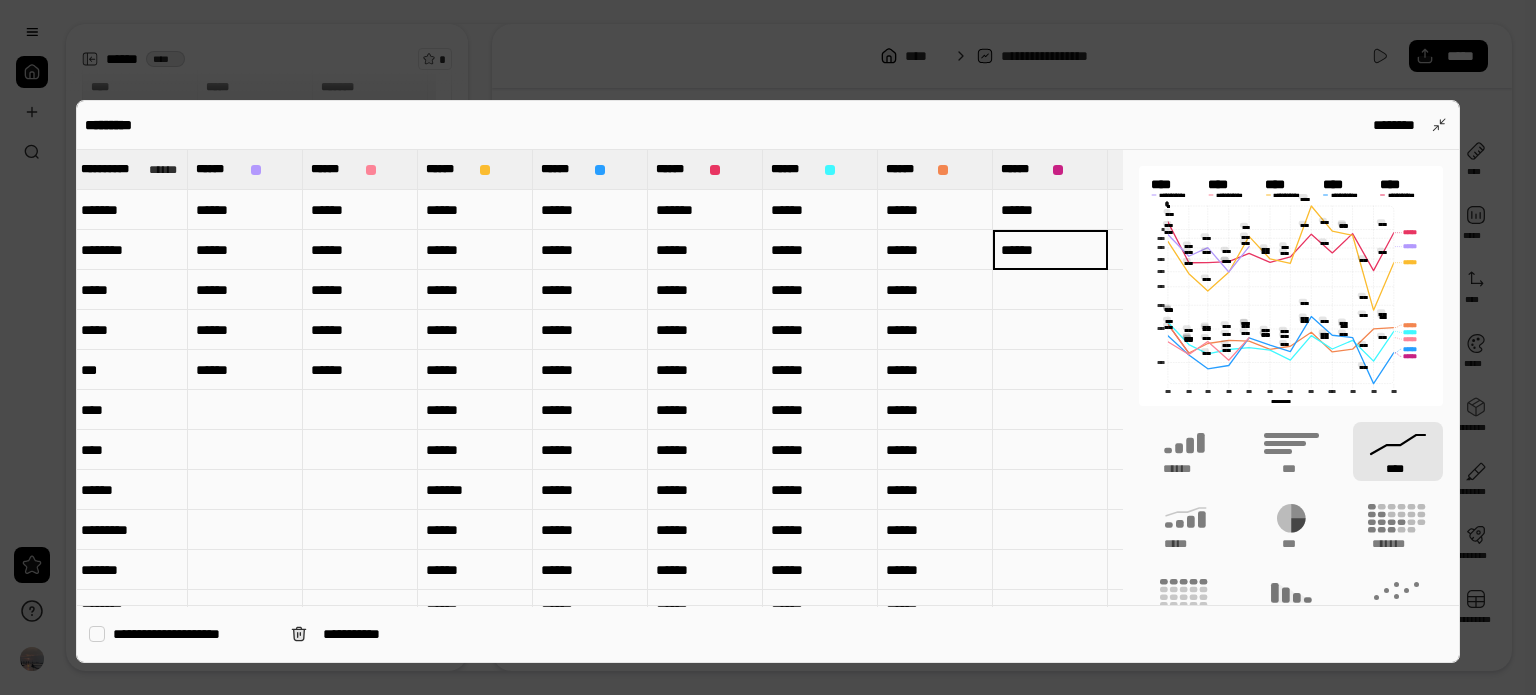 click on "******" at bounding box center (935, 290) 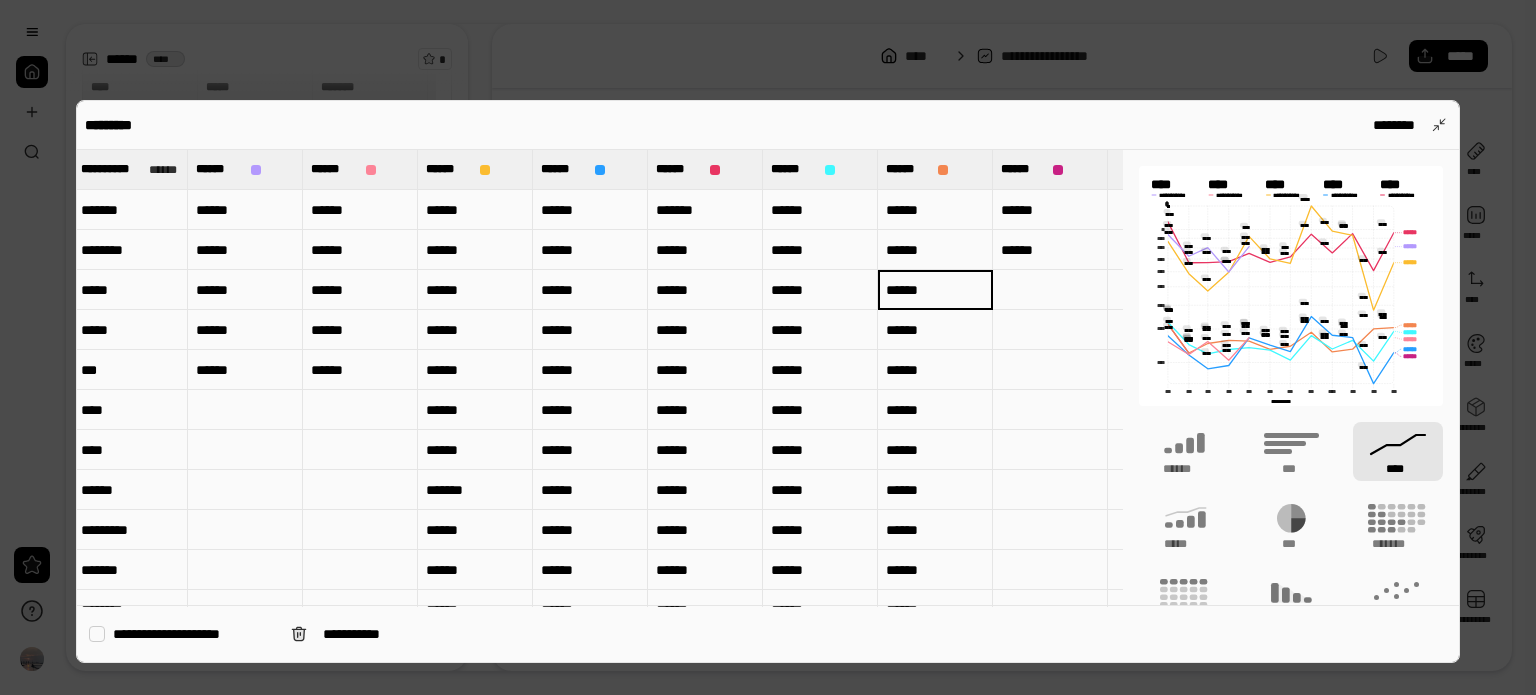 click on "******" at bounding box center [935, 290] 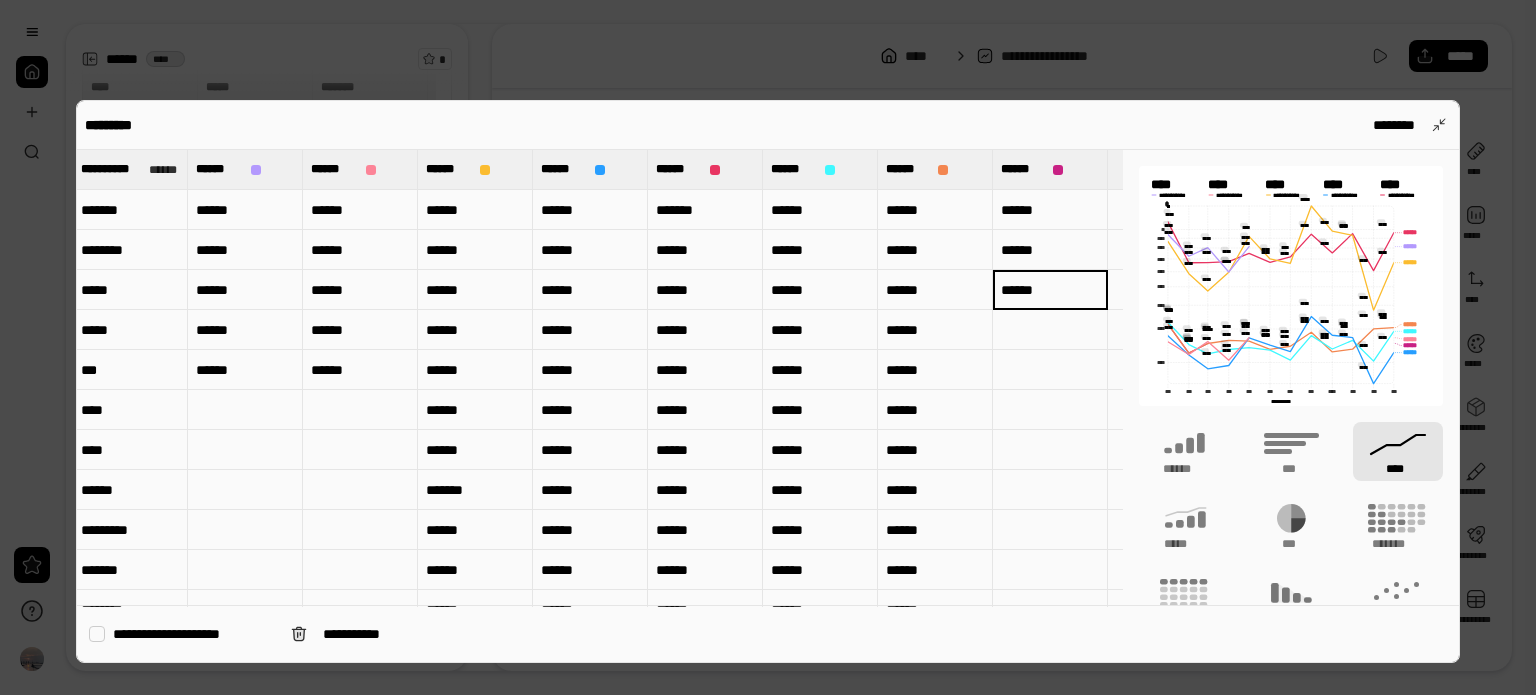type on "******" 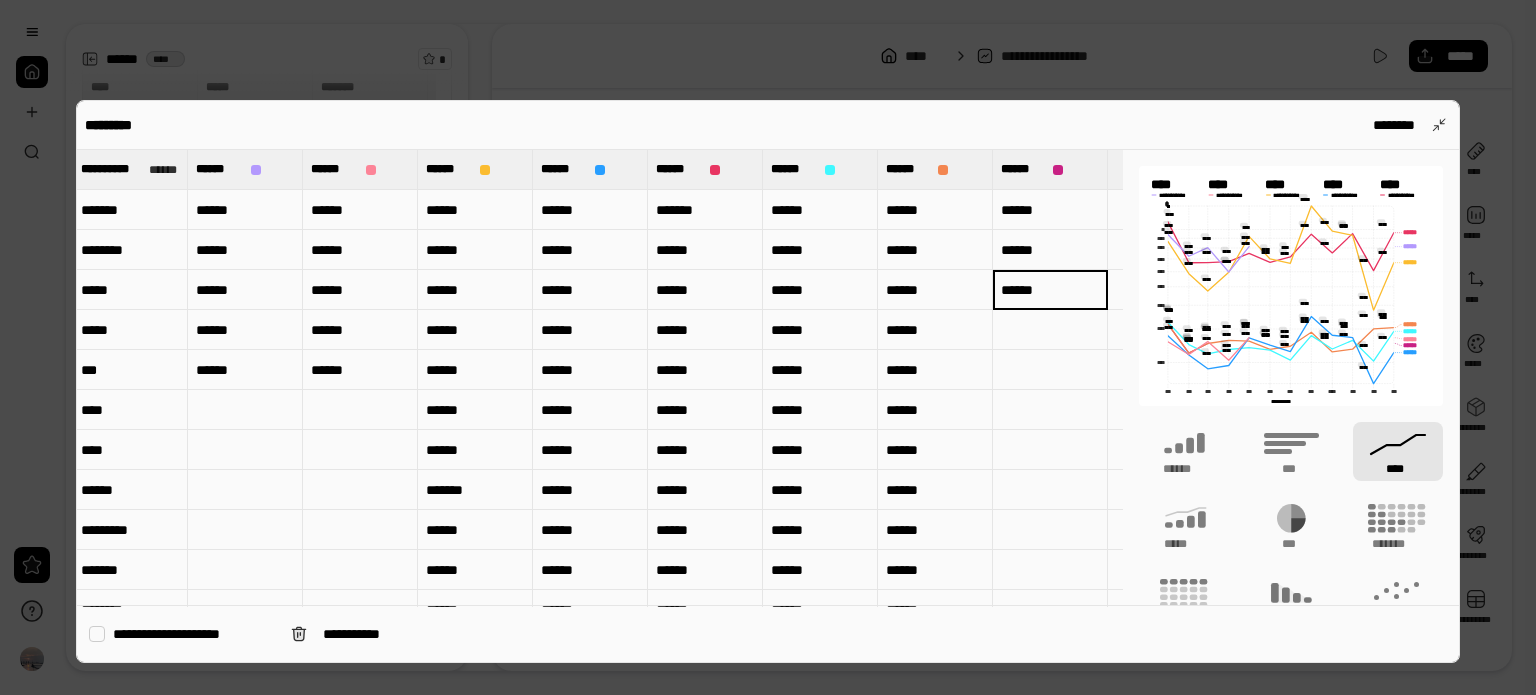 click on "******" at bounding box center [935, 330] 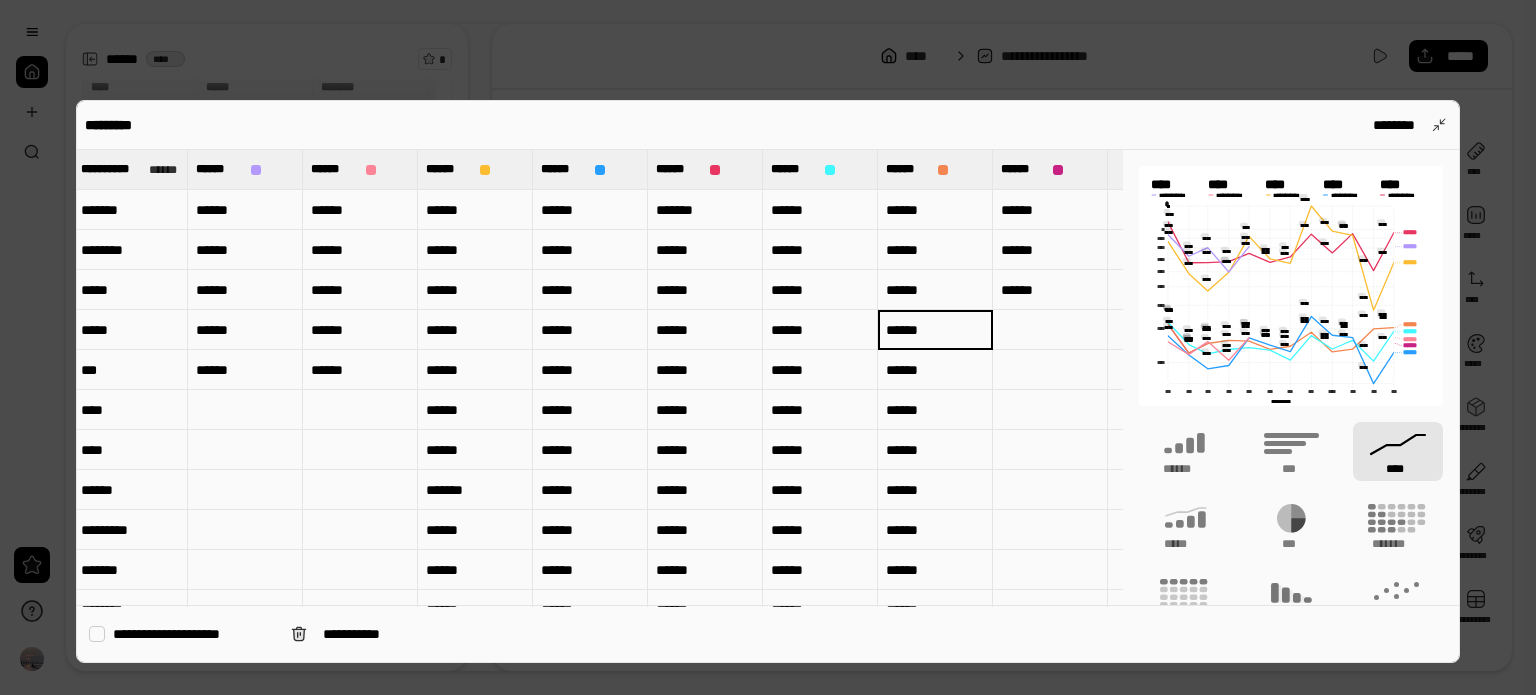 click at bounding box center [1050, 330] 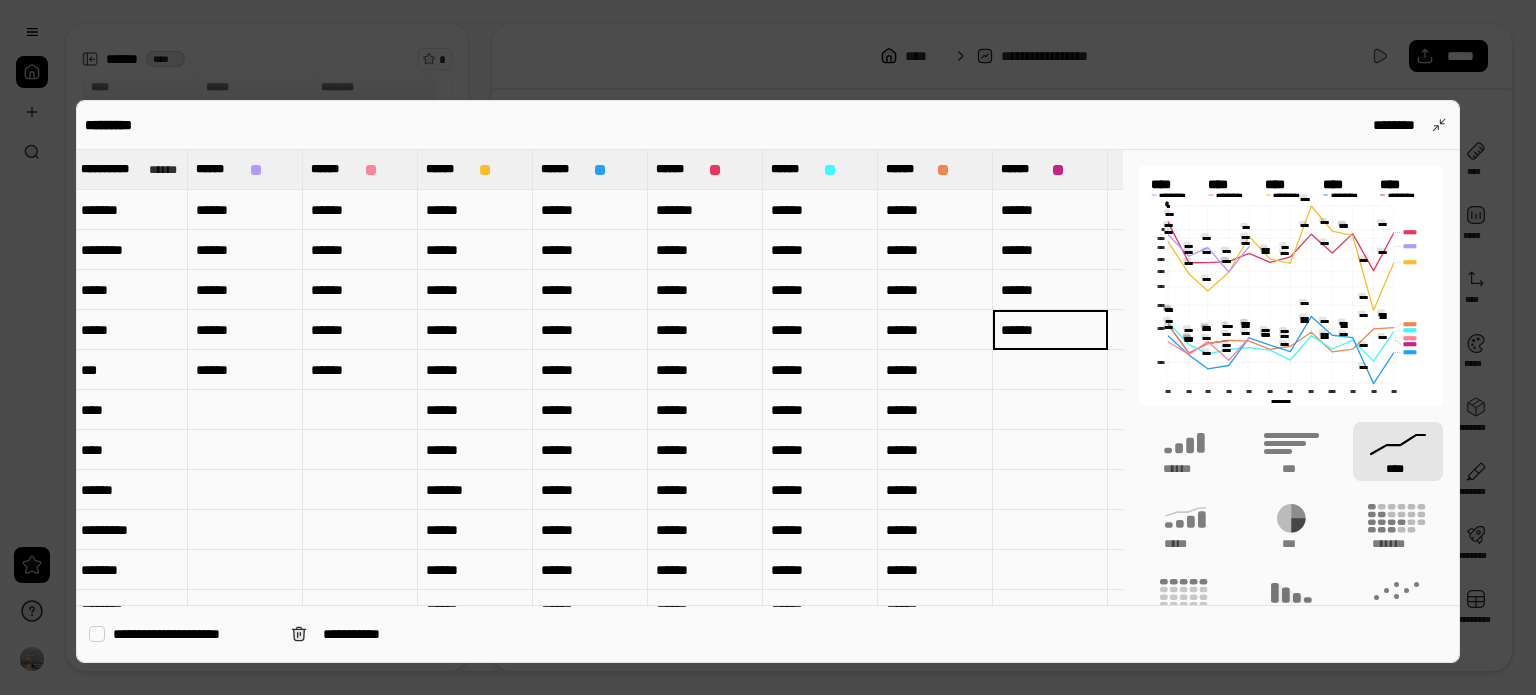 type on "******" 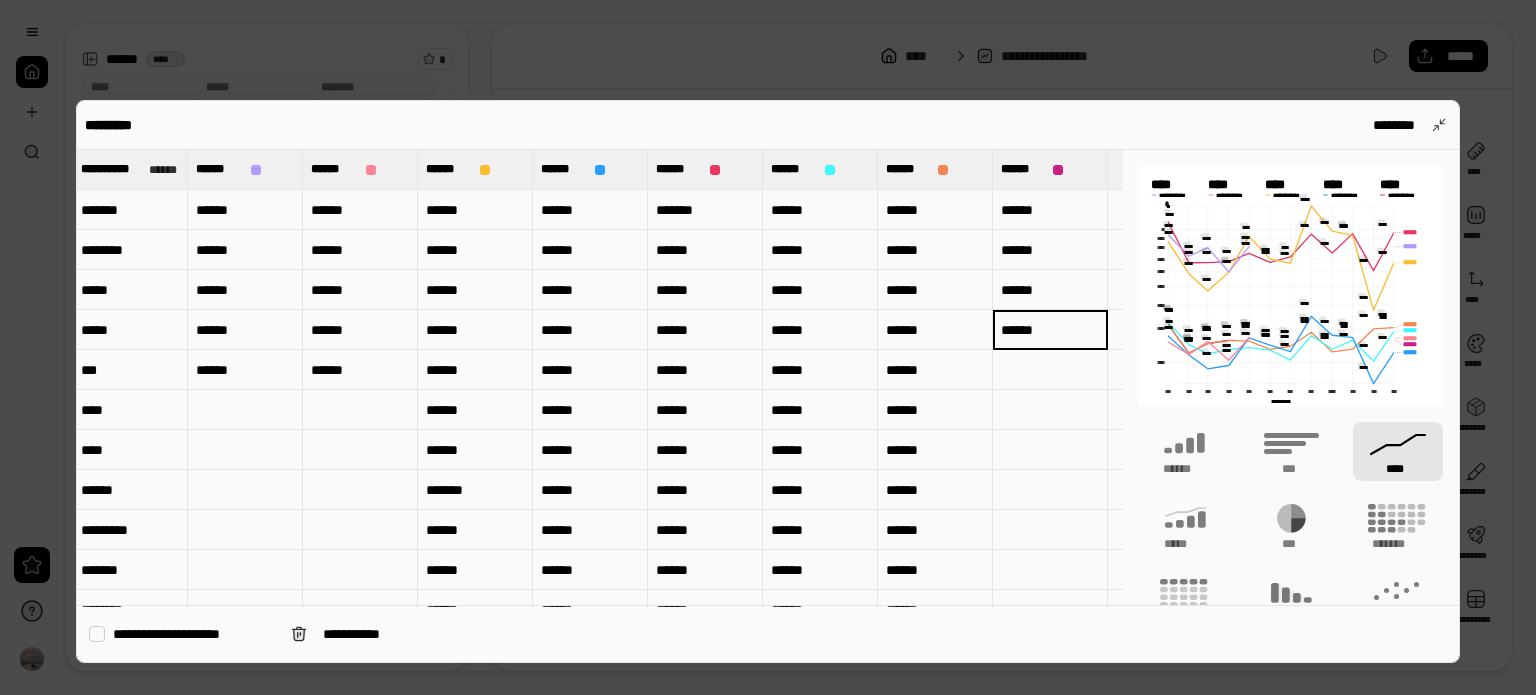 click on "******" at bounding box center [935, 370] 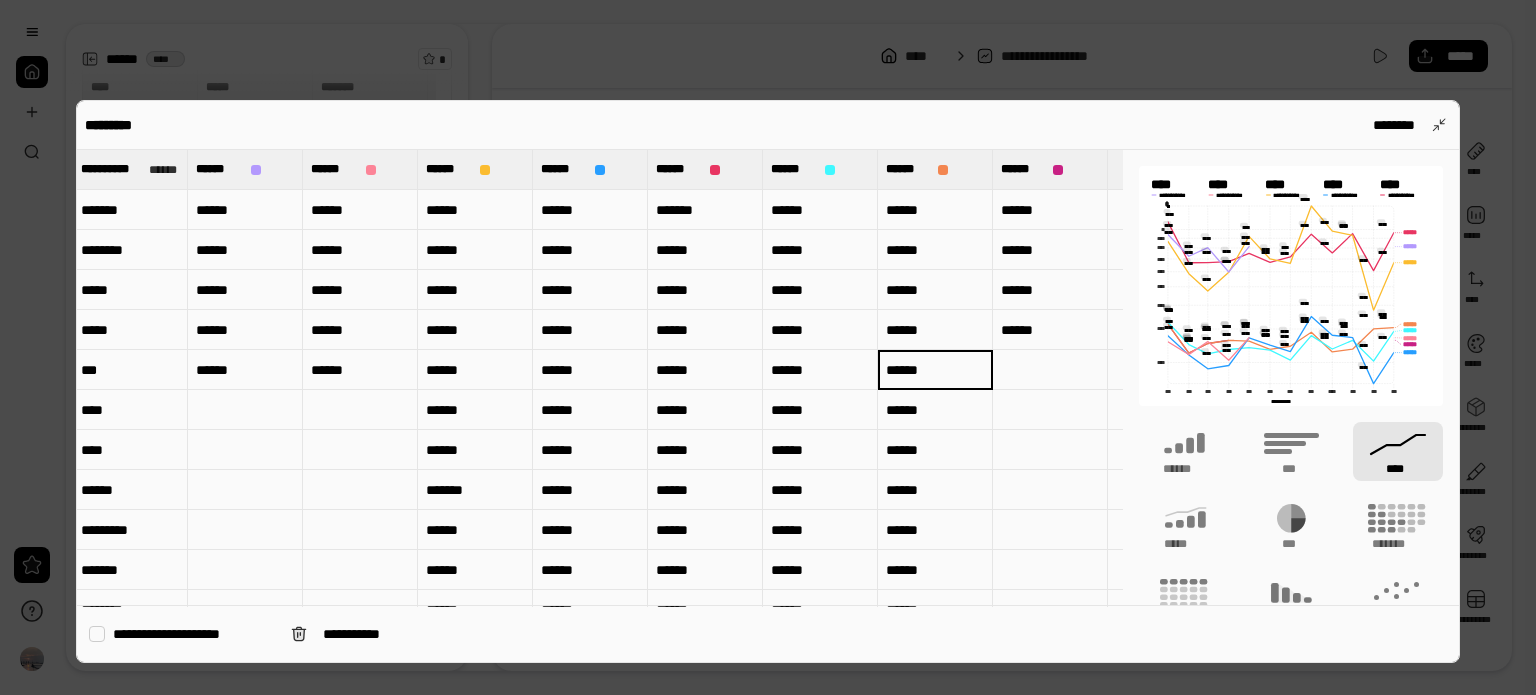 click on "******" at bounding box center (935, 370) 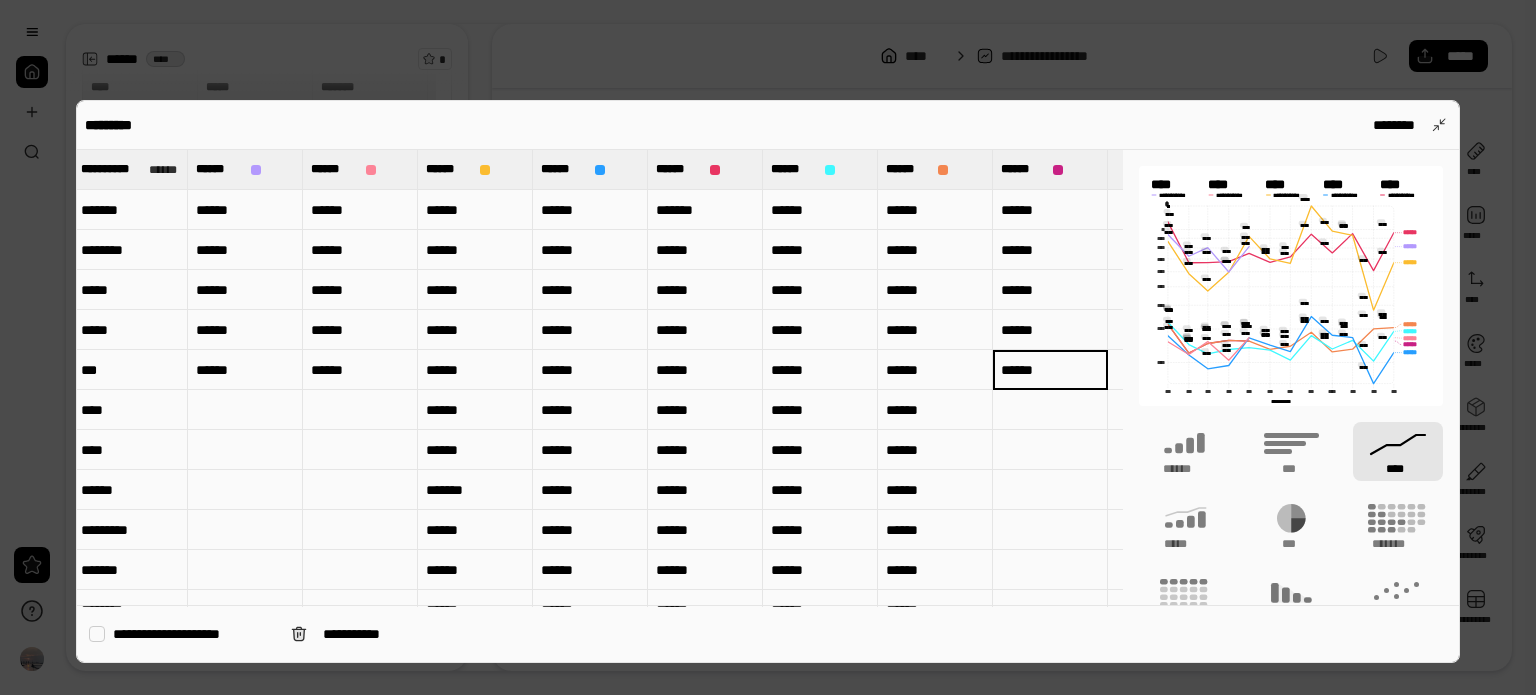 type on "******" 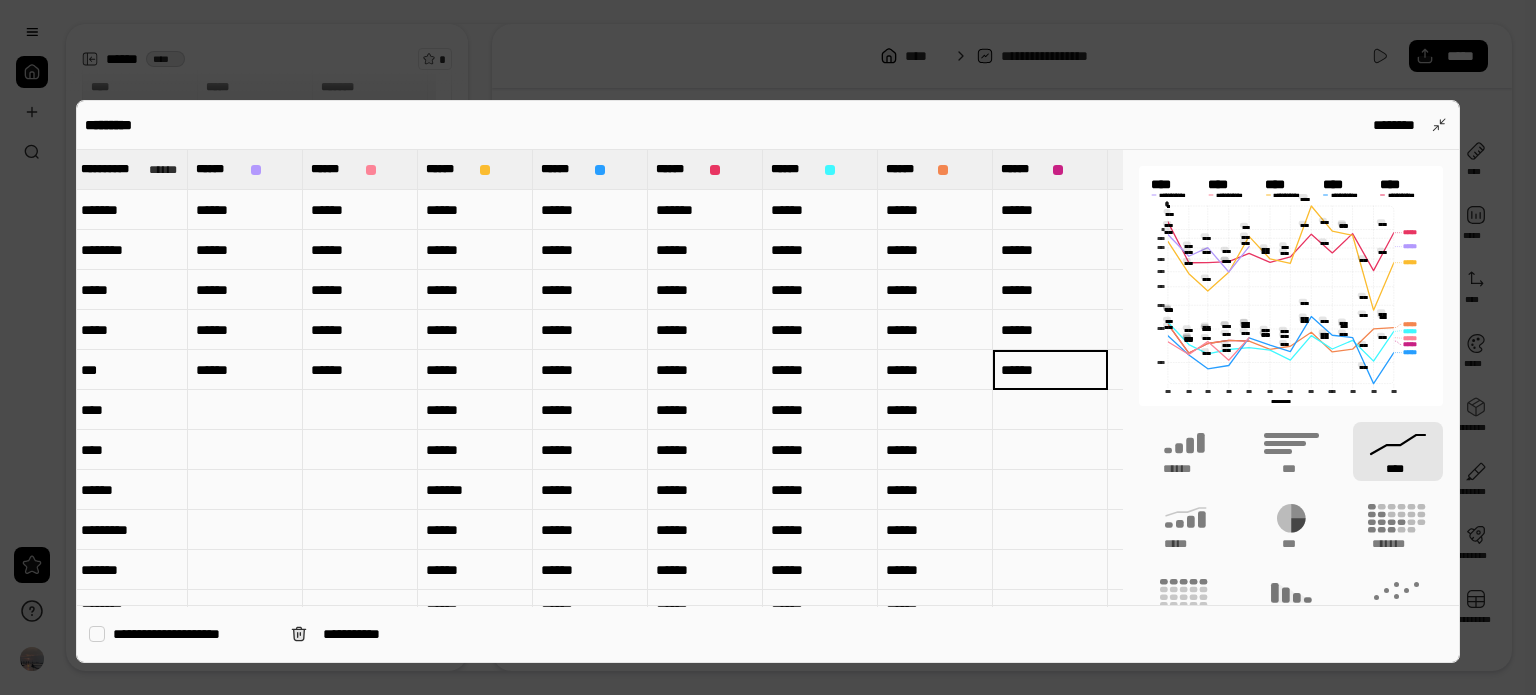 click on "******" at bounding box center (935, 410) 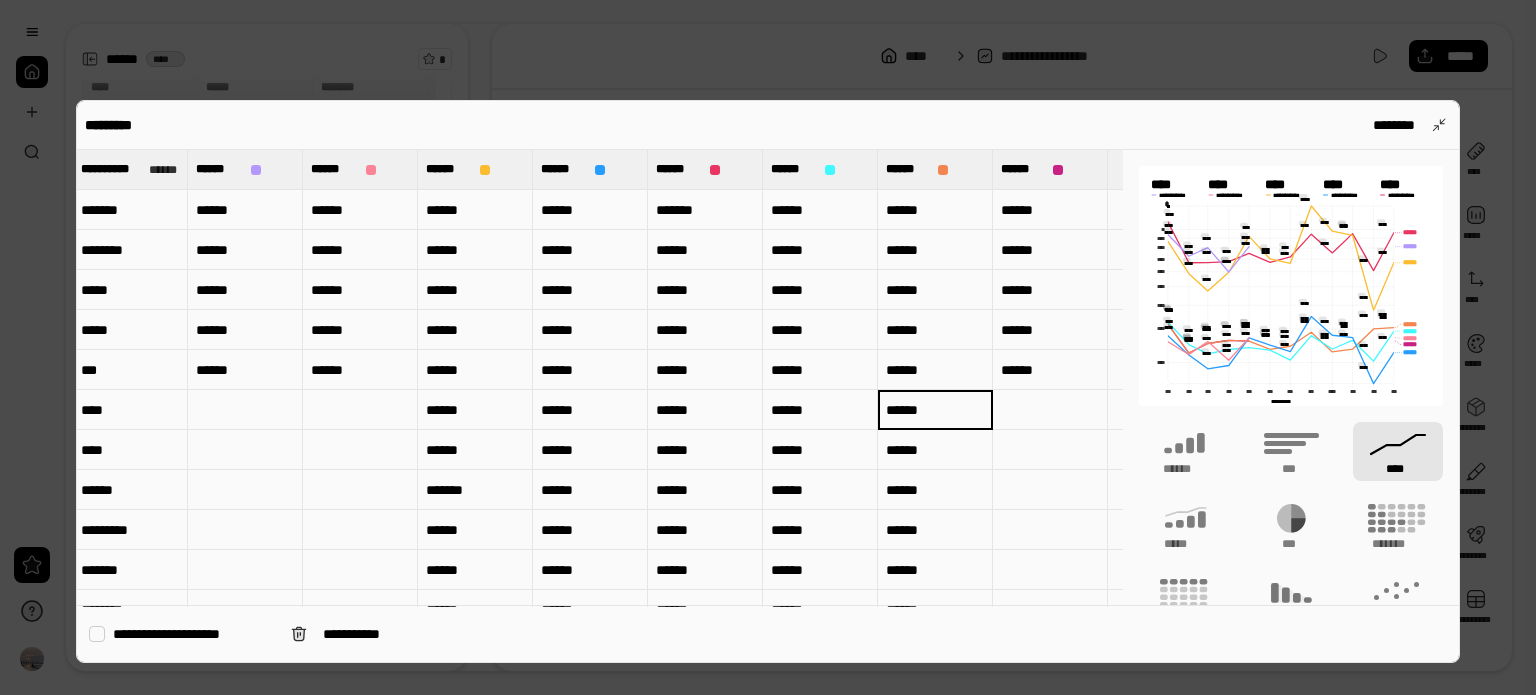 click at bounding box center [1050, 410] 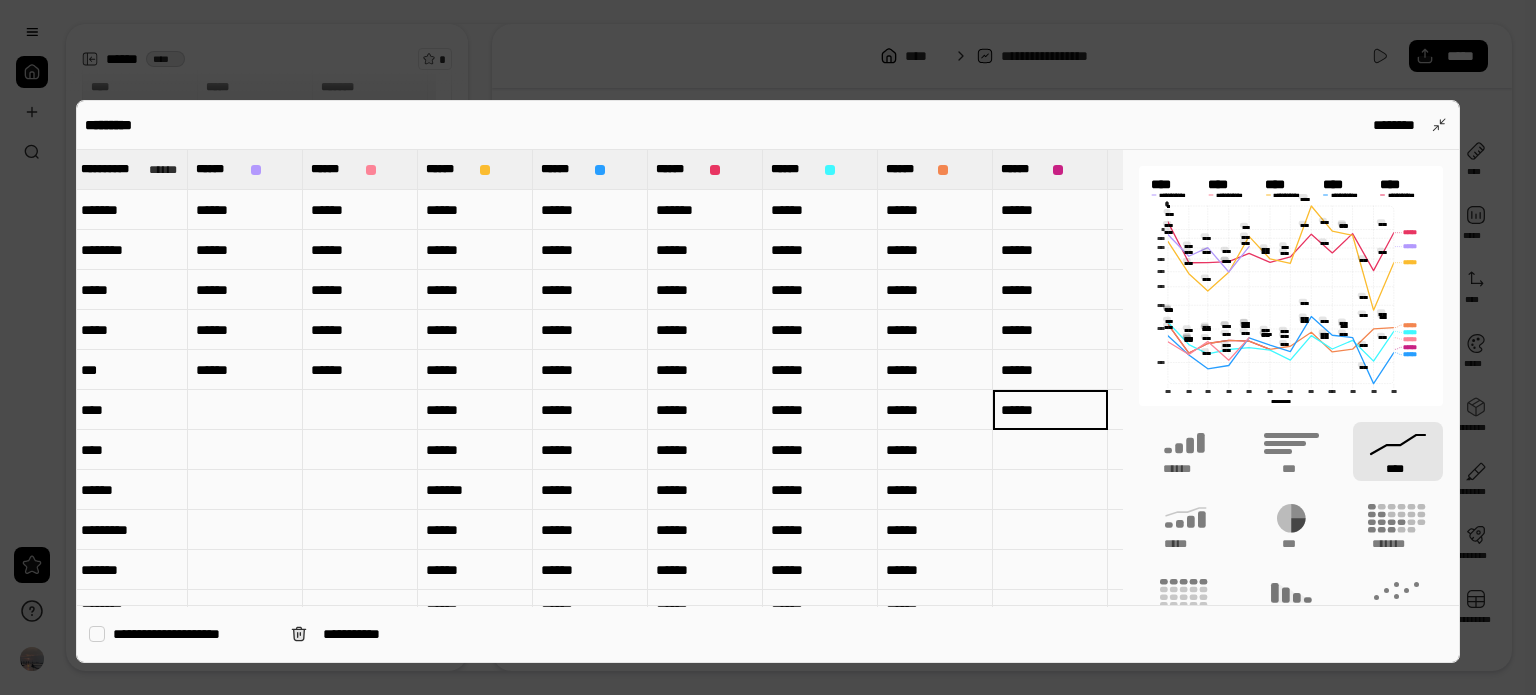 type on "******" 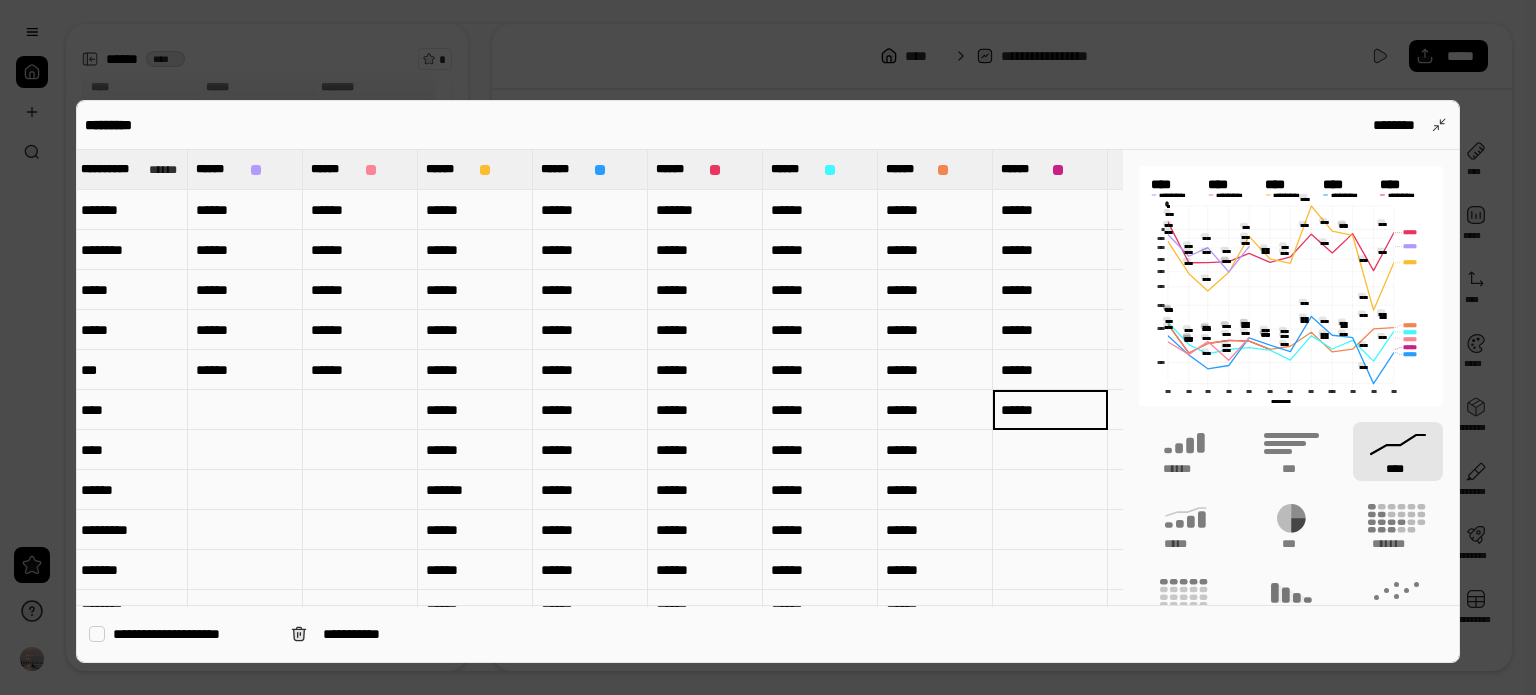 click on "******" at bounding box center (935, 450) 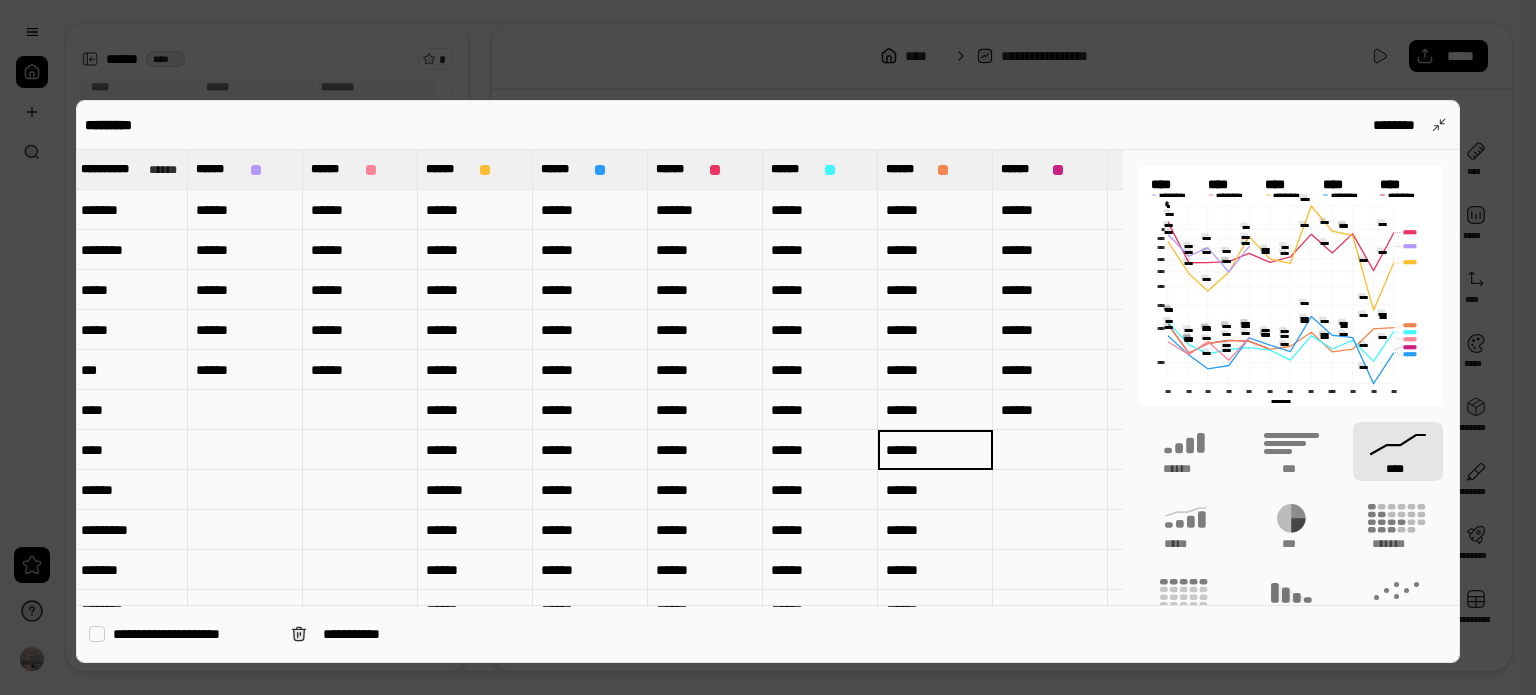 click on "******" at bounding box center (935, 450) 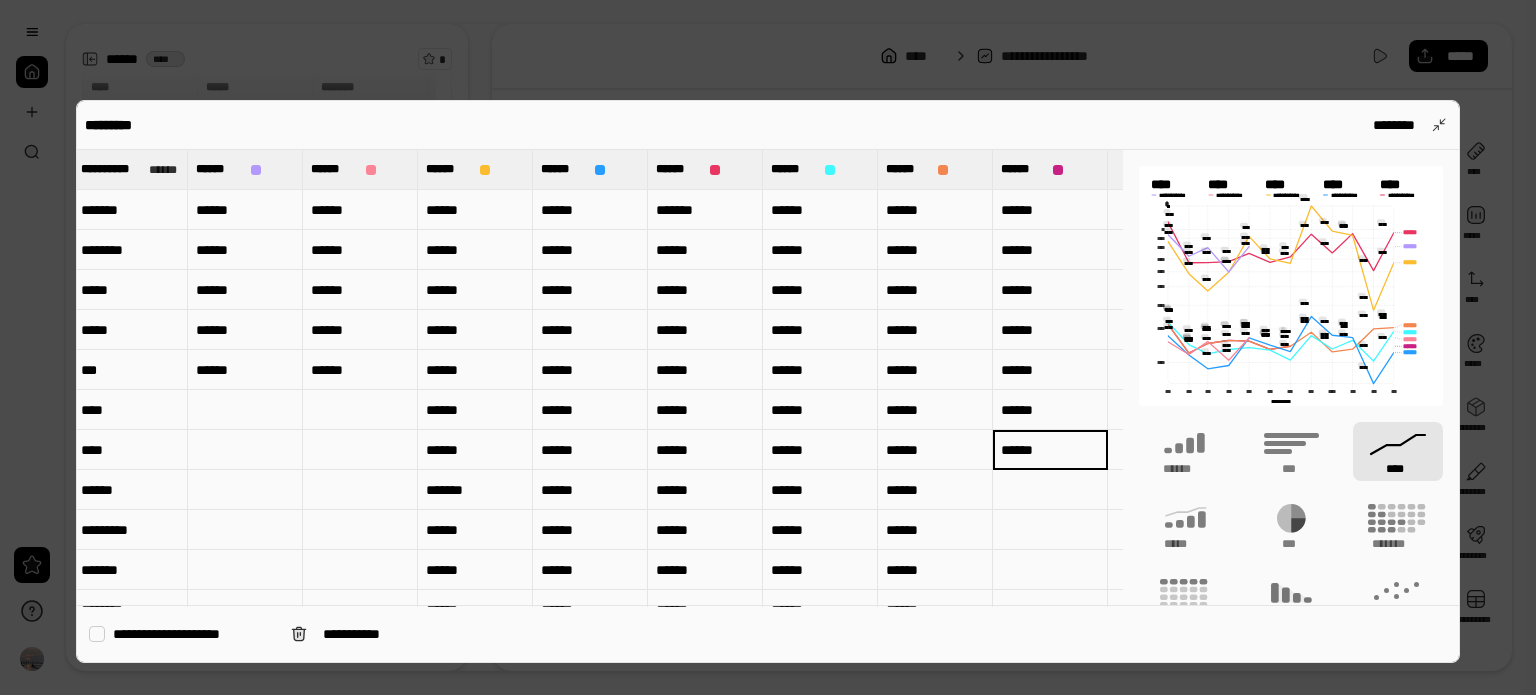 type on "******" 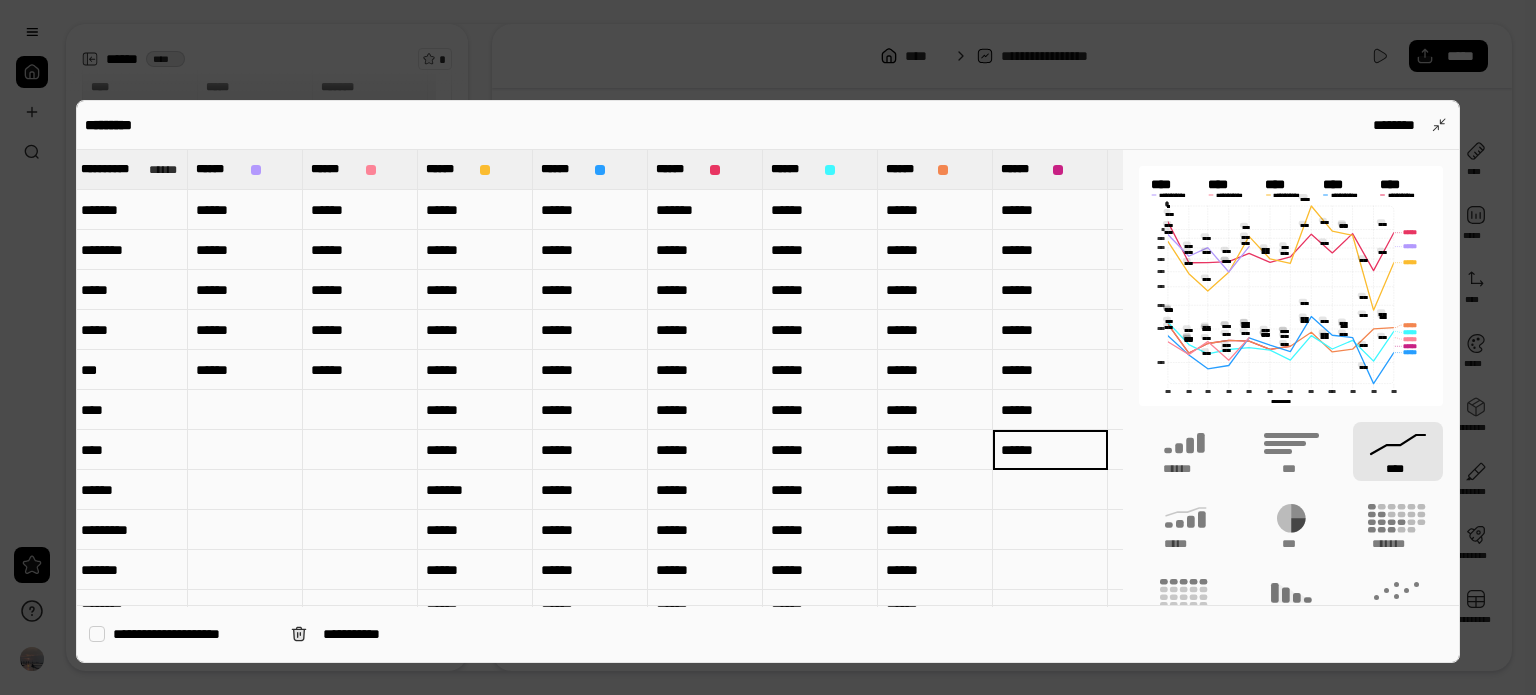 click on "******" at bounding box center [935, 490] 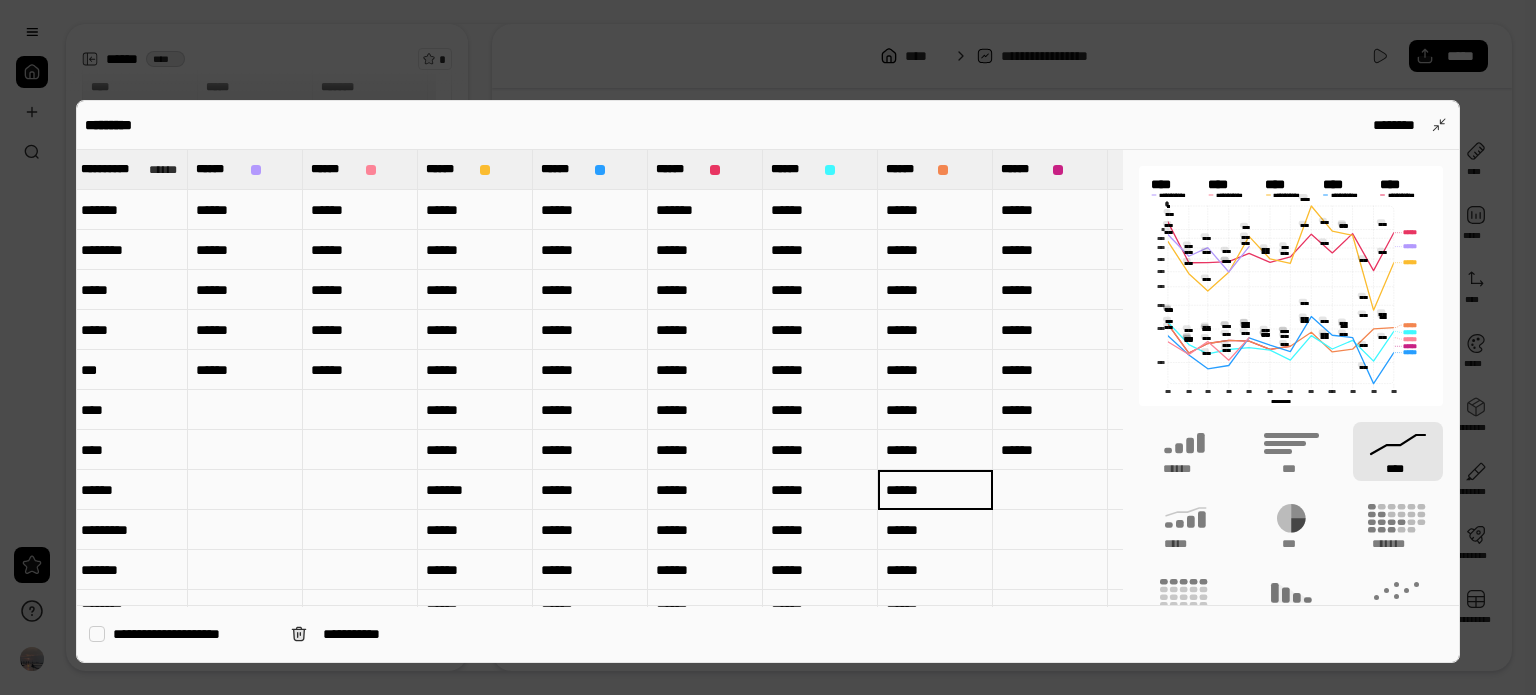 click on "******" at bounding box center (935, 490) 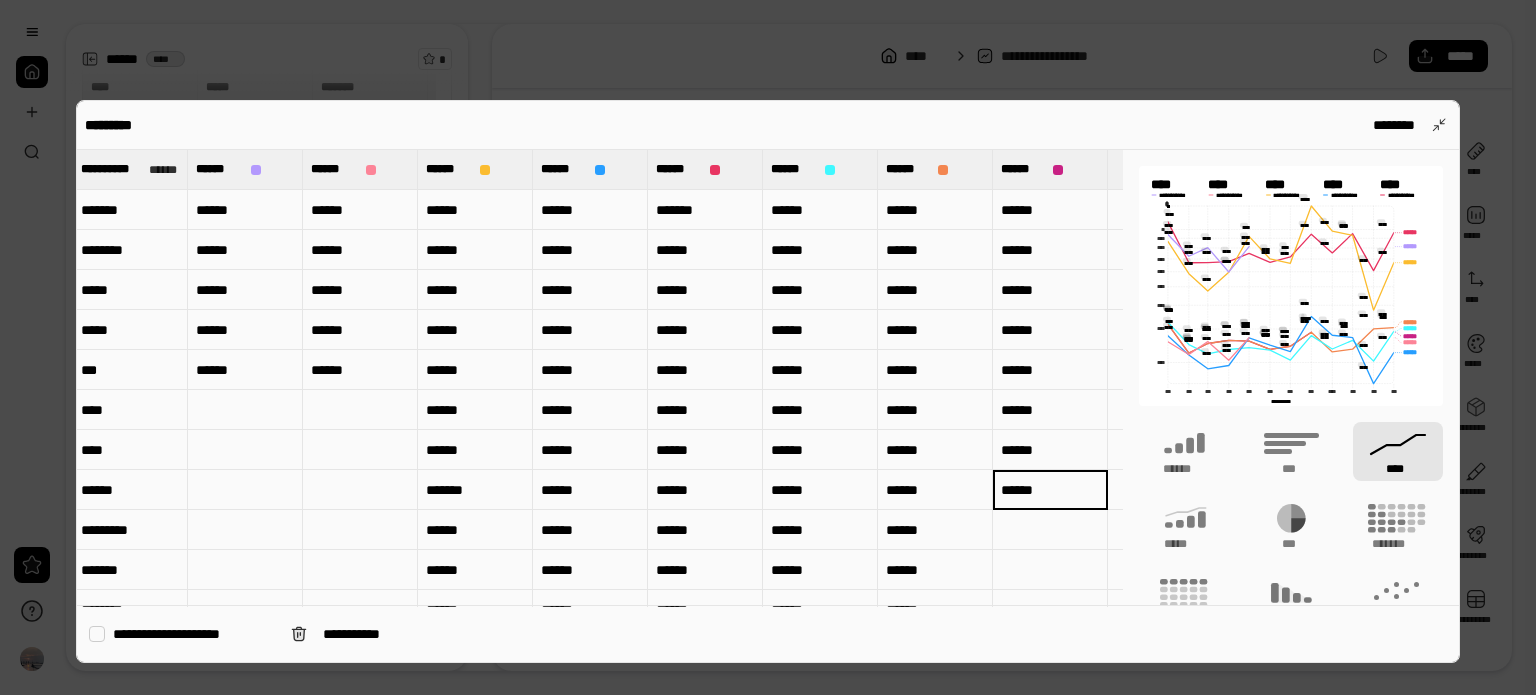 type on "******" 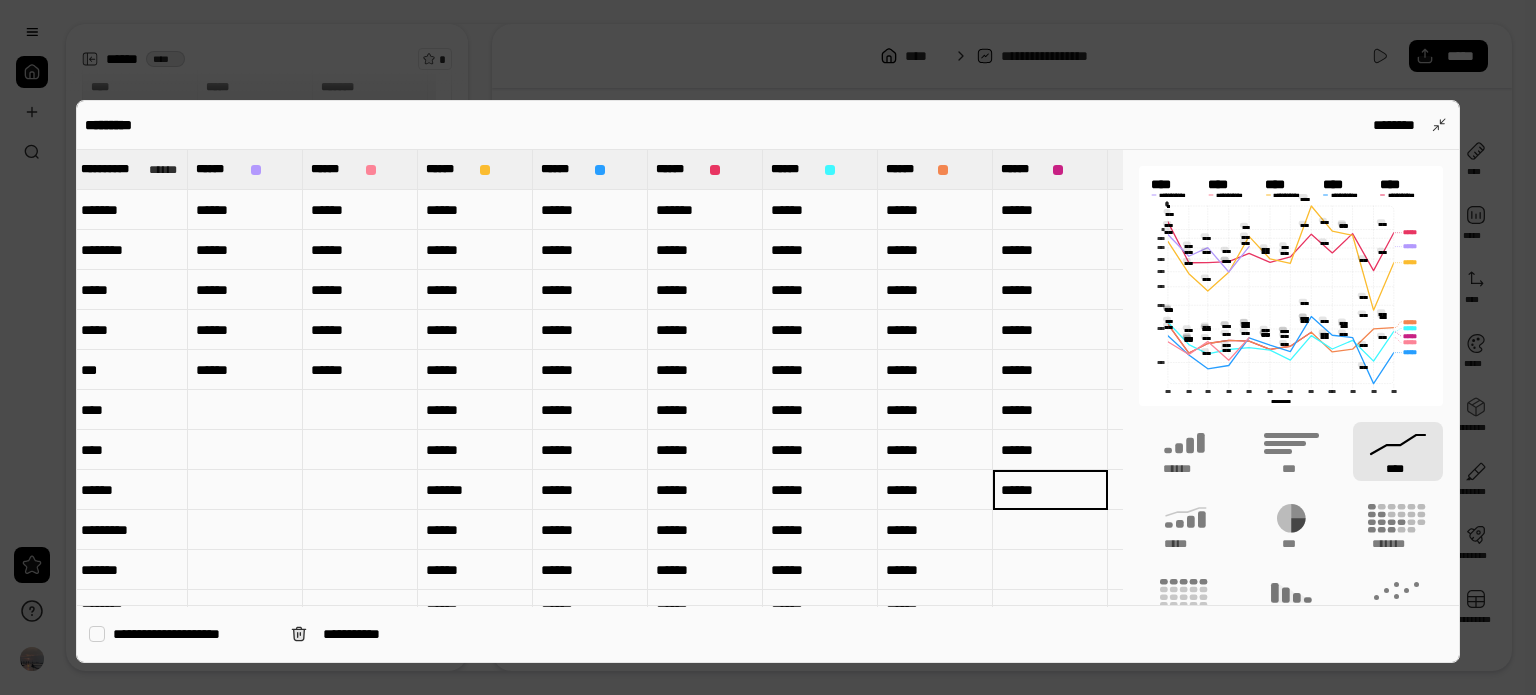 click on "******" at bounding box center (935, 530) 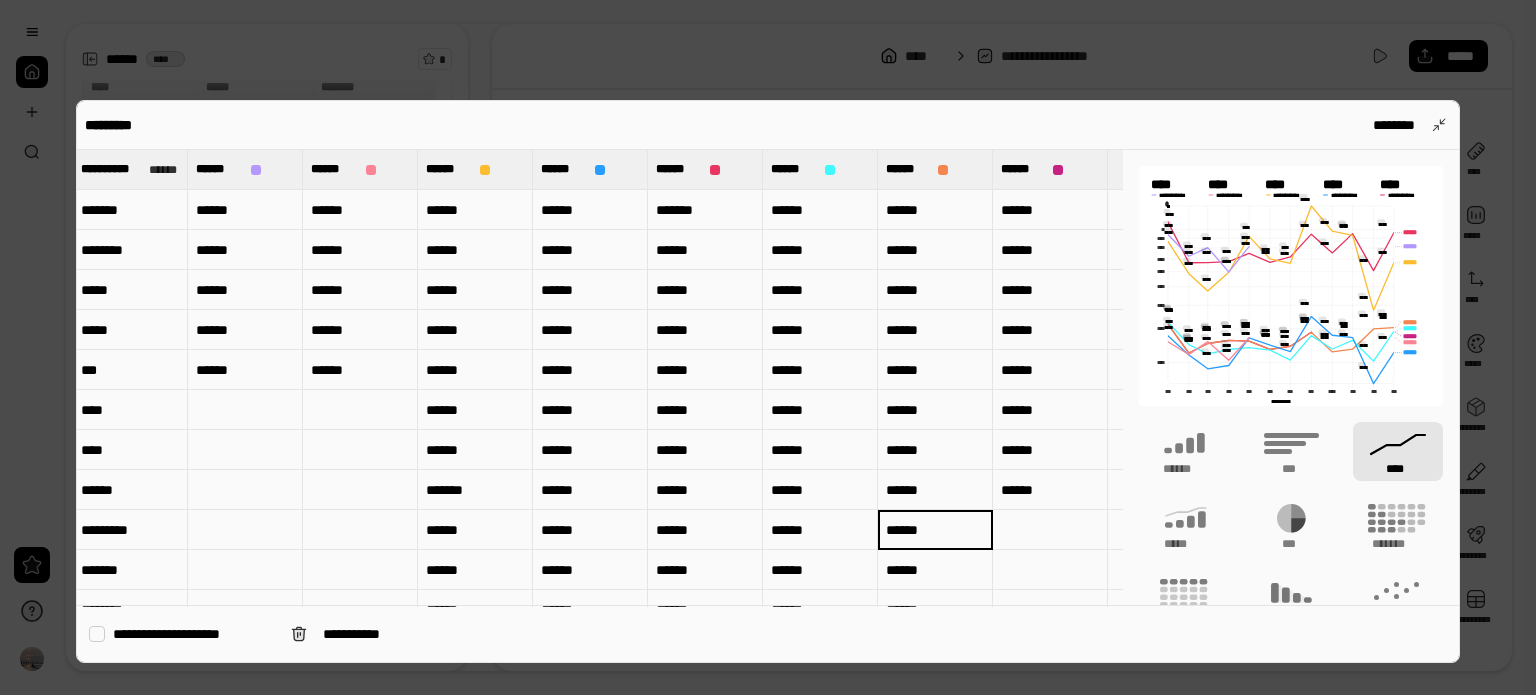 click at bounding box center [1050, 530] 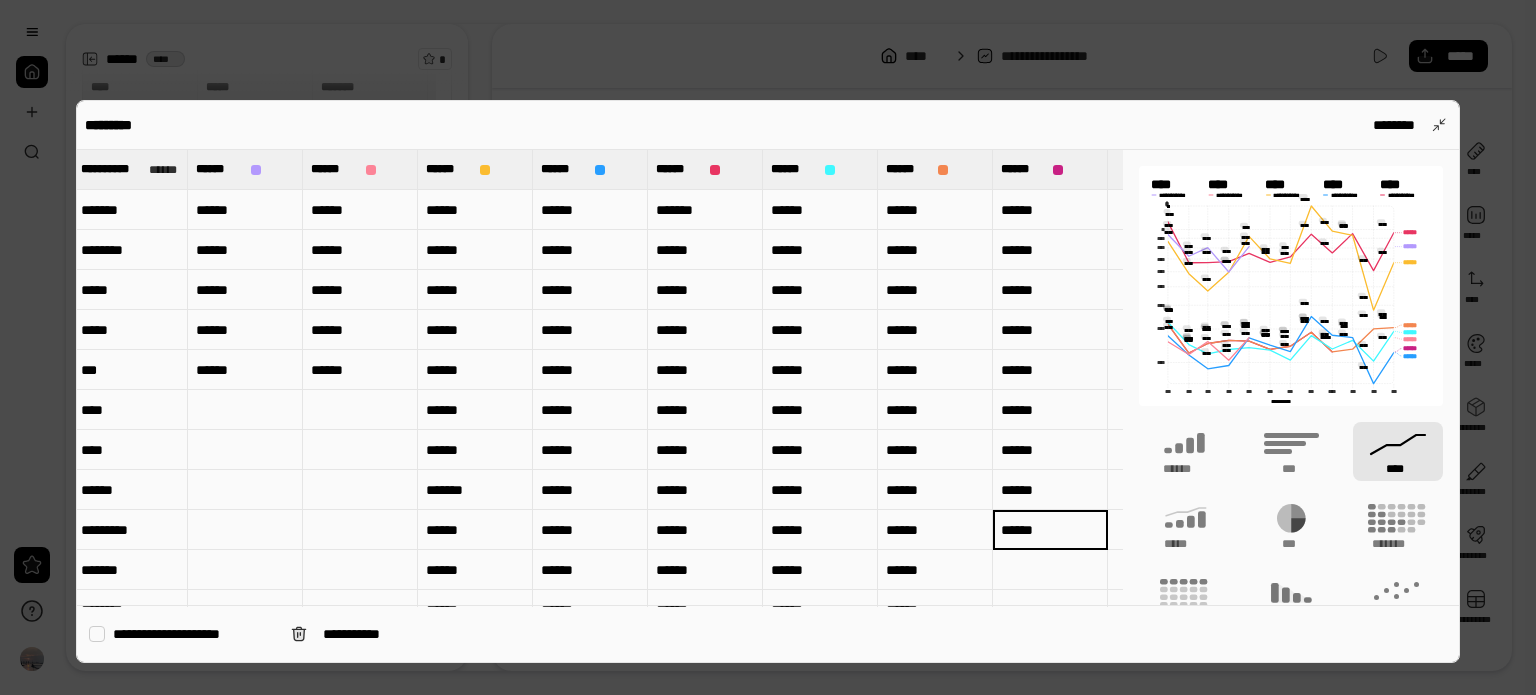 type on "******" 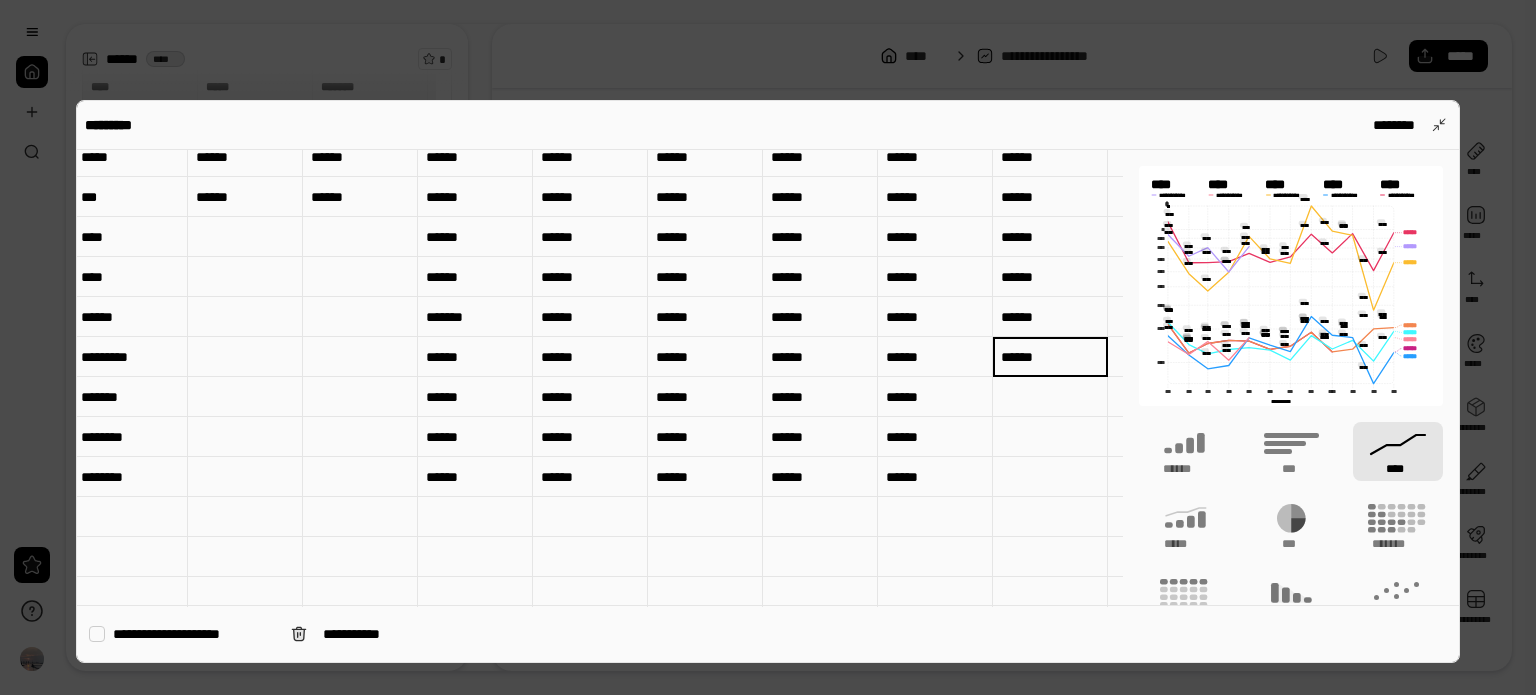 scroll, scrollTop: 200, scrollLeft: 4, axis: both 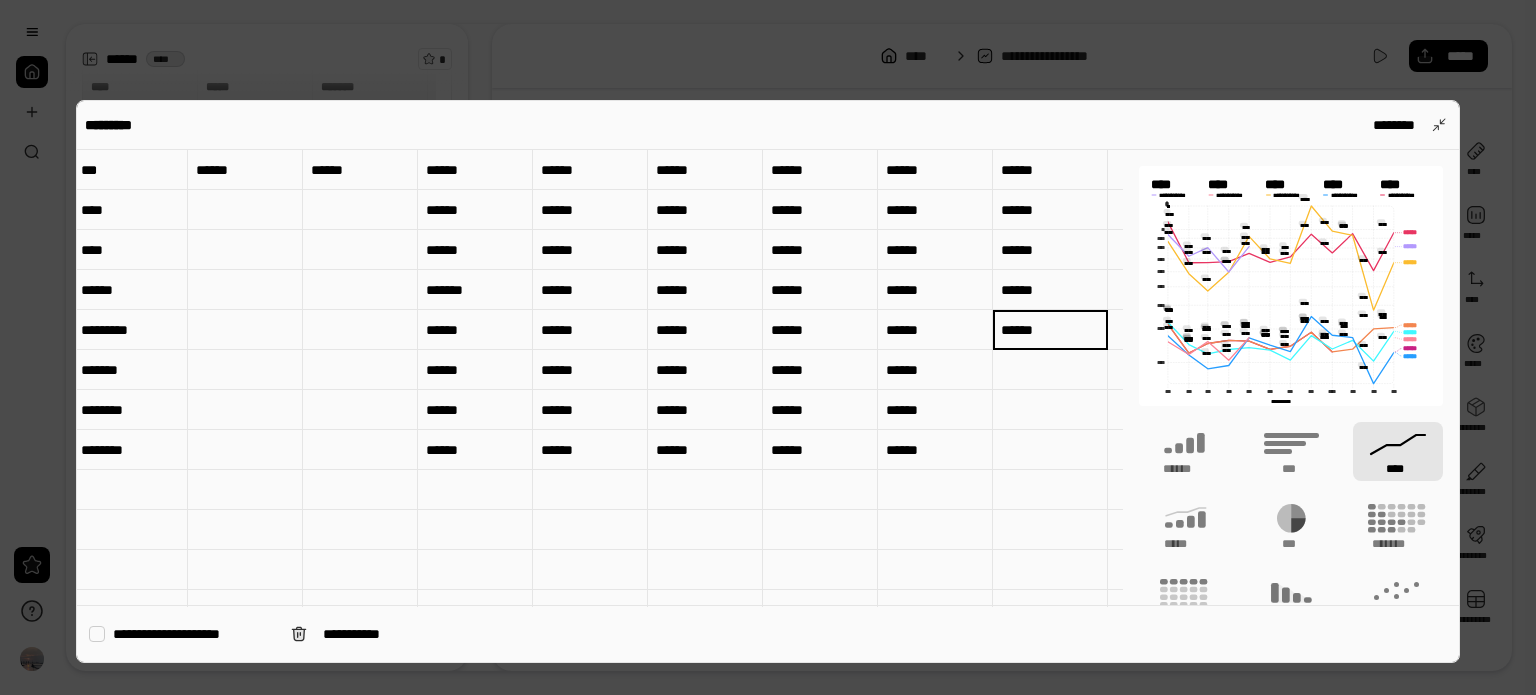 click on "******" at bounding box center [935, 370] 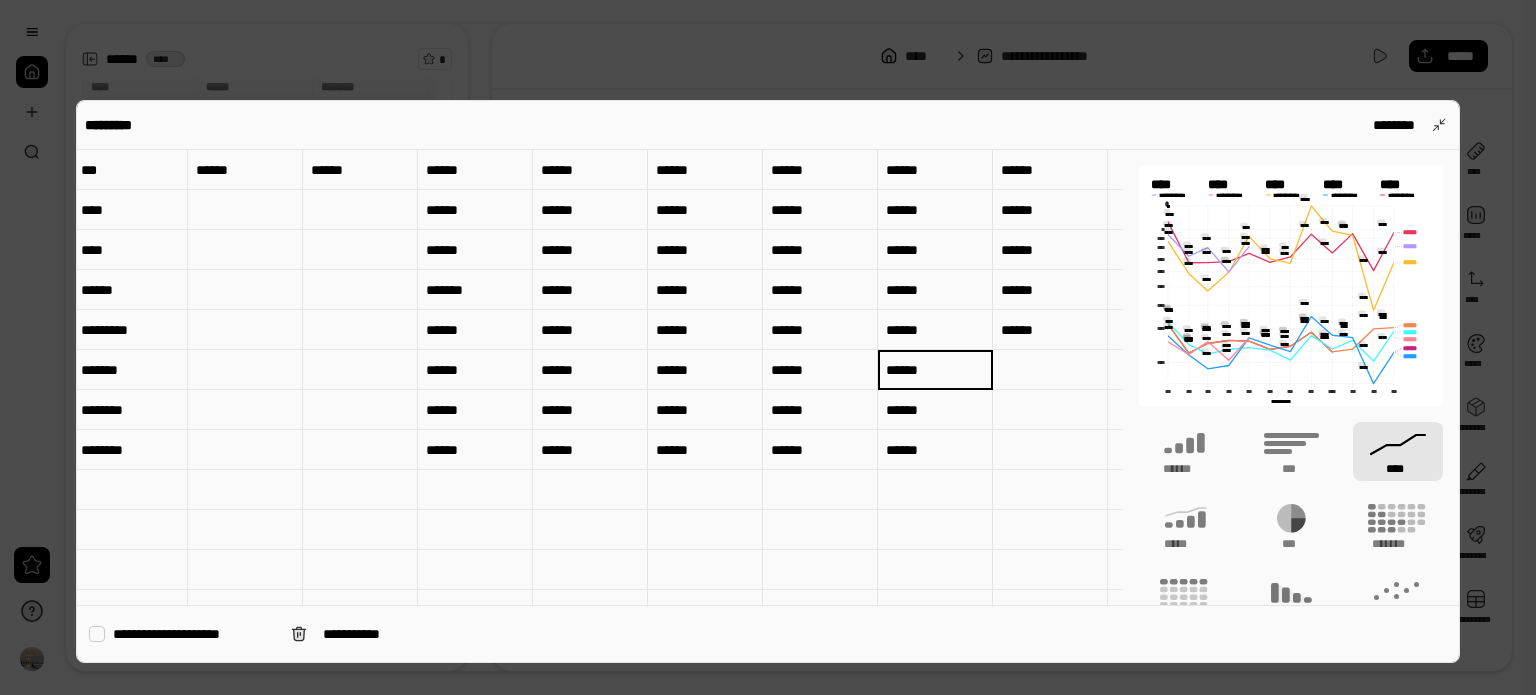 click on "******" at bounding box center [935, 370] 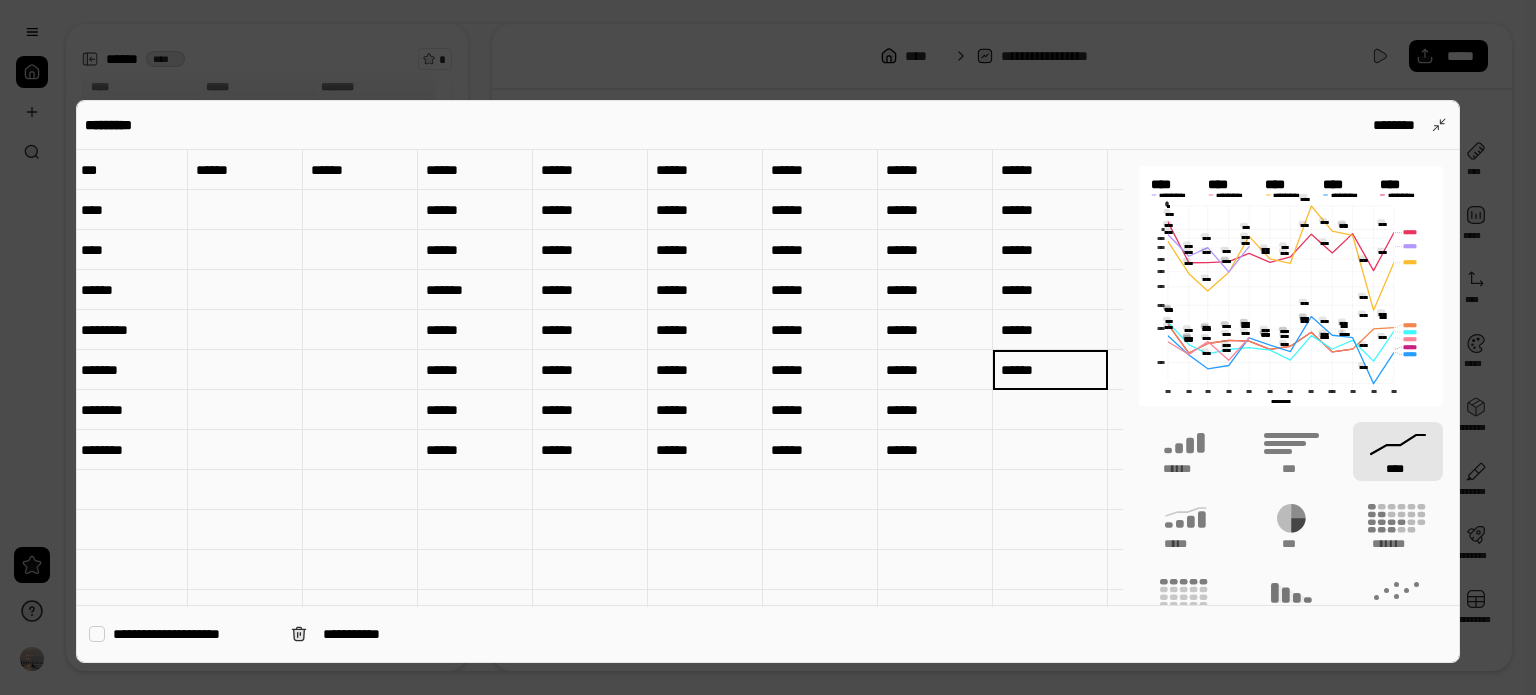 type on "******" 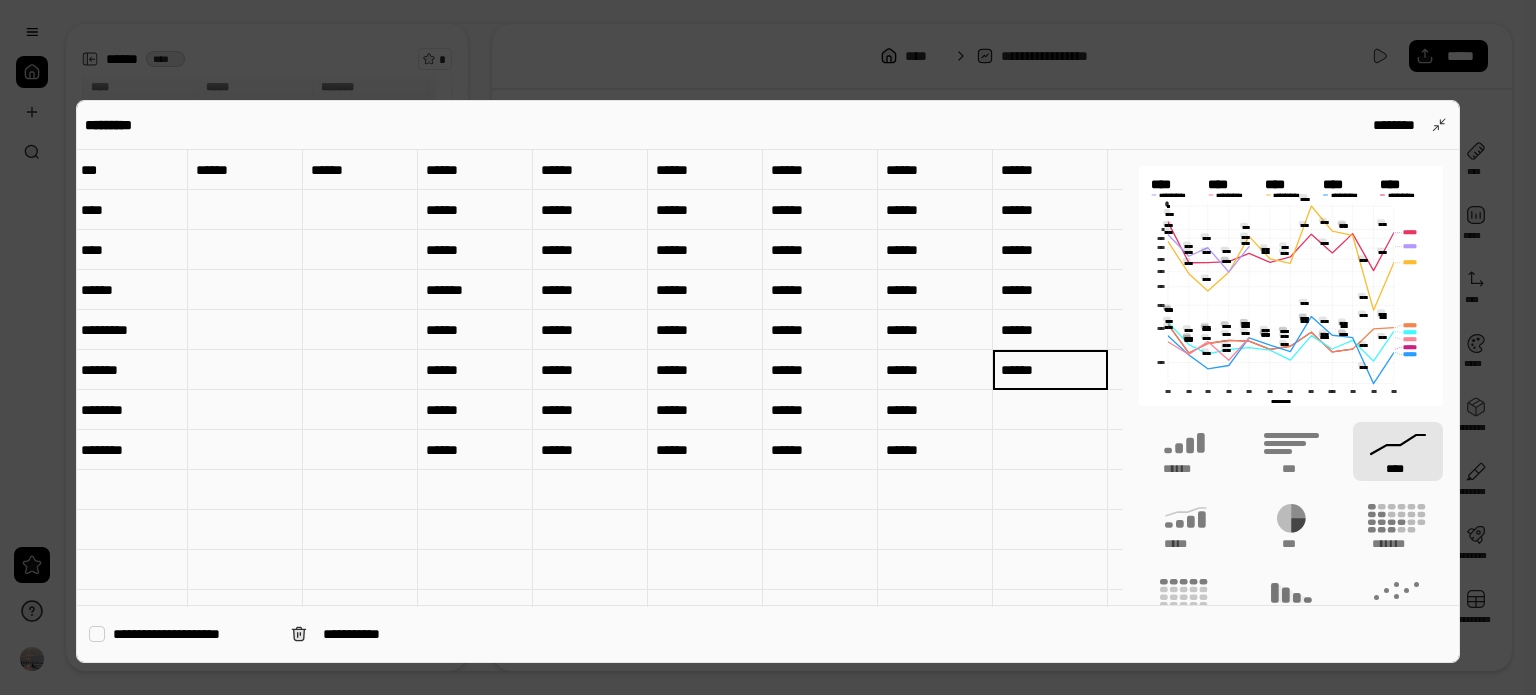 click on "******" at bounding box center [935, 410] 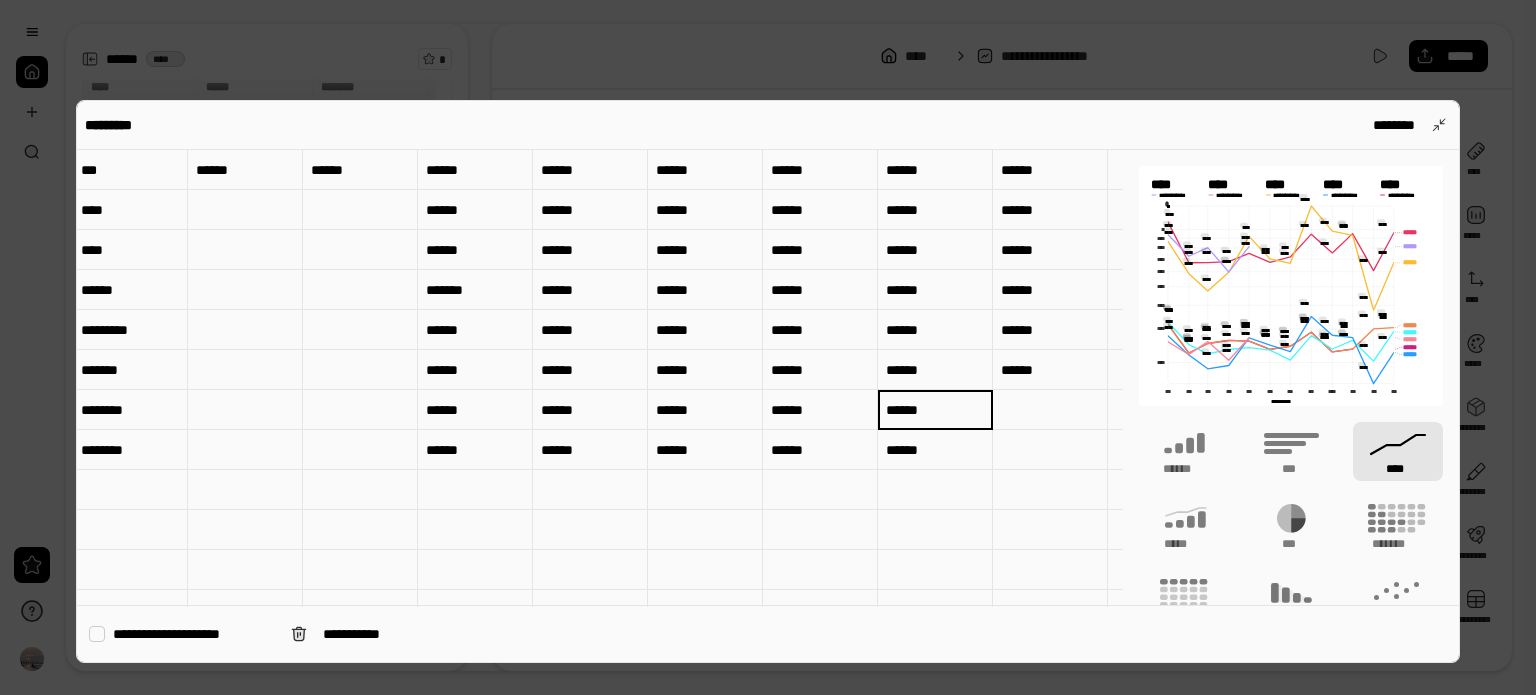 click at bounding box center (1050, 410) 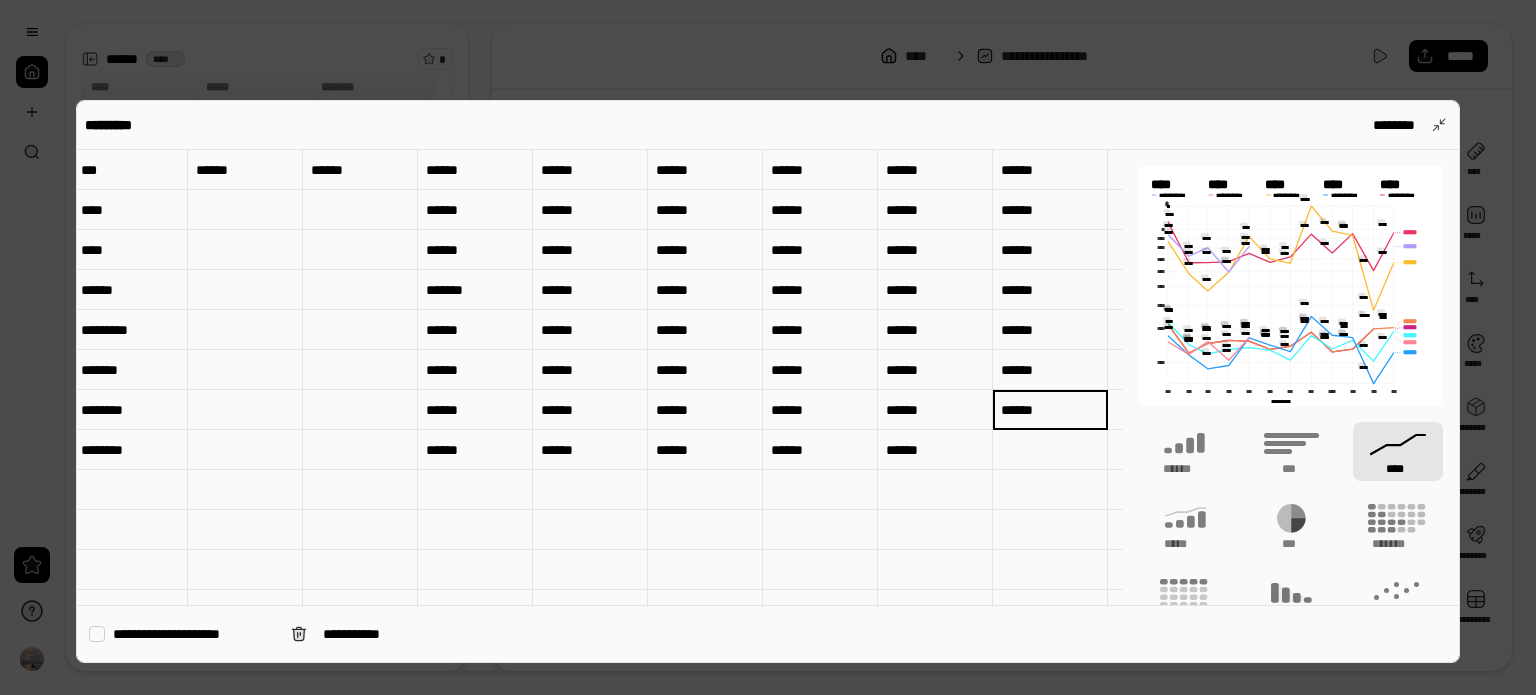 type on "******" 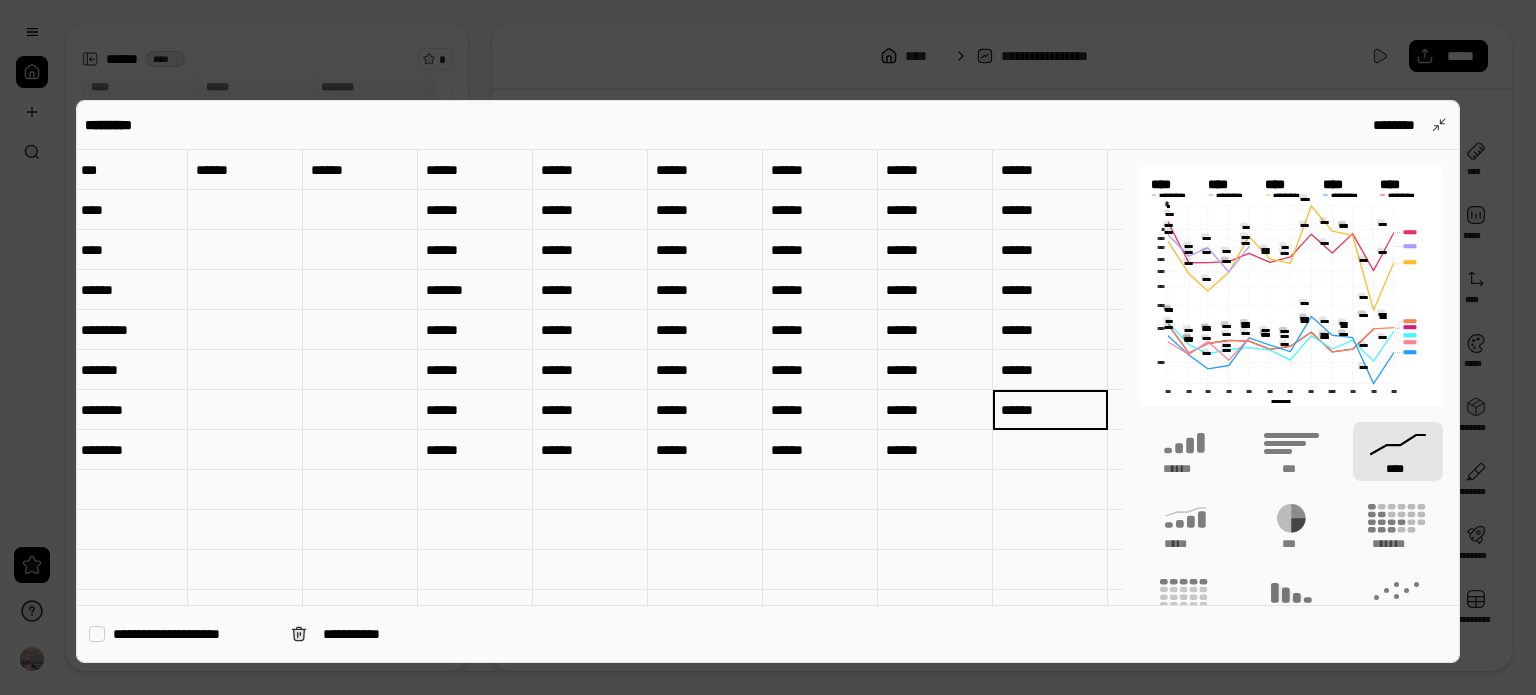 click on "******" at bounding box center (935, 450) 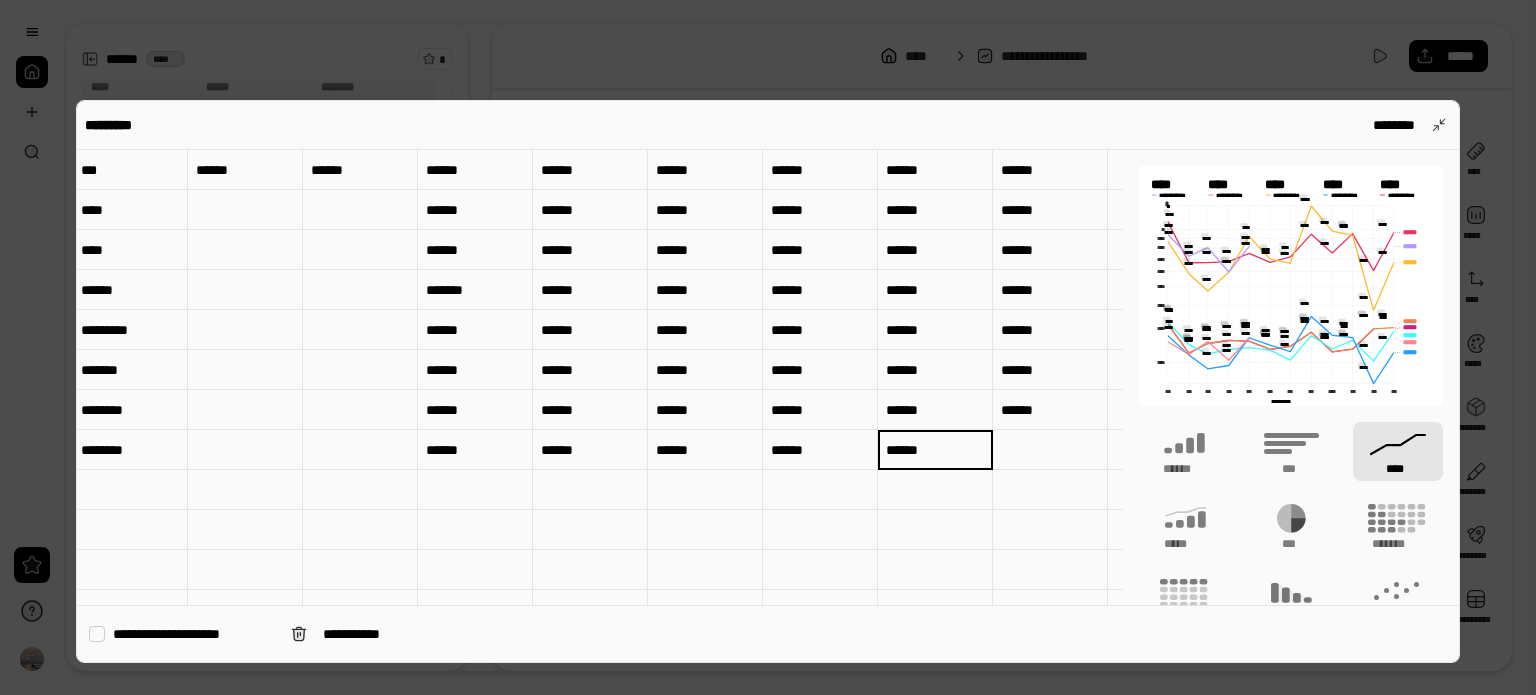 click on "******" at bounding box center (935, 450) 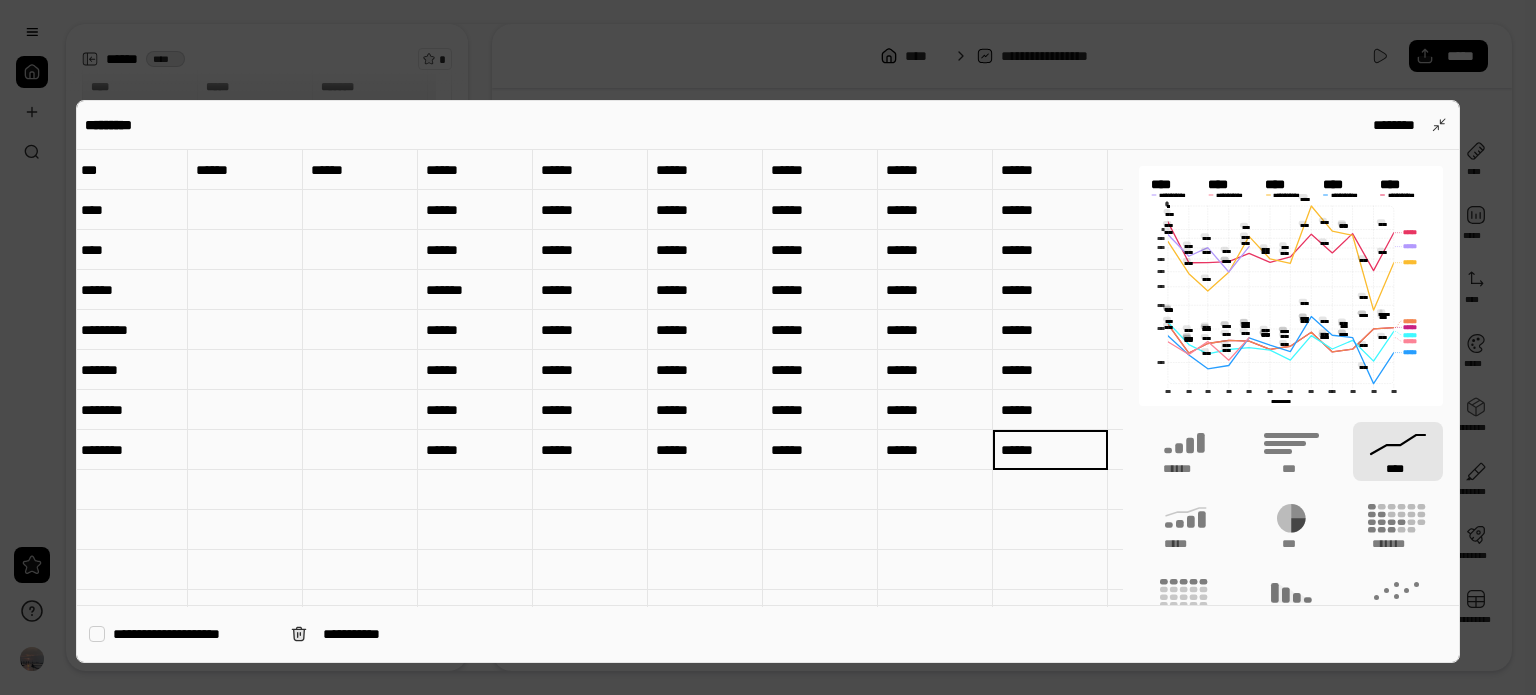 type on "******" 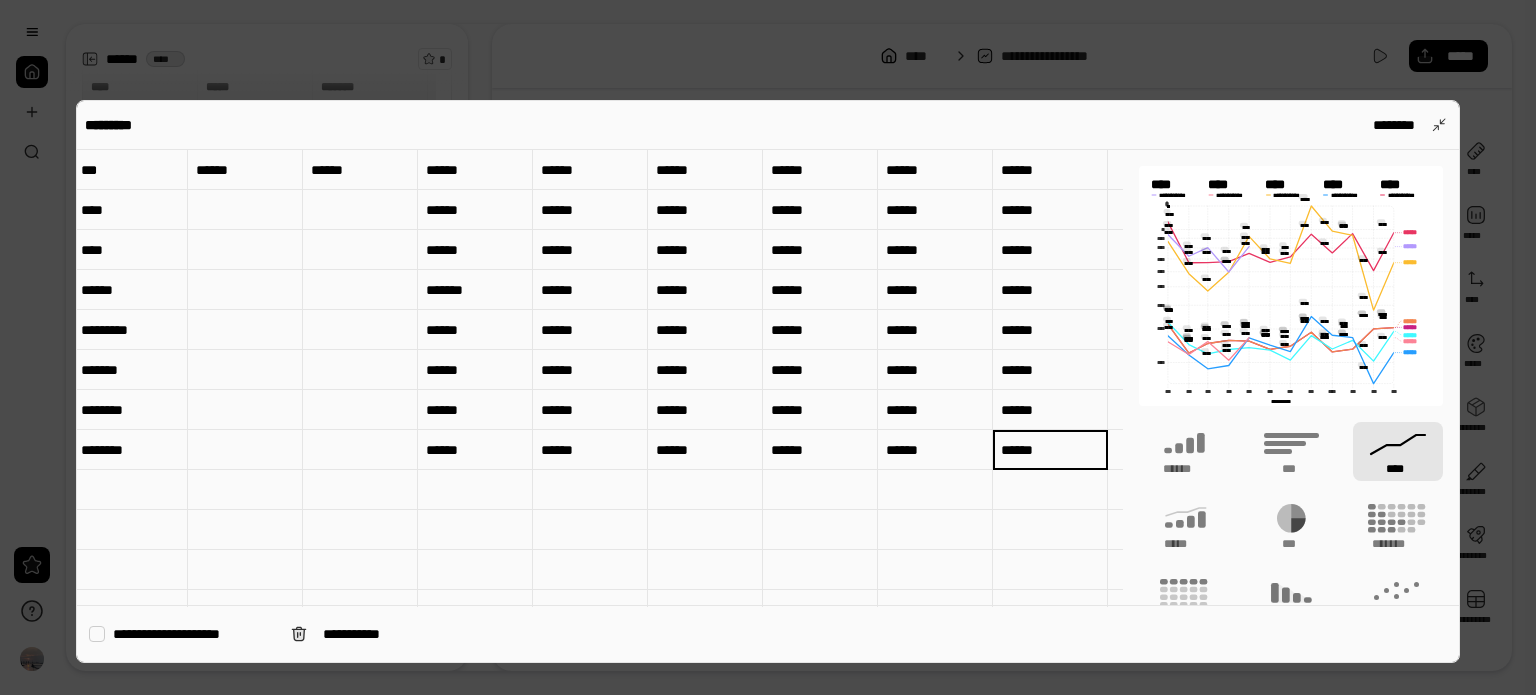 scroll, scrollTop: 0, scrollLeft: 4, axis: horizontal 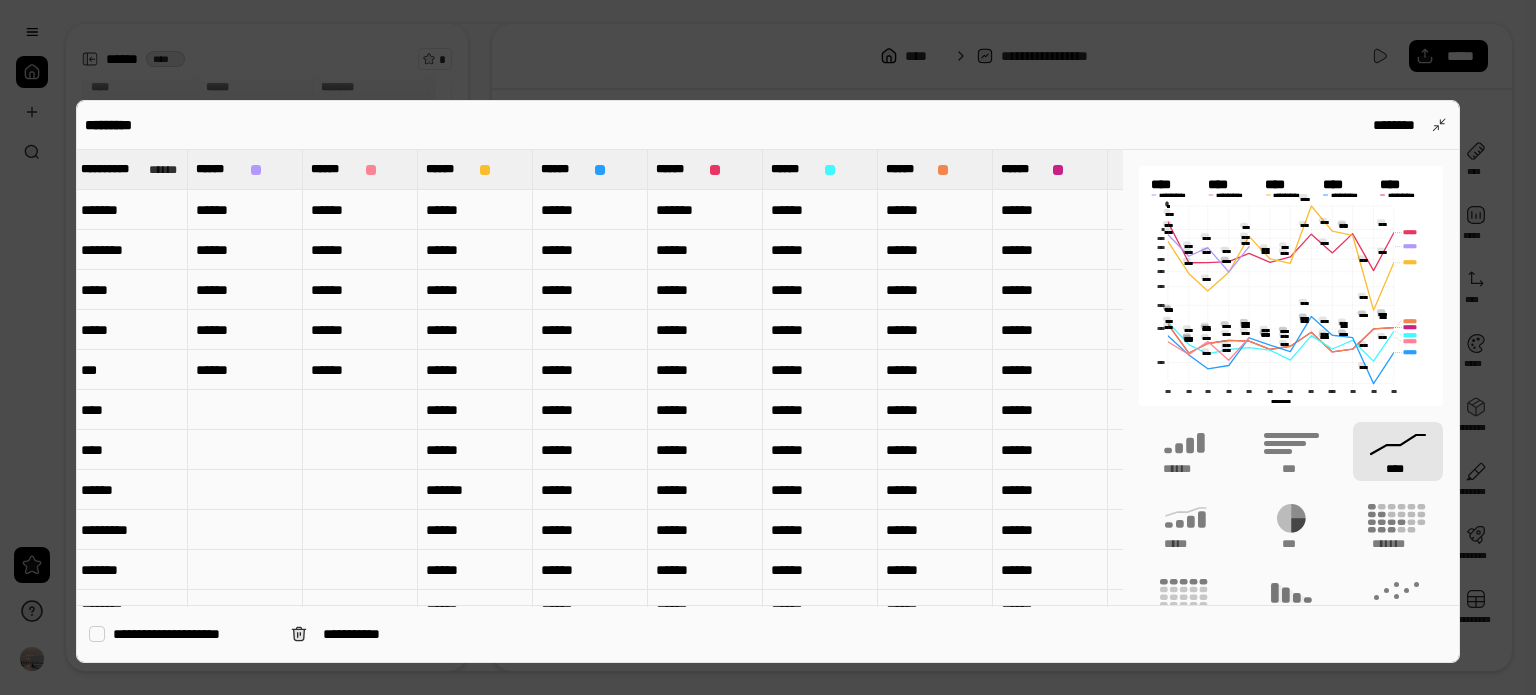 click on "******" at bounding box center (935, 210) 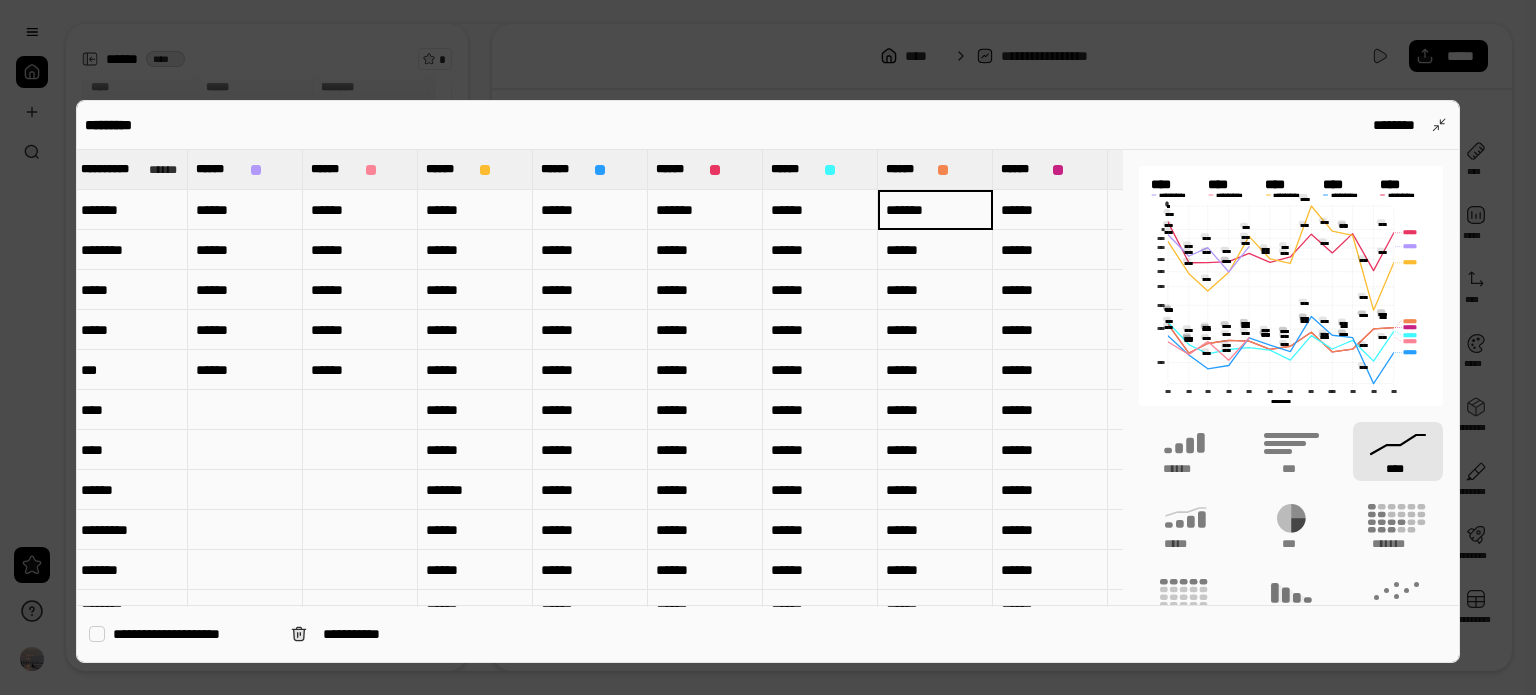 type on "*******" 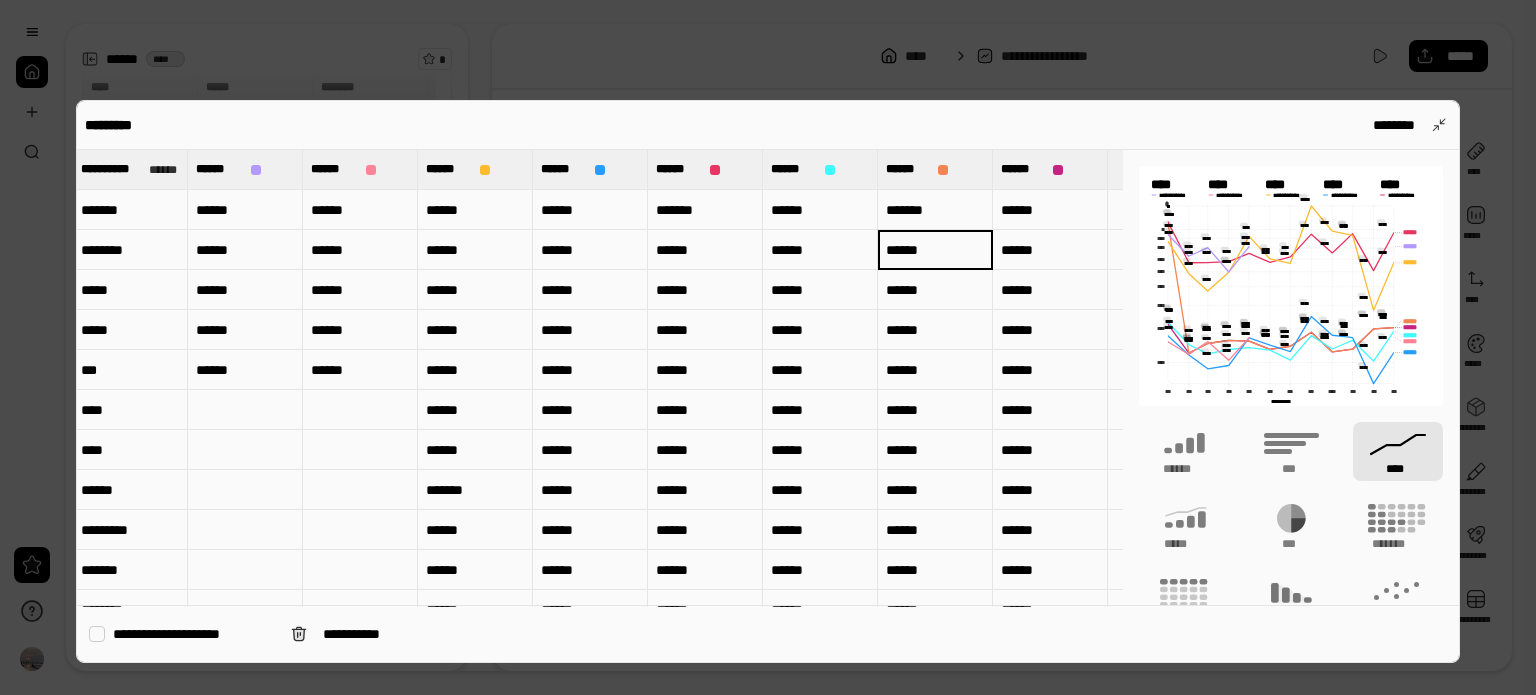 type on "******" 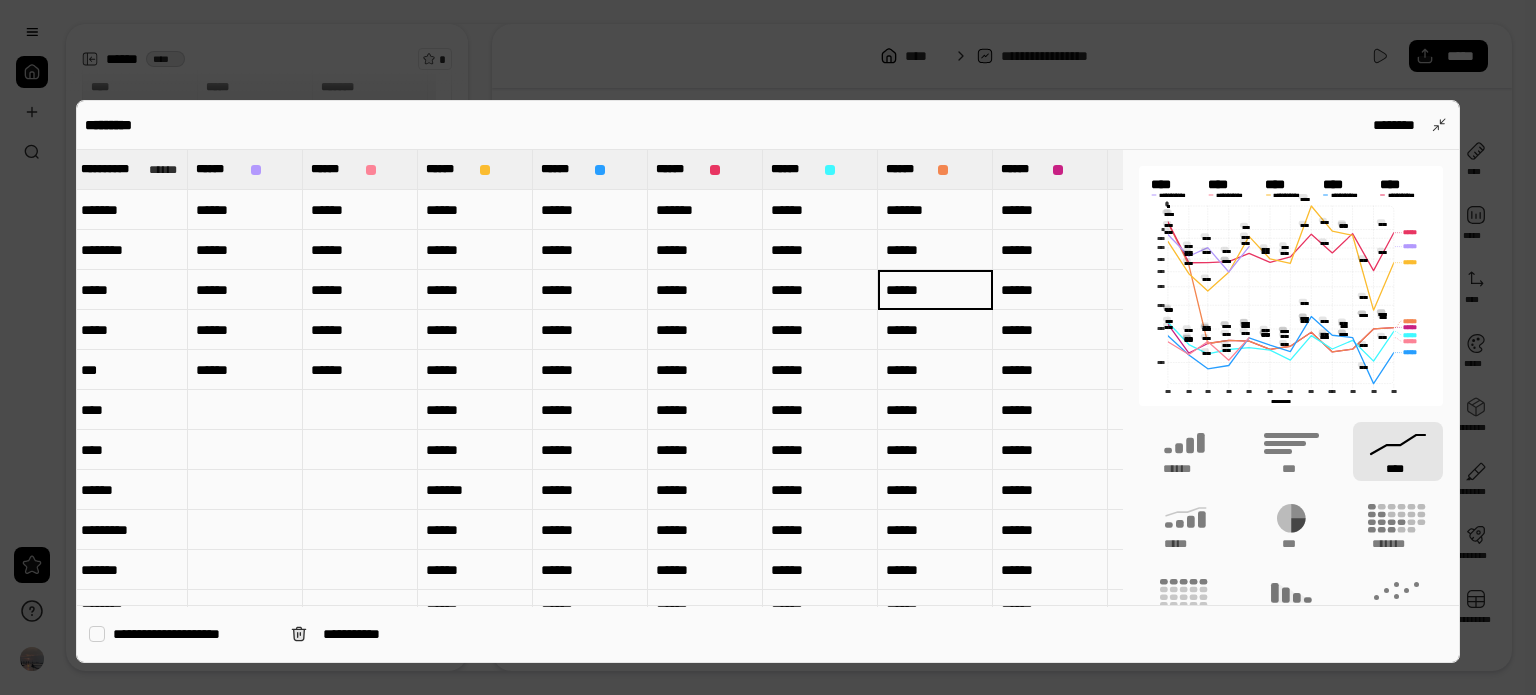 type on "******" 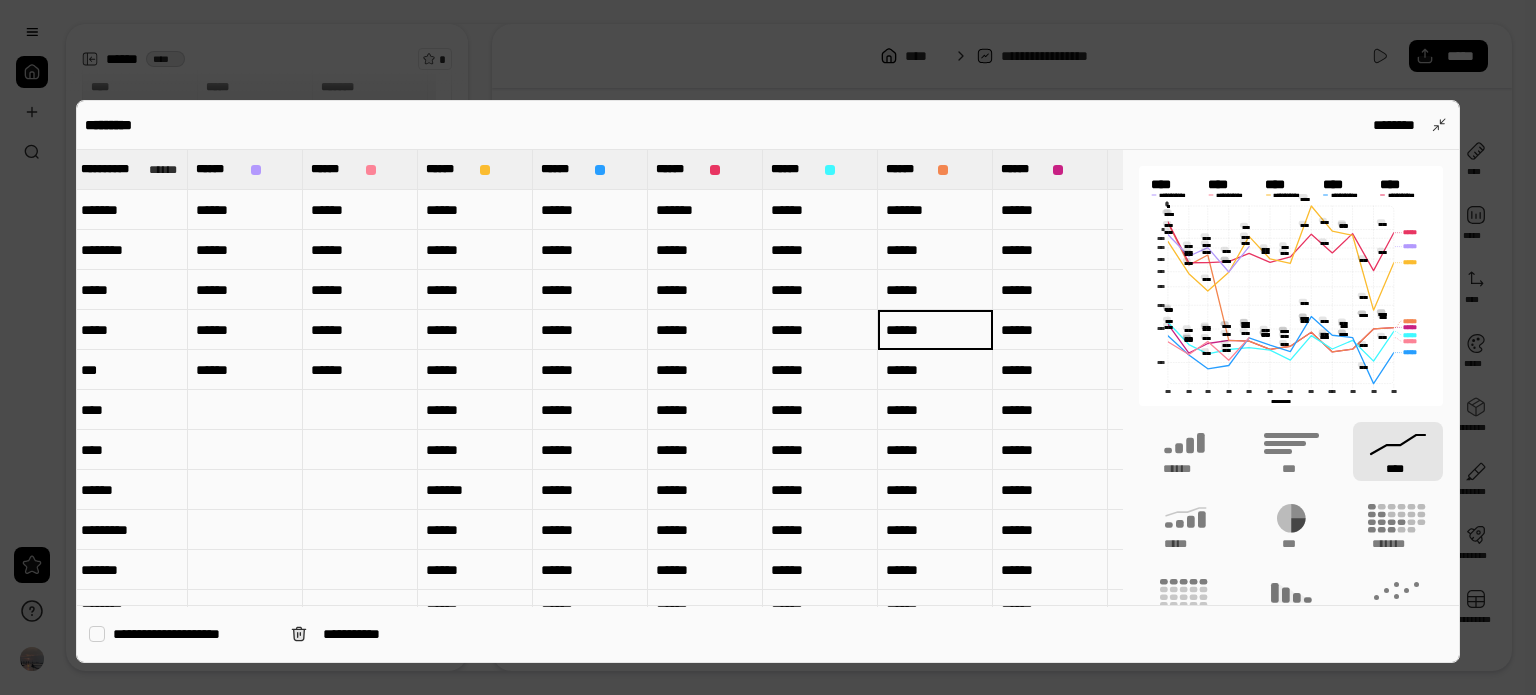 type on "******" 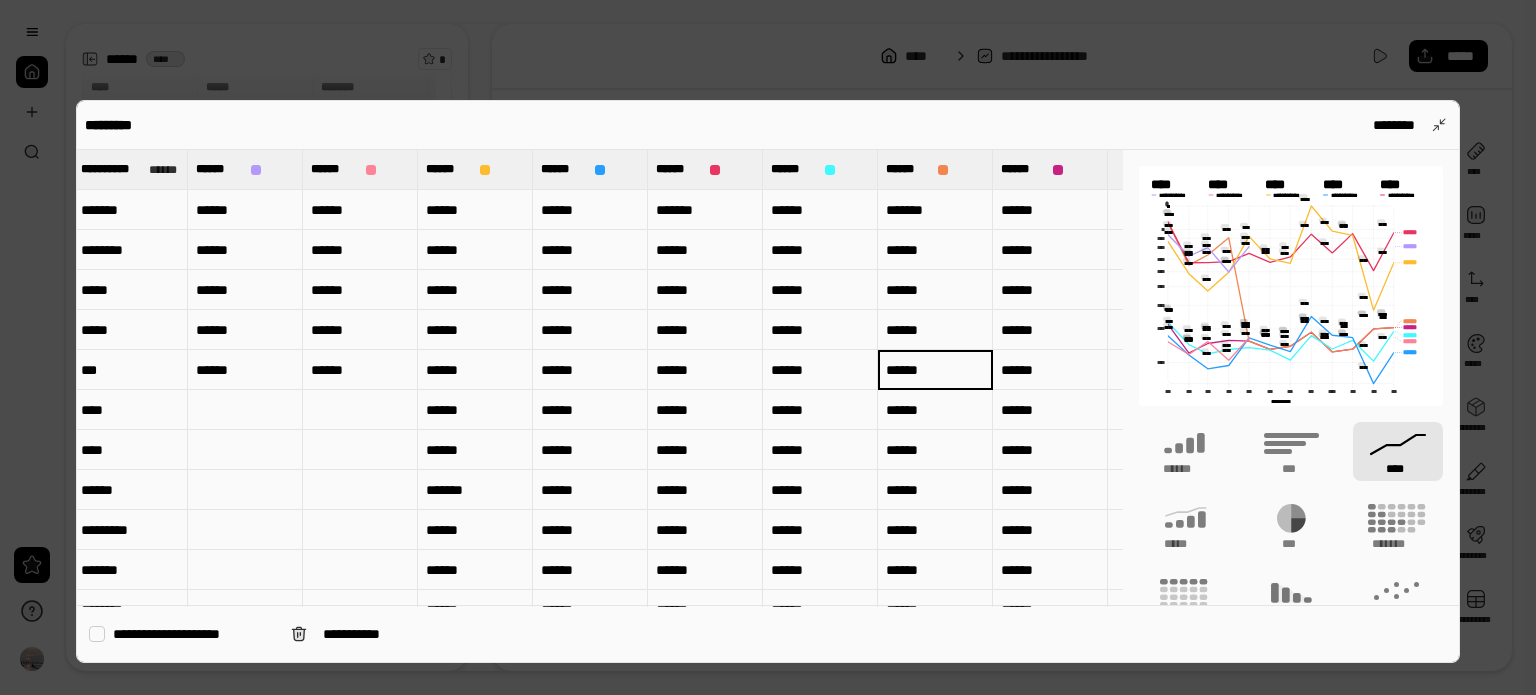 type on "******" 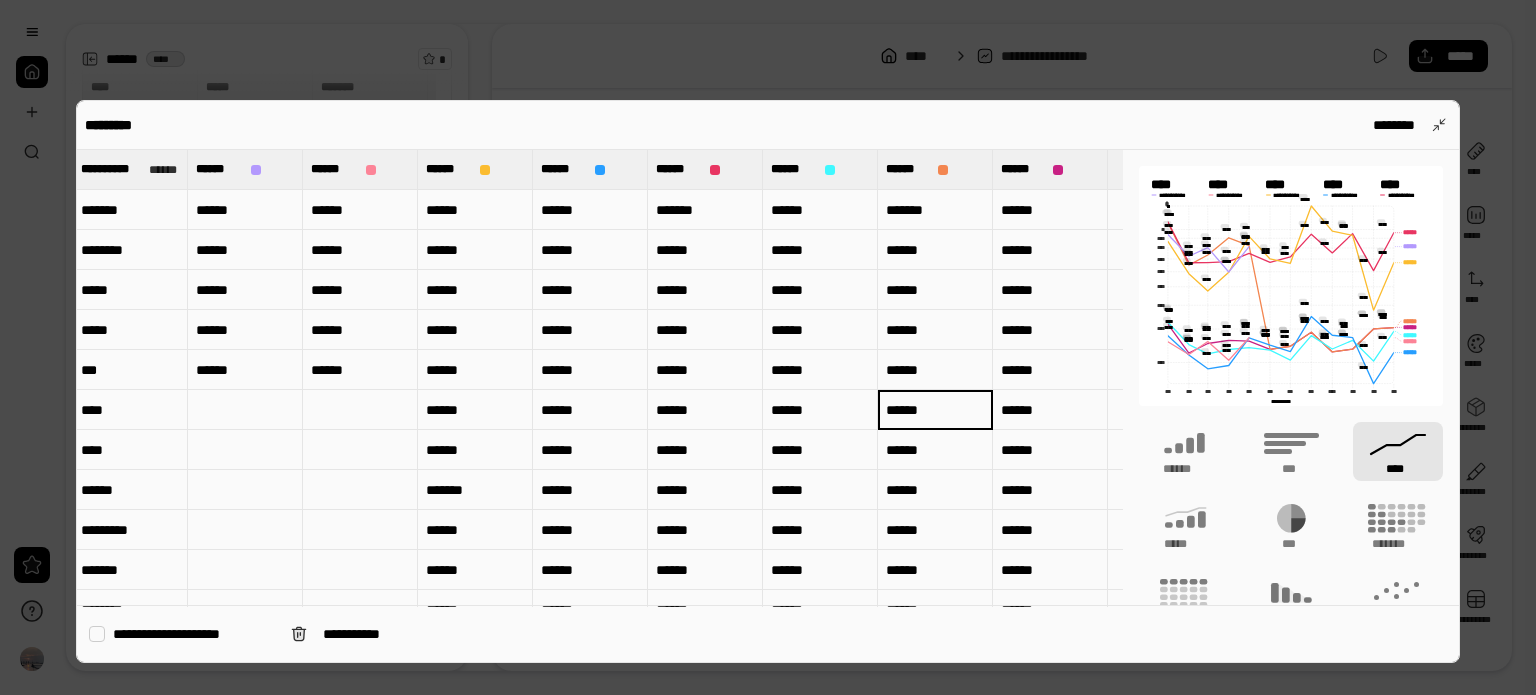 type on "******" 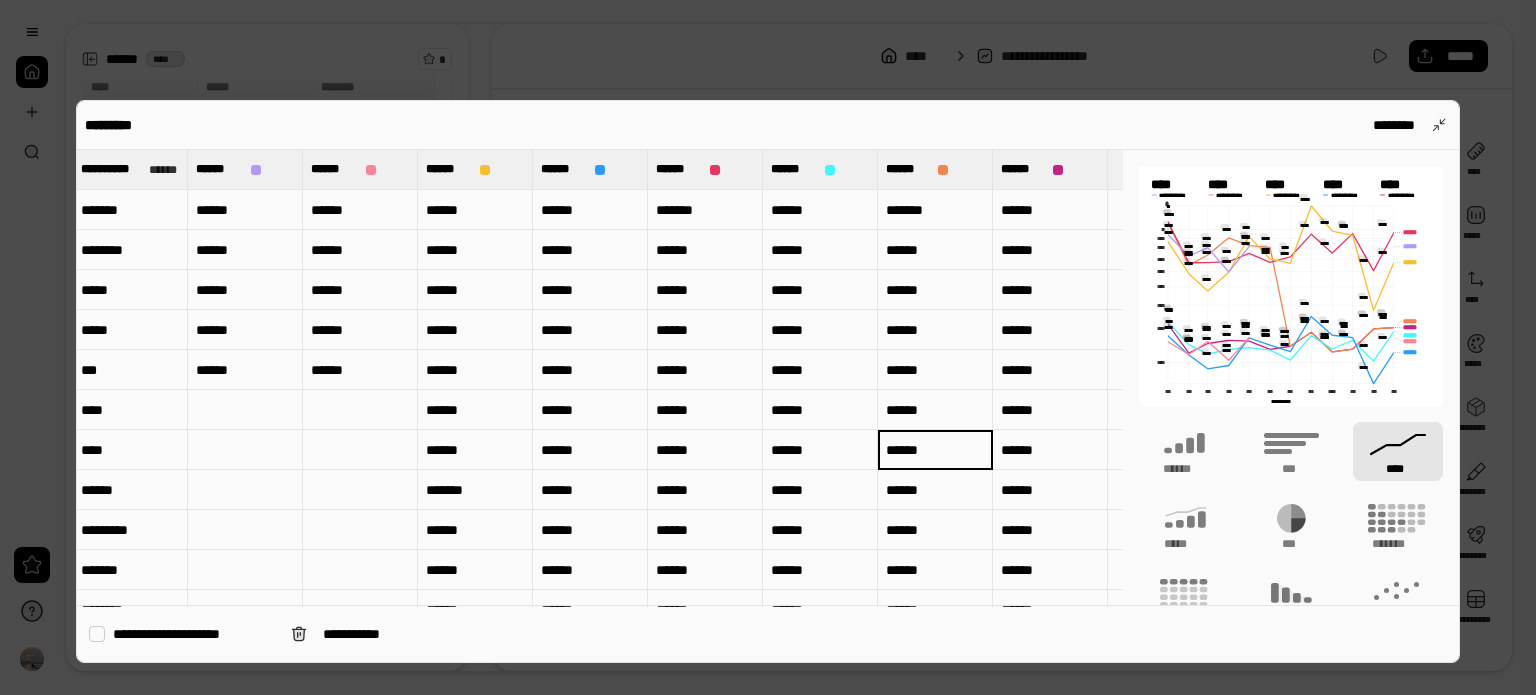 type on "******" 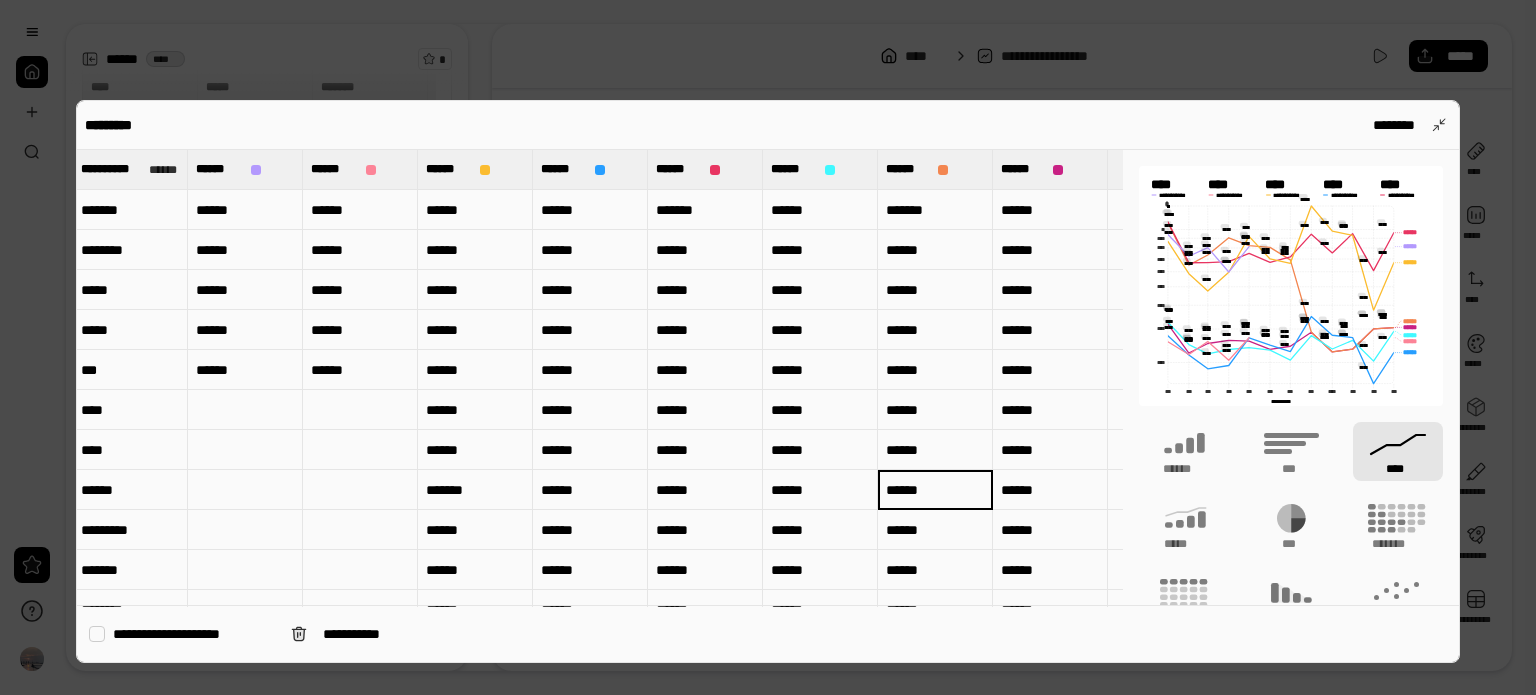 type on "******" 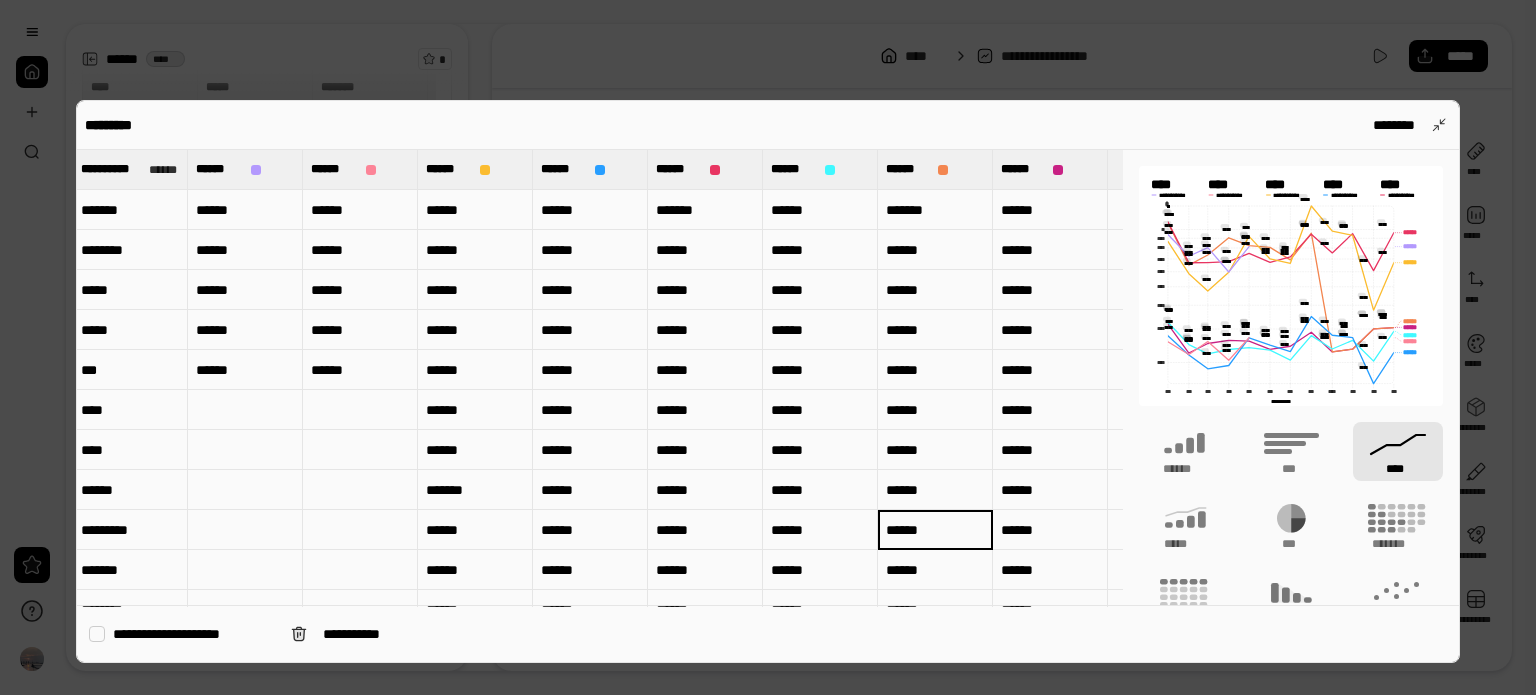 type on "******" 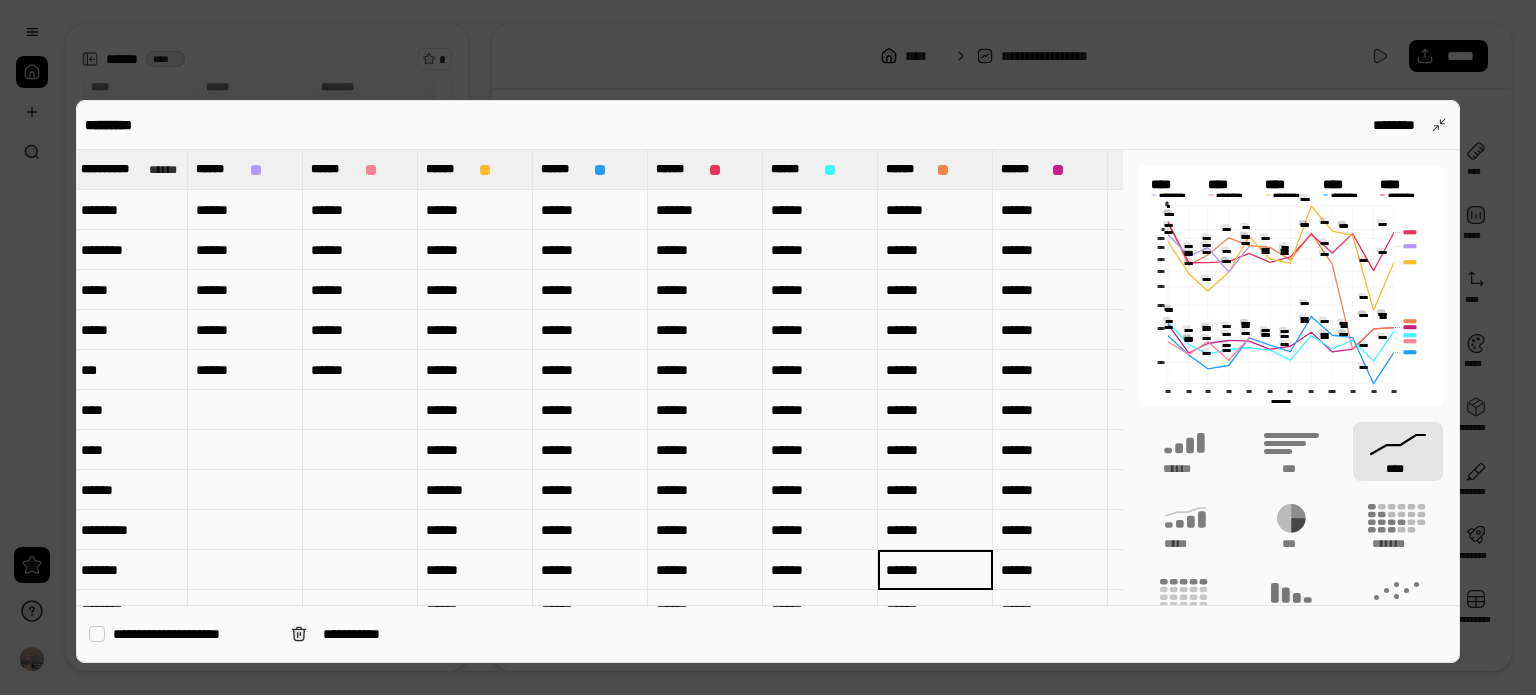 type on "******" 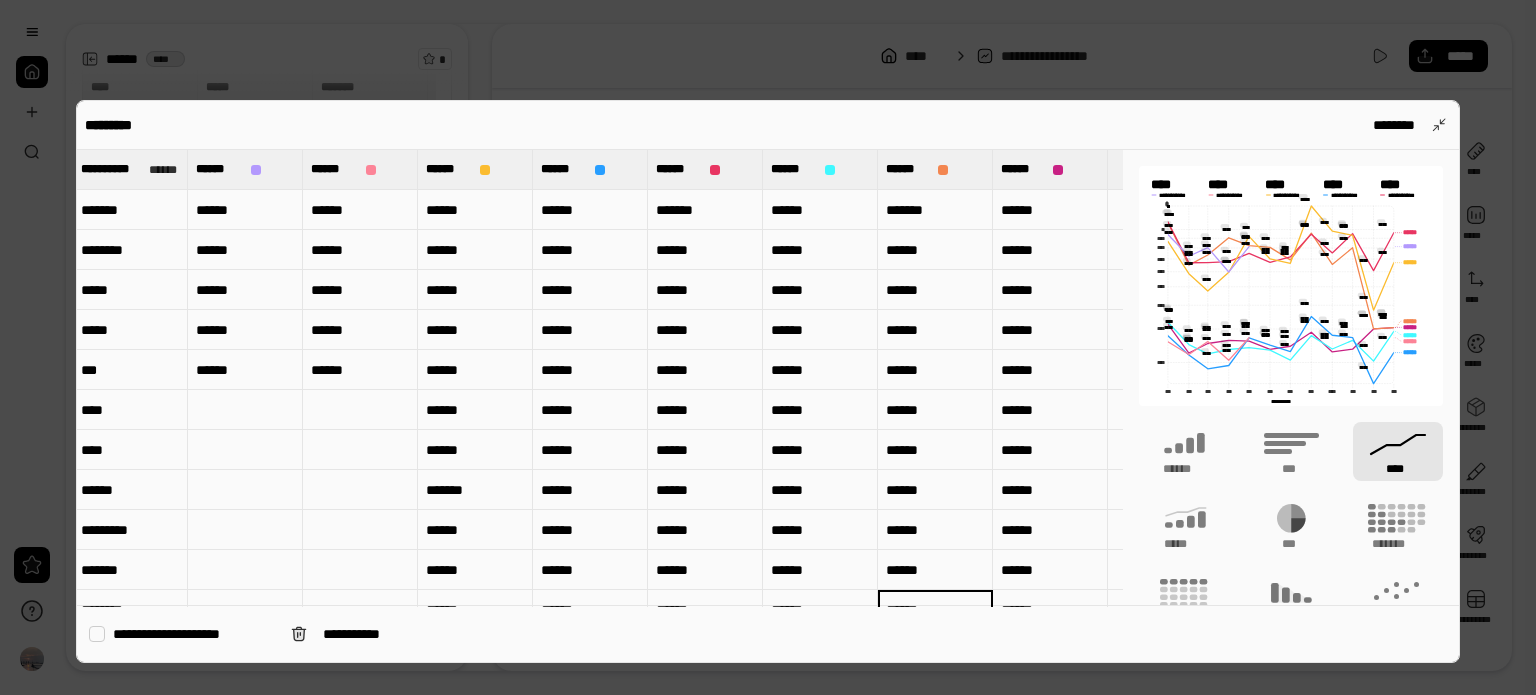 scroll, scrollTop: 38, scrollLeft: 4, axis: both 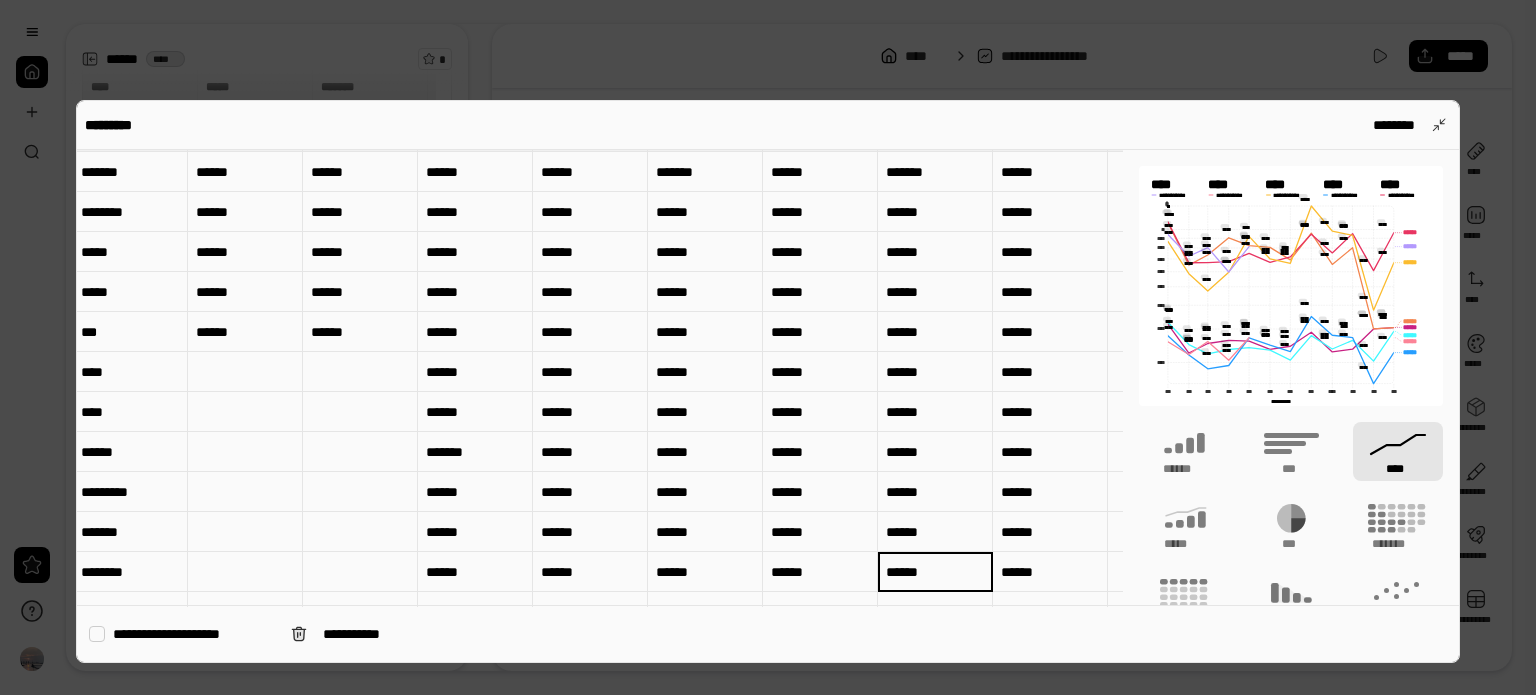 type on "******" 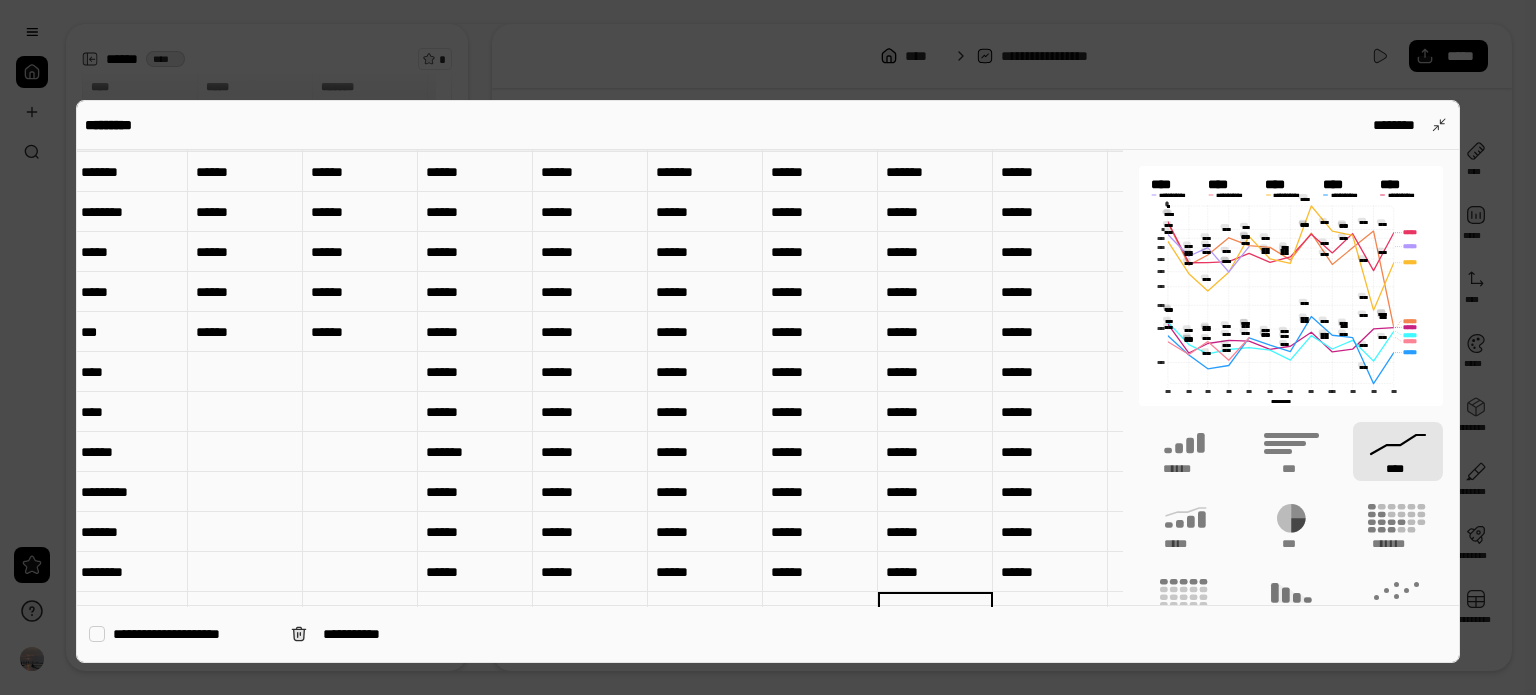 scroll, scrollTop: 78, scrollLeft: 4, axis: both 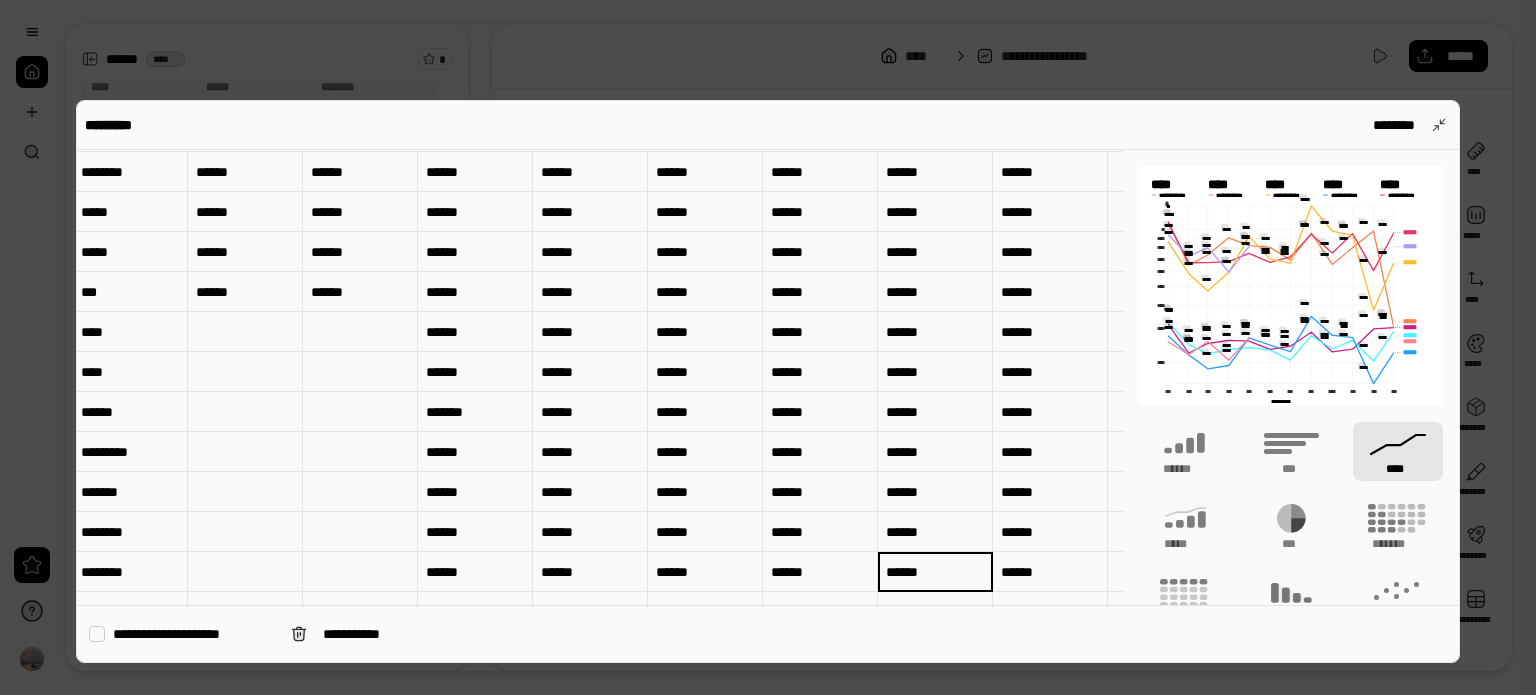 type on "******" 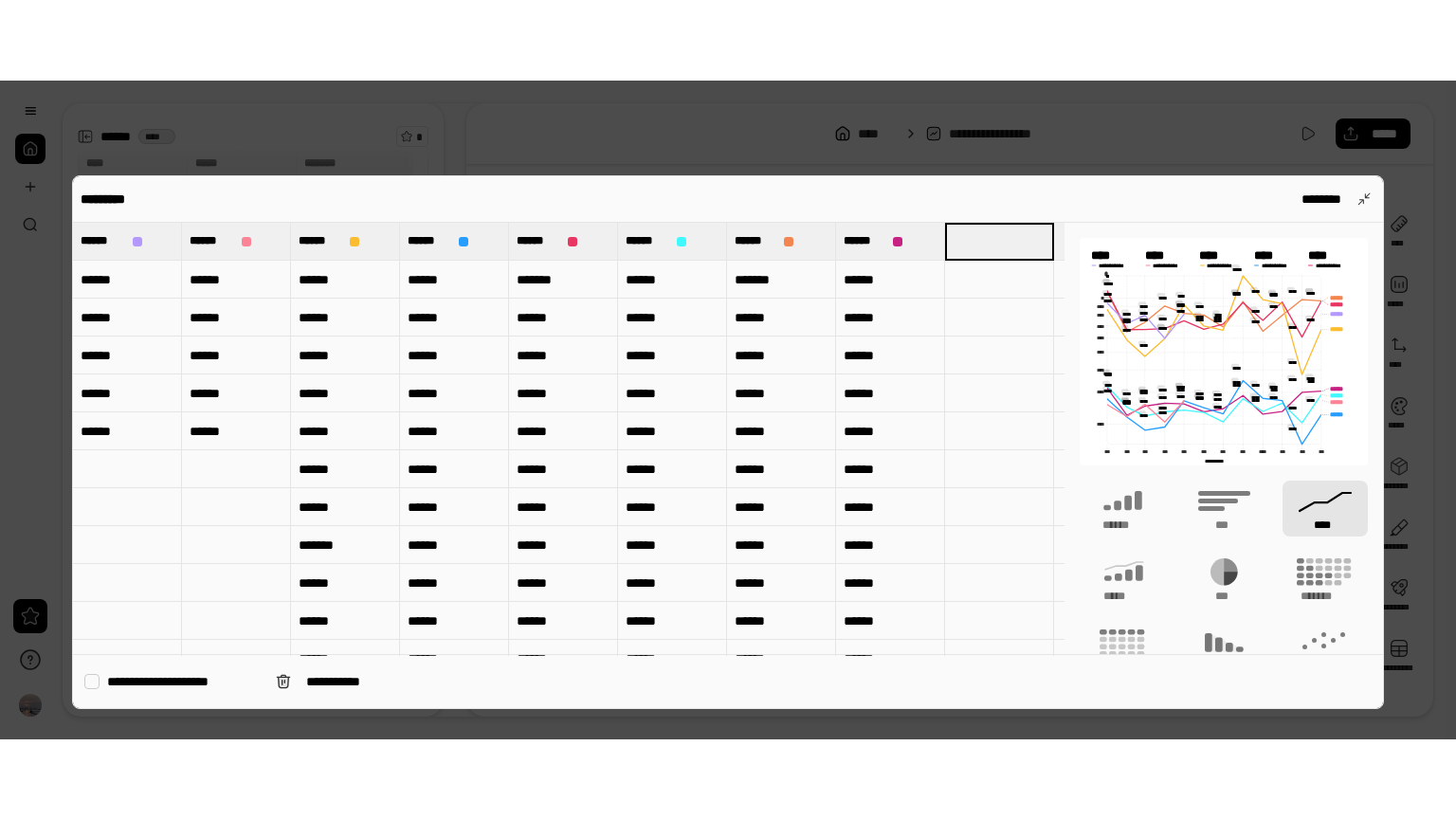 scroll, scrollTop: 0, scrollLeft: 113, axis: horizontal 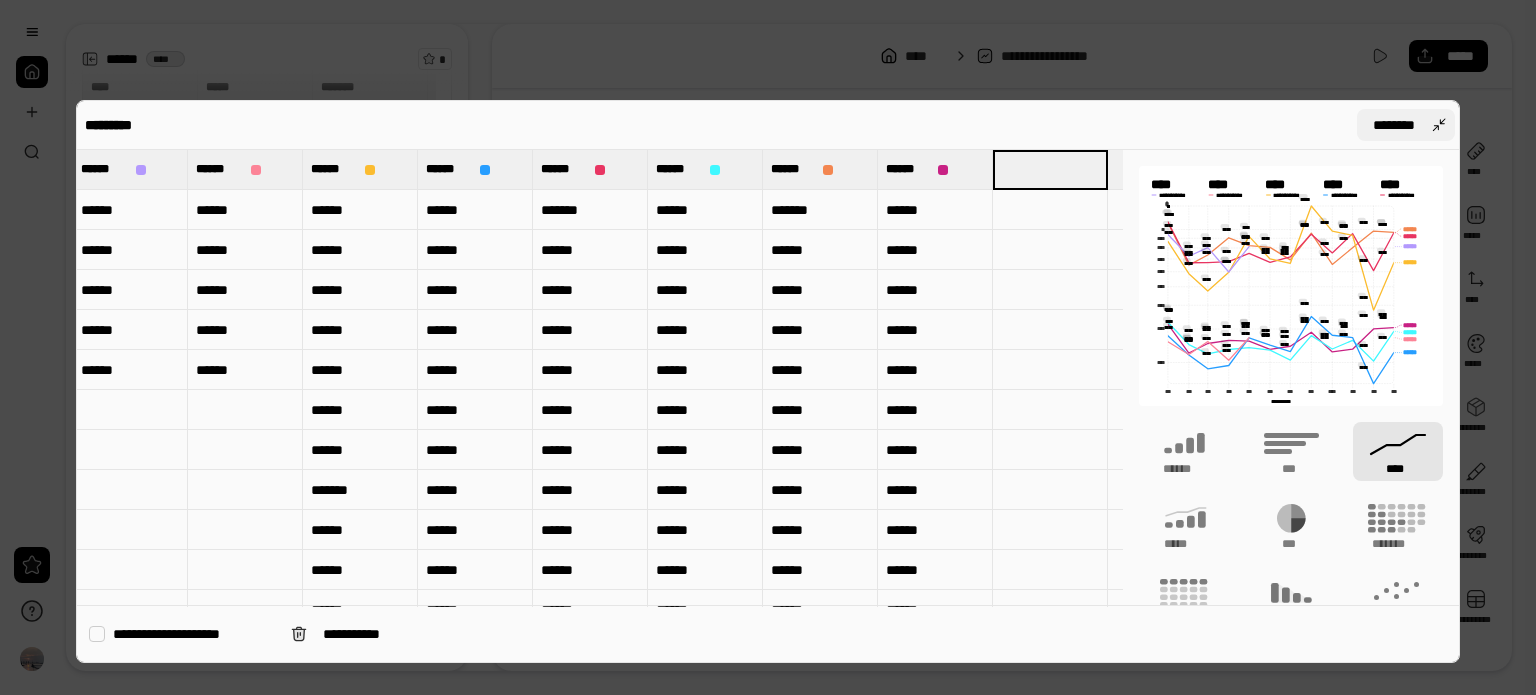 click on "********" at bounding box center [1394, 125] 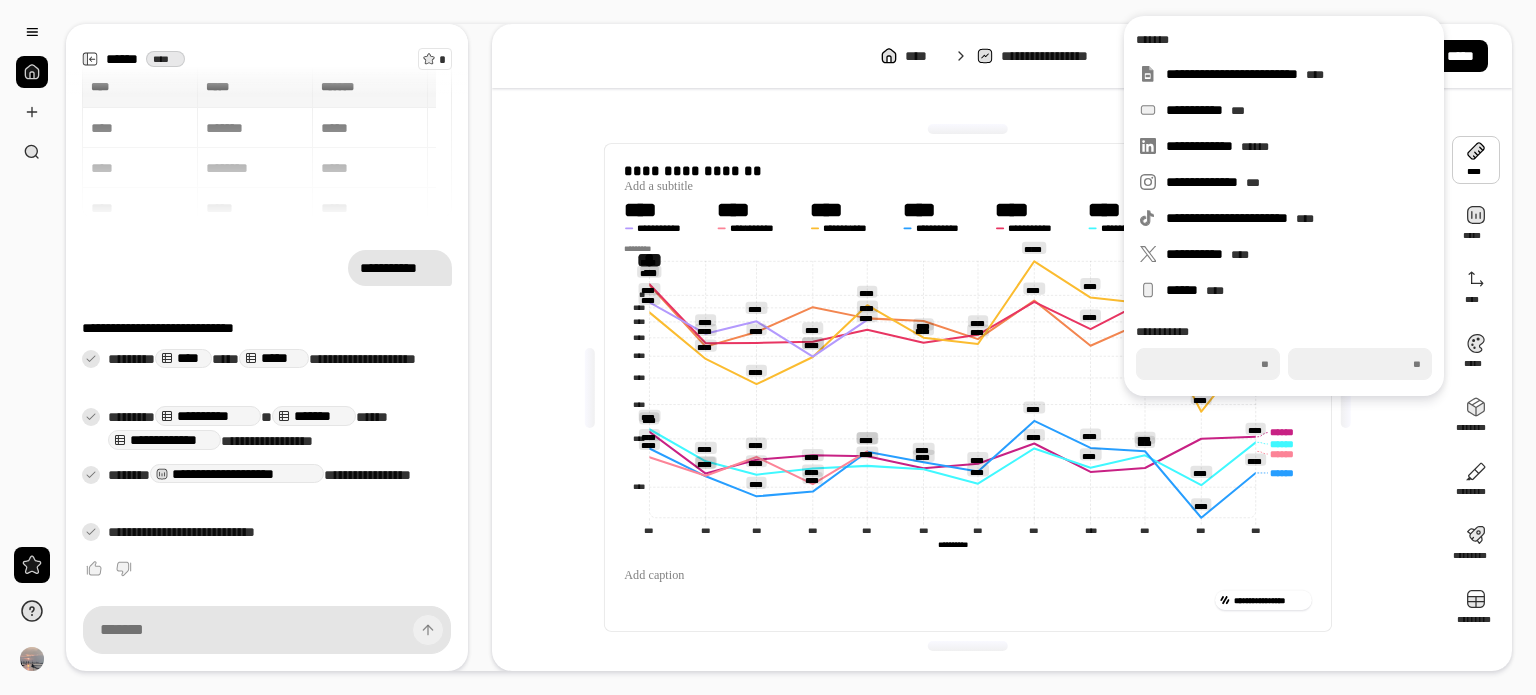 click at bounding box center [1476, 160] 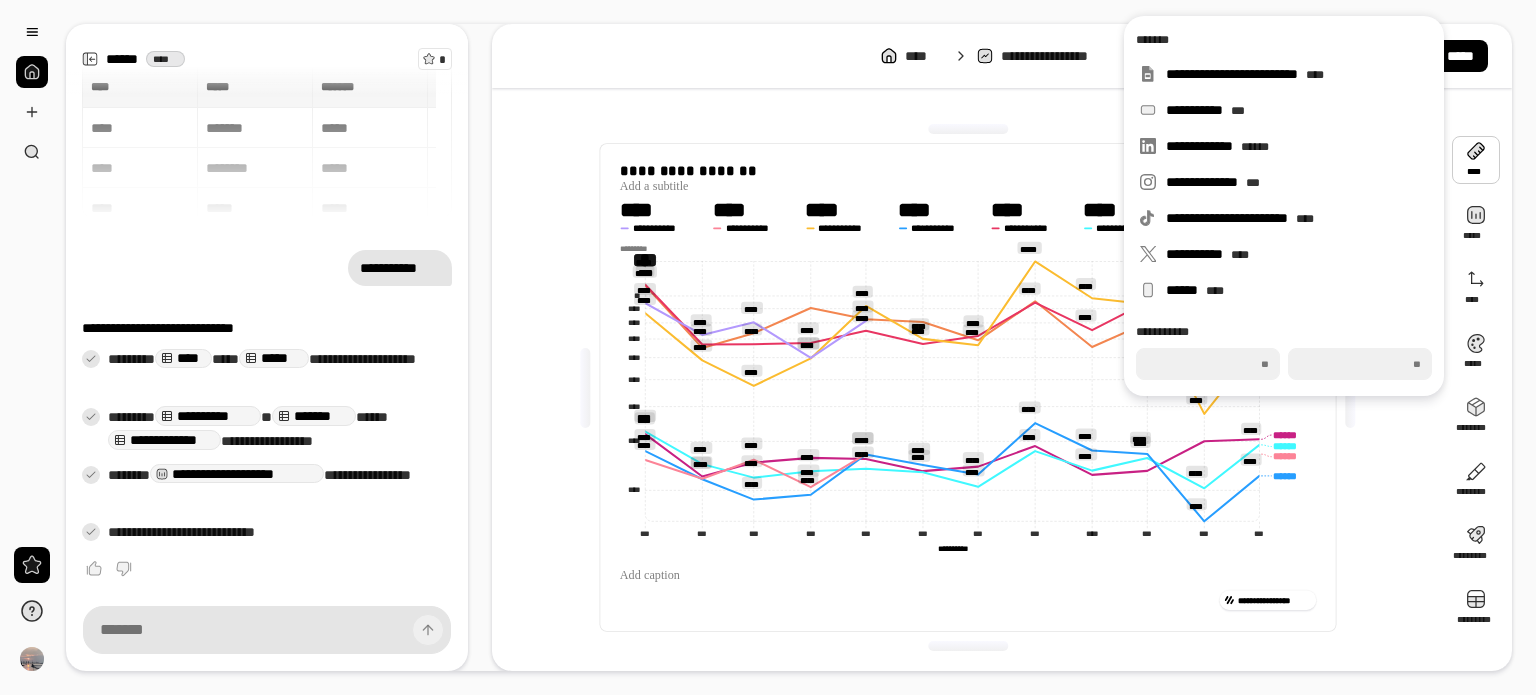 click on "***" at bounding box center (1360, 364) 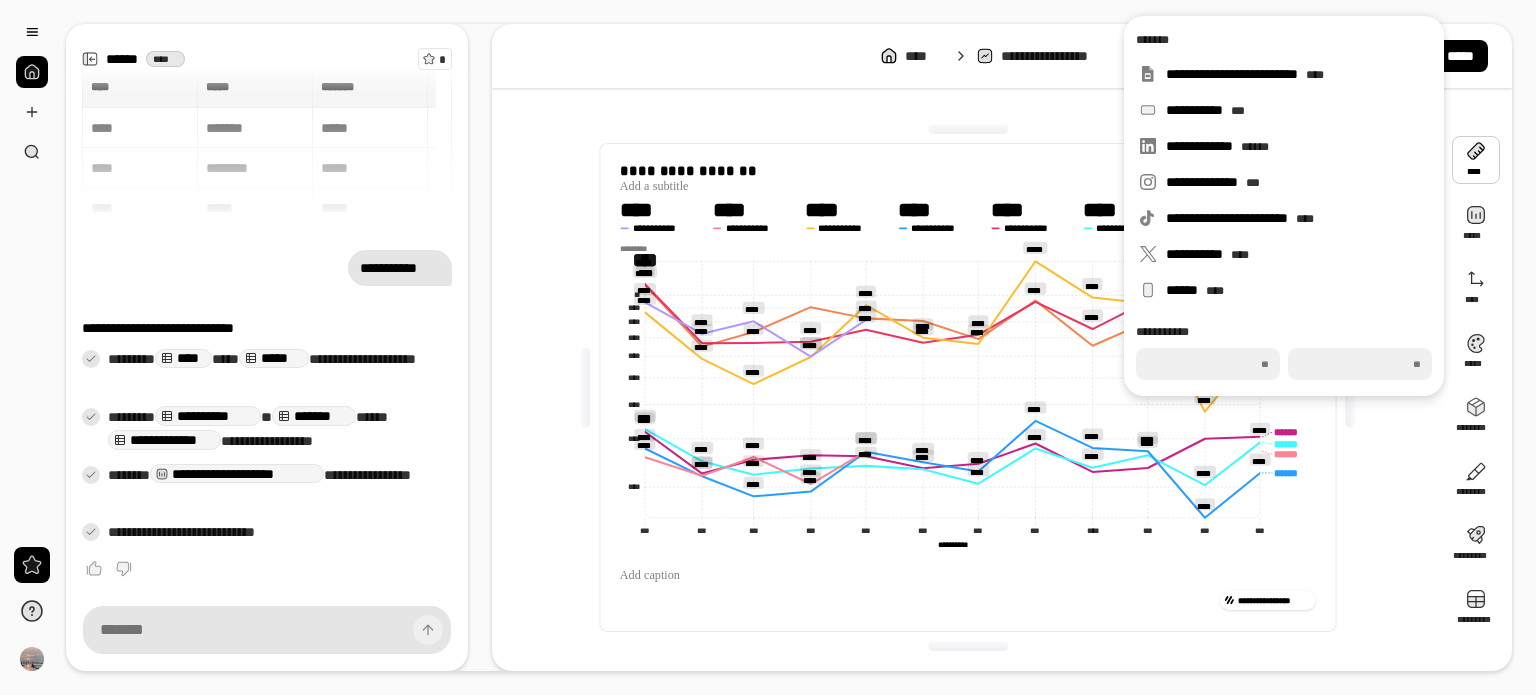 type on "***" 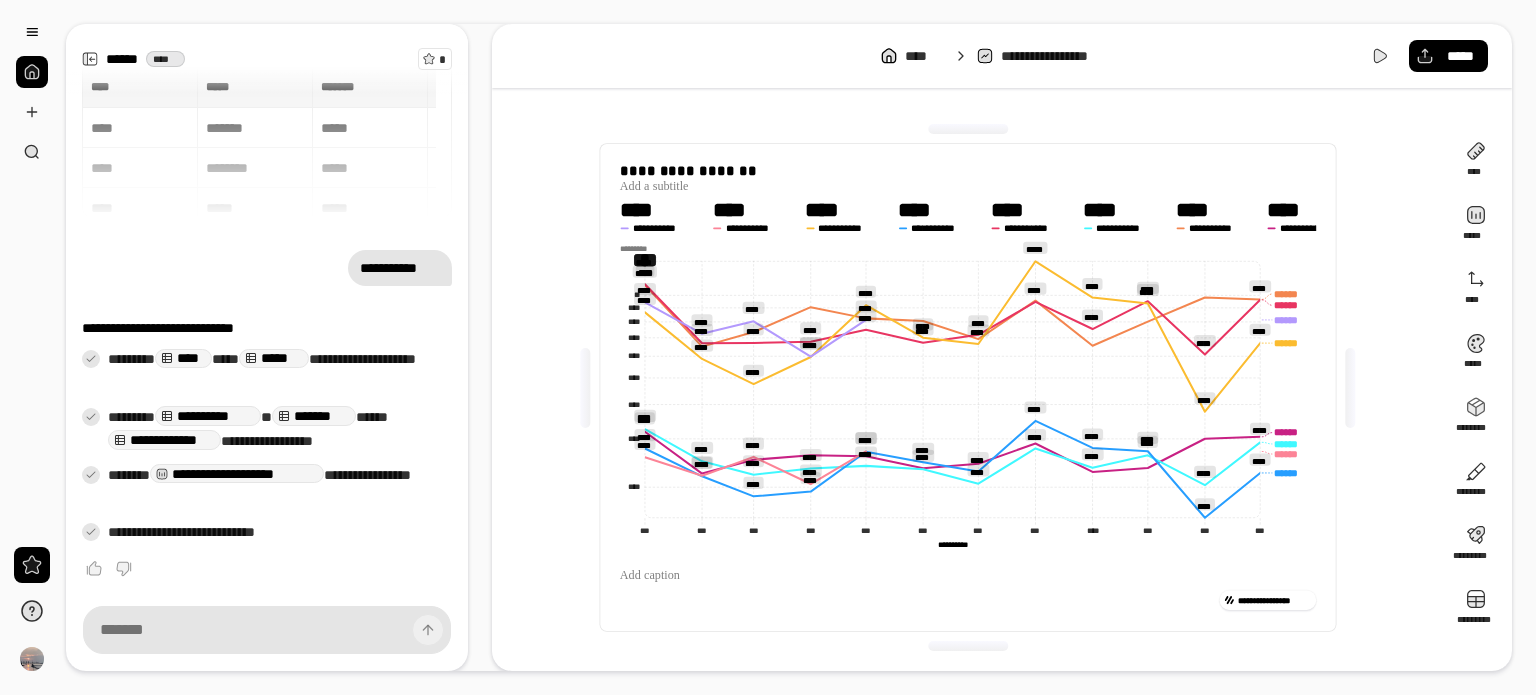 click on "**********" at bounding box center [968, 387] 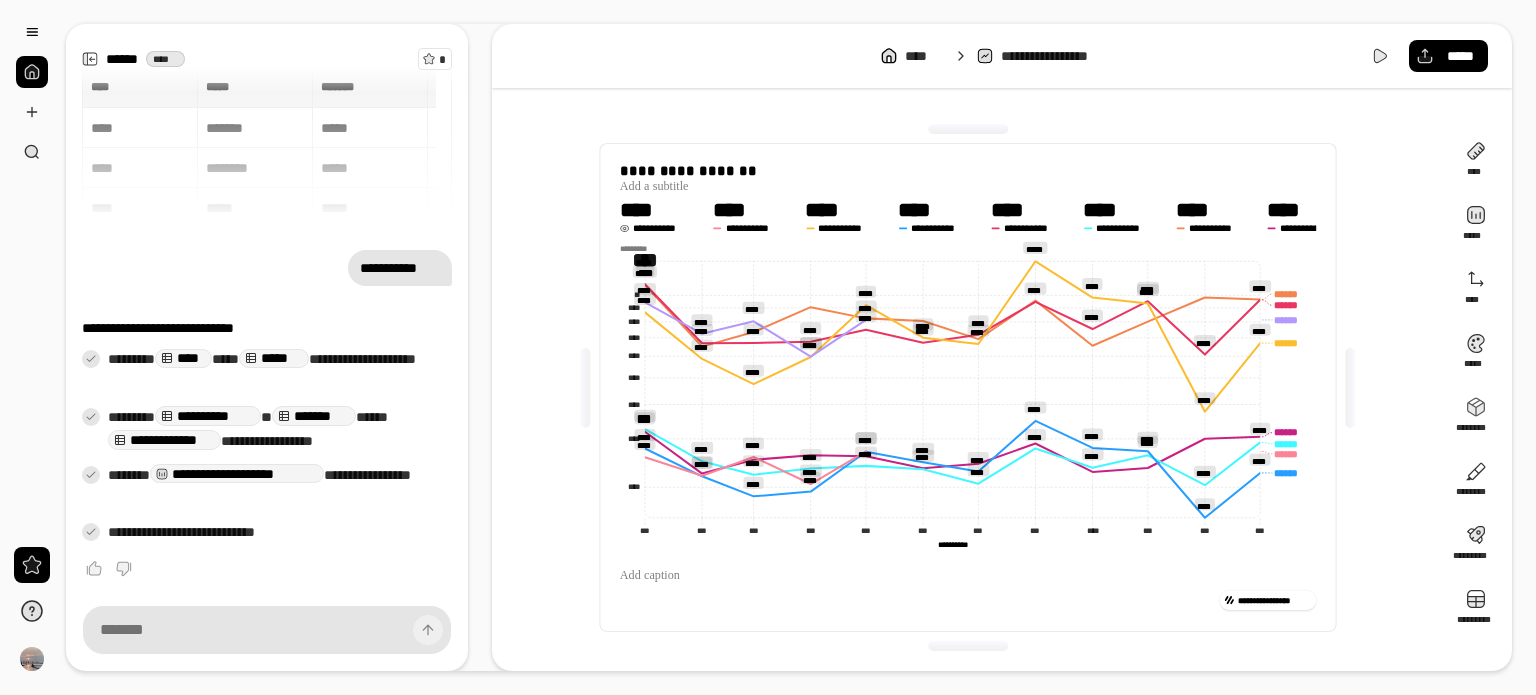 click on "****" at bounding box center (646, 210) 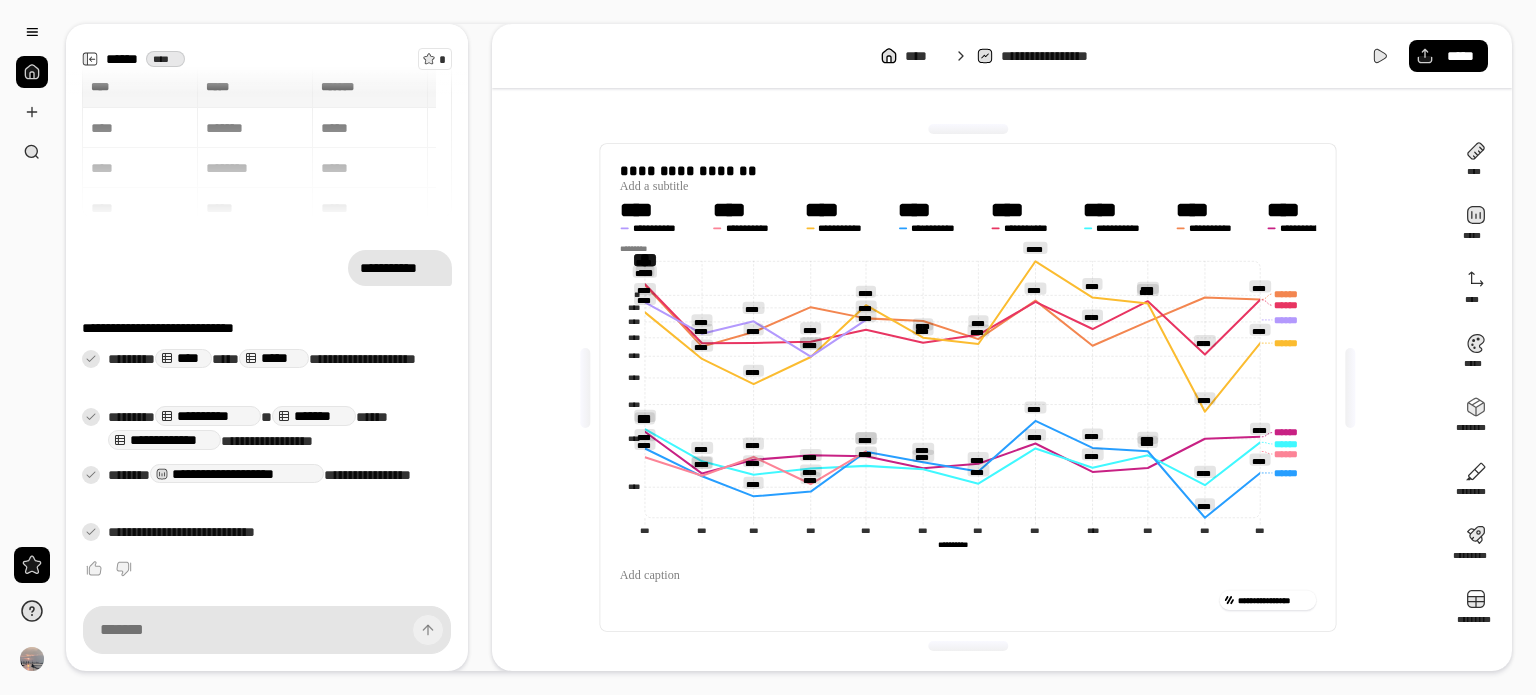 drag, startPoint x: 1213, startPoint y: 215, endPoint x: 1194, endPoint y: 215, distance: 19 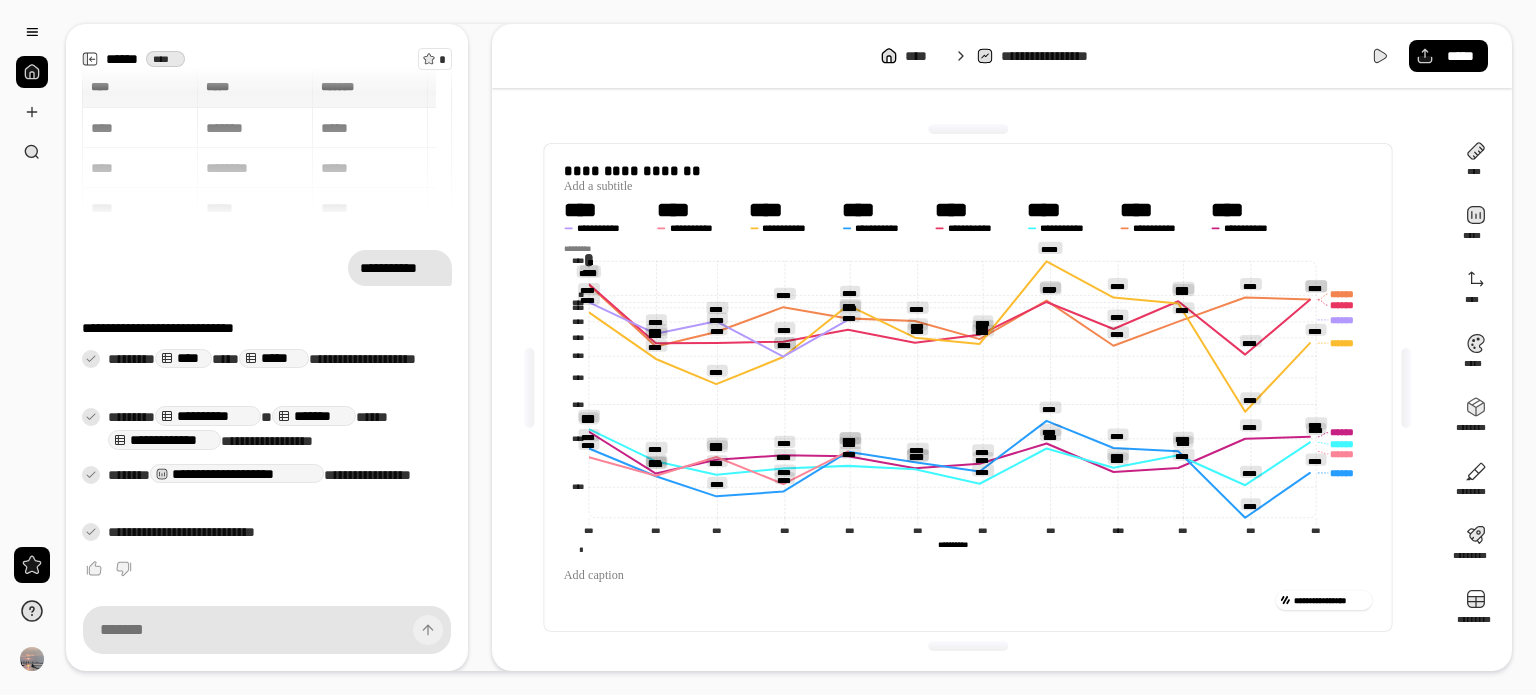 click at bounding box center [1407, 388] 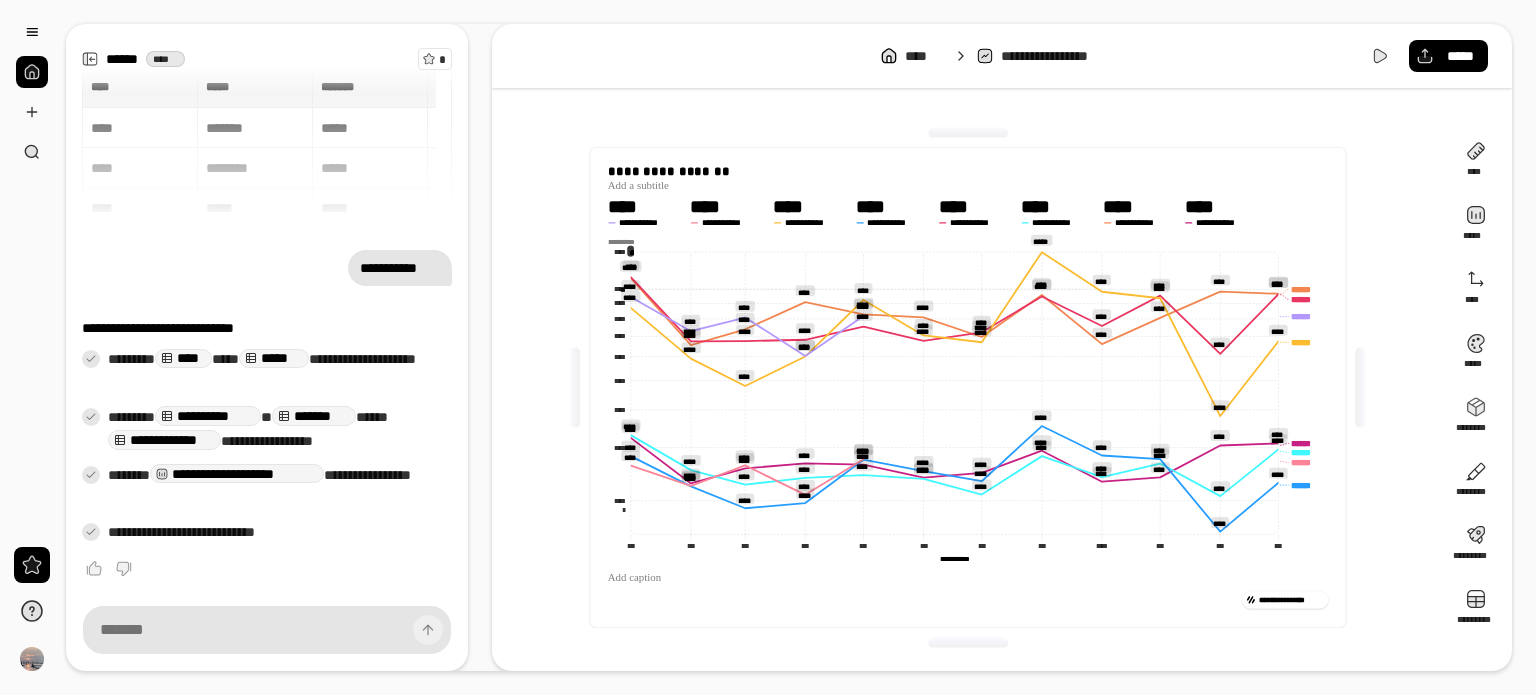 click on "[REDACTED]" at bounding box center (1002, 347) 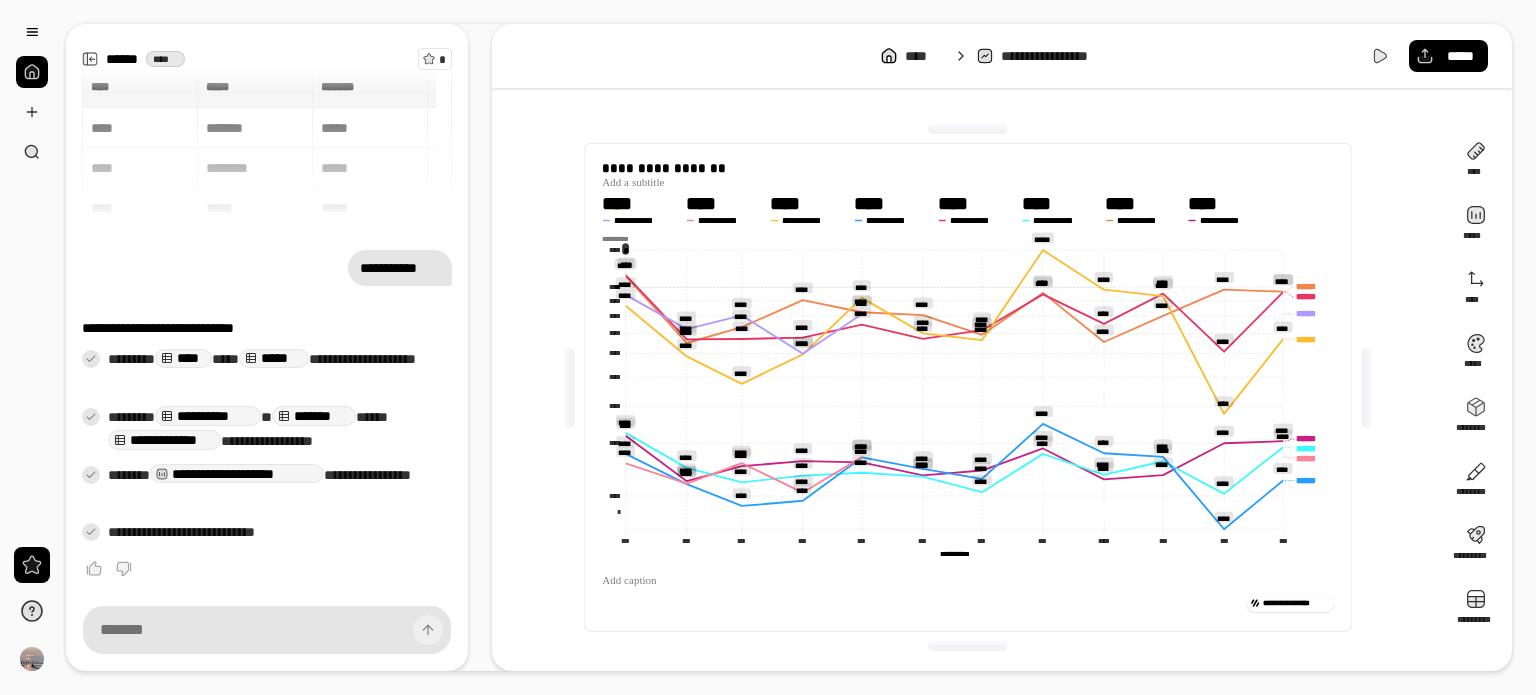 click at bounding box center (1366, 388) 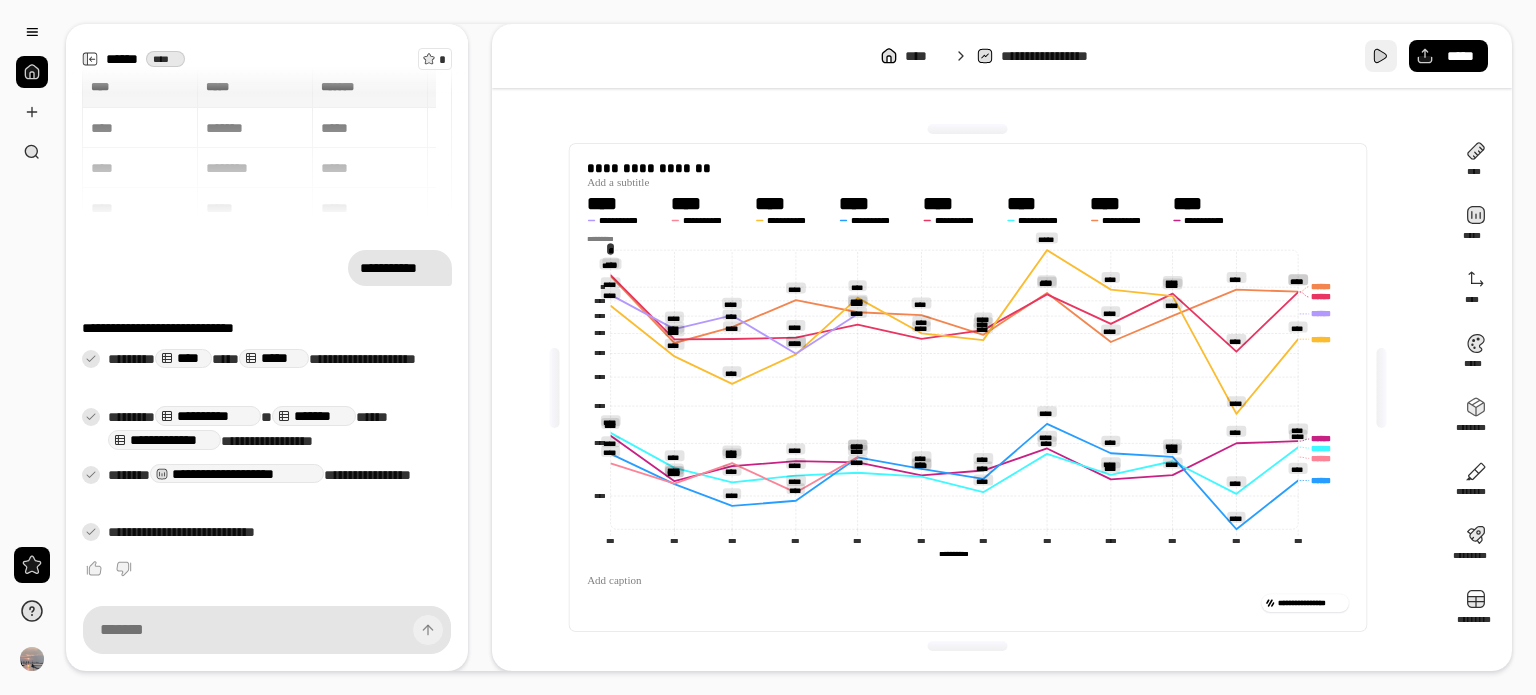 click at bounding box center [1381, 56] 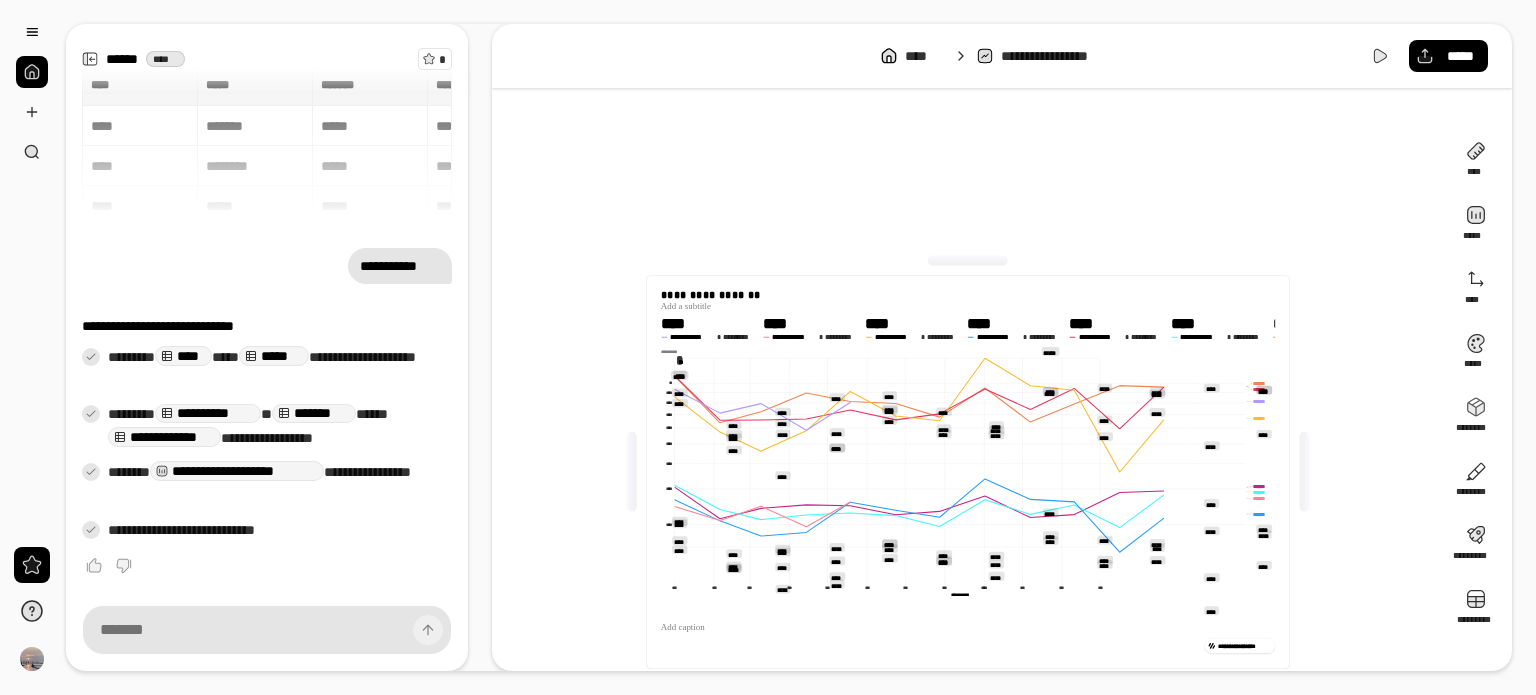 scroll, scrollTop: 0, scrollLeft: 0, axis: both 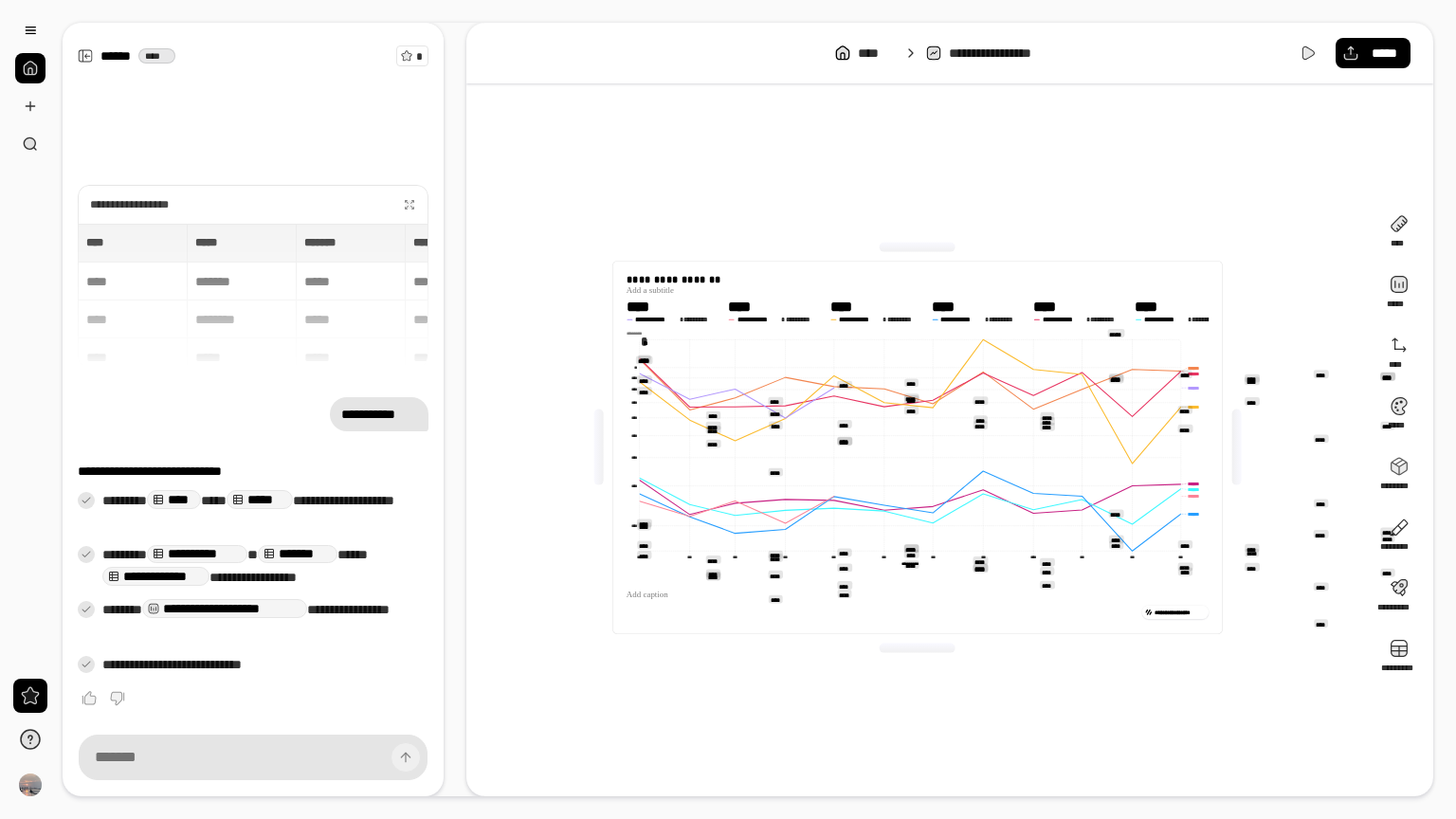 click 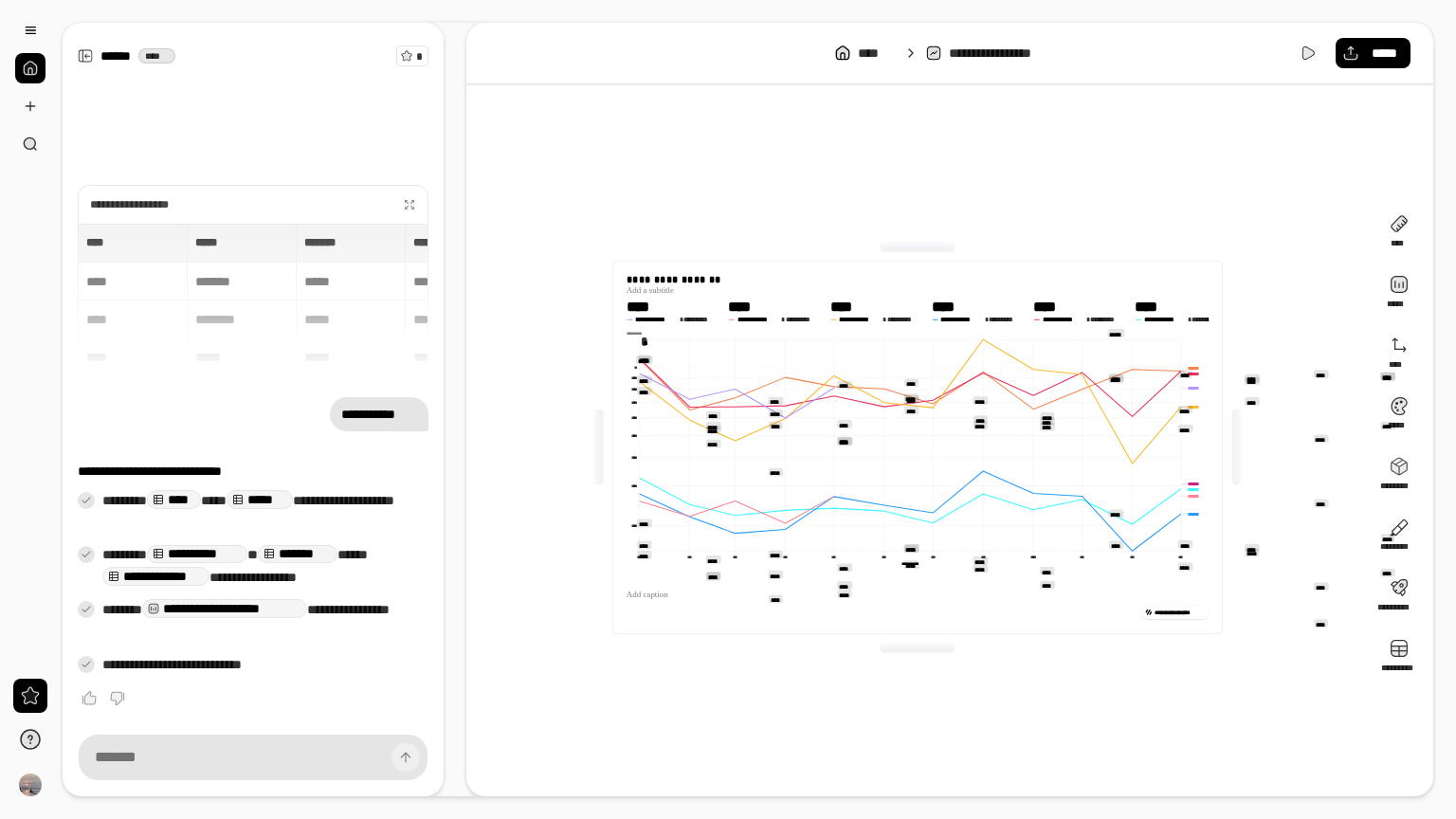 click 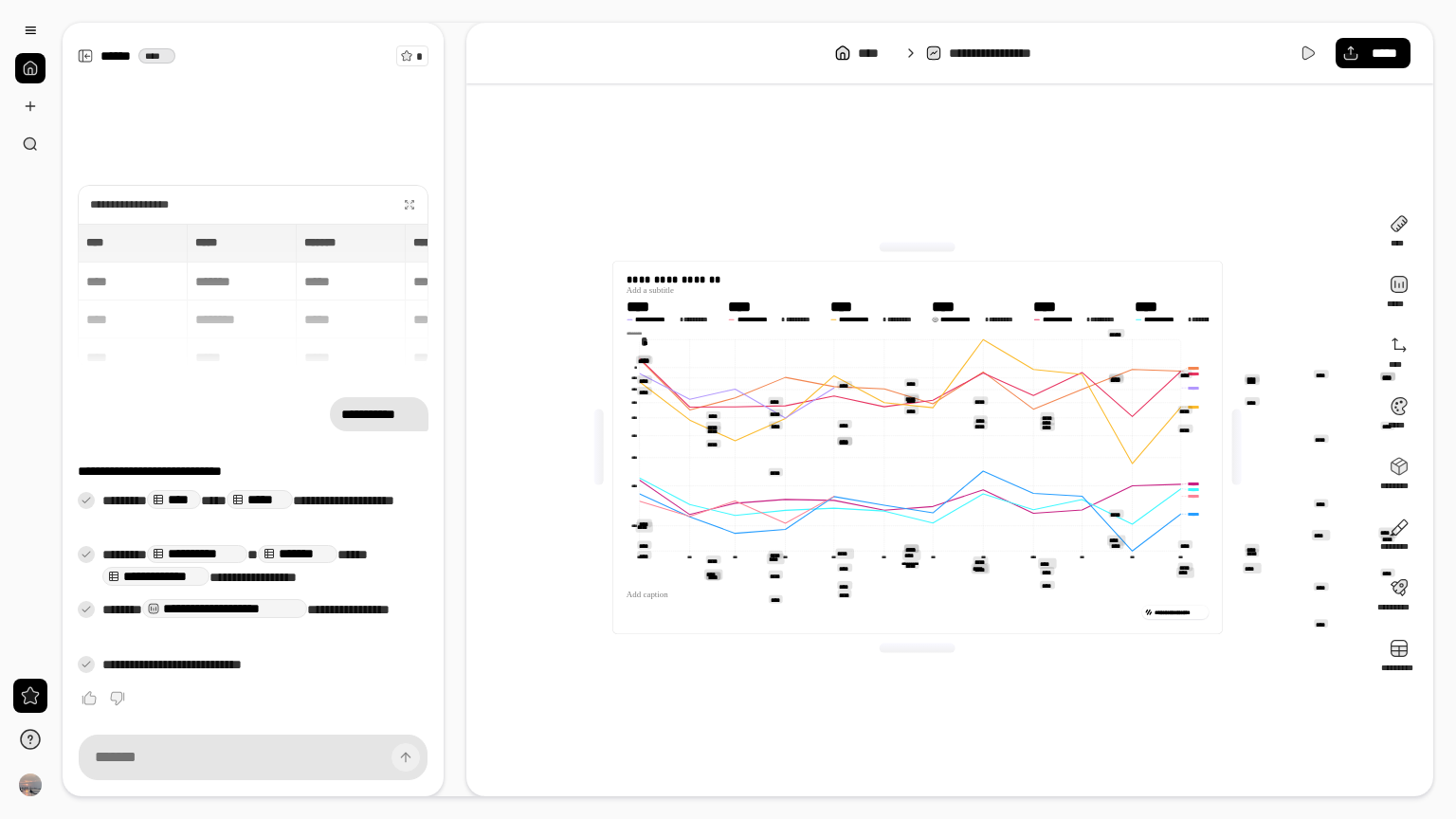click 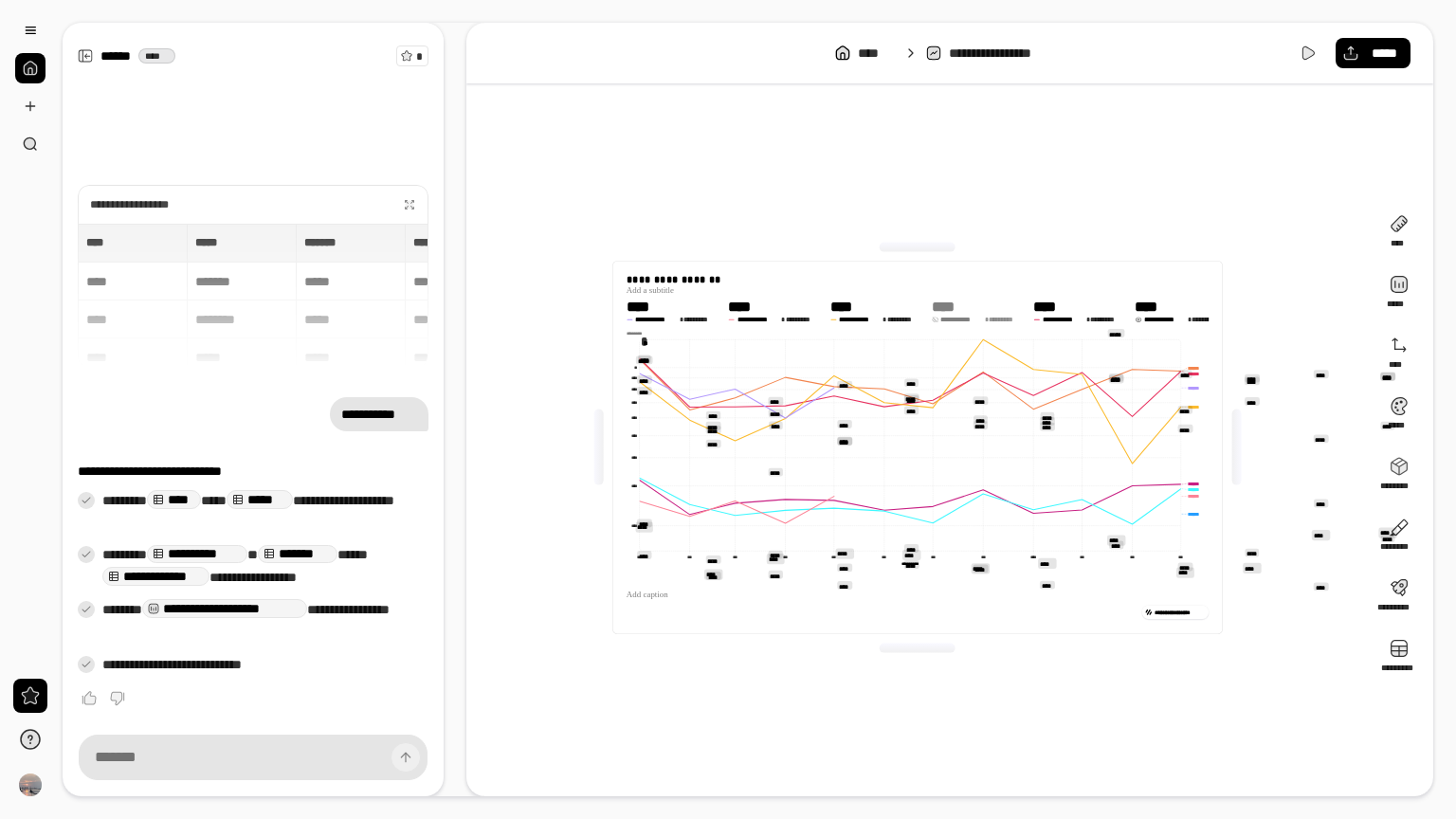 click 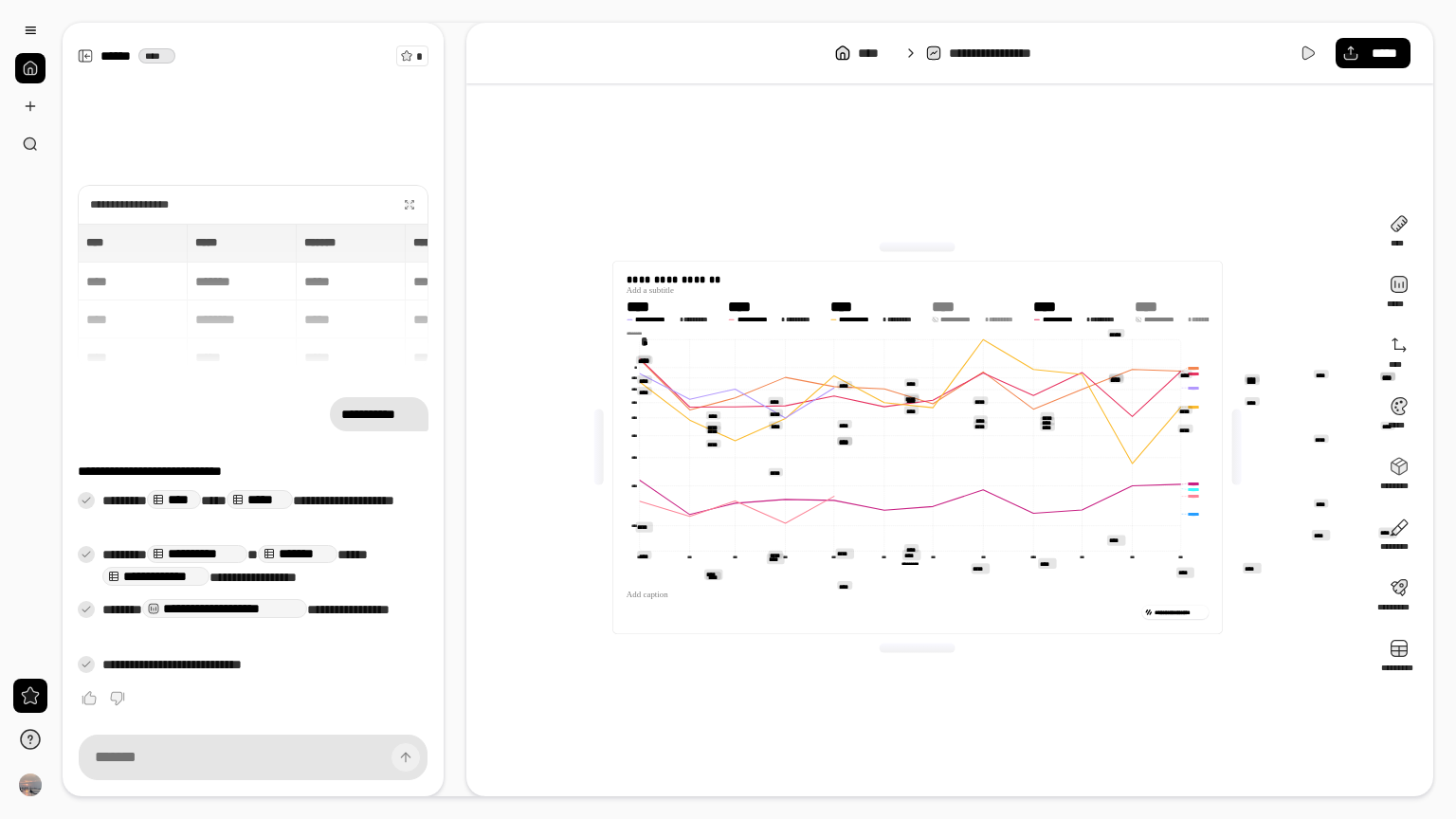 click 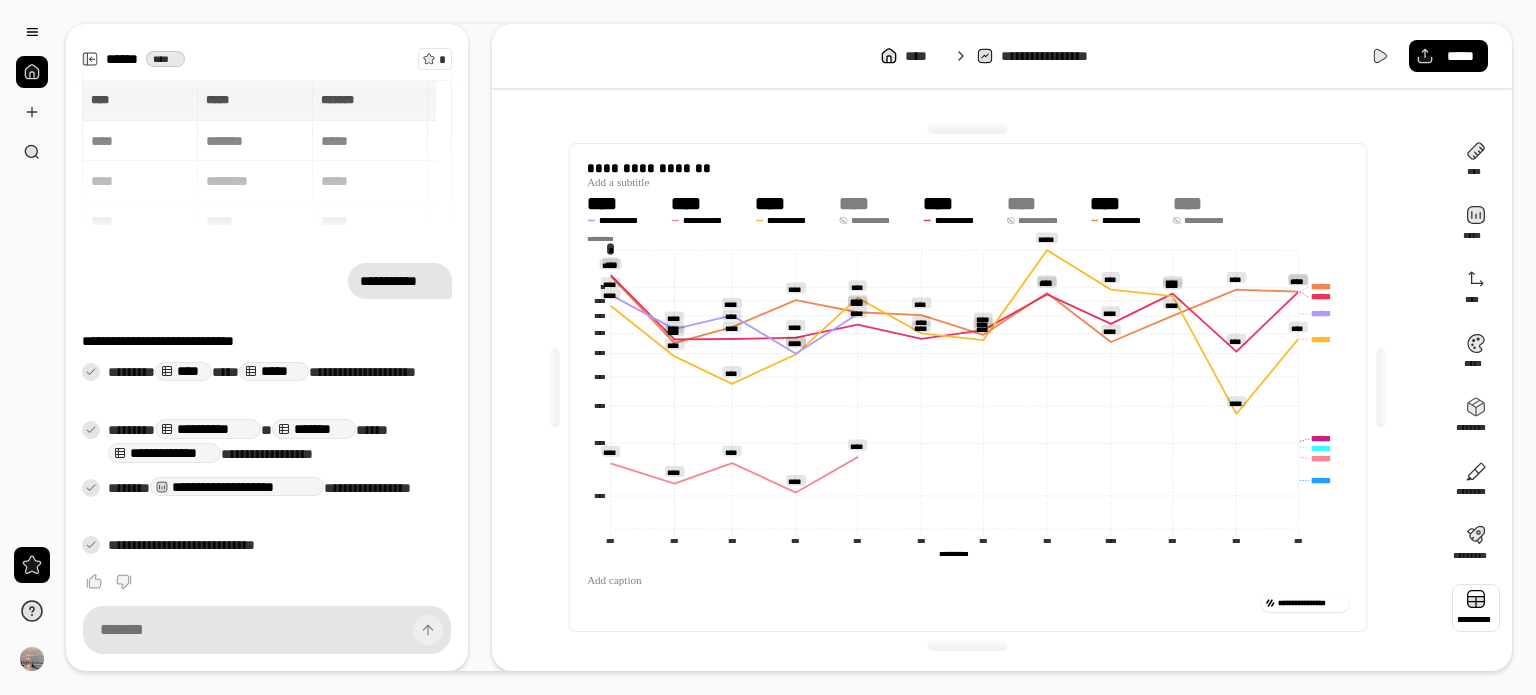 click at bounding box center [1476, 608] 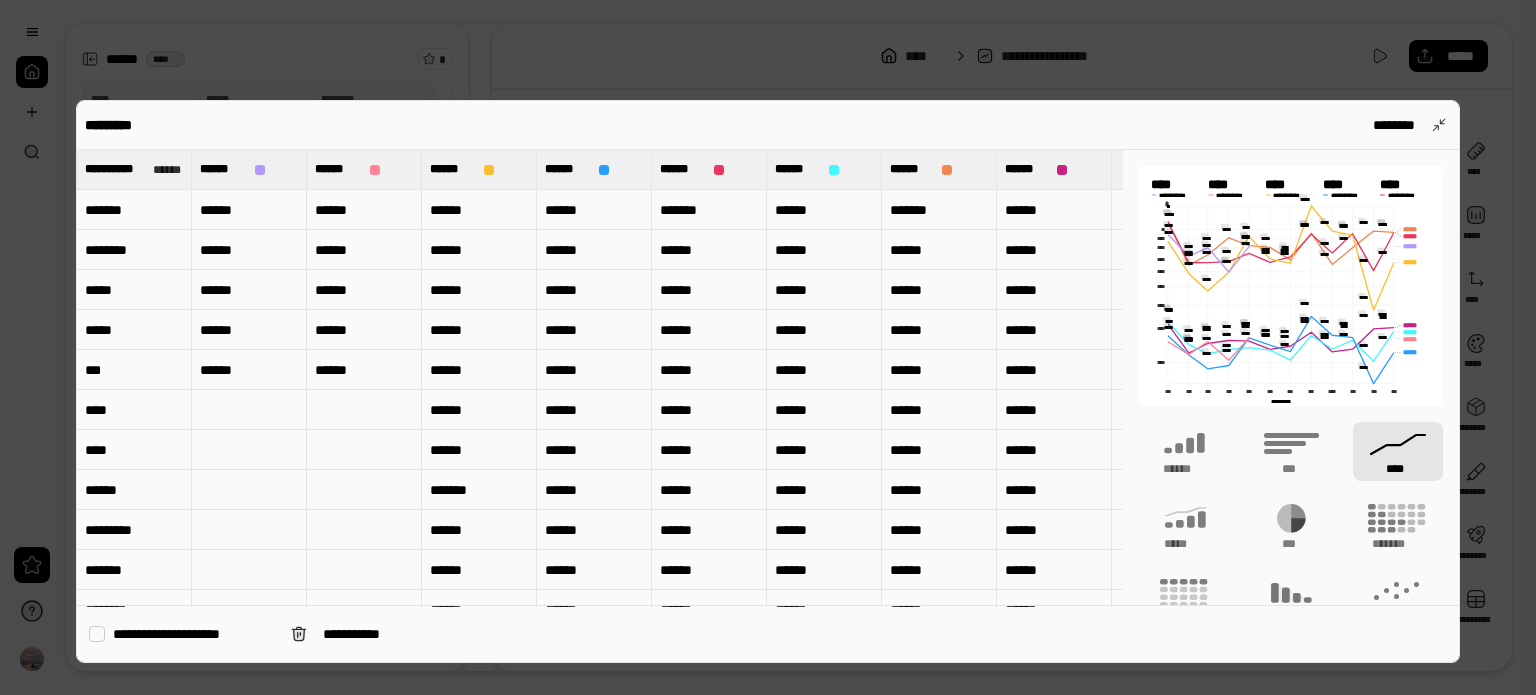 click at bounding box center [249, 410] 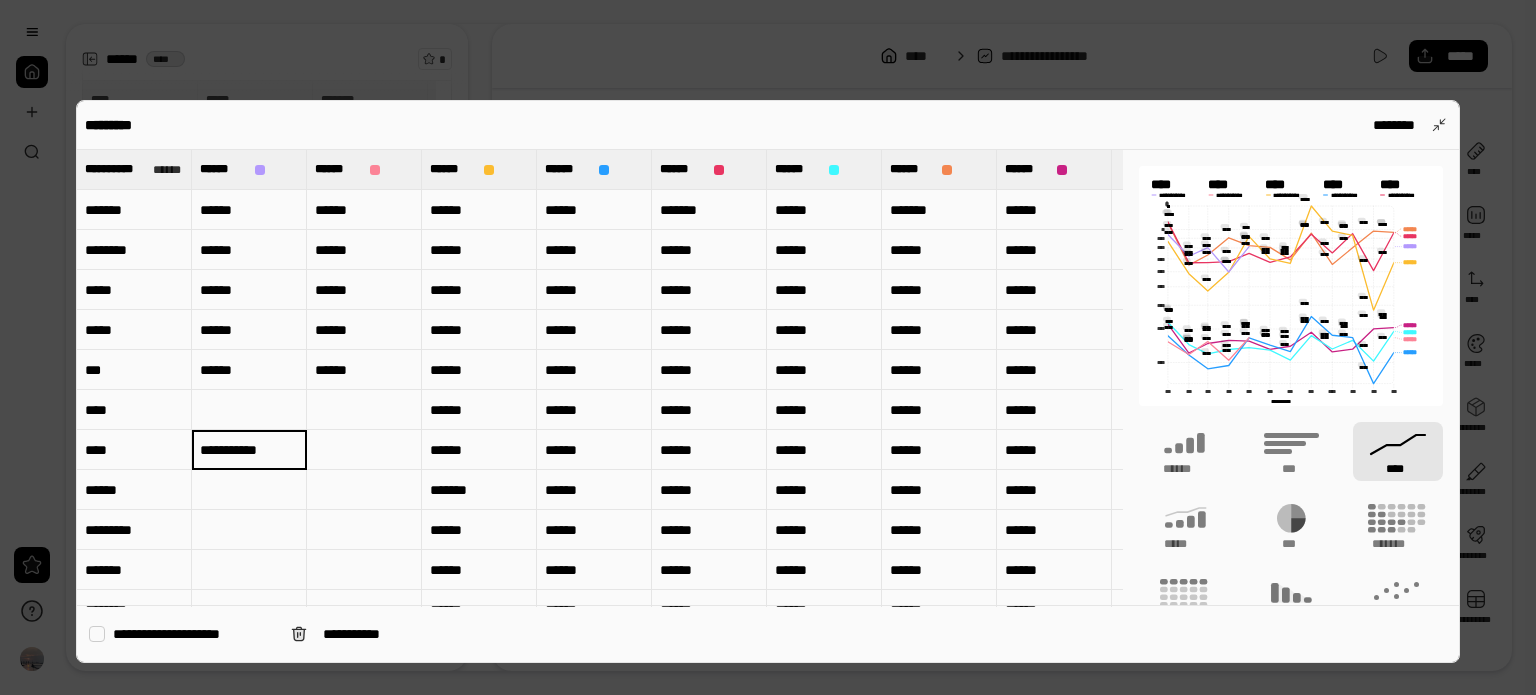 scroll, scrollTop: 0, scrollLeft: 0, axis: both 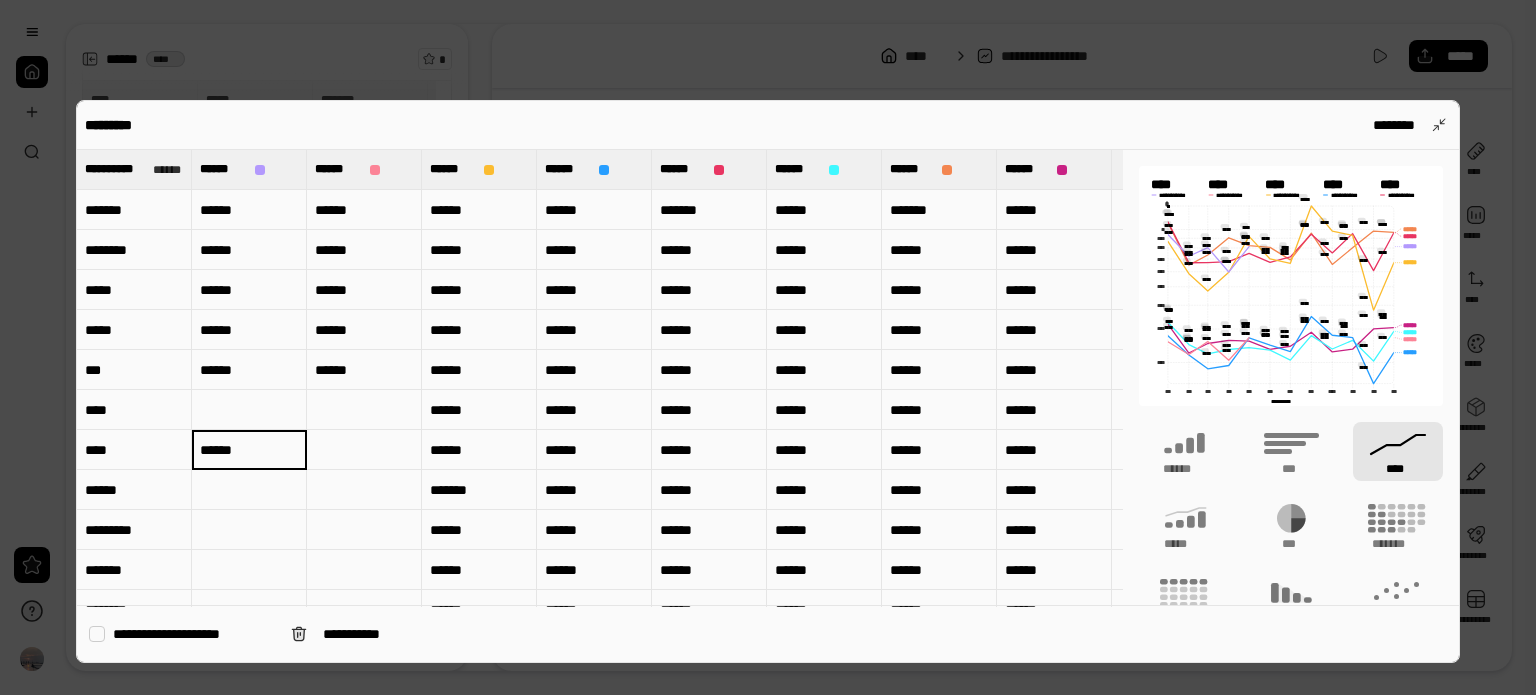 type on "******" 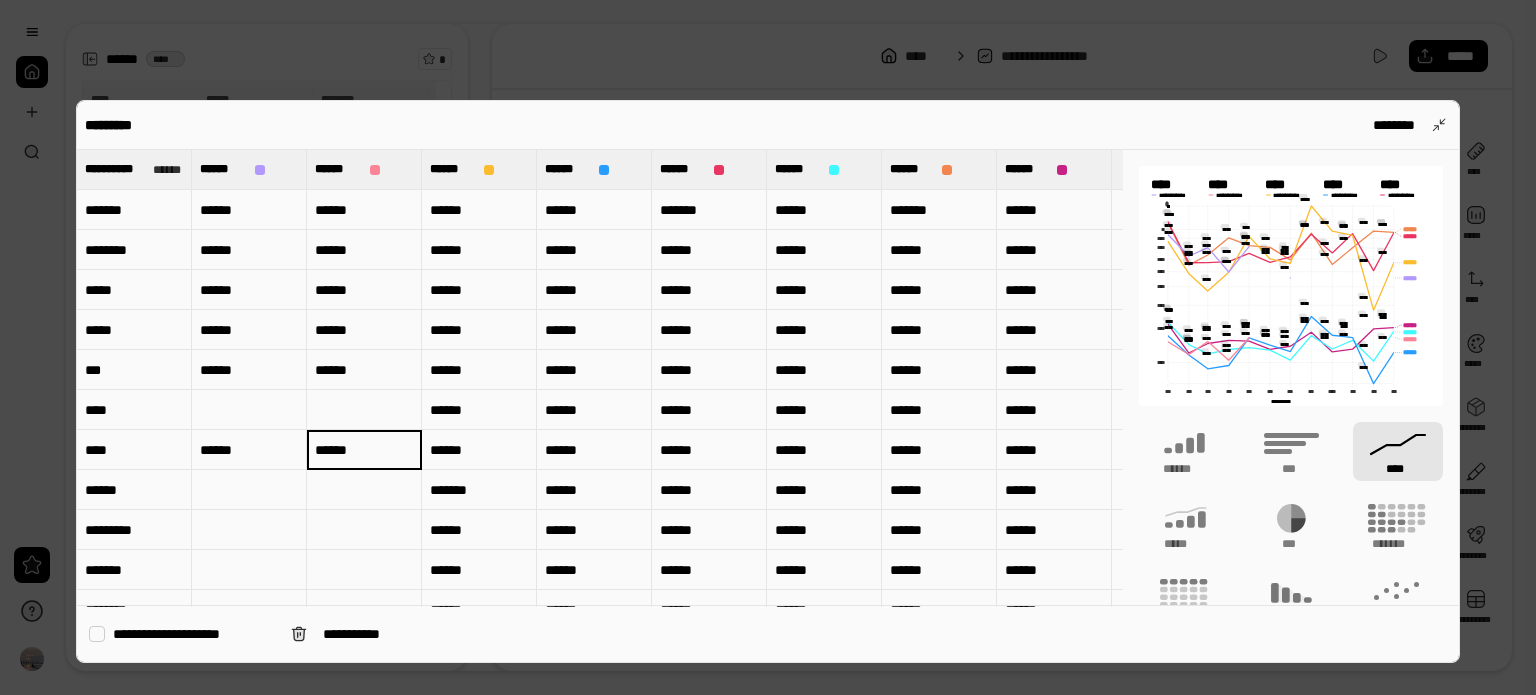 type on "******" 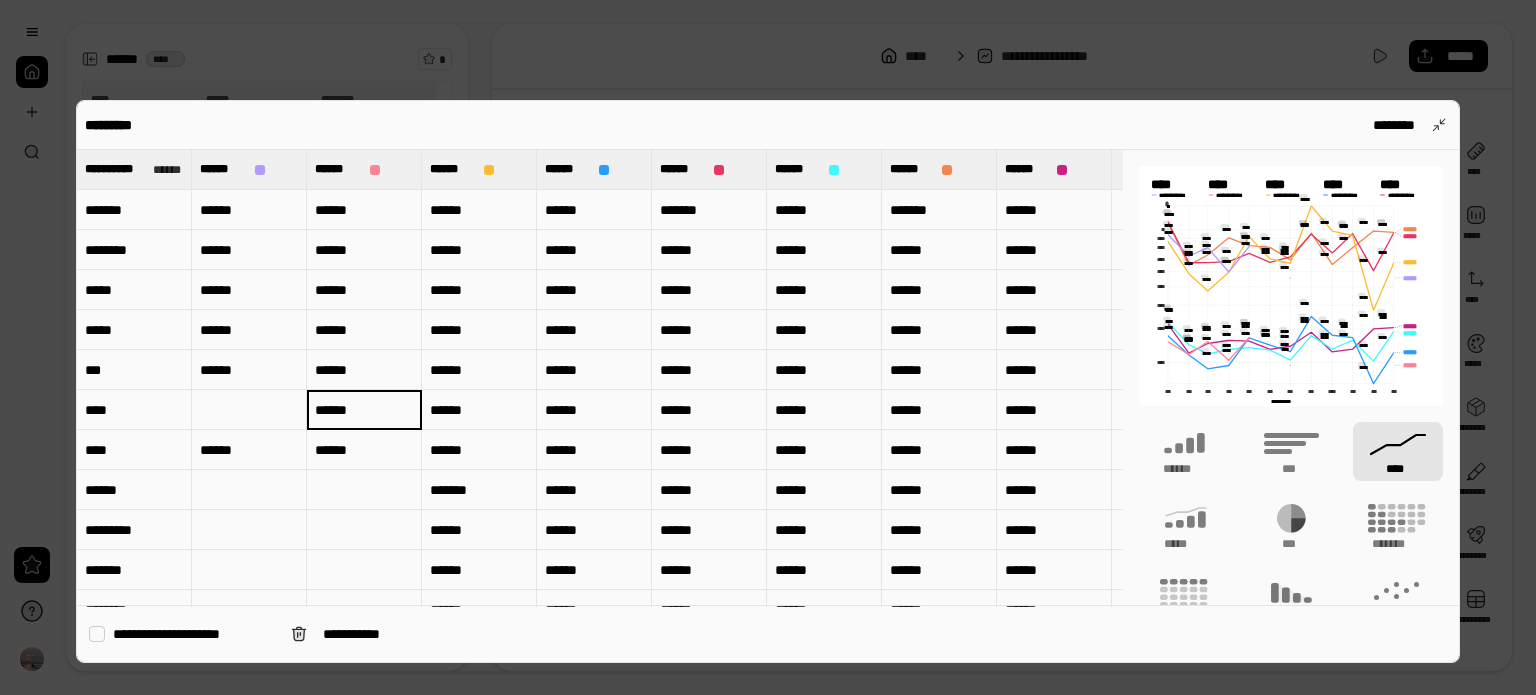 type on "******" 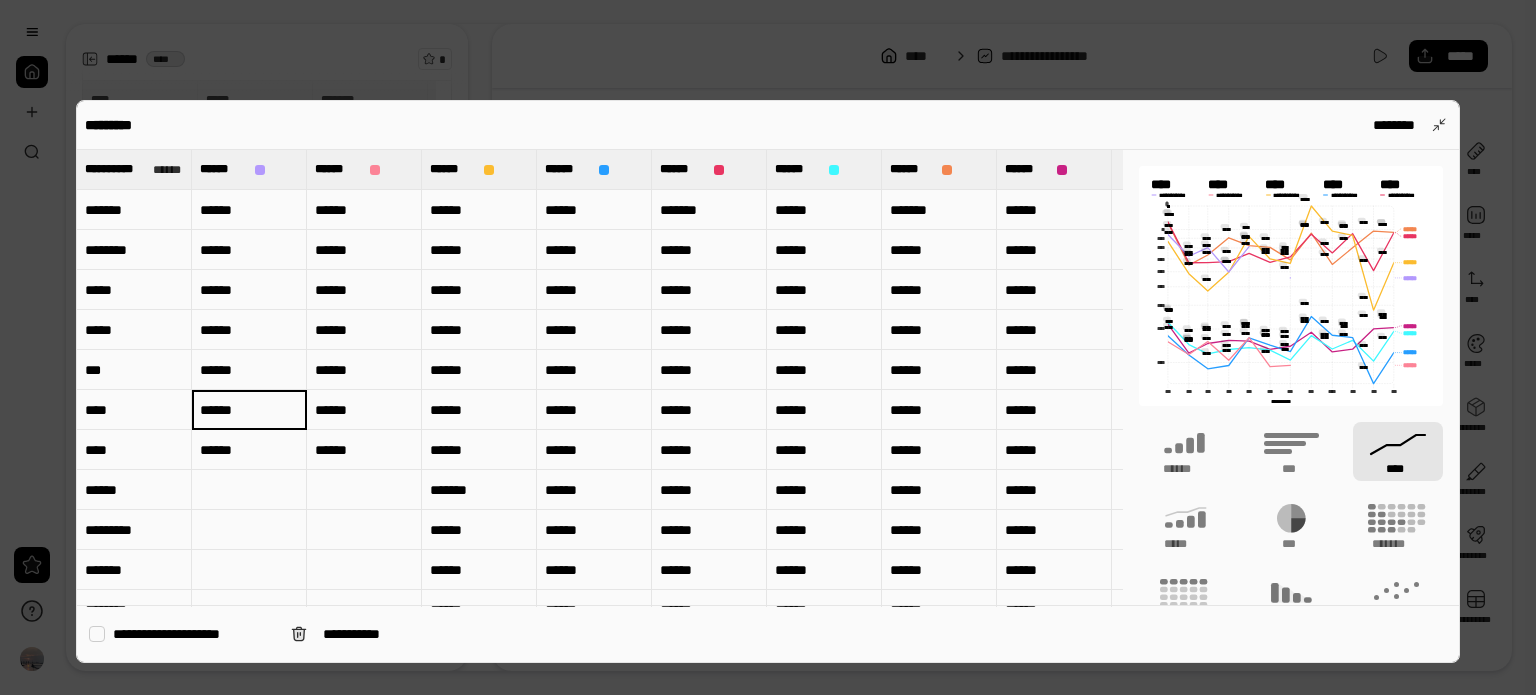 type on "******" 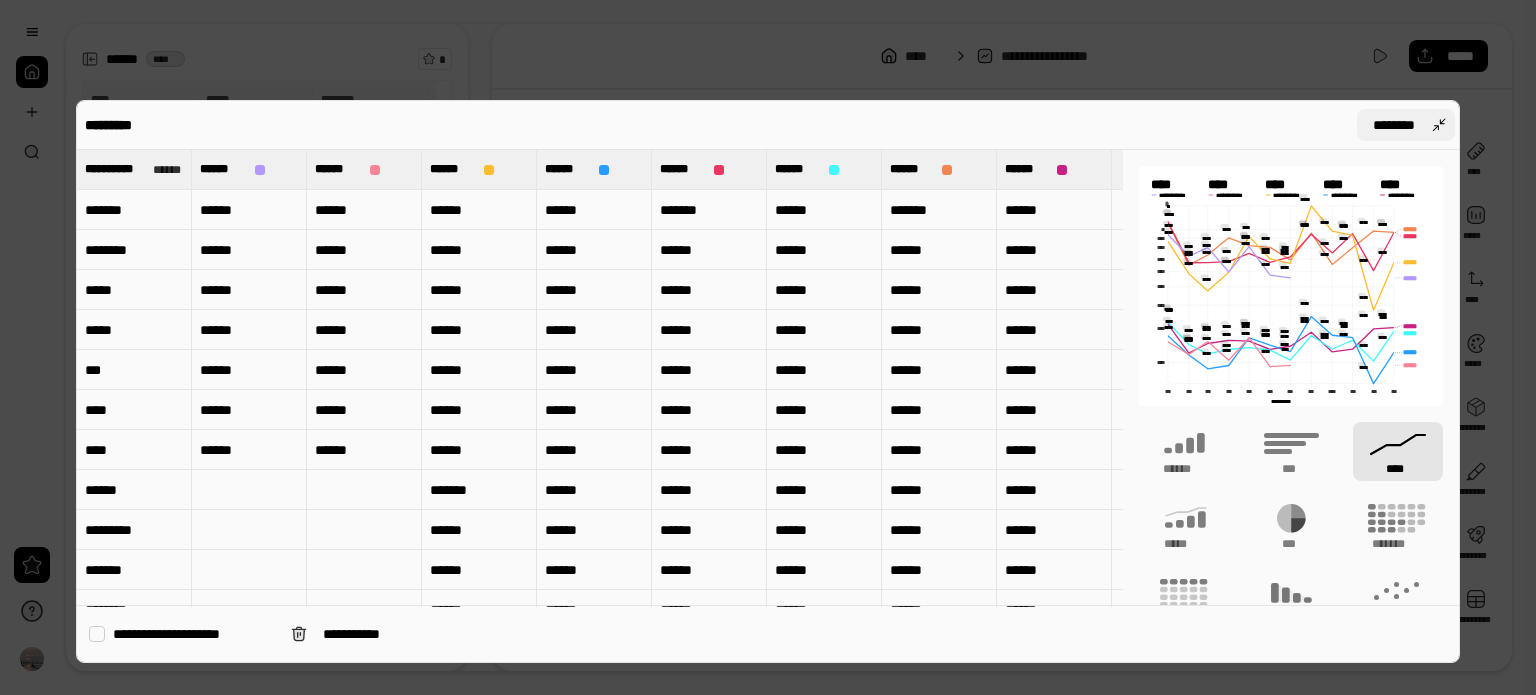 click on "********" at bounding box center [1406, 125] 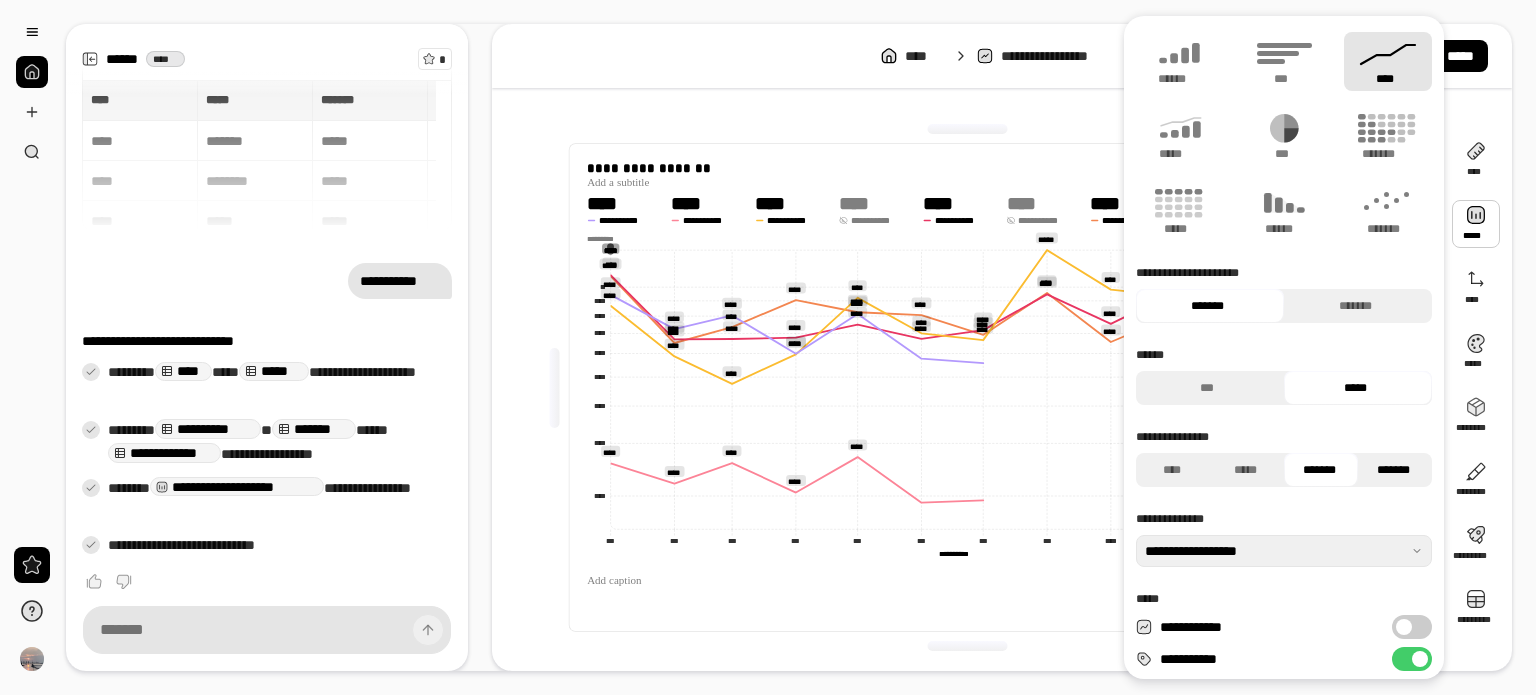 click on "*******" at bounding box center (1393, 470) 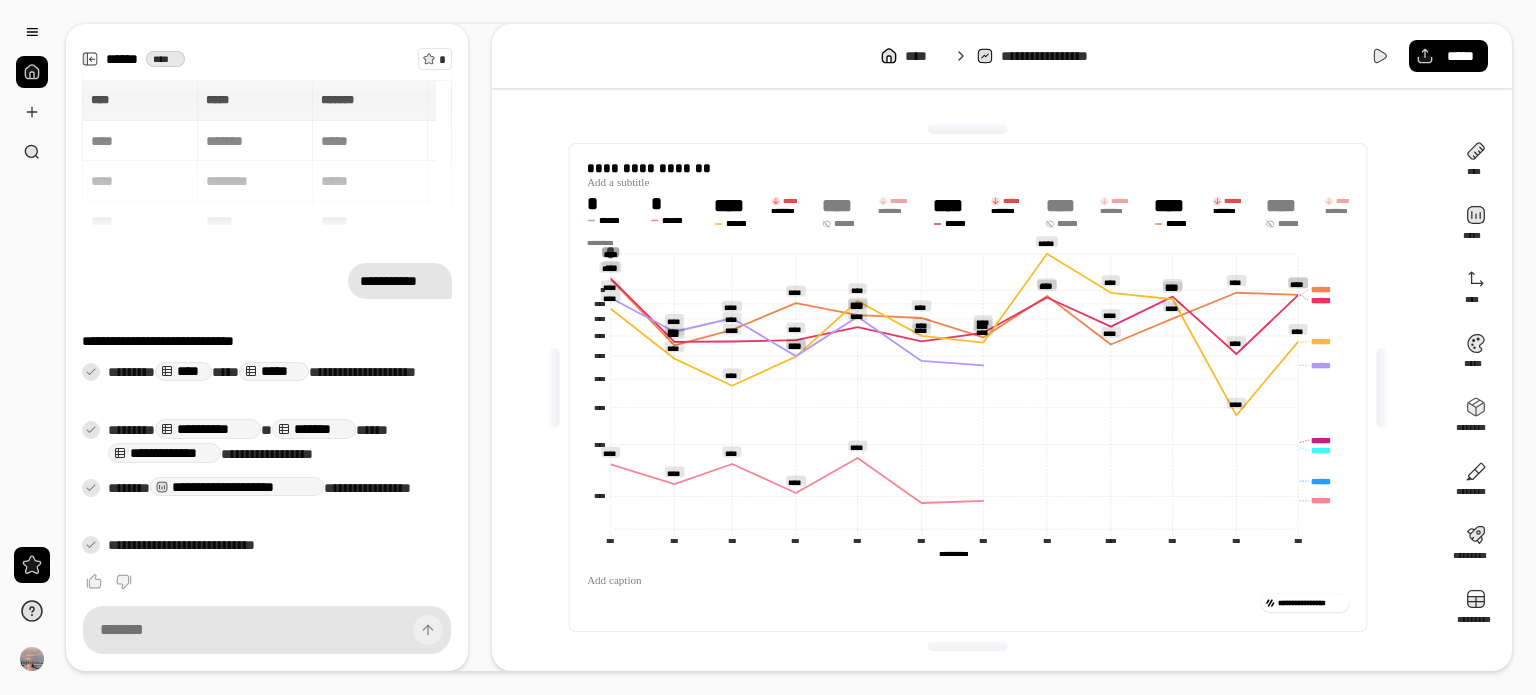 click on "[REDACTED]" at bounding box center (968, 387) 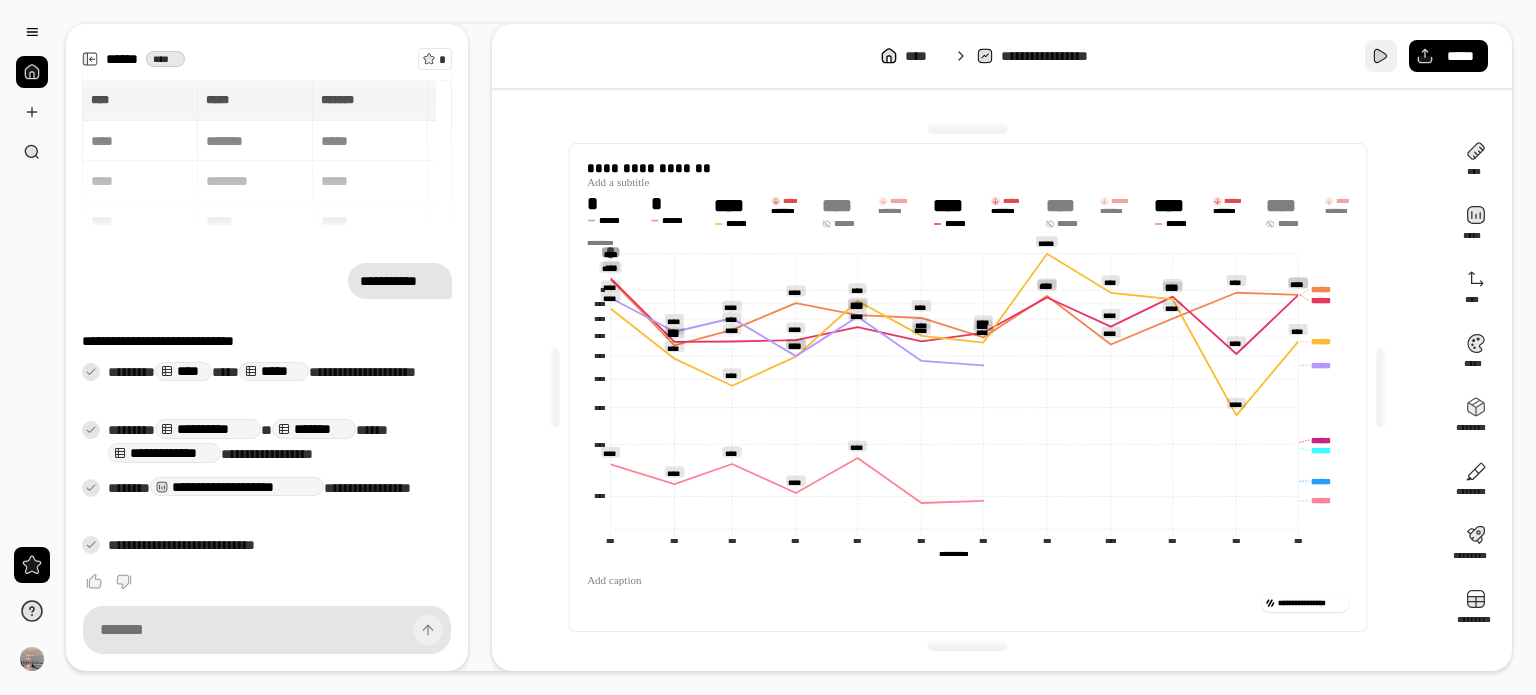 click at bounding box center [1381, 56] 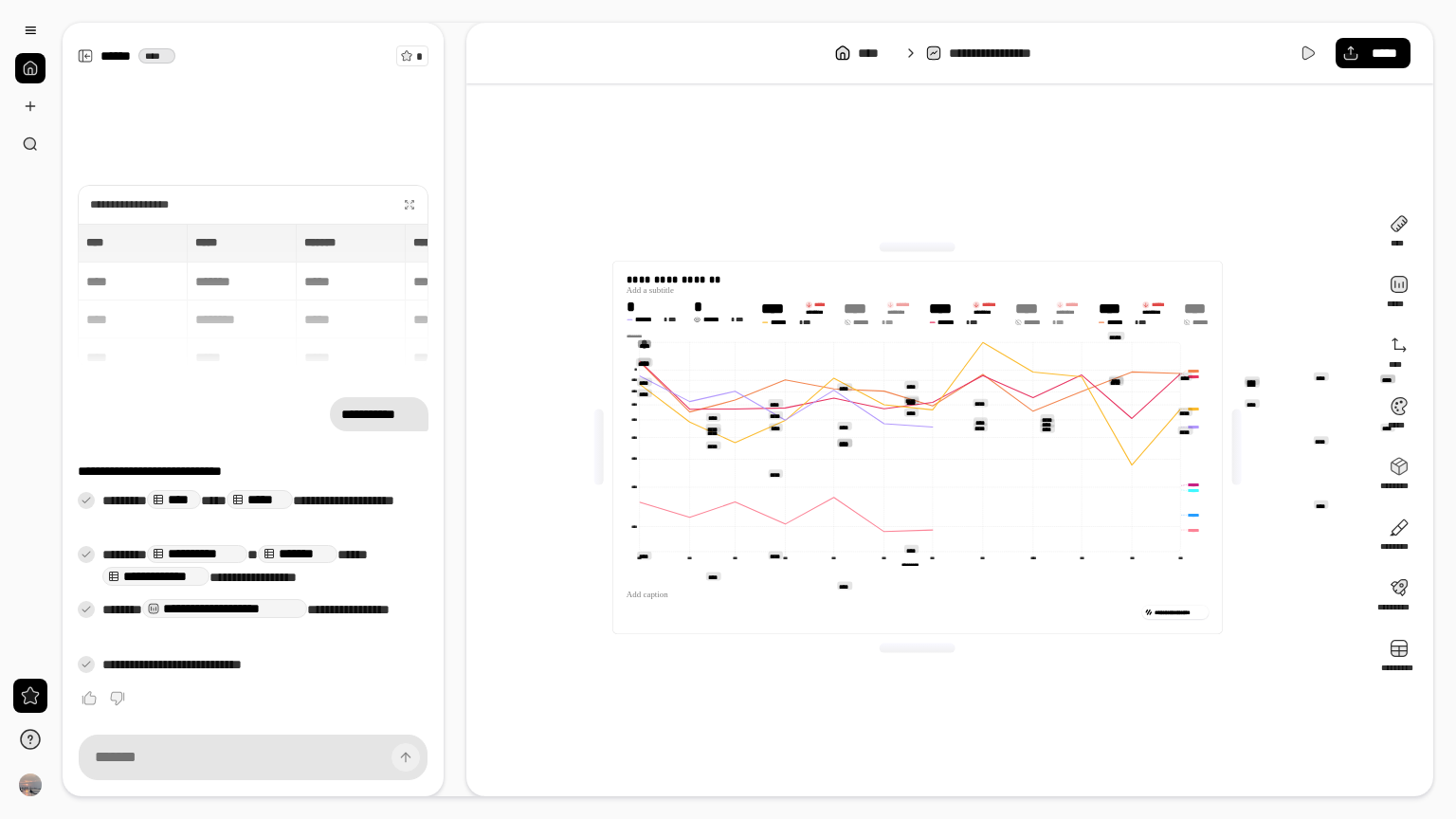 click 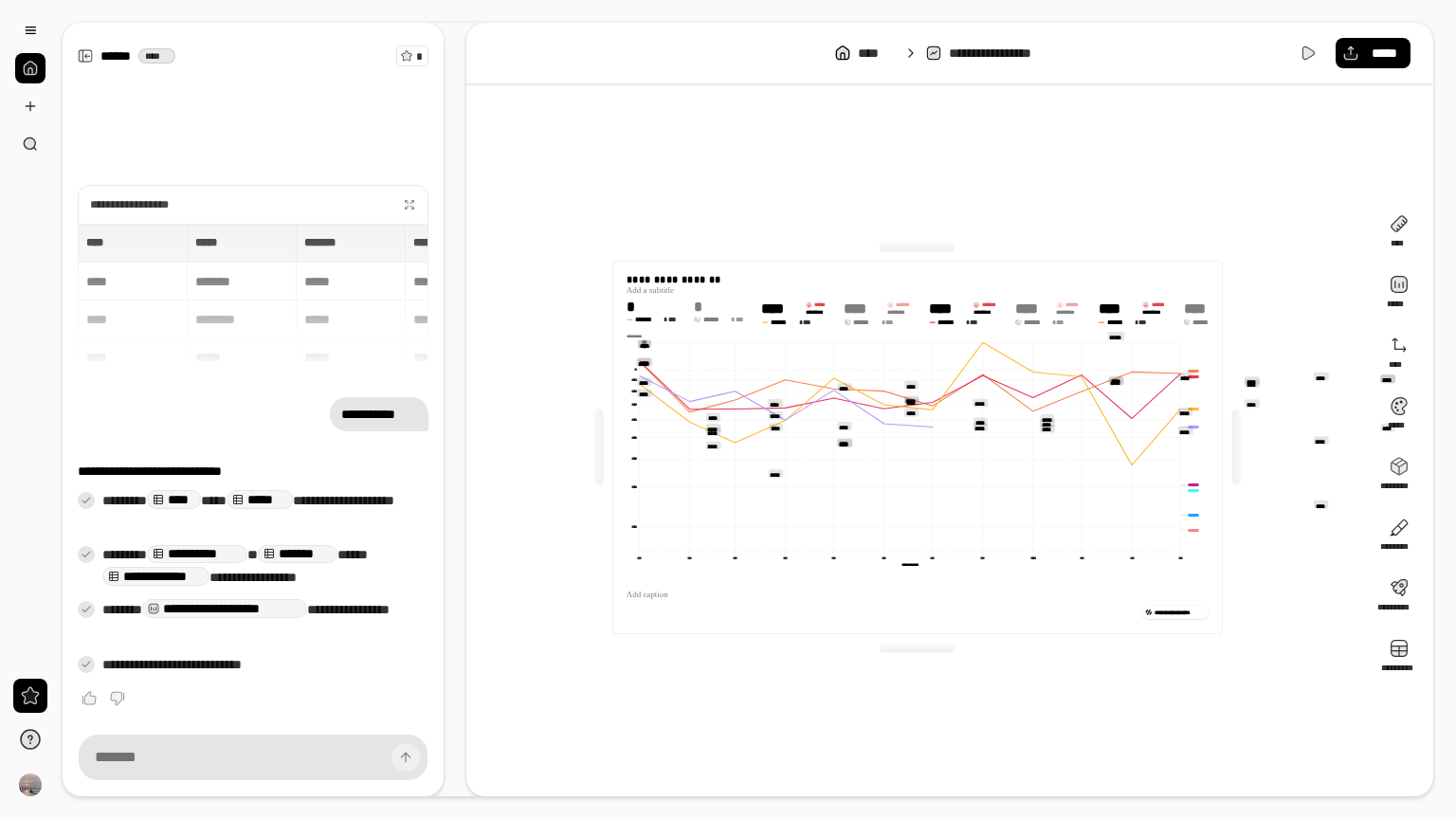 click 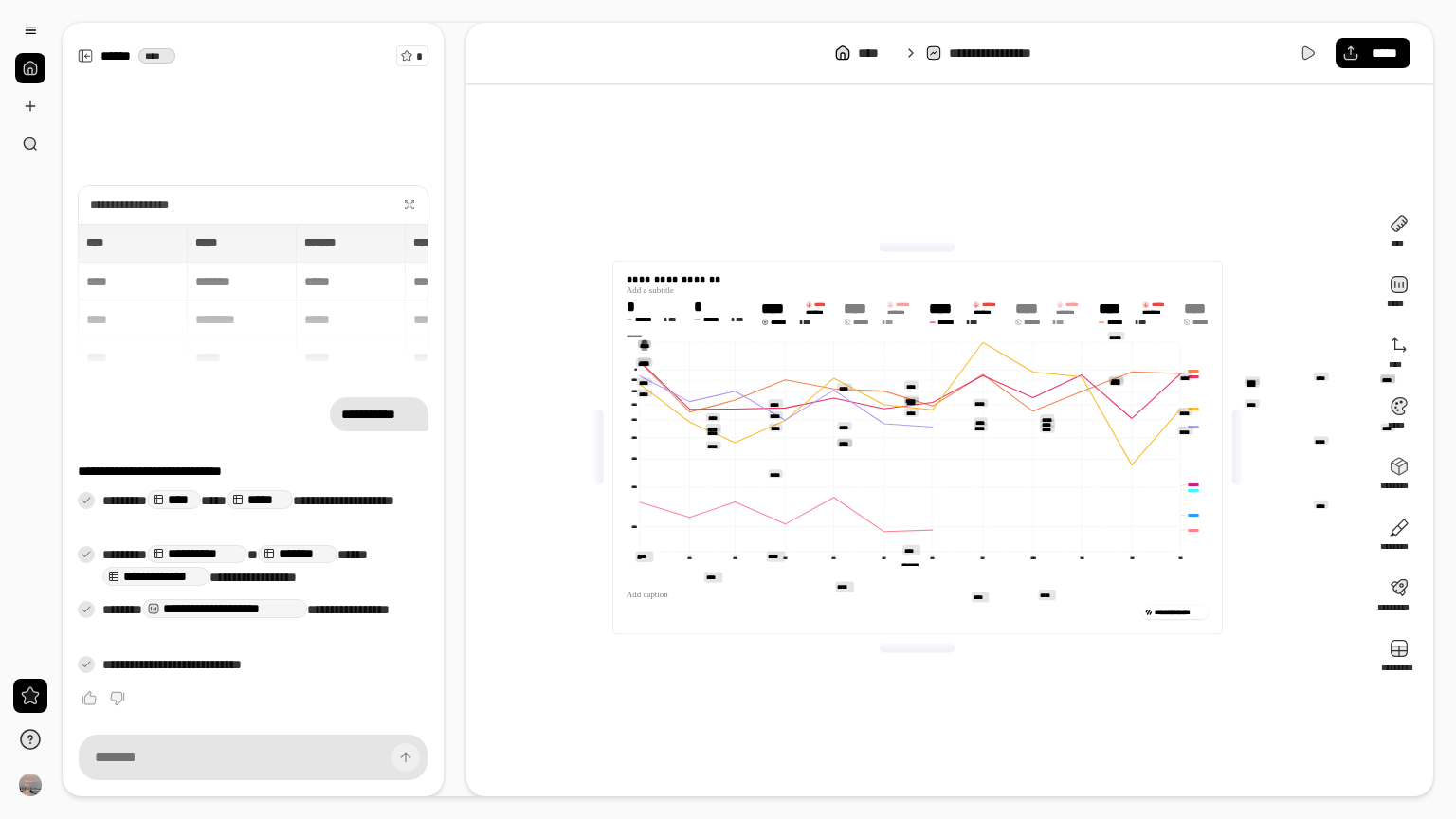 click 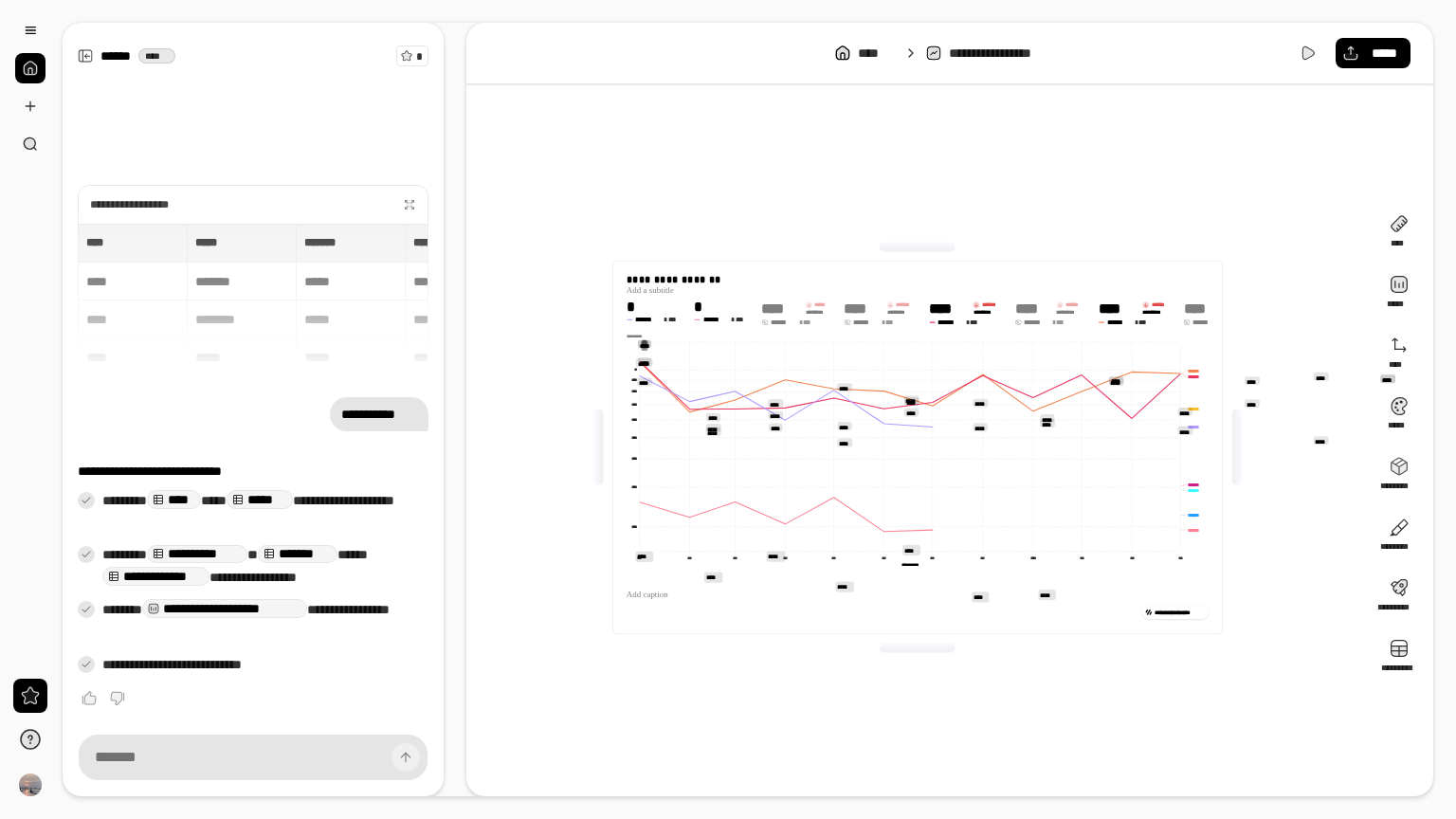 click 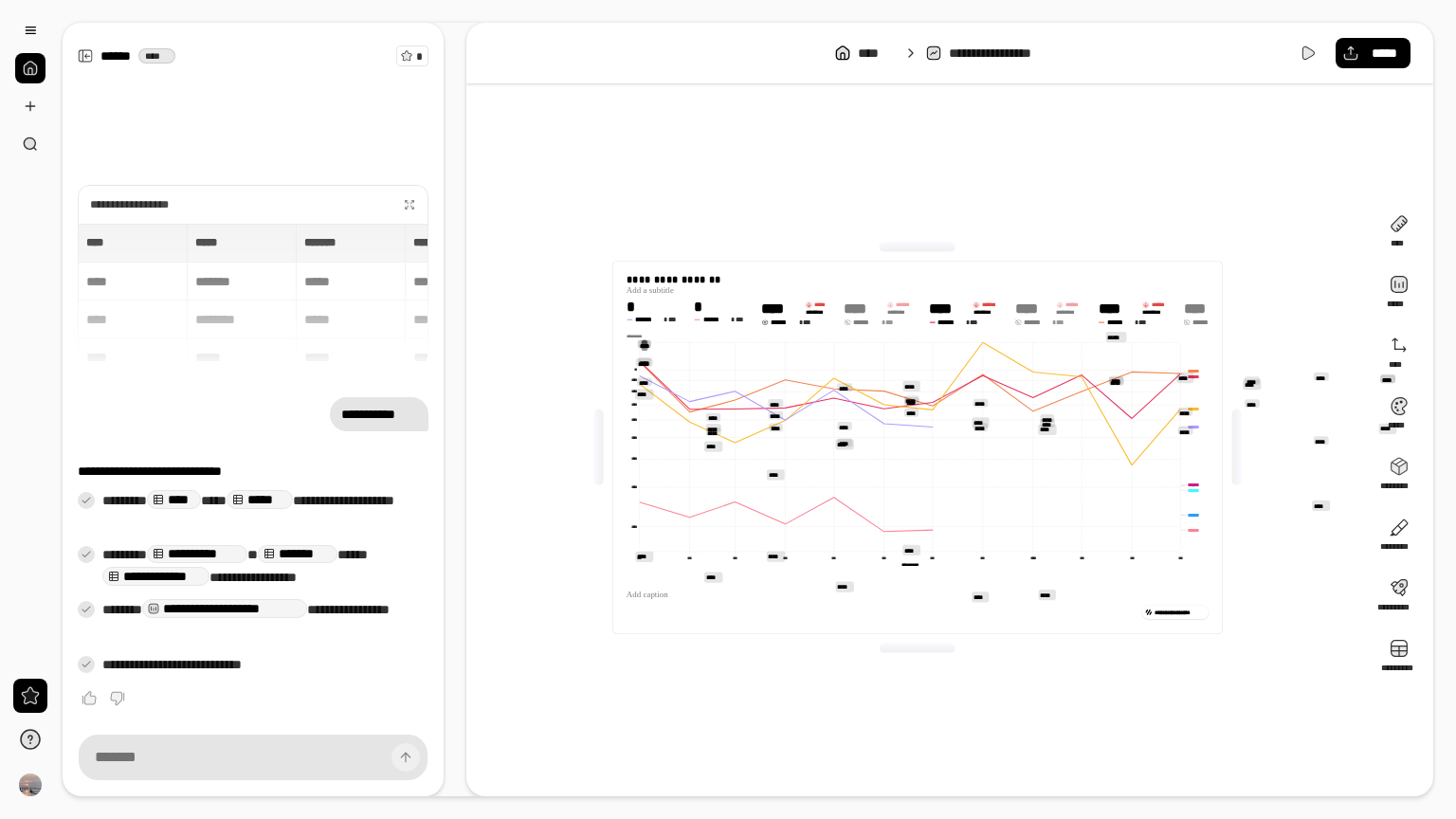 click 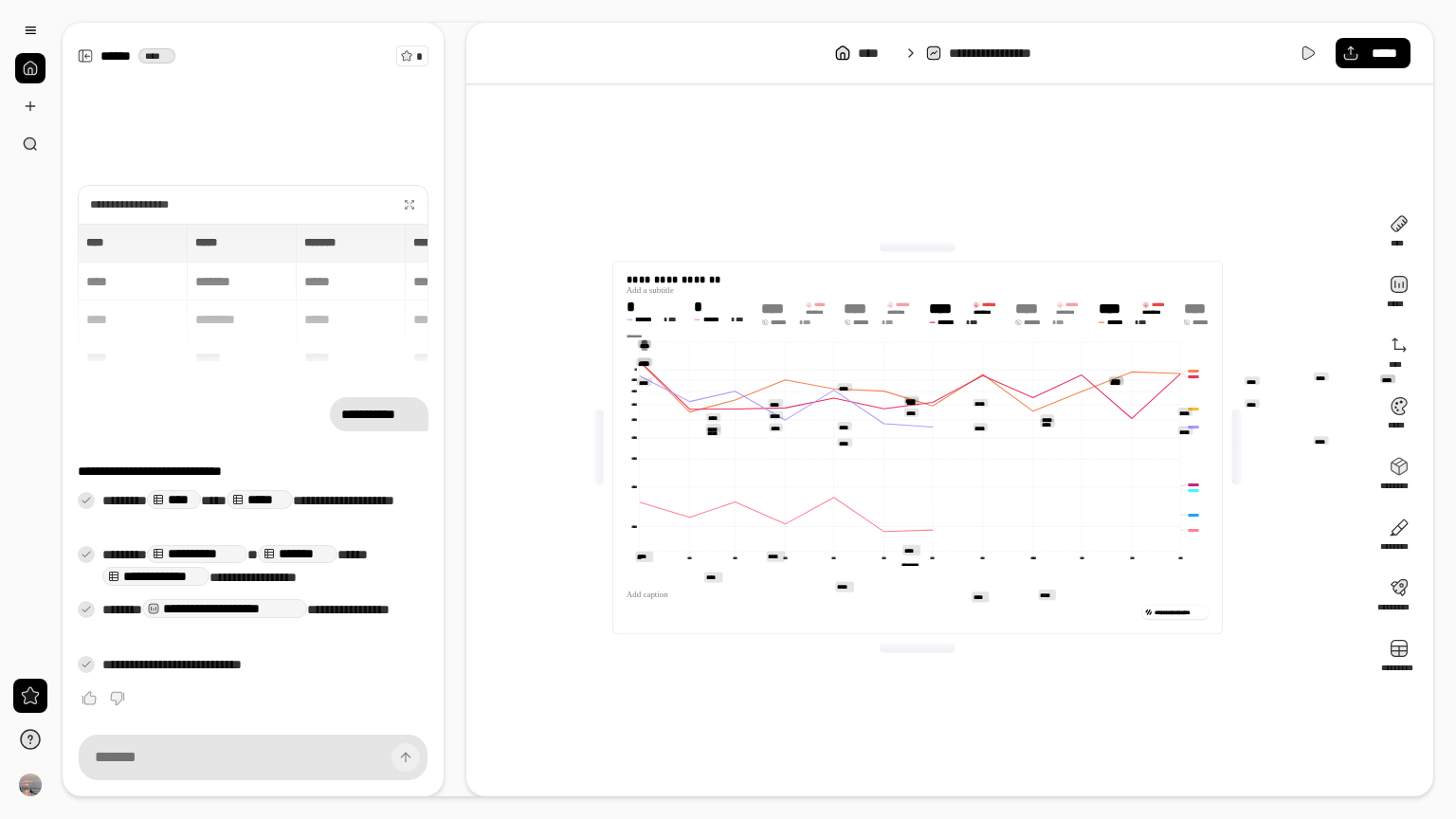 click 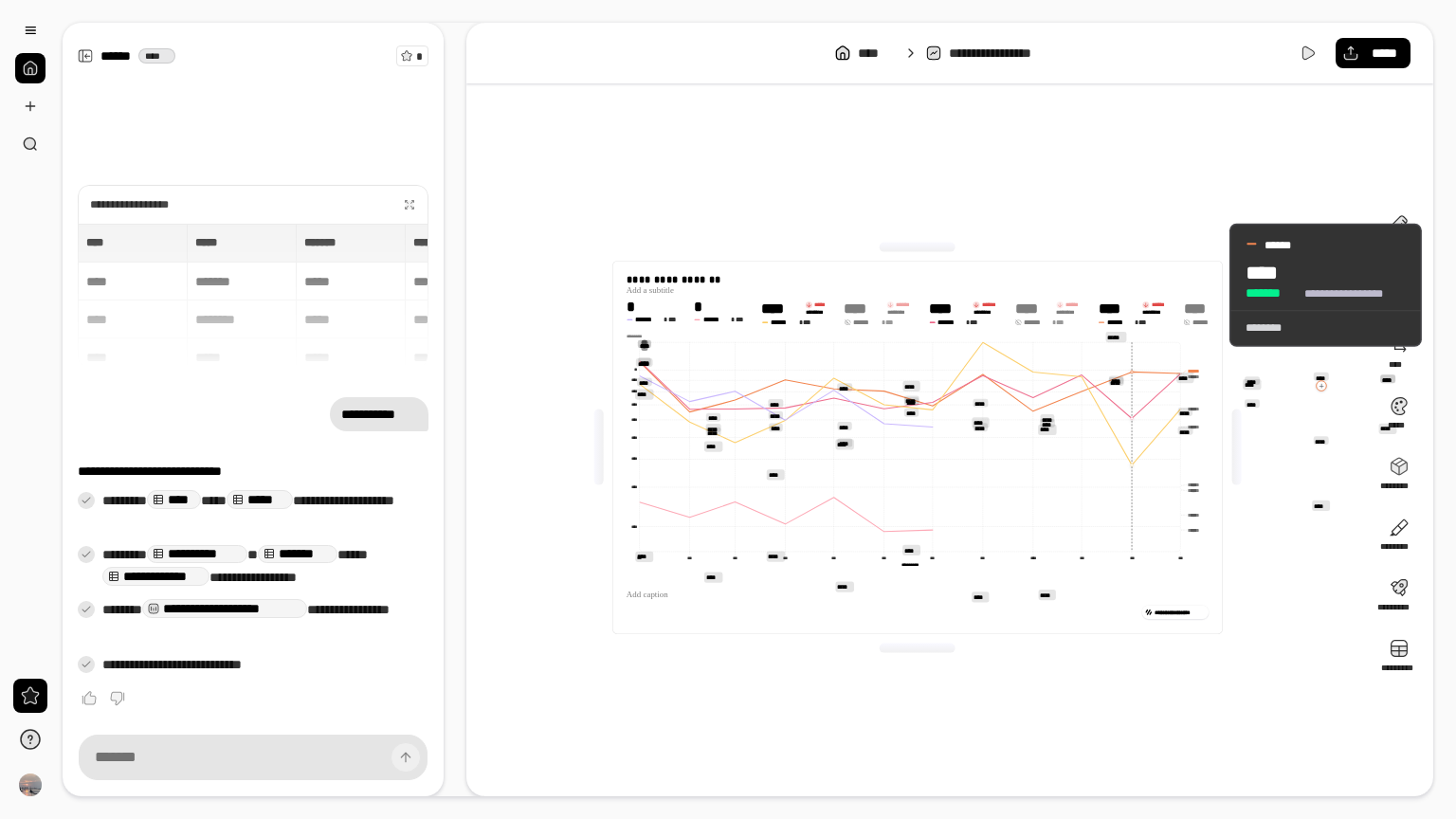drag, startPoint x: 1340, startPoint y: 289, endPoint x: 1111, endPoint y: 295, distance: 229.07859 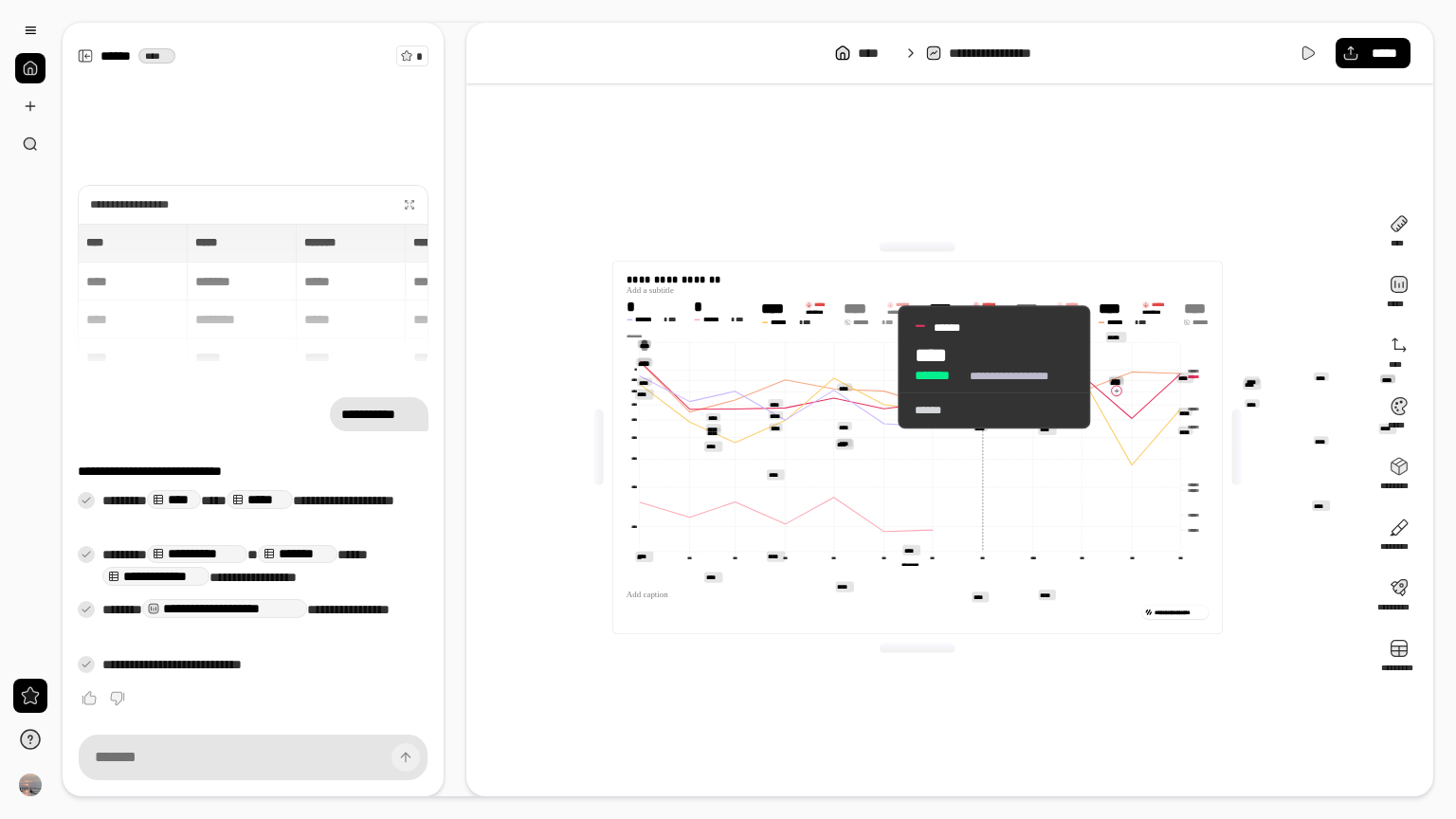 click 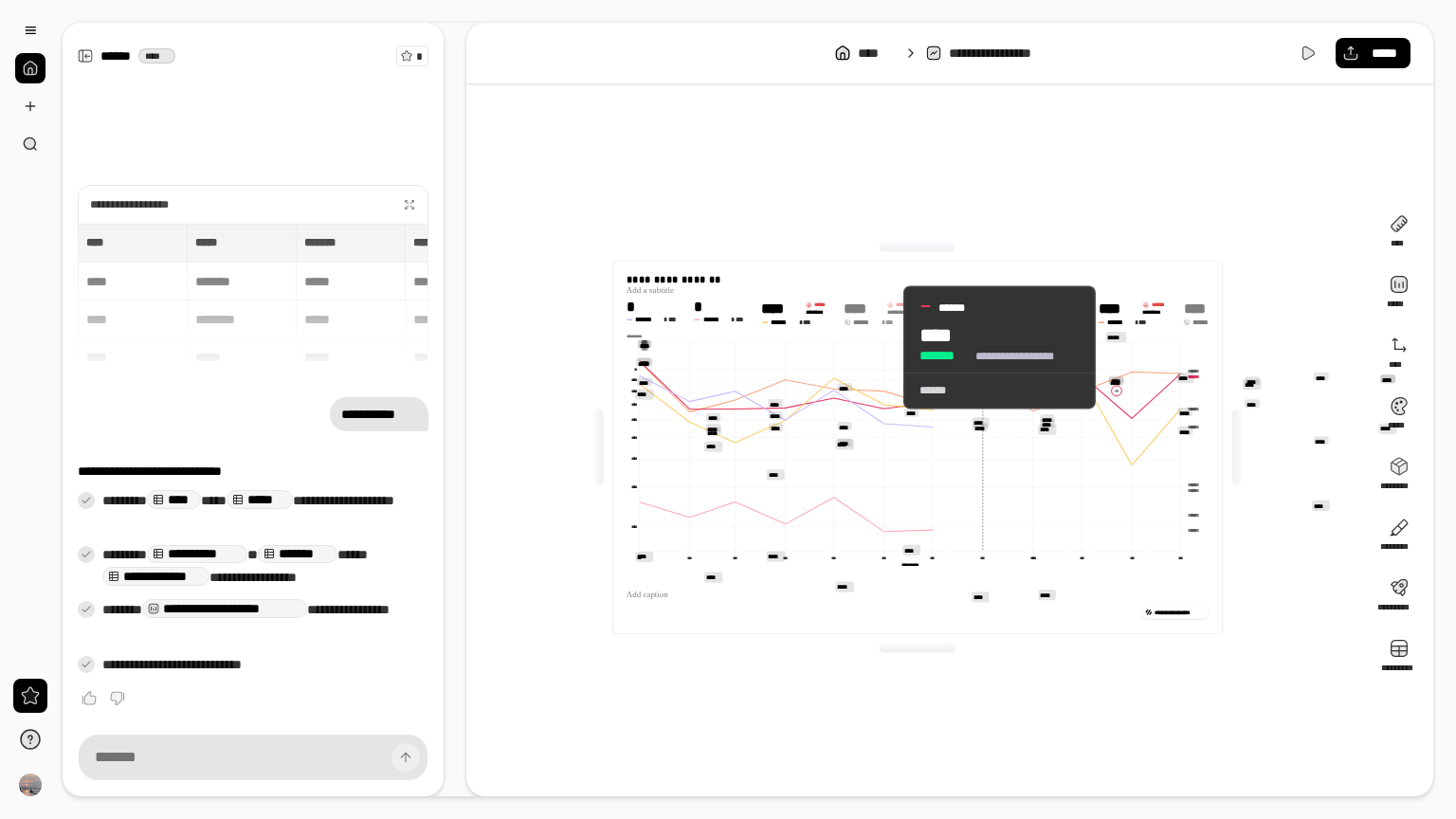 click 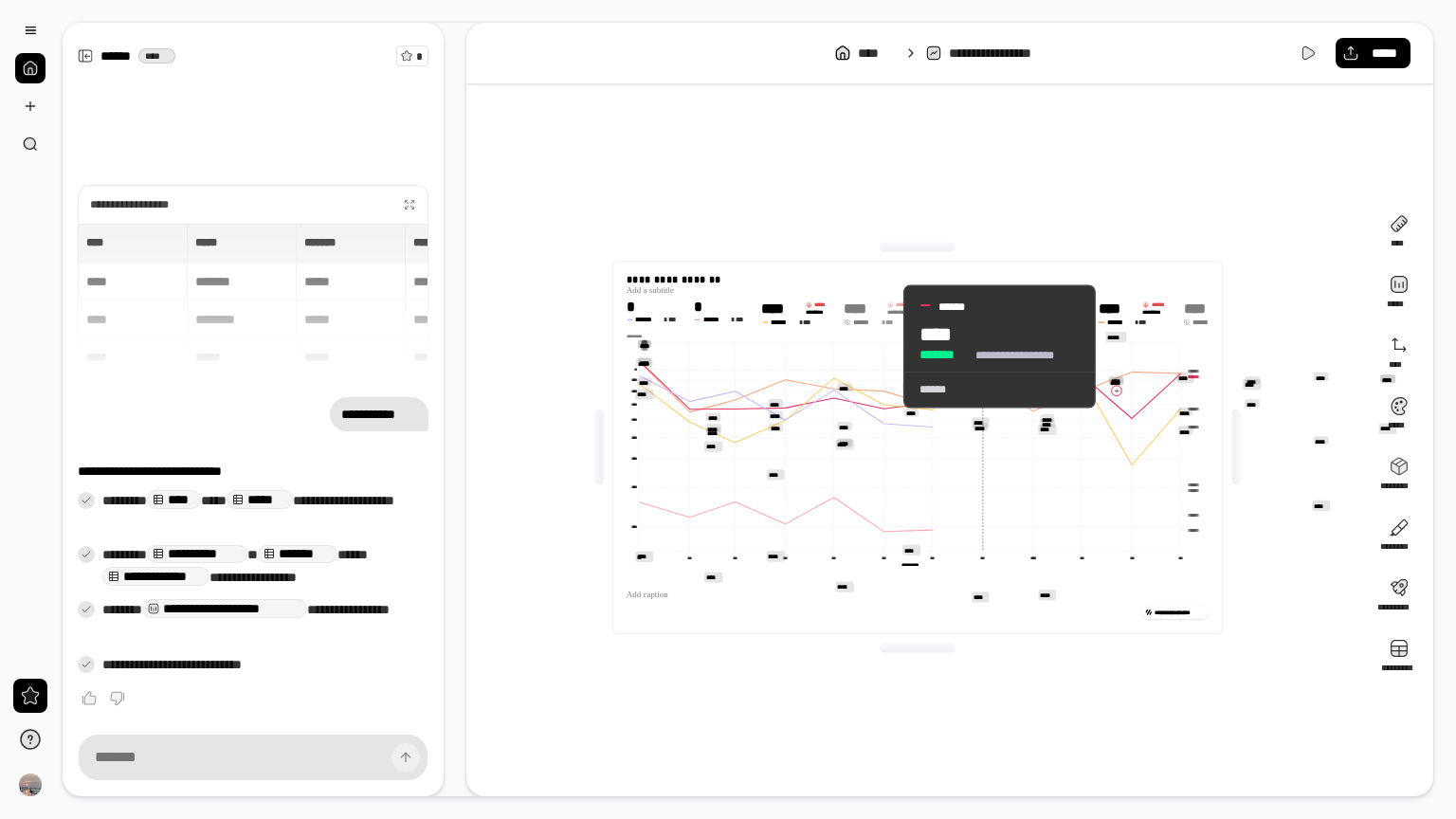 drag, startPoint x: 882, startPoint y: 341, endPoint x: 883, endPoint y: 306, distance: 35.01428 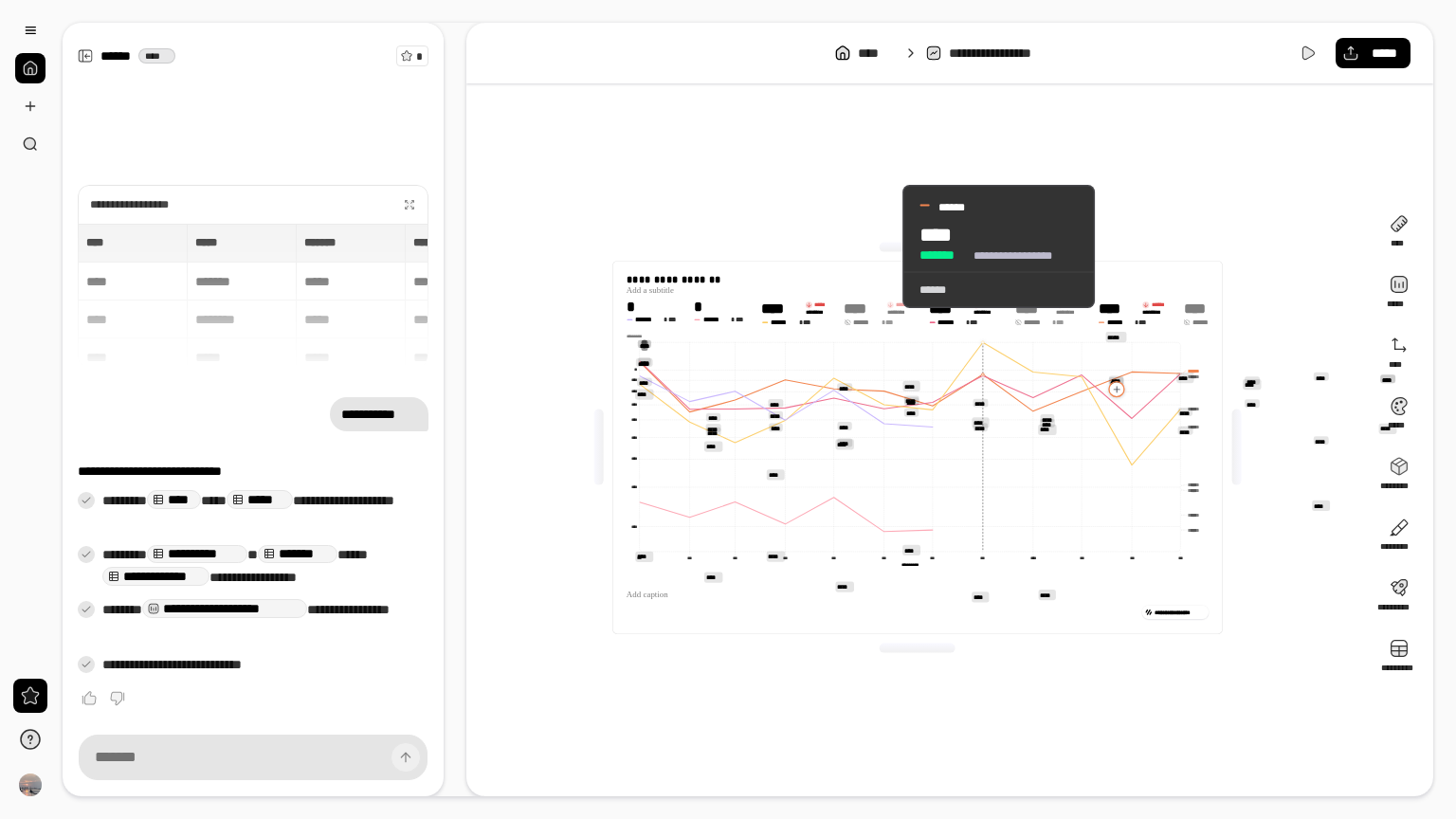 click 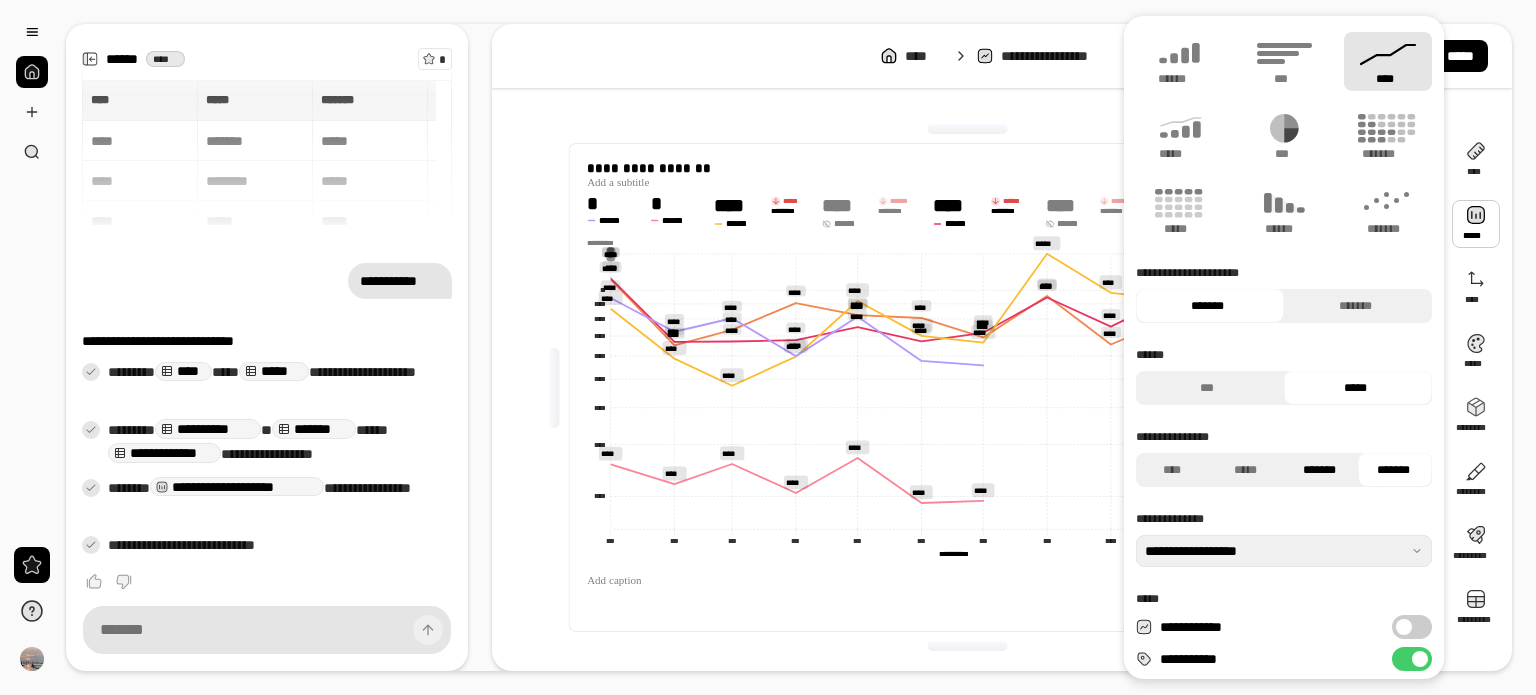 click on "*******" at bounding box center (1319, 470) 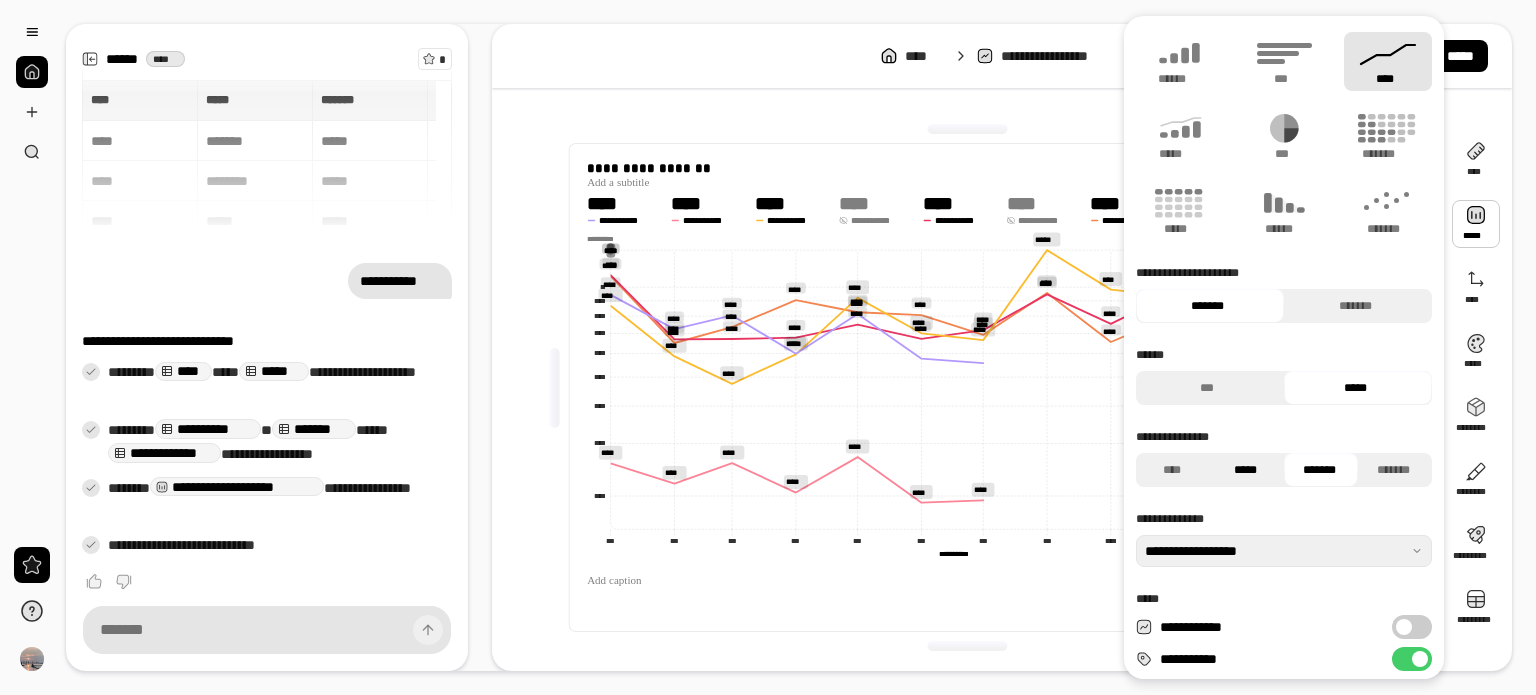 click on "*****" at bounding box center [1245, 470] 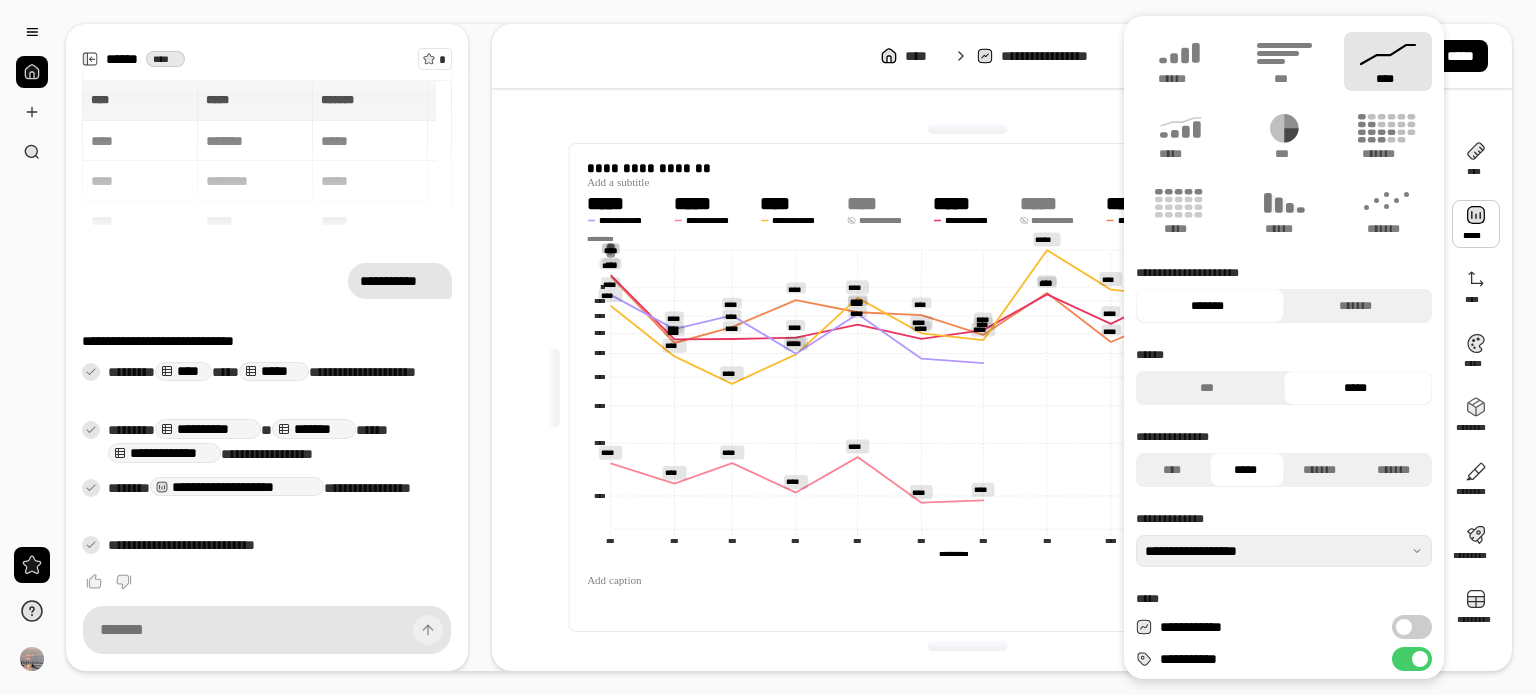 click at bounding box center [968, 129] 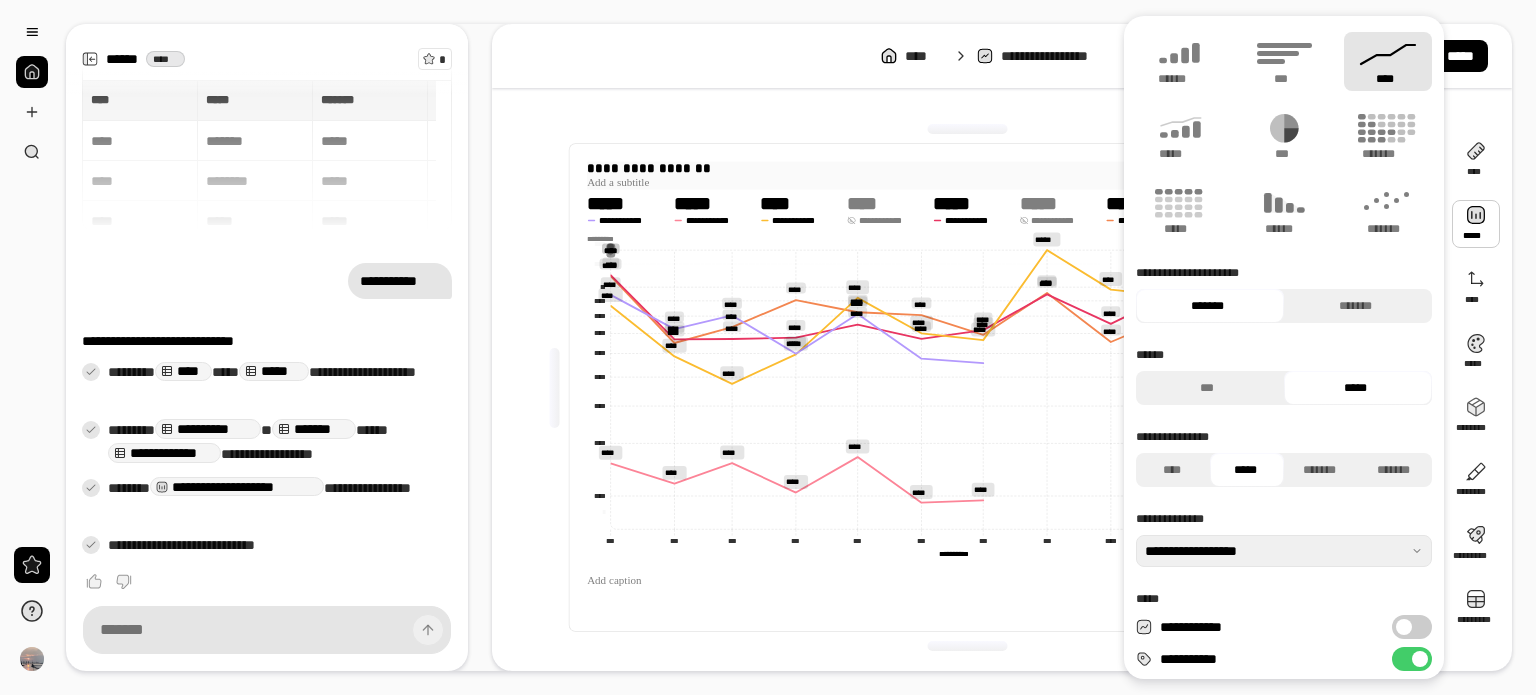 click at bounding box center [968, 182] 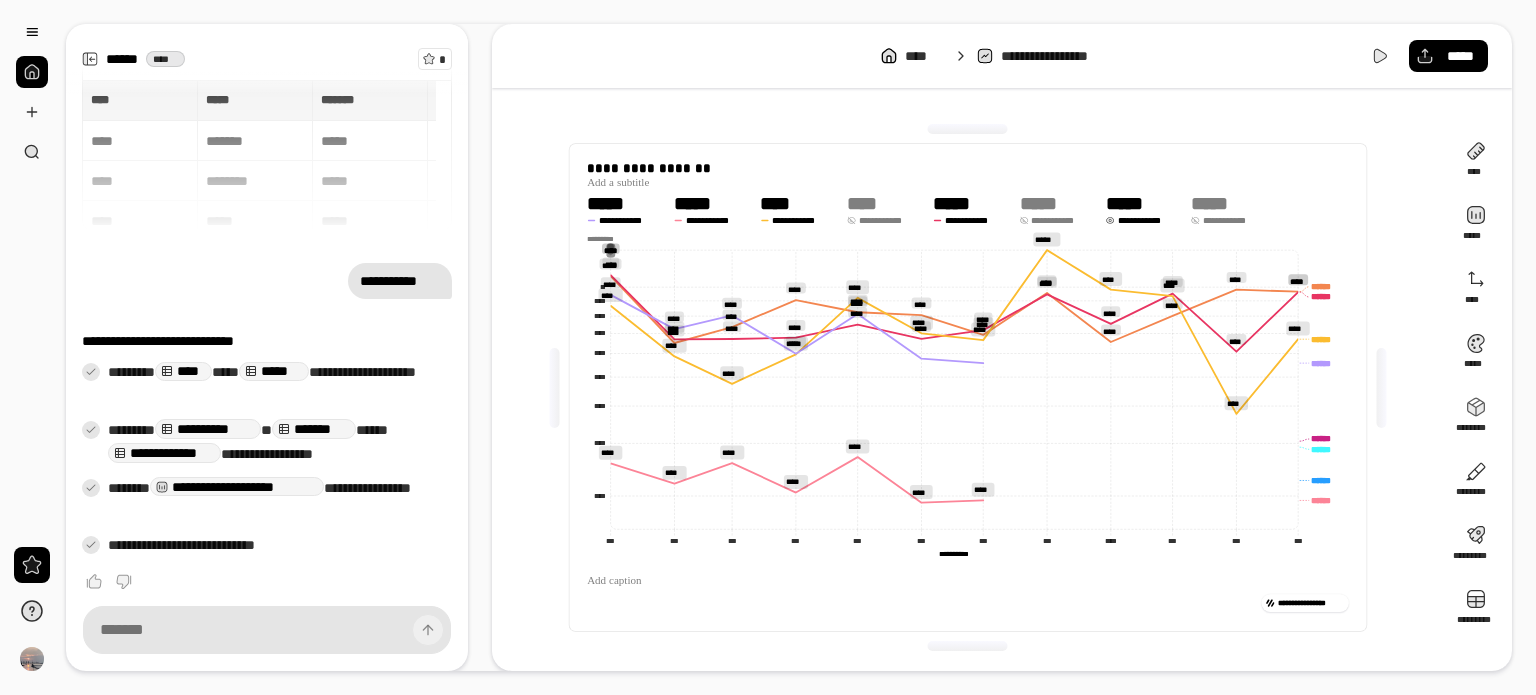 click on "**********" at bounding box center [1146, 220] 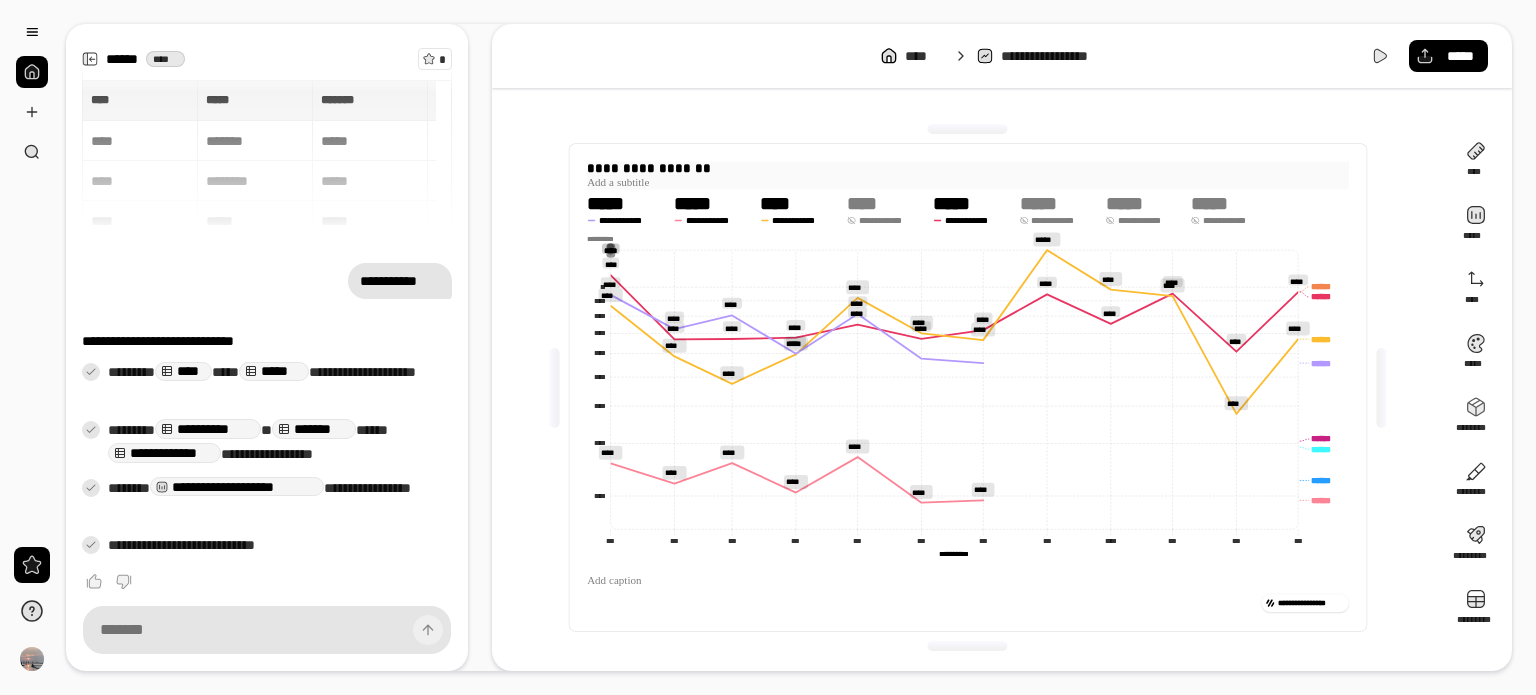 click at bounding box center [968, 182] 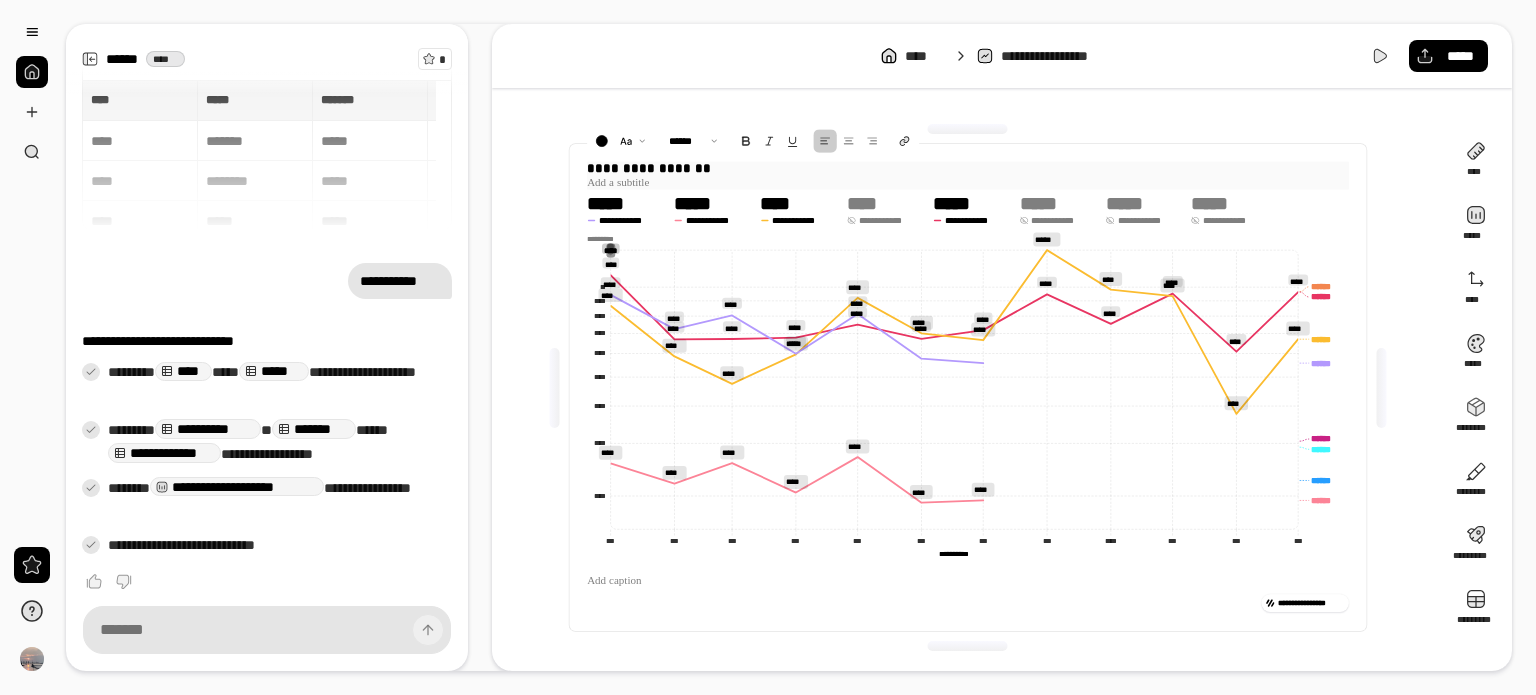 click at bounding box center [968, 182] 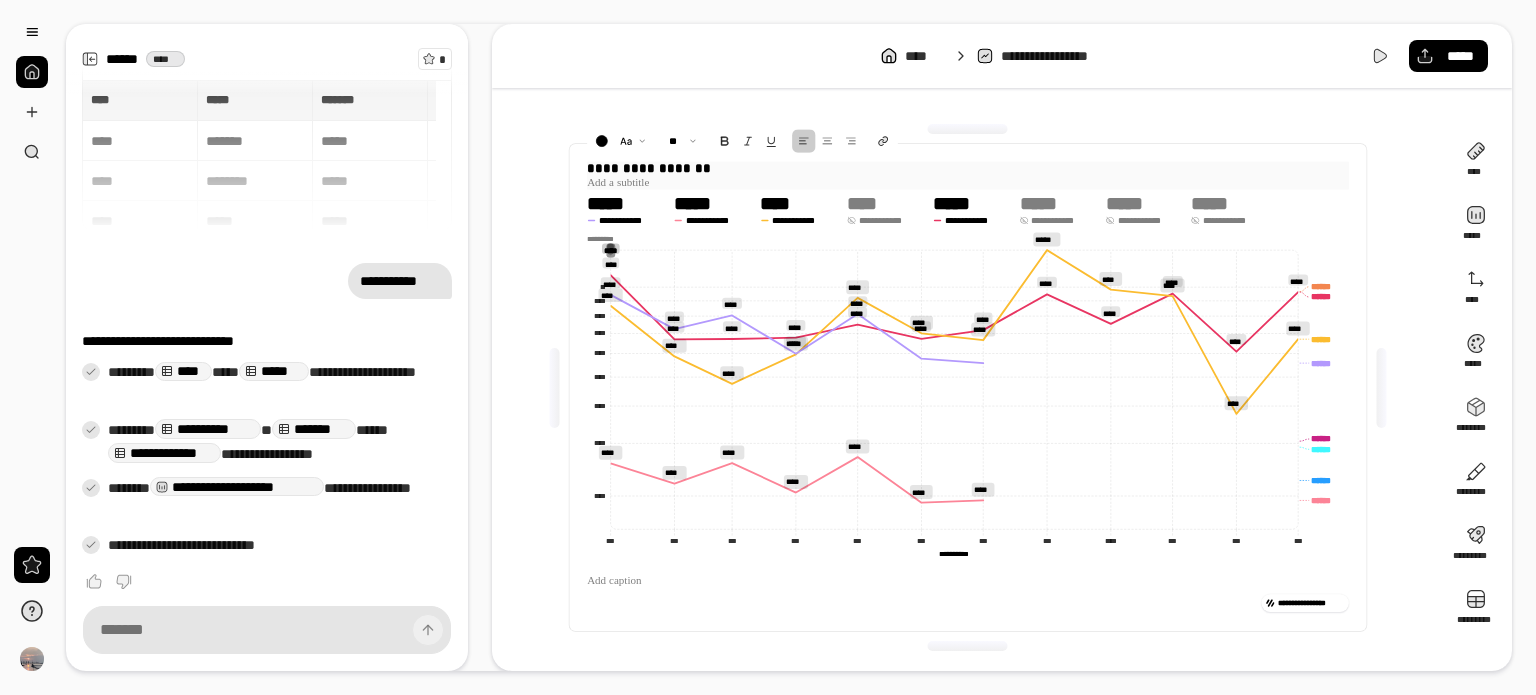 click on "**********" at bounding box center (968, 169) 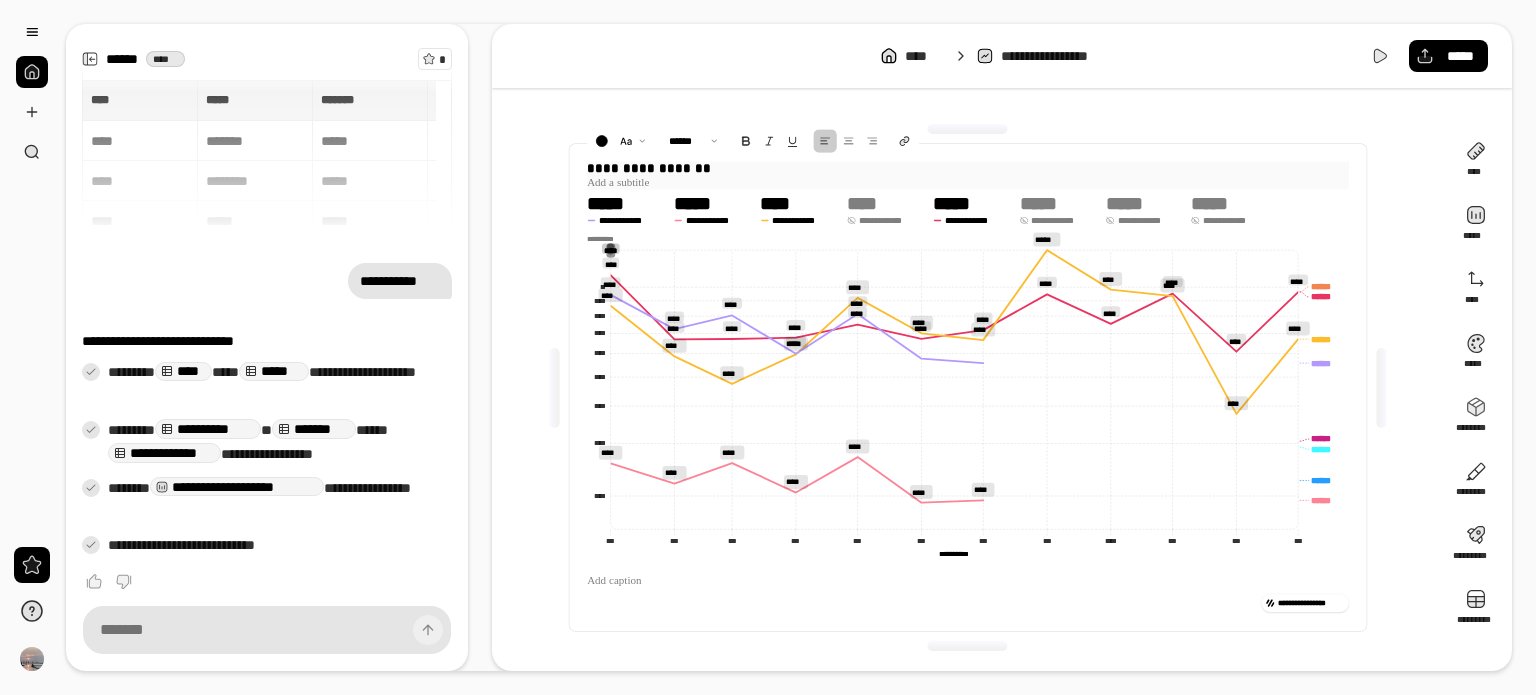 drag, startPoint x: 709, startPoint y: 180, endPoint x: 587, endPoint y: 182, distance: 122.016396 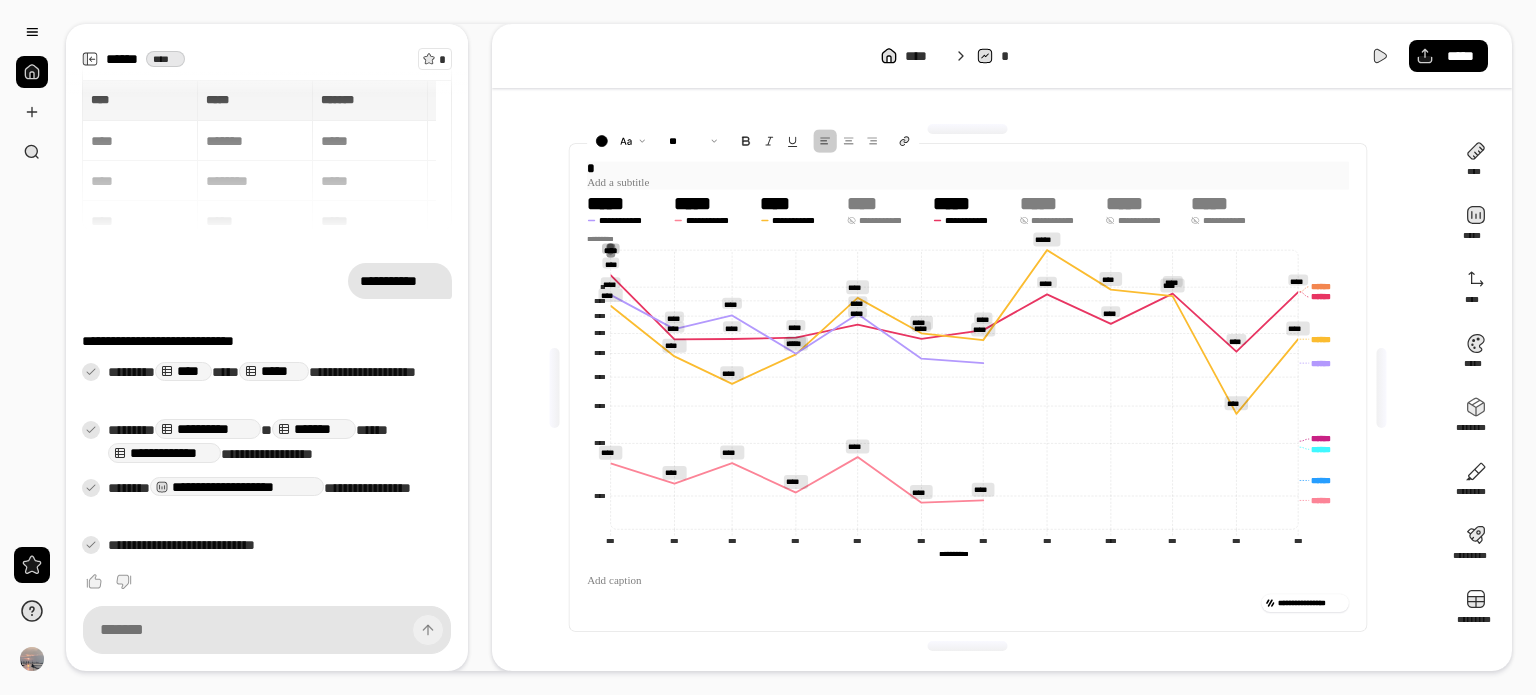 type 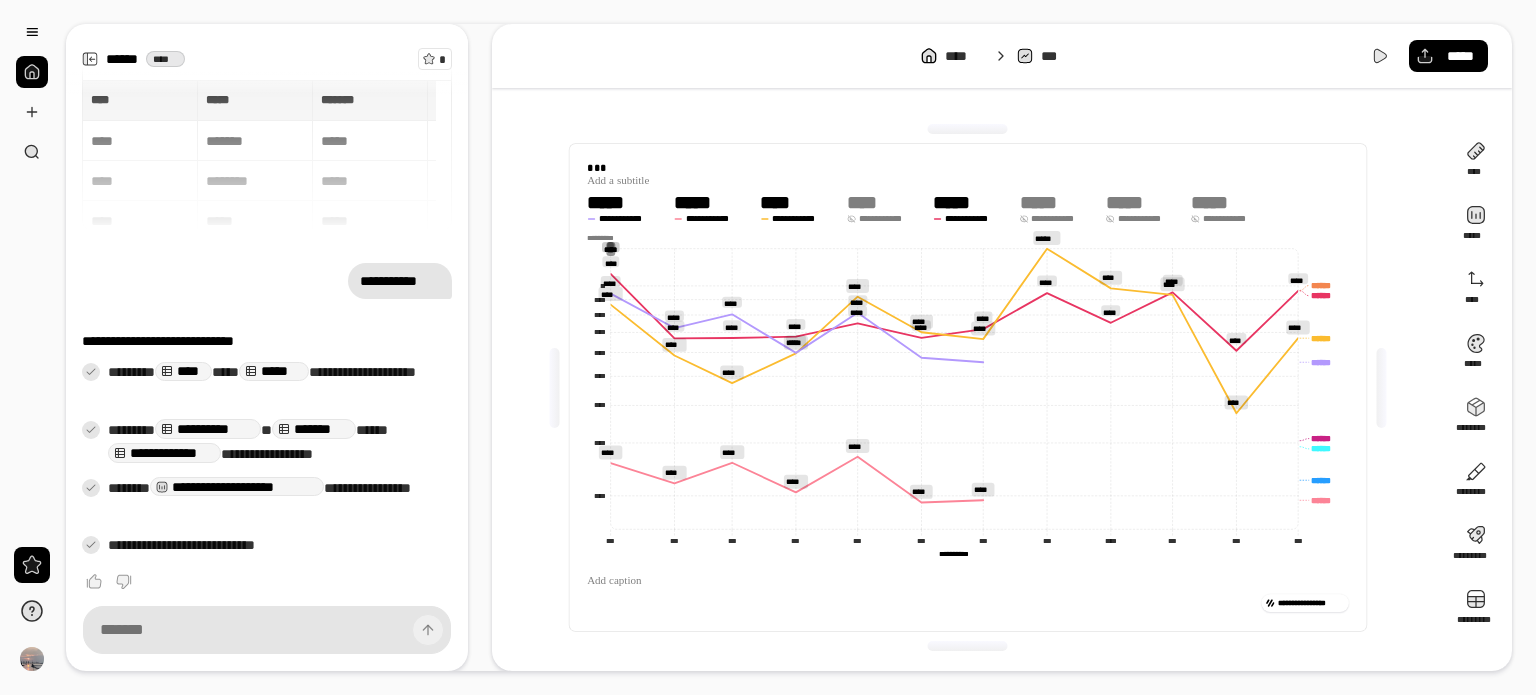 click on "**********" at bounding box center [968, 387] 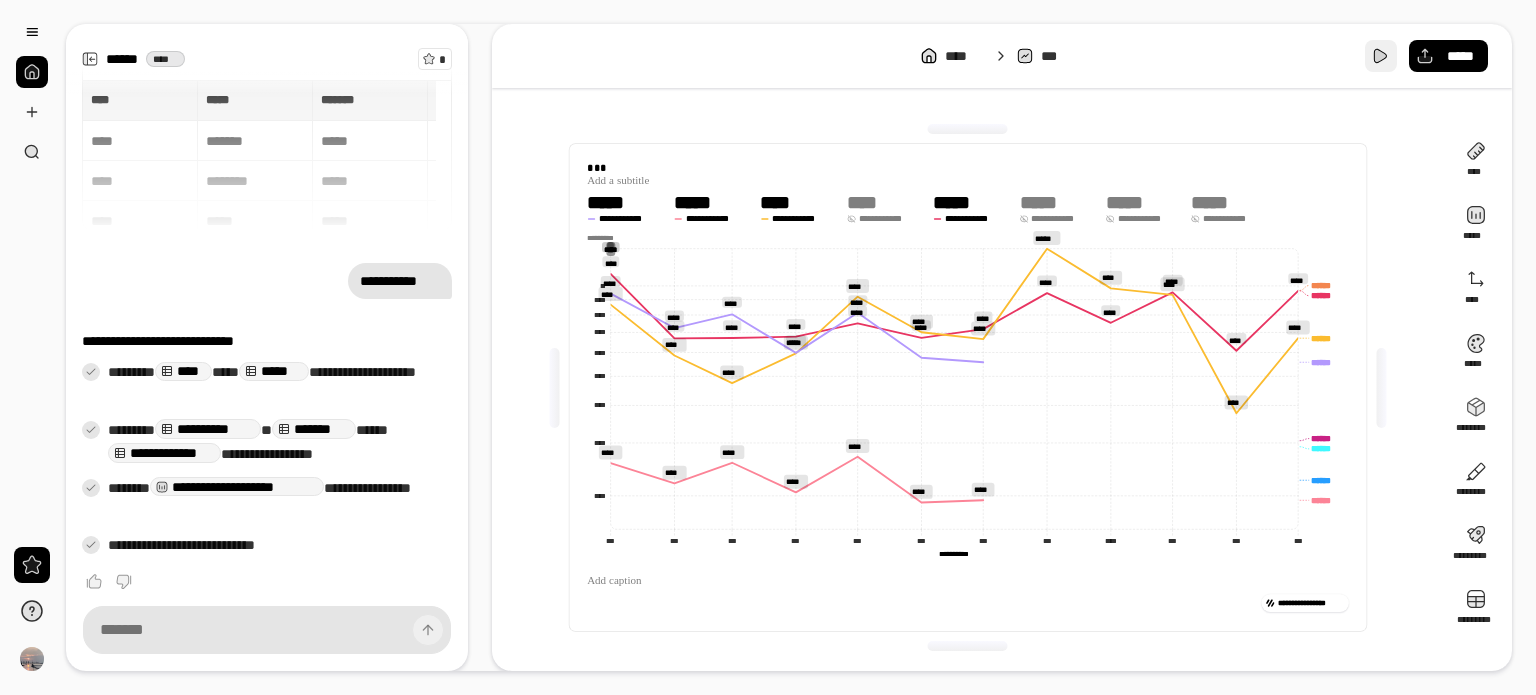 click at bounding box center [1381, 56] 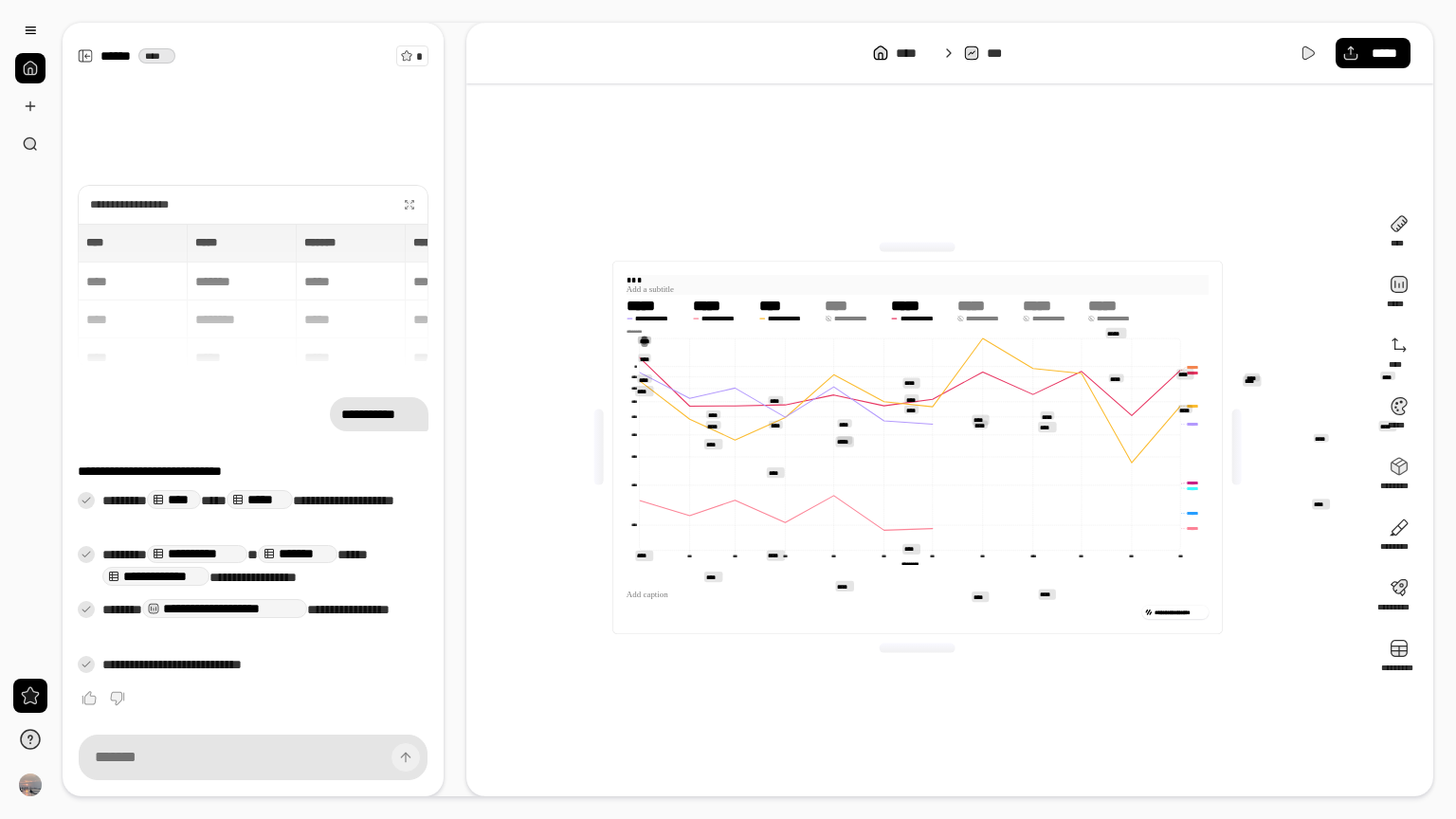 click at bounding box center [918, 290] 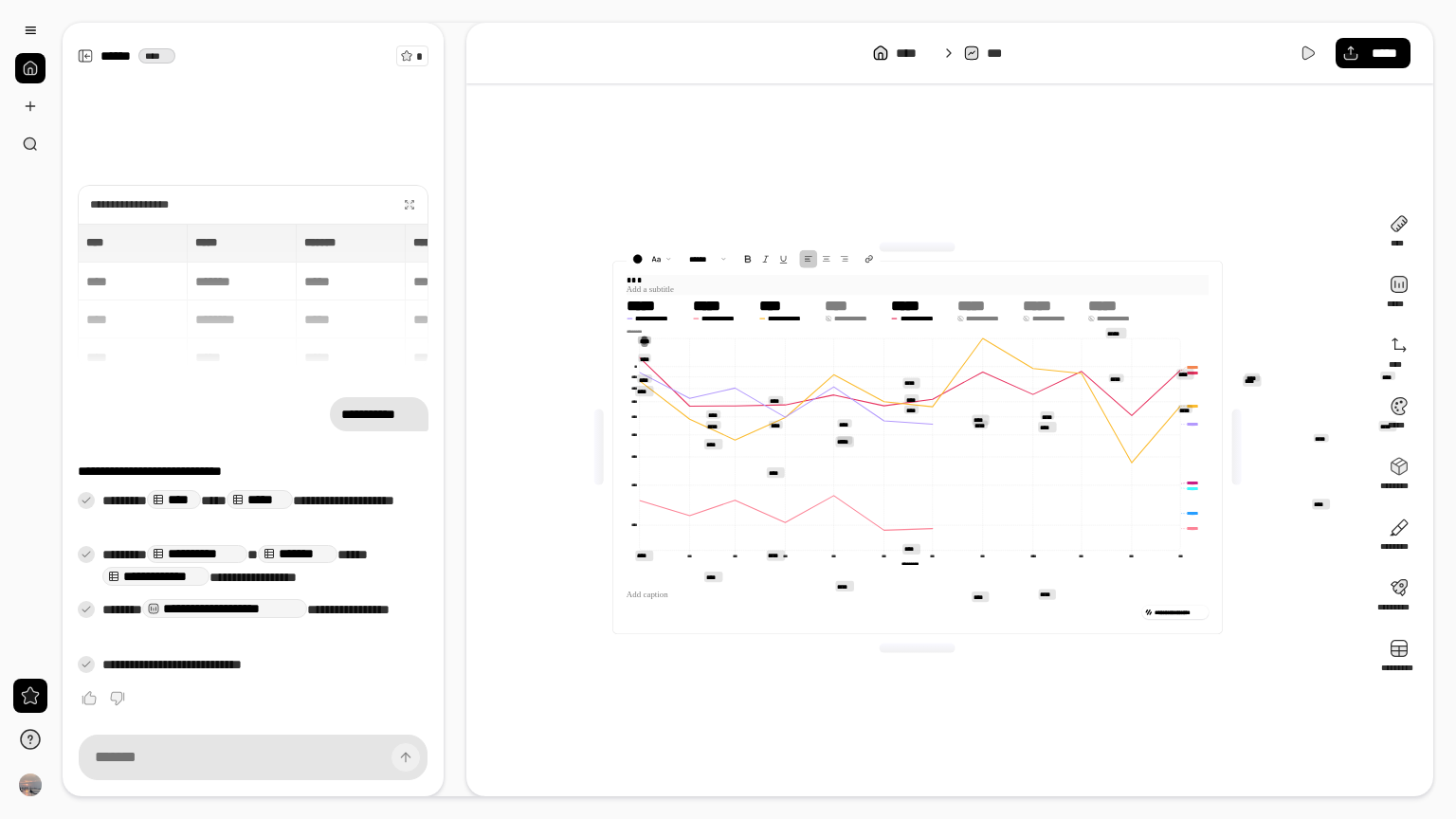 click at bounding box center [918, 290] 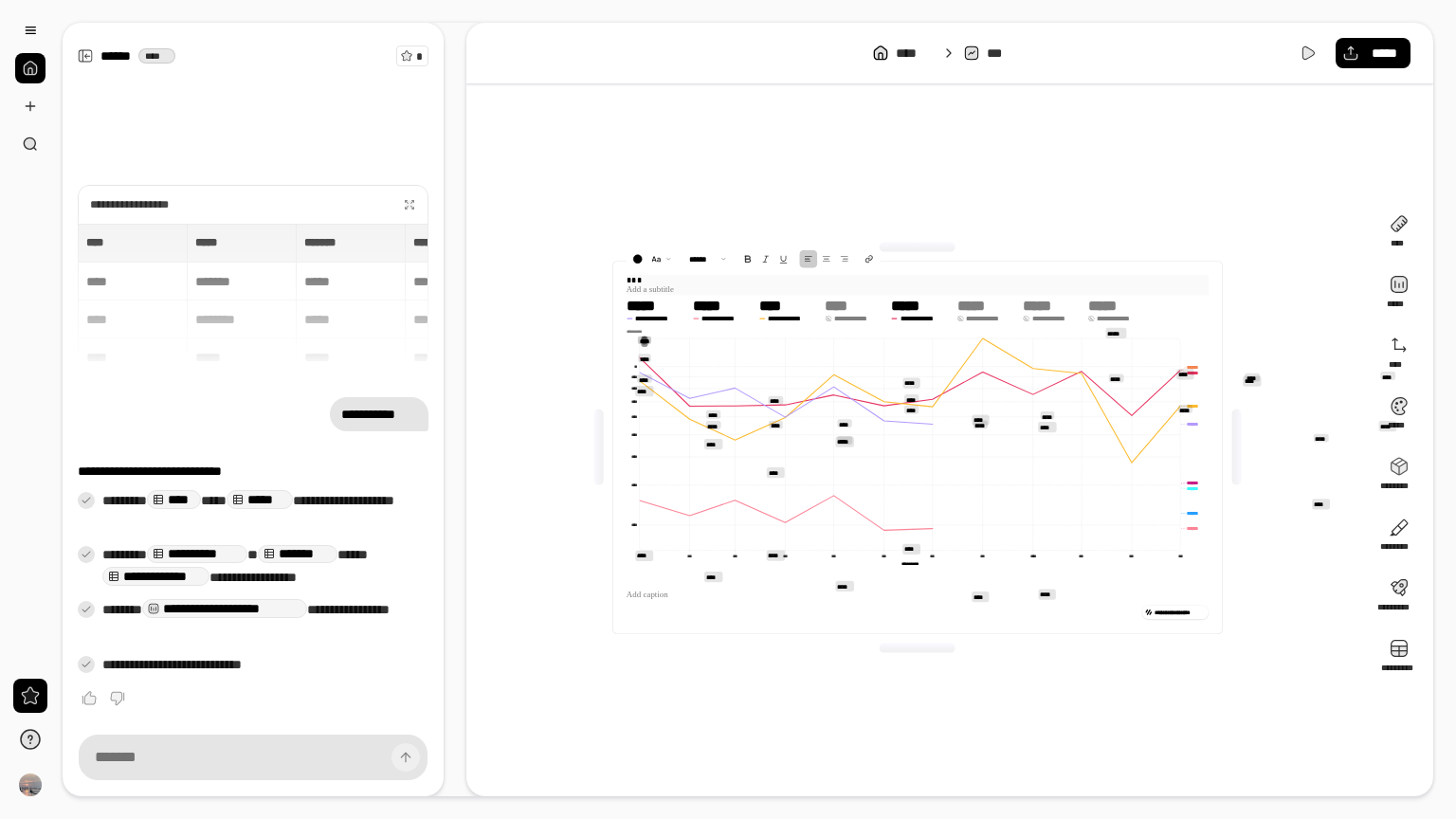 click at bounding box center (918, 290) 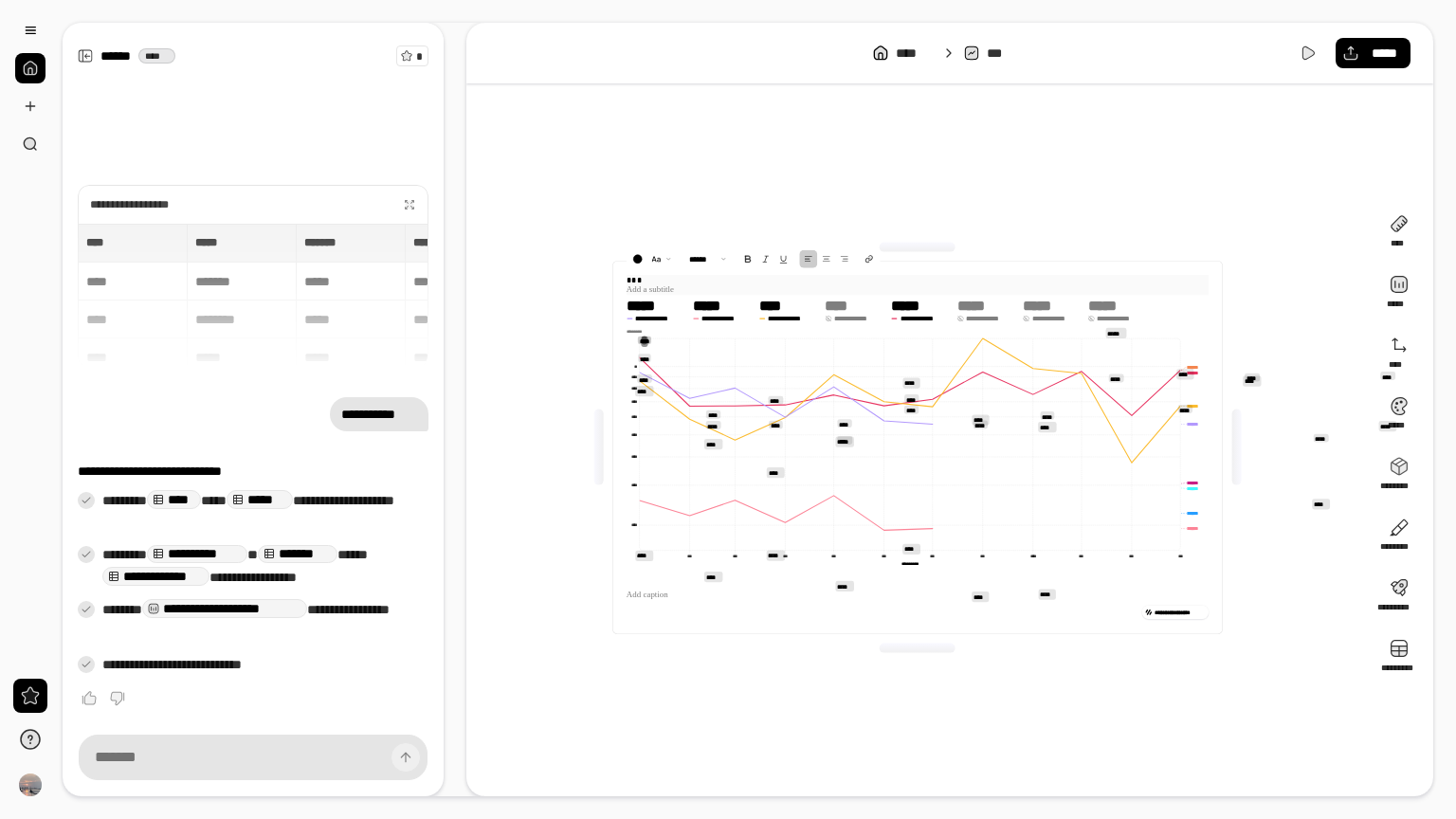 drag, startPoint x: 95, startPoint y: 60, endPoint x: 48, endPoint y: 62, distance: 47.0425 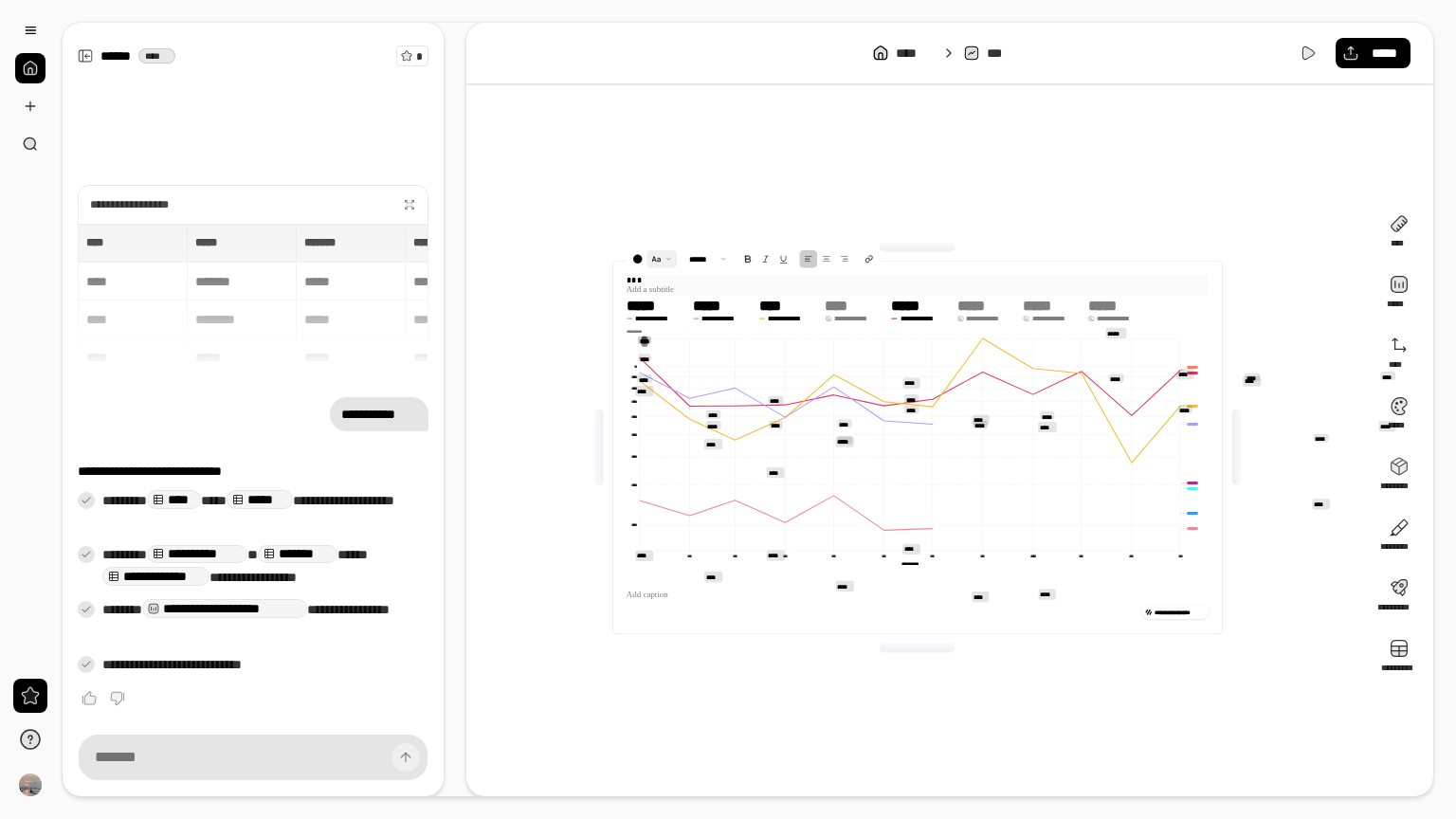 click at bounding box center (662, 259) 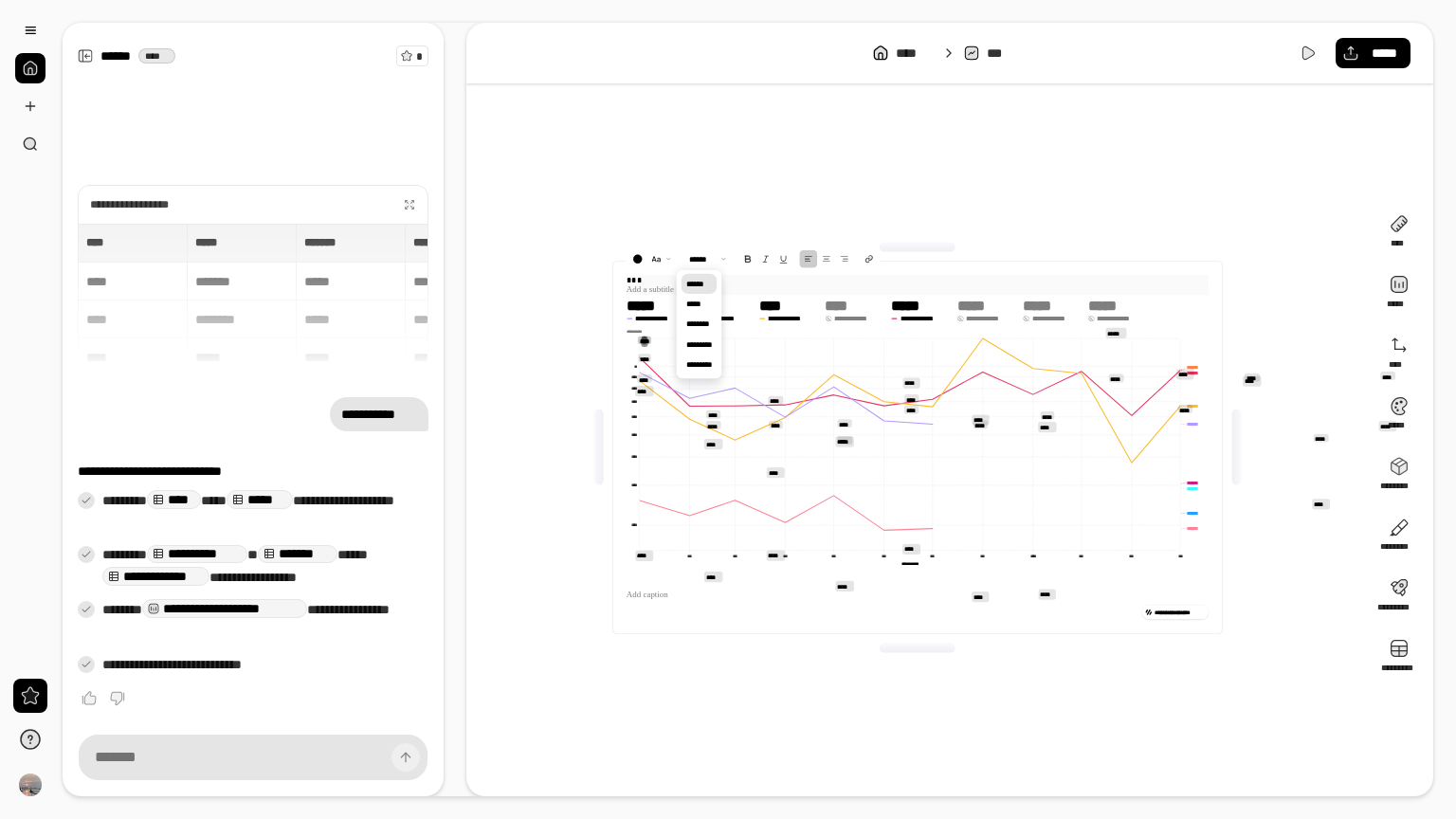 click on "***" at bounding box center [1027, 280] 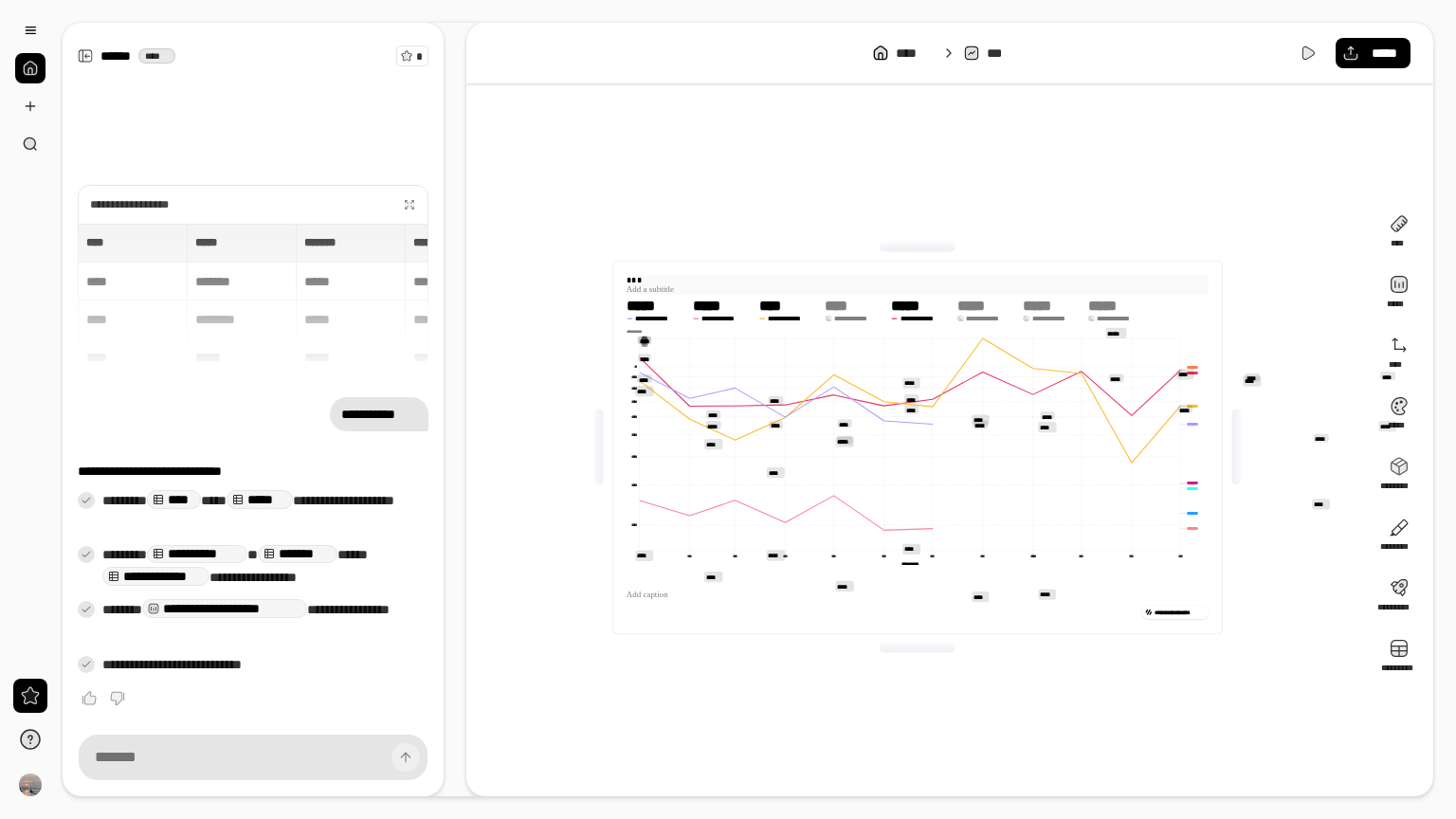 click on "**********" at bounding box center [917, 447] 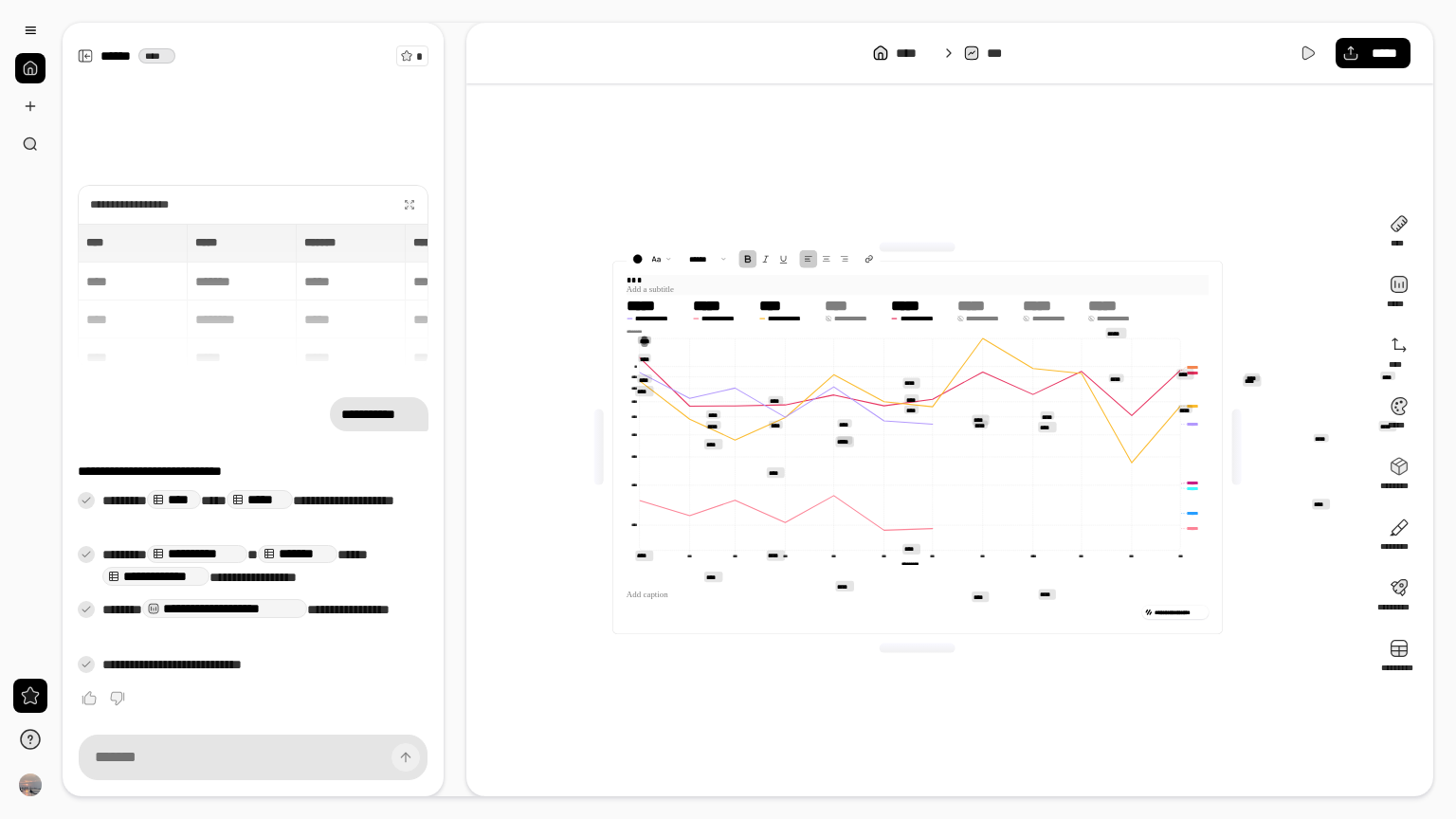 click at bounding box center [747, 259] 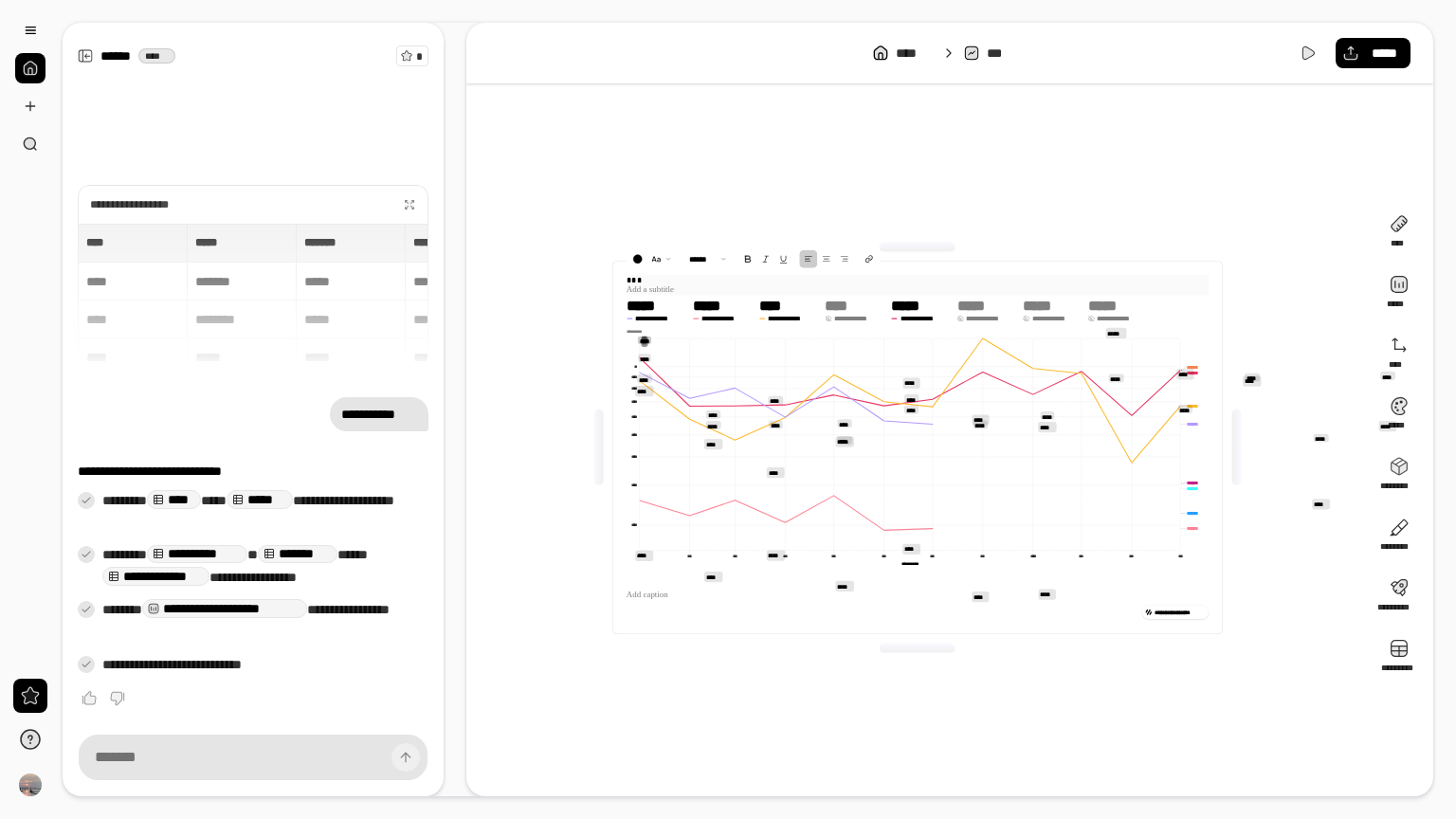 drag, startPoint x: 96, startPoint y: 60, endPoint x: 48, endPoint y: 64, distance: 48.16638 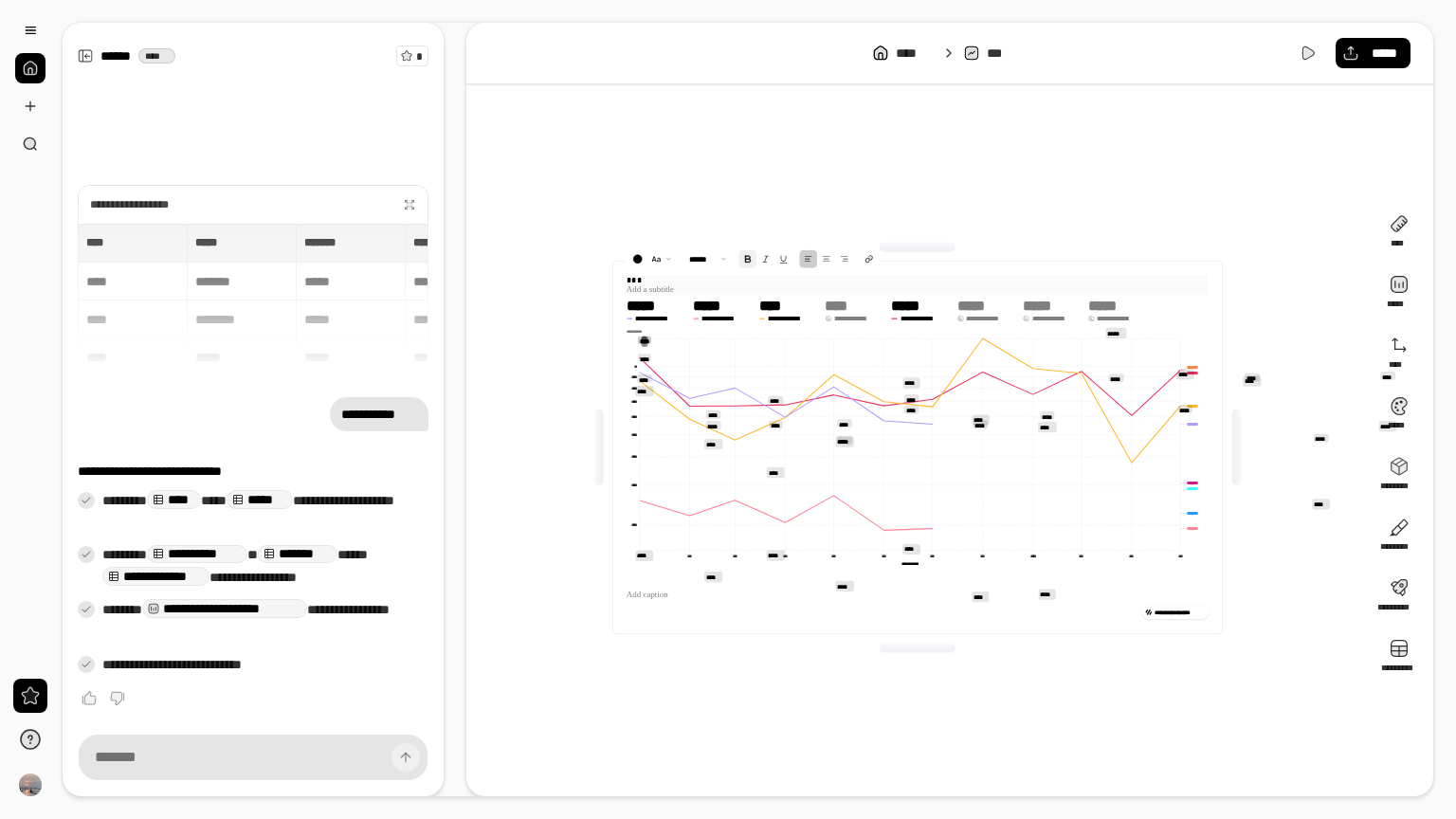 click at bounding box center (747, 259) 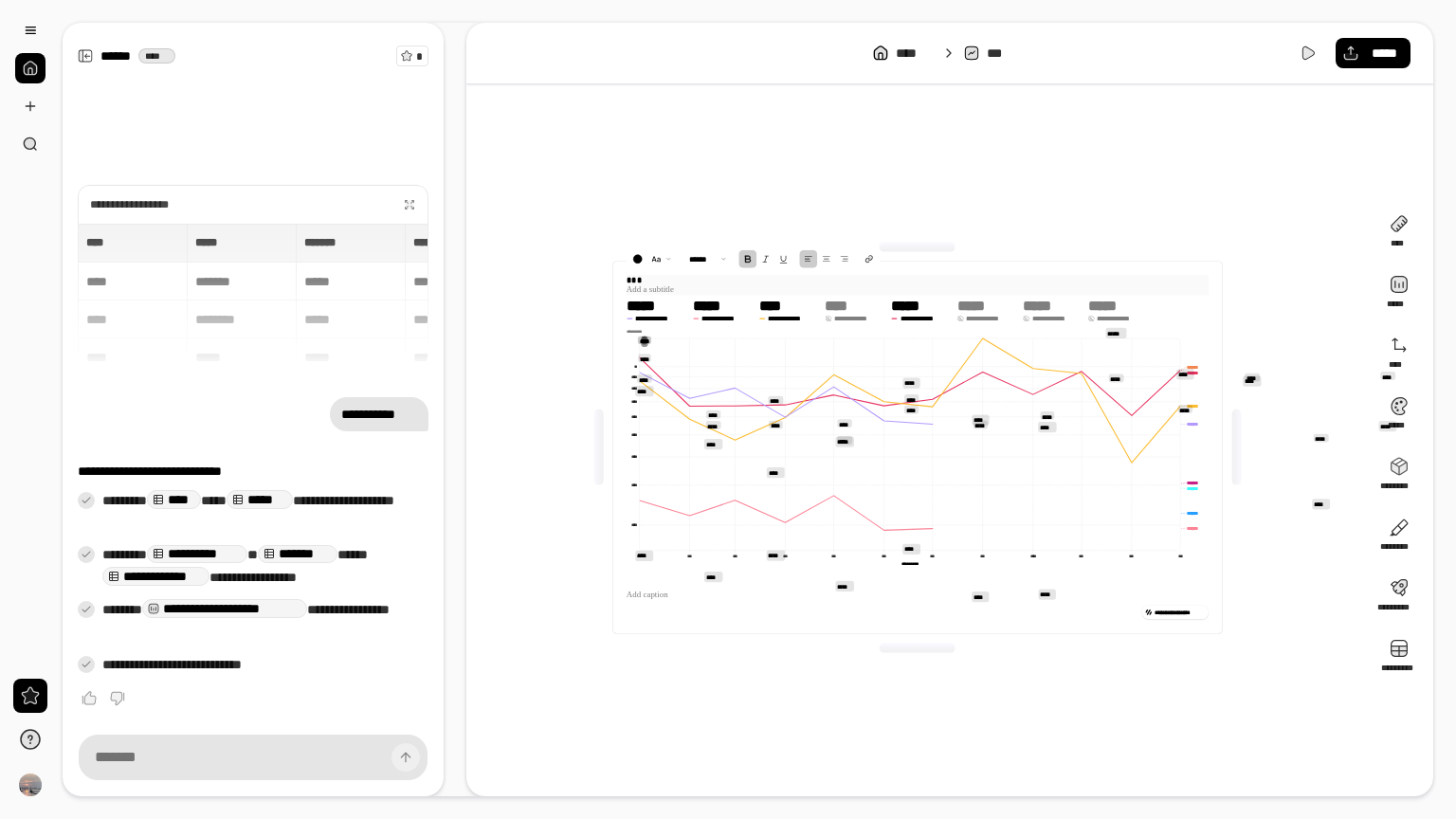 click on "***" at bounding box center (1027, 280) 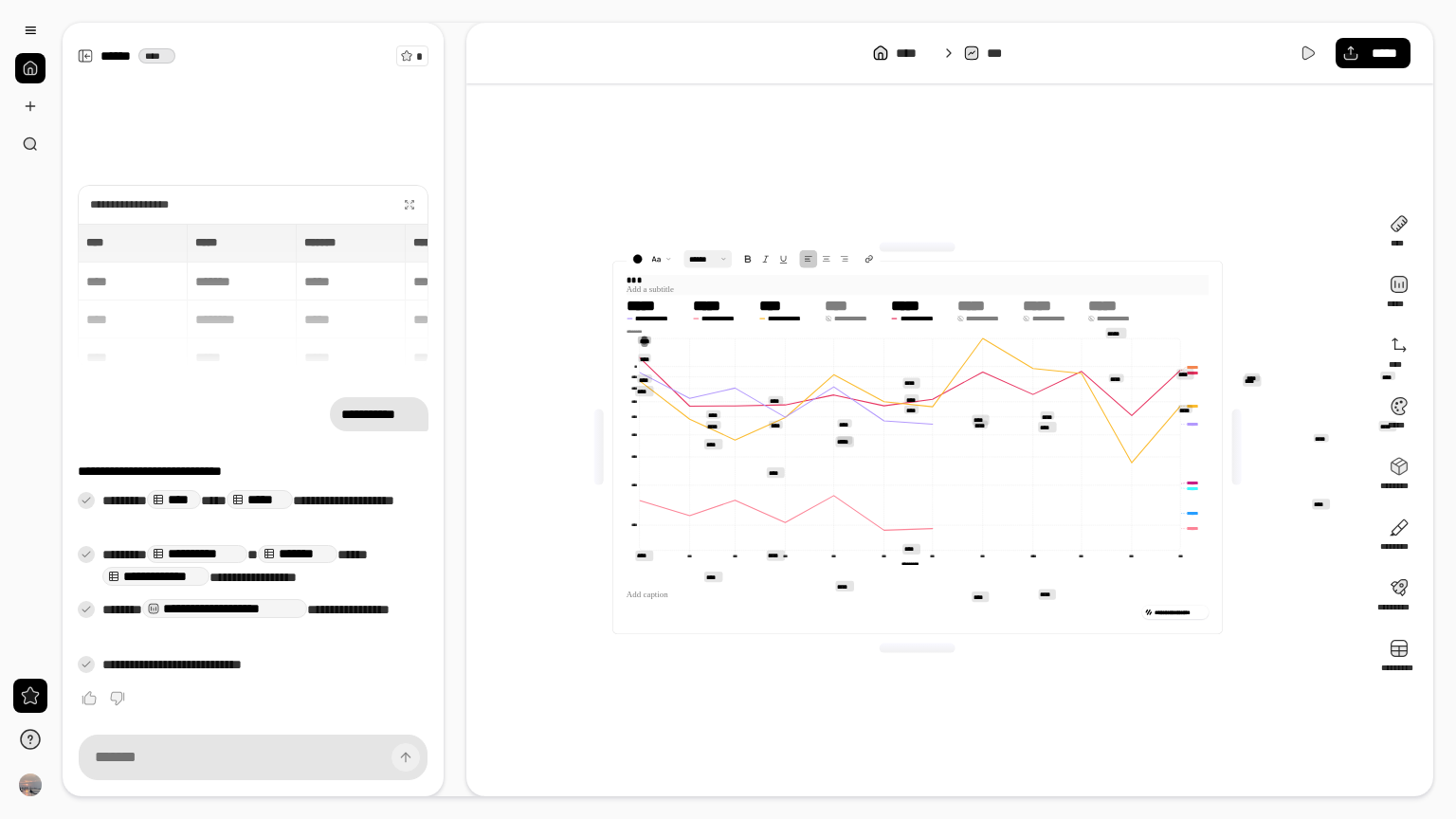 click at bounding box center (708, 259) 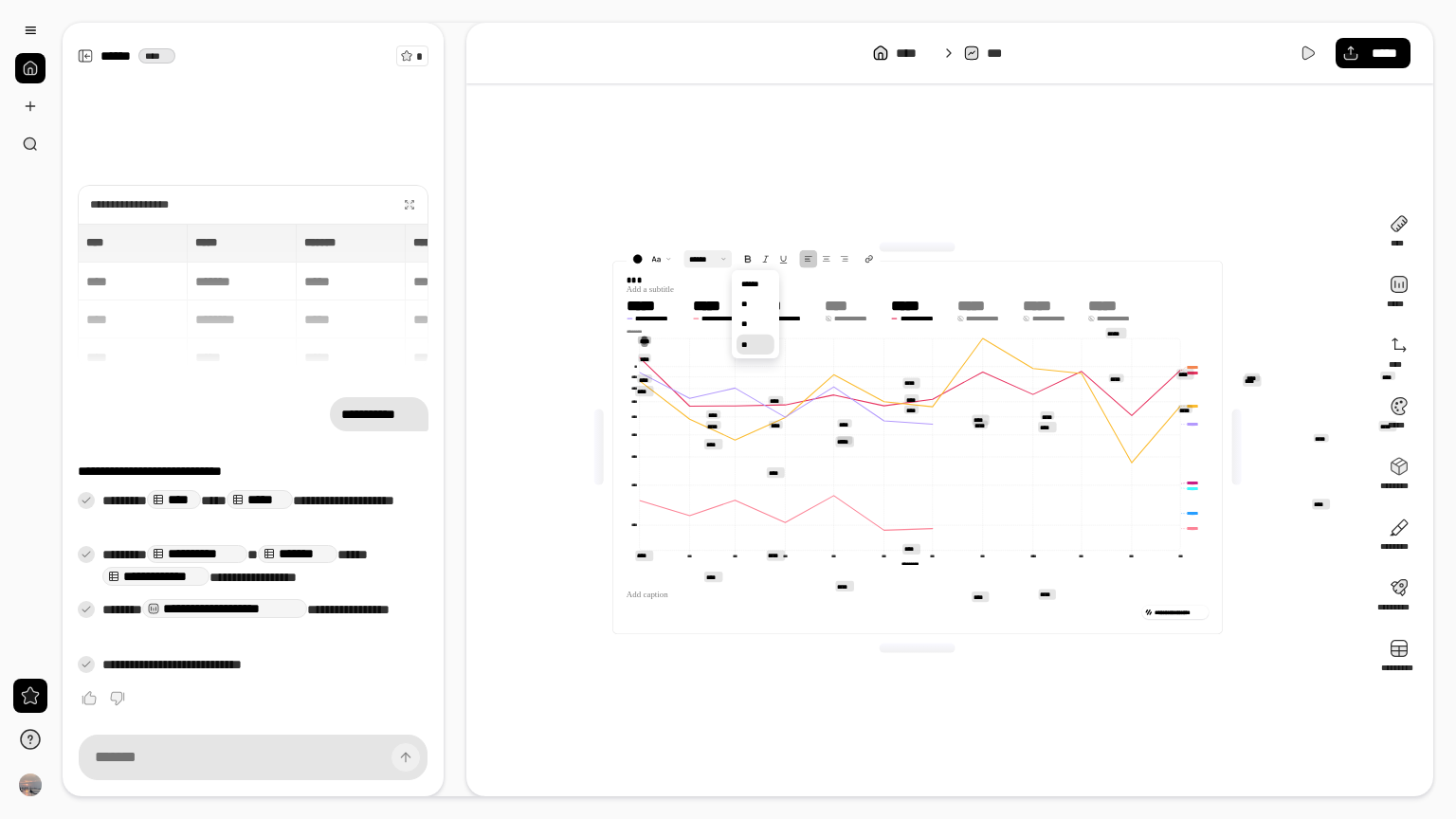 click on "**" at bounding box center [755, 344] 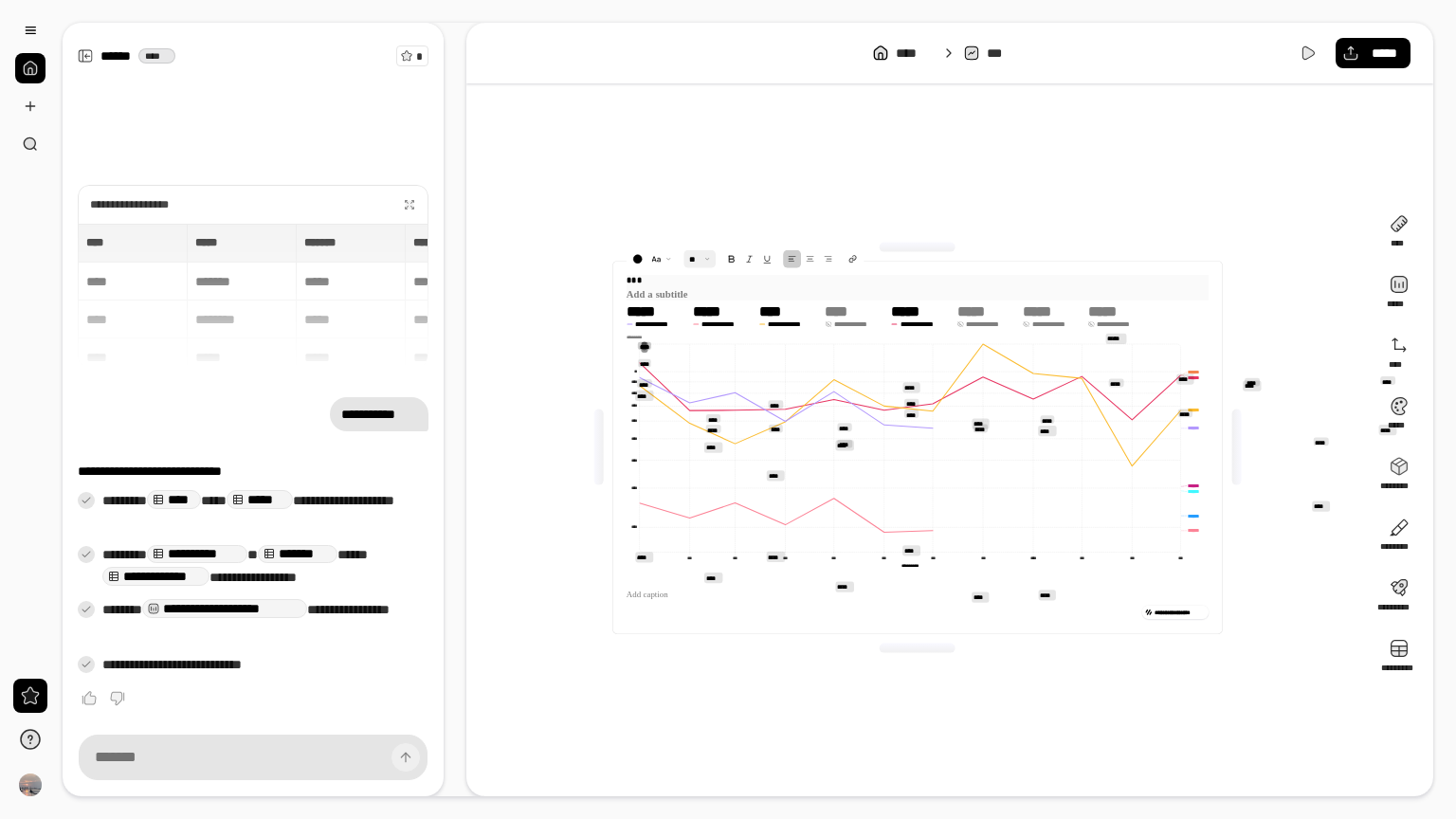click at bounding box center [700, 259] 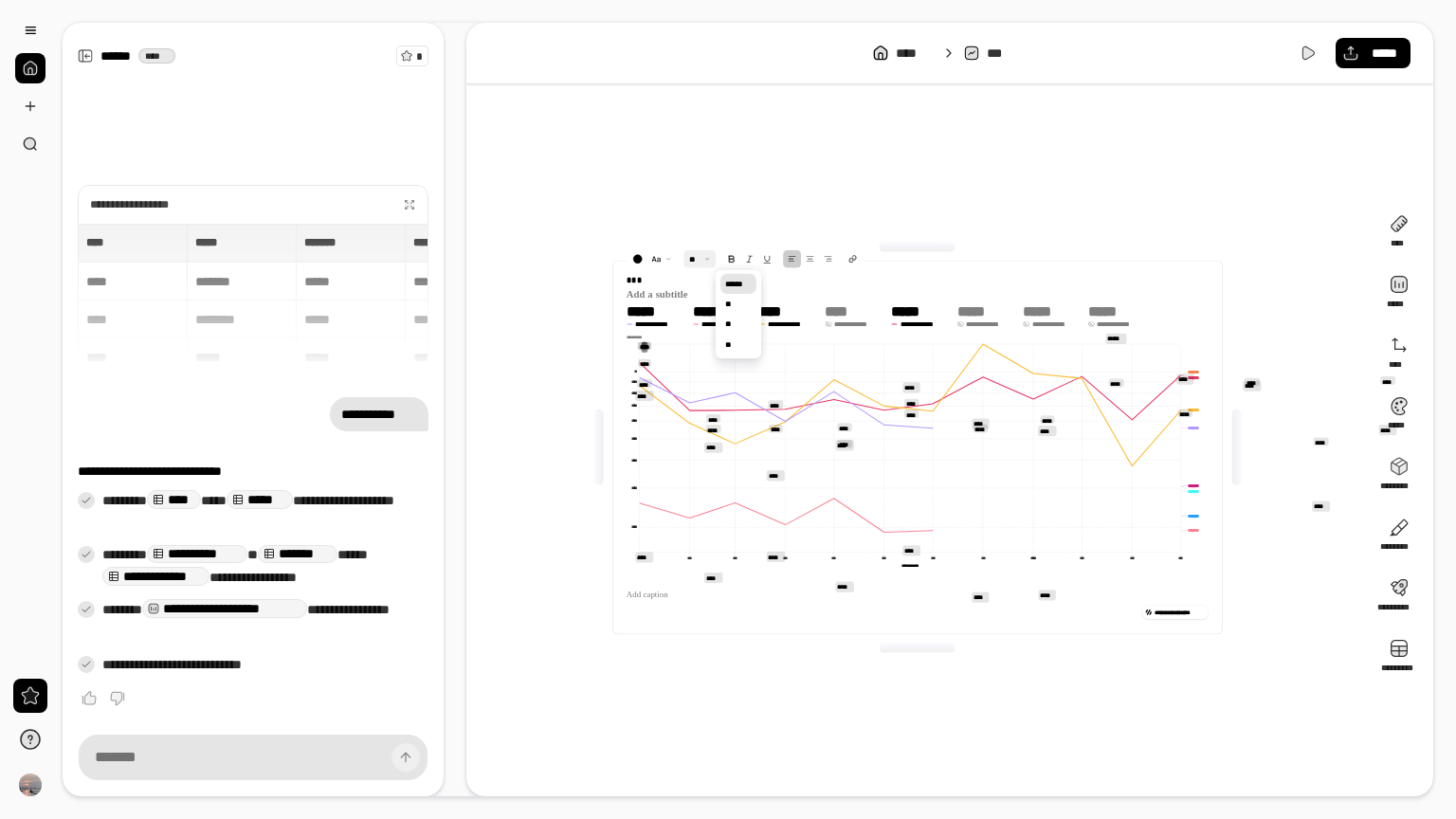 click on "******" at bounding box center [738, 284] 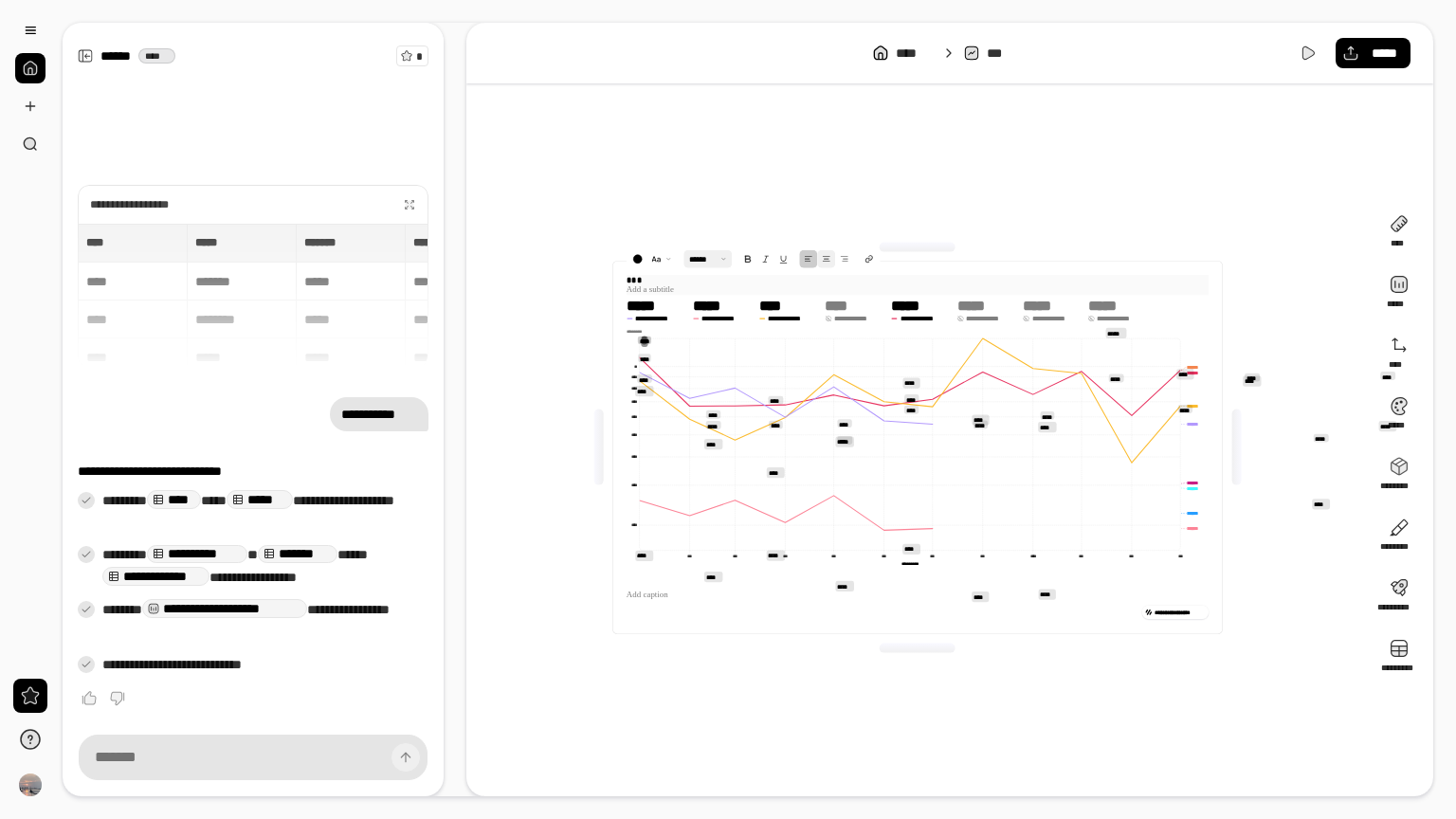 click at bounding box center [826, 259] 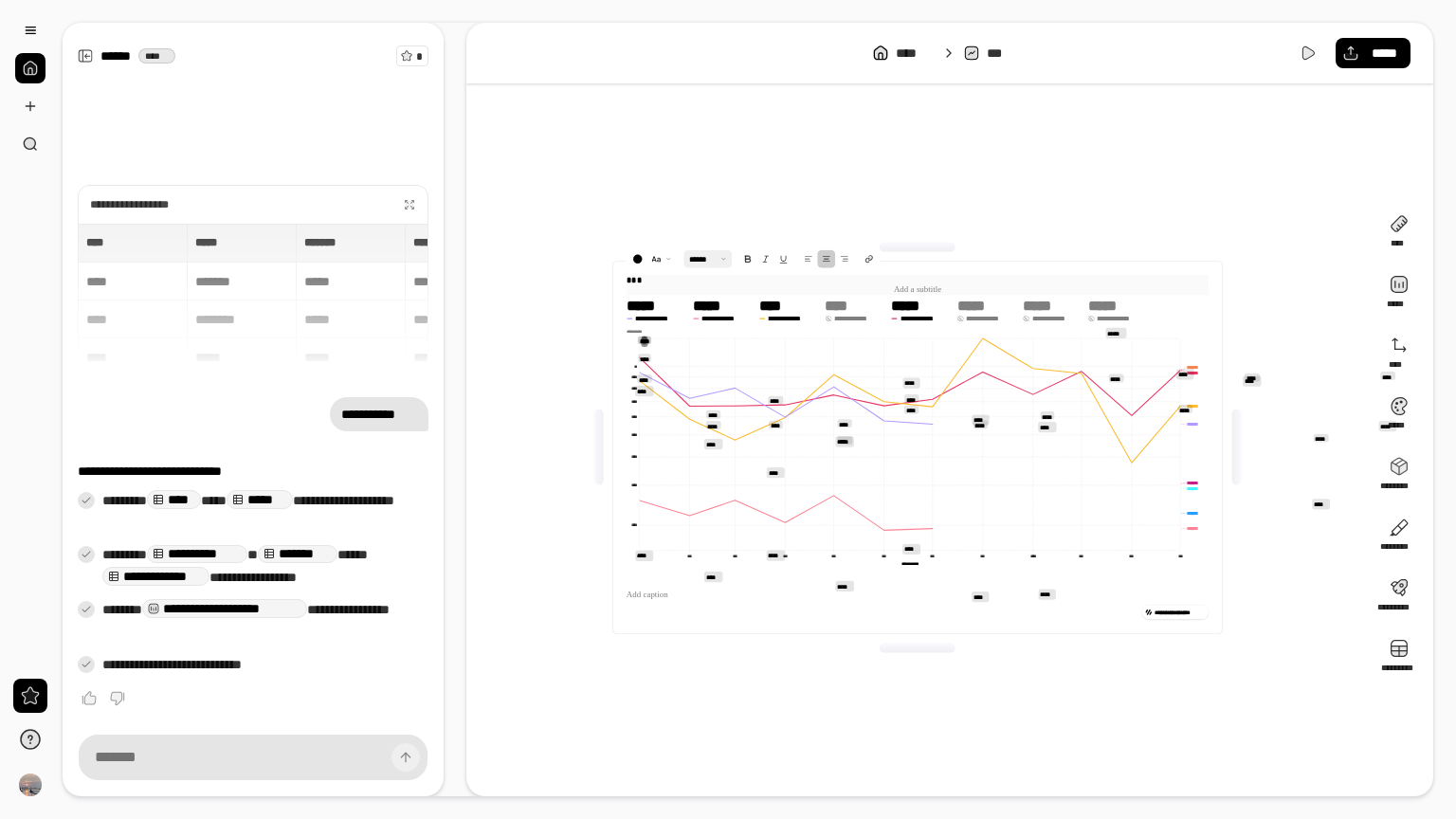 click at bounding box center [826, 259] 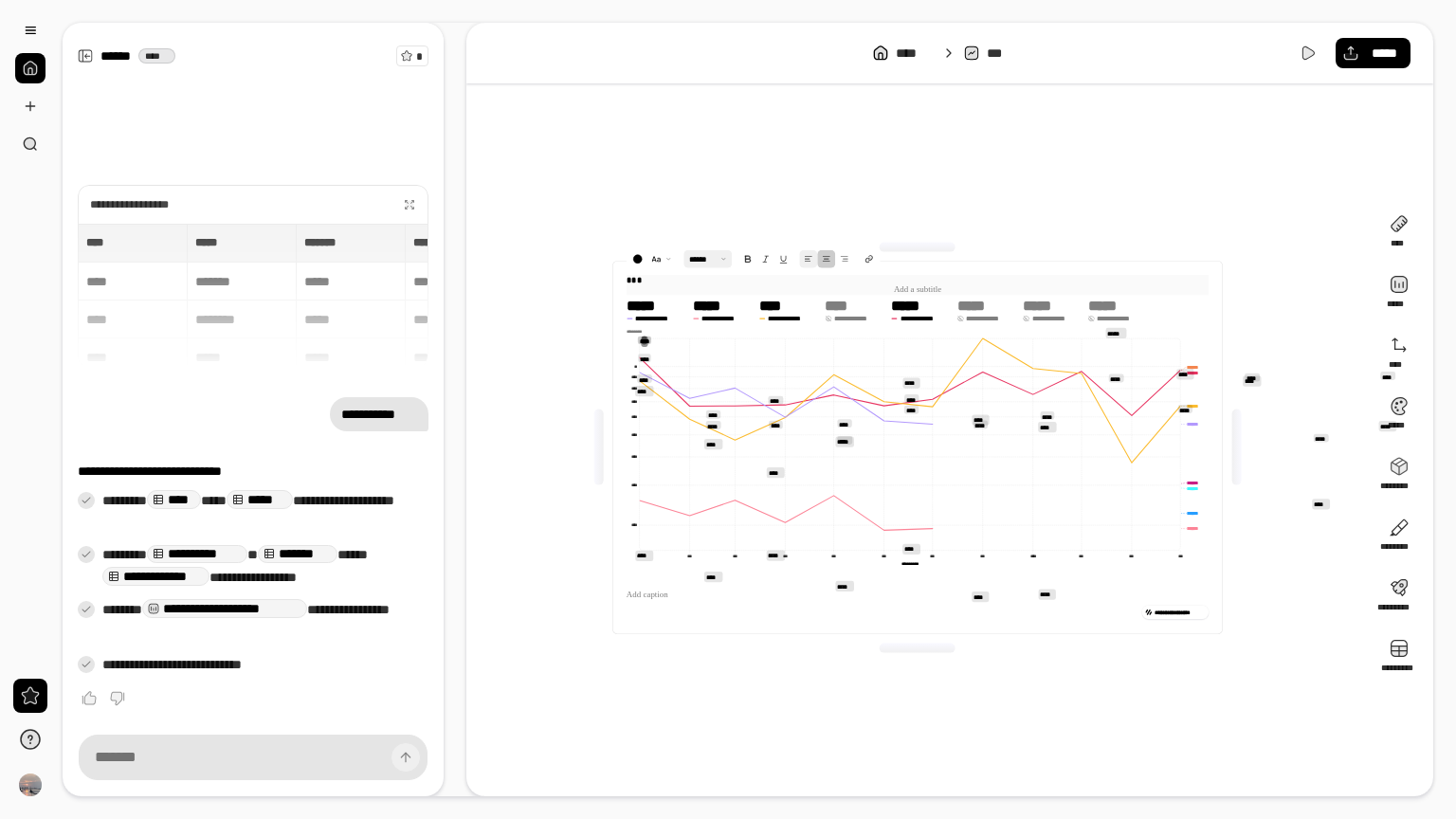 click at bounding box center (808, 259) 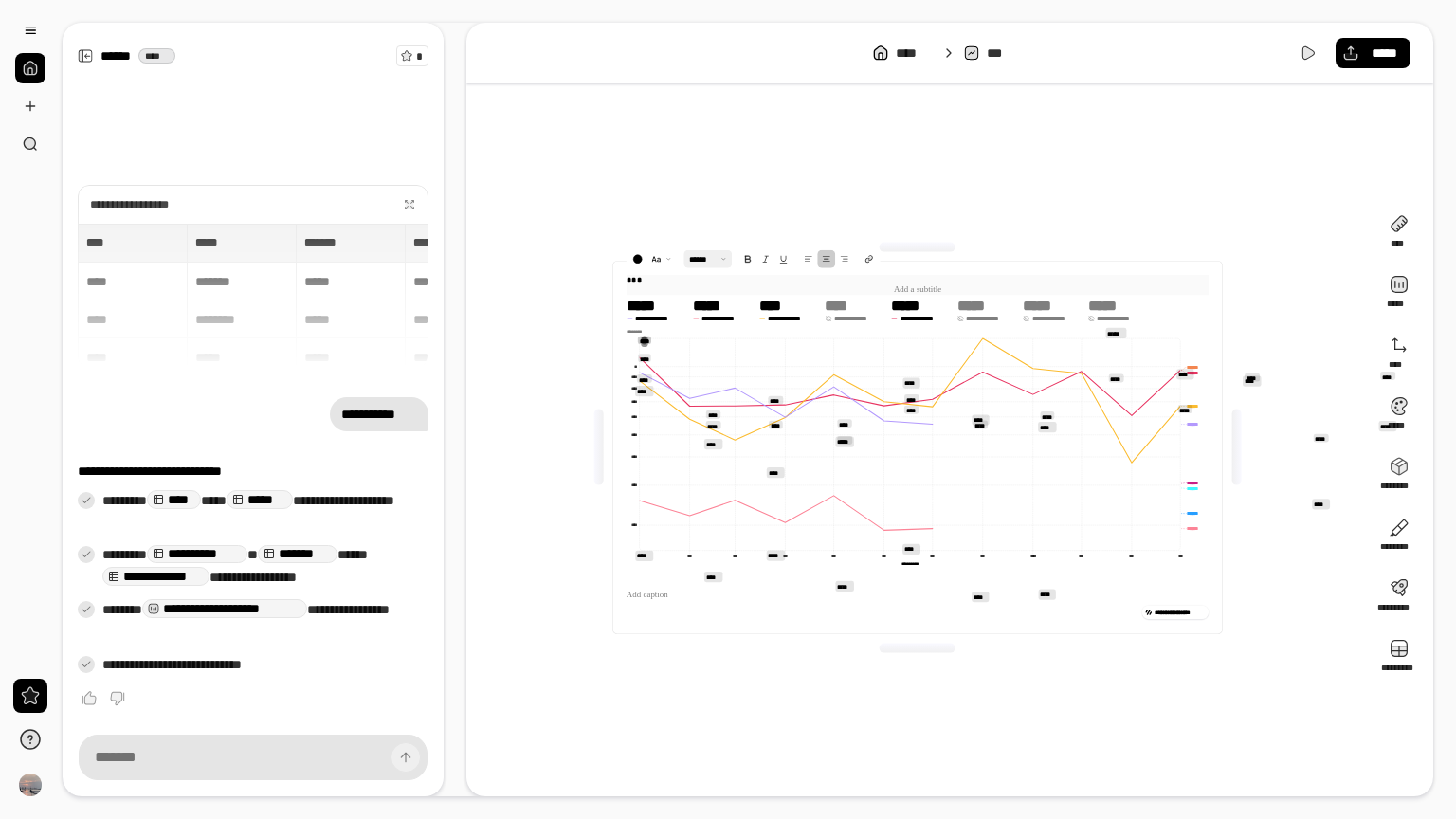 click at bounding box center (826, 259) 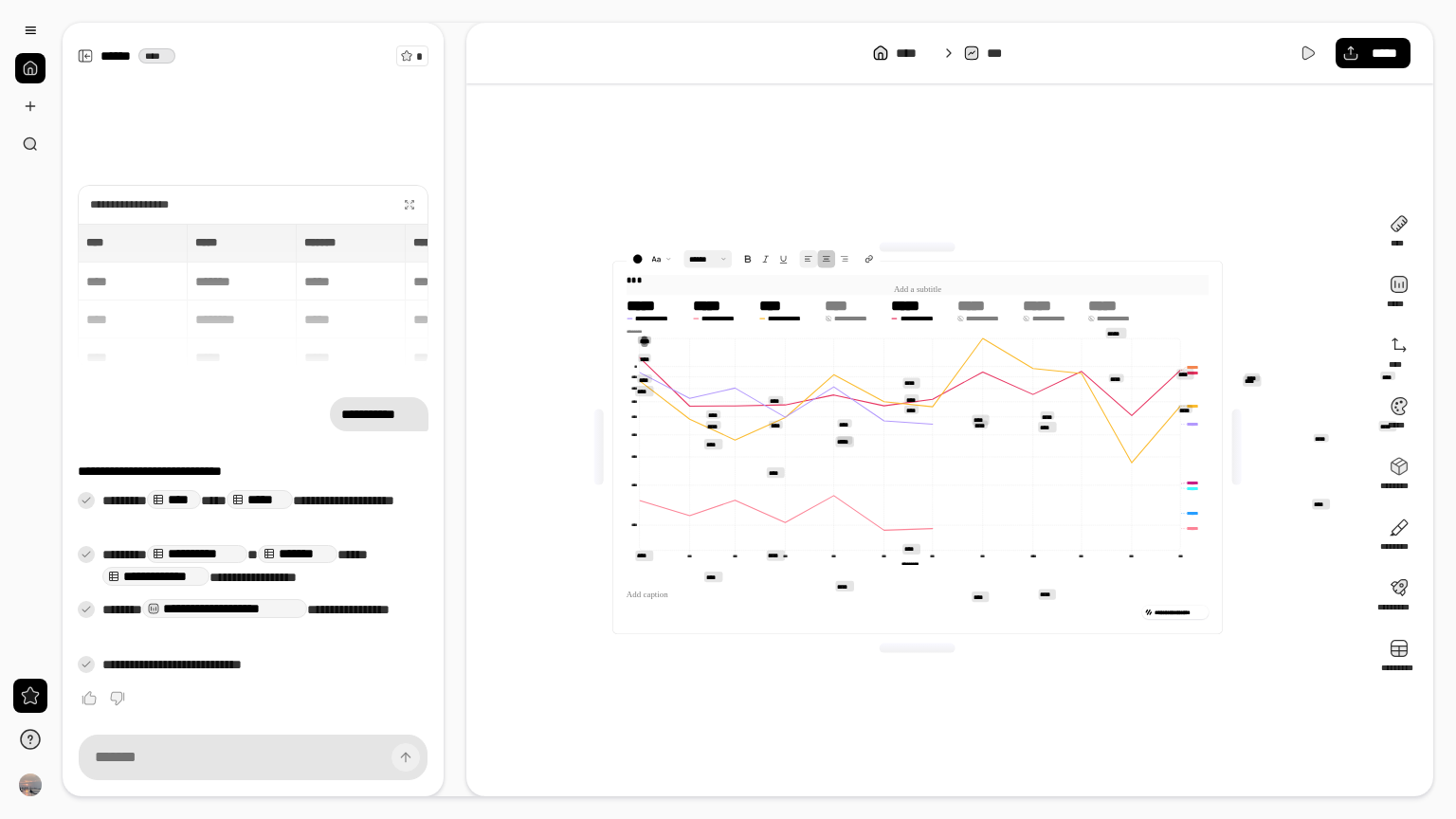 click at bounding box center [808, 259] 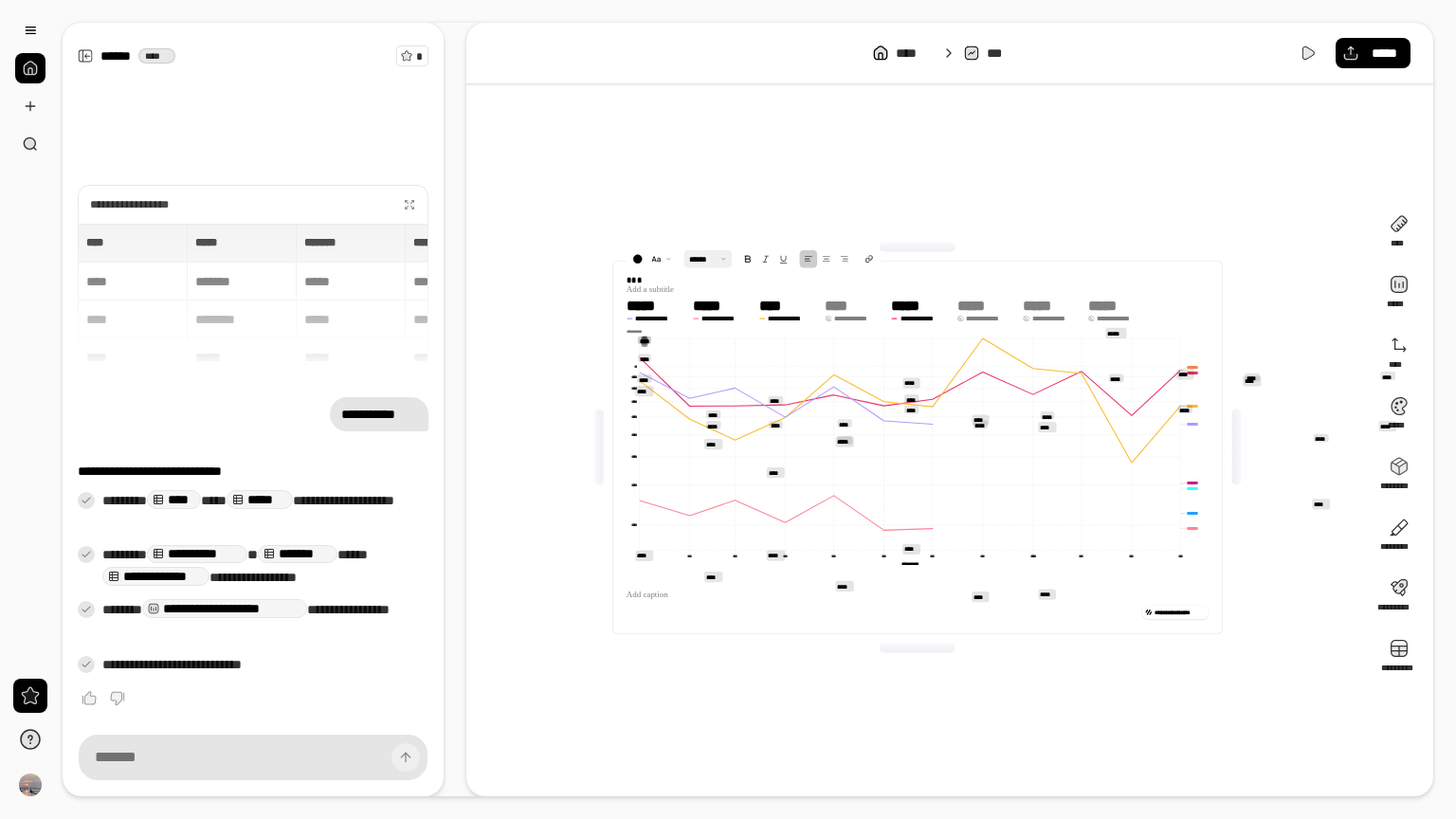 click on "[REDACTED]" at bounding box center (917, 447) 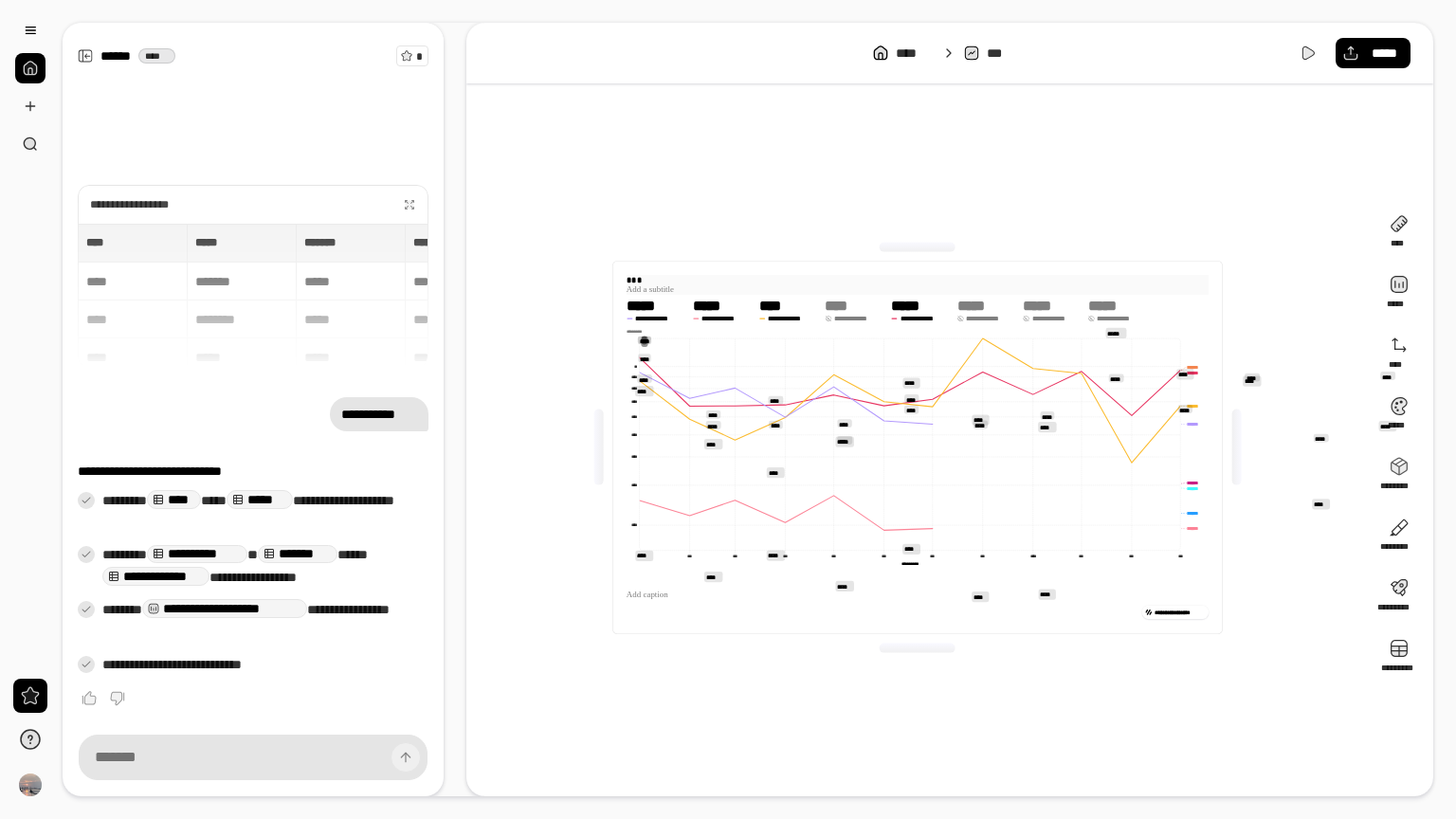 click on "***" at bounding box center (1027, 280) 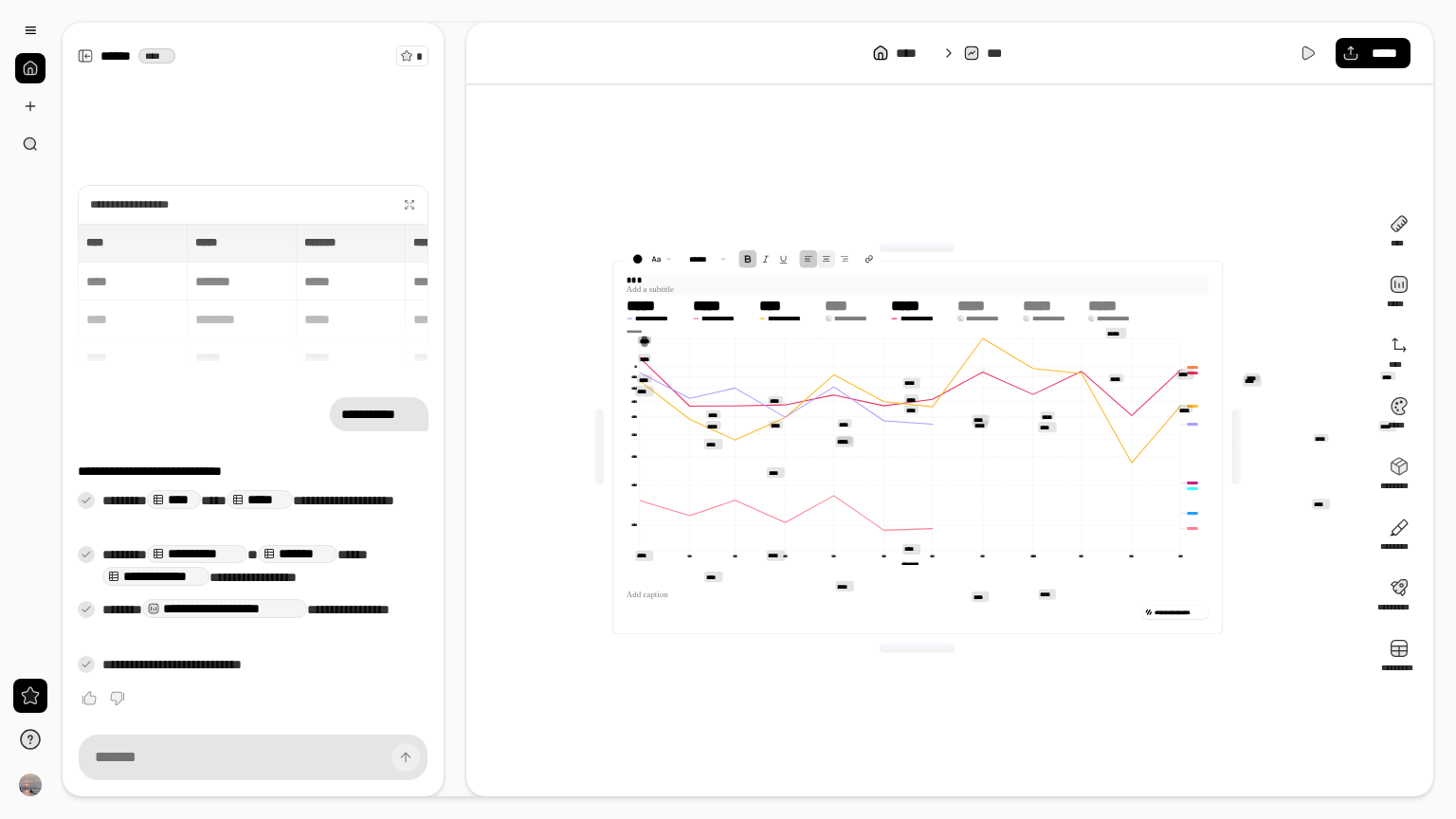 click at bounding box center [826, 259] 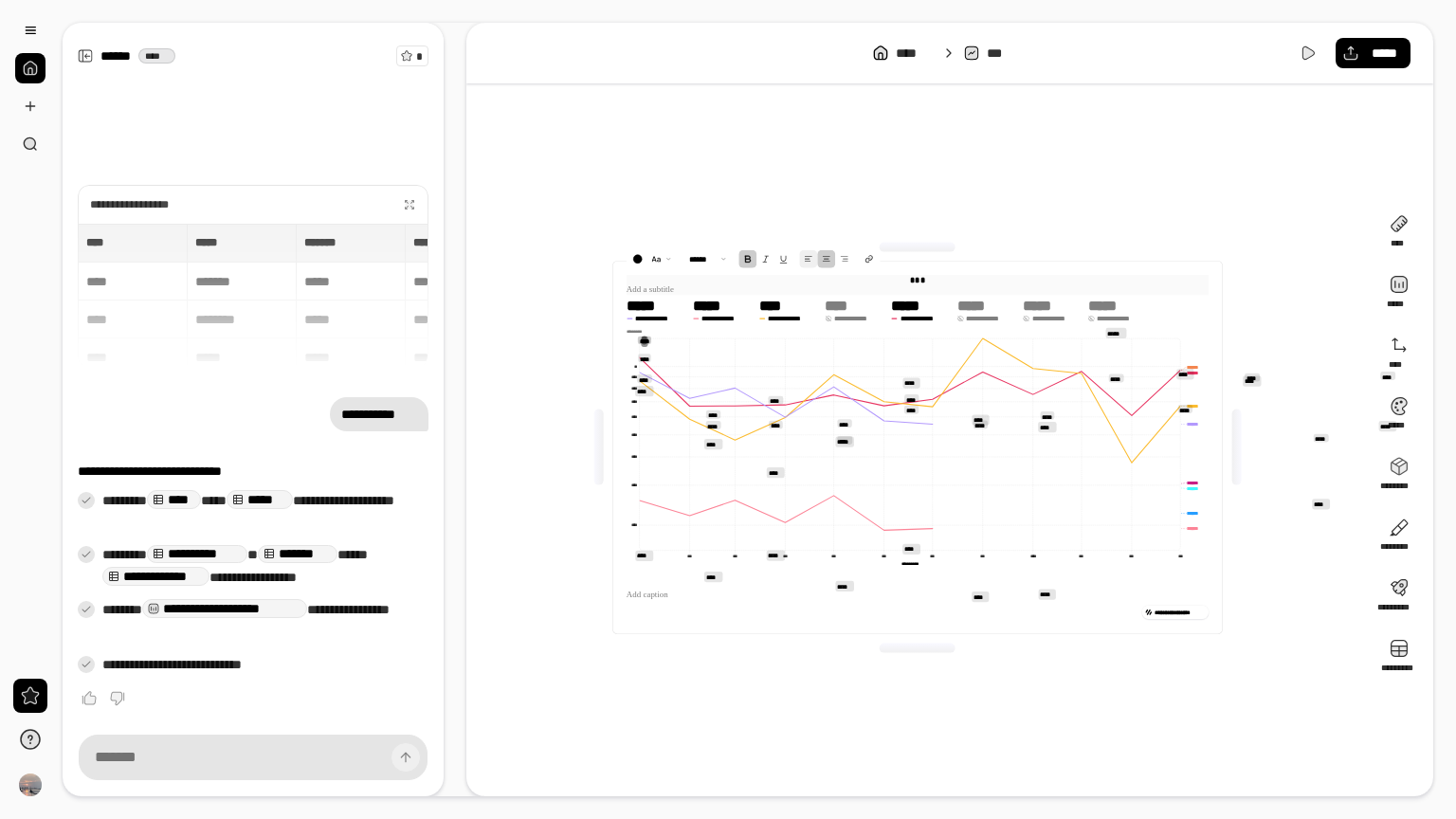 click at bounding box center [808, 259] 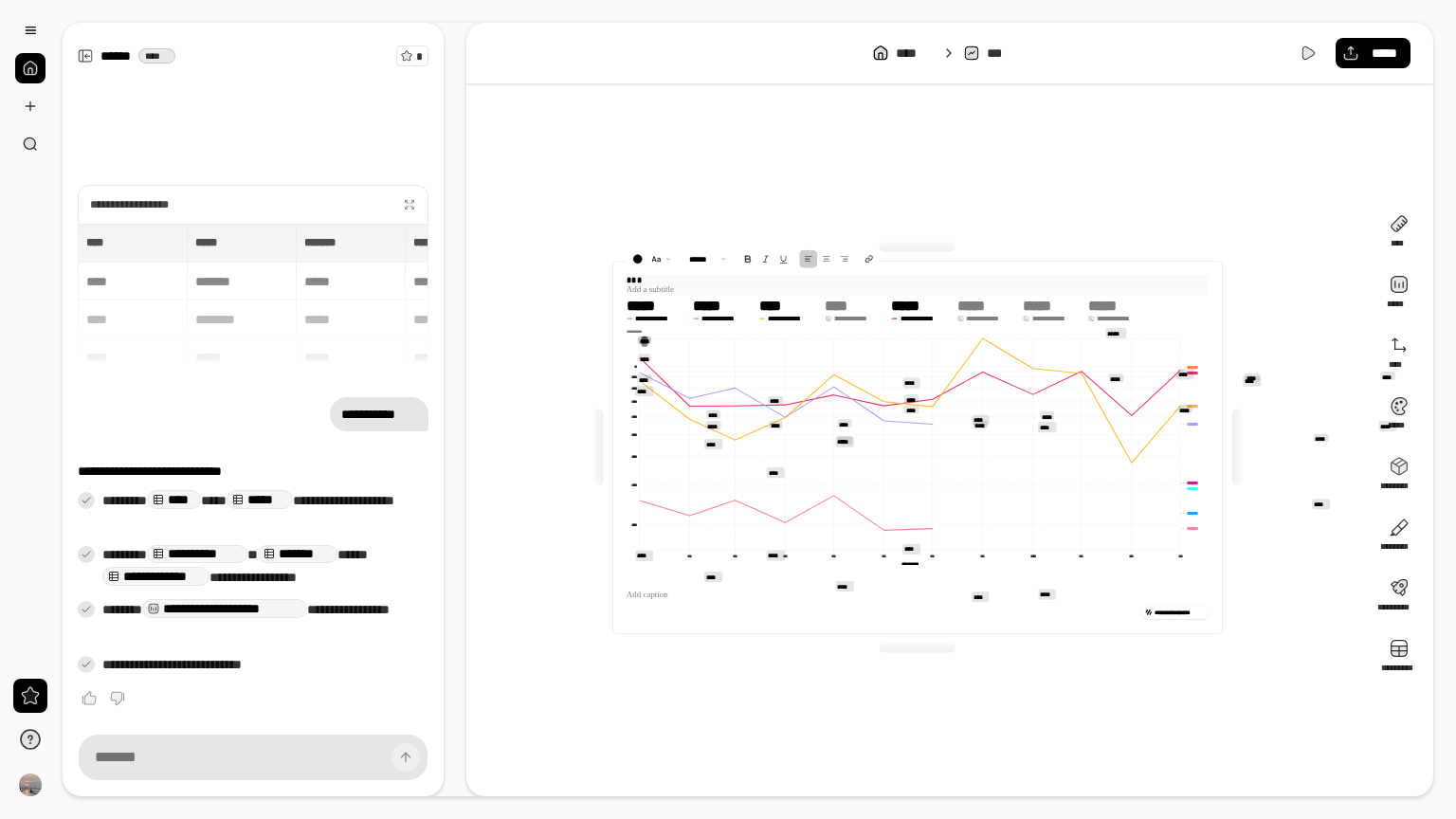 click at bounding box center (918, 290) 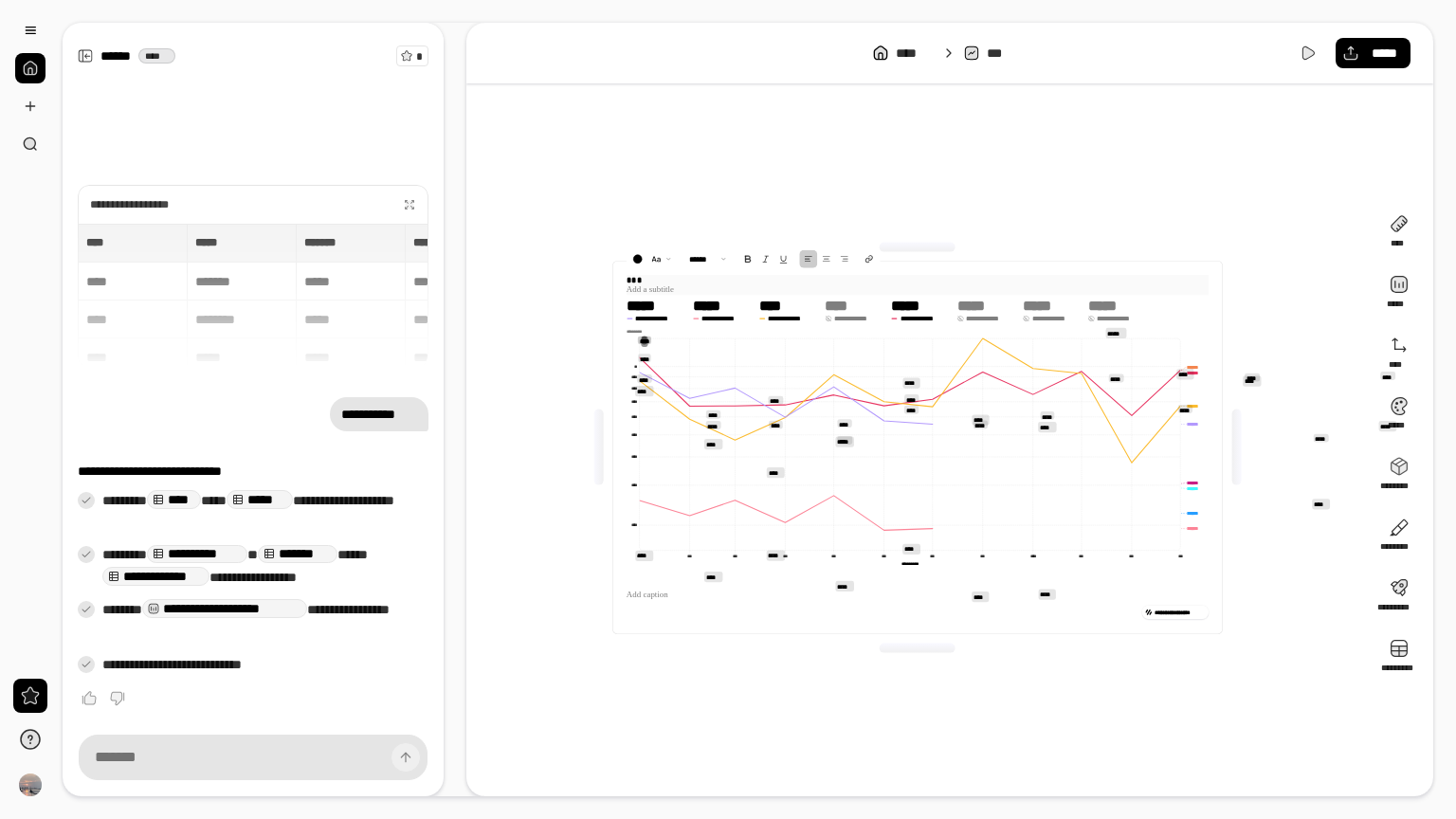 click at bounding box center (918, 290) 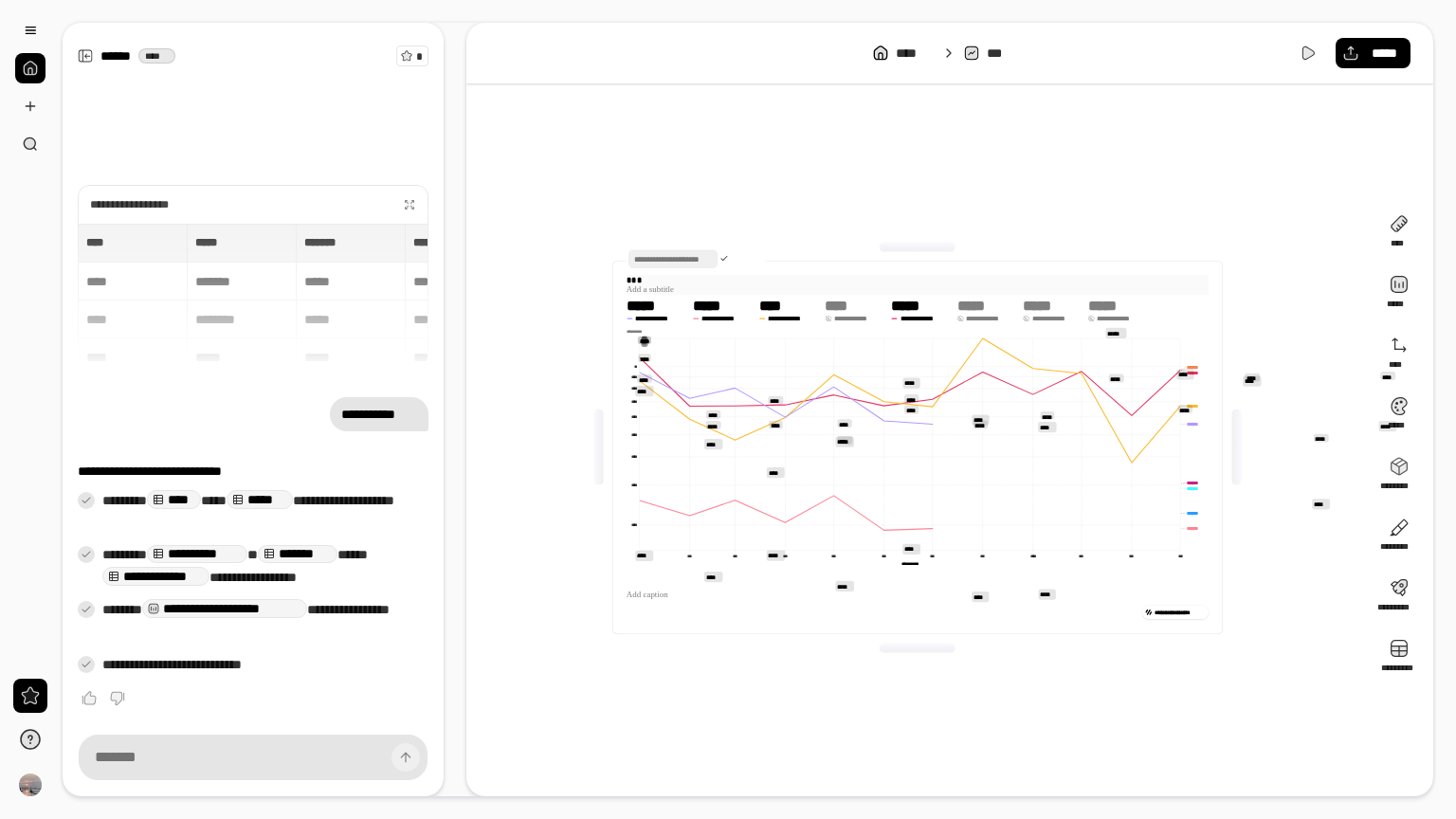 click on "***" at bounding box center [918, 280] 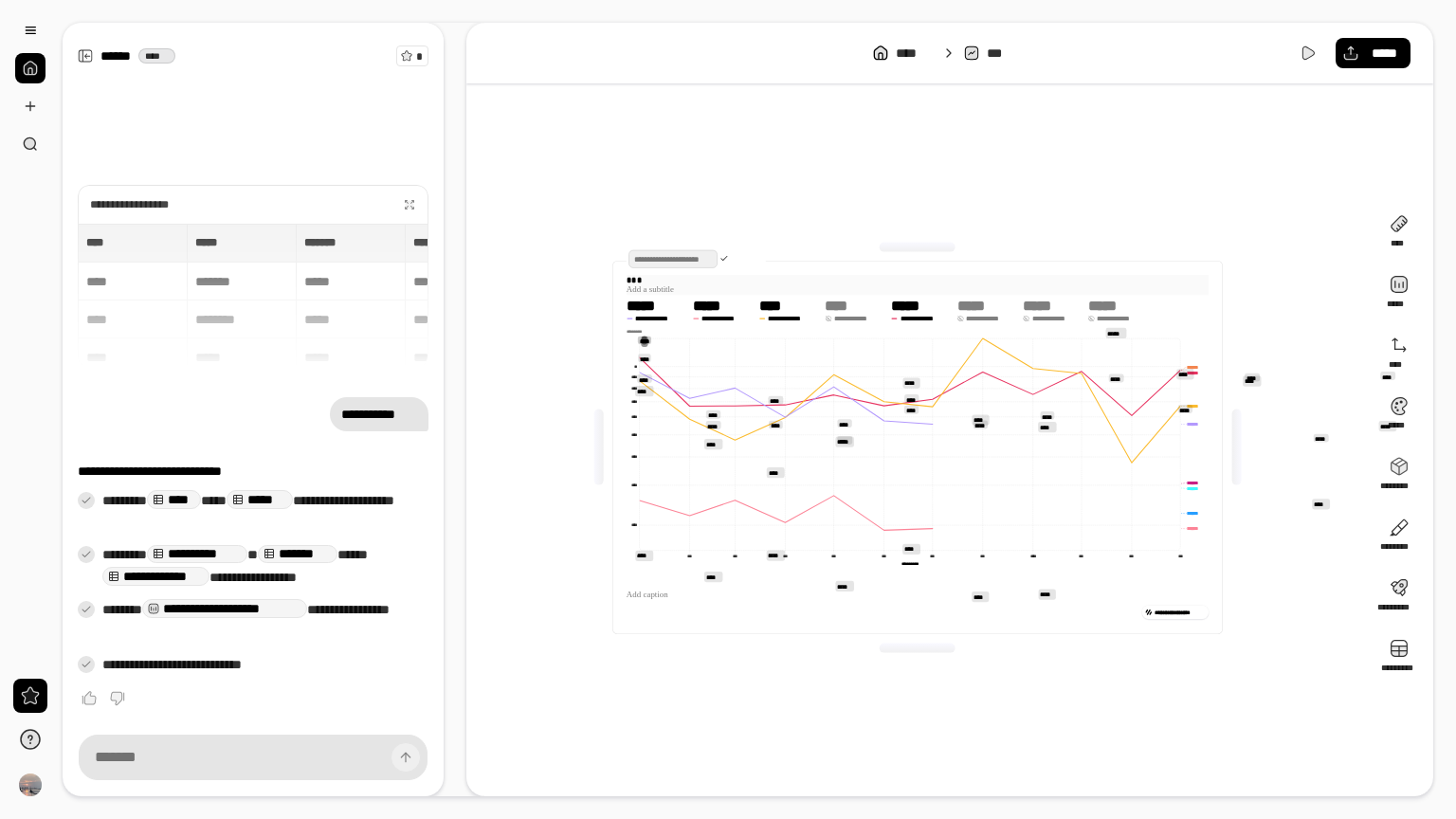 click at bounding box center (673, 259) 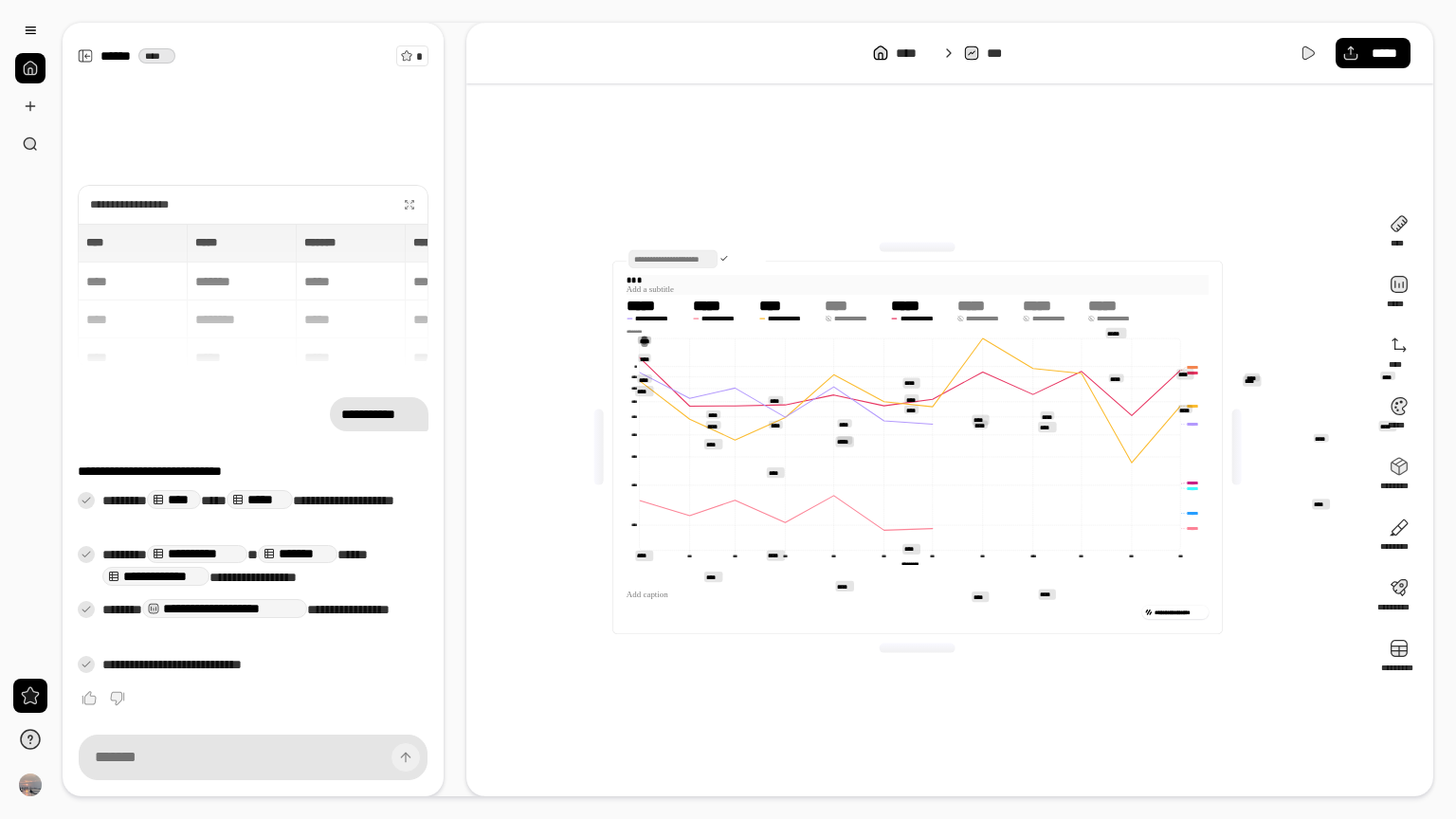 click on "***" at bounding box center (918, 280) 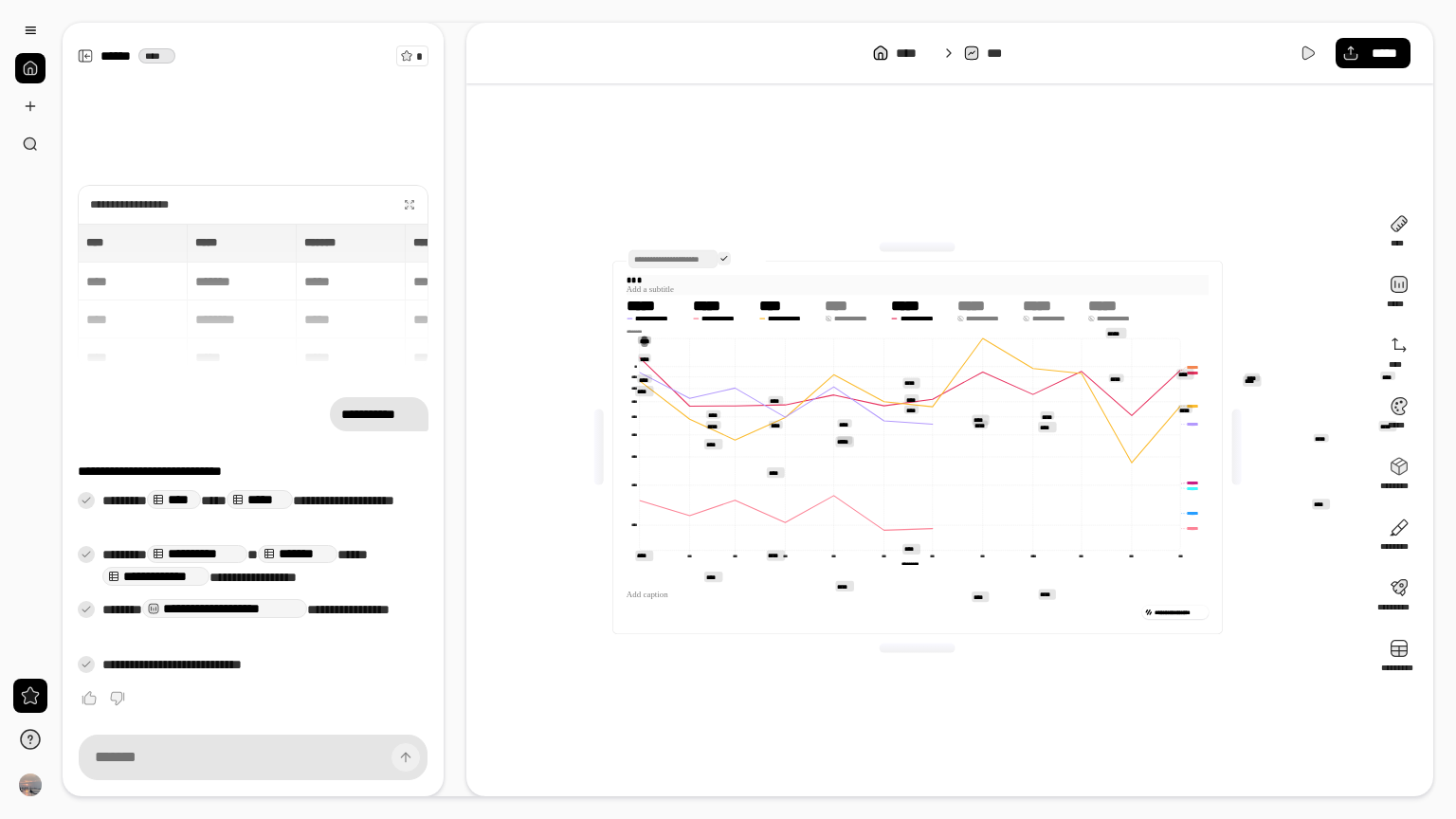 click at bounding box center [724, 259] 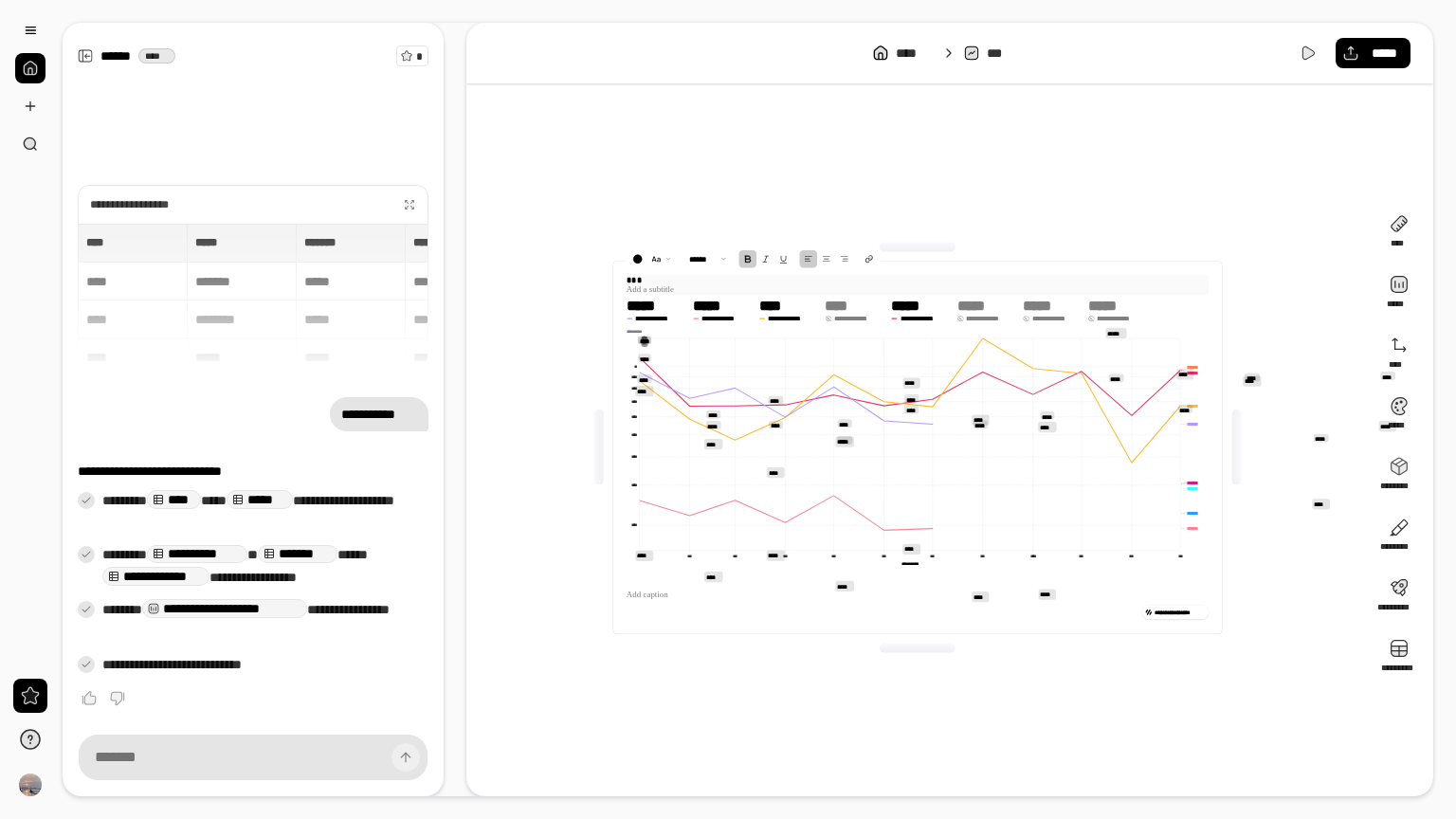 click at bounding box center [918, 290] 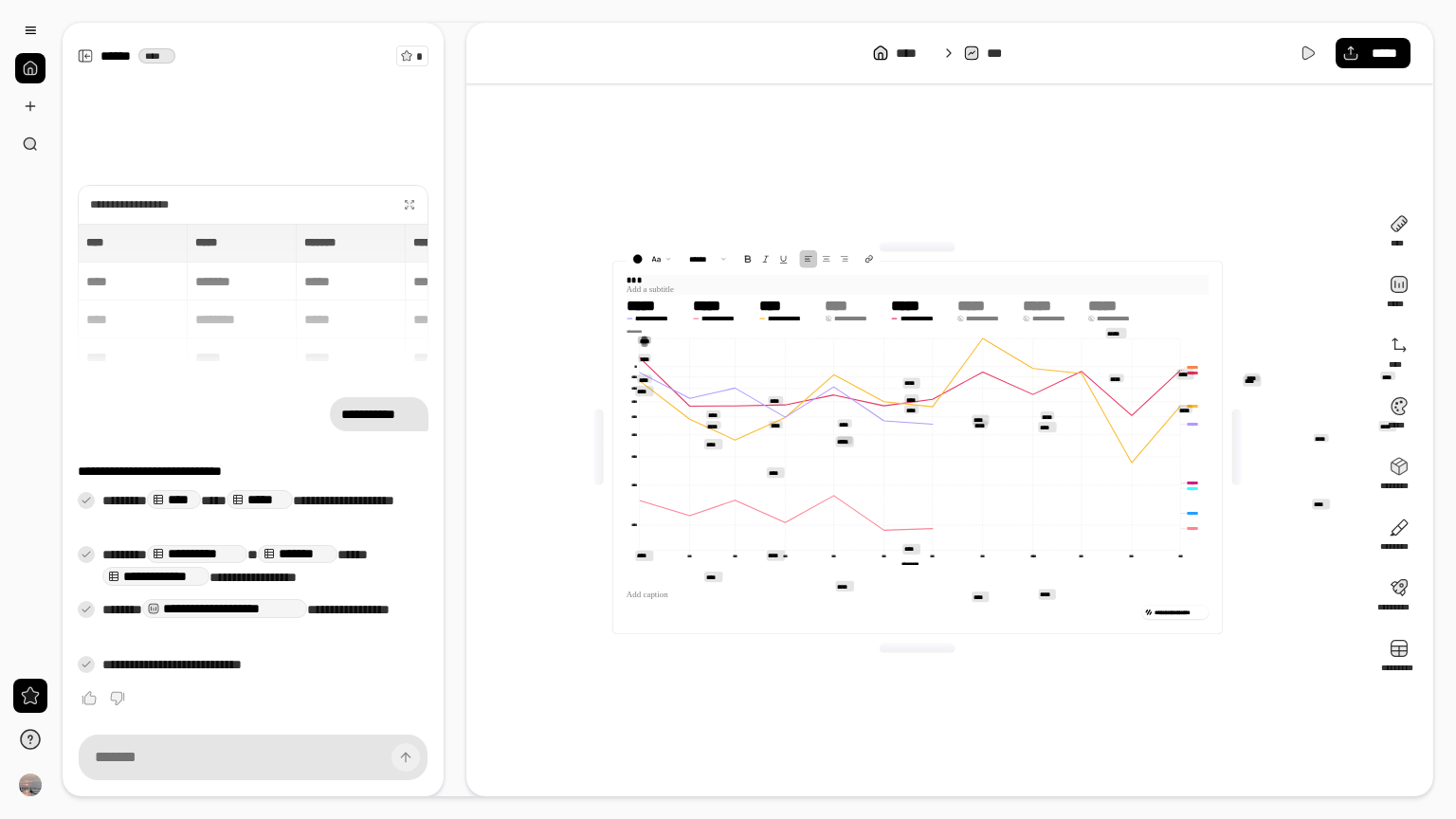 click at bounding box center (918, 290) 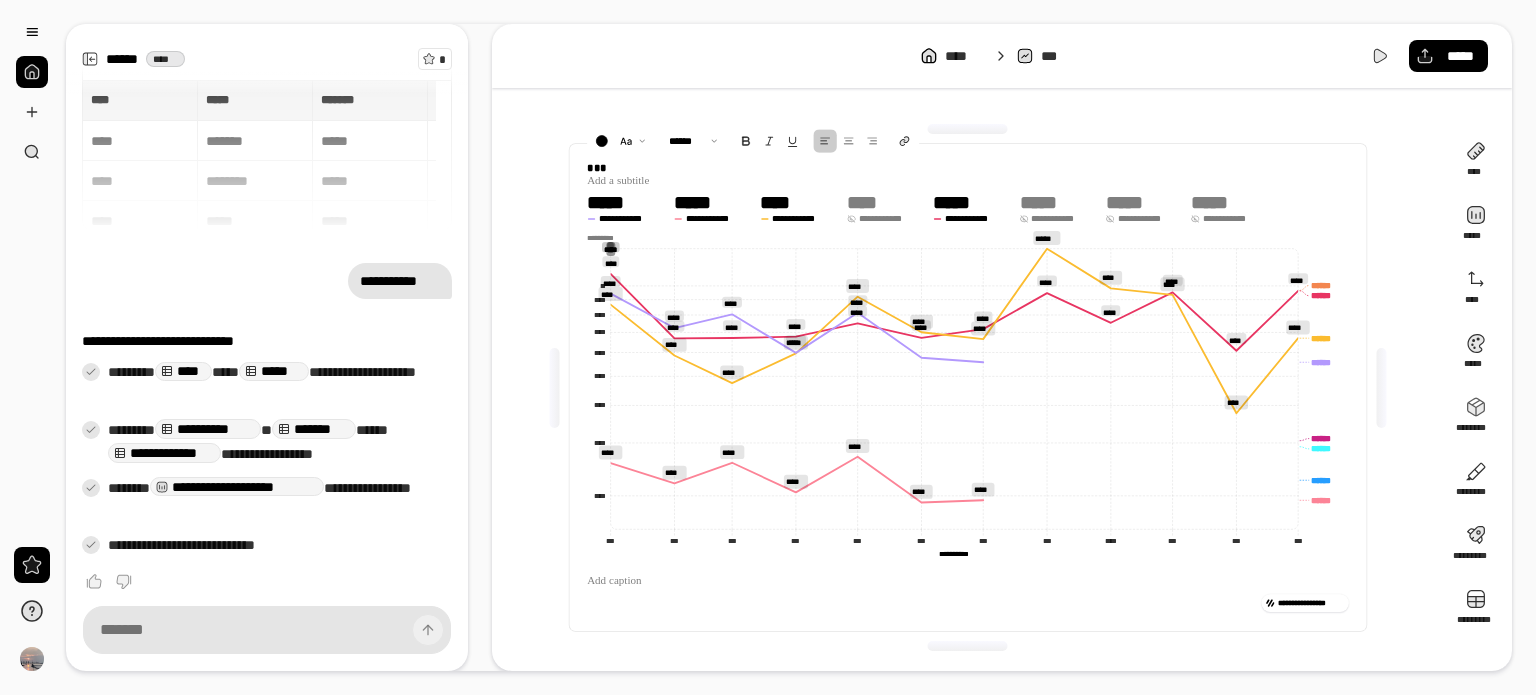 click 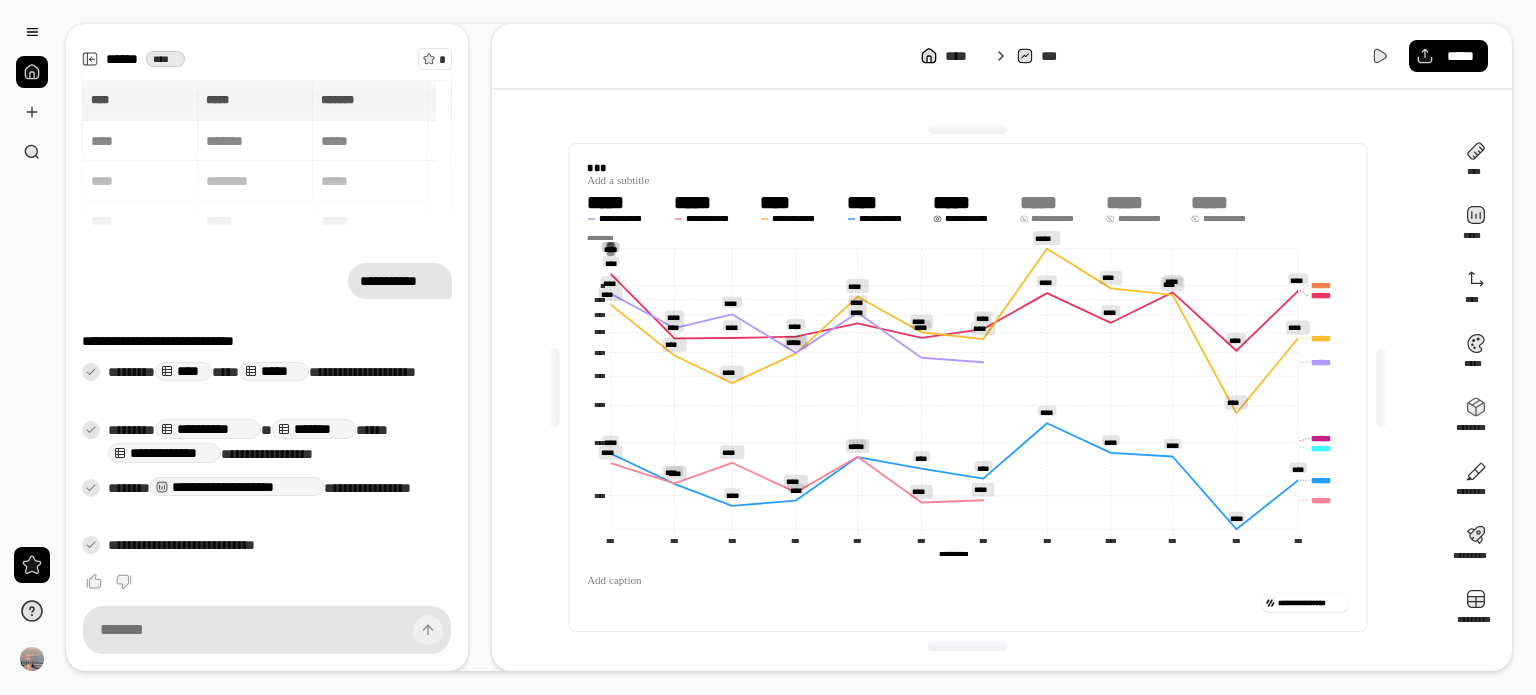 click on "*****" at bounding box center [1051, 202] 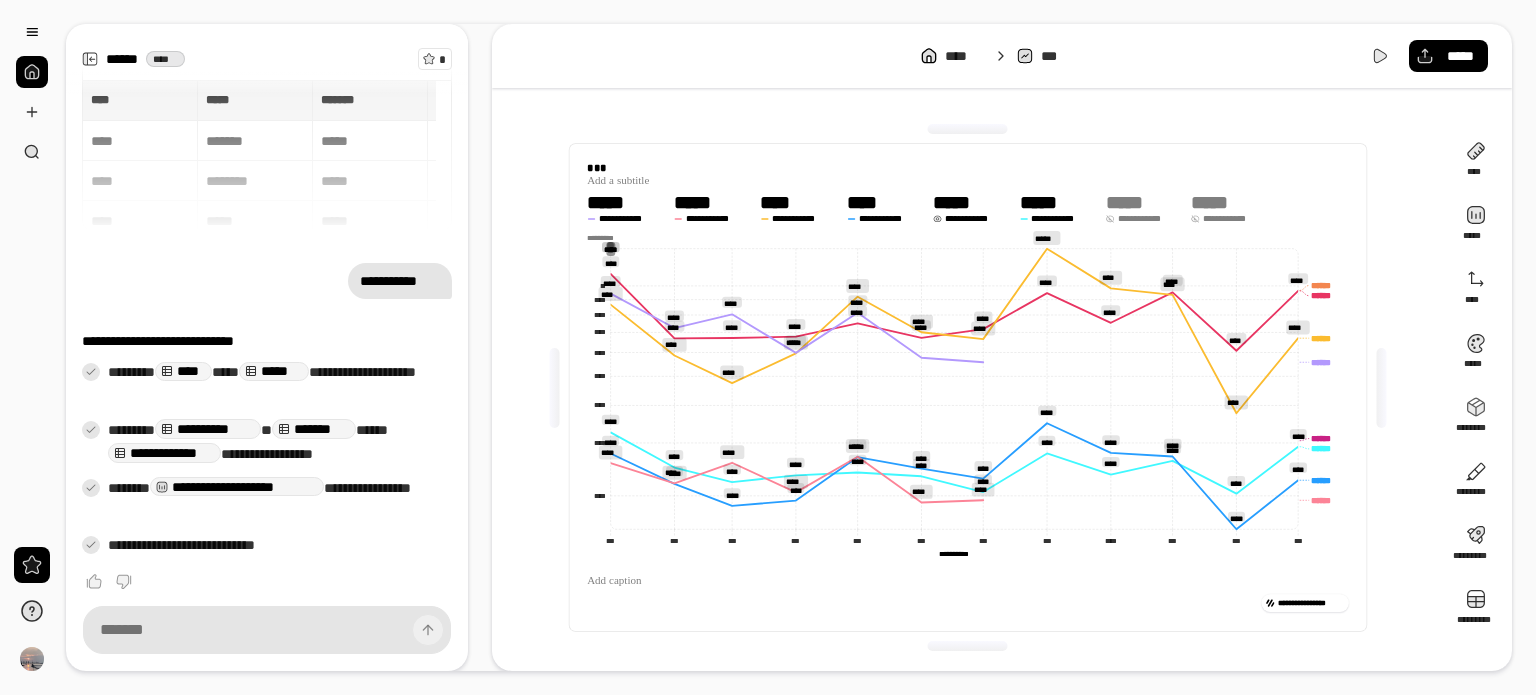 click on "**********" at bounding box center [968, 388] 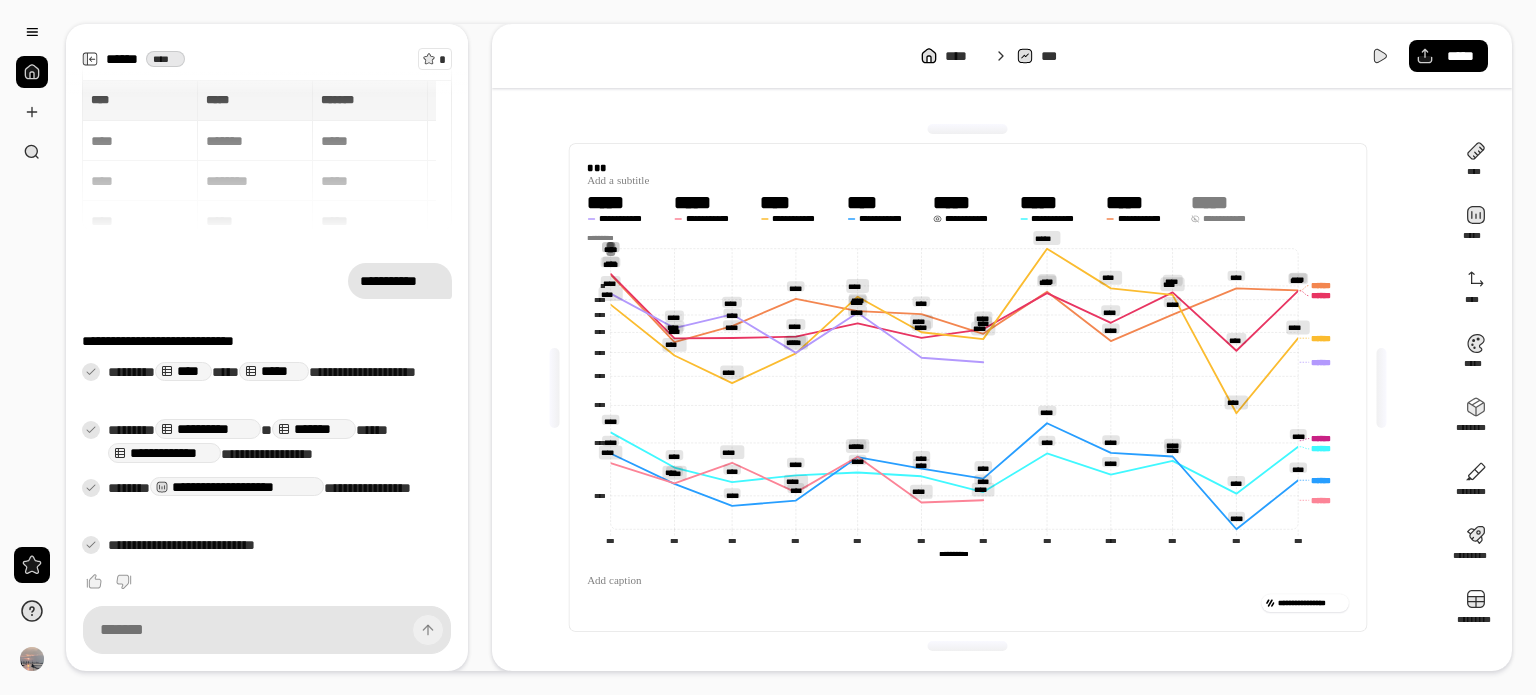 click on "**********" at bounding box center (1231, 219) 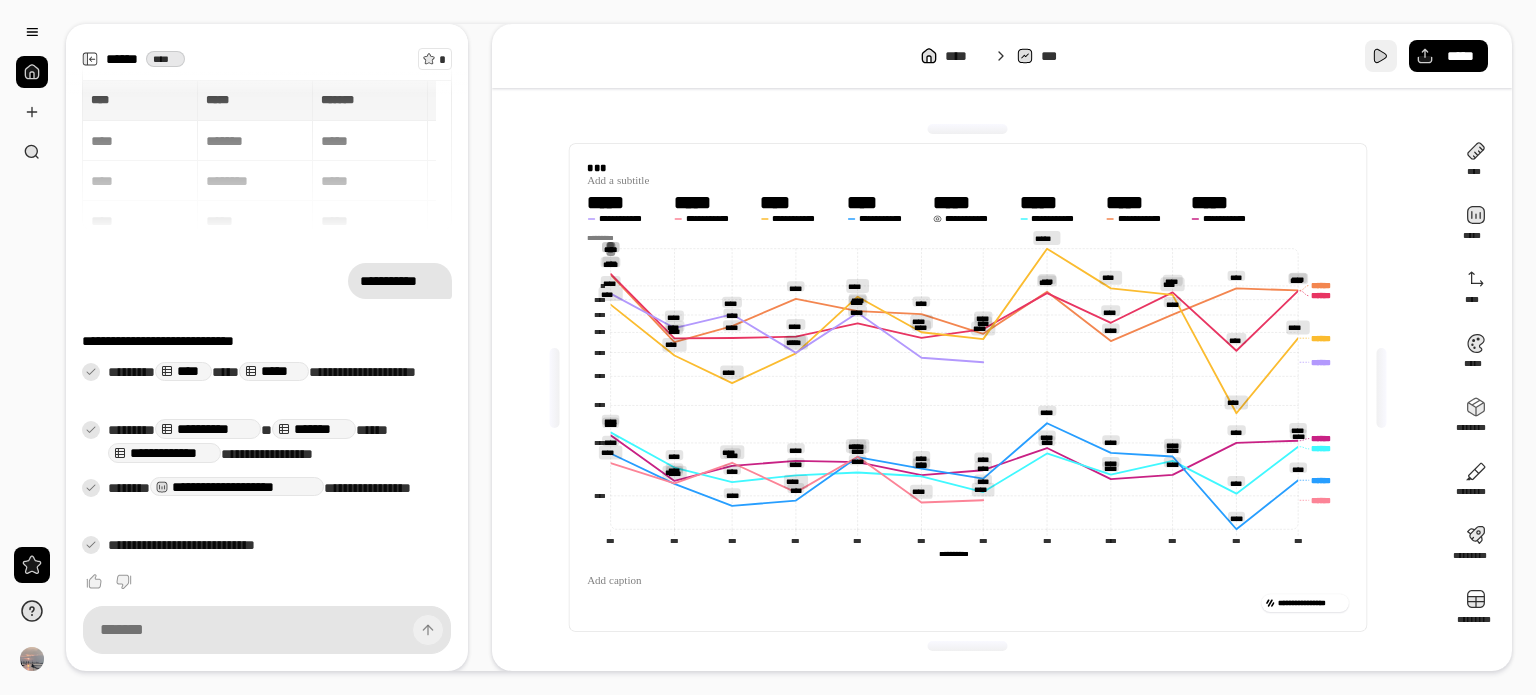 click at bounding box center [1381, 56] 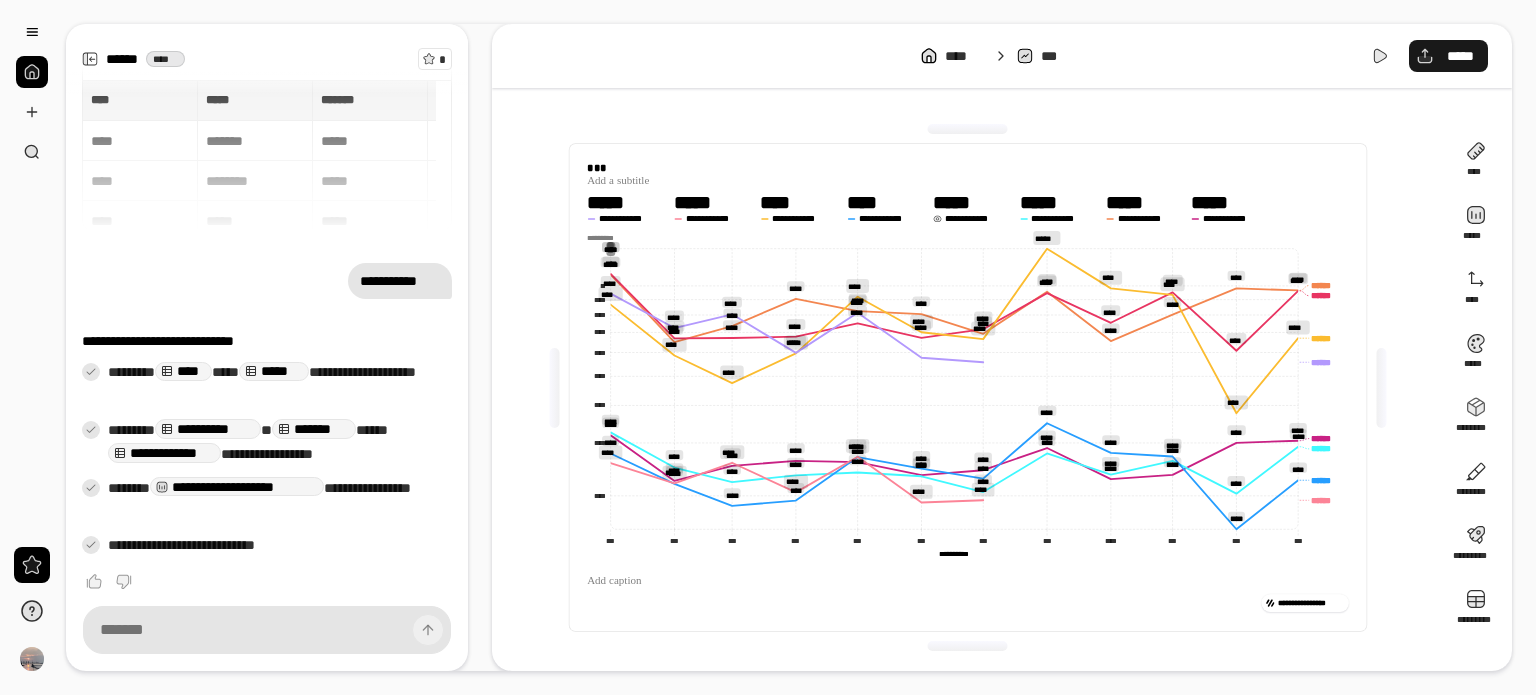click on "*****" at bounding box center [1448, 56] 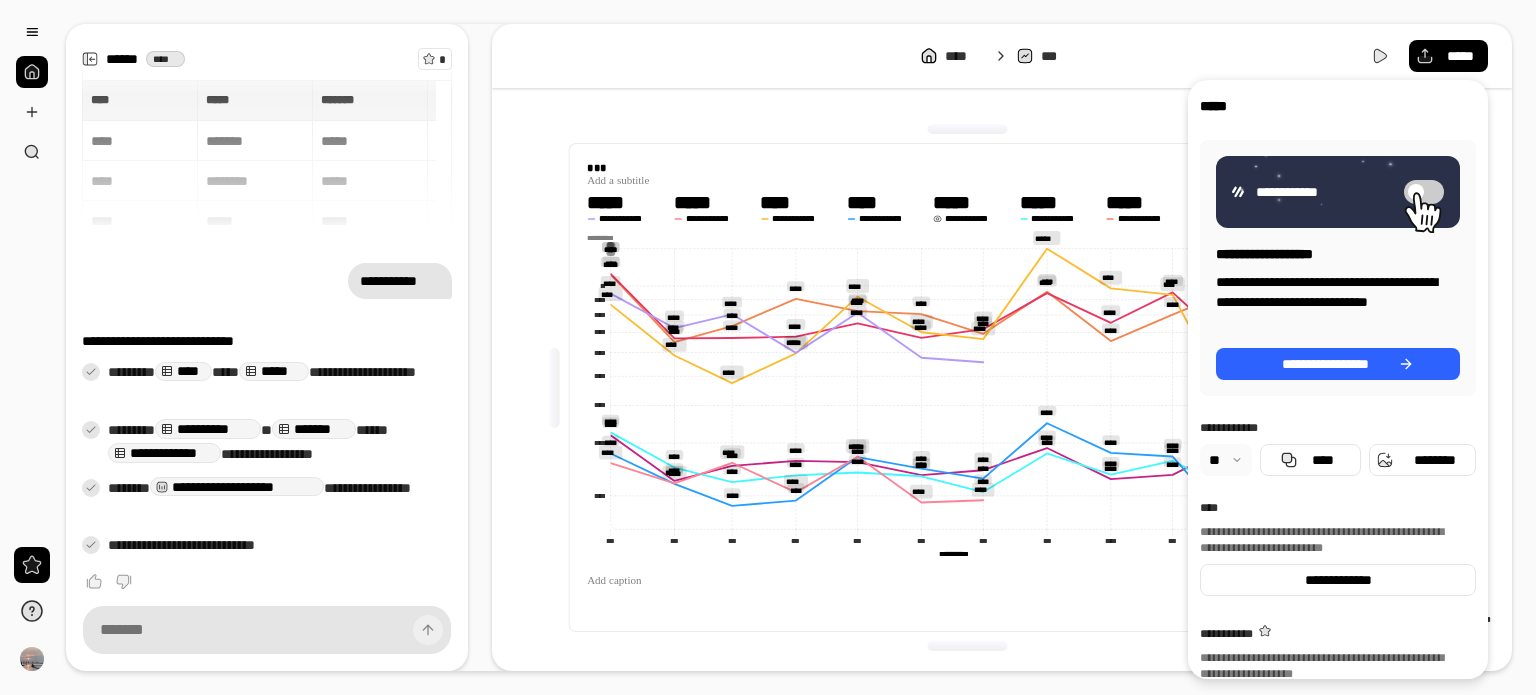 click at bounding box center (1226, 460) 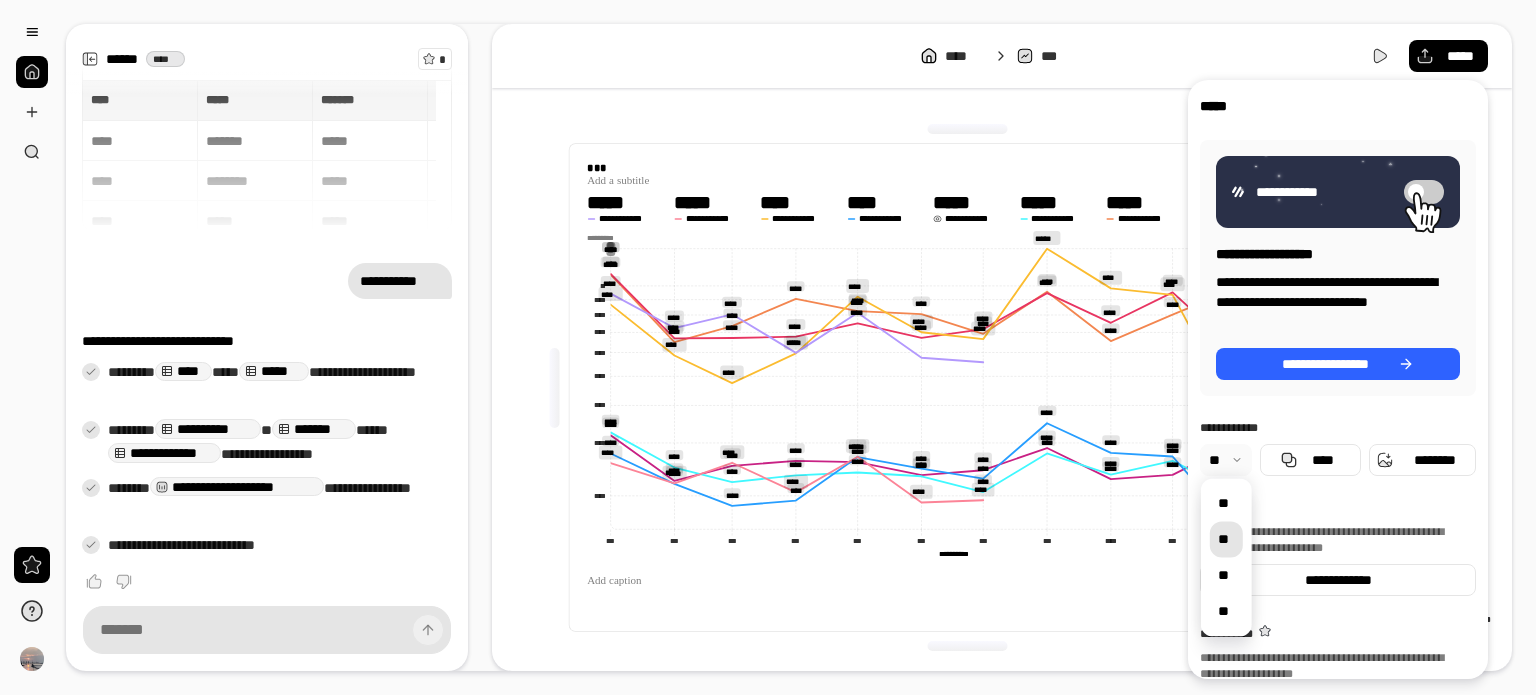 click on "**" at bounding box center (1226, 539) 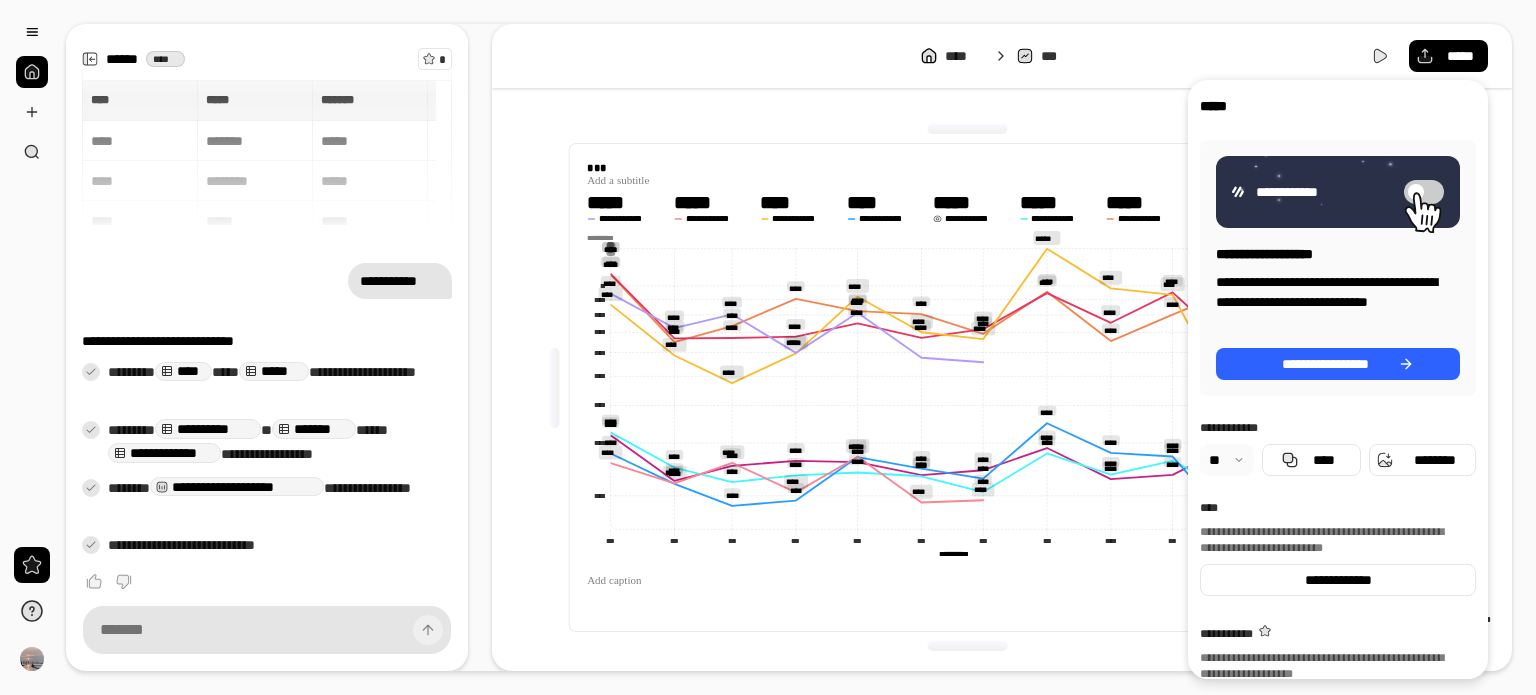 click at bounding box center (1227, 460) 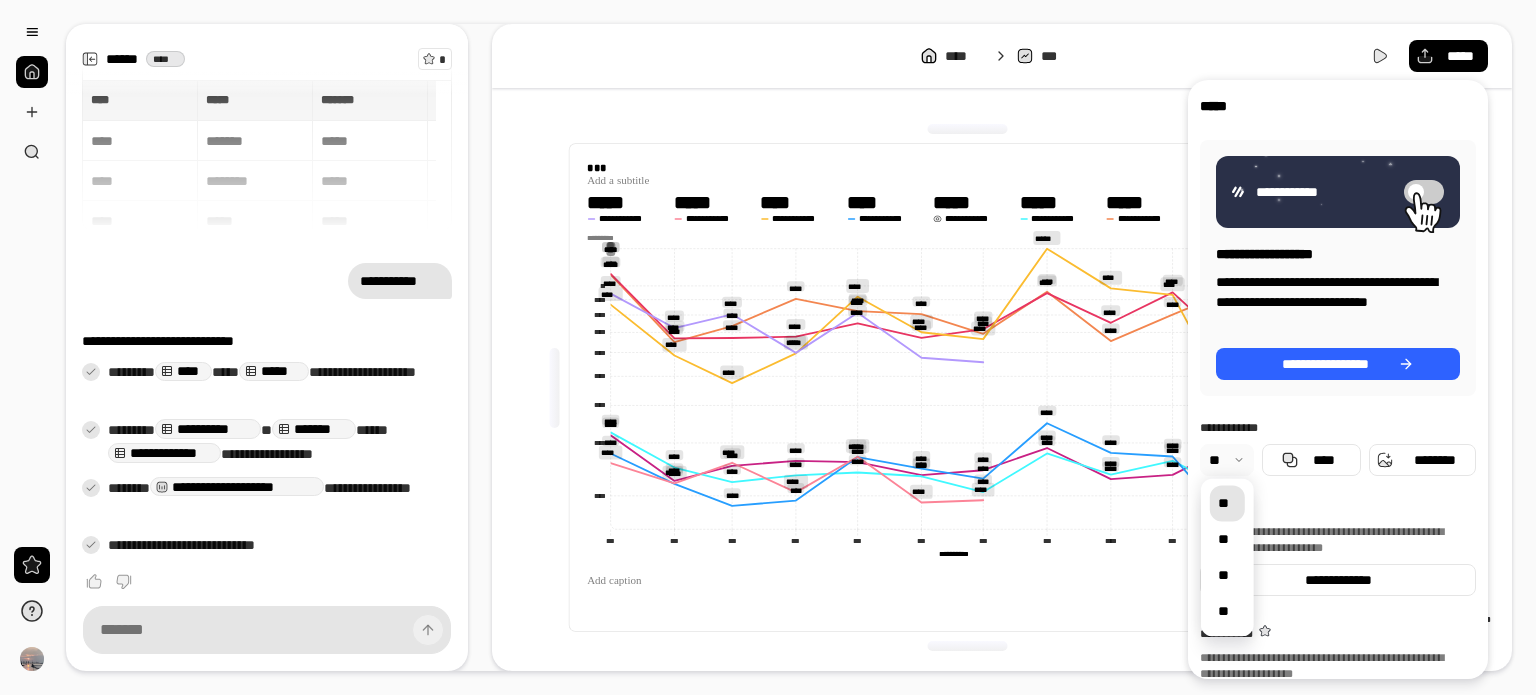 click on "**" at bounding box center [1227, 503] 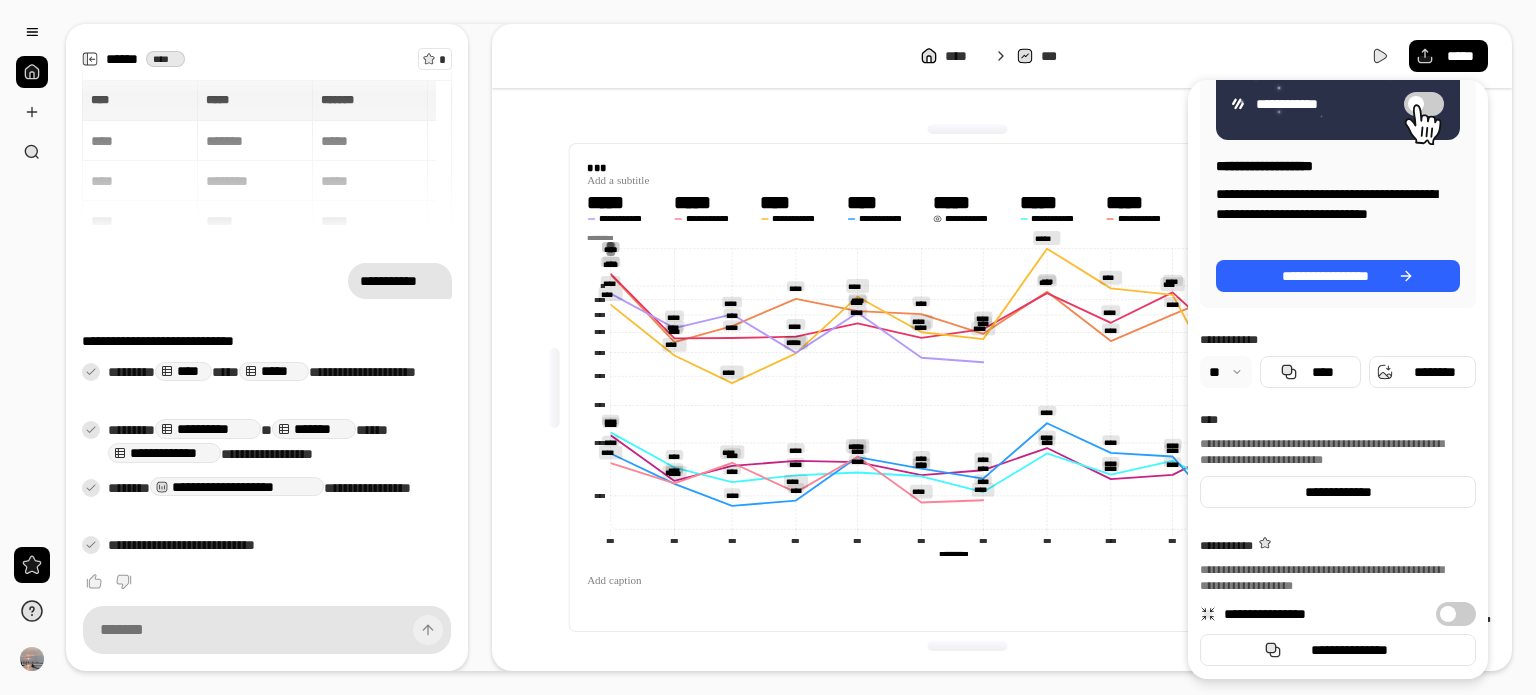 scroll, scrollTop: 89, scrollLeft: 0, axis: vertical 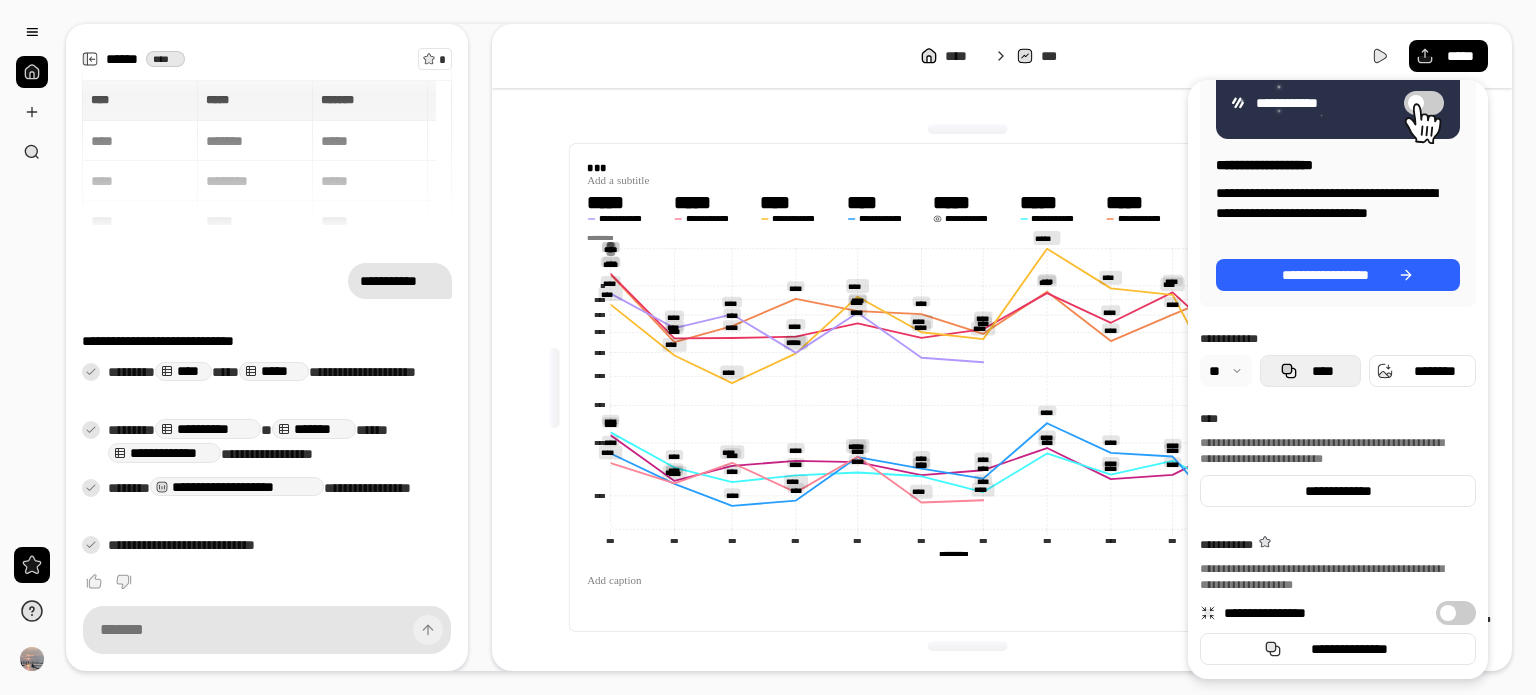click on "****" at bounding box center [1322, 371] 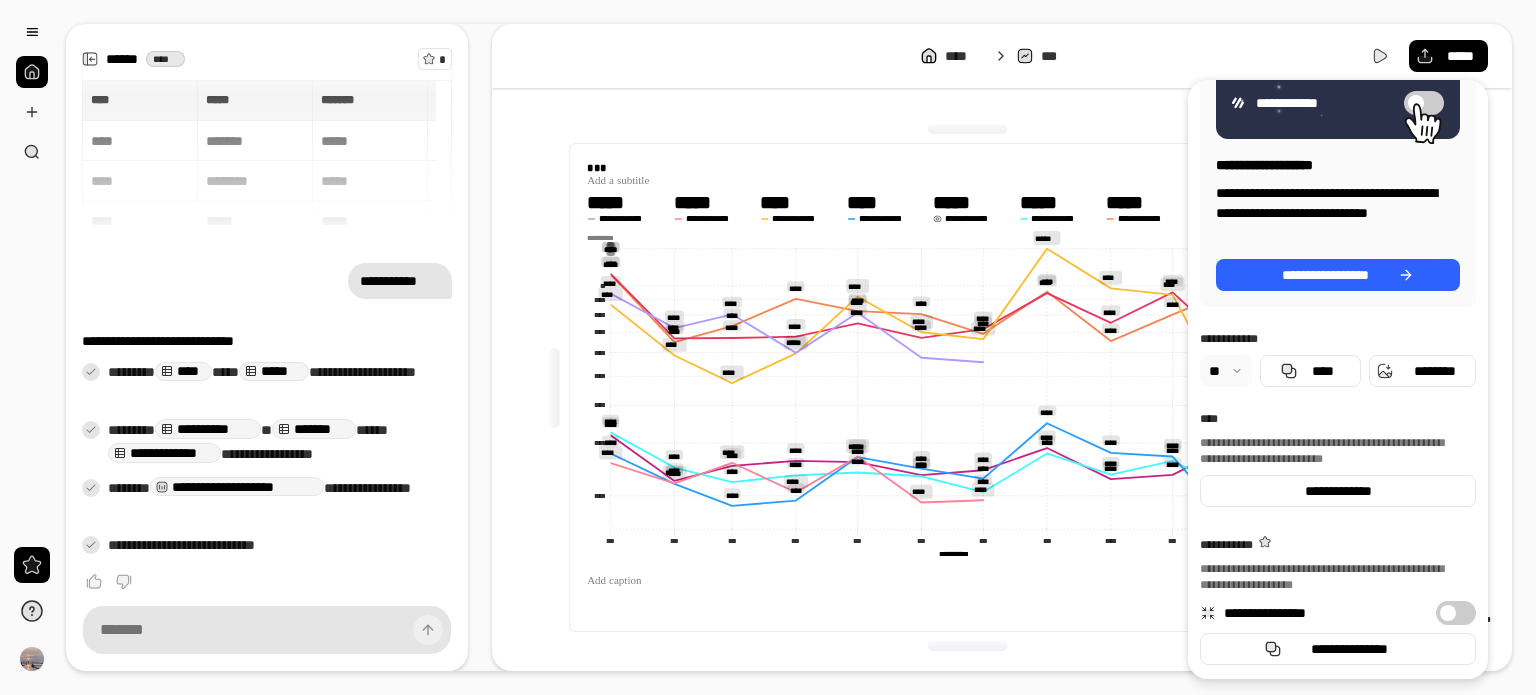 click on "[REDACTED]" at bounding box center [1002, 56] 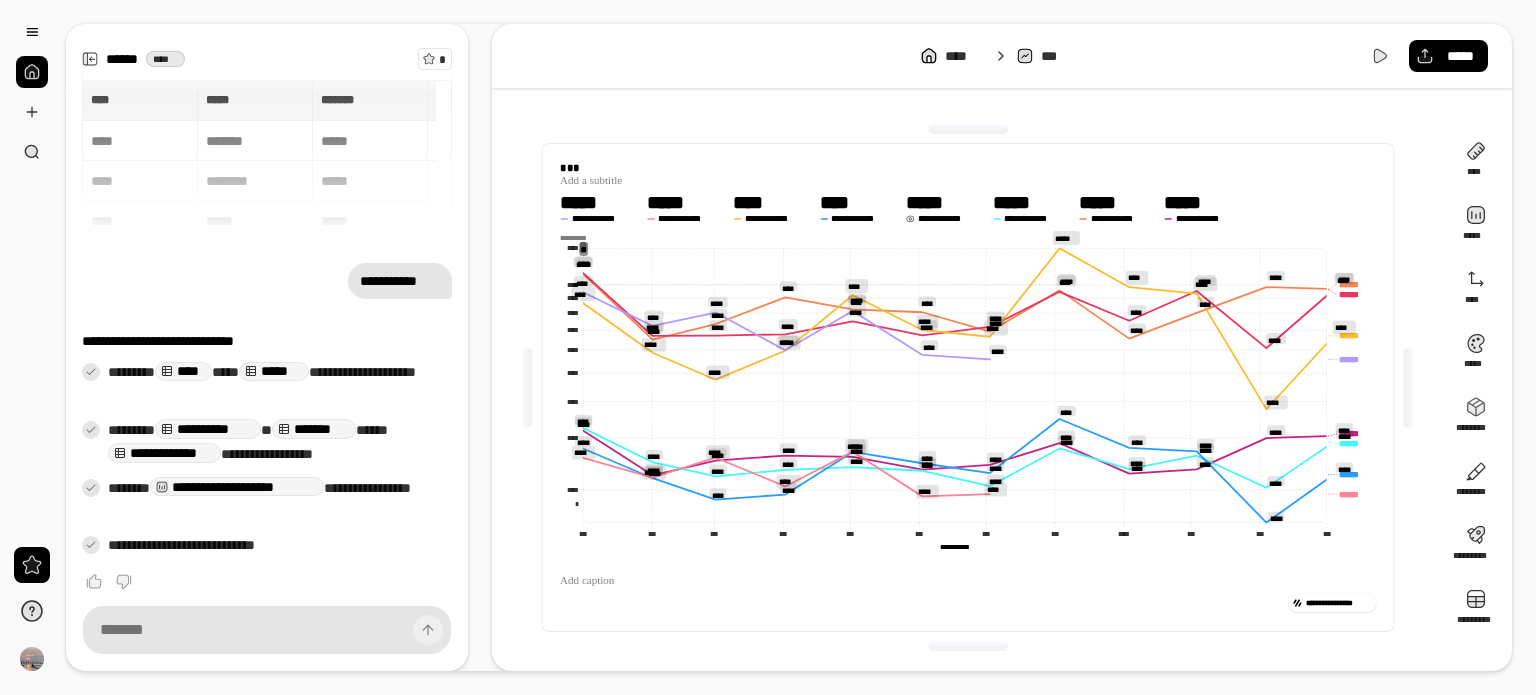click at bounding box center [1409, 388] 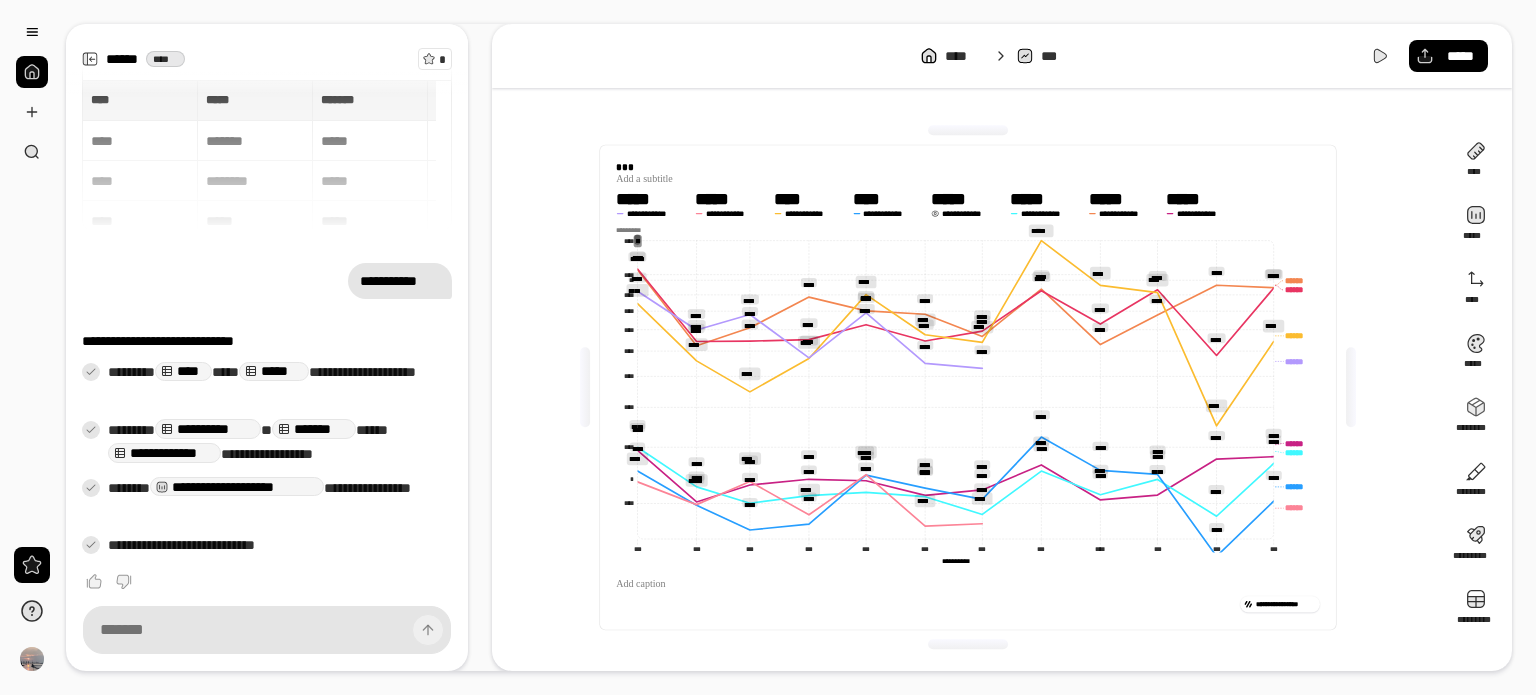 click on "**********" at bounding box center (768, 347) 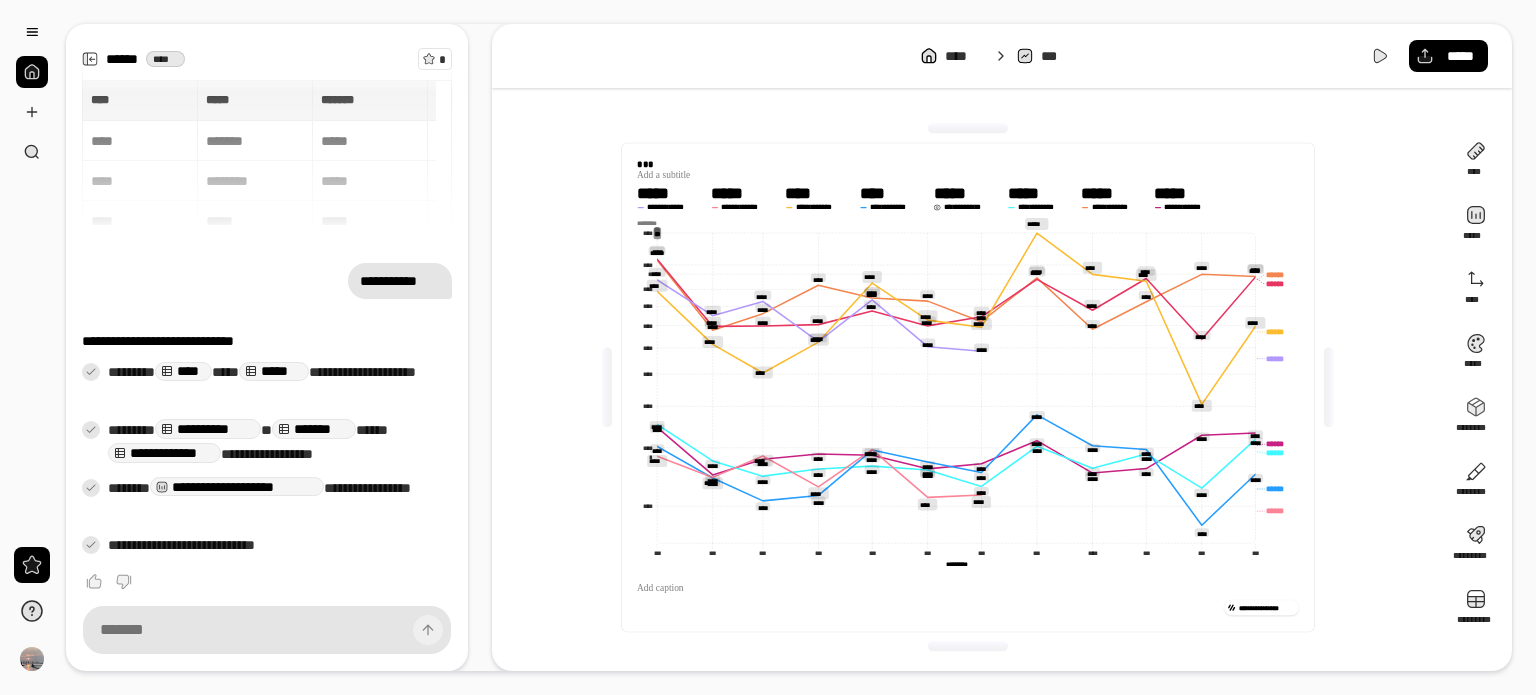 click at bounding box center [968, 128] 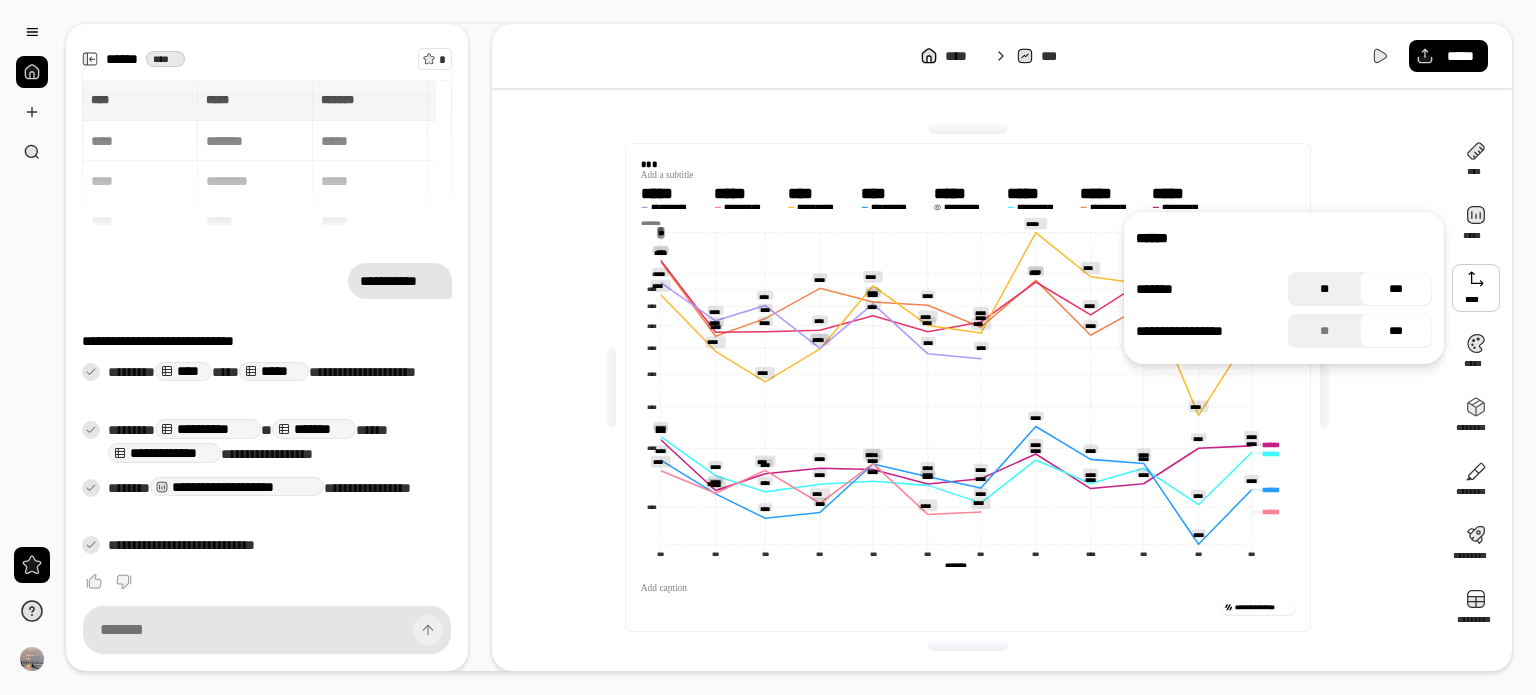 click on "**" at bounding box center [1324, 289] 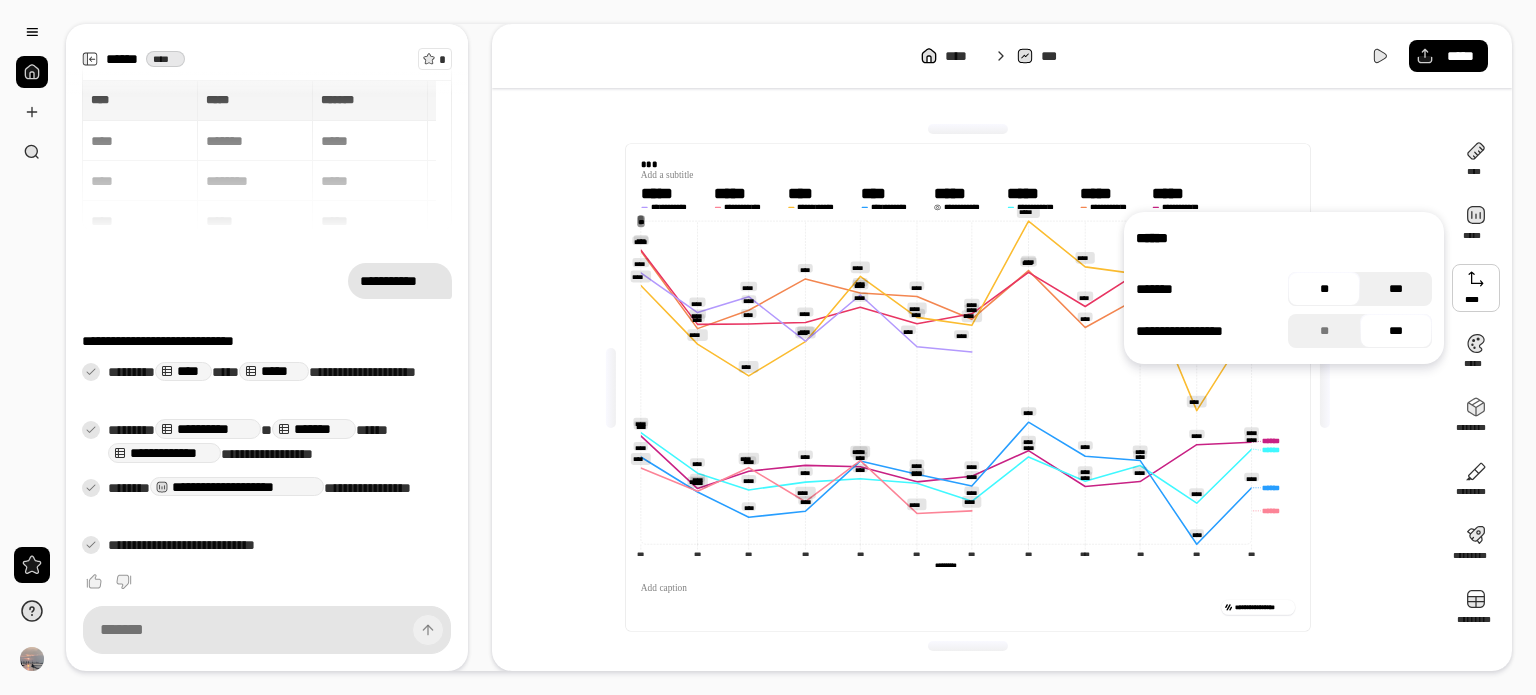 click on "***" at bounding box center [1396, 289] 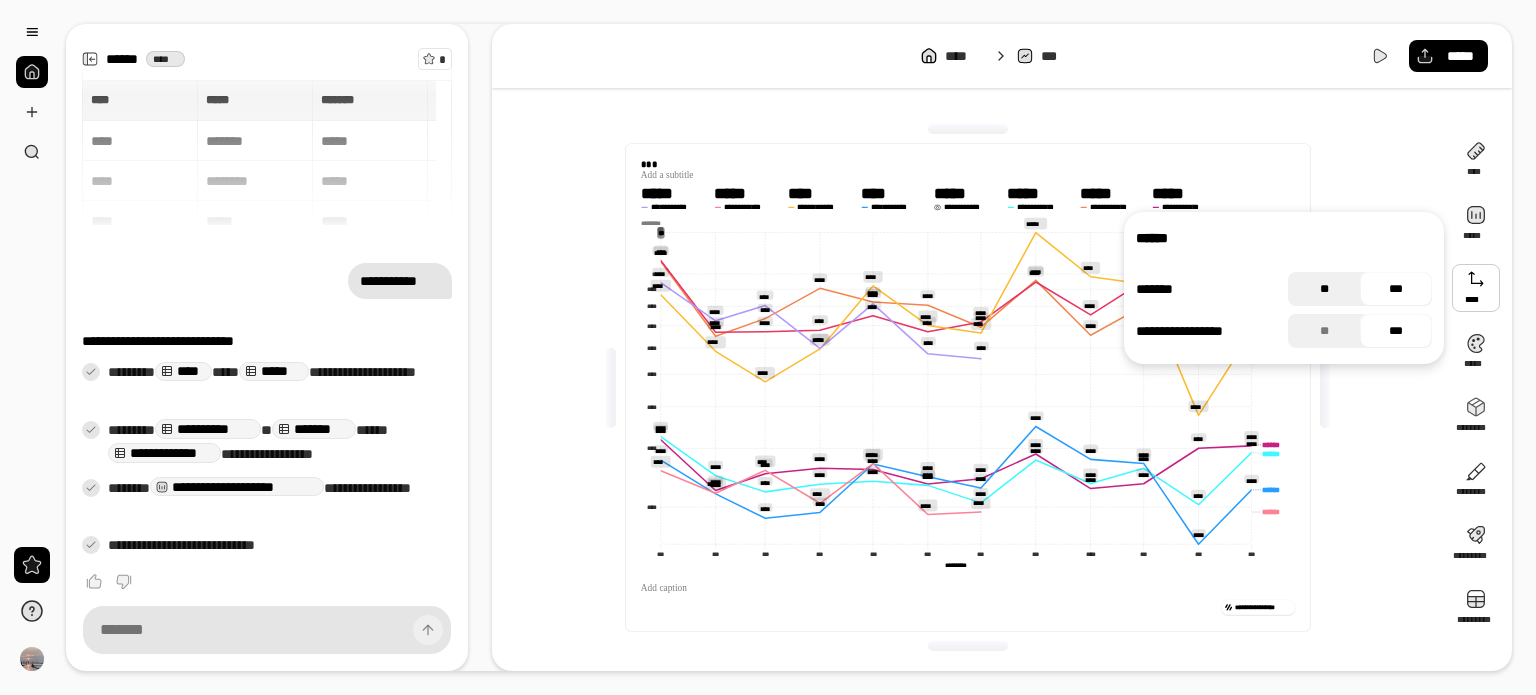 click on "**" at bounding box center [1324, 289] 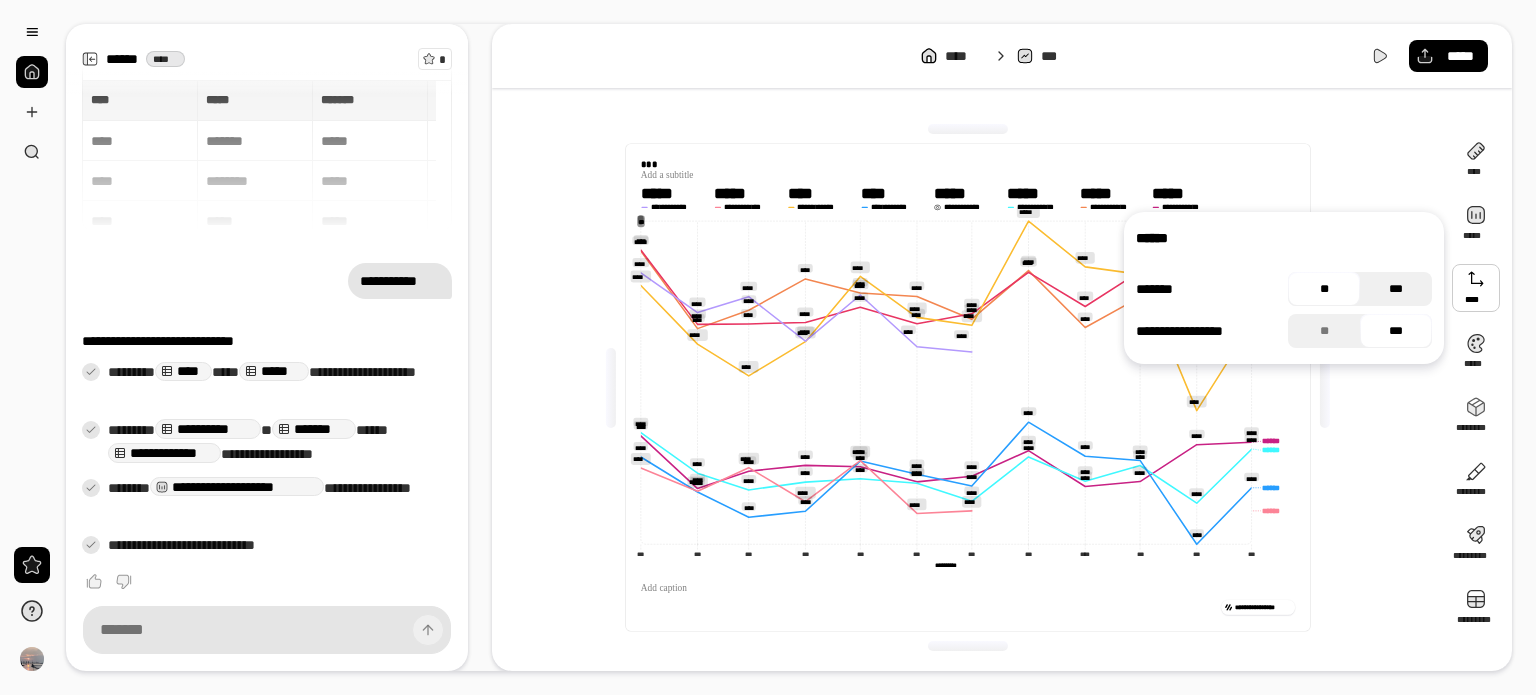 click on "***" at bounding box center (1396, 289) 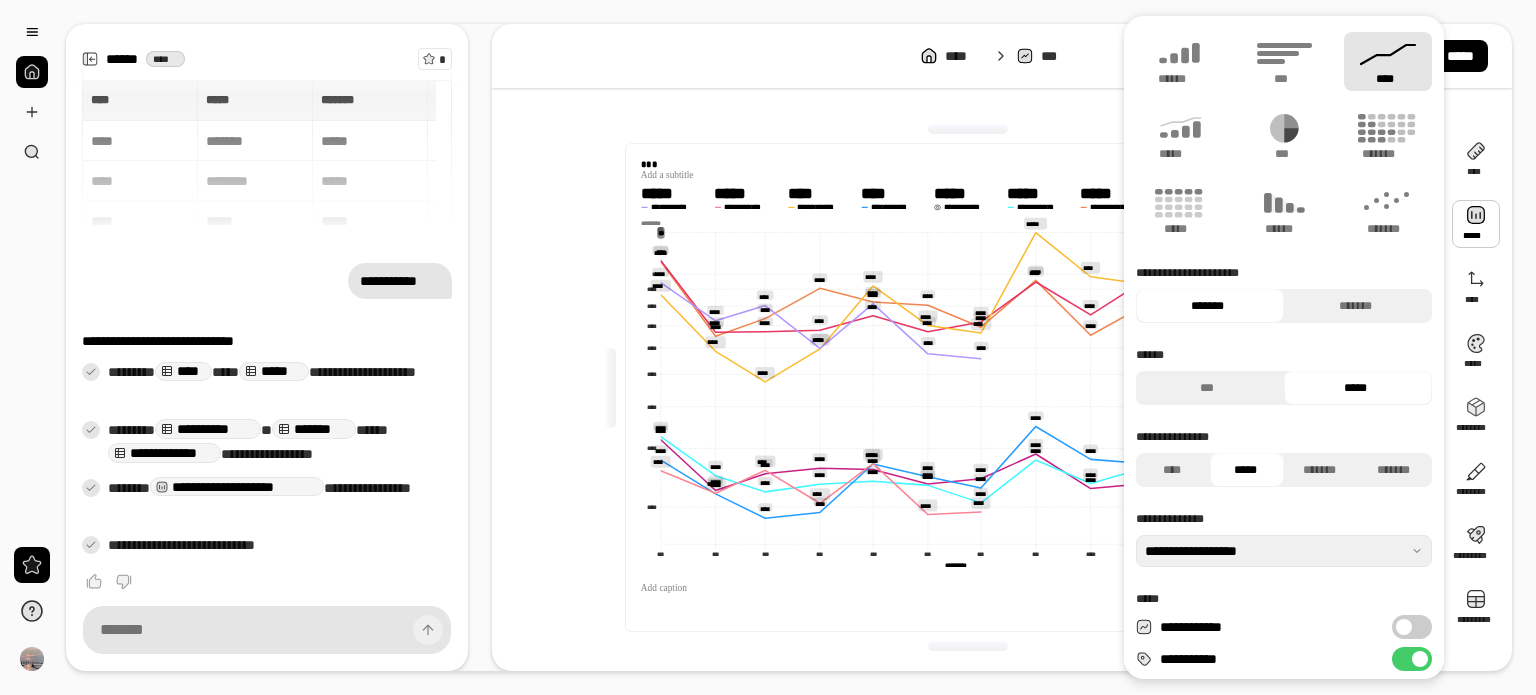 click at bounding box center (1476, 224) 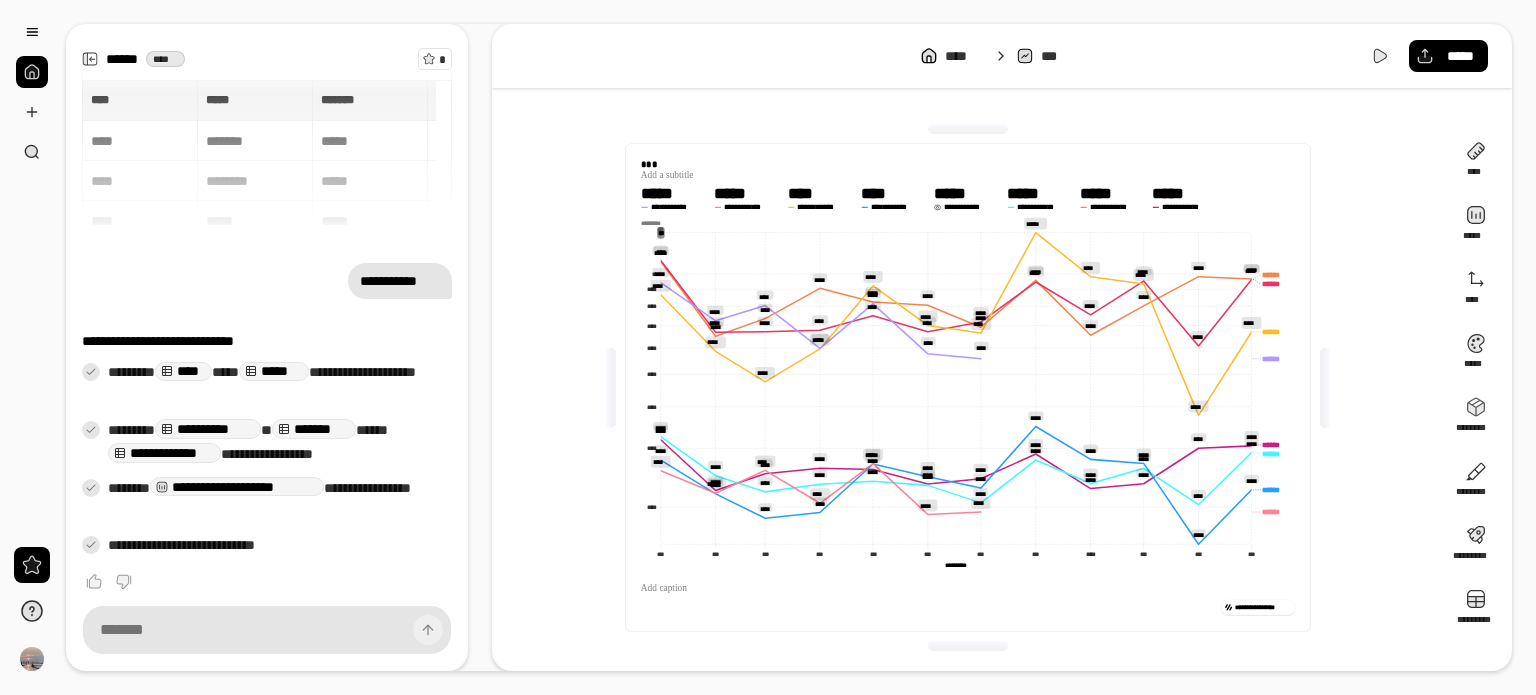click on "**********" at bounding box center [968, 387] 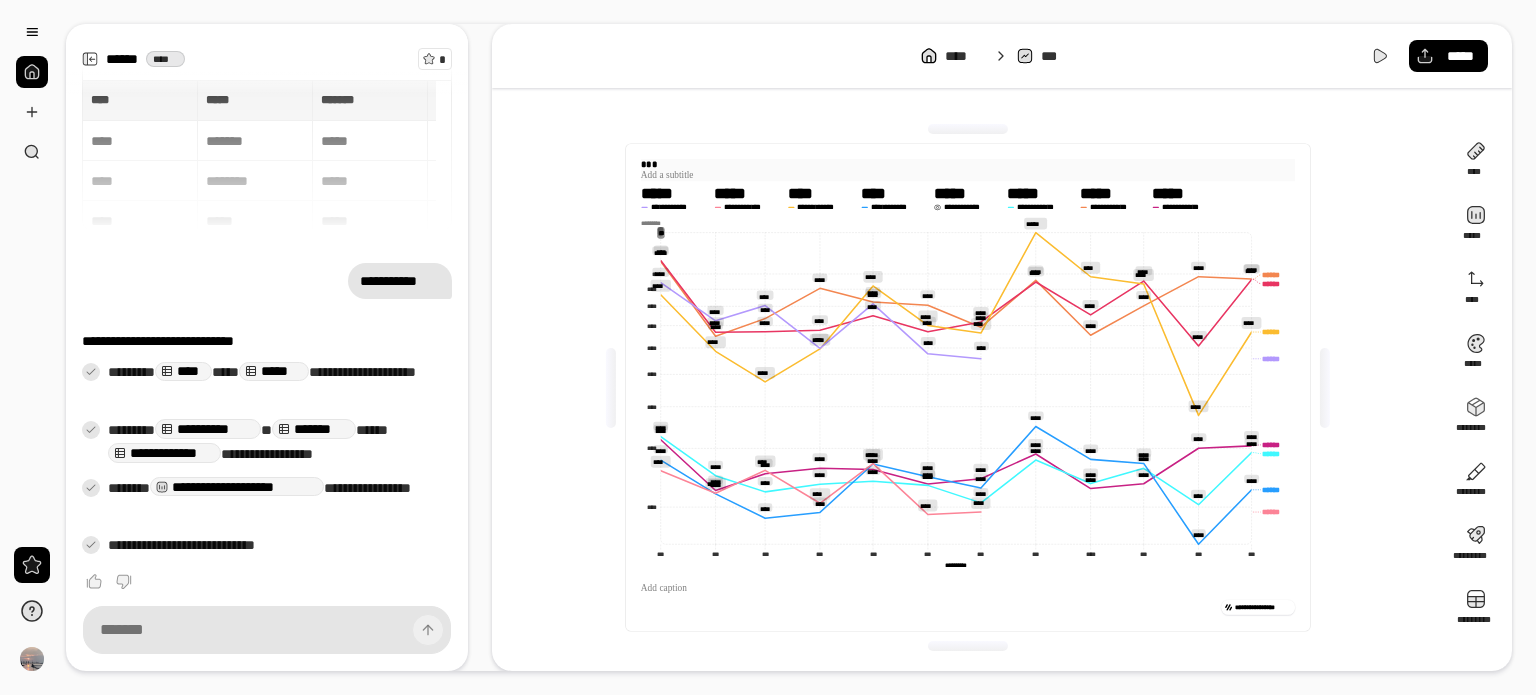 click on "***" at bounding box center [649, 164] 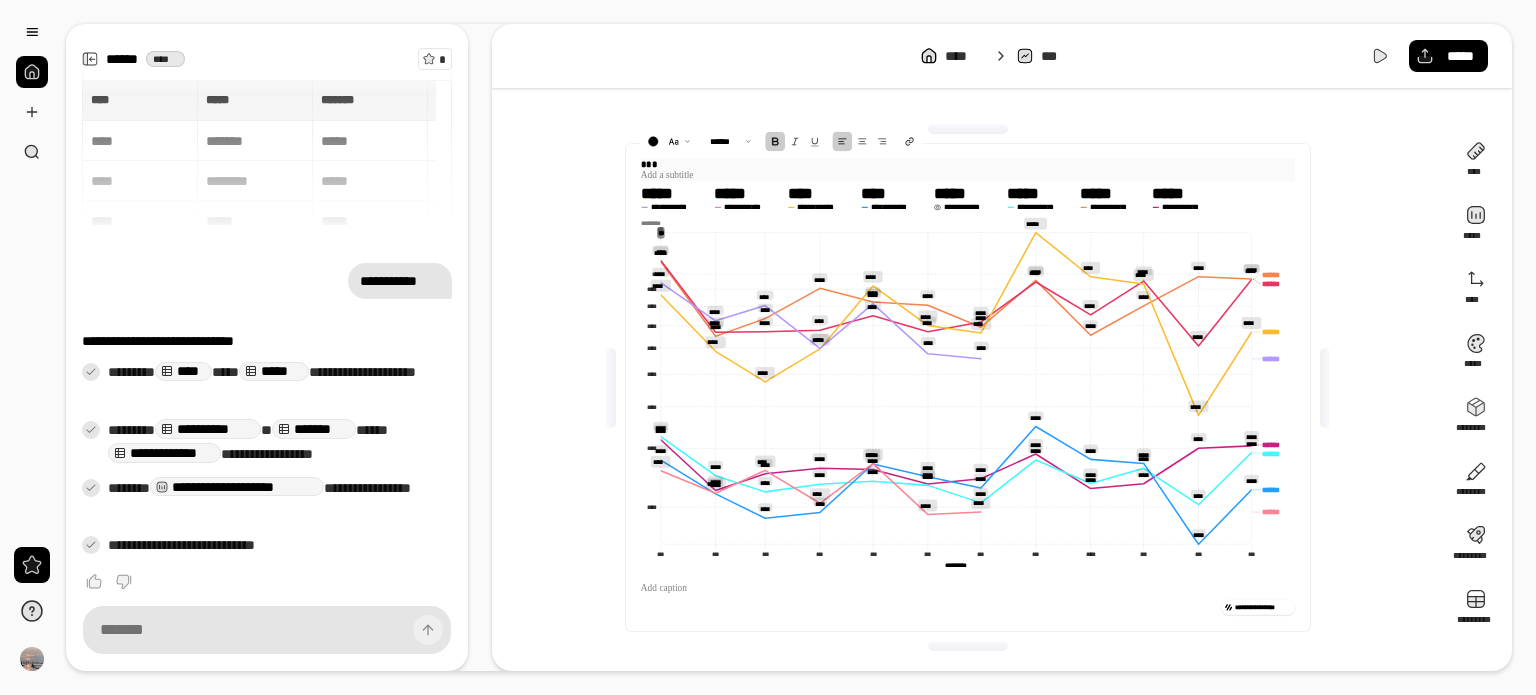 click on "***" at bounding box center (968, 164) 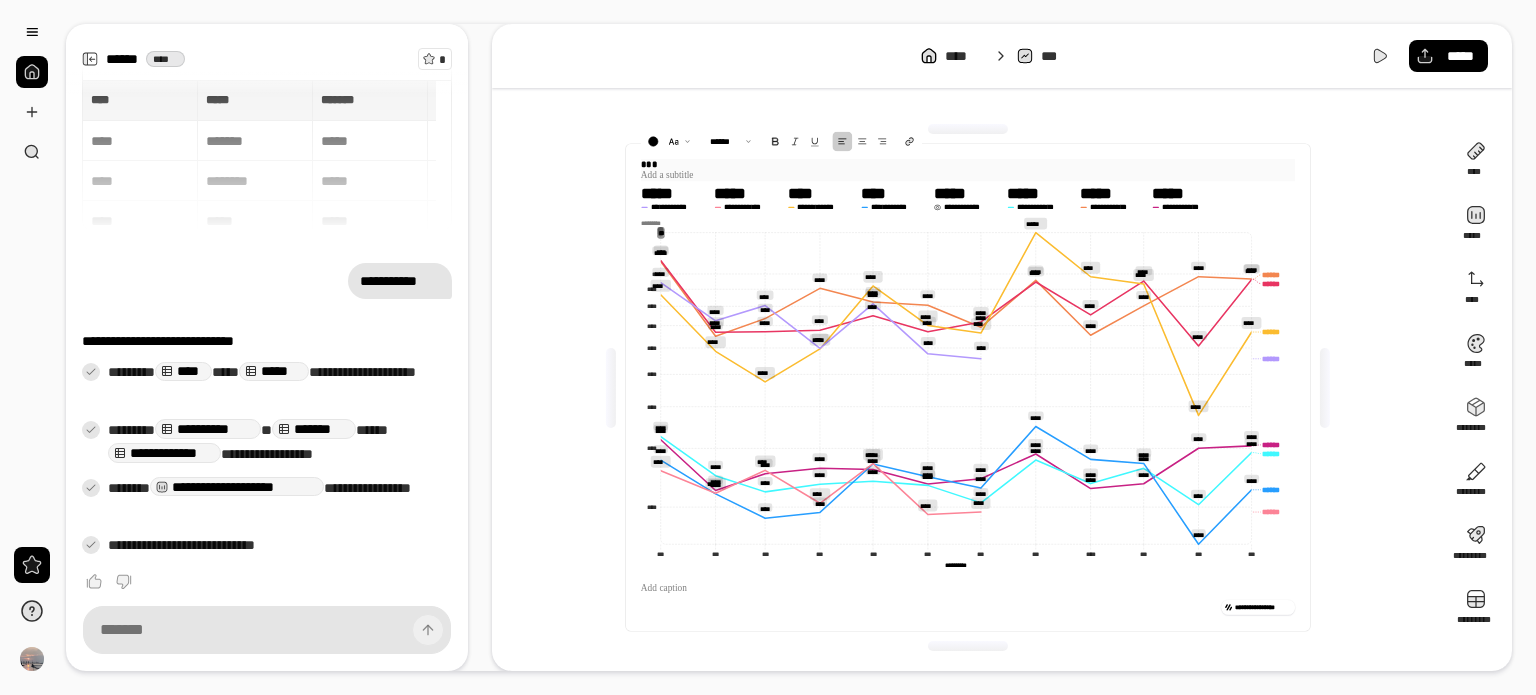 click on "***" at bounding box center [968, 164] 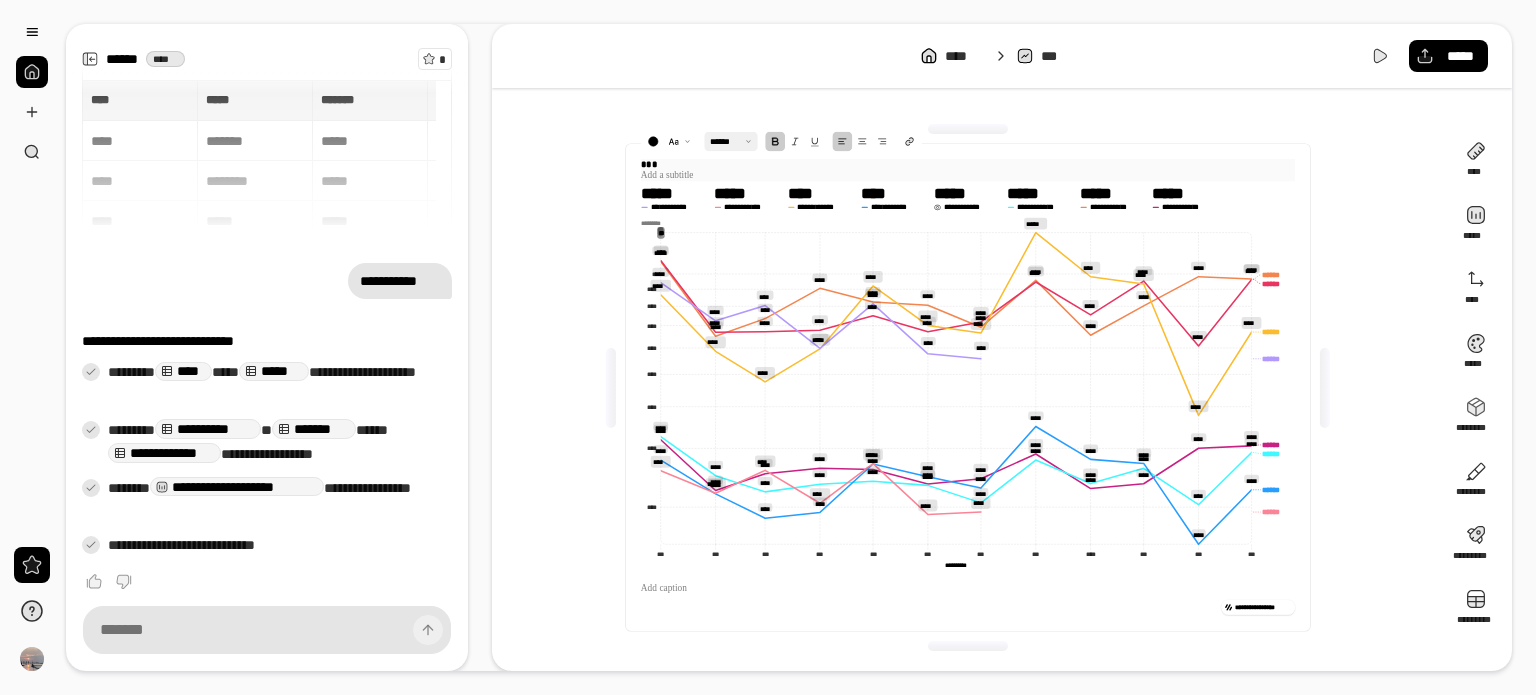click at bounding box center (731, 141) 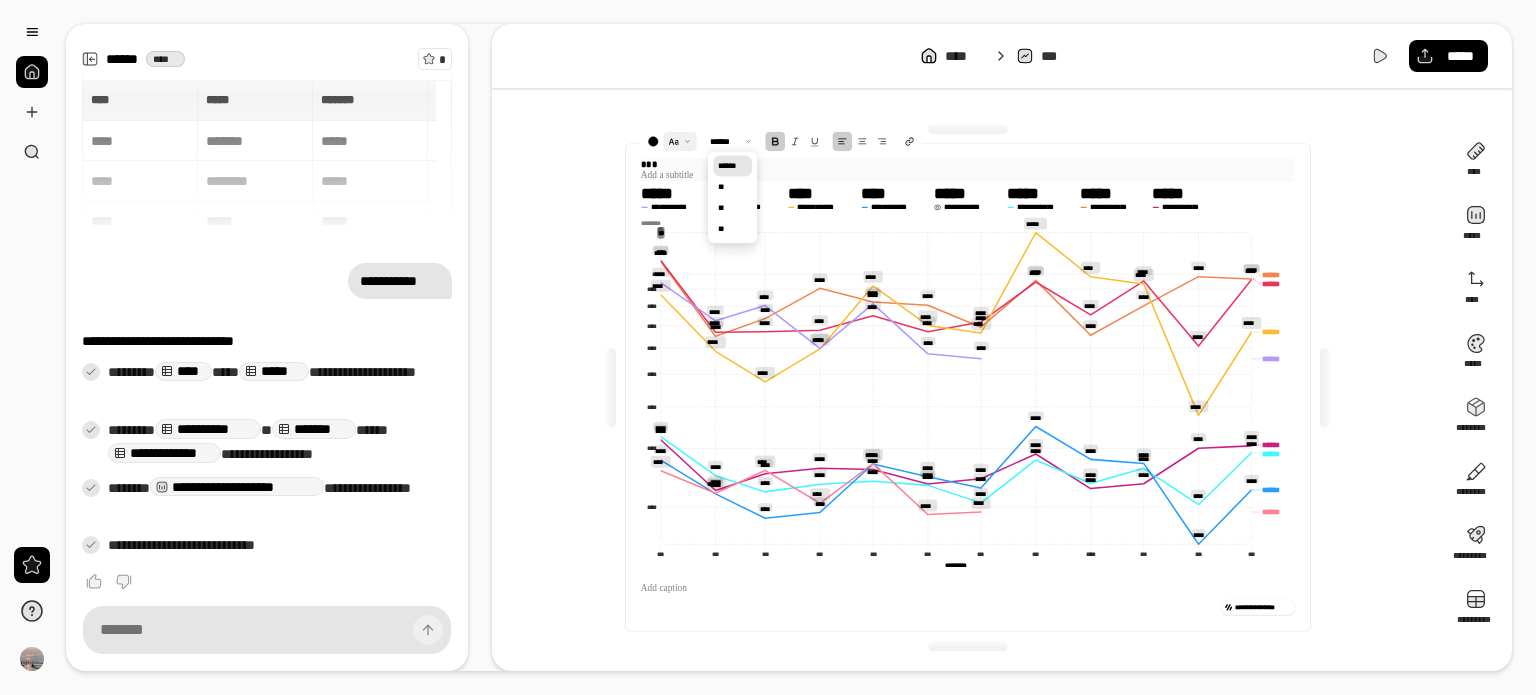 click at bounding box center (680, 141) 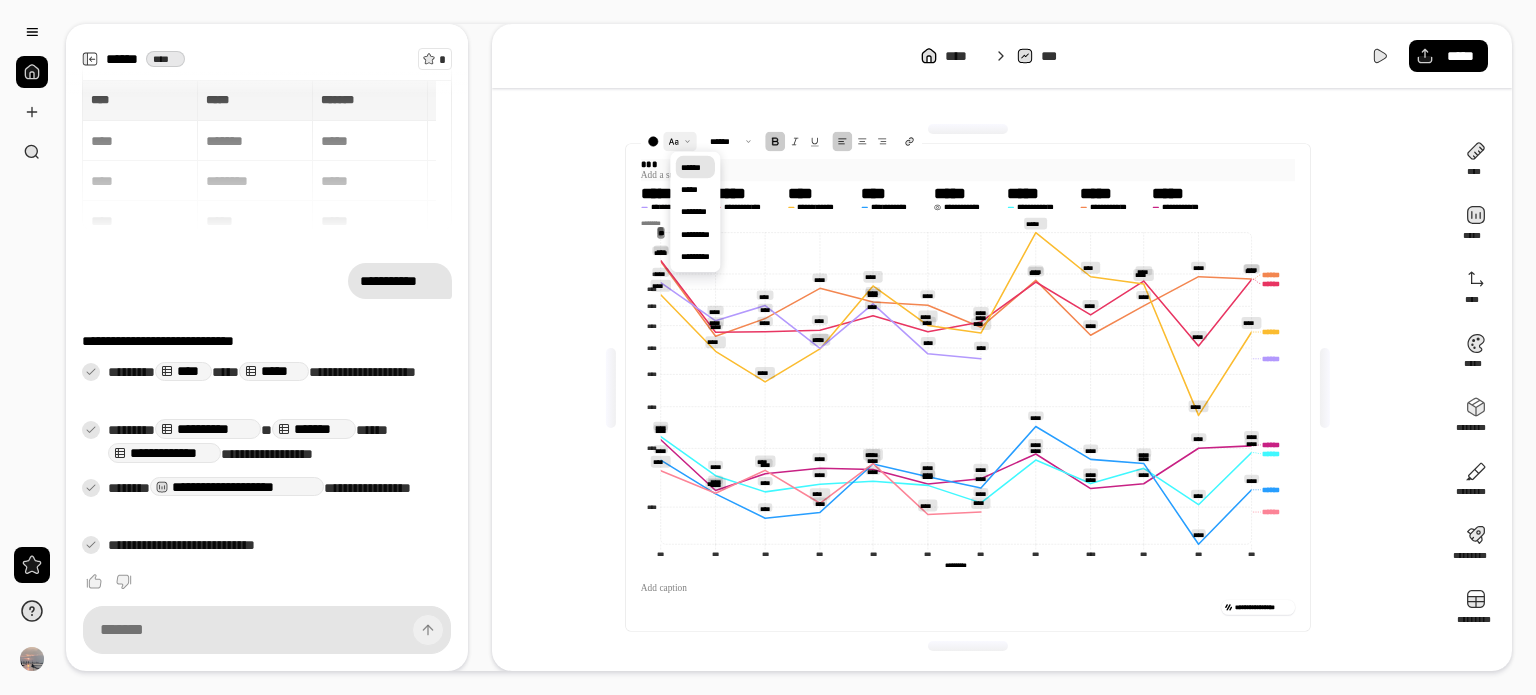 click at bounding box center (680, 141) 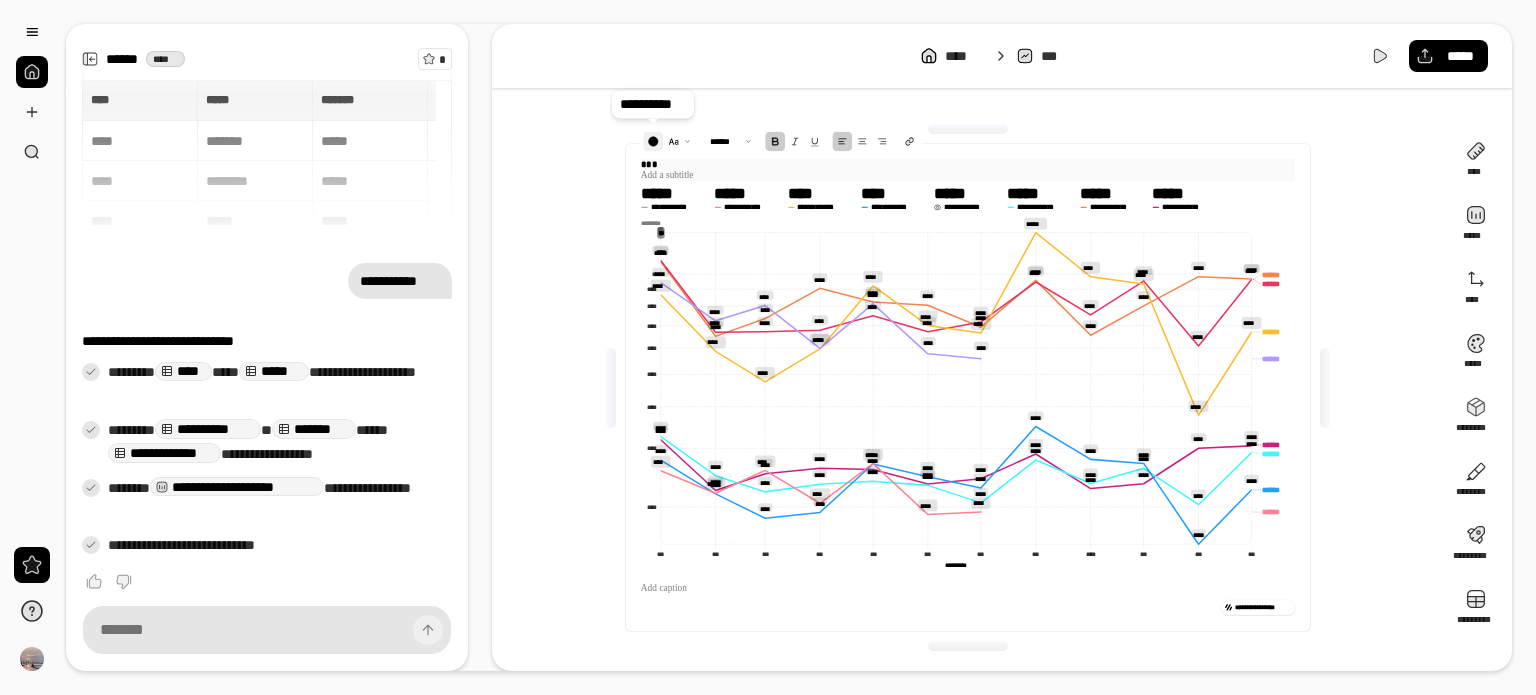 click at bounding box center (653, 142) 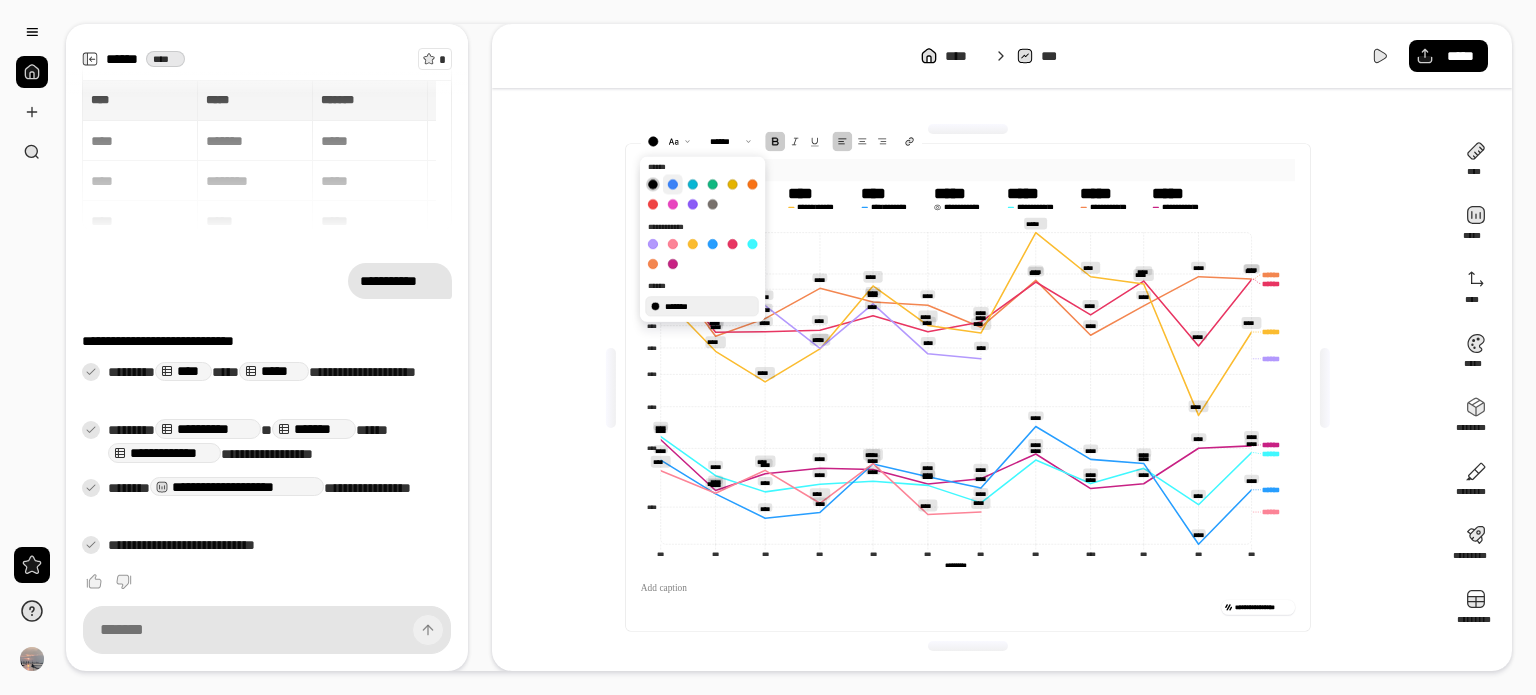click at bounding box center (673, 184) 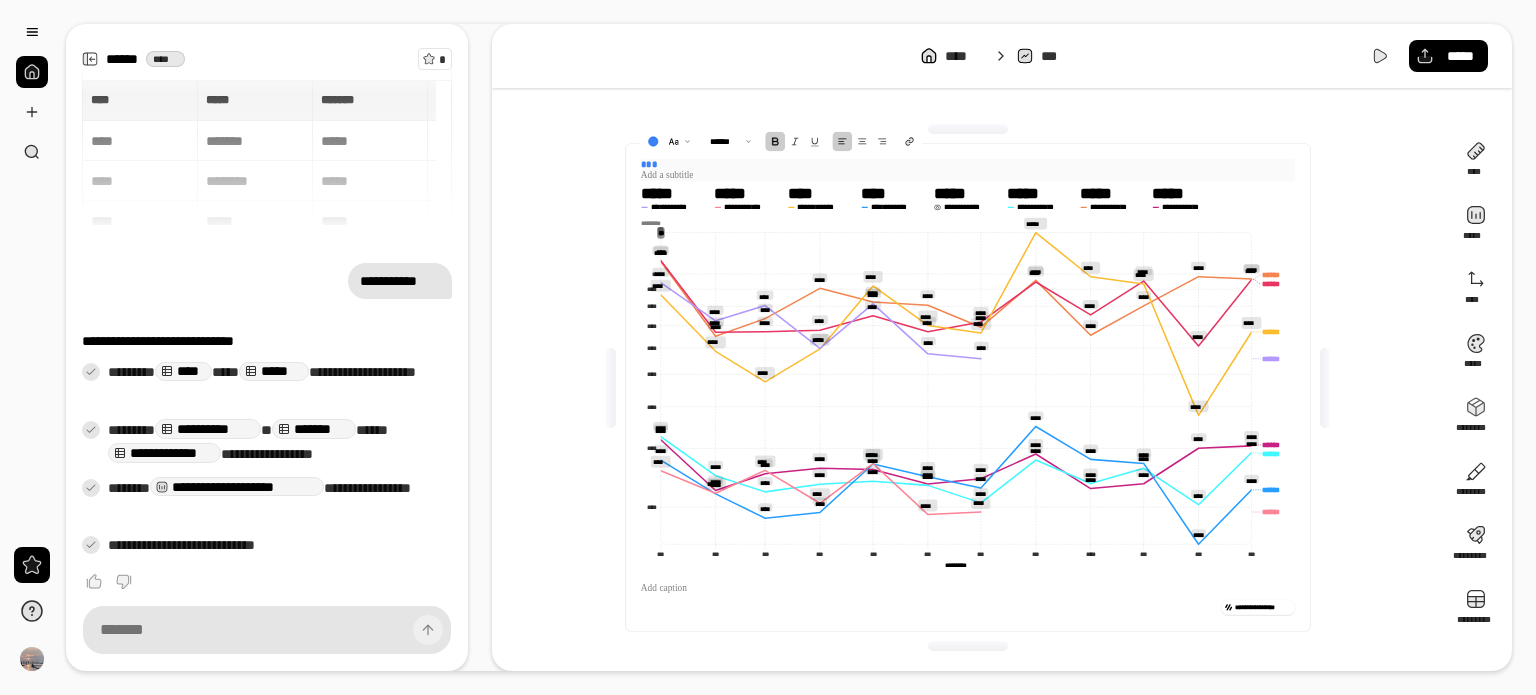 click at bounding box center [968, 175] 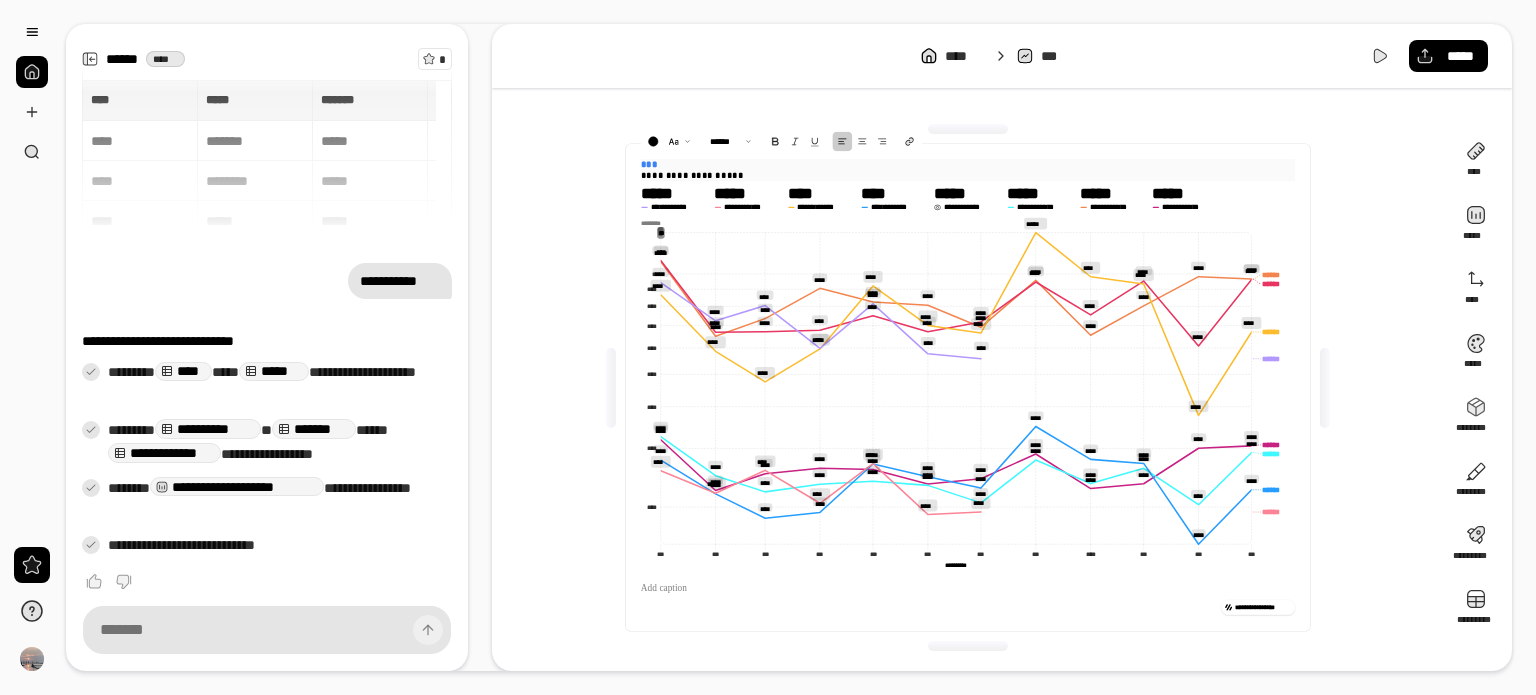 click on "**********" at bounding box center [968, 175] 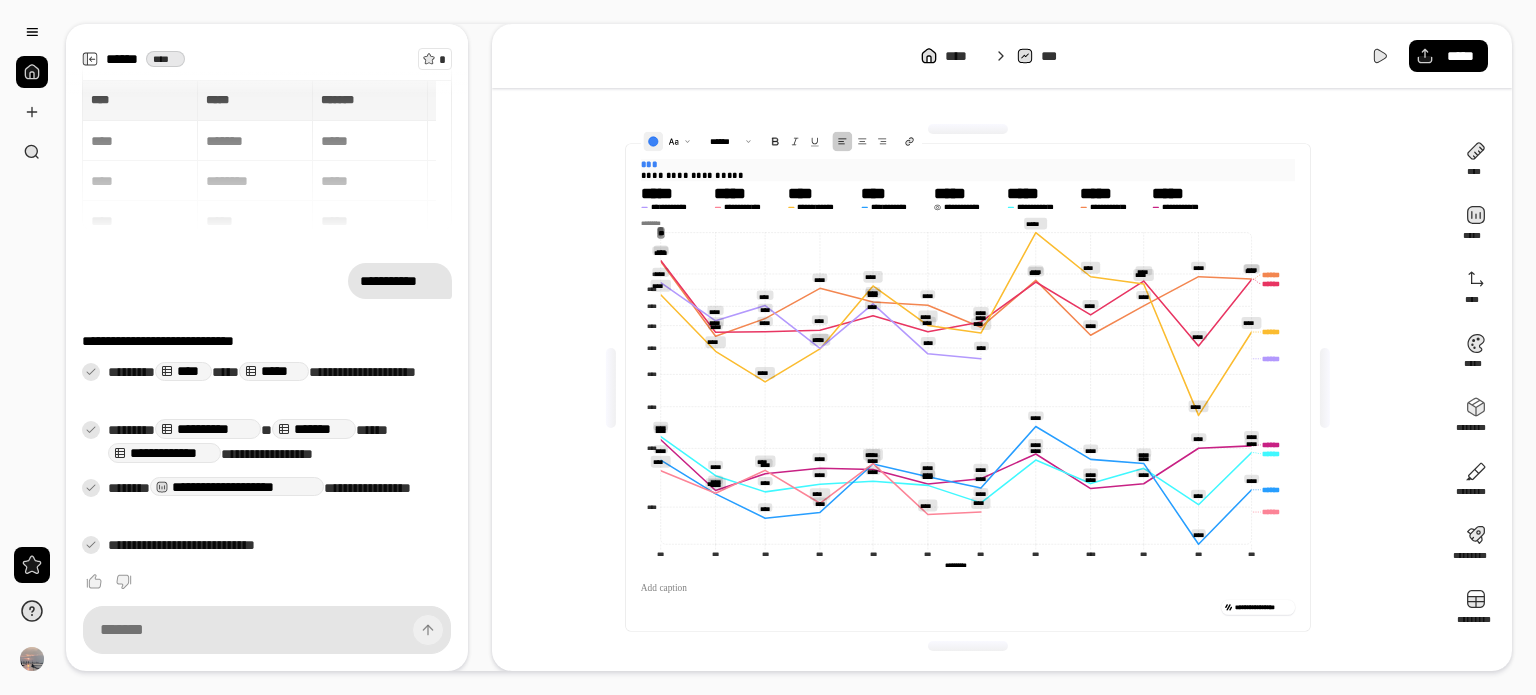 click at bounding box center (653, 142) 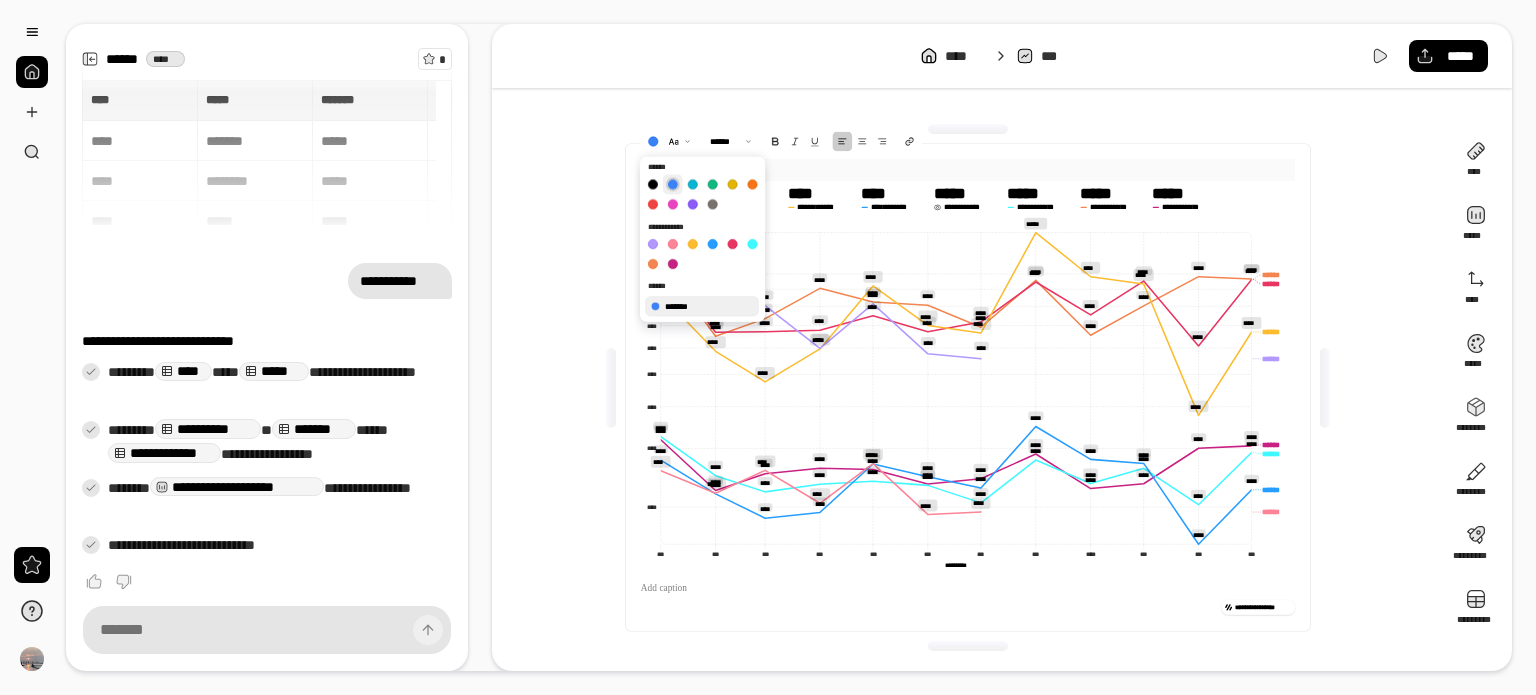 click at bounding box center [673, 184] 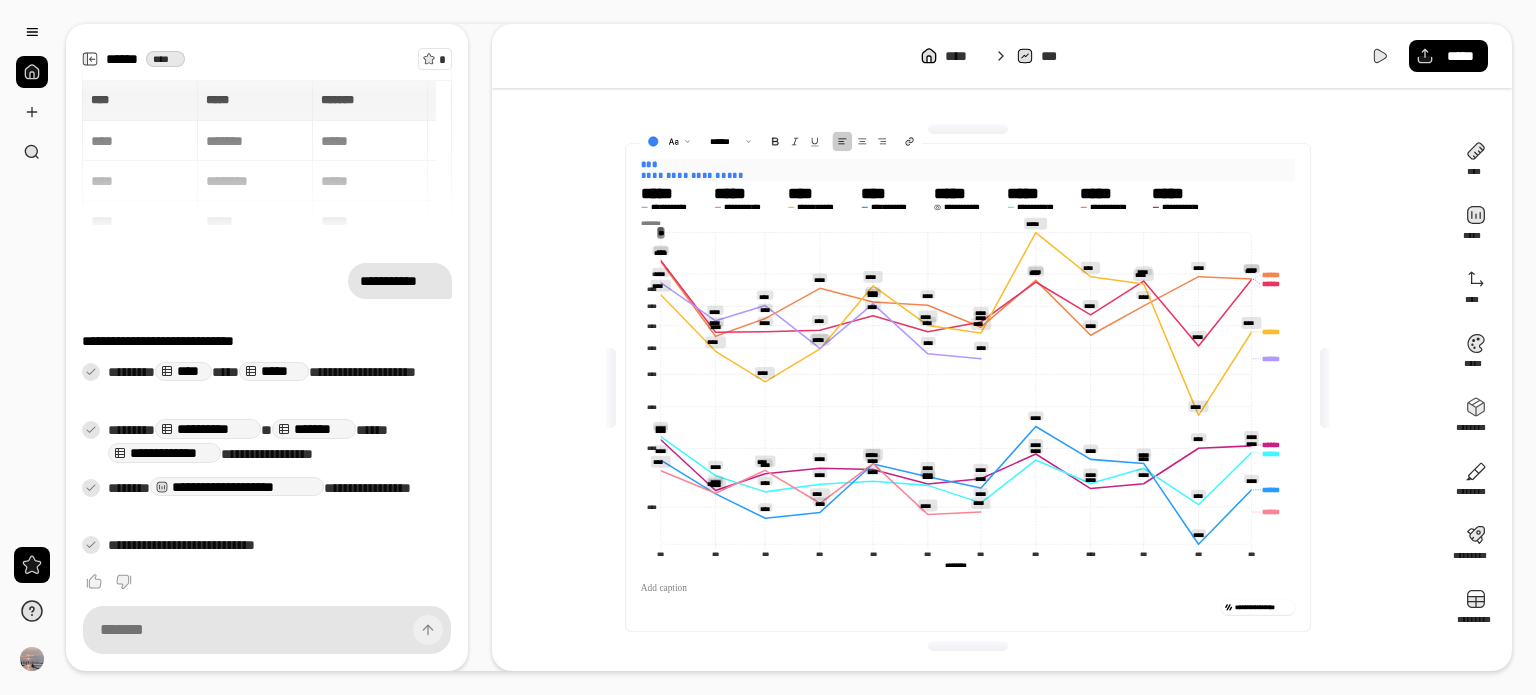 click on "***" at bounding box center (968, 164) 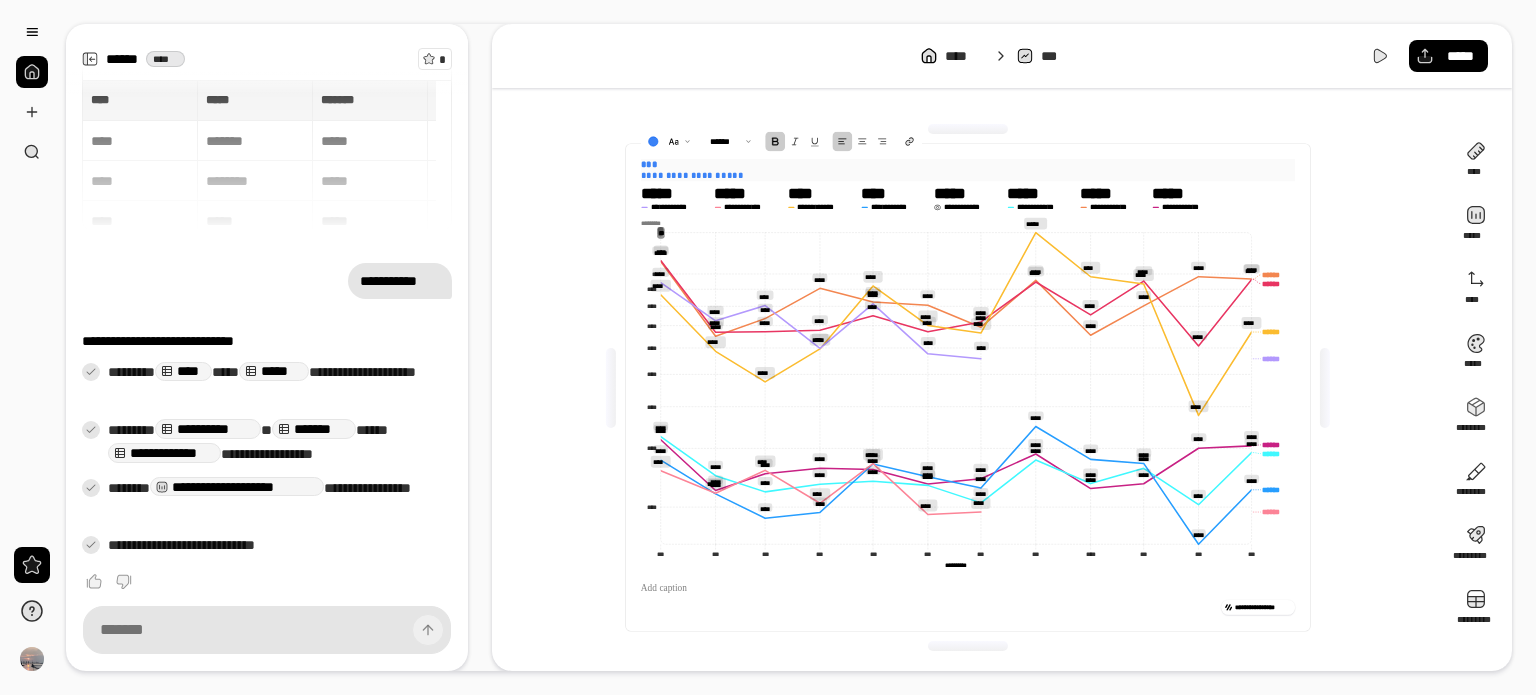 click on "**********" at bounding box center [968, 175] 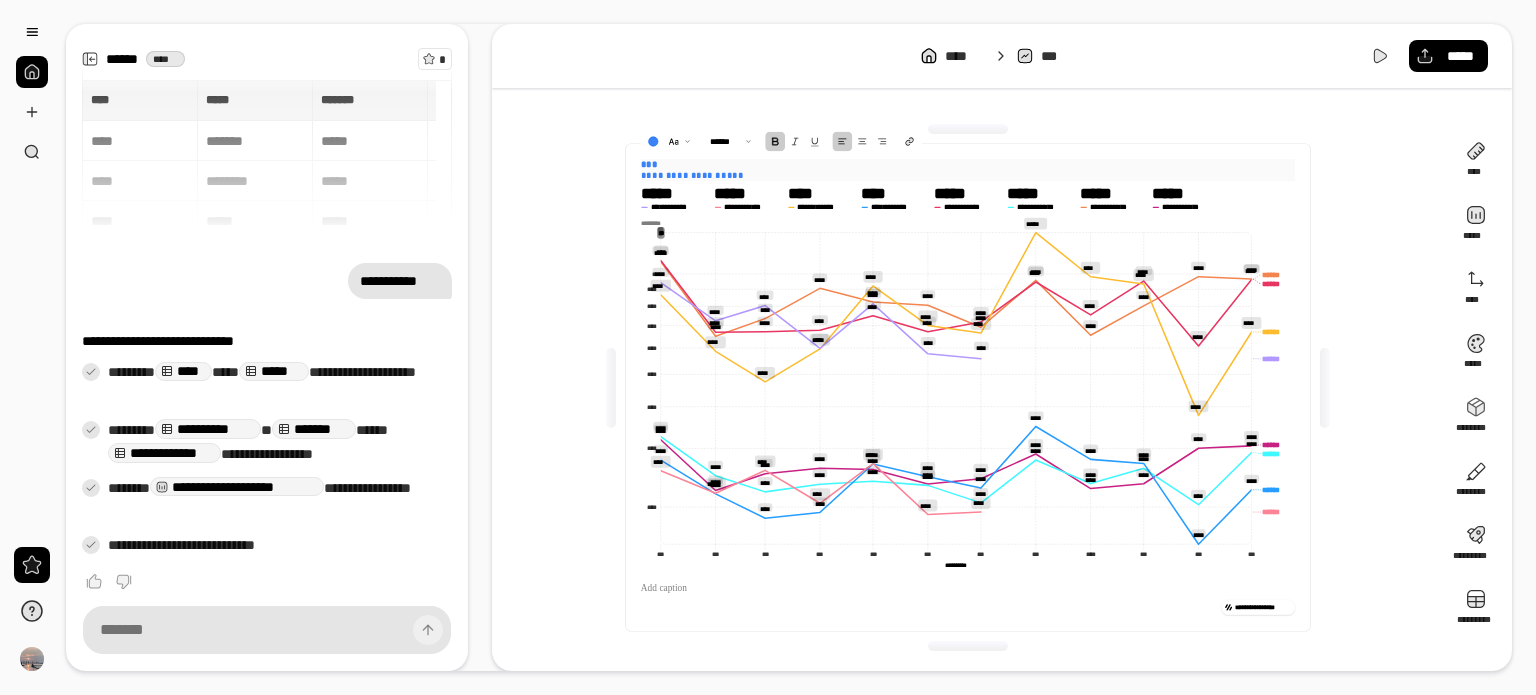 drag, startPoint x: 667, startPoint y: 162, endPoint x: 637, endPoint y: 162, distance: 30 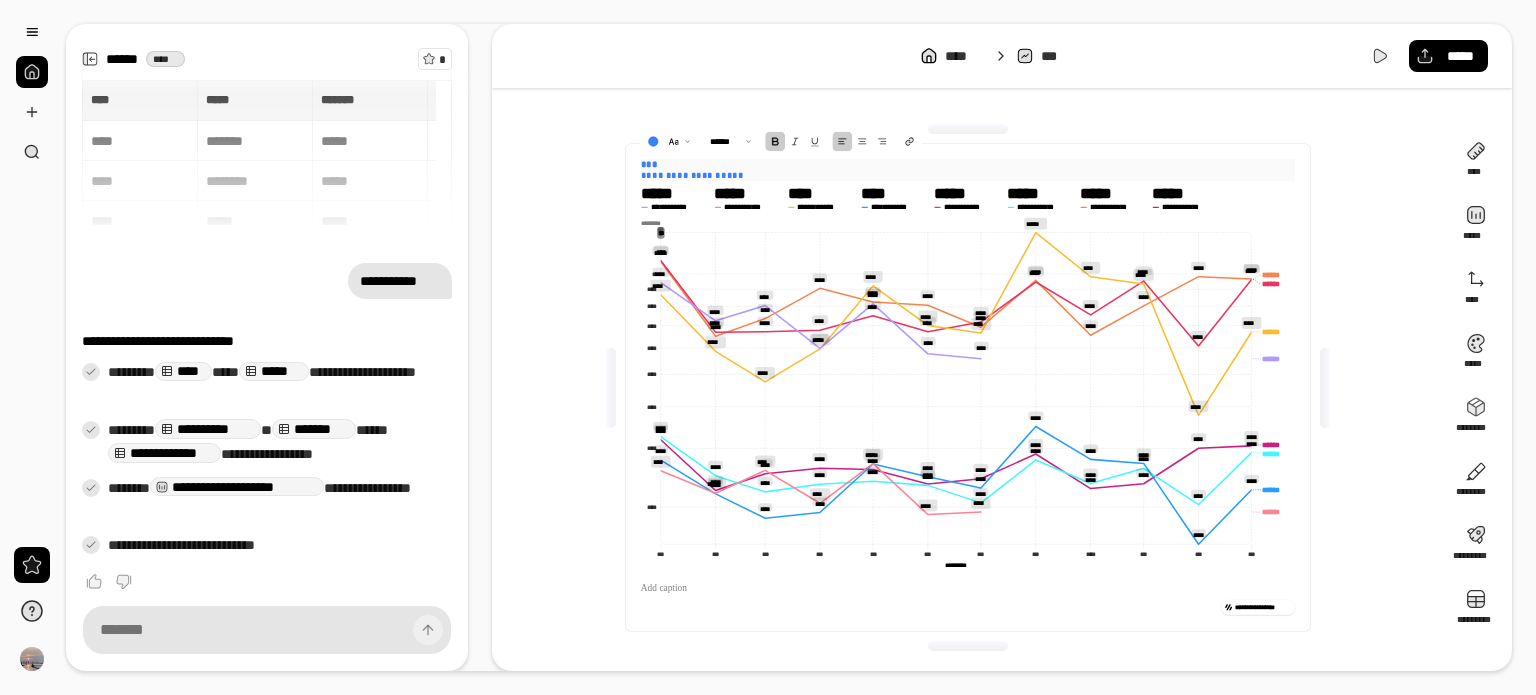 click on "***" at bounding box center (968, 164) 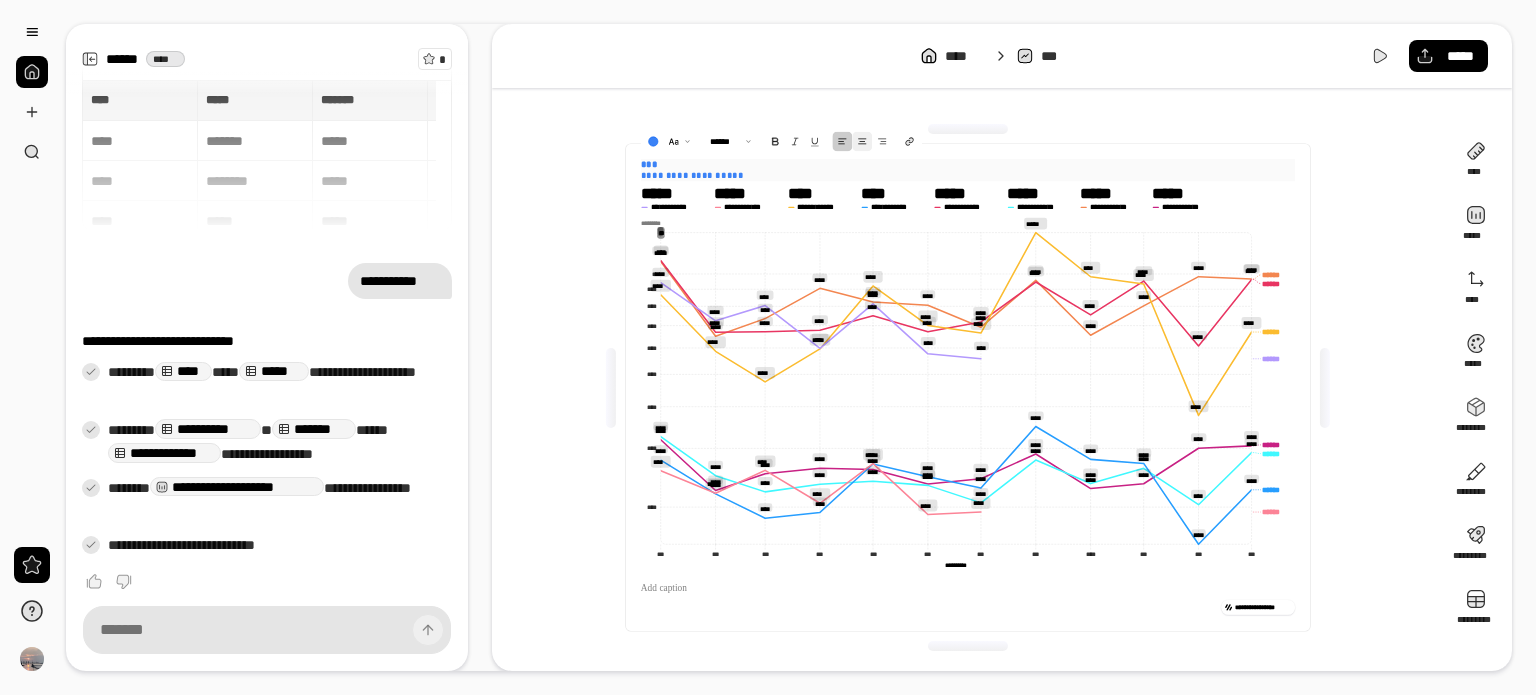 click at bounding box center (862, 142) 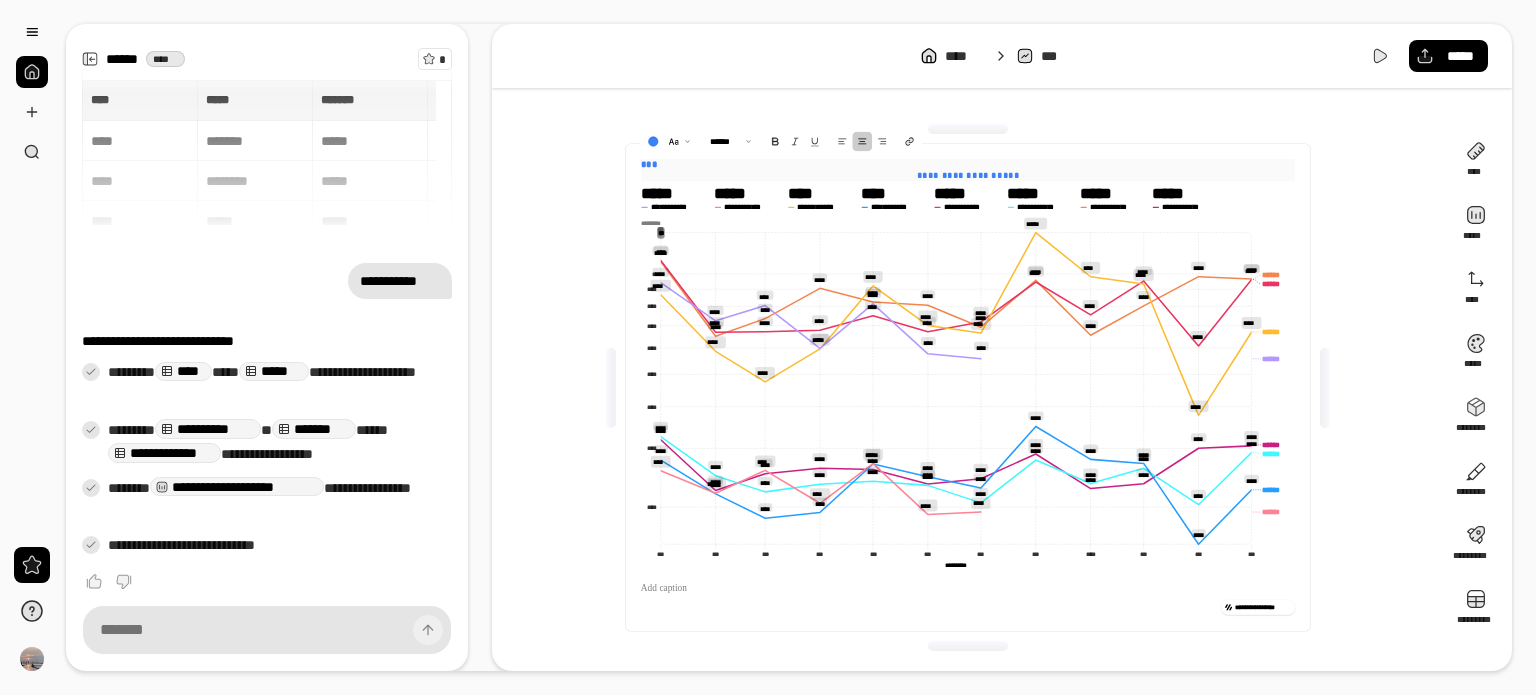 click on "***" at bounding box center (968, 164) 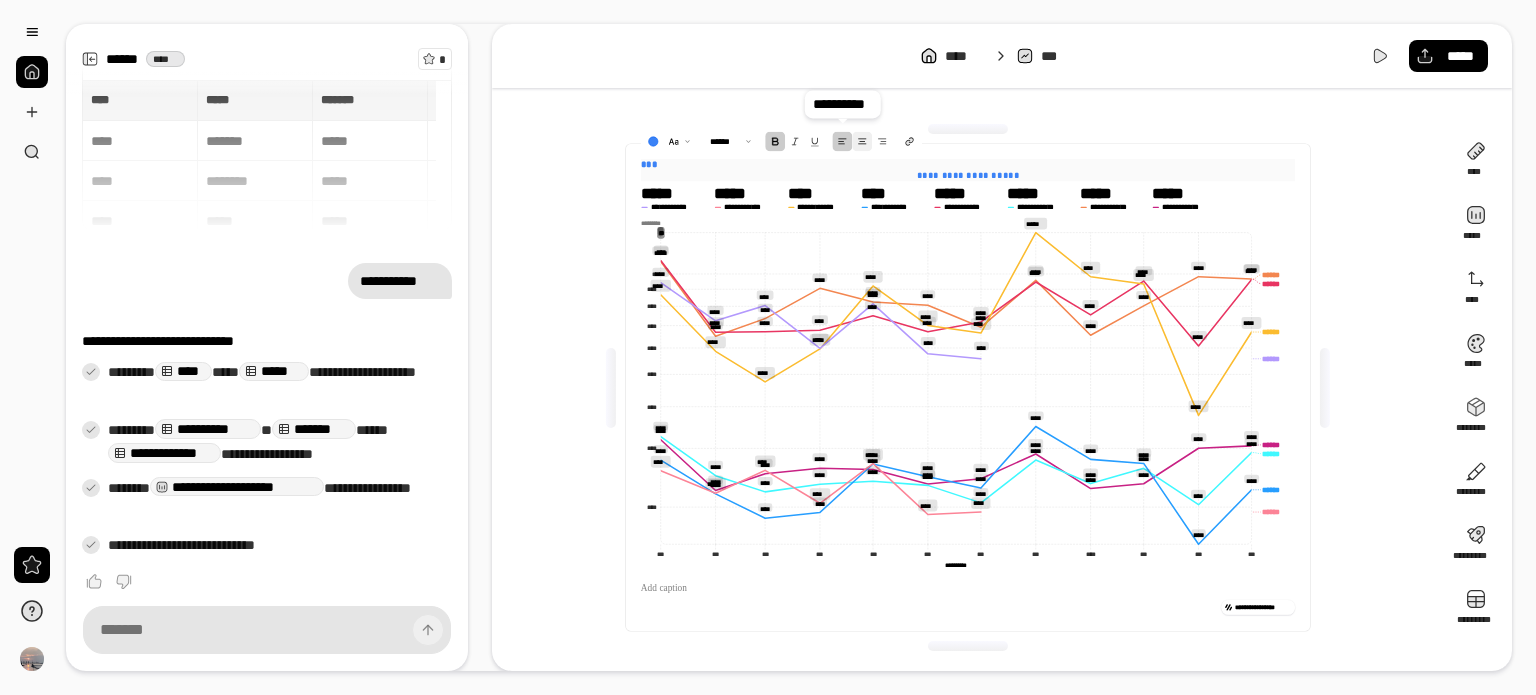 click at bounding box center (862, 142) 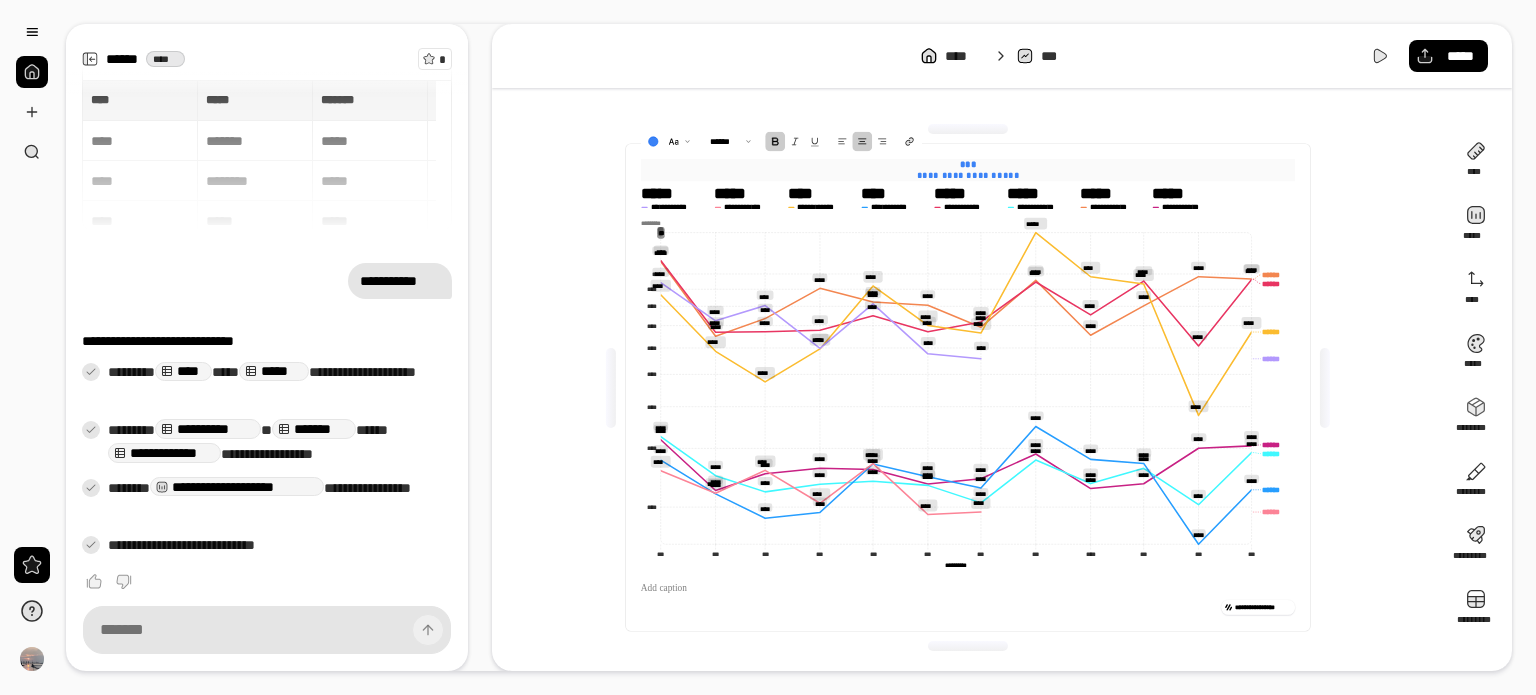 click on "**********" at bounding box center (968, 175) 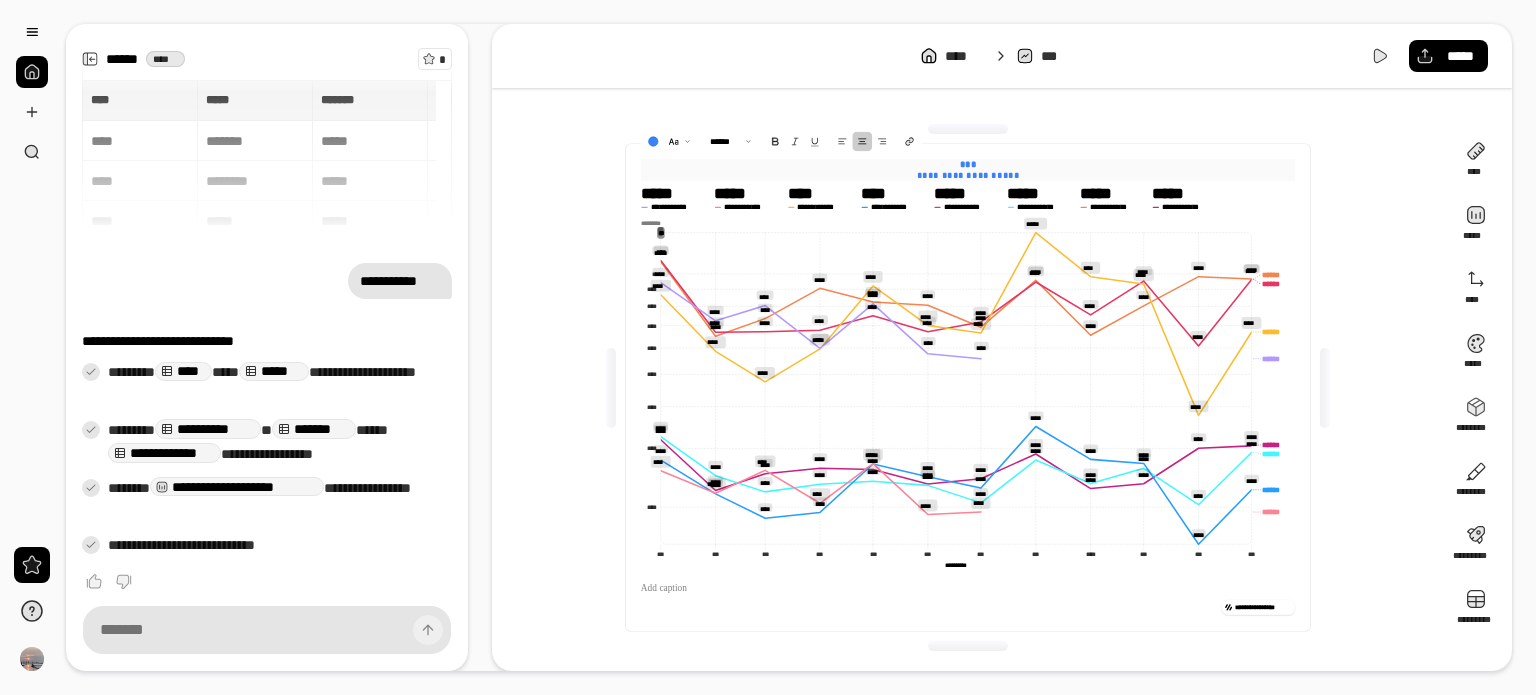 click on "**********" at bounding box center [968, 175] 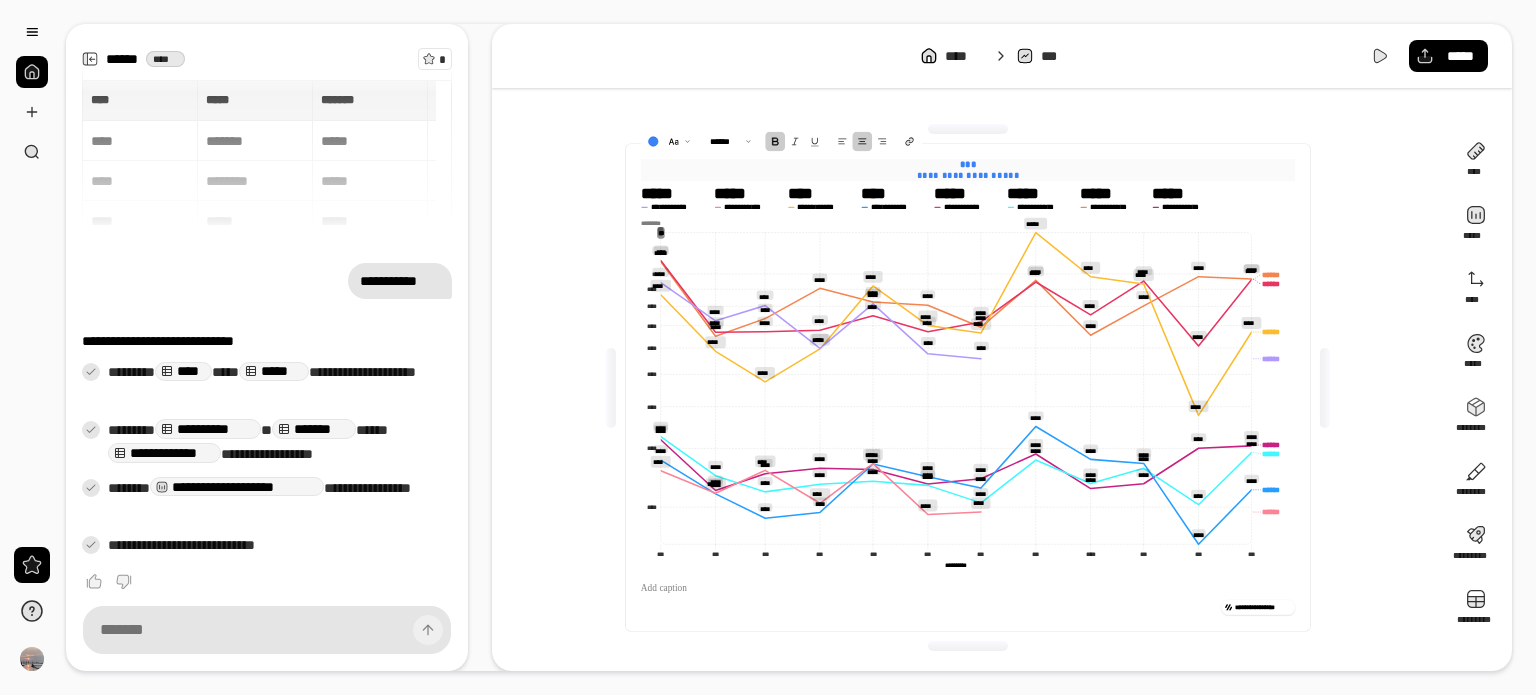 drag, startPoint x: 1045, startPoint y: 169, endPoint x: 946, endPoint y: 163, distance: 99.18165 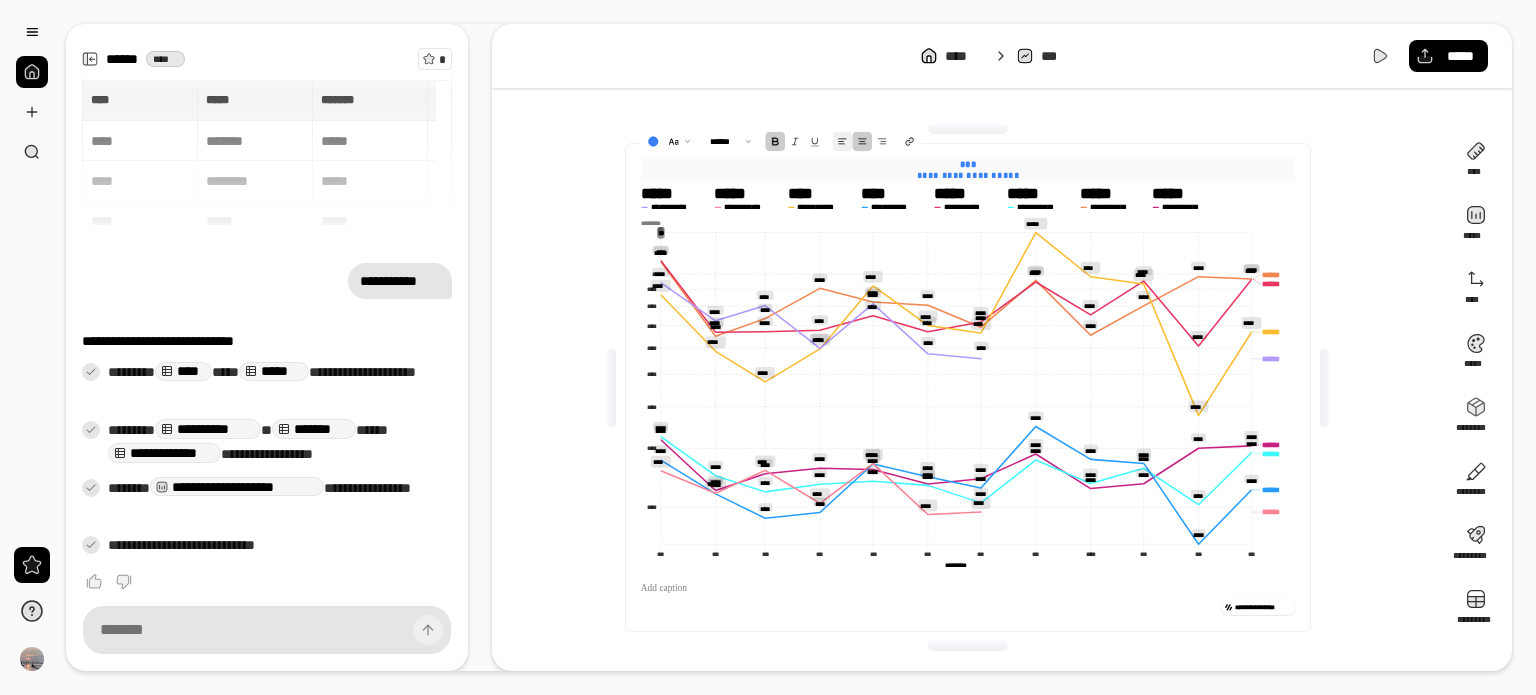 click at bounding box center (842, 142) 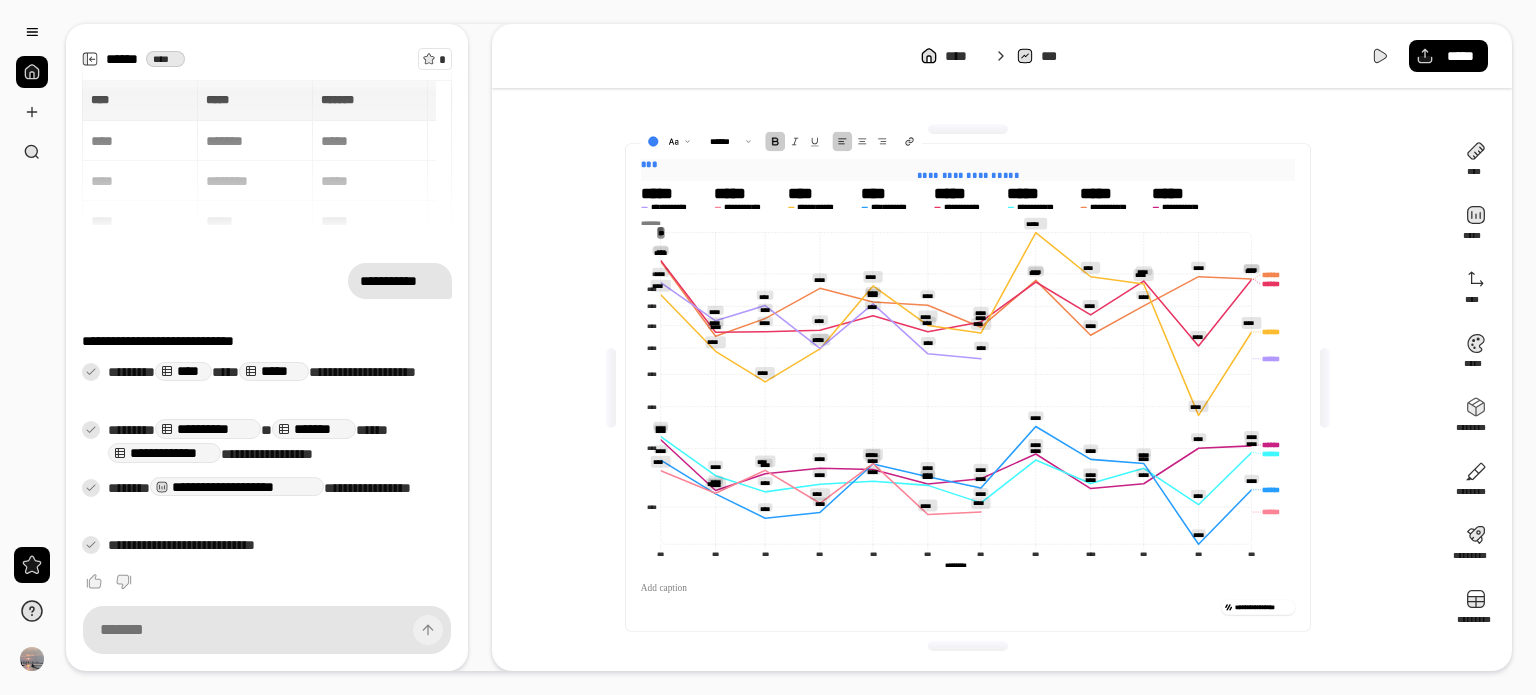 click on "**********" at bounding box center (968, 175) 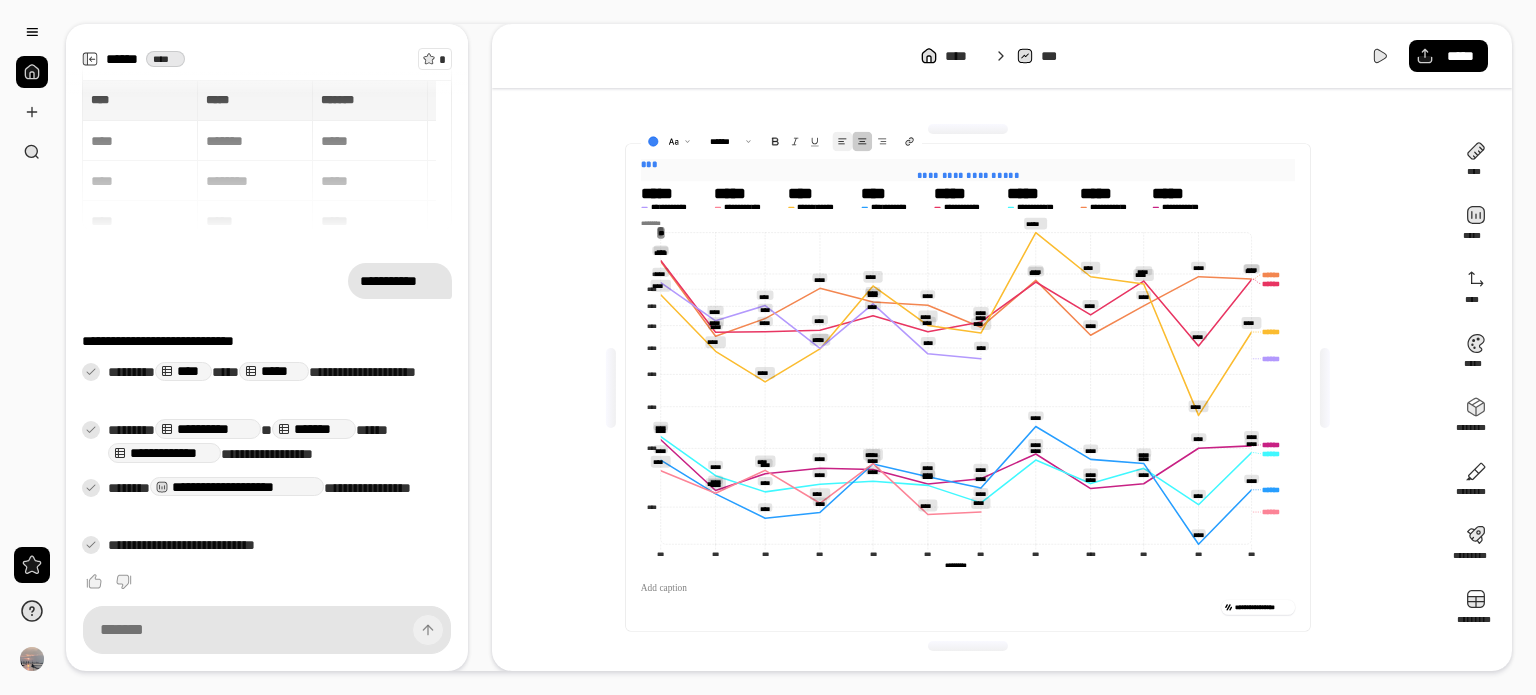 click at bounding box center (842, 142) 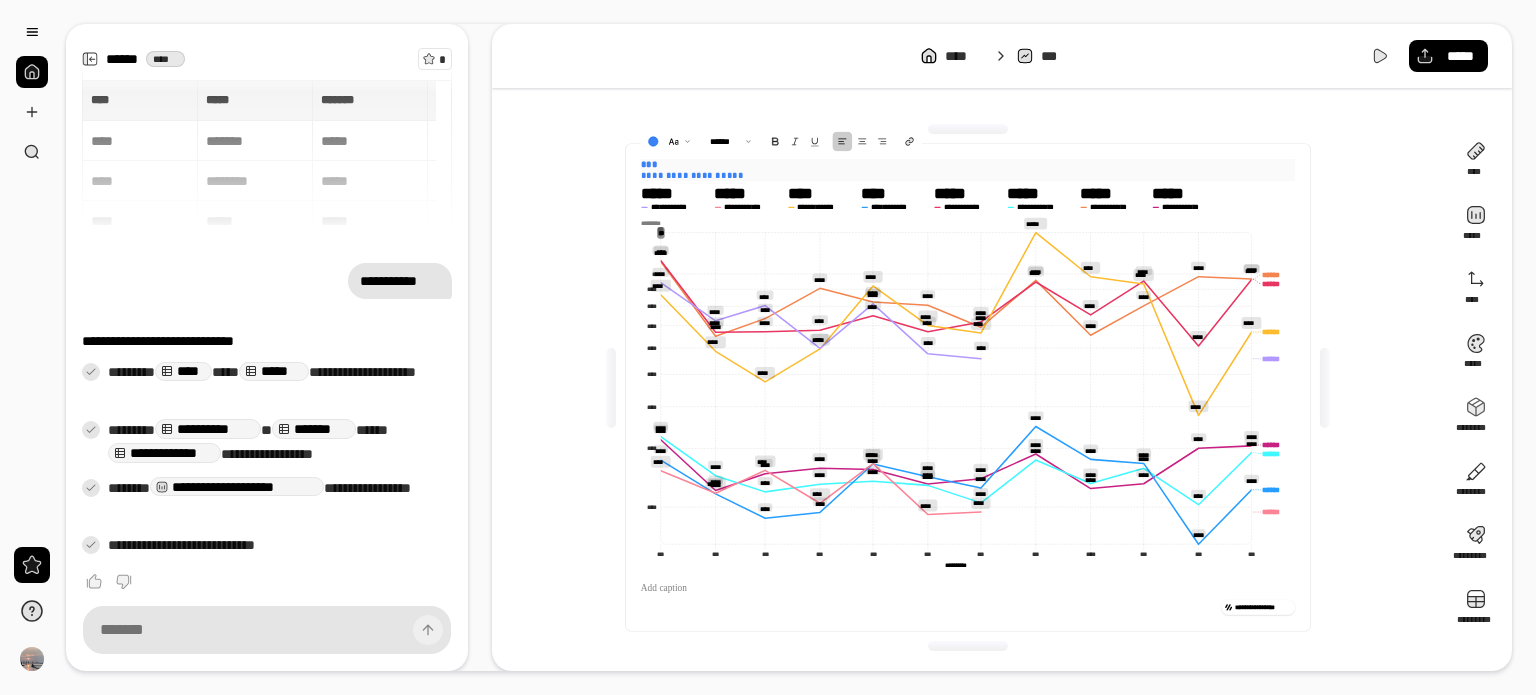 click on "***" at bounding box center [968, 164] 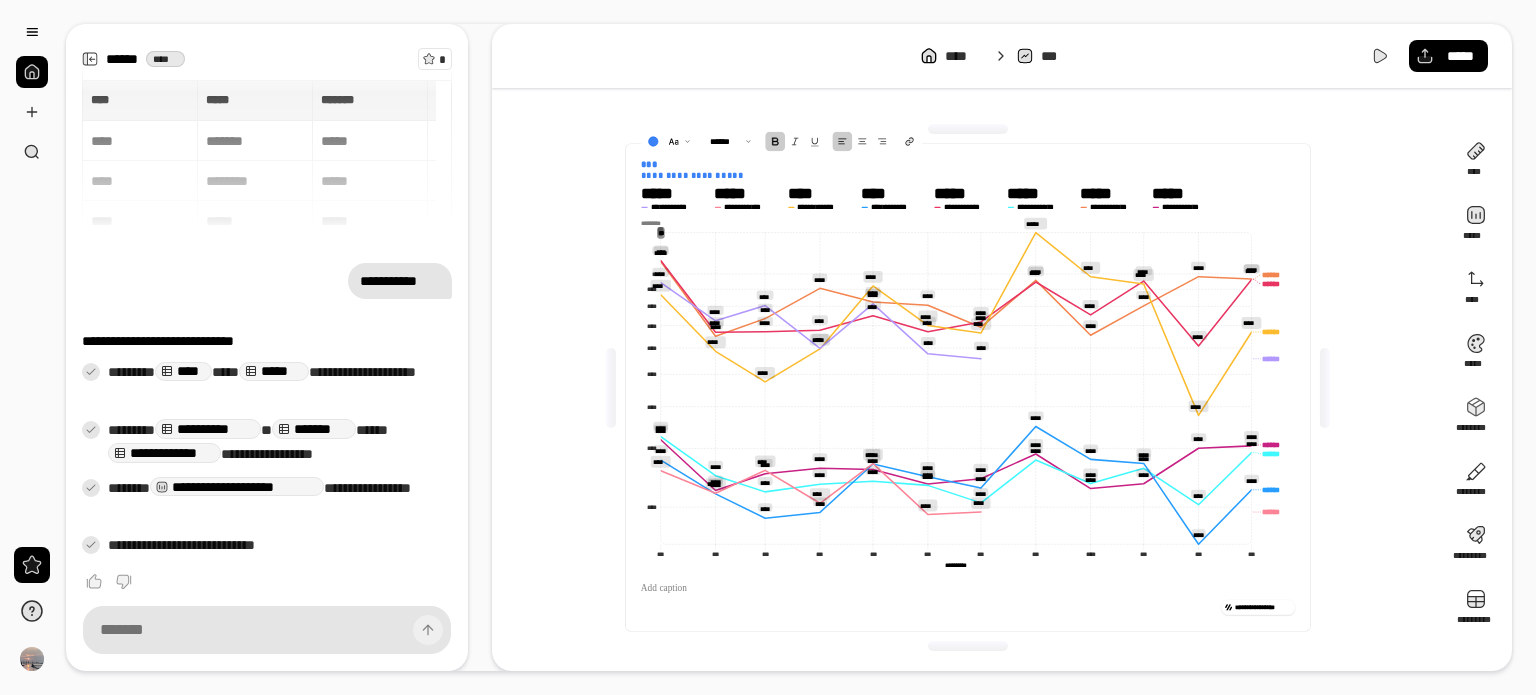 click on "[REDACTED]" at bounding box center [968, 185] 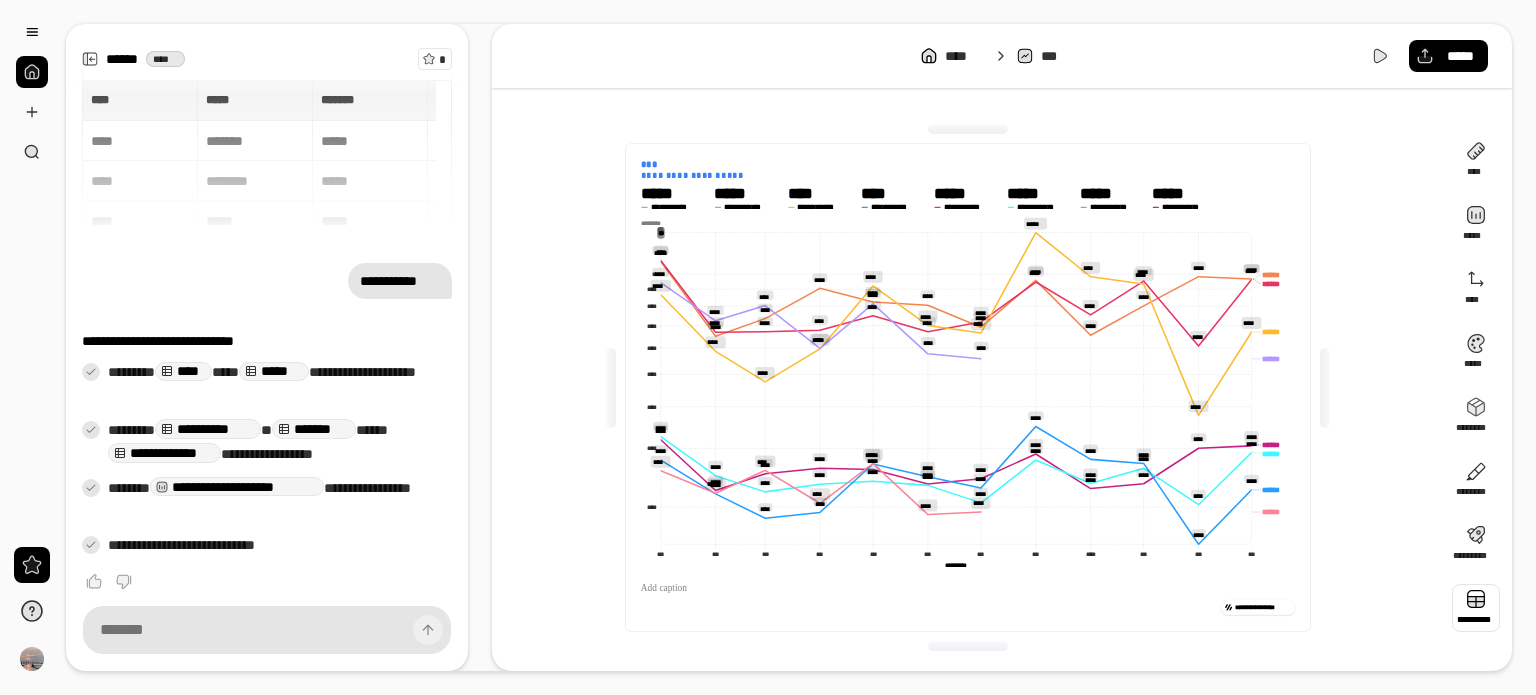 click at bounding box center [1476, 608] 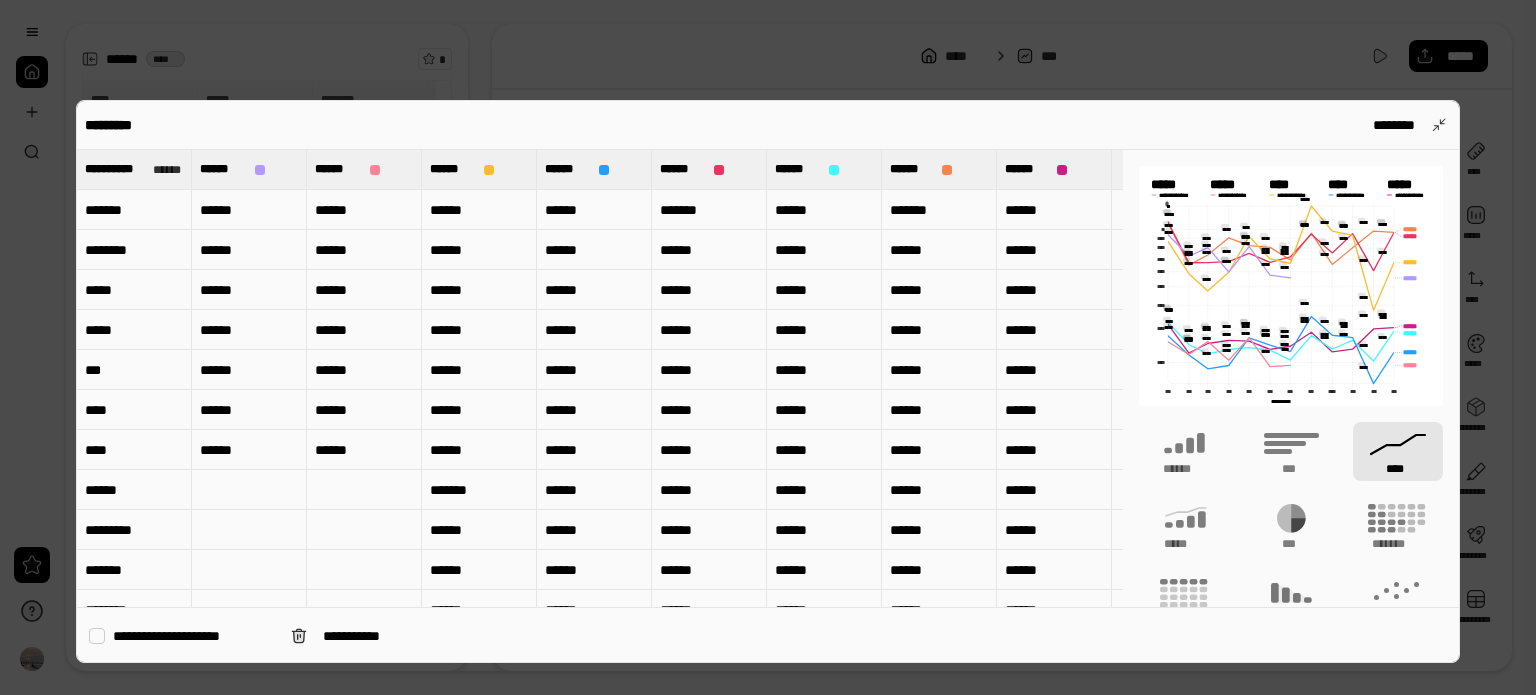 scroll, scrollTop: 0, scrollLeft: 0, axis: both 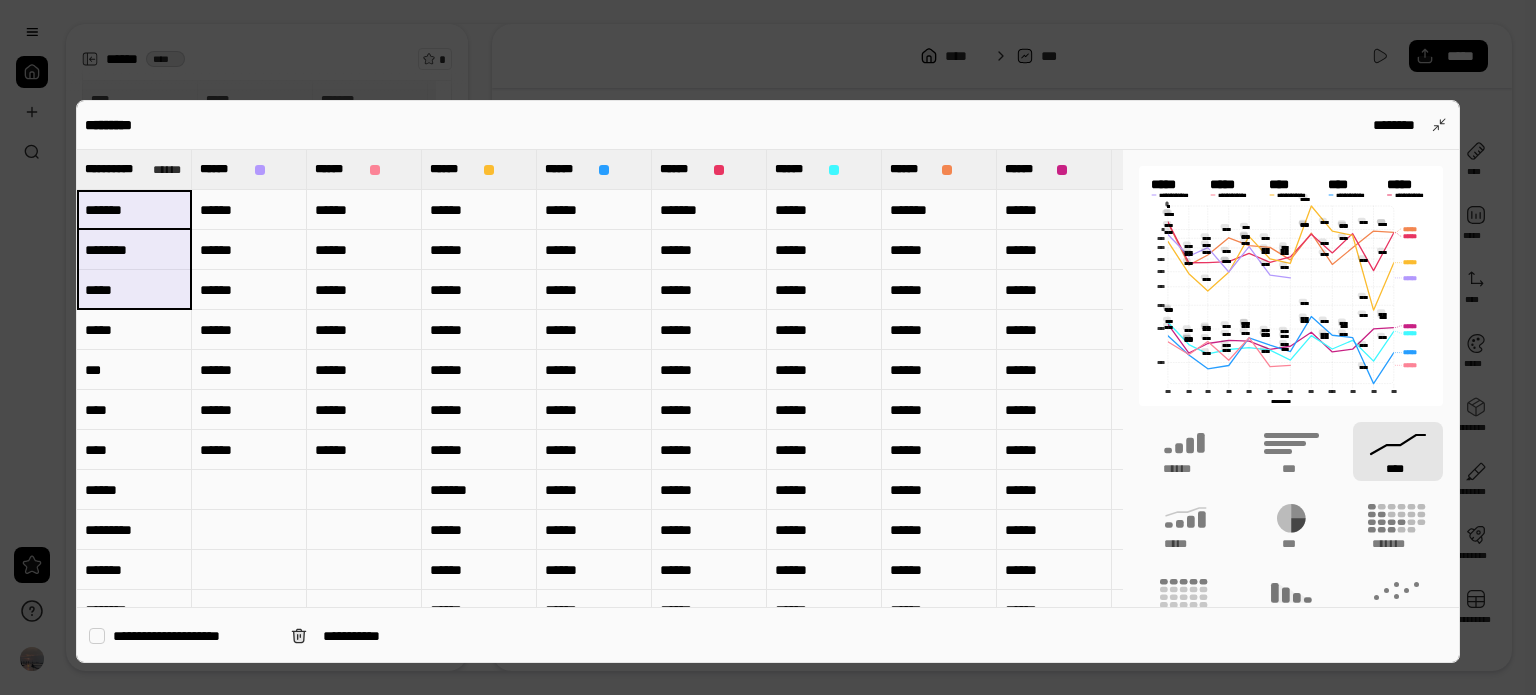 drag, startPoint x: 144, startPoint y: 205, endPoint x: 145, endPoint y: 281, distance: 76.00658 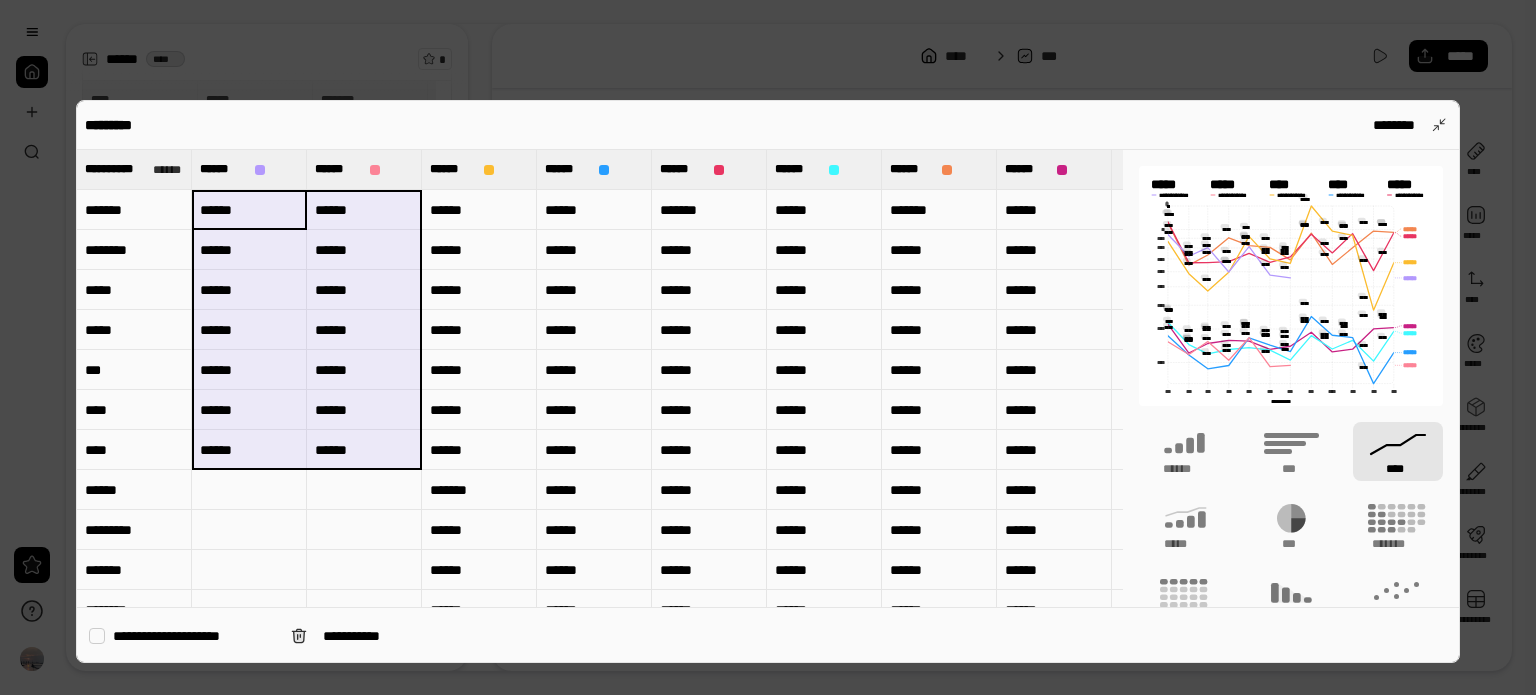 drag, startPoint x: 243, startPoint y: 222, endPoint x: 366, endPoint y: 437, distance: 247.6974 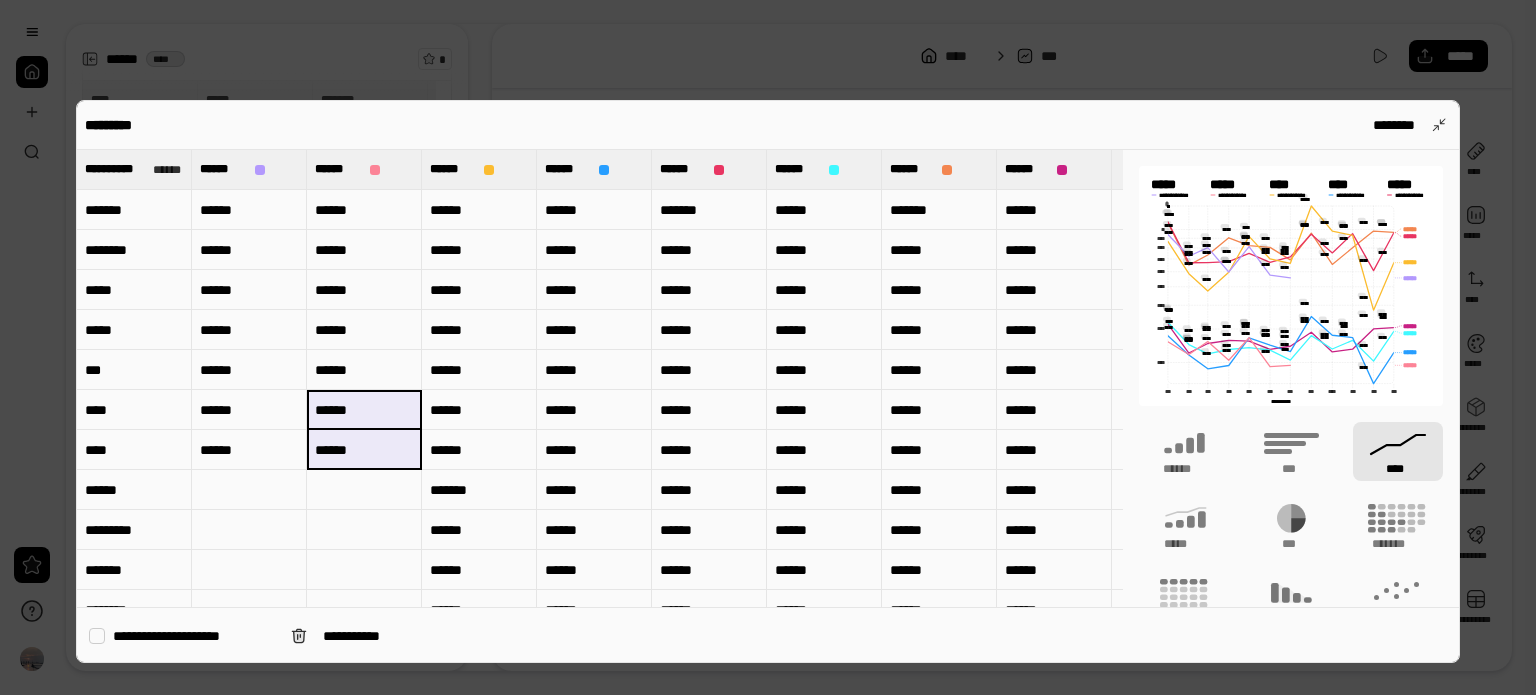 click on "******" at bounding box center (364, 450) 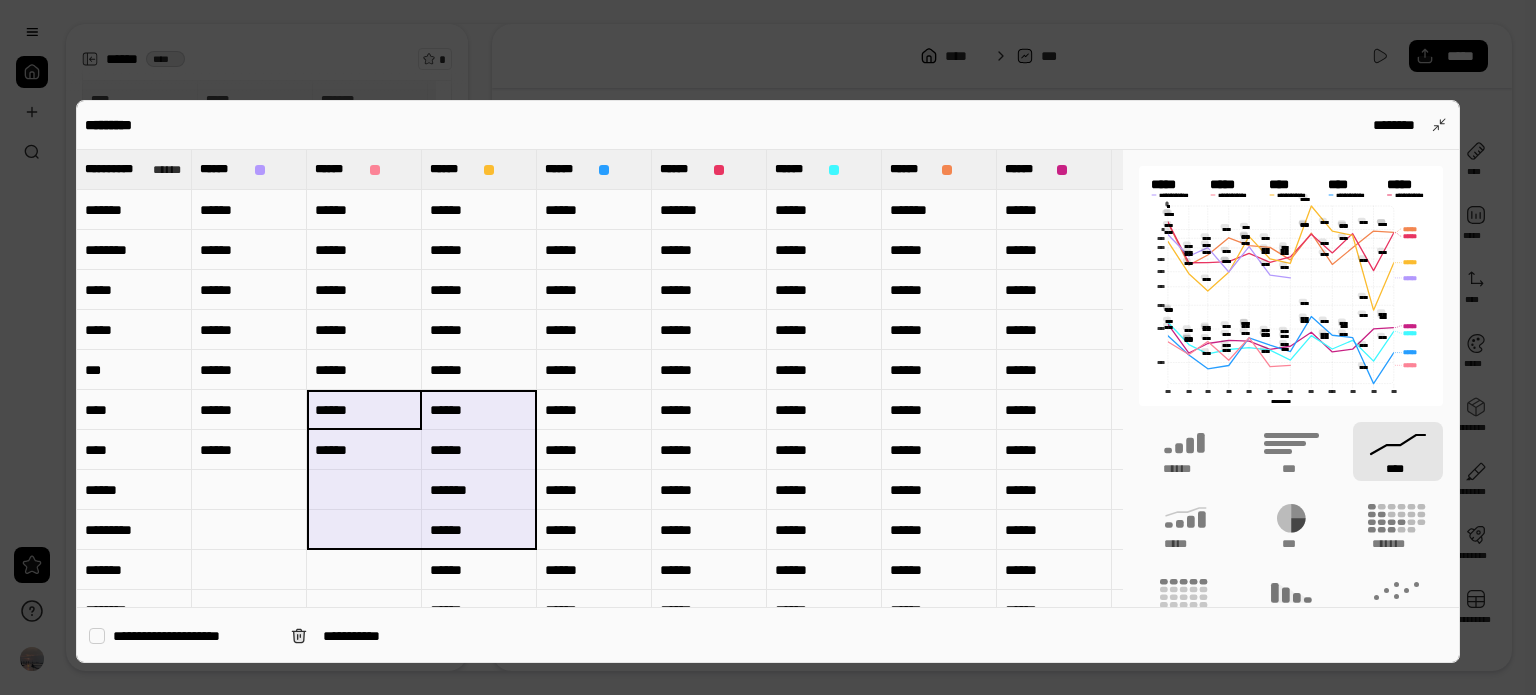 click on "******" at bounding box center (479, 530) 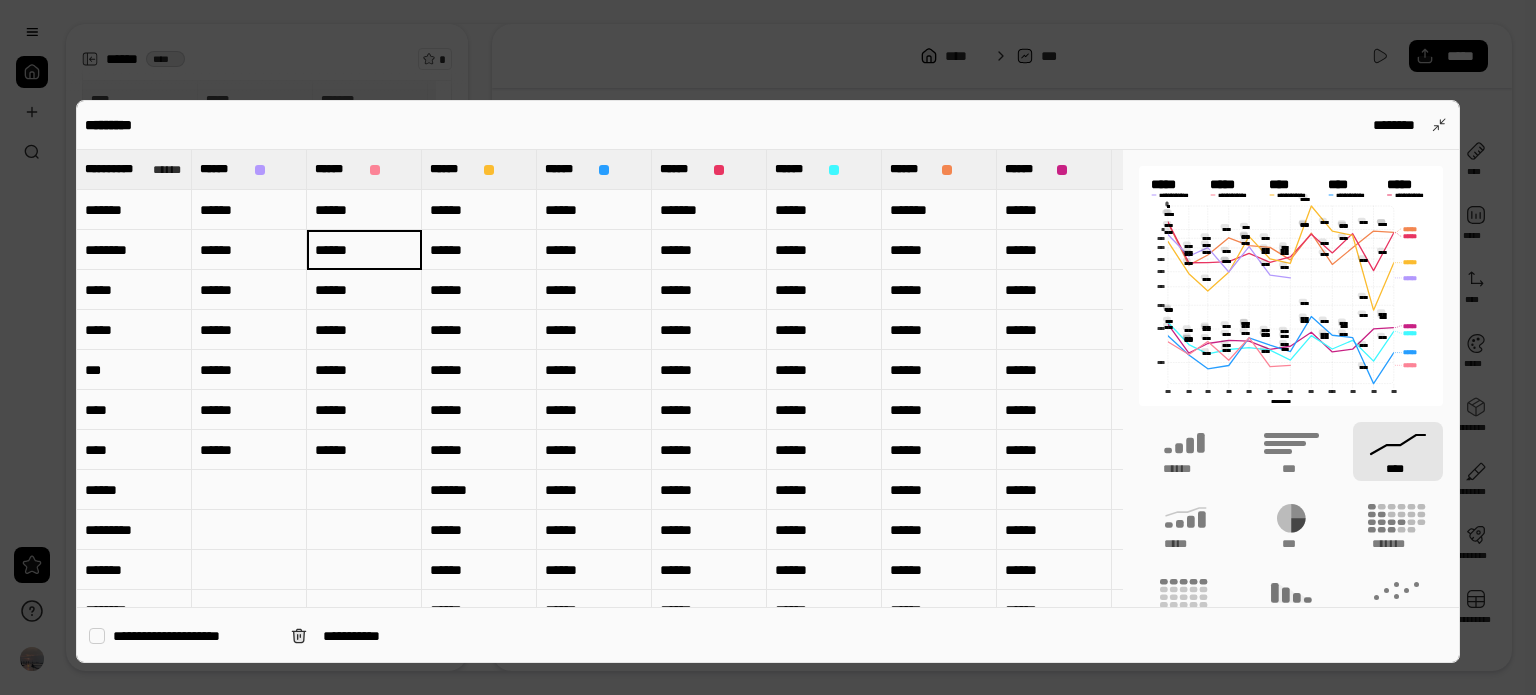 click on "******" at bounding box center (364, 250) 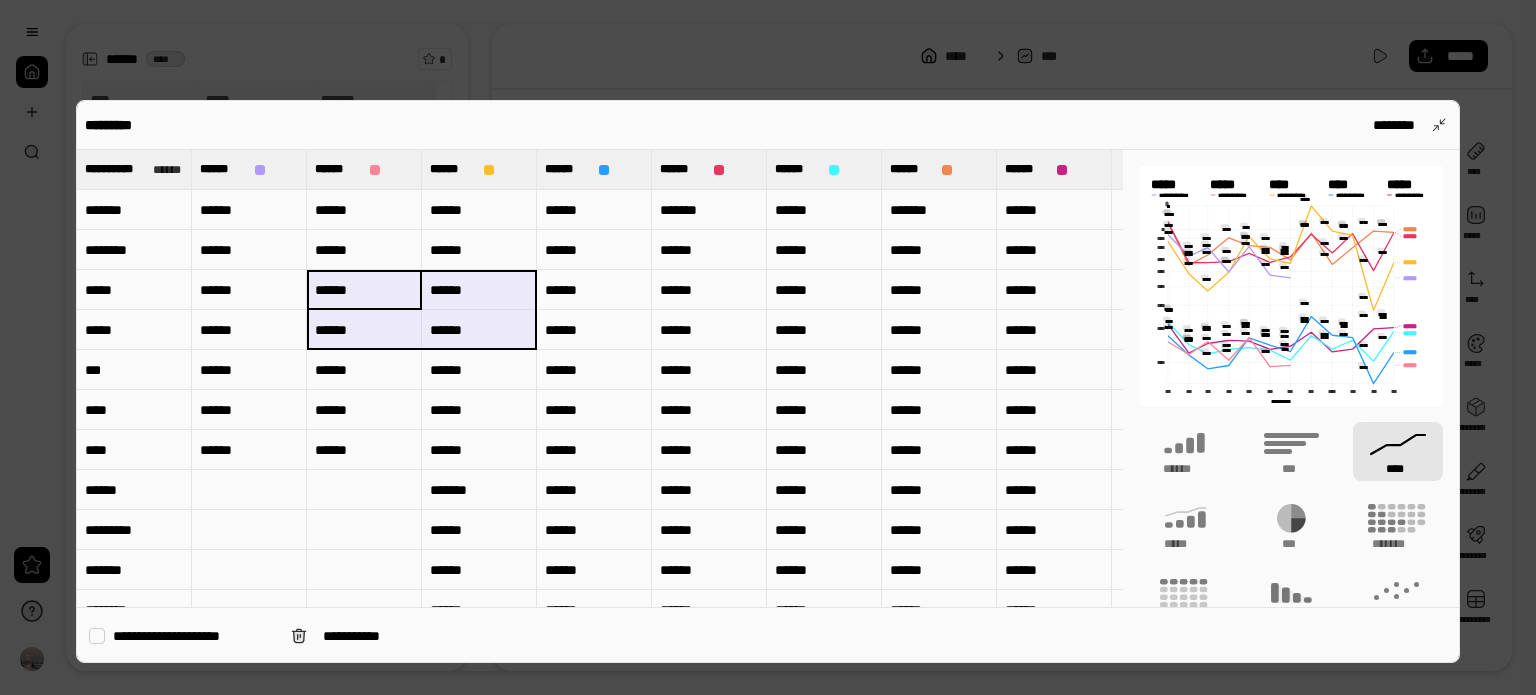 drag, startPoint x: 372, startPoint y: 287, endPoint x: 454, endPoint y: 335, distance: 95.015785 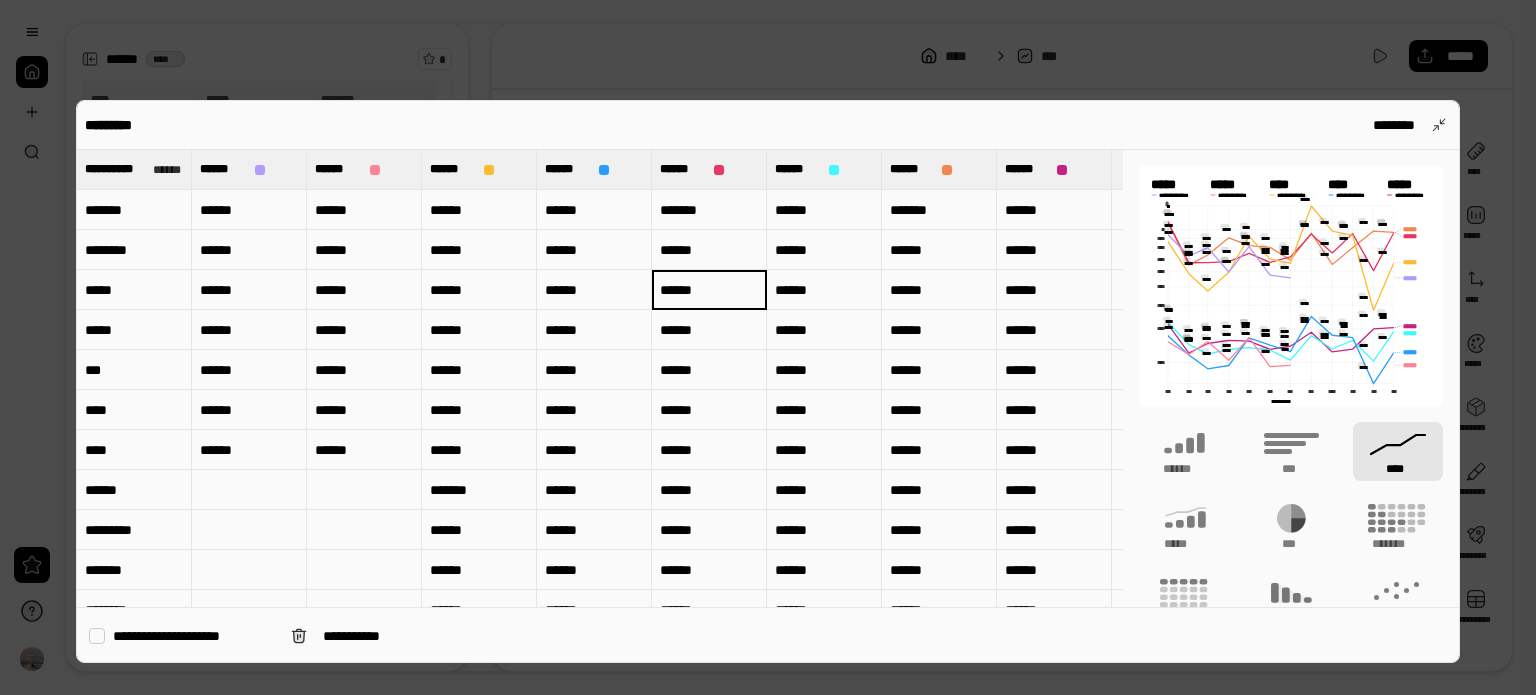 click on "******" at bounding box center (594, 330) 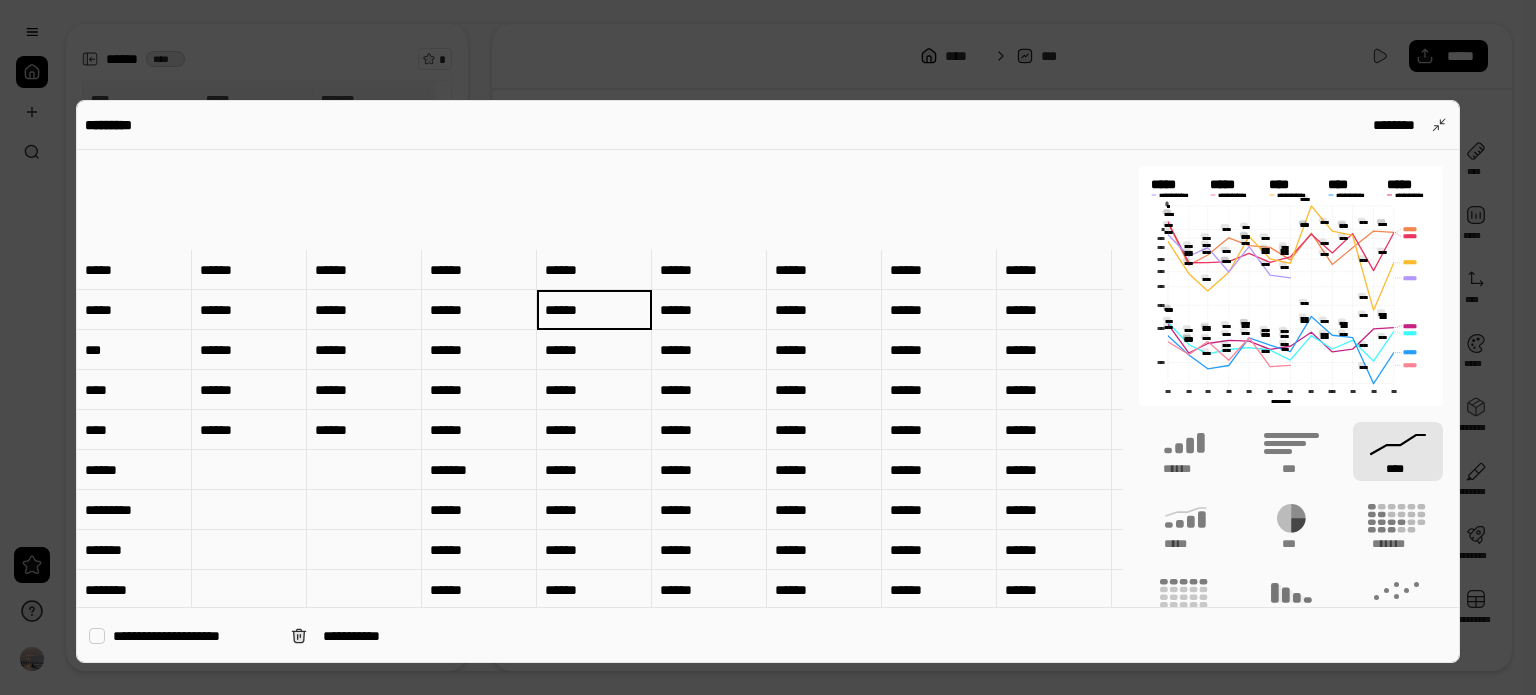 scroll, scrollTop: 0, scrollLeft: 0, axis: both 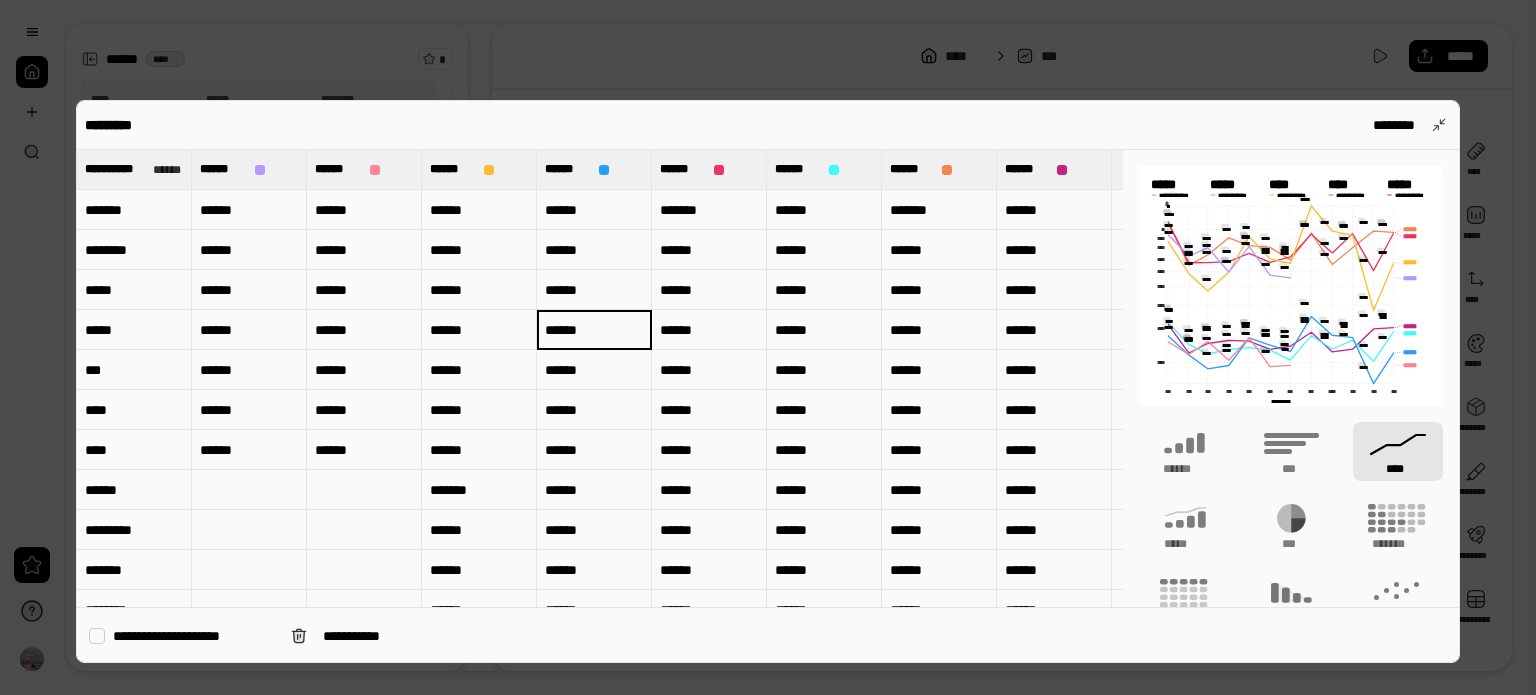 click at bounding box center (768, 347) 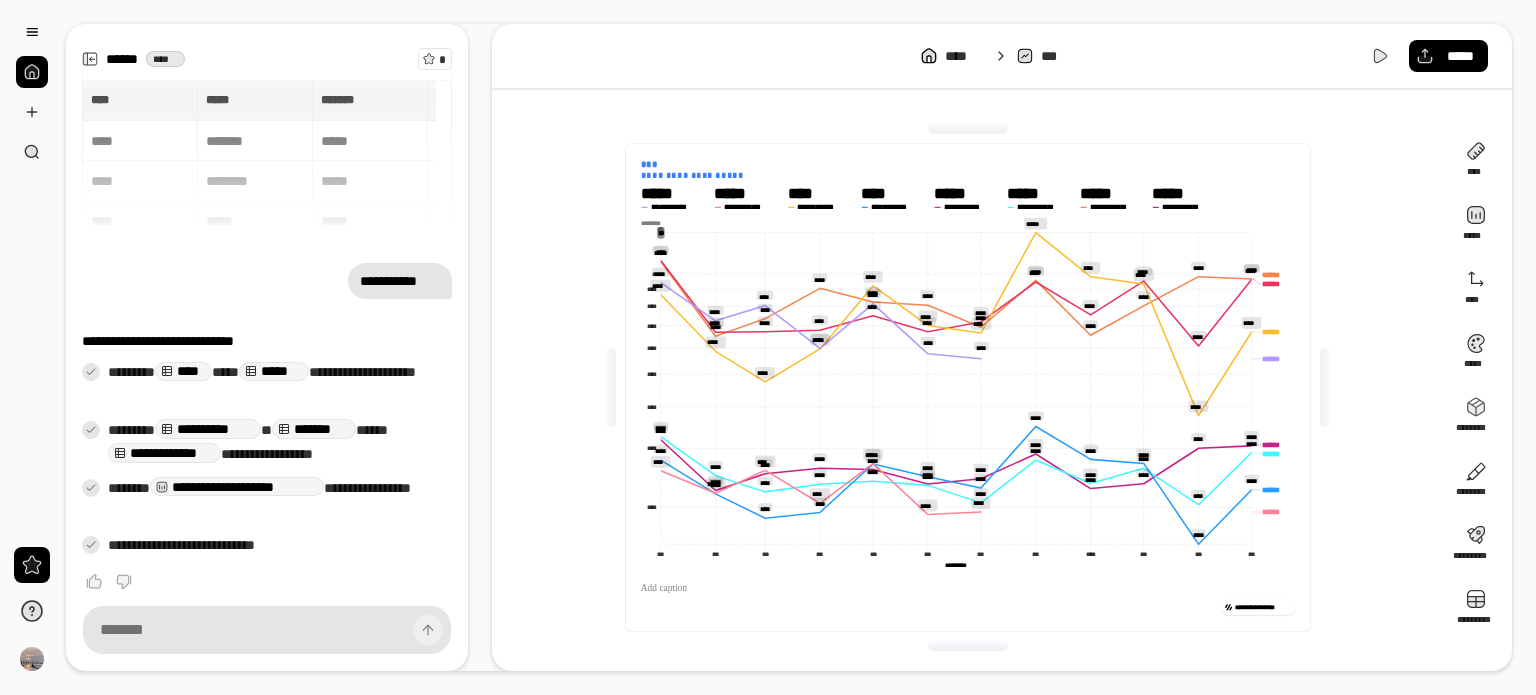 click on "[REDACTED]" at bounding box center [1002, 56] 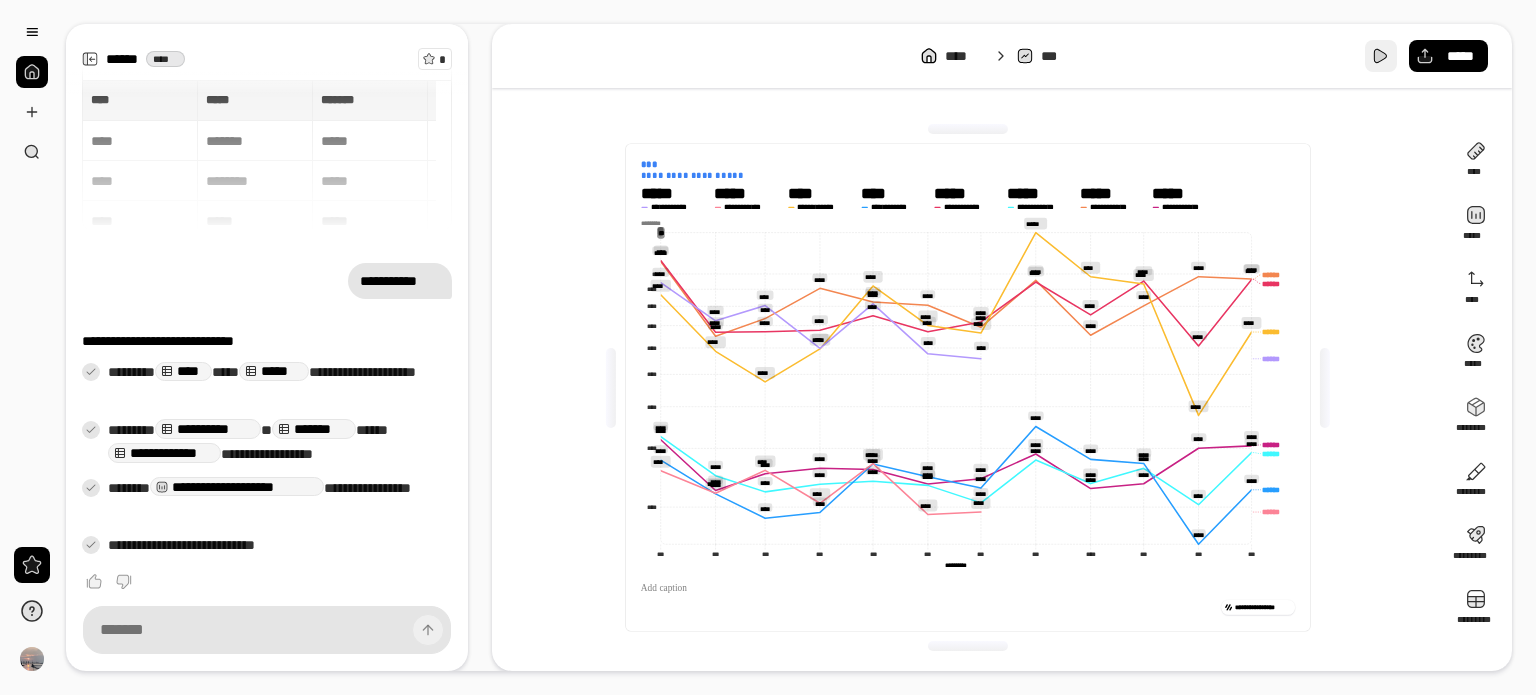 click at bounding box center (1381, 56) 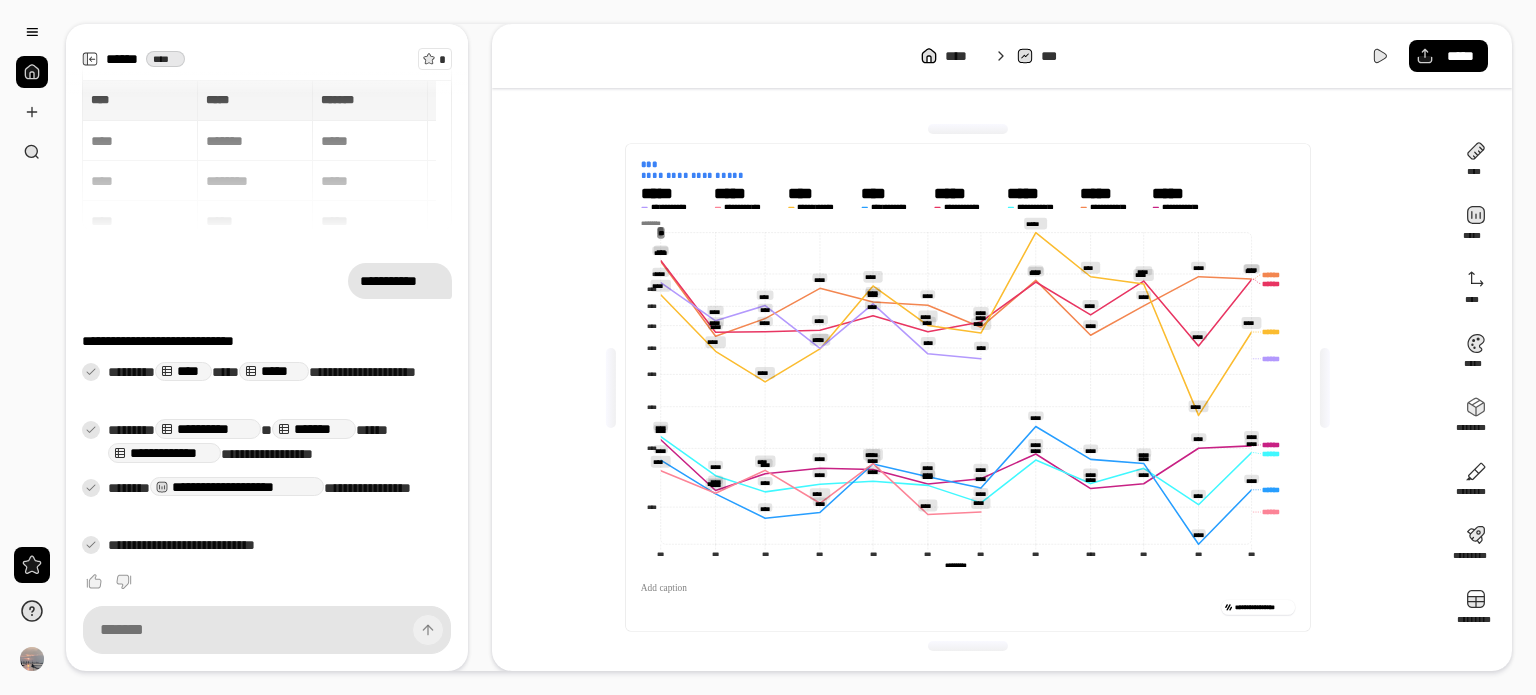 click on "[REDACTED]" at bounding box center [968, 387] 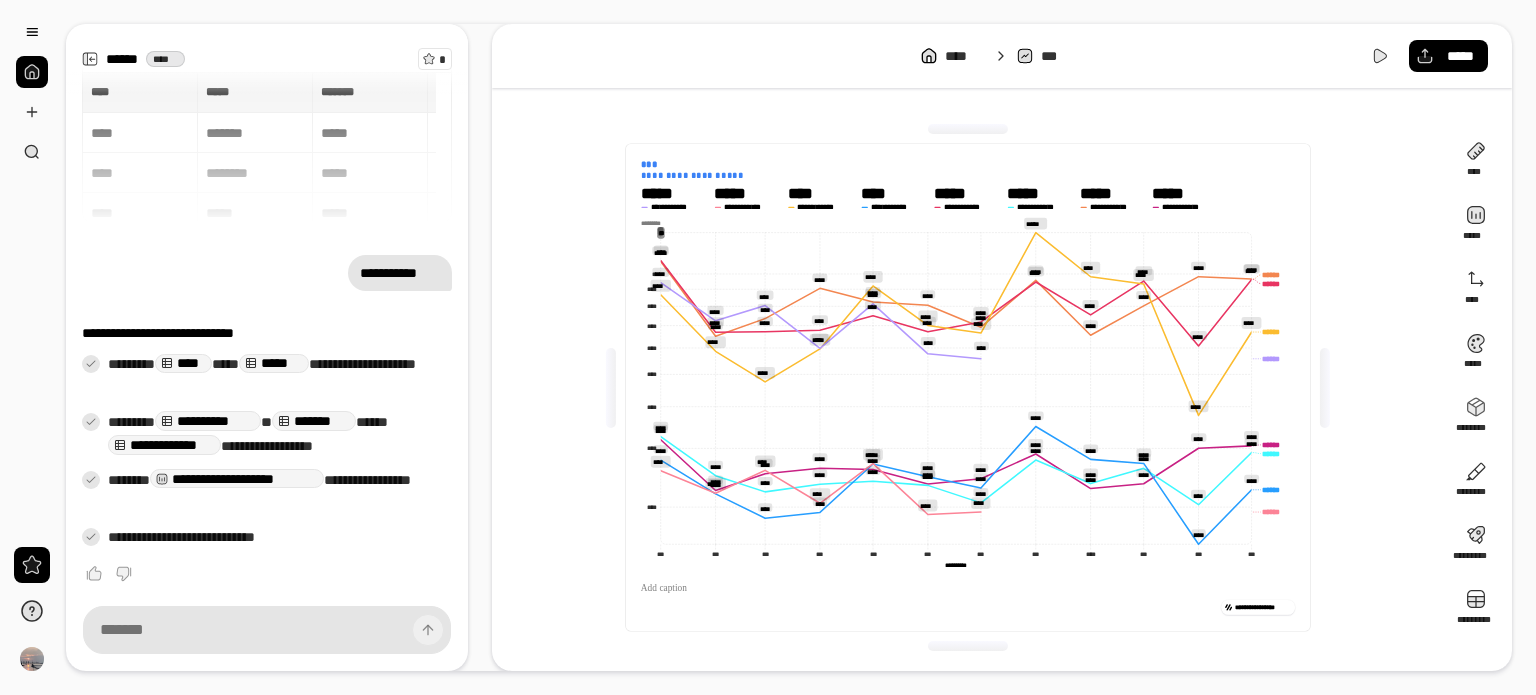 scroll, scrollTop: 13, scrollLeft: 0, axis: vertical 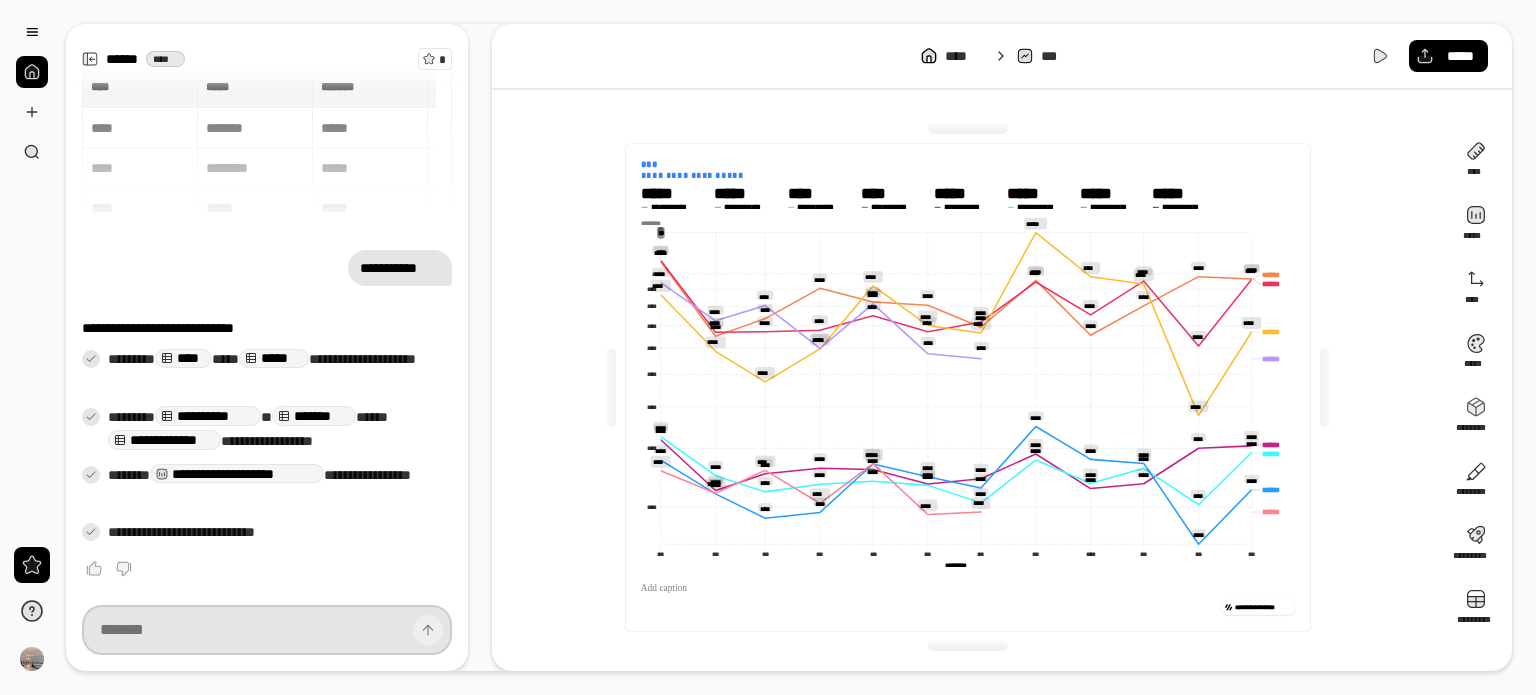 click at bounding box center [267, 630] 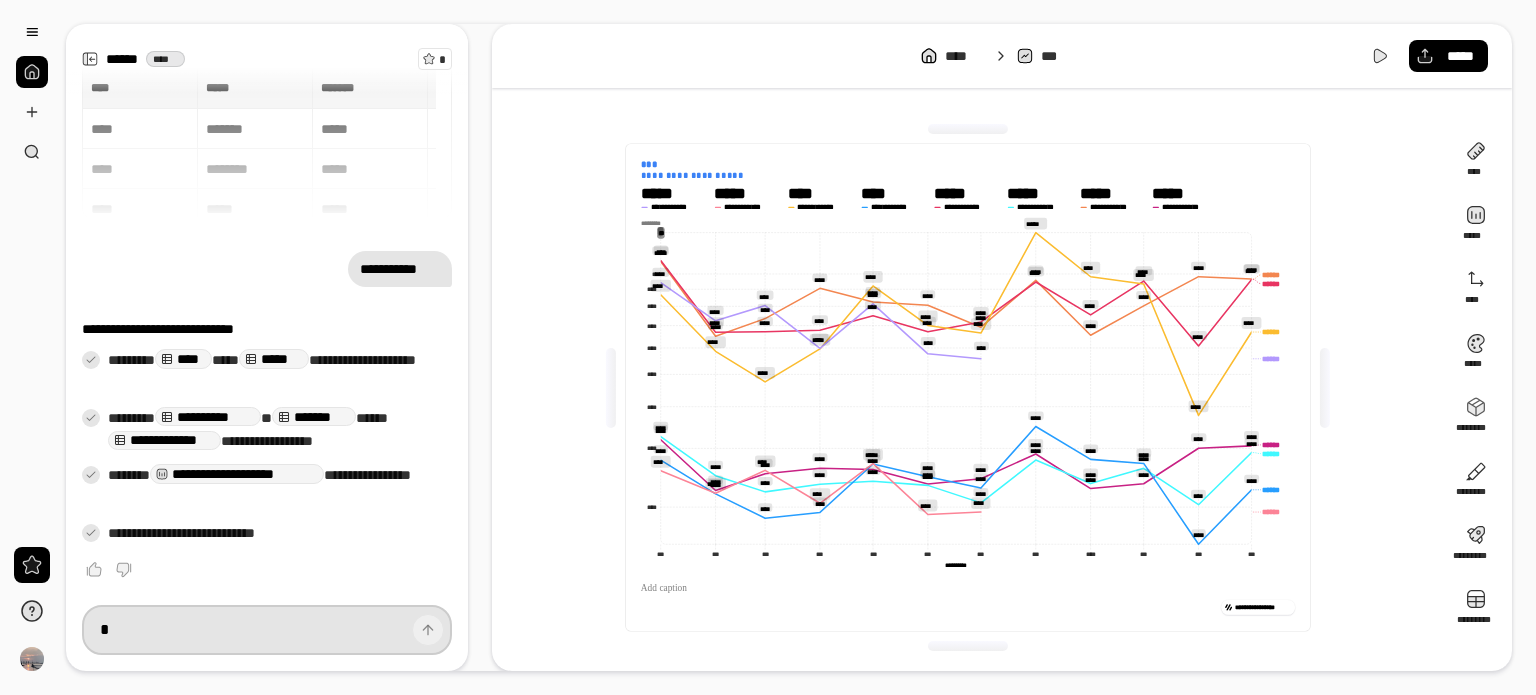 type on "**" 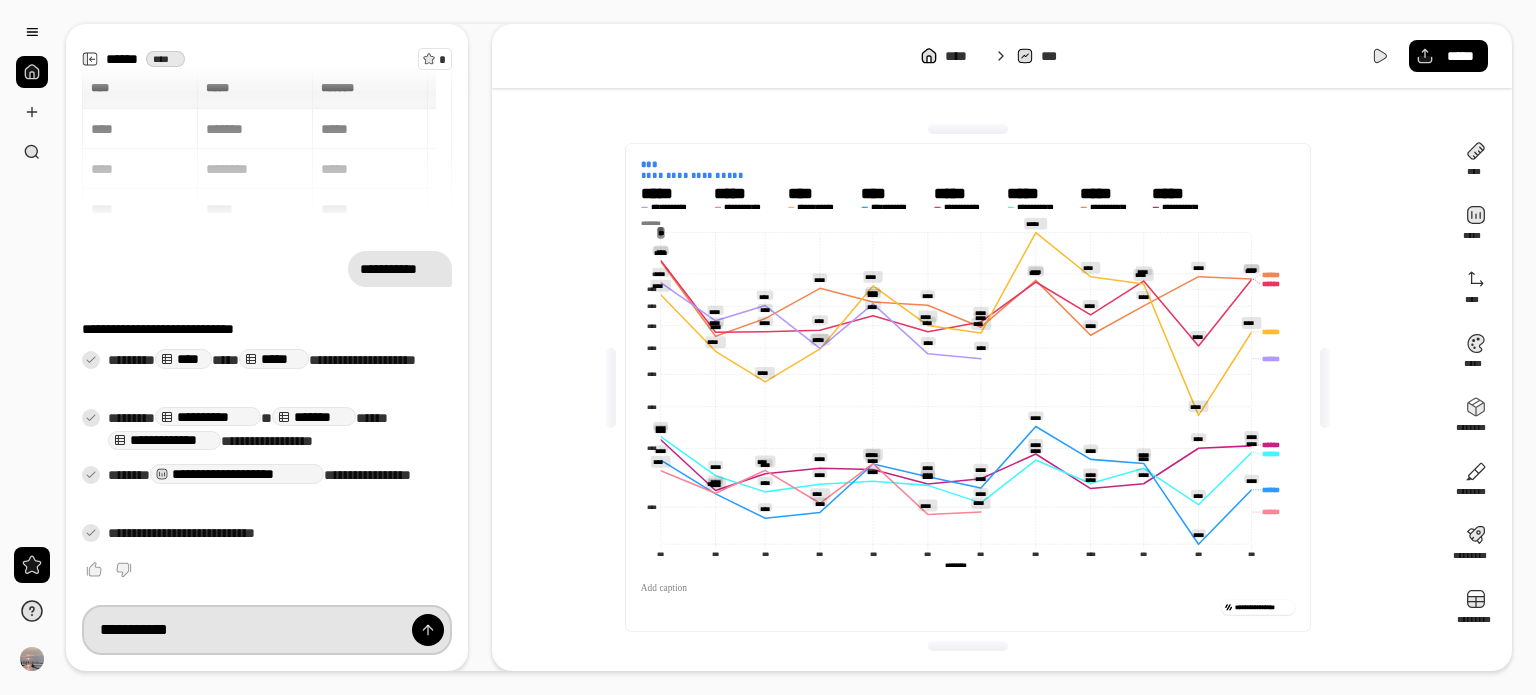 paste on "**********" 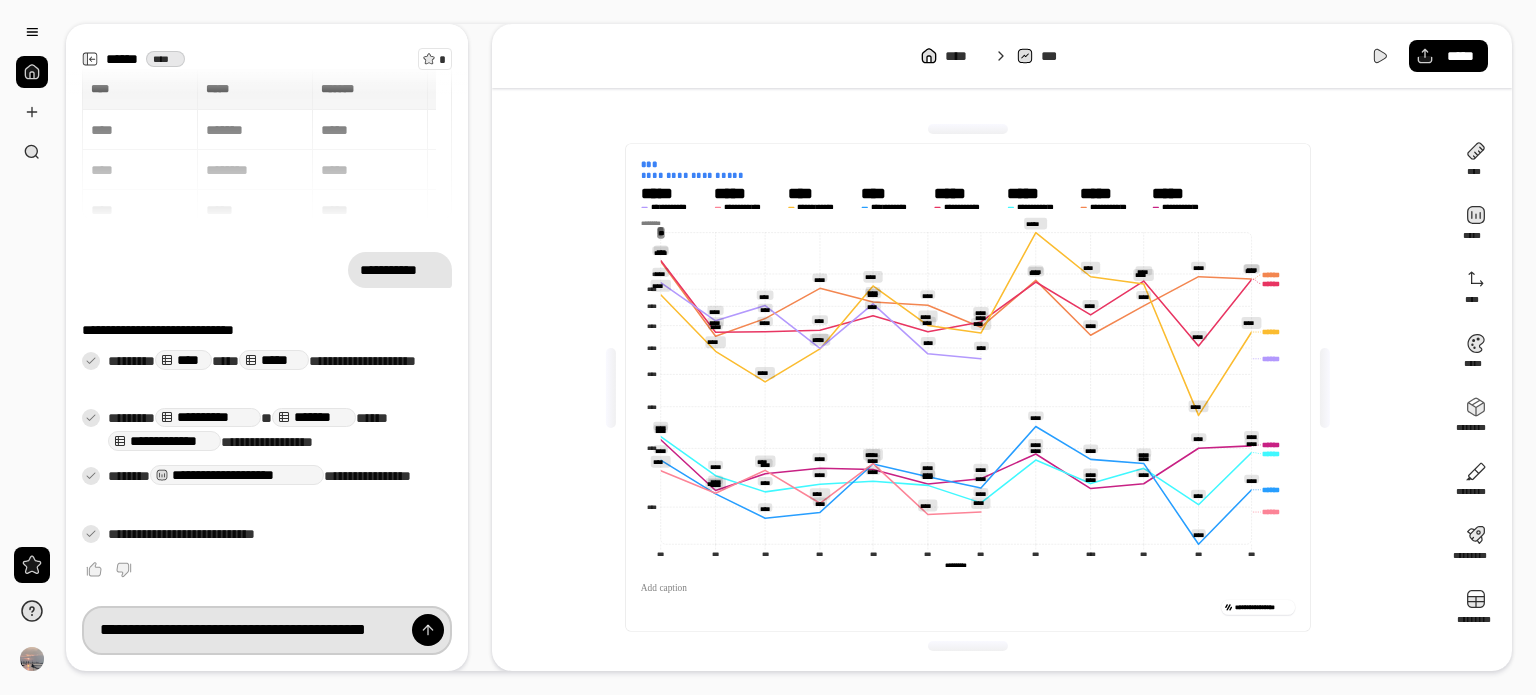 scroll, scrollTop: 0, scrollLeft: 13, axis: horizontal 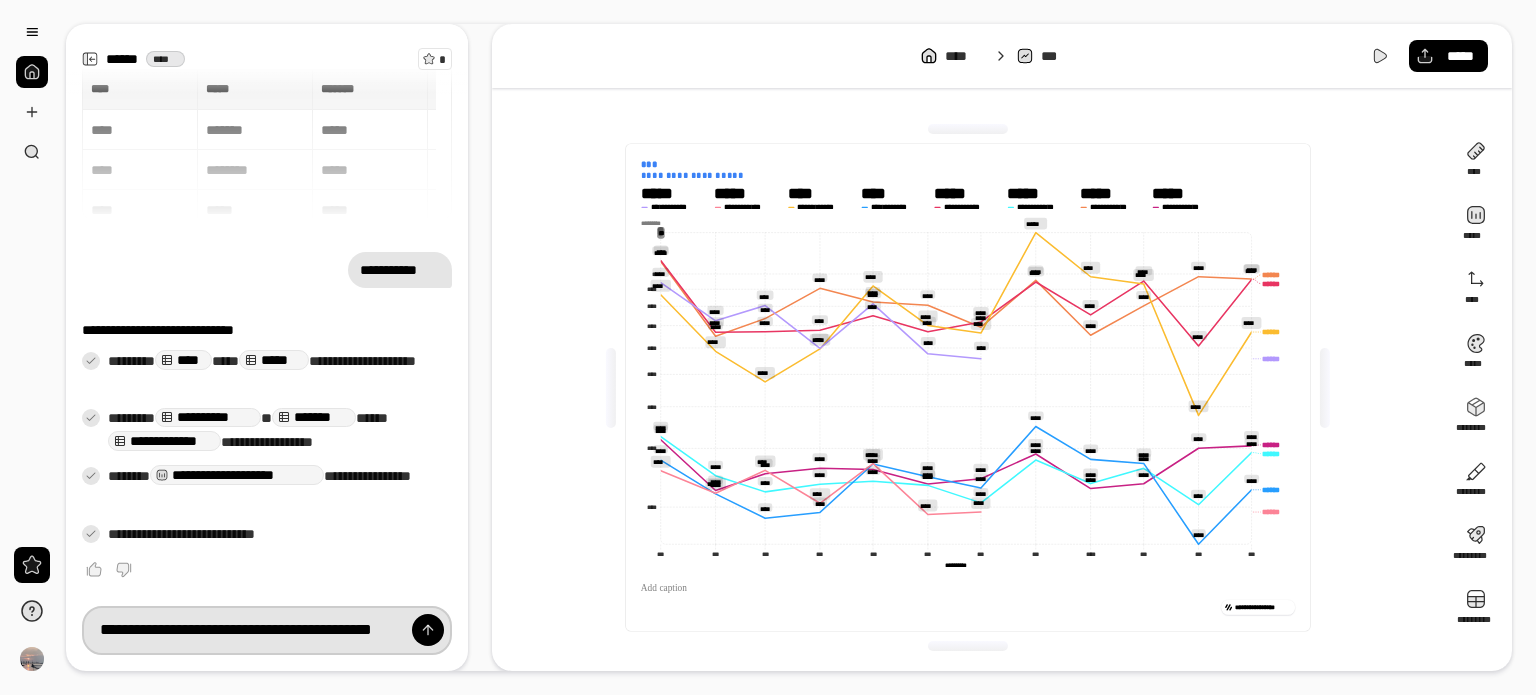 type on "**********" 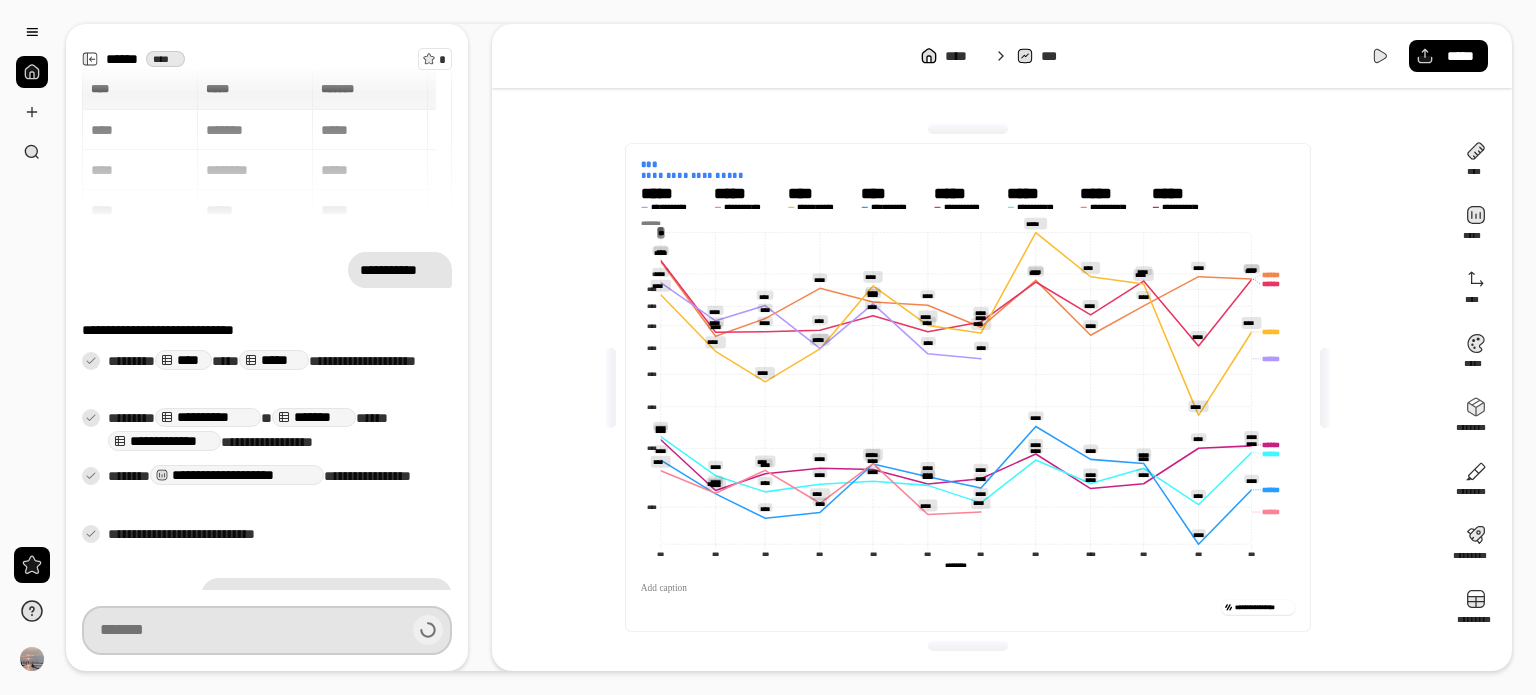 scroll, scrollTop: 0, scrollLeft: 0, axis: both 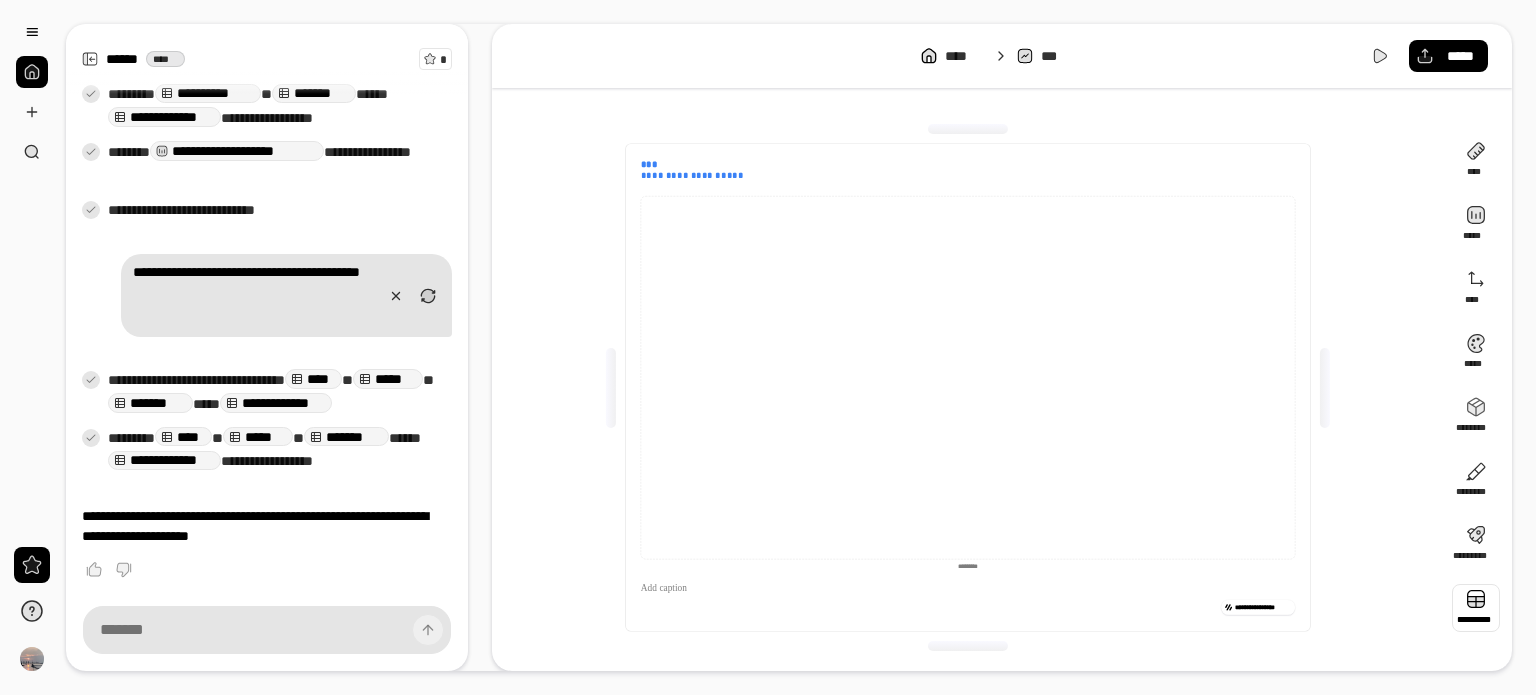 click at bounding box center (1476, 608) 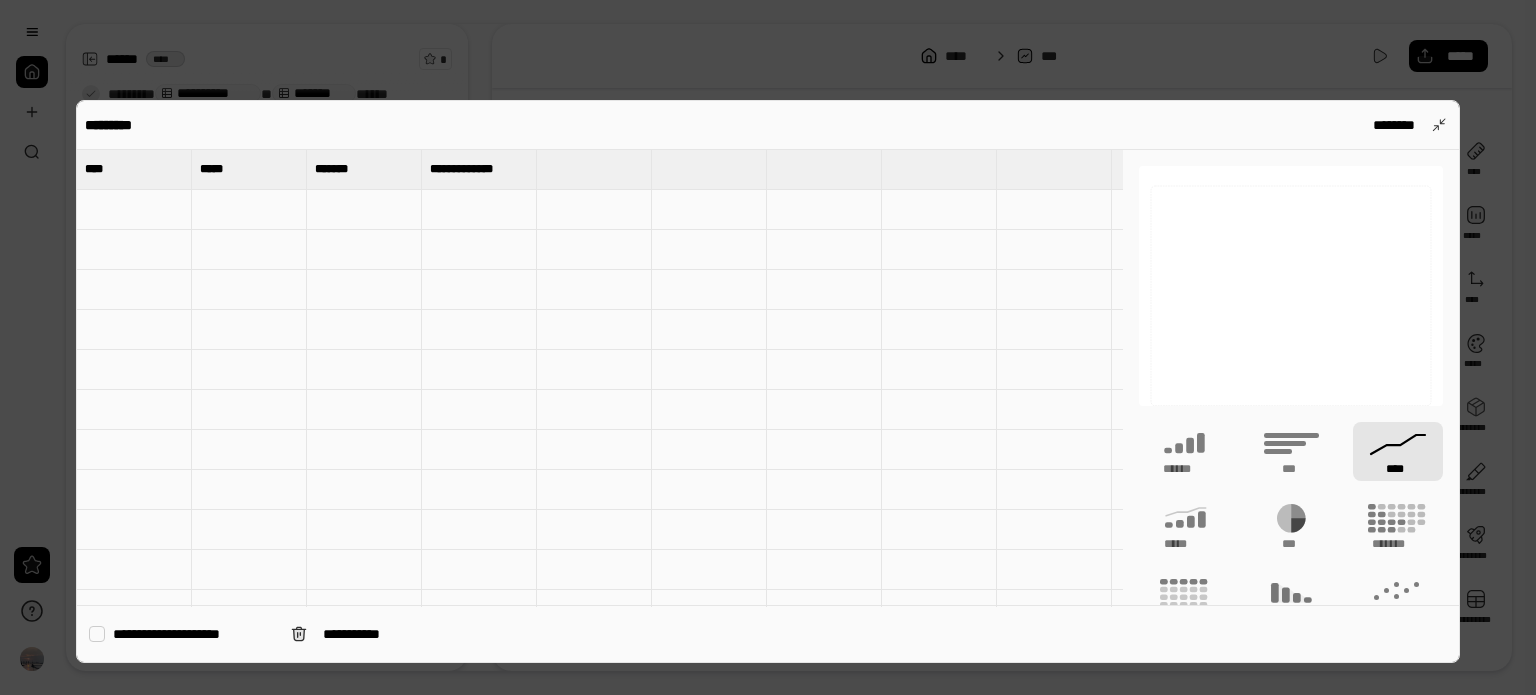 click on "**********" at bounding box center [768, 381] 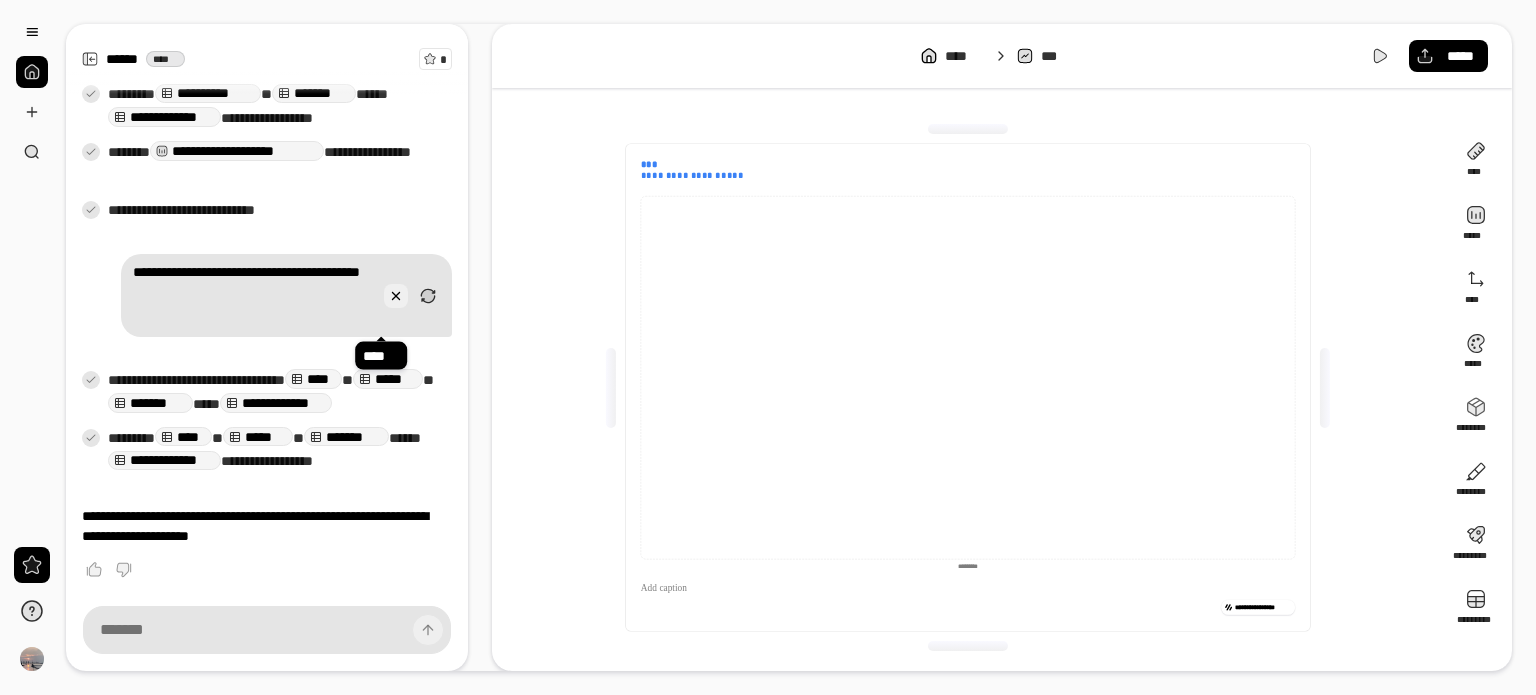 click at bounding box center [396, 296] 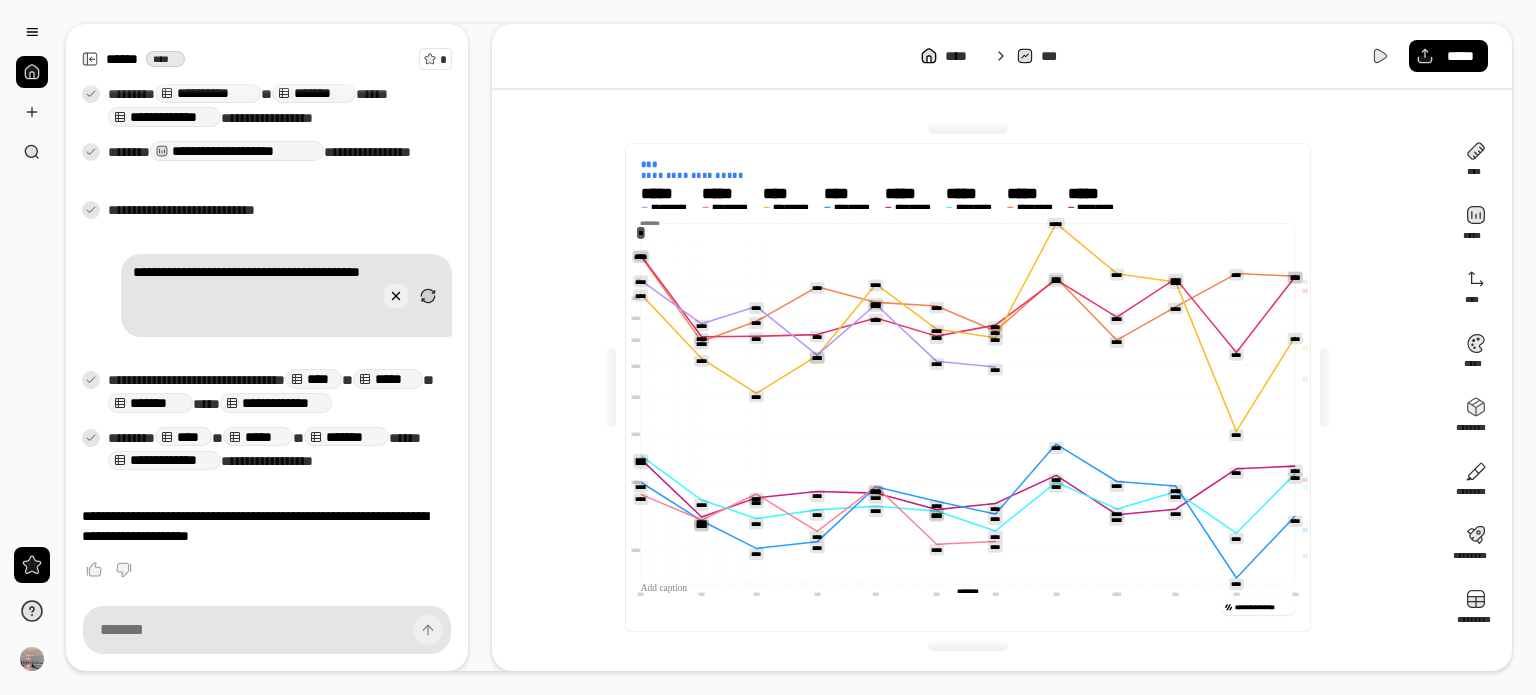 type on "**********" 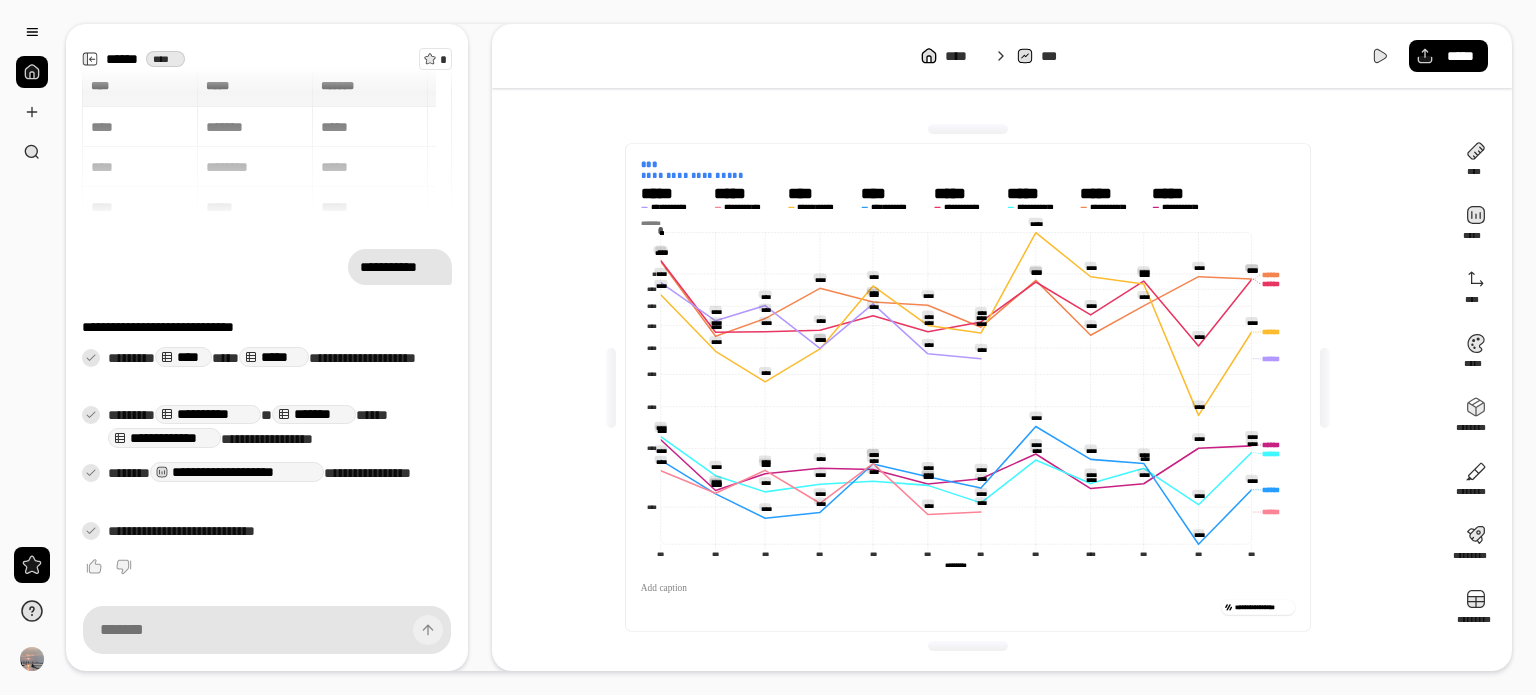 scroll, scrollTop: 13, scrollLeft: 0, axis: vertical 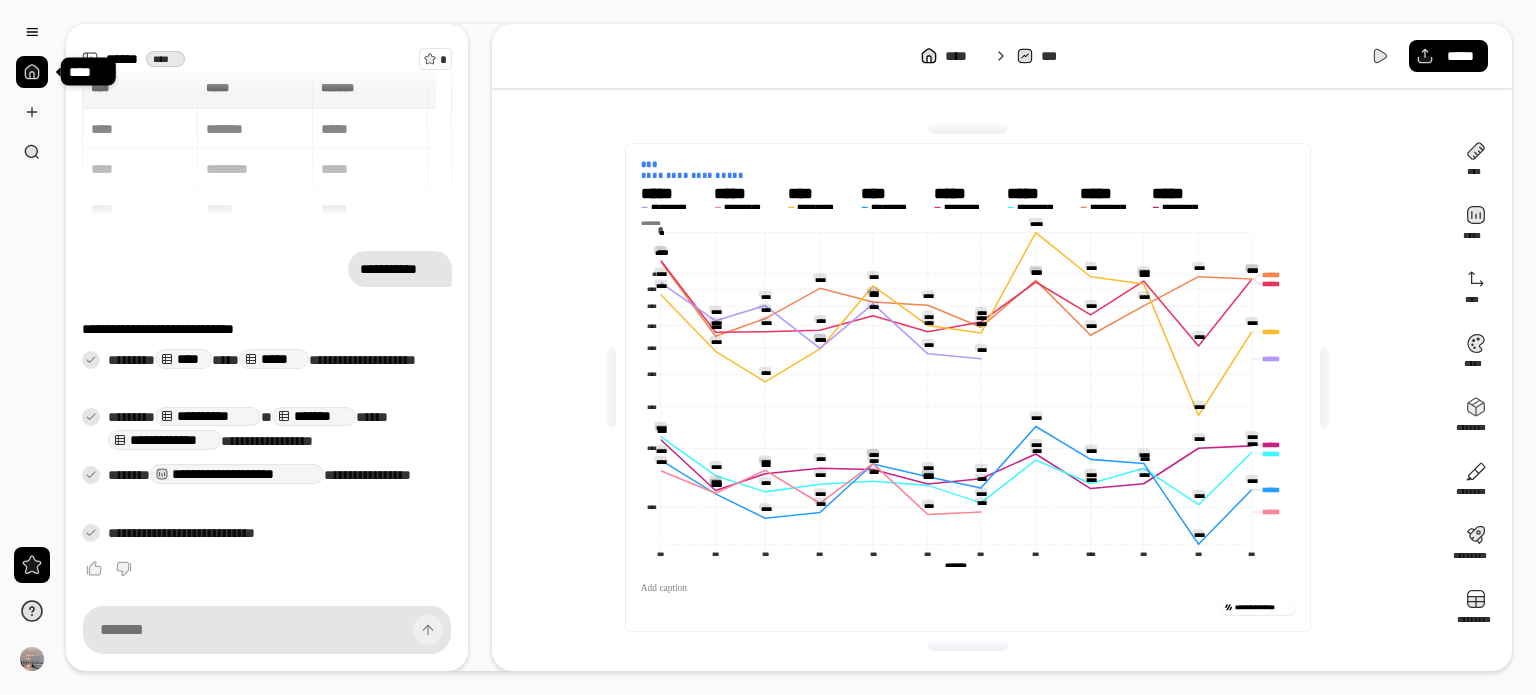 click at bounding box center (32, 72) 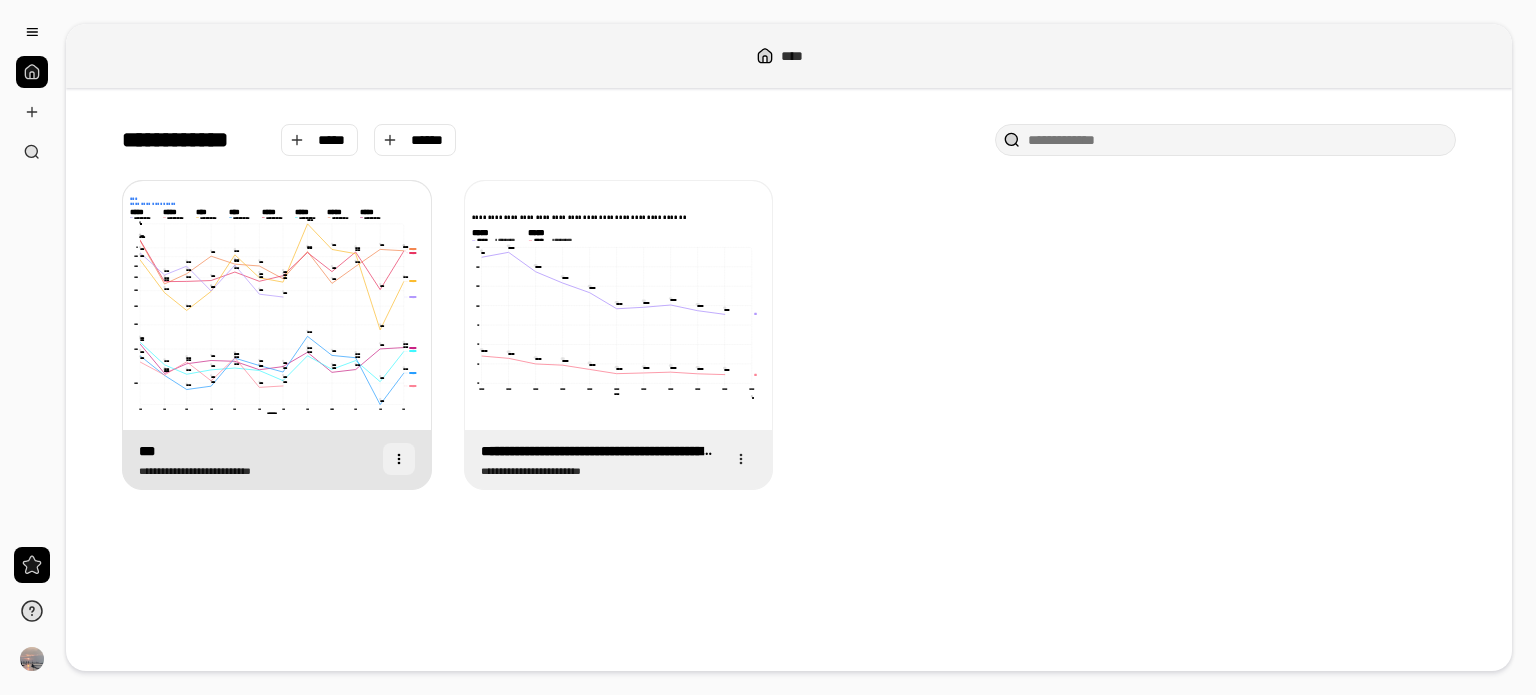 click at bounding box center [399, 459] 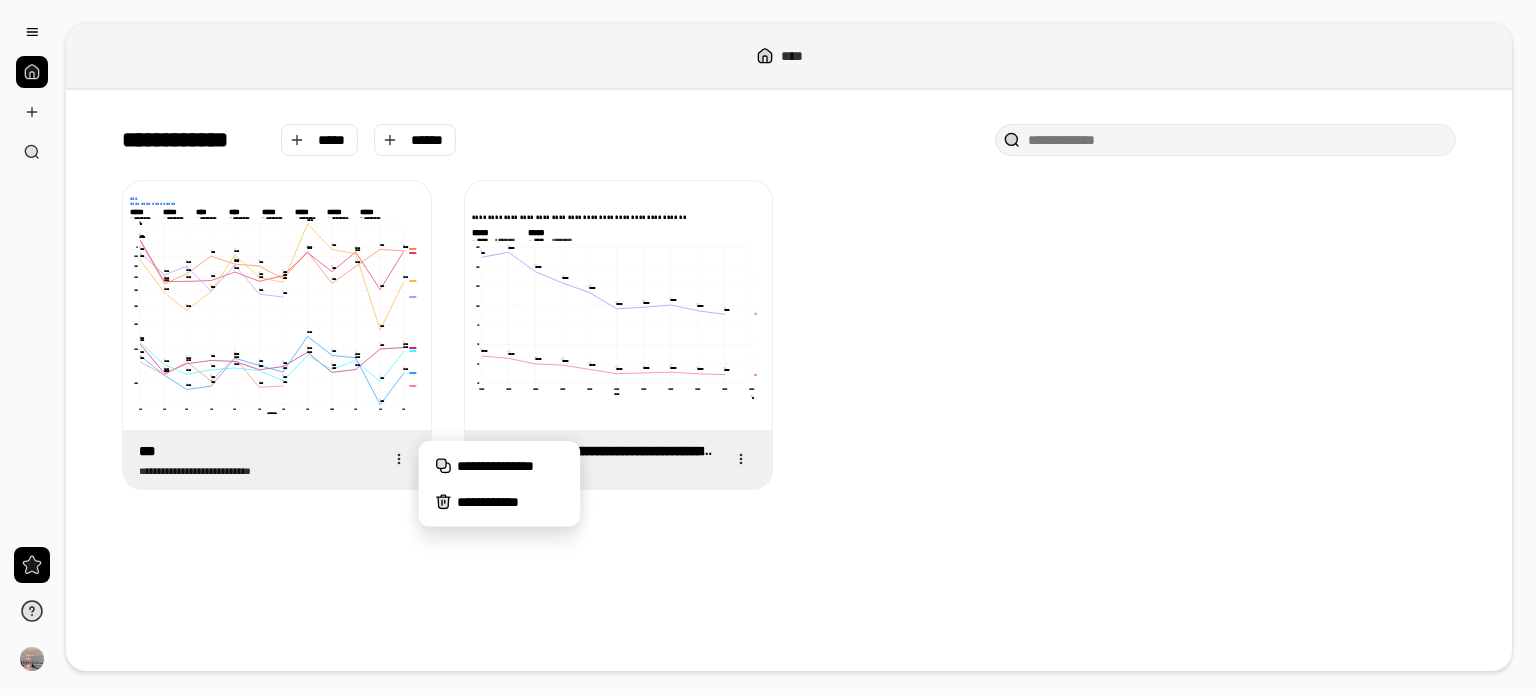 click on "**********" at bounding box center (789, 379) 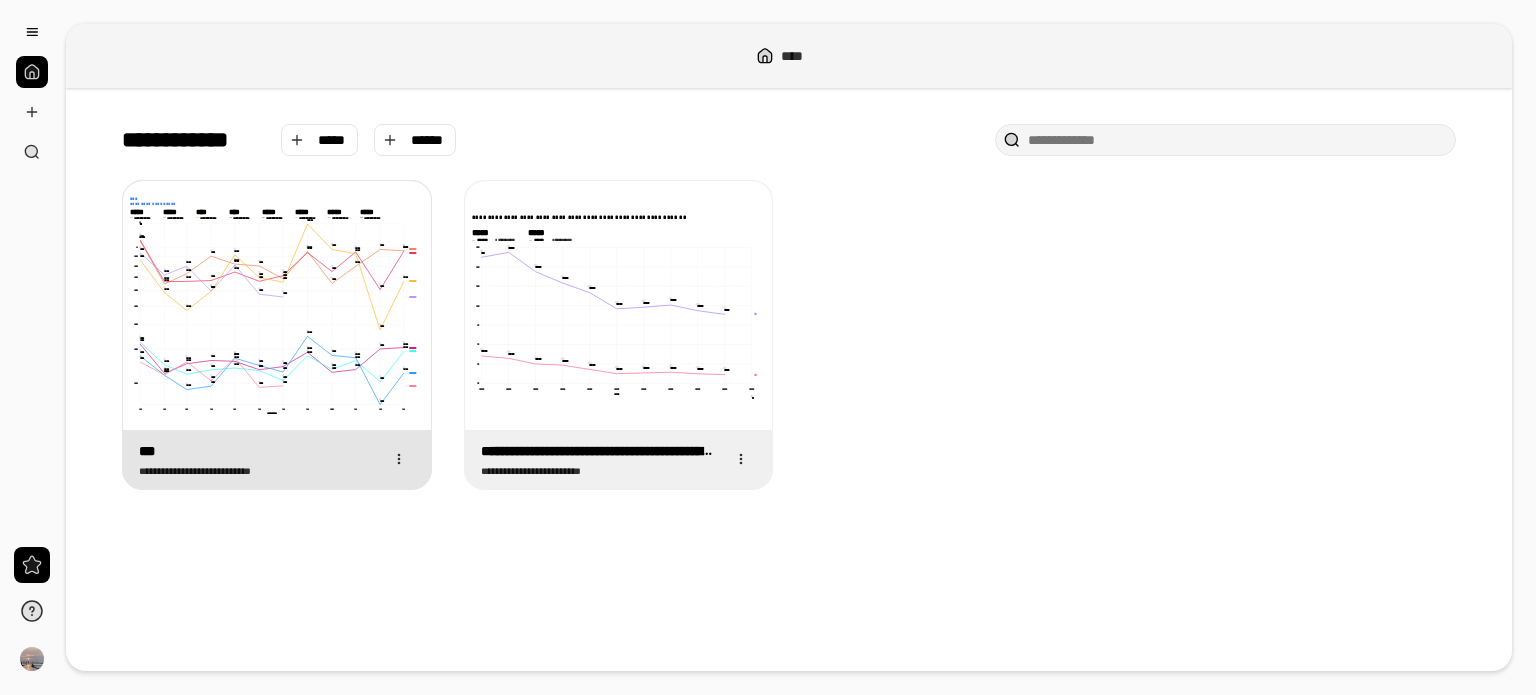 click on "***" at bounding box center [214, 451] 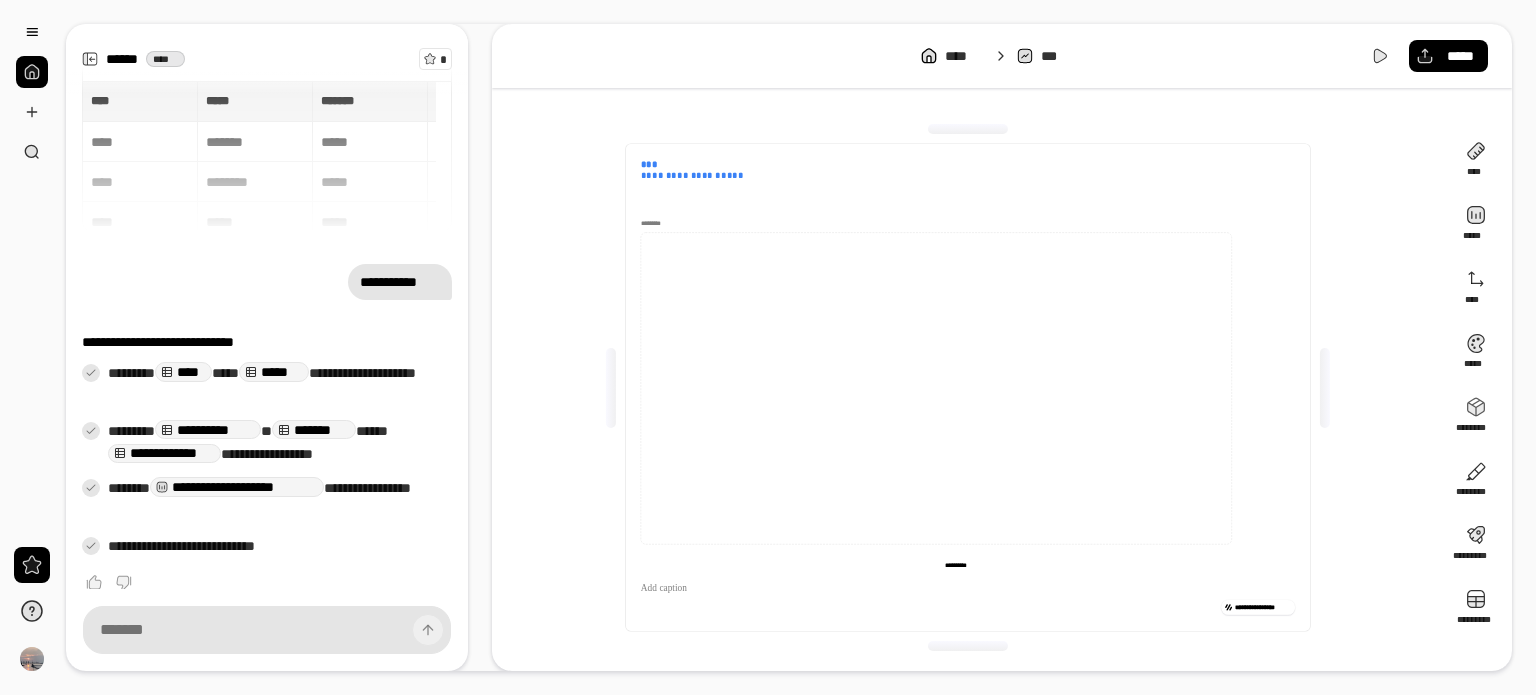 scroll, scrollTop: 13, scrollLeft: 0, axis: vertical 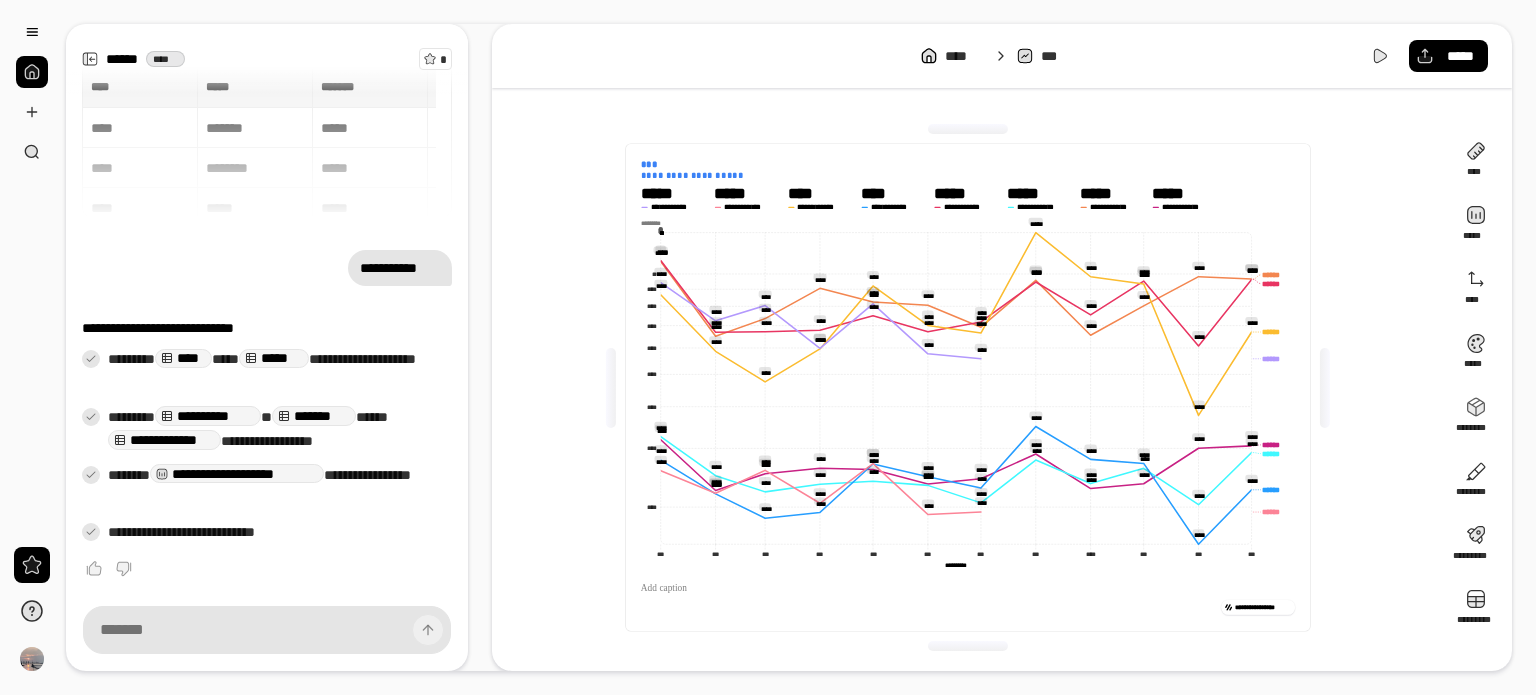 click at bounding box center (32, 72) 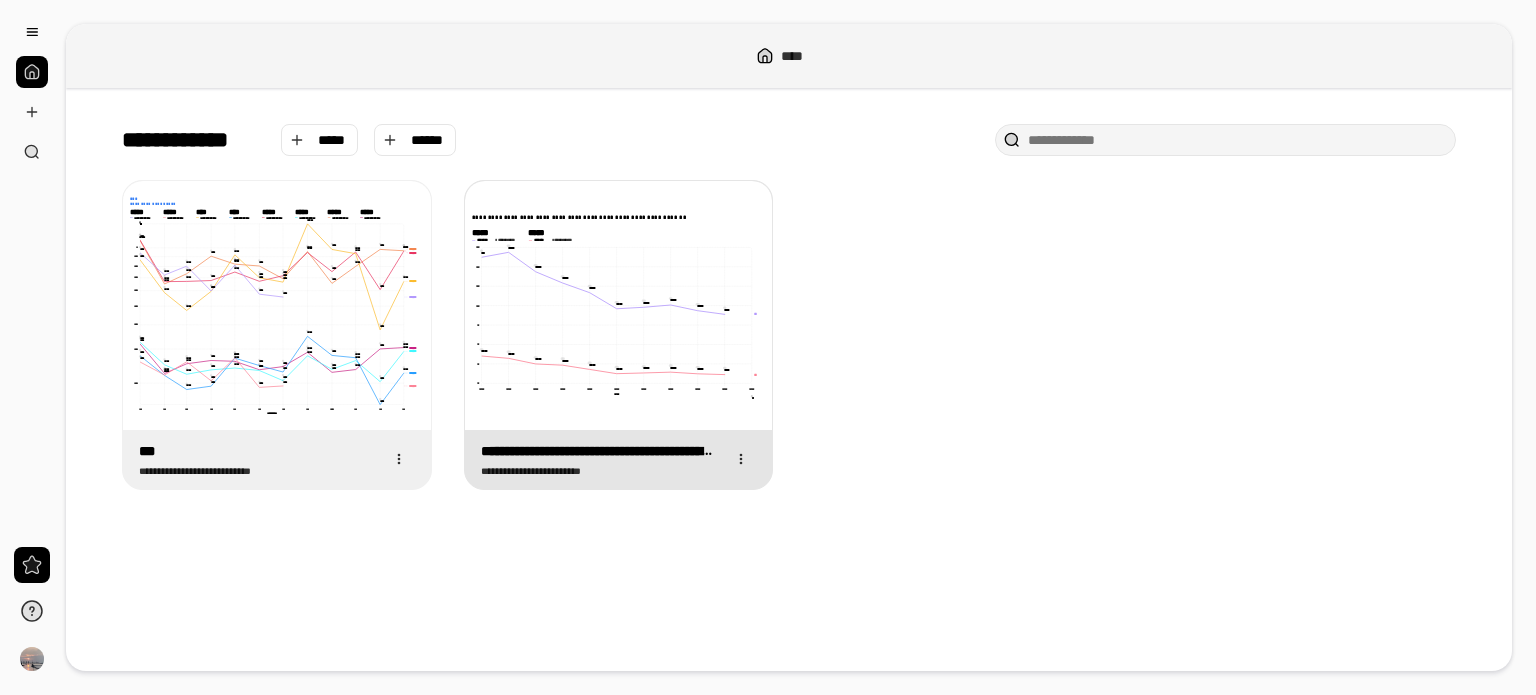 click on "[REDACTED]" 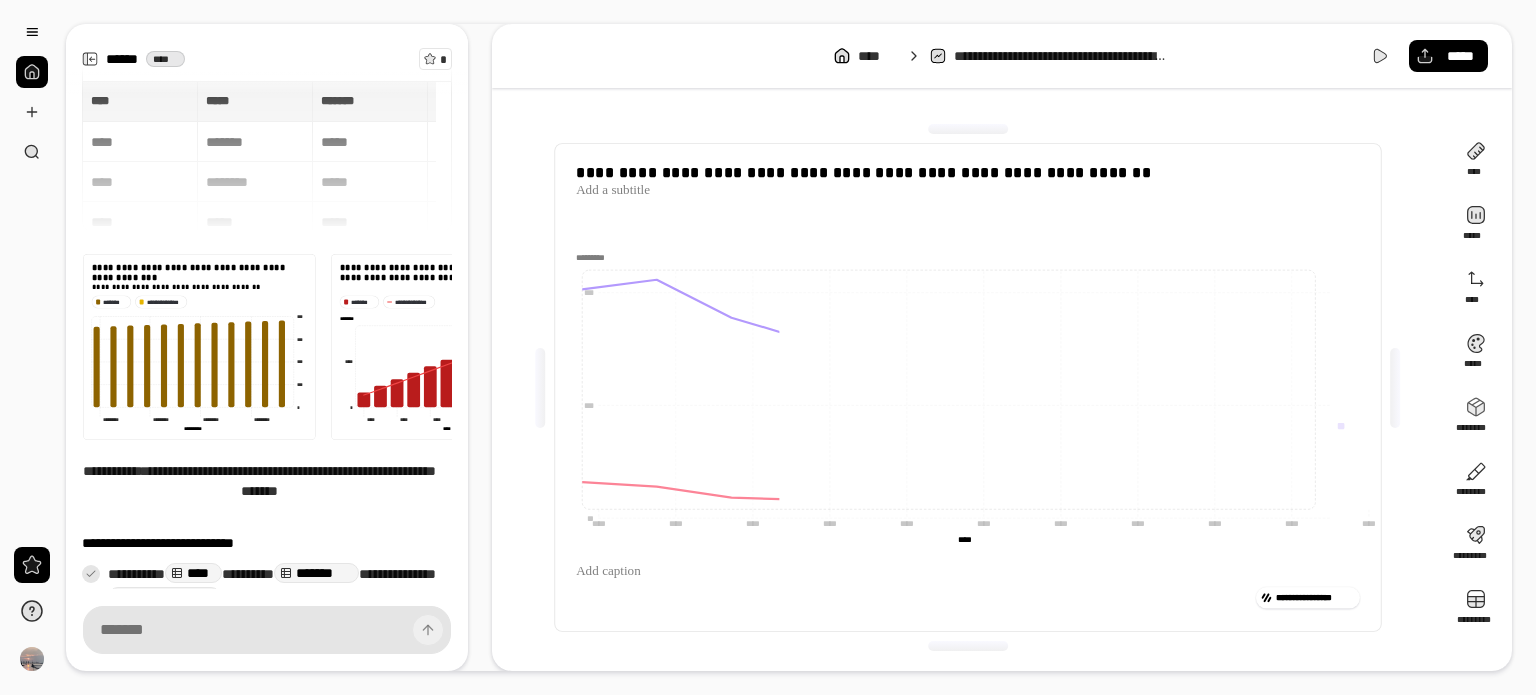 scroll, scrollTop: 133, scrollLeft: 0, axis: vertical 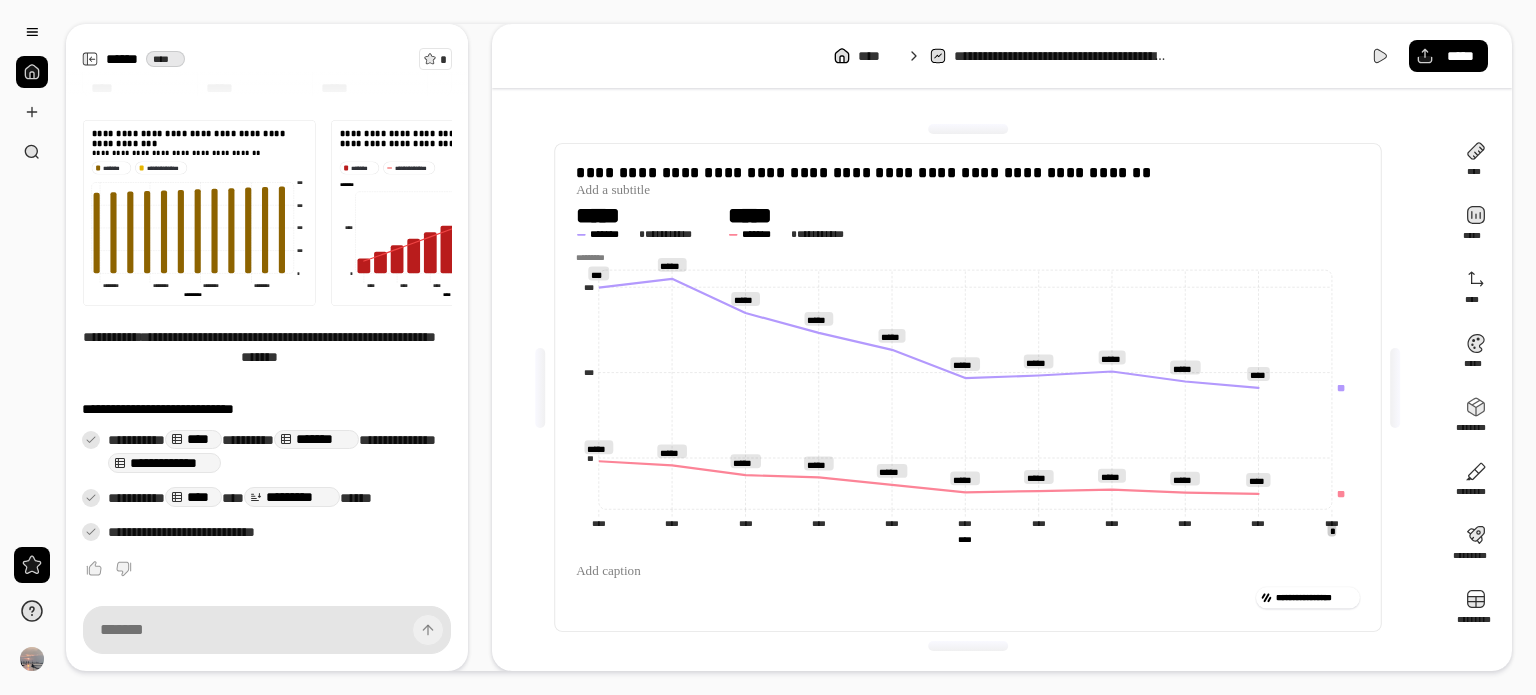 click at bounding box center (32, 72) 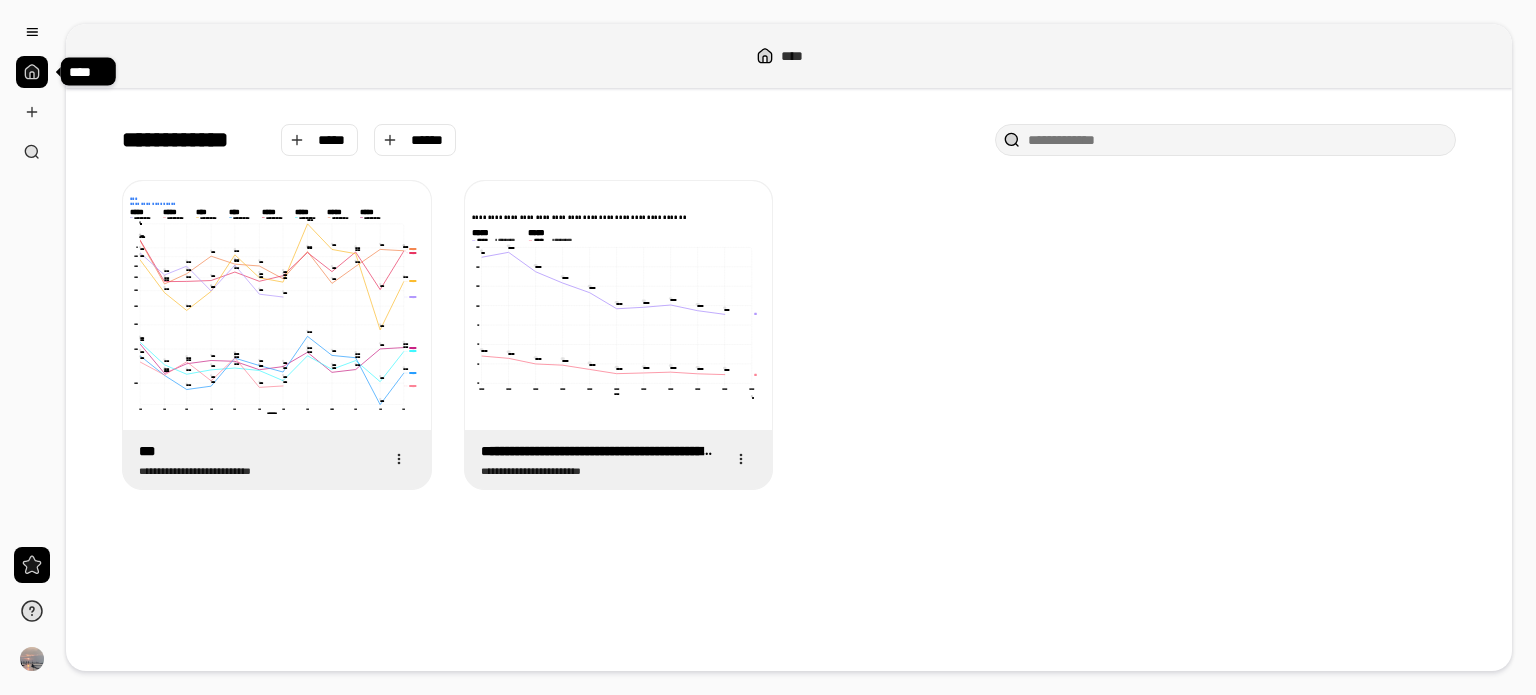click on "**********" at bounding box center (768, 347) 